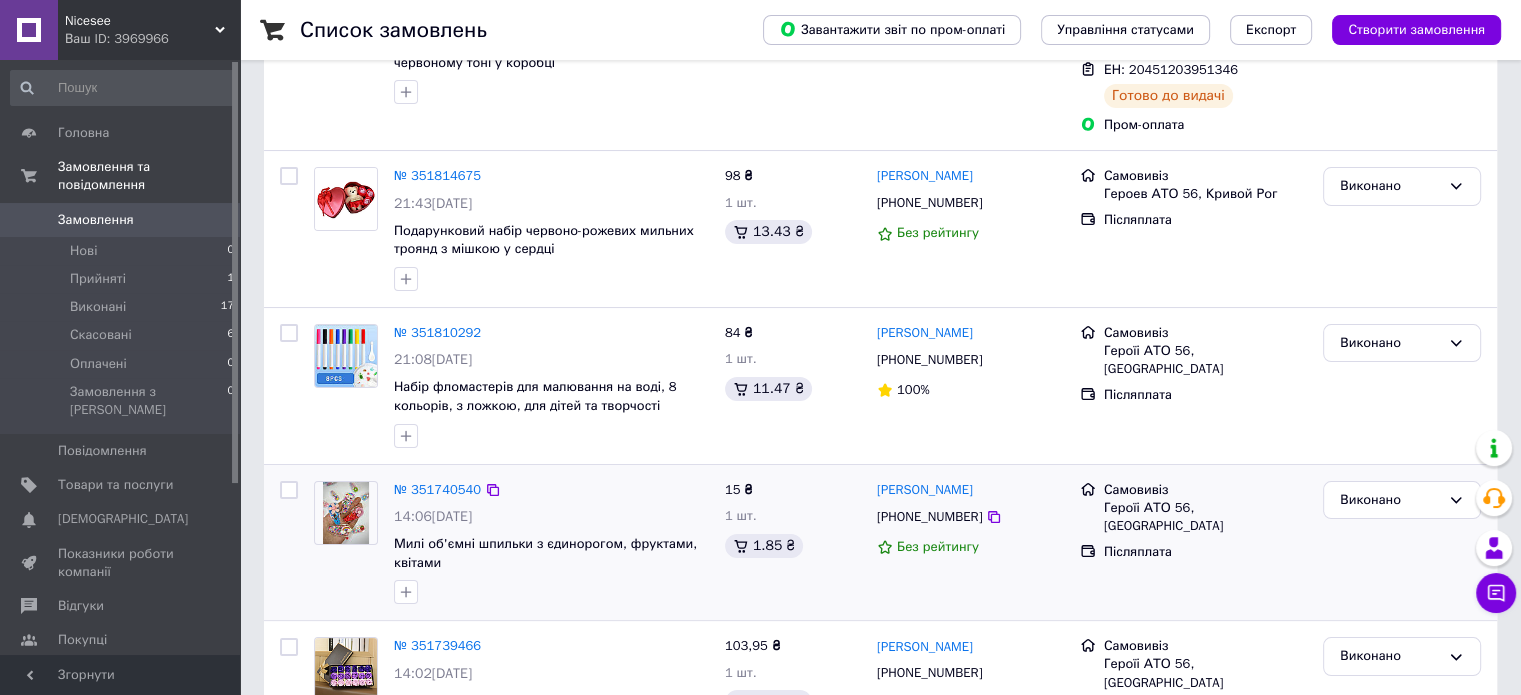 scroll, scrollTop: 300, scrollLeft: 0, axis: vertical 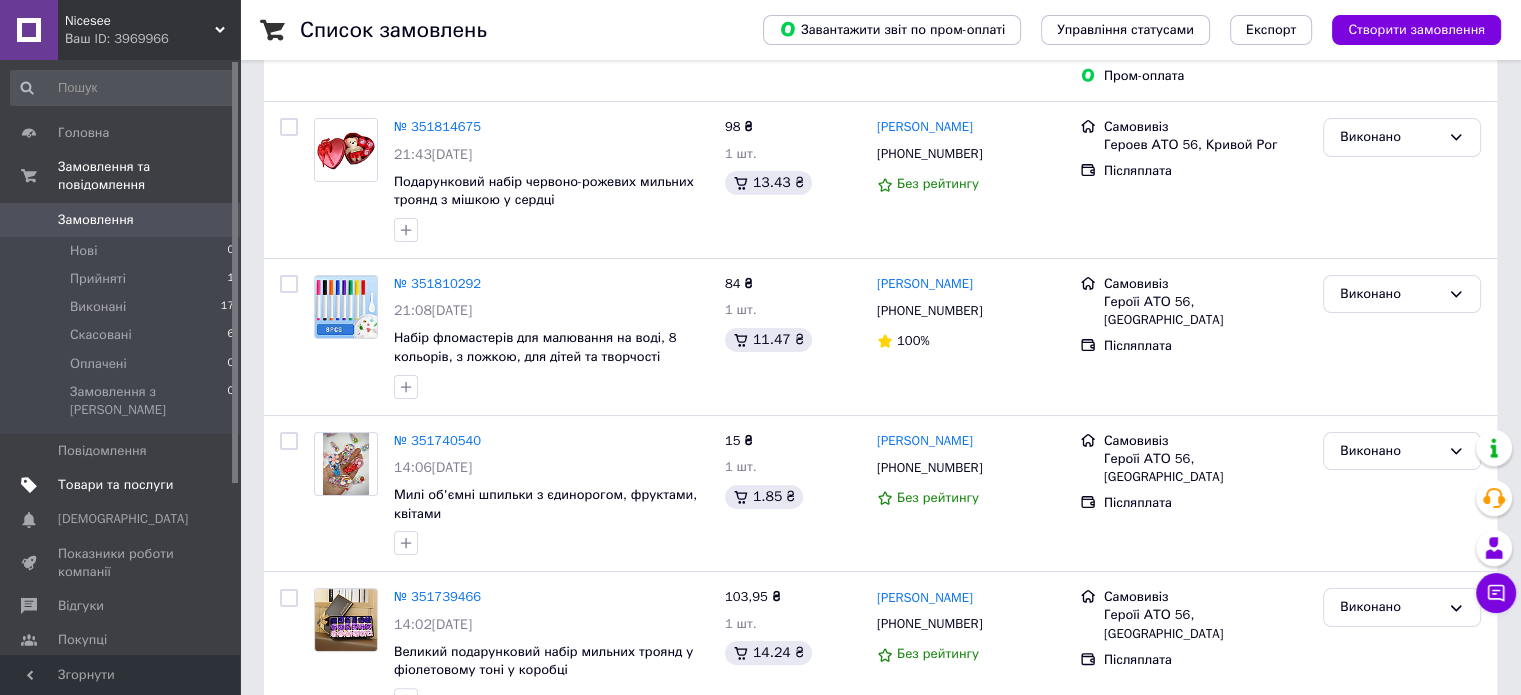 click on "Товари та послуги" at bounding box center (115, 485) 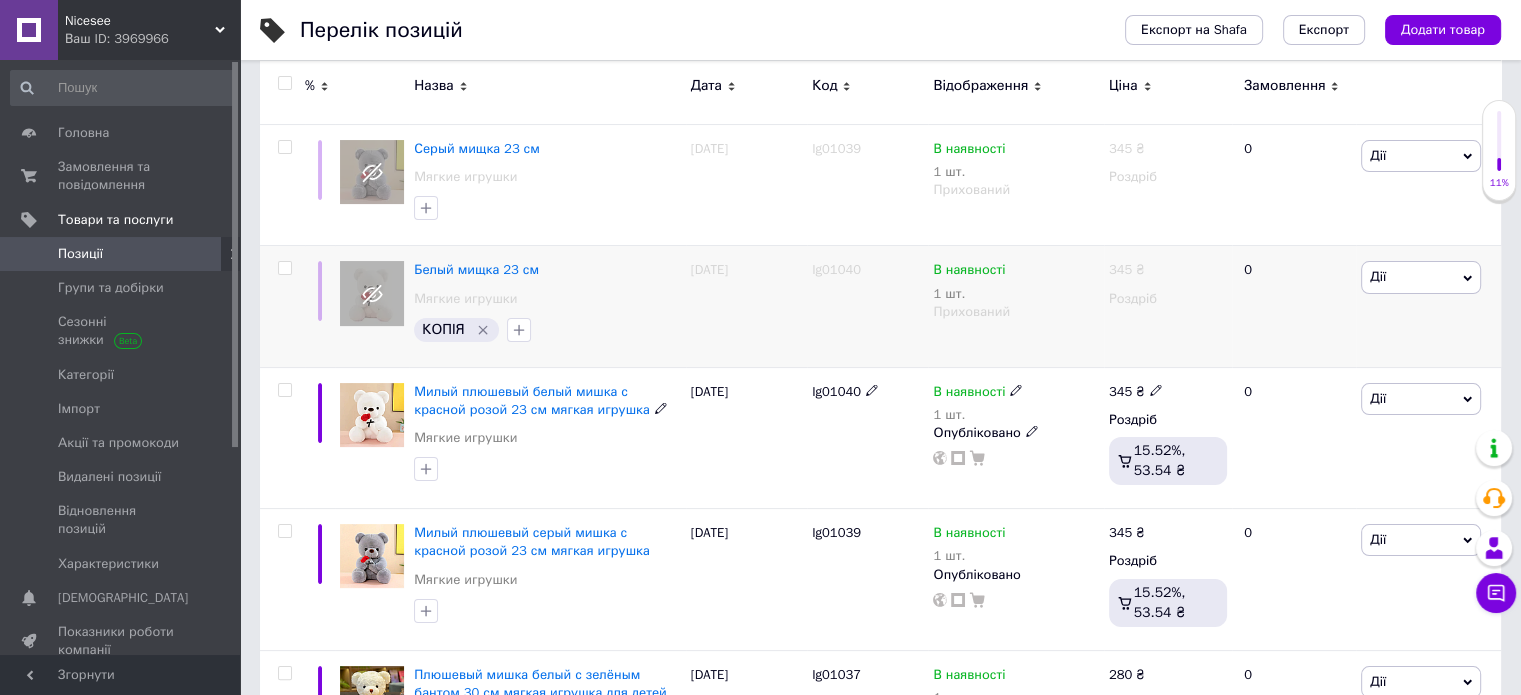 scroll, scrollTop: 300, scrollLeft: 0, axis: vertical 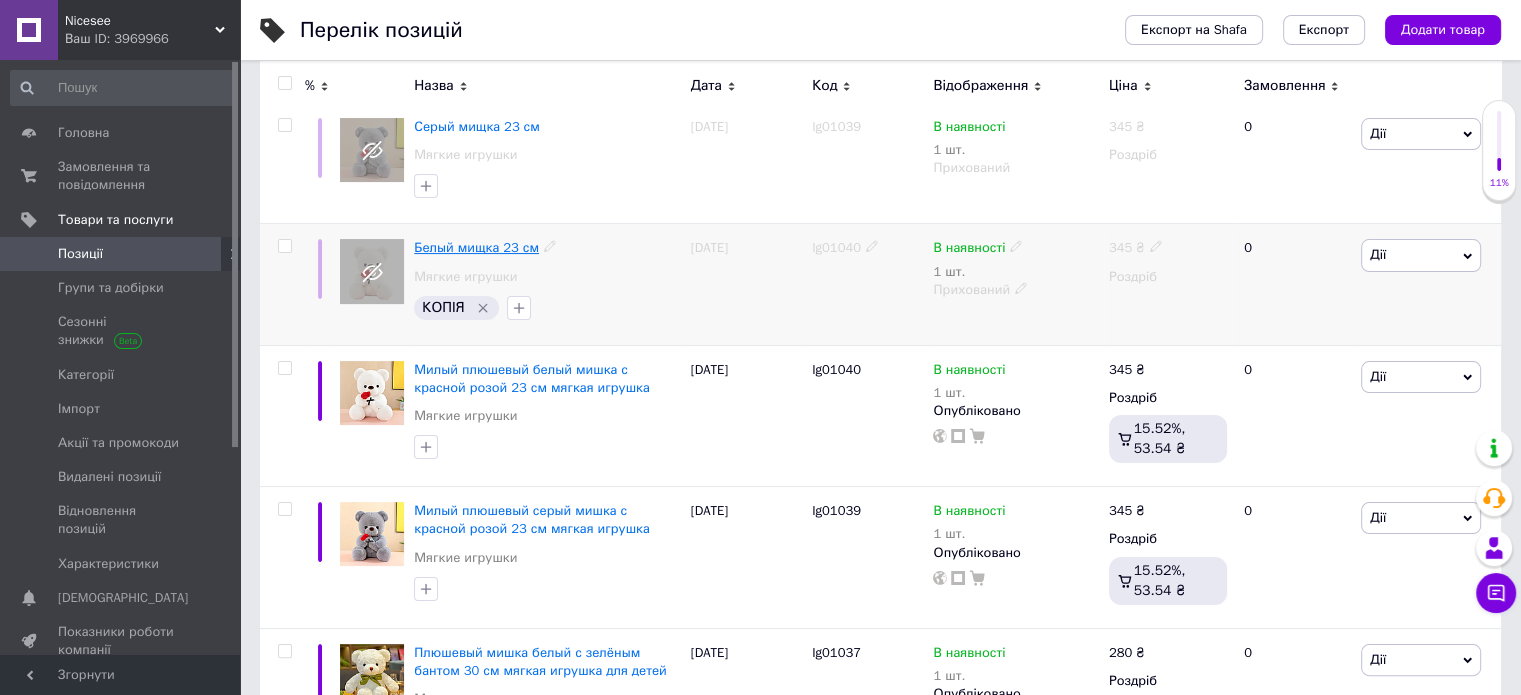 click on "Белый мищка 23 см" at bounding box center [476, 247] 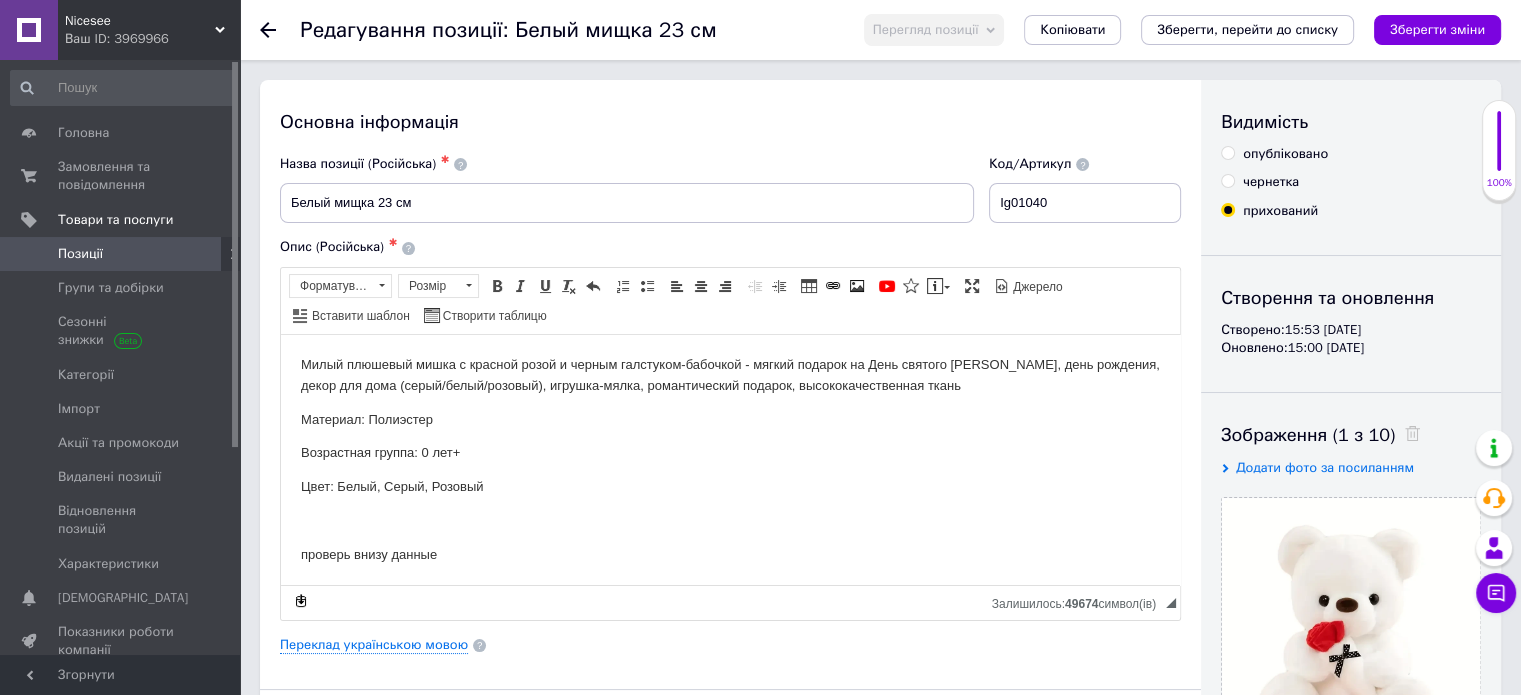 scroll, scrollTop: 0, scrollLeft: 0, axis: both 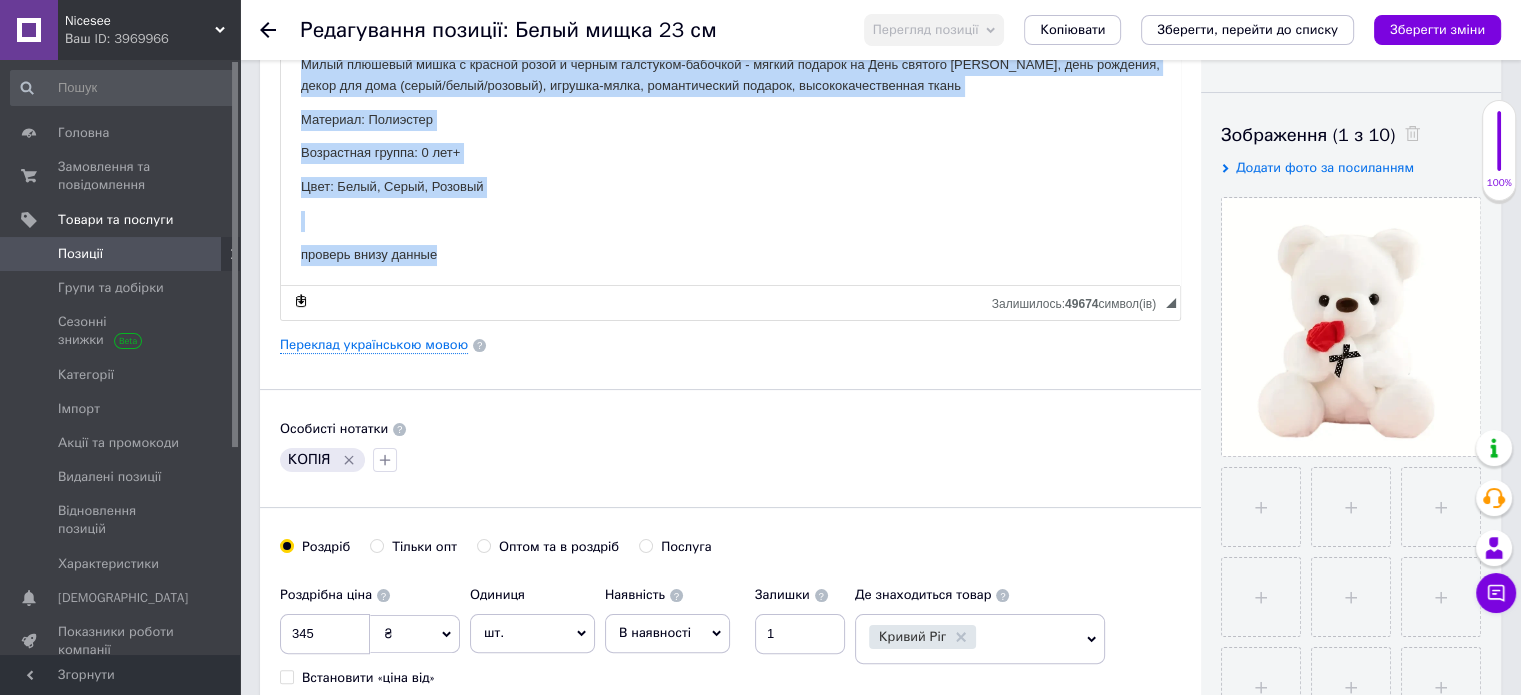 drag, startPoint x: 291, startPoint y: 60, endPoint x: 494, endPoint y: 261, distance: 285.67465 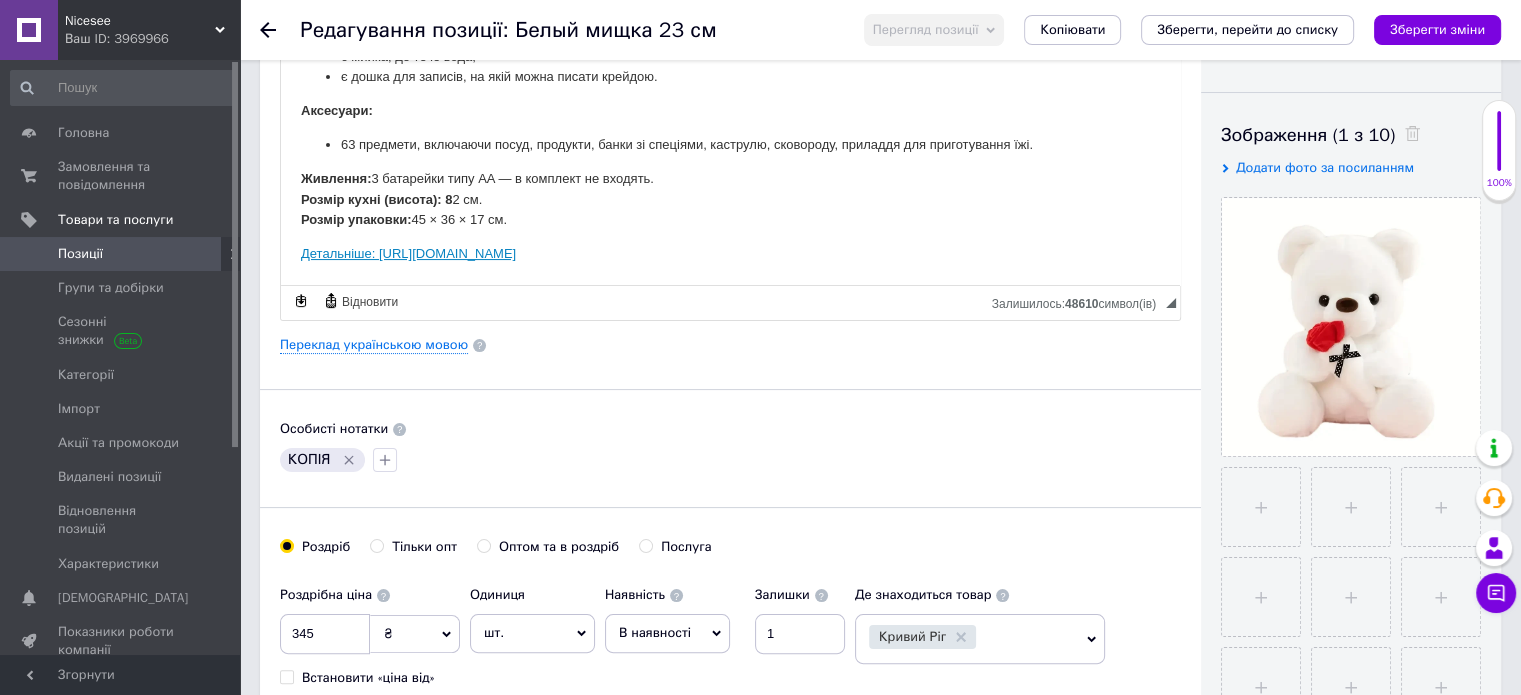 scroll, scrollTop: 312, scrollLeft: 0, axis: vertical 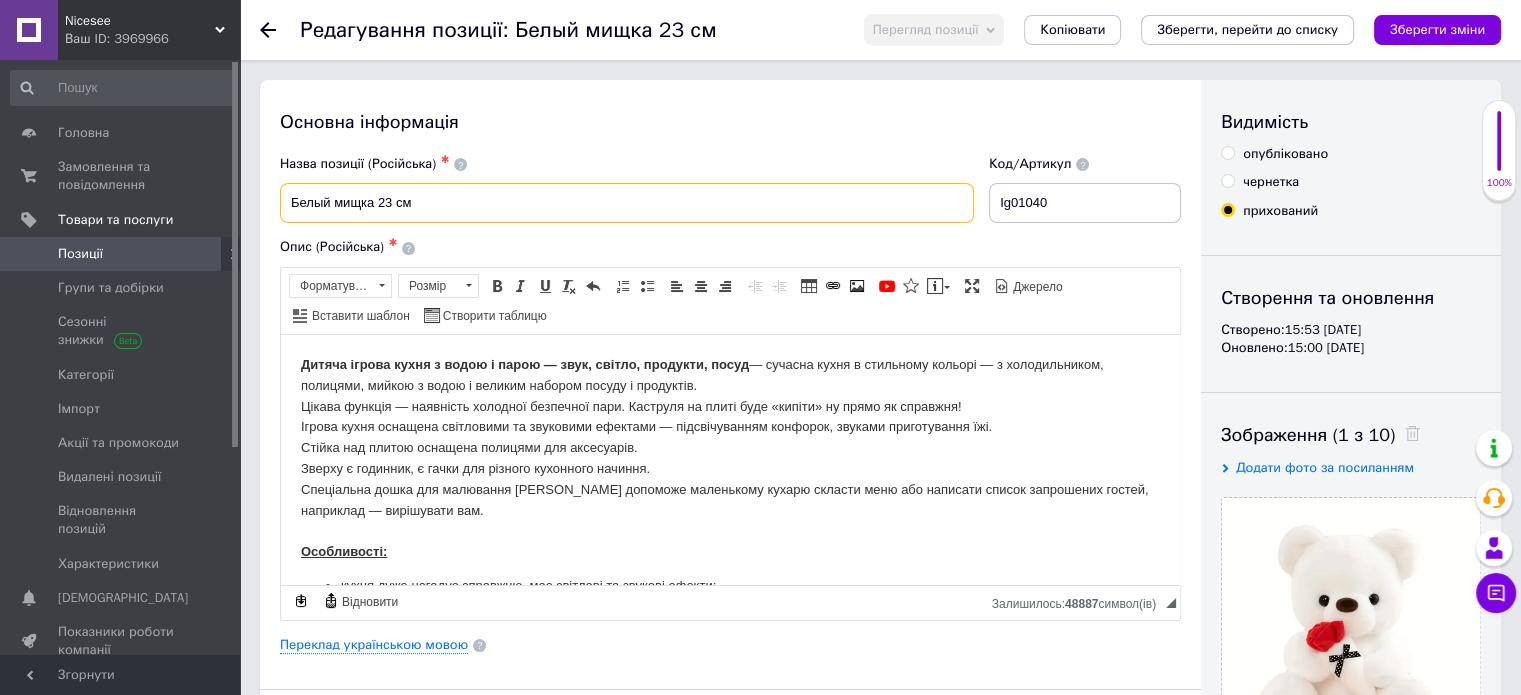 drag, startPoint x: 428, startPoint y: 198, endPoint x: 287, endPoint y: 210, distance: 141.50972 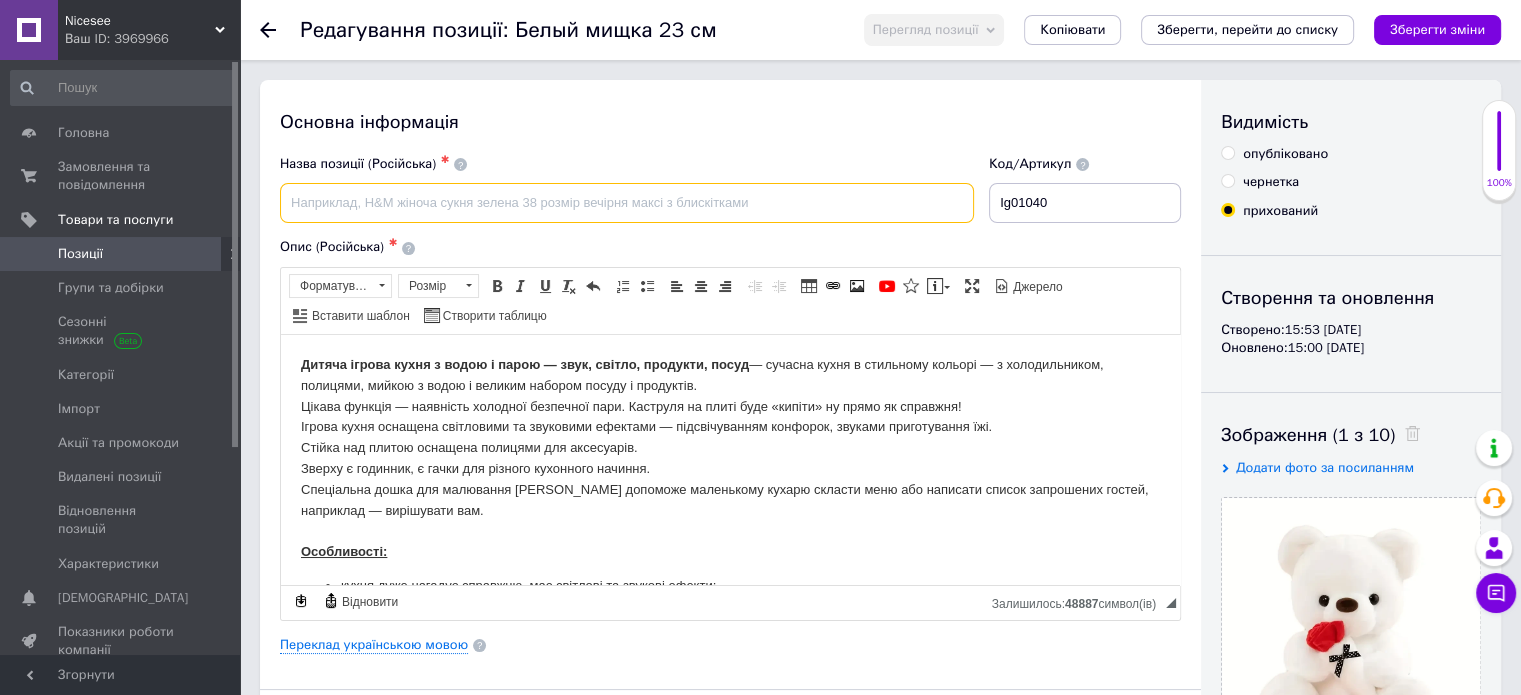 click at bounding box center (627, 203) 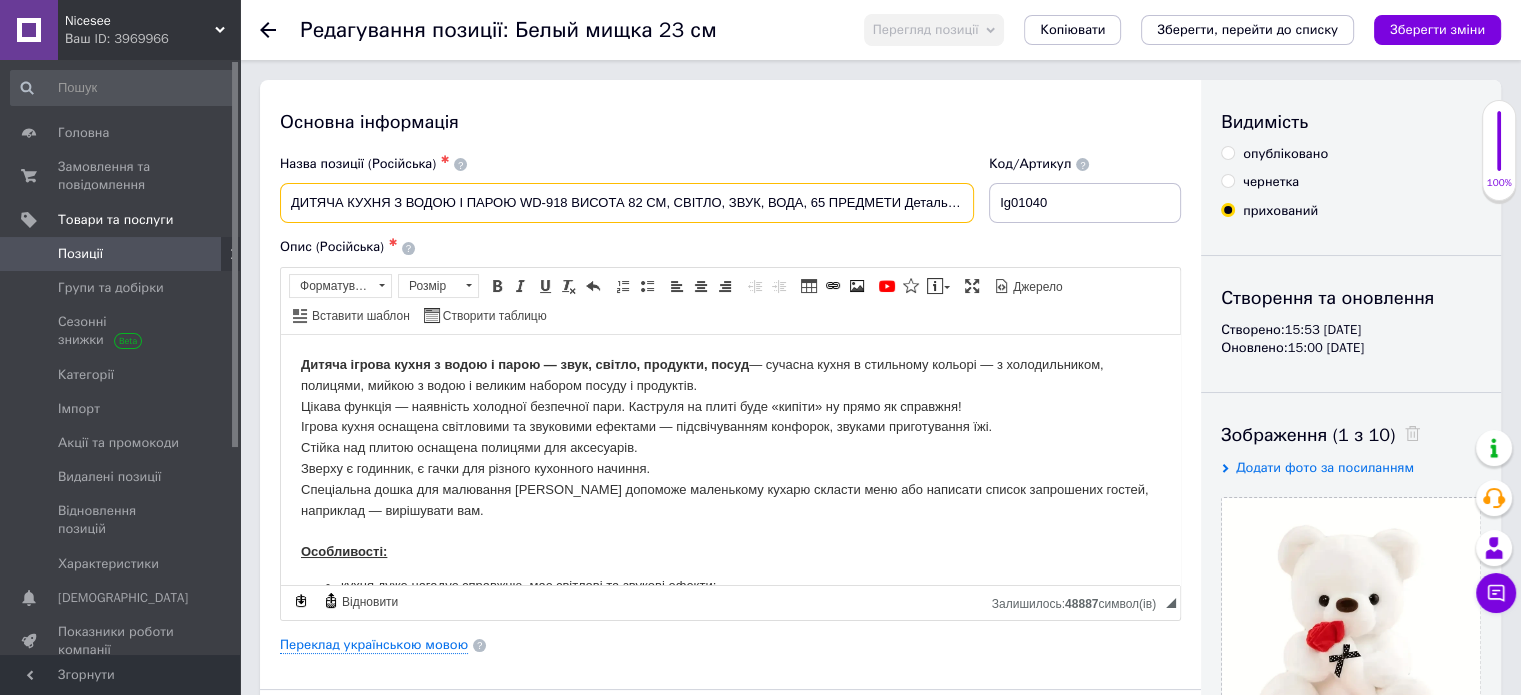 scroll, scrollTop: 0, scrollLeft: 98, axis: horizontal 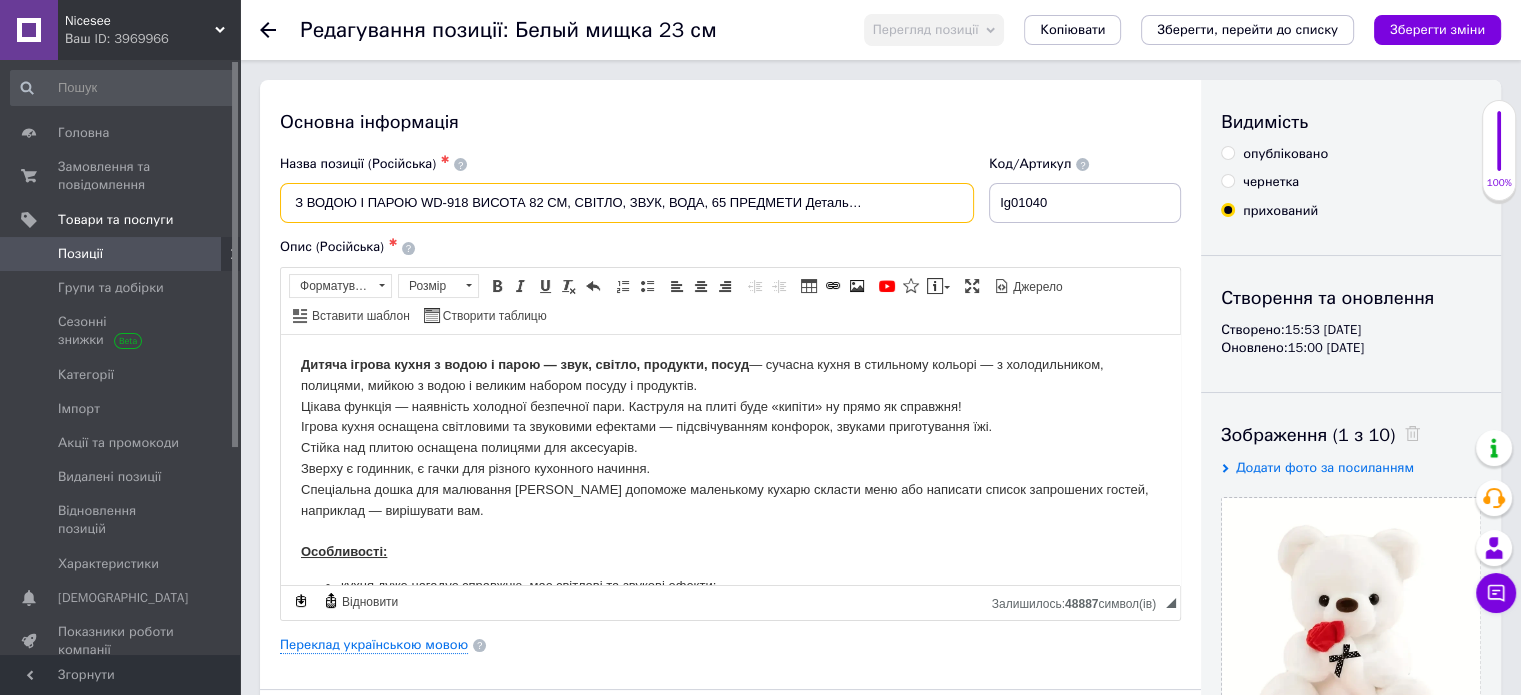 drag, startPoint x: 805, startPoint y: 207, endPoint x: 1000, endPoint y: 207, distance: 195 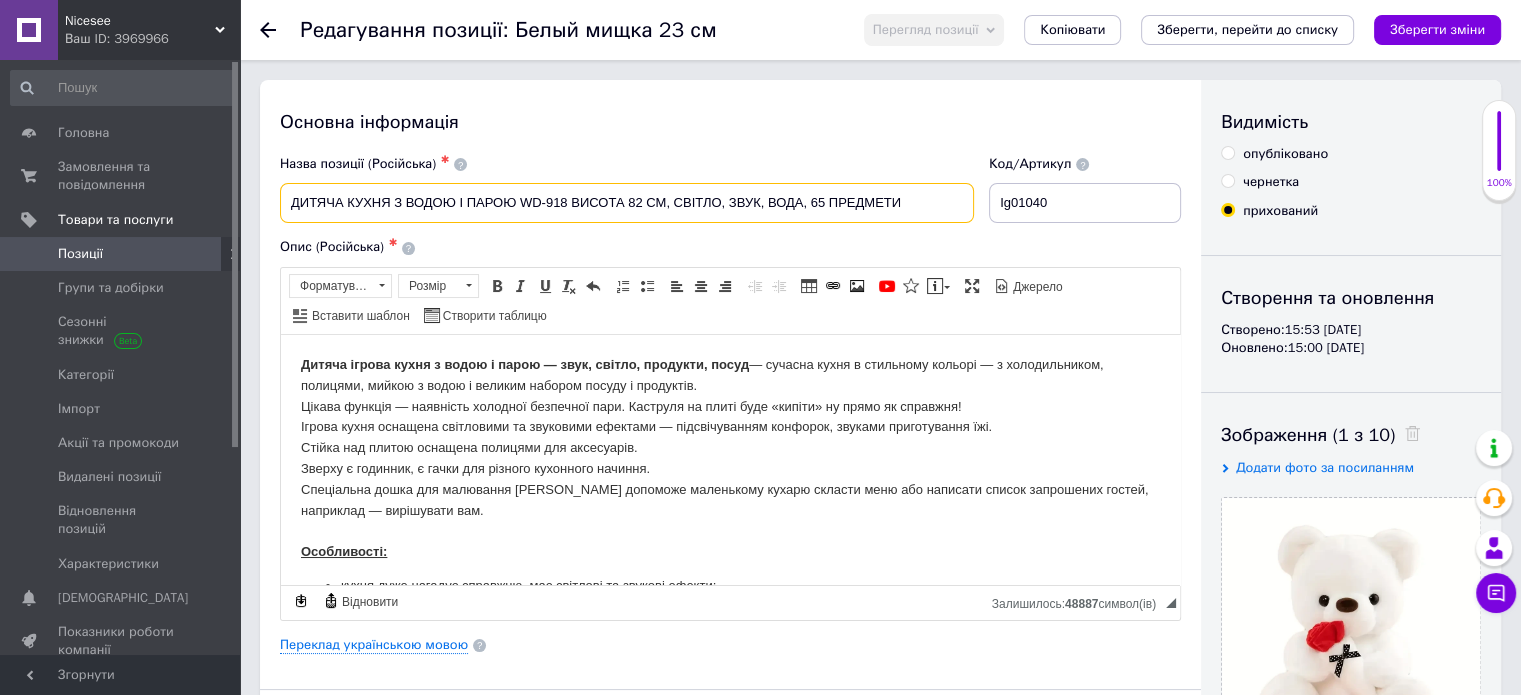 scroll, scrollTop: 0, scrollLeft: 0, axis: both 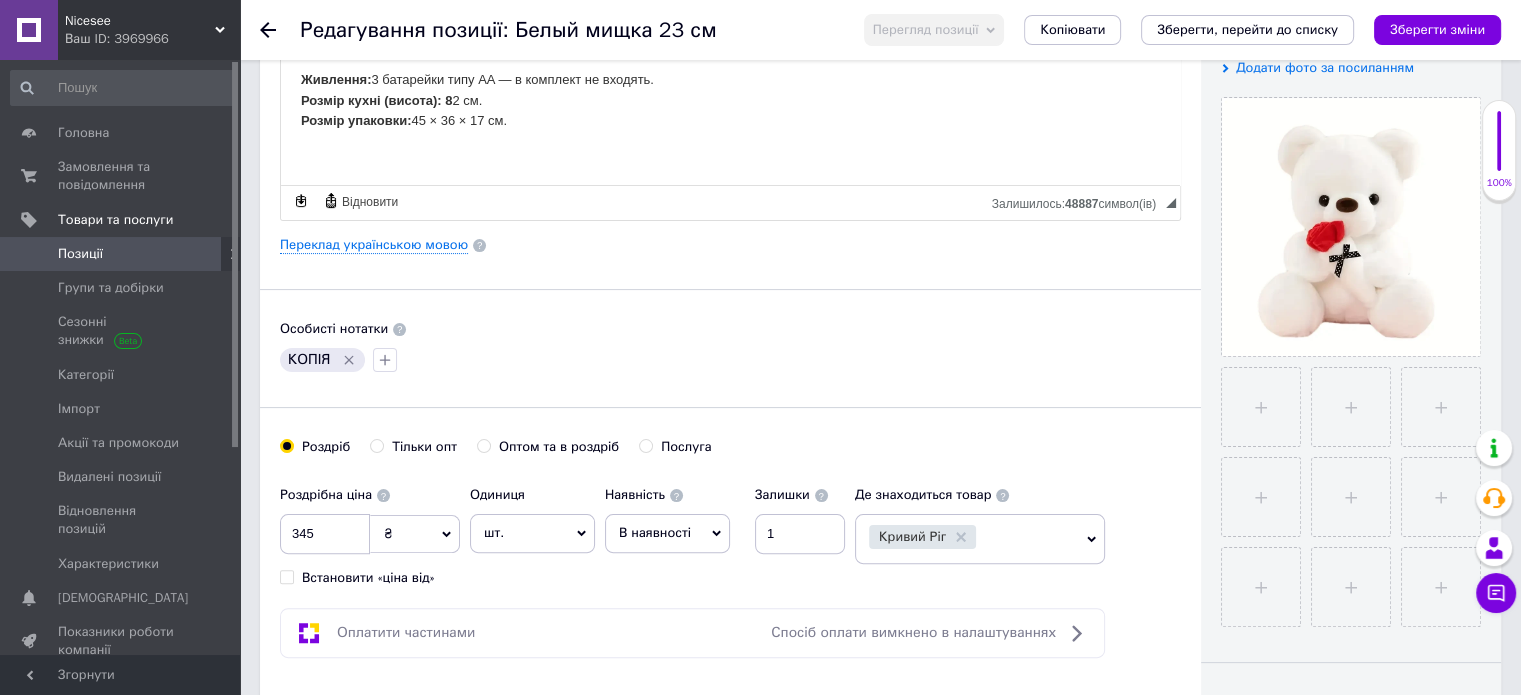 type on "ДИТЯЧА КУХНЯ З ВОДОЮ І ПАРОЮ WD-918 ВИСОТА 82 СМ, СВІТЛО, ЗВУК, ВОДА, 65 ПРЕДМЕТИ" 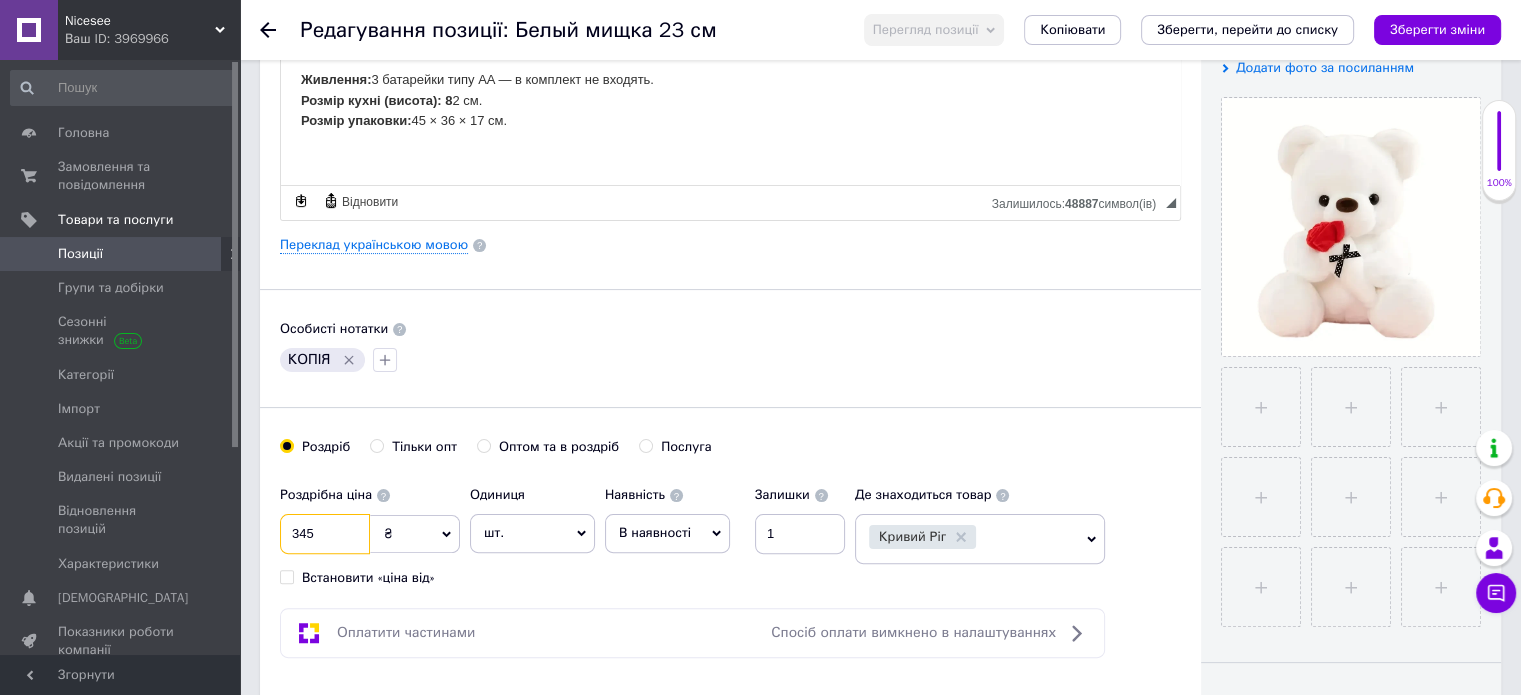 drag, startPoint x: 356, startPoint y: 530, endPoint x: 273, endPoint y: 536, distance: 83.21658 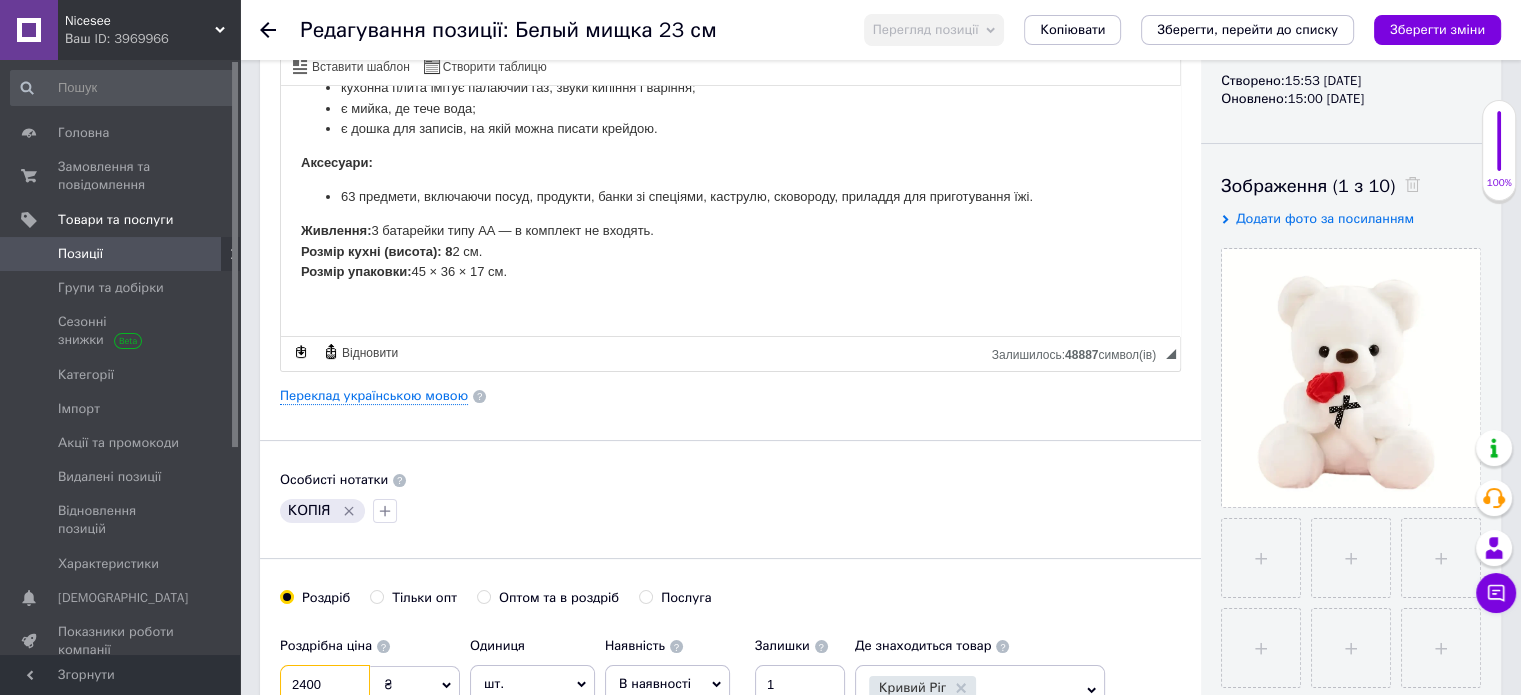 scroll, scrollTop: 0, scrollLeft: 0, axis: both 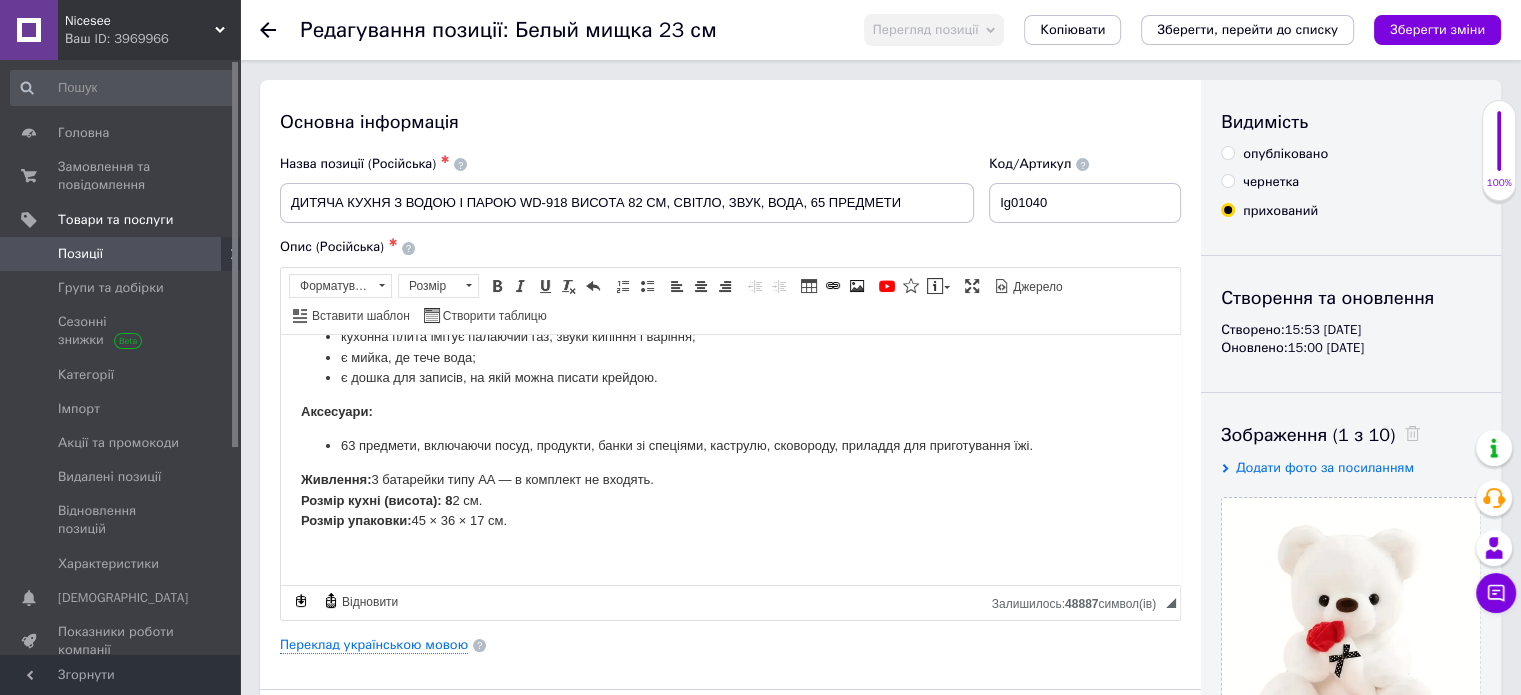 type on "2400" 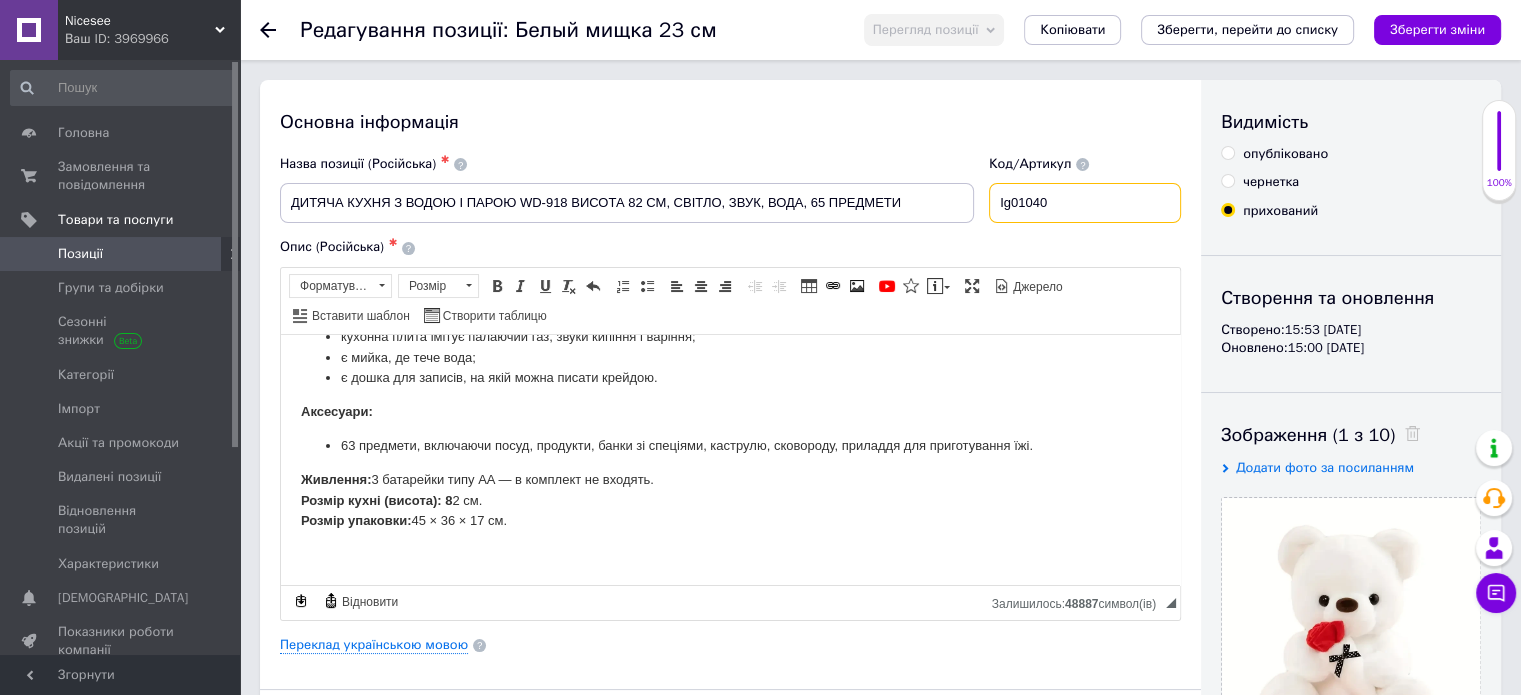 drag, startPoint x: 1104, startPoint y: 199, endPoint x: 960, endPoint y: 200, distance: 144.00348 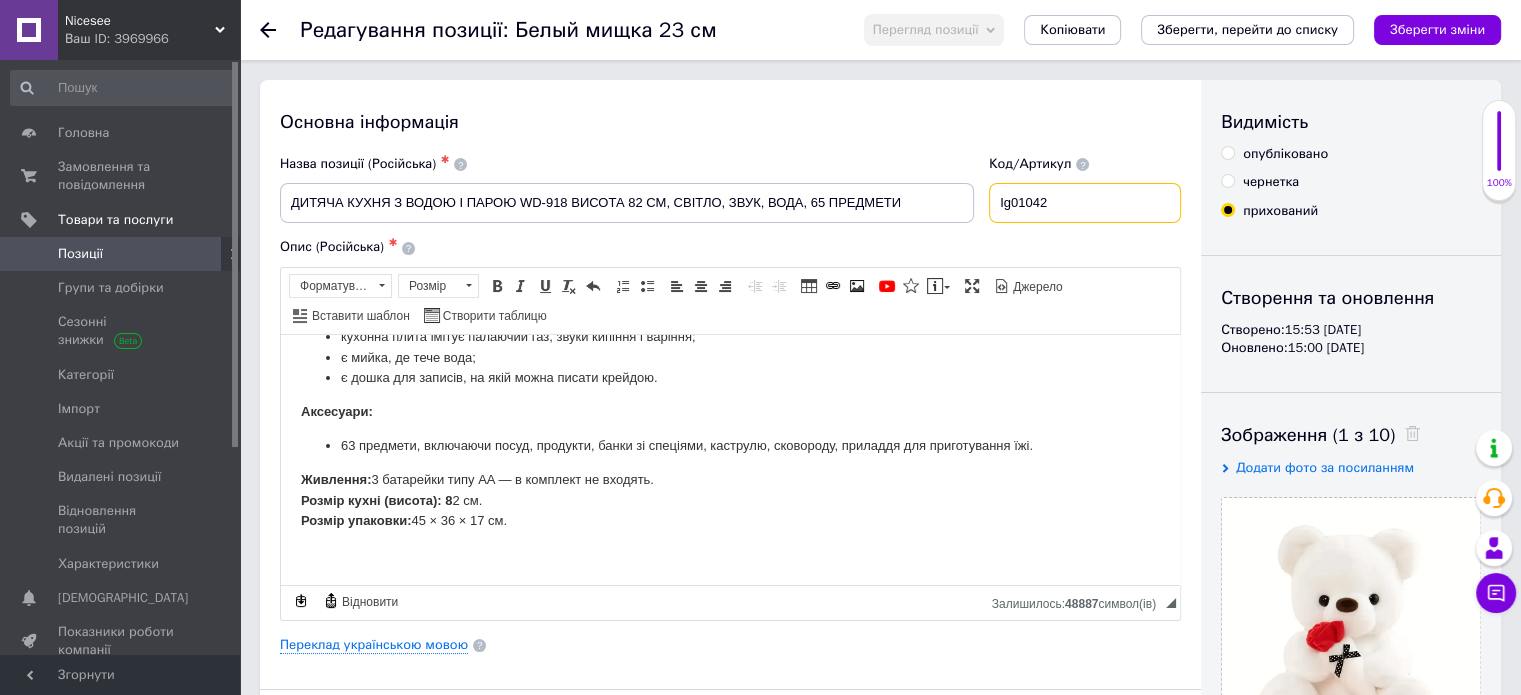 type on "Ig01042" 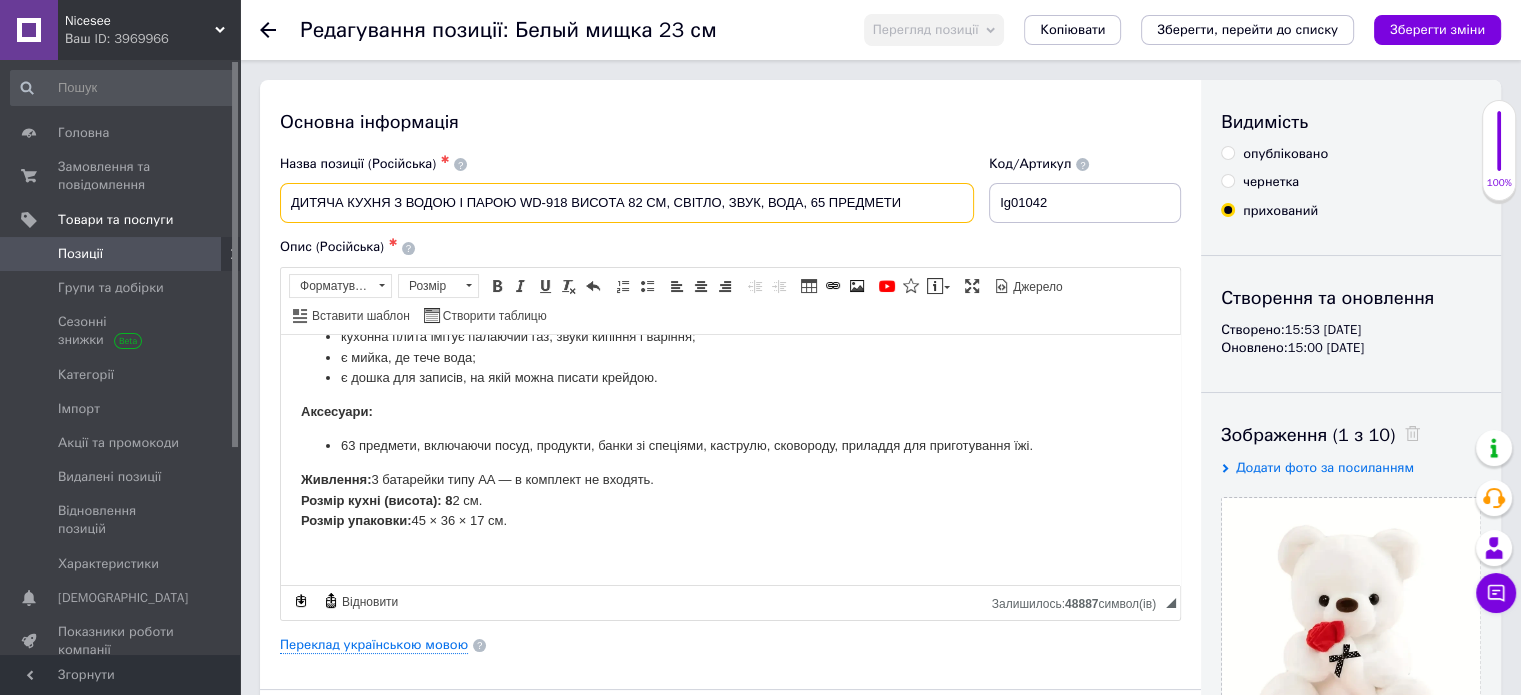 click on "ДИТЯЧА КУХНЯ З ВОДОЮ І ПАРОЮ WD-918 ВИСОТА 82 СМ, СВІТЛО, ЗВУК, ВОДА, 65 ПРЕДМЕТИ" at bounding box center (627, 203) 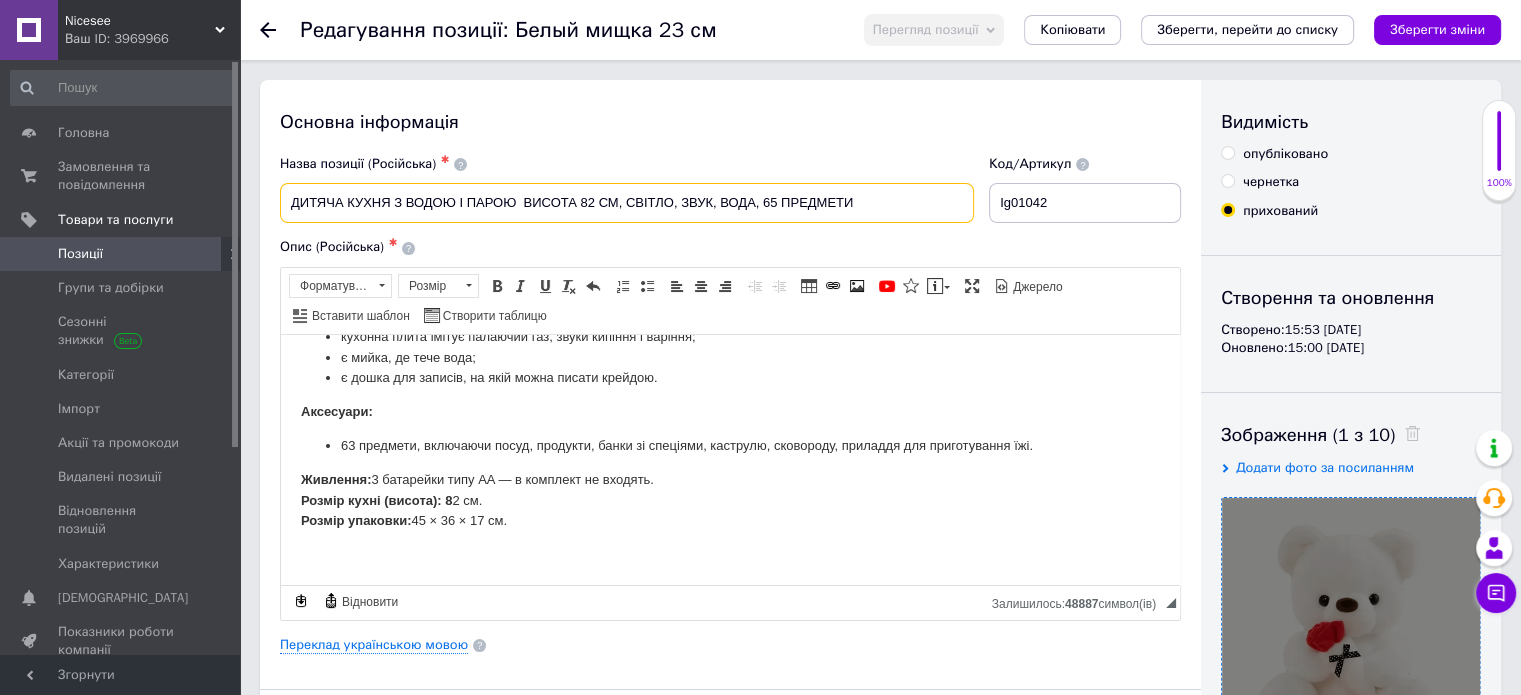 scroll, scrollTop: 200, scrollLeft: 0, axis: vertical 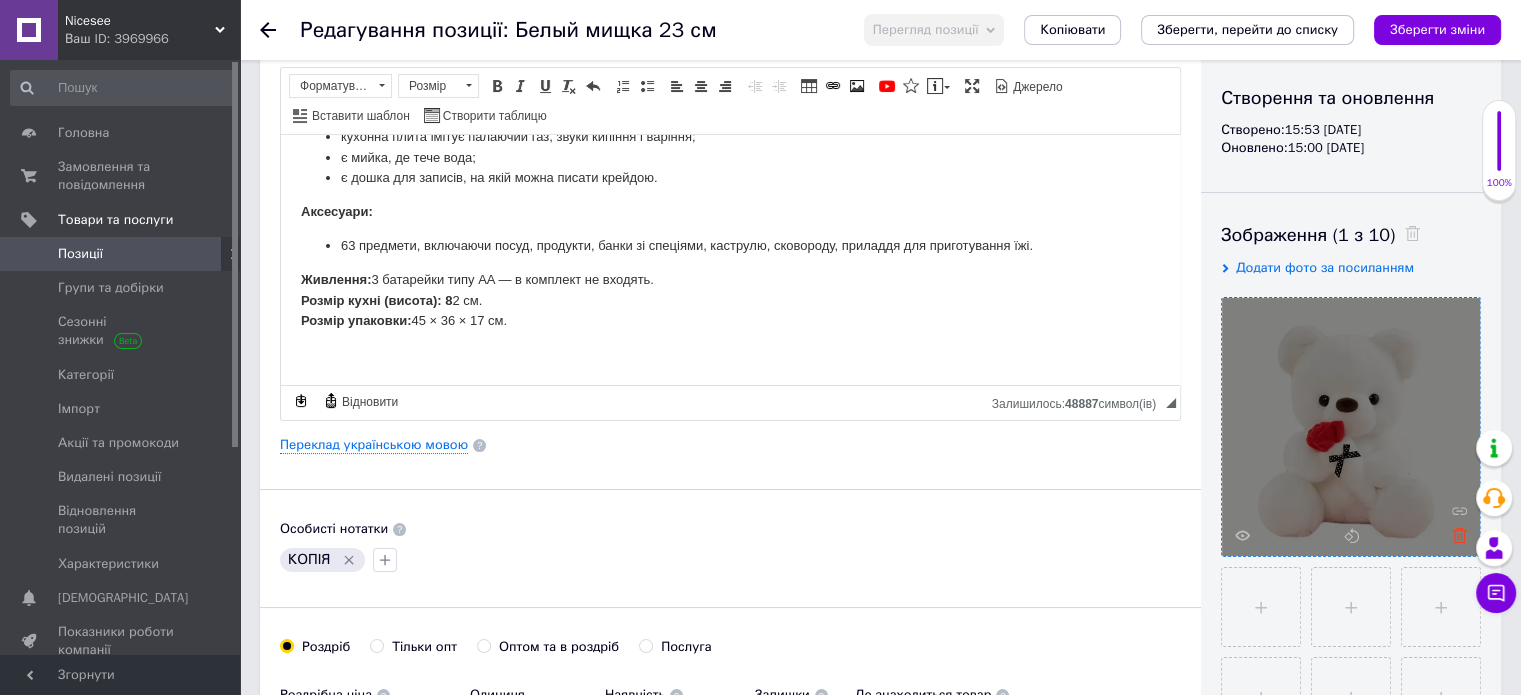 type on "ДИТЯЧА КУХНЯ З ВОДОЮ І ПАРОЮ  ВИСОТА 82 СМ, СВІТЛО, ЗВУК, ВОДА, 65 ПРЕДМЕТИ" 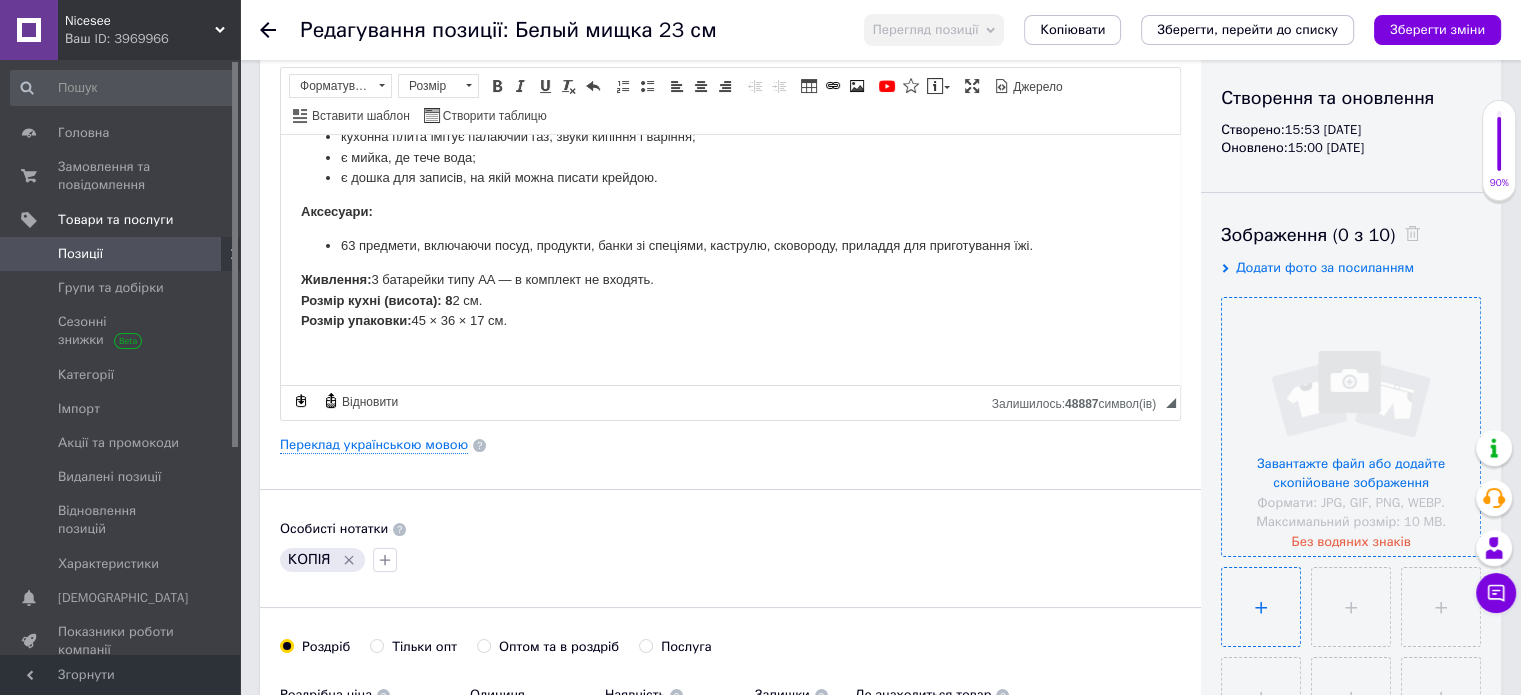click at bounding box center (1261, 607) 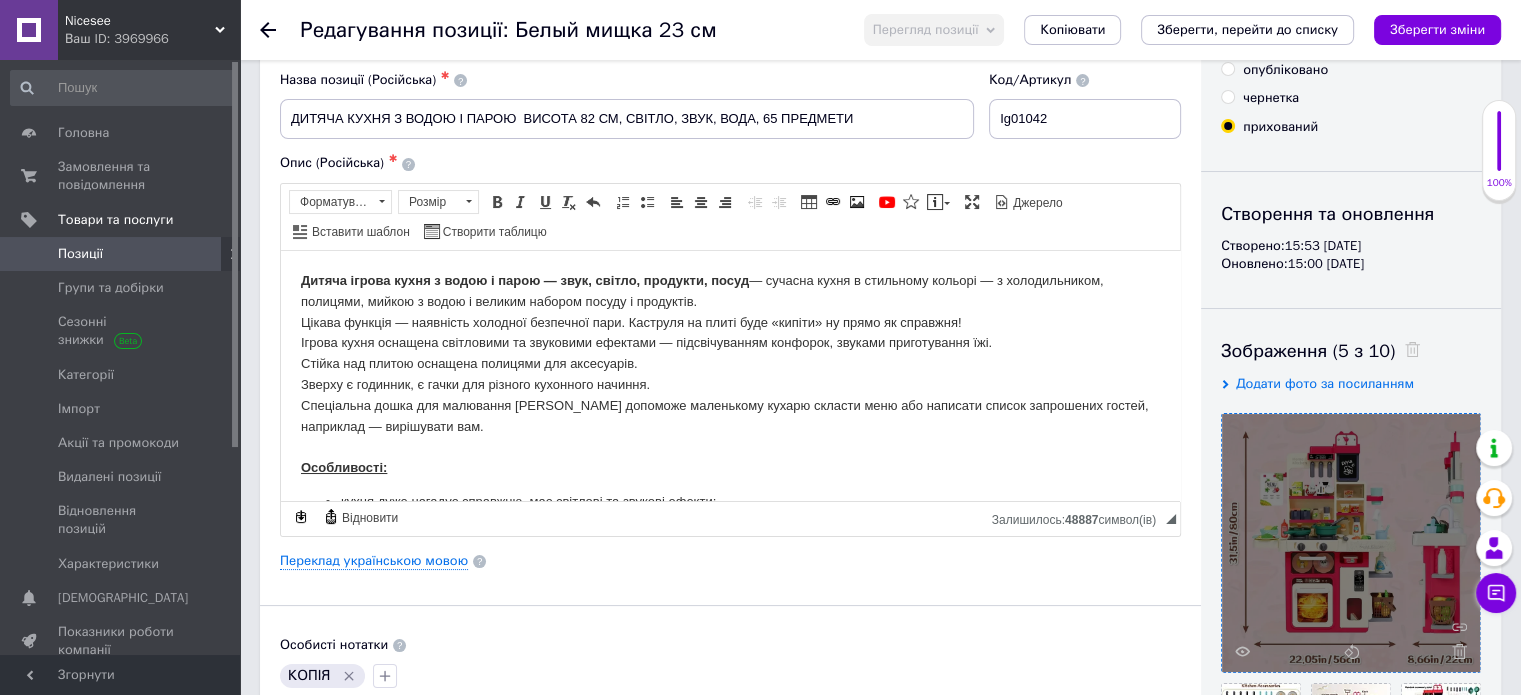 scroll, scrollTop: 0, scrollLeft: 0, axis: both 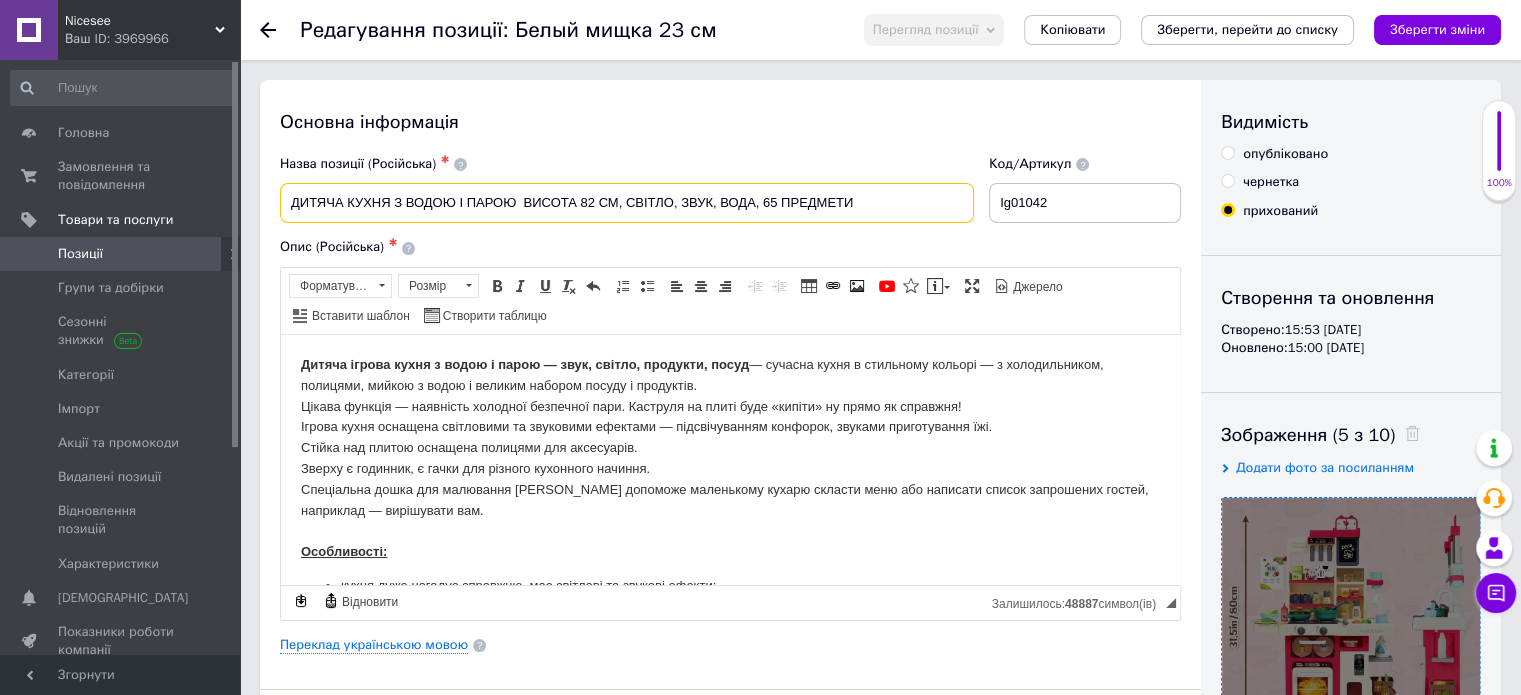 click on "ДИТЯЧА КУХНЯ З ВОДОЮ І ПАРОЮ  ВИСОТА 82 СМ, СВІТЛО, ЗВУК, ВОДА, 65 ПРЕДМЕТИ" at bounding box center [627, 203] 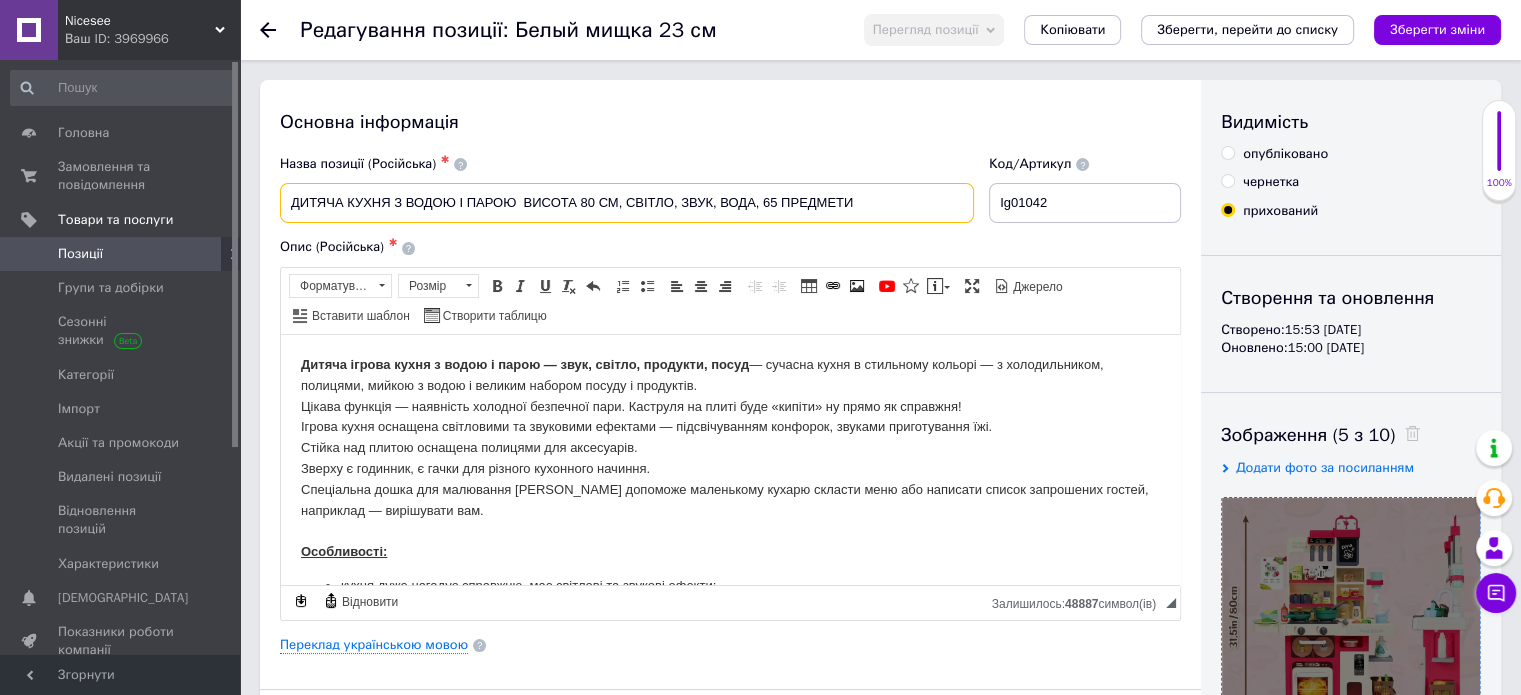 click on "ДИТЯЧА КУХНЯ З ВОДОЮ І ПАРОЮ  ВИСОТА 80 СМ, СВІТЛО, ЗВУК, ВОДА, 65 ПРЕДМЕТИ" at bounding box center [627, 203] 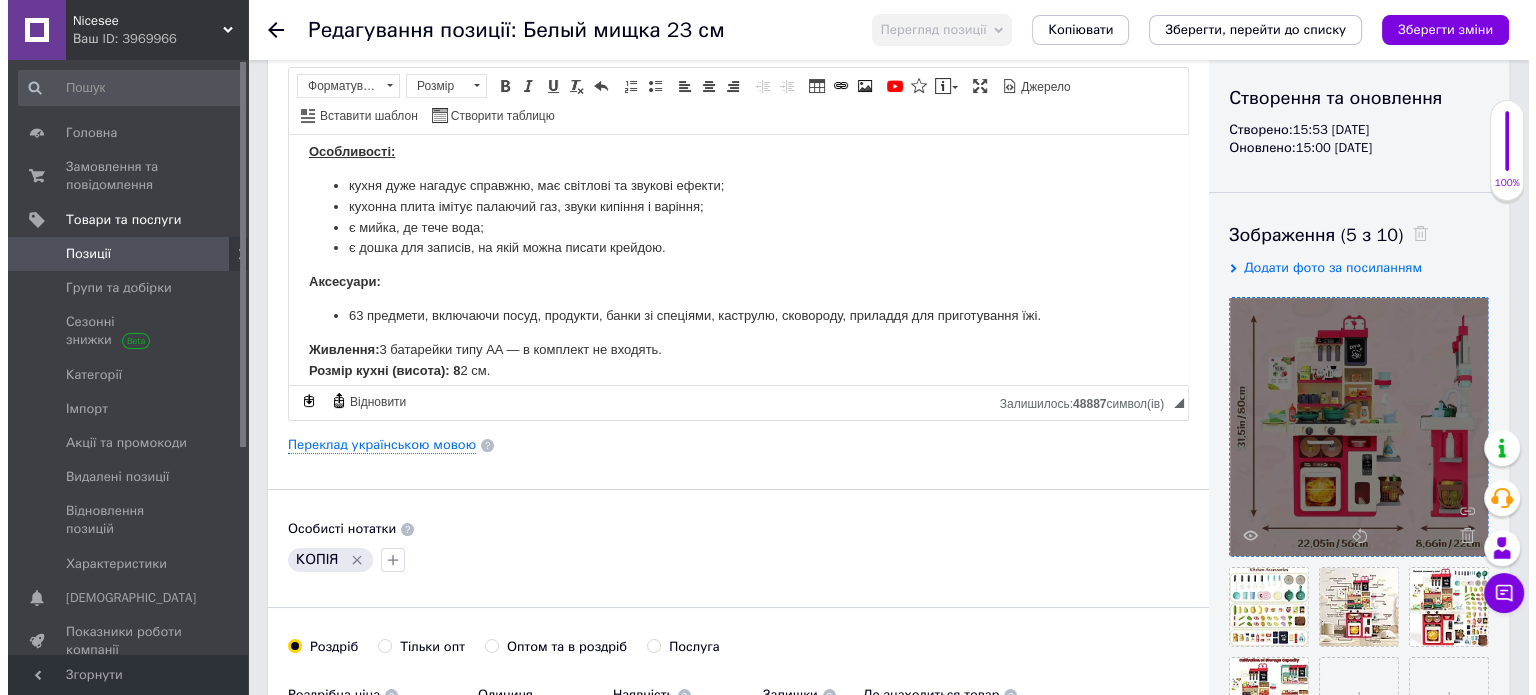 scroll, scrollTop: 400, scrollLeft: 0, axis: vertical 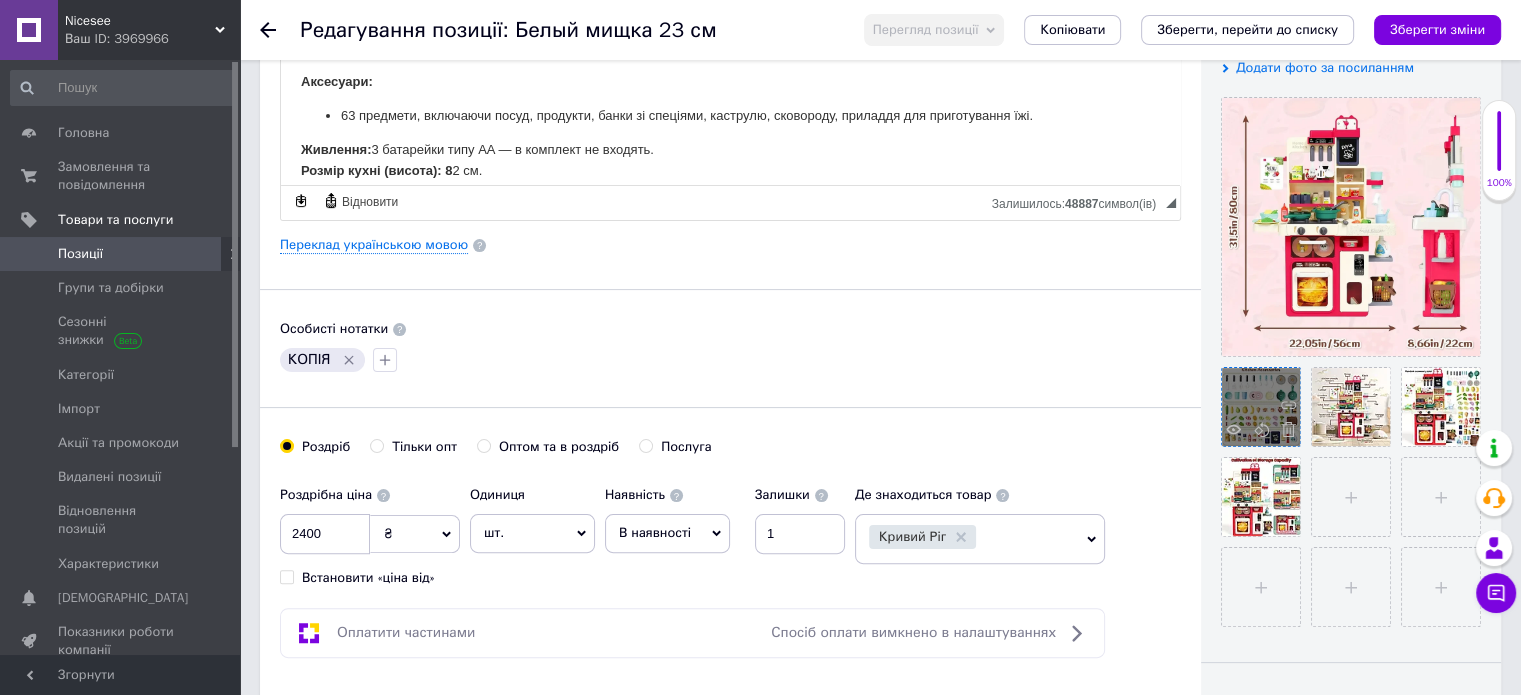 type on "ДИТЯЧА КУХНЯ З ВОДОЮ І ПАРОЮ  ВИСОТА 80 СМ, СВІТЛО, ЗВУК, ВОДА, 63 ПРЕДМЕТИ" 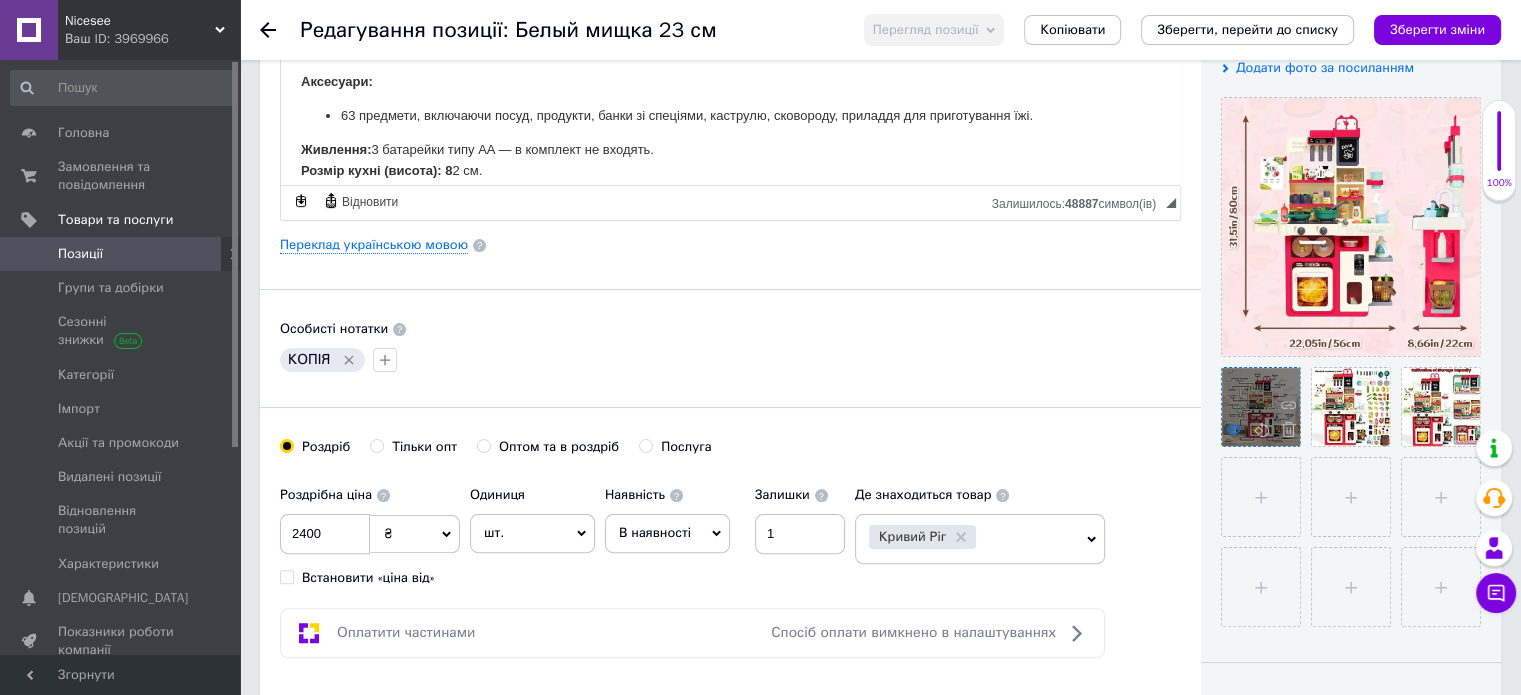 click 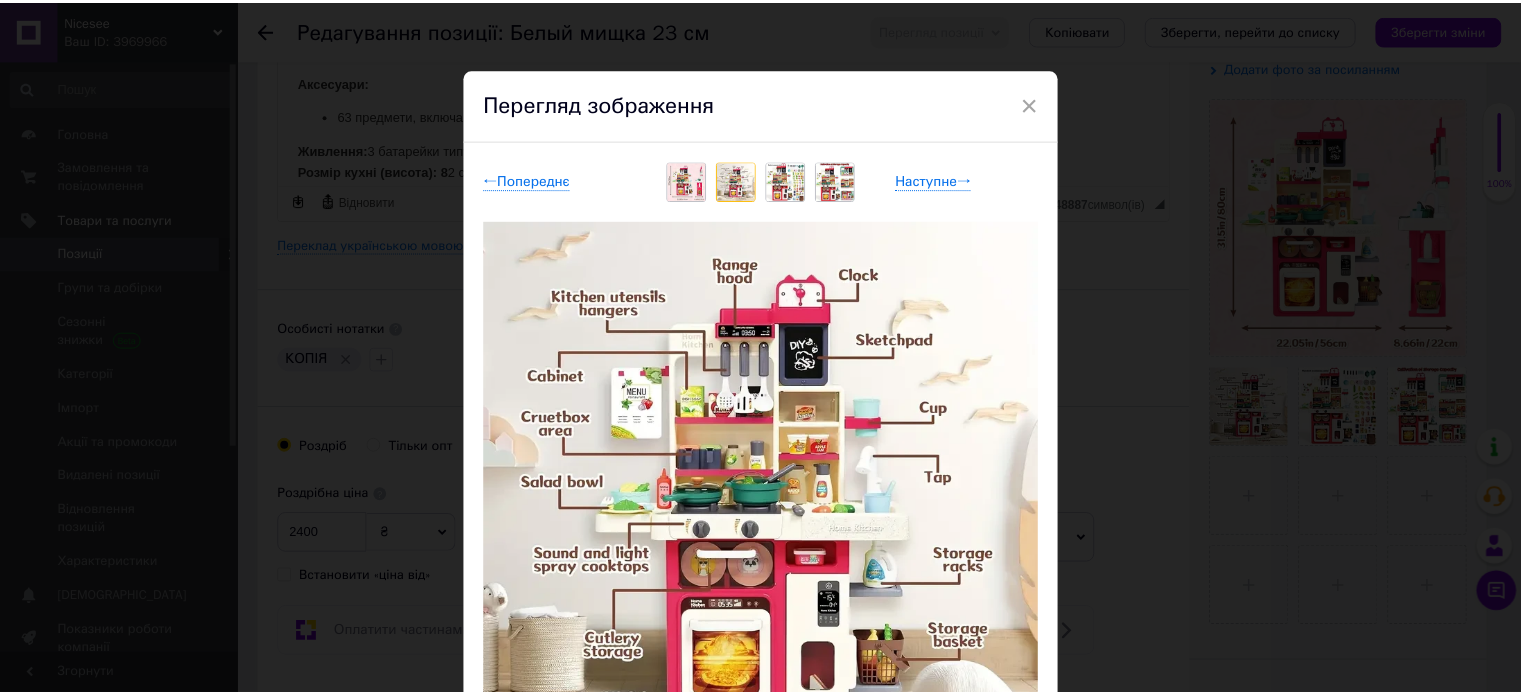 scroll, scrollTop: 0, scrollLeft: 0, axis: both 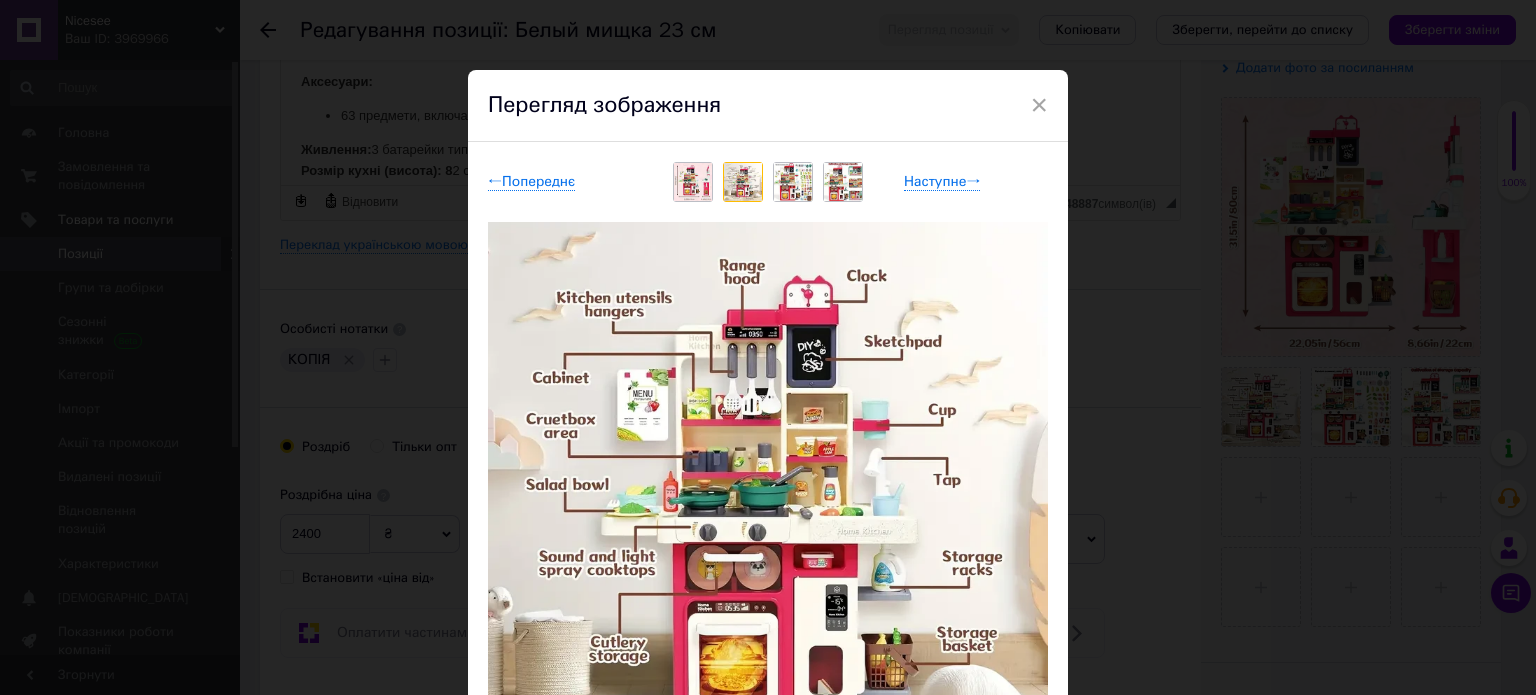 click on "× Перегляд зображення ← Попереднє Наступне → Видалити зображення Видалити всі зображення" at bounding box center (768, 347) 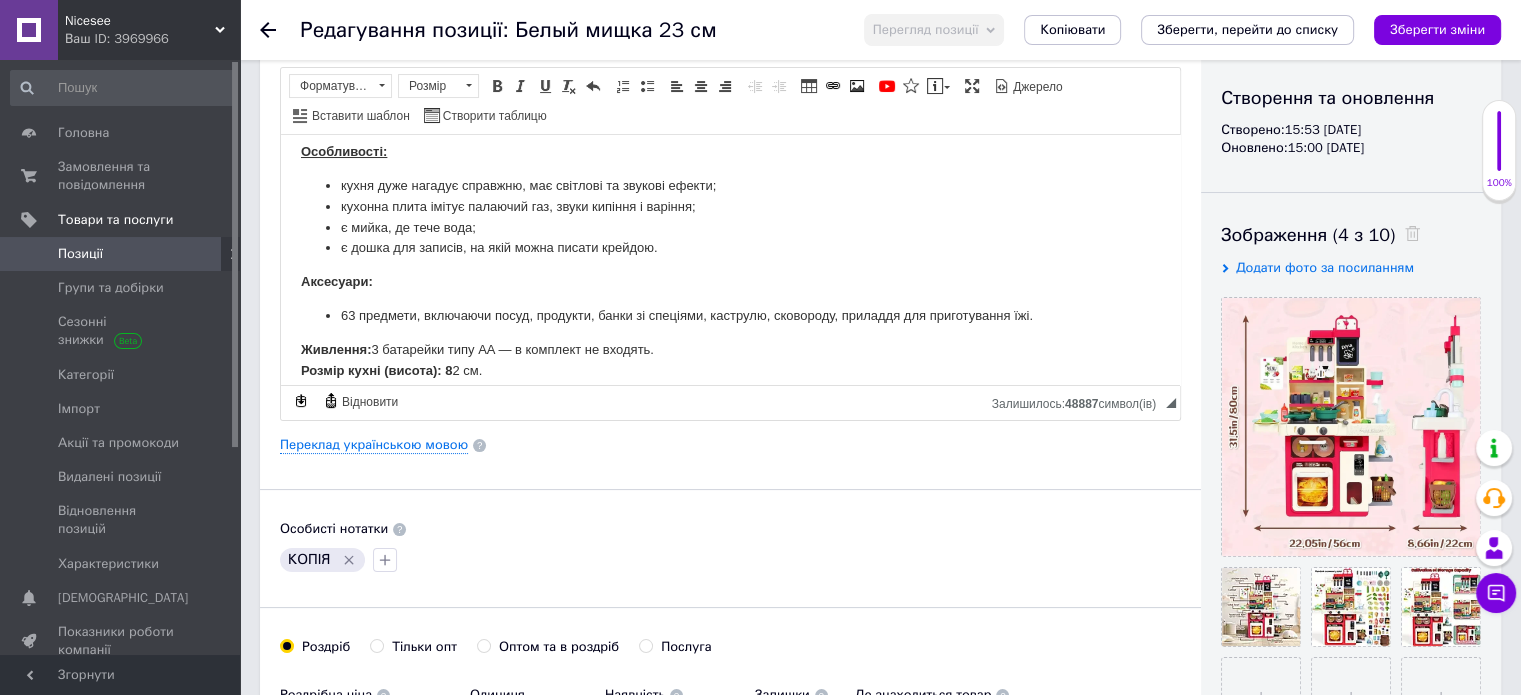 scroll, scrollTop: 270, scrollLeft: 0, axis: vertical 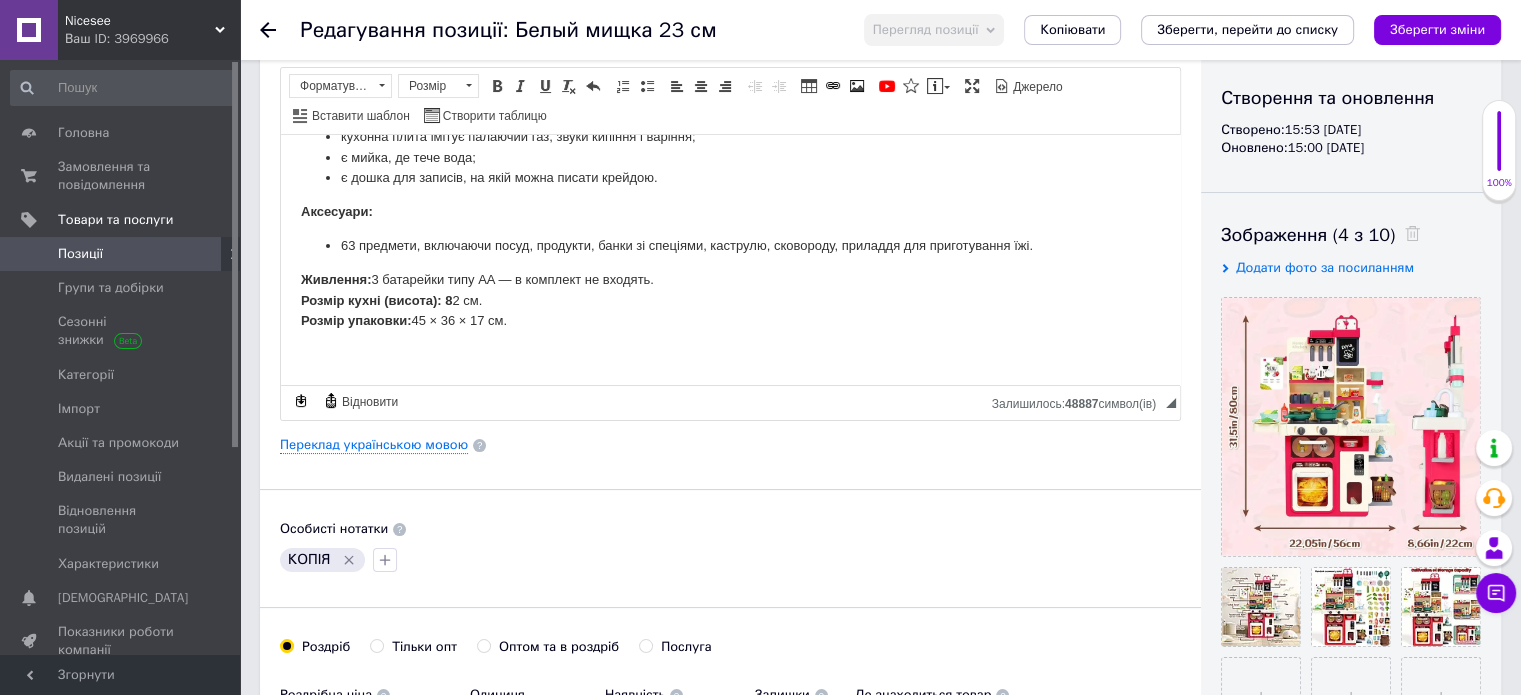 click on "Живлення:  3 батарейки типу AA — в комплект не входять. Розмір кухні (висота): 8 2 см. Розмір упаковки:  45 × 36 × 17 см." at bounding box center [730, 300] 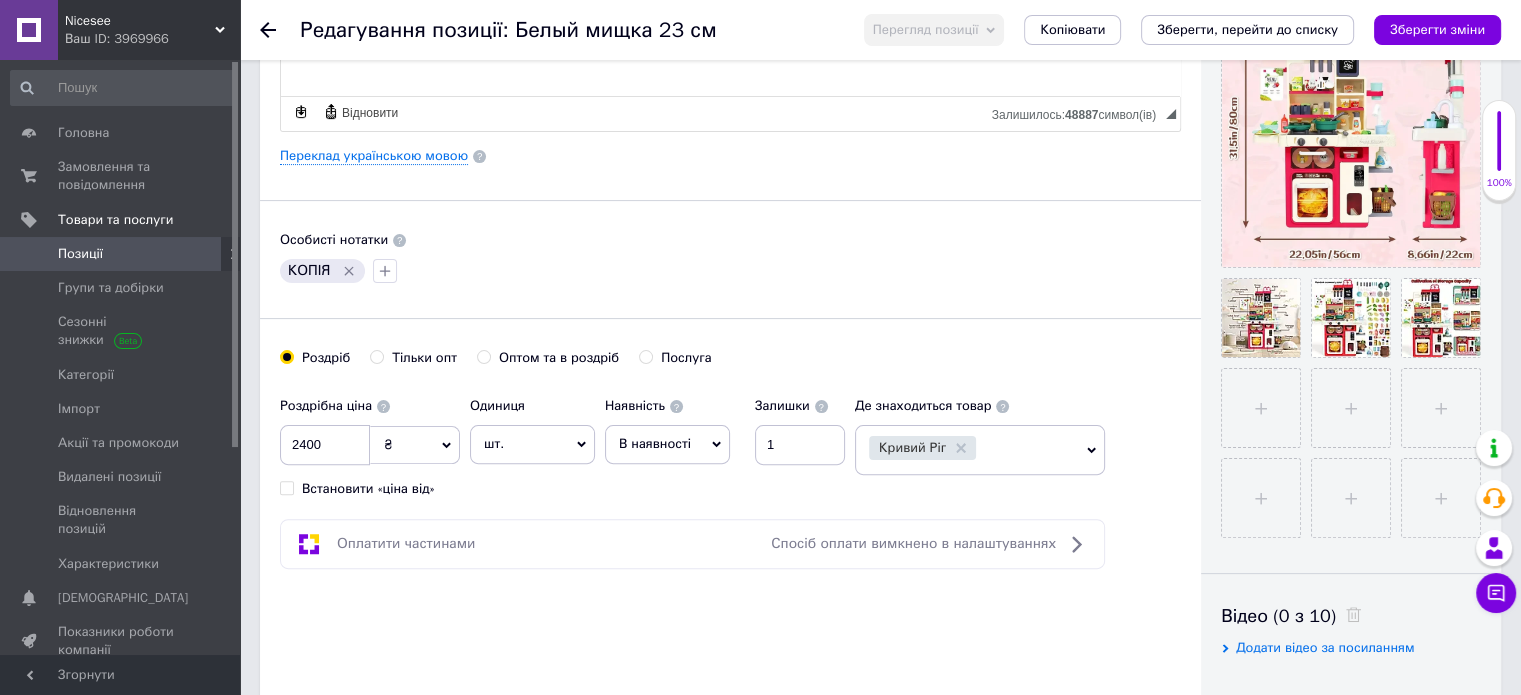 scroll, scrollTop: 500, scrollLeft: 0, axis: vertical 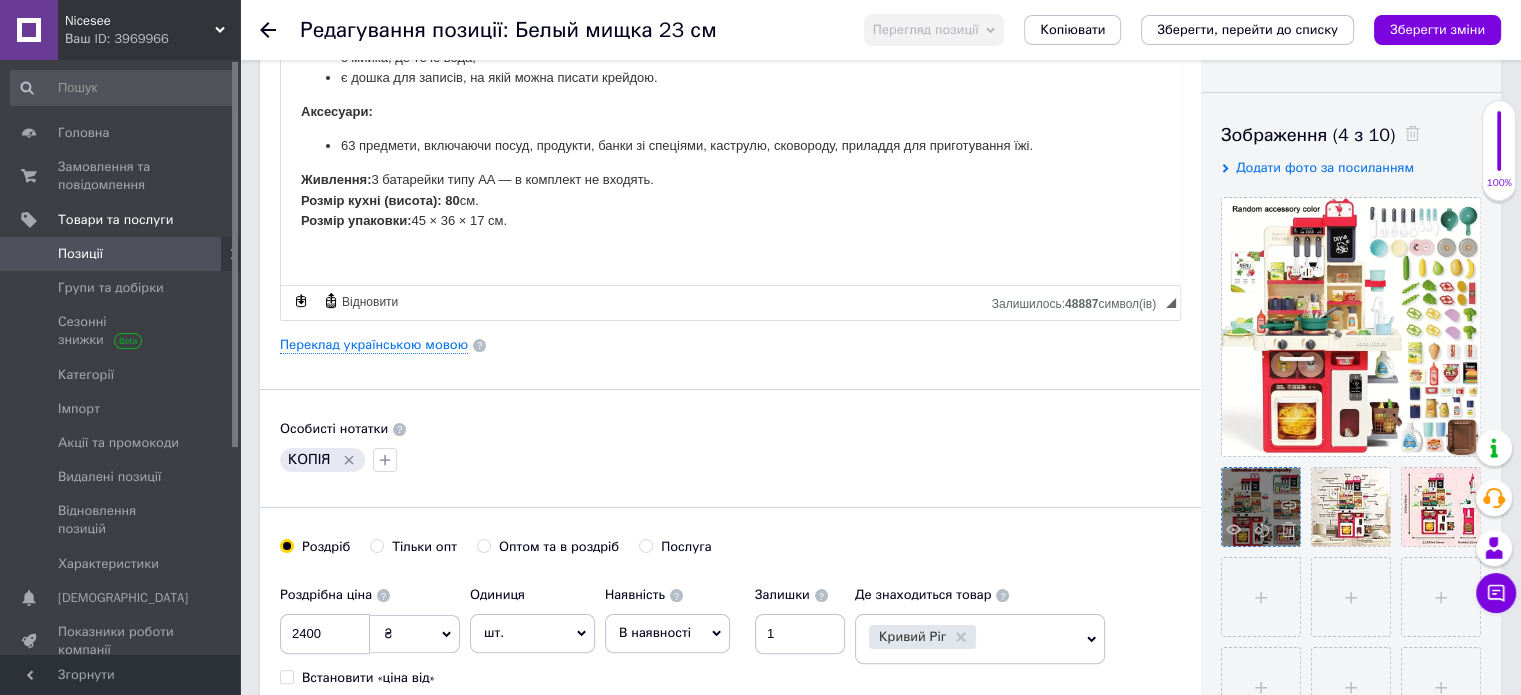 click at bounding box center (1261, 507) 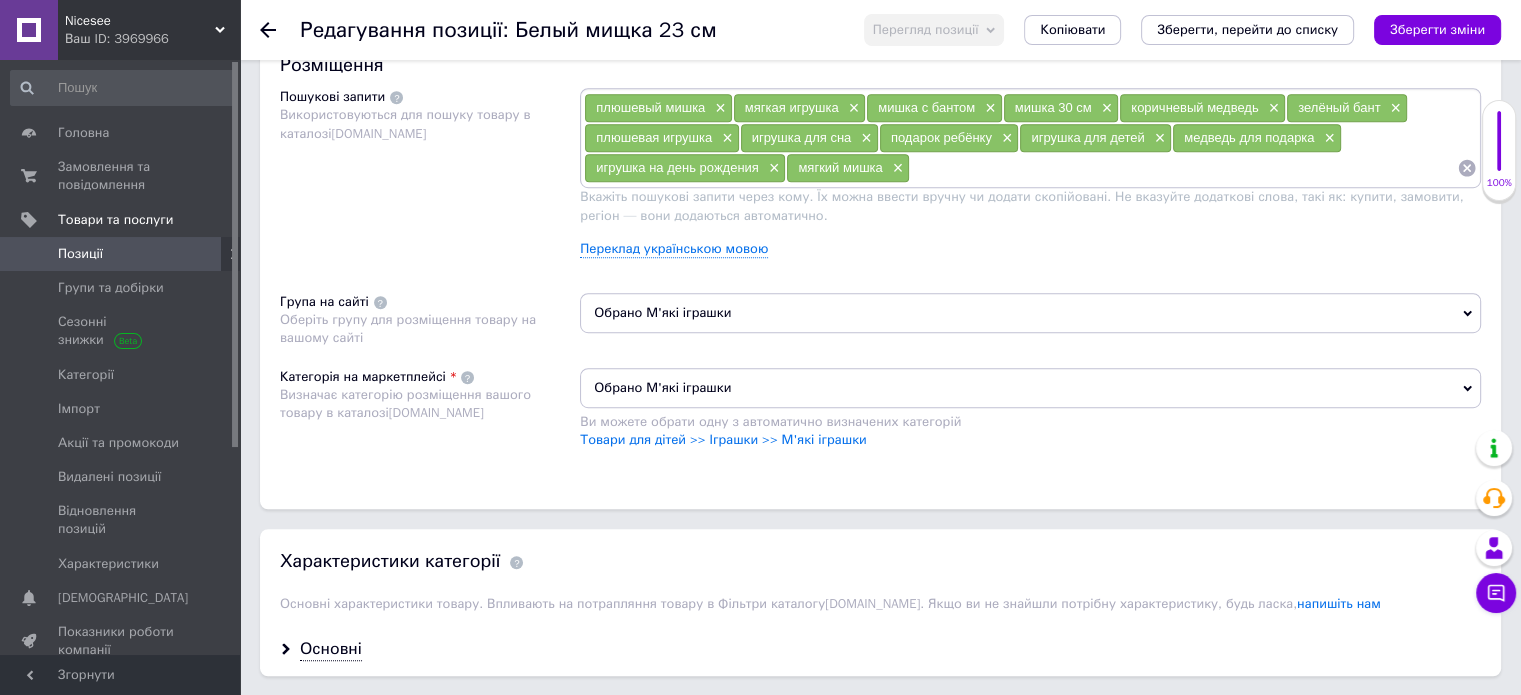 scroll, scrollTop: 1300, scrollLeft: 0, axis: vertical 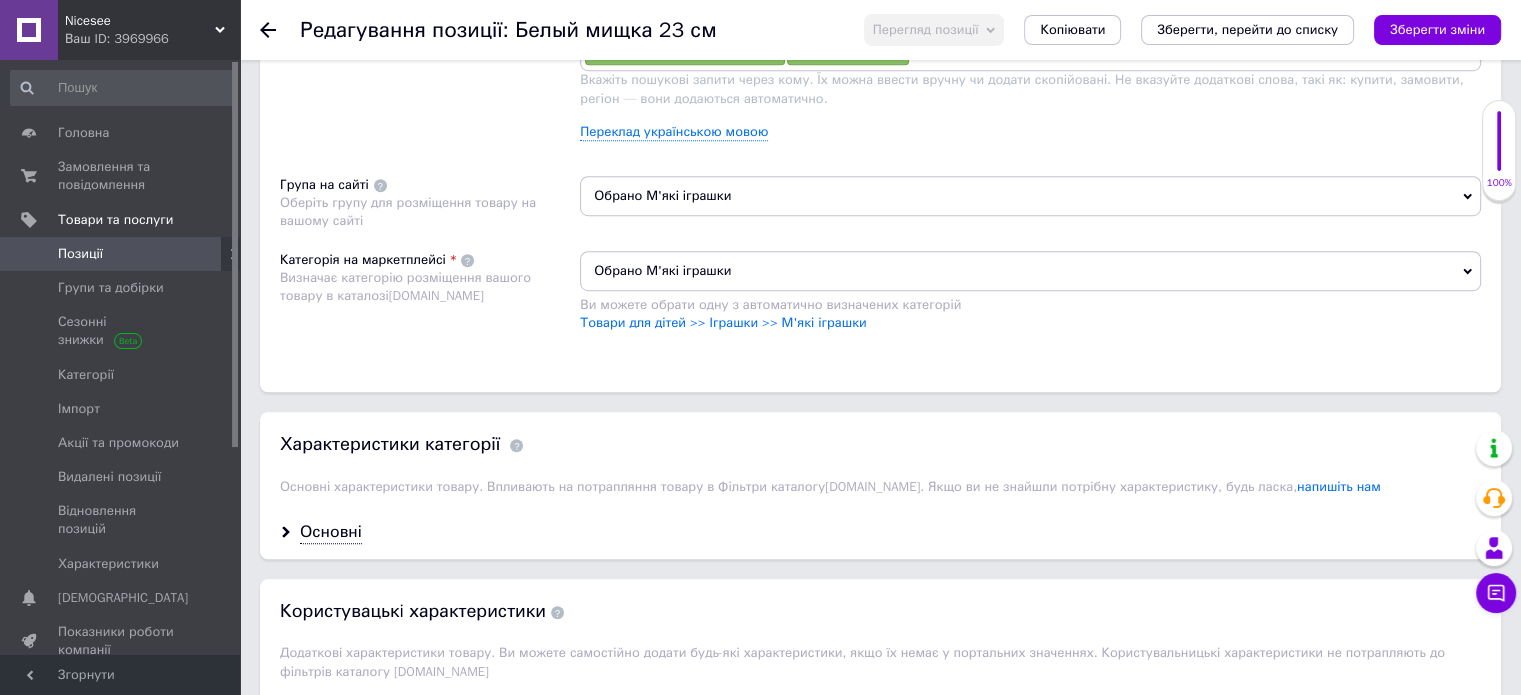 click on "Обрано М'які іграшки" at bounding box center [1030, 196] 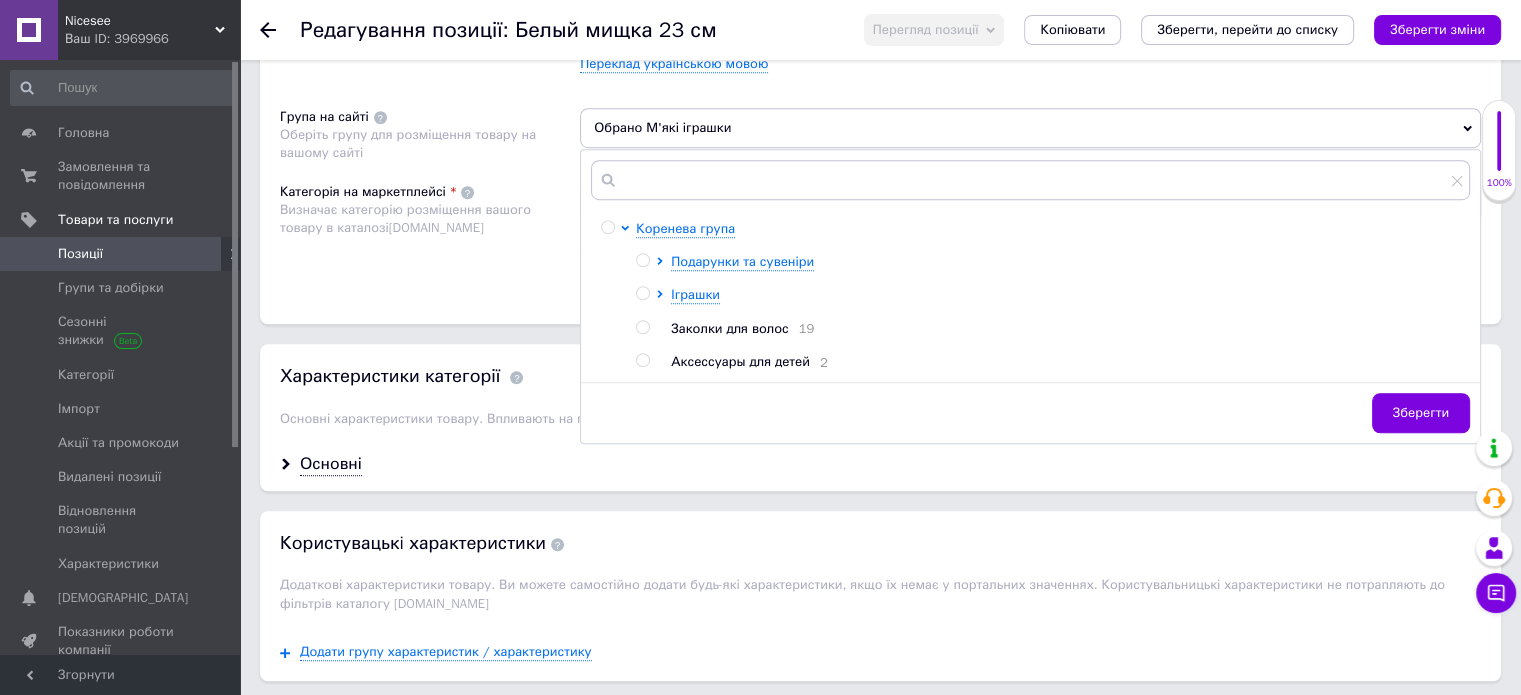 scroll, scrollTop: 1400, scrollLeft: 0, axis: vertical 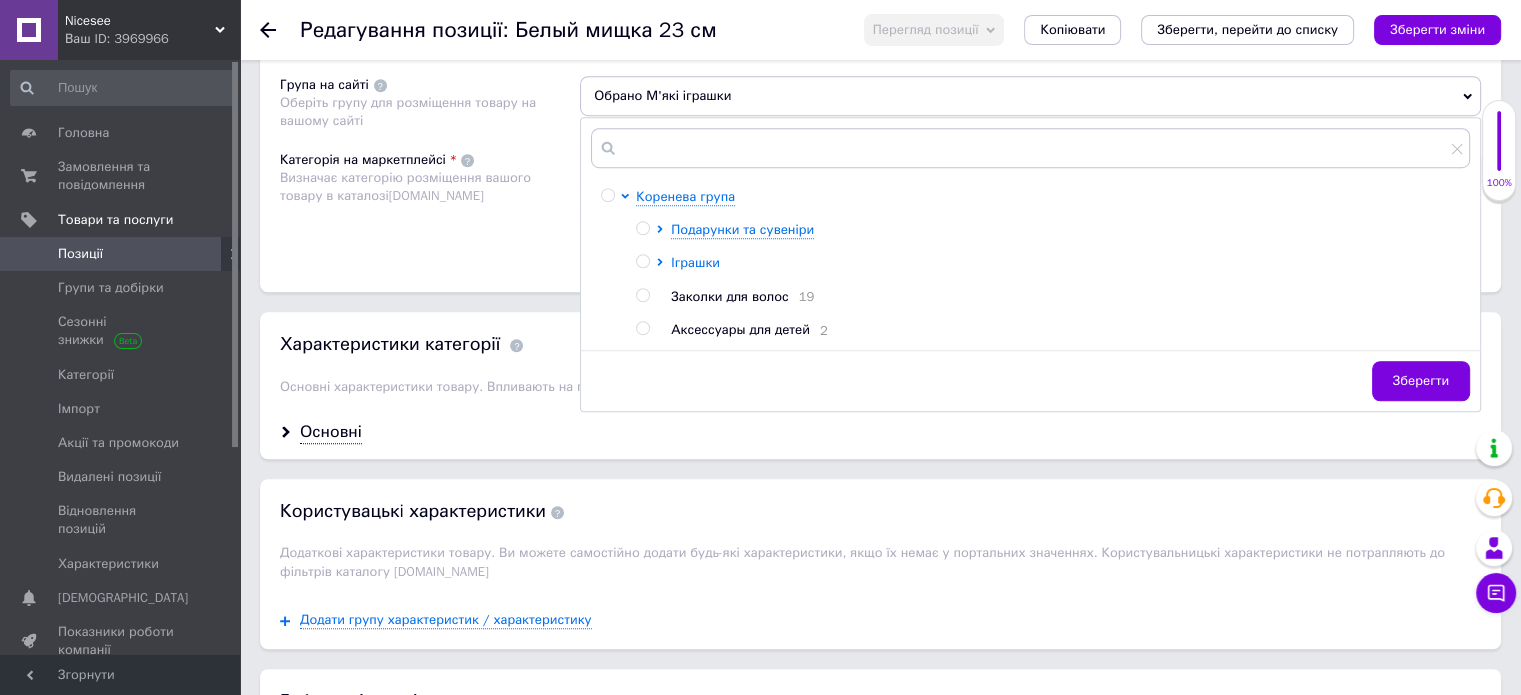 click on "Іграшки" at bounding box center [695, 262] 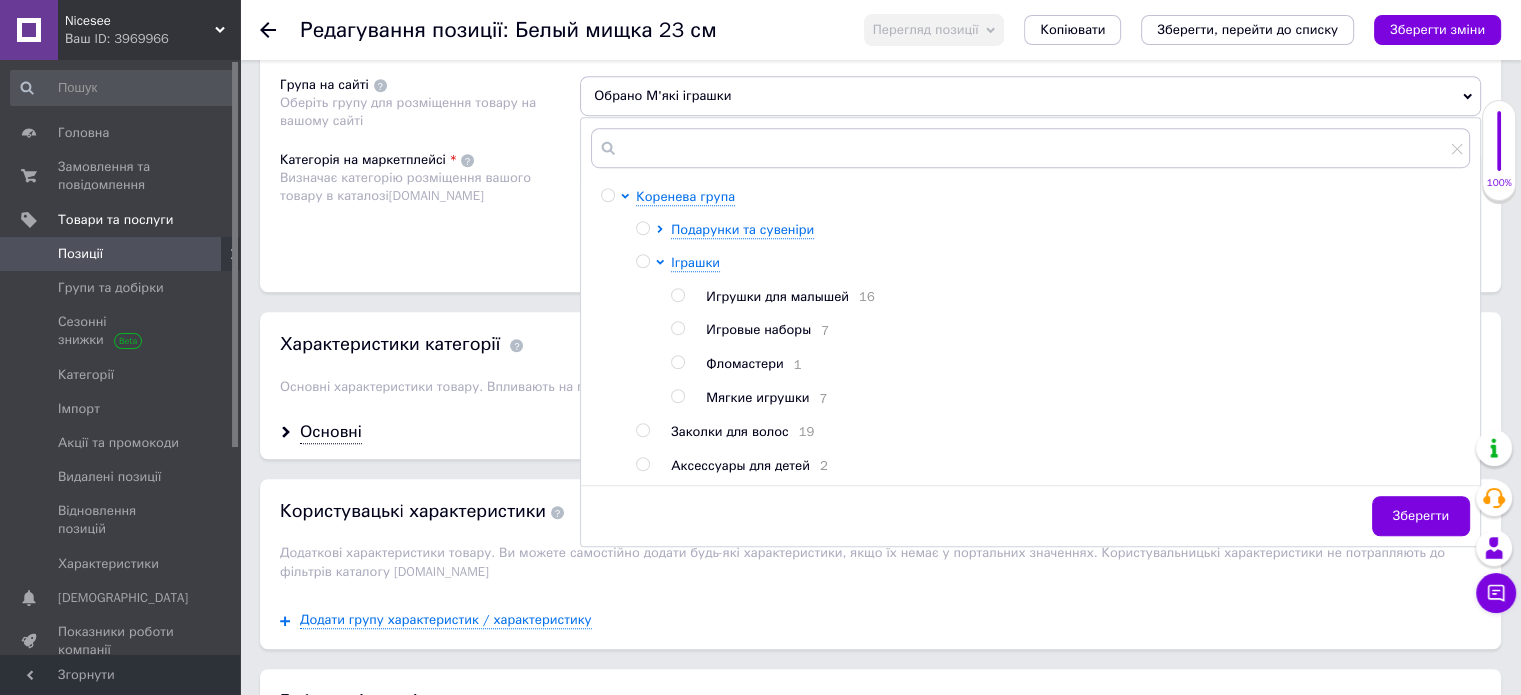 click at bounding box center [677, 328] 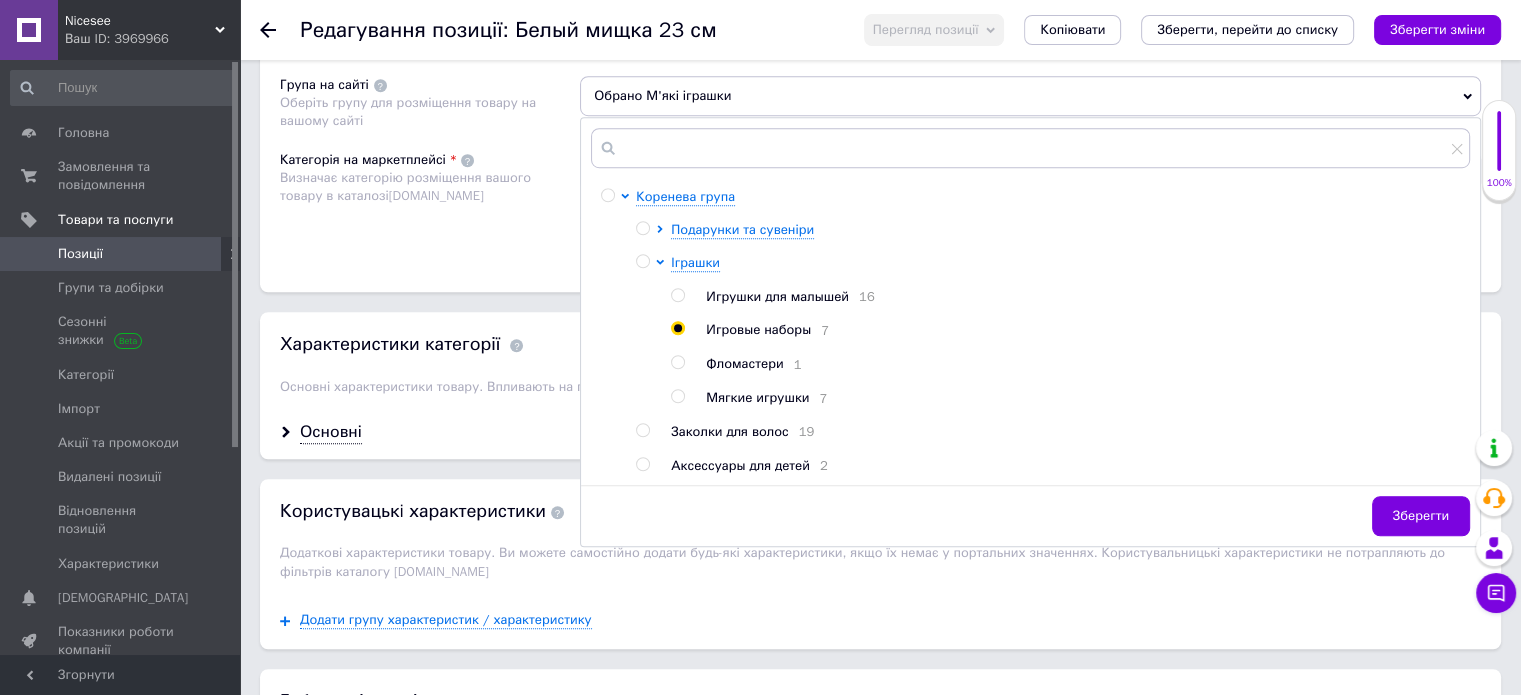 radio on "true" 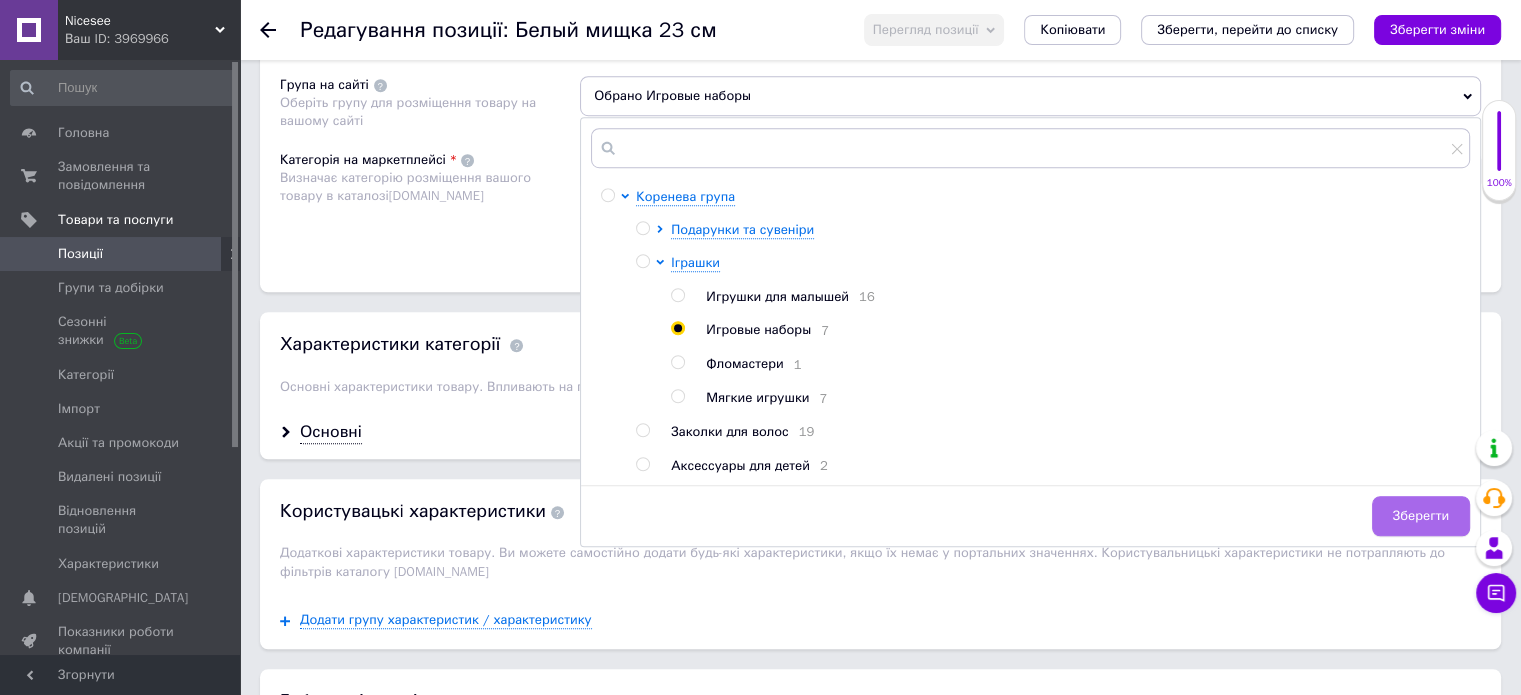 click on "Зберегти" at bounding box center [1421, 516] 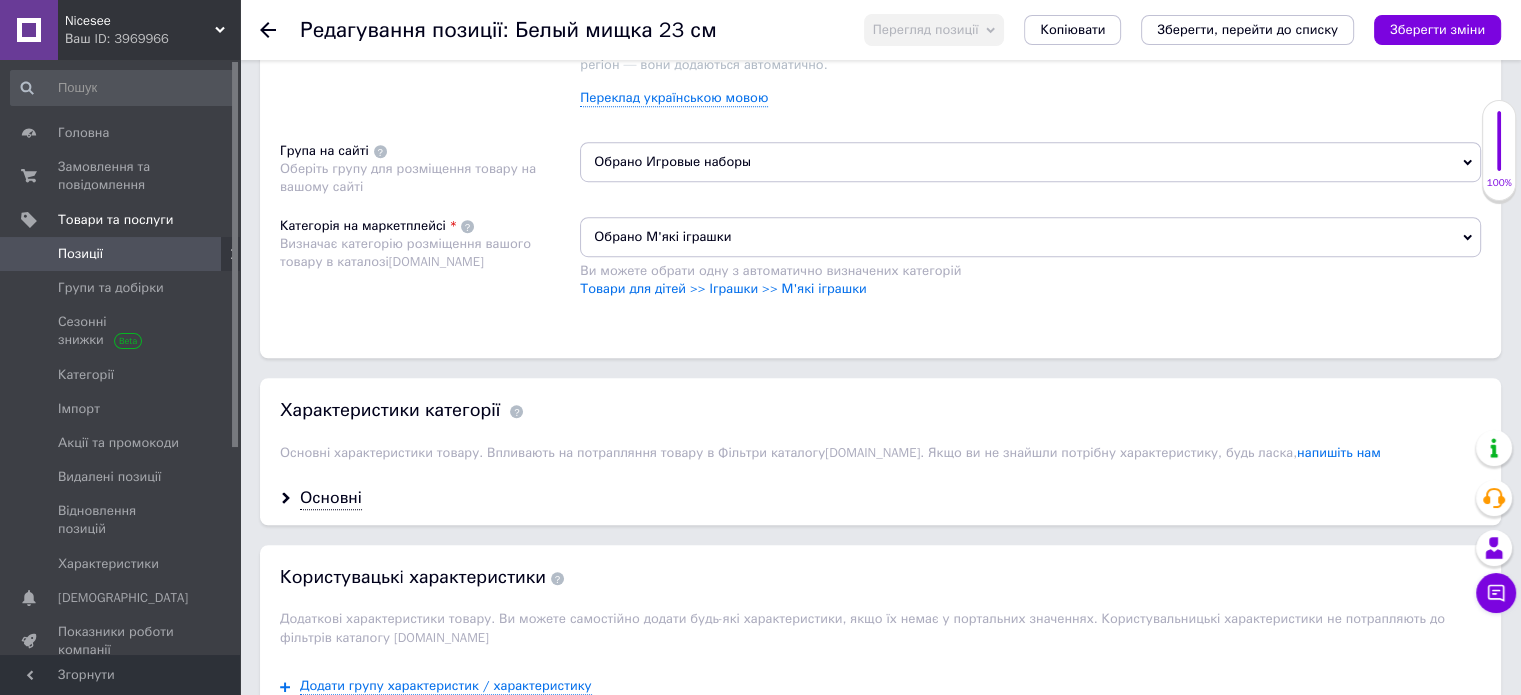 scroll, scrollTop: 1300, scrollLeft: 0, axis: vertical 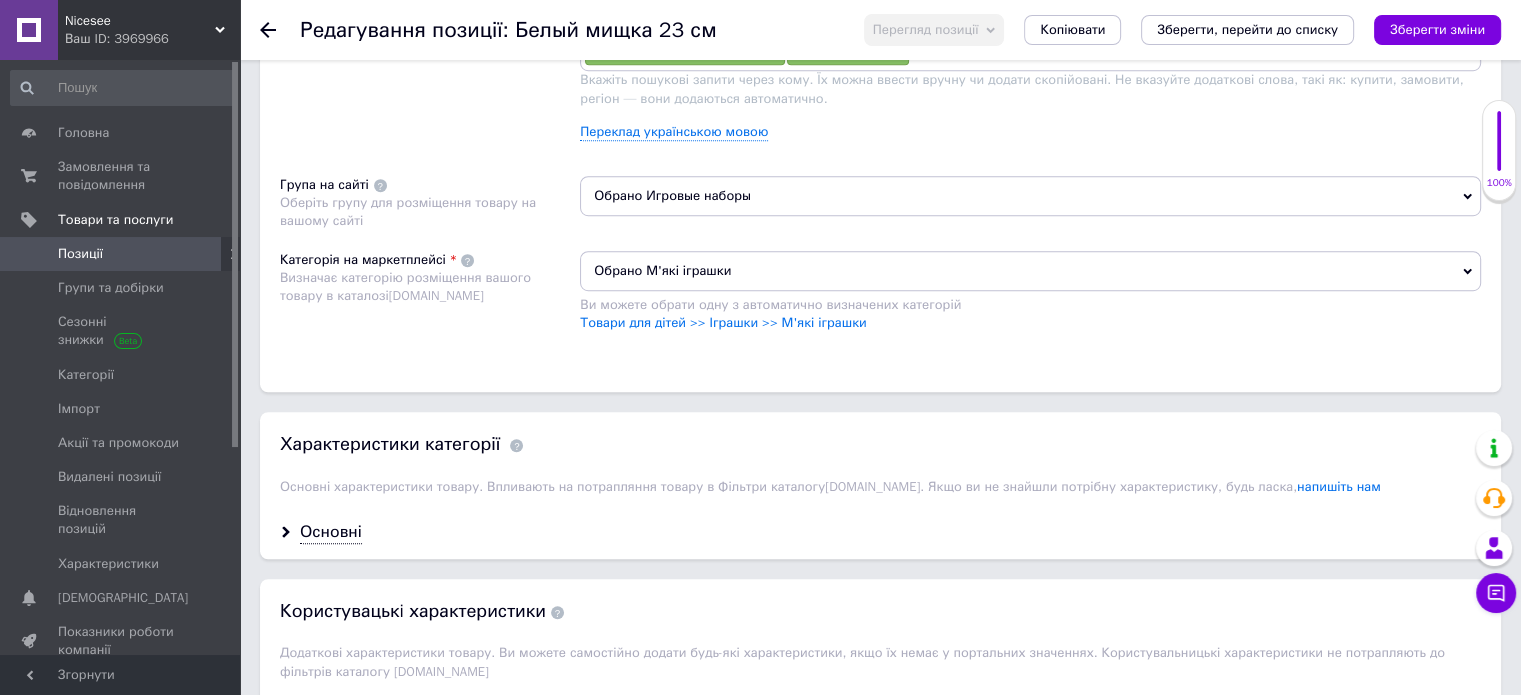 click on "Обрано М'які іграшки" at bounding box center [1030, 271] 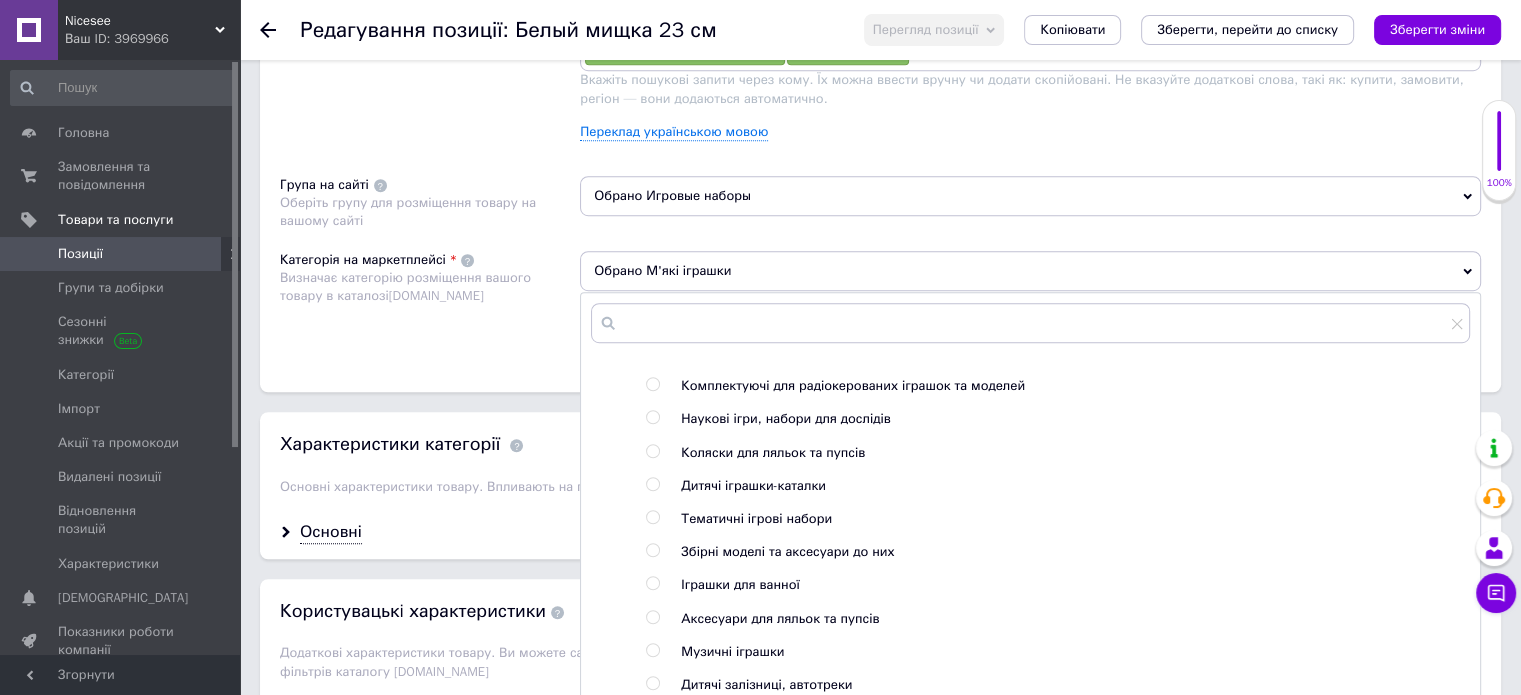 scroll, scrollTop: 1600, scrollLeft: 0, axis: vertical 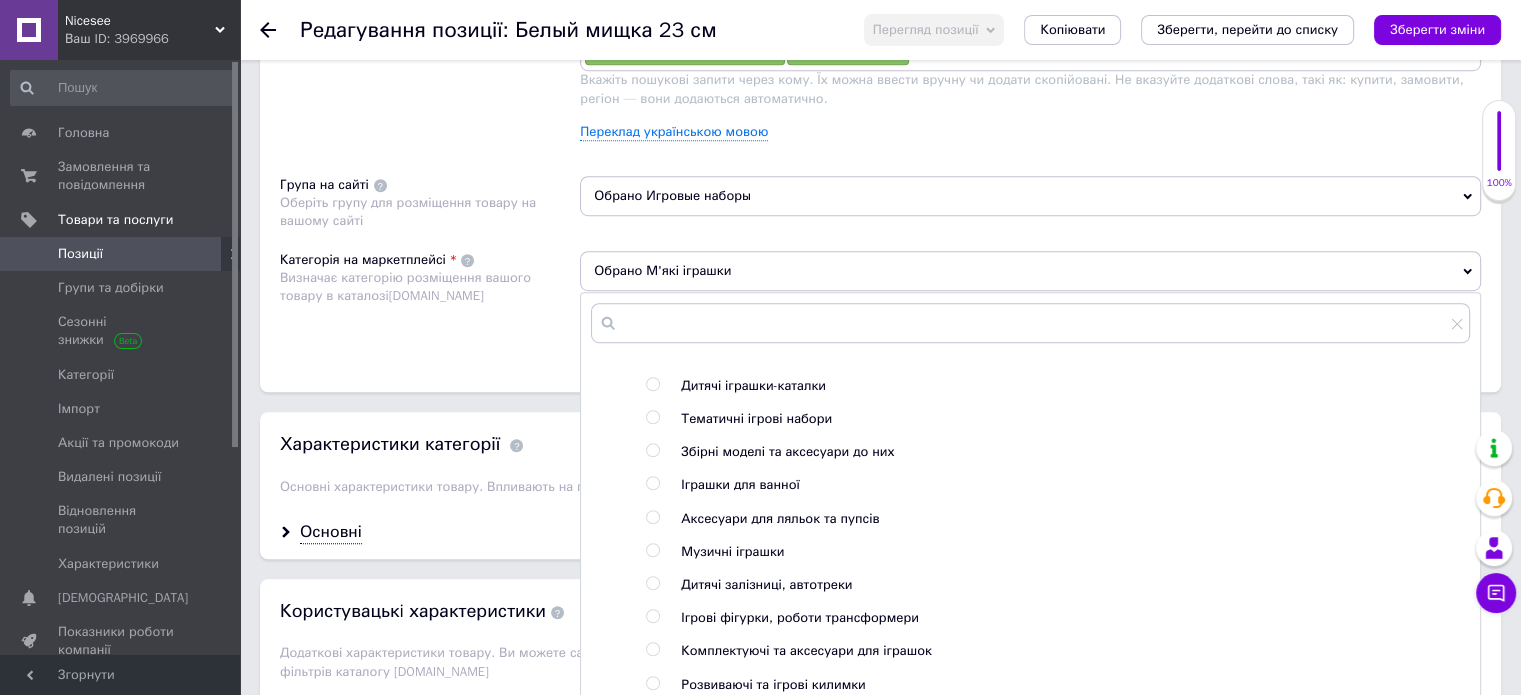 click at bounding box center (638, 435) 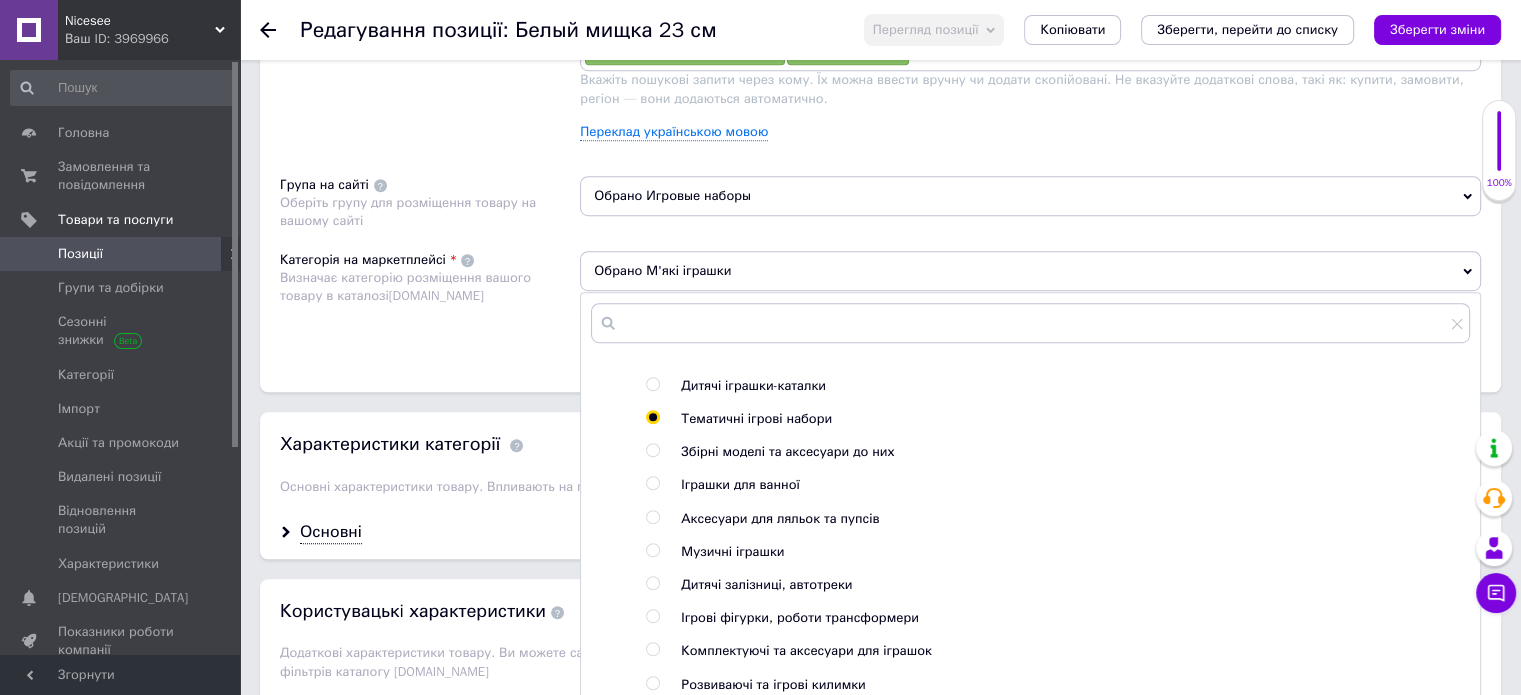 radio on "true" 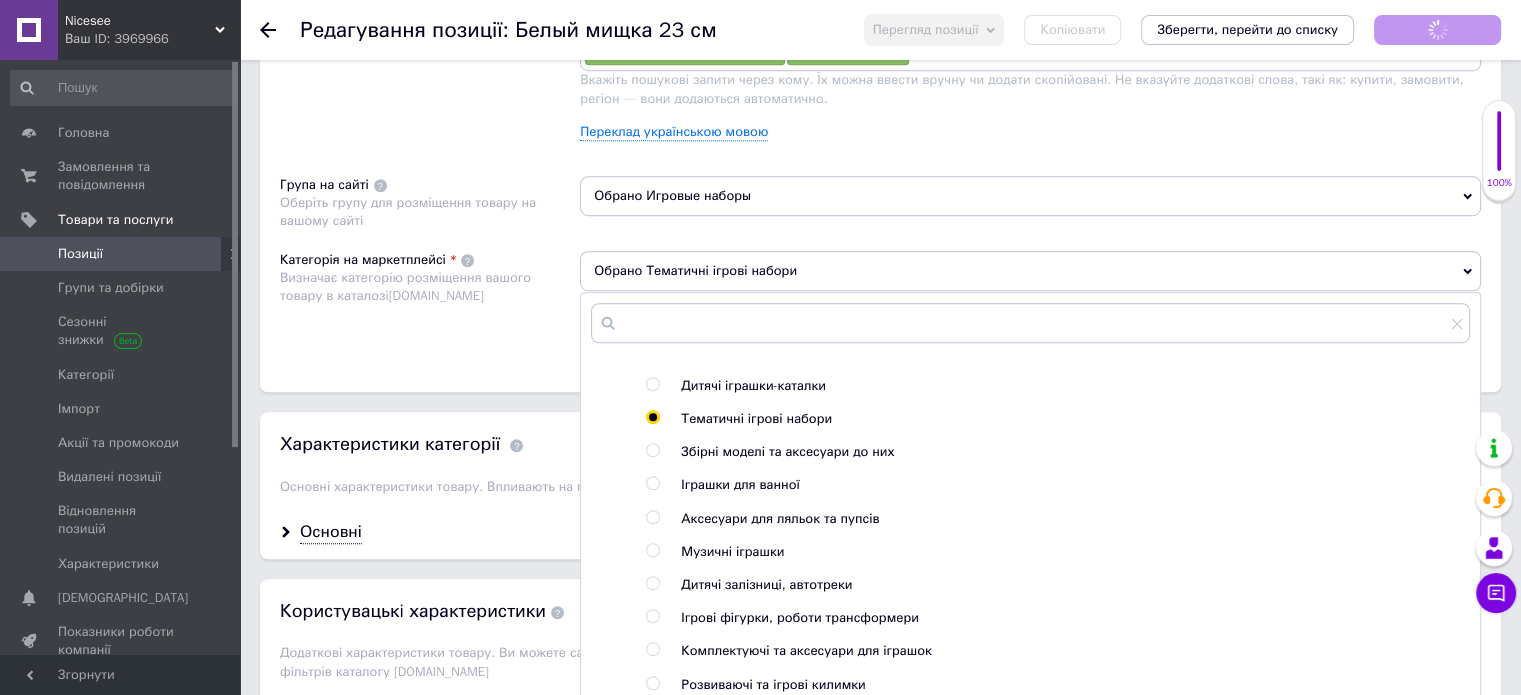 radio on "false" 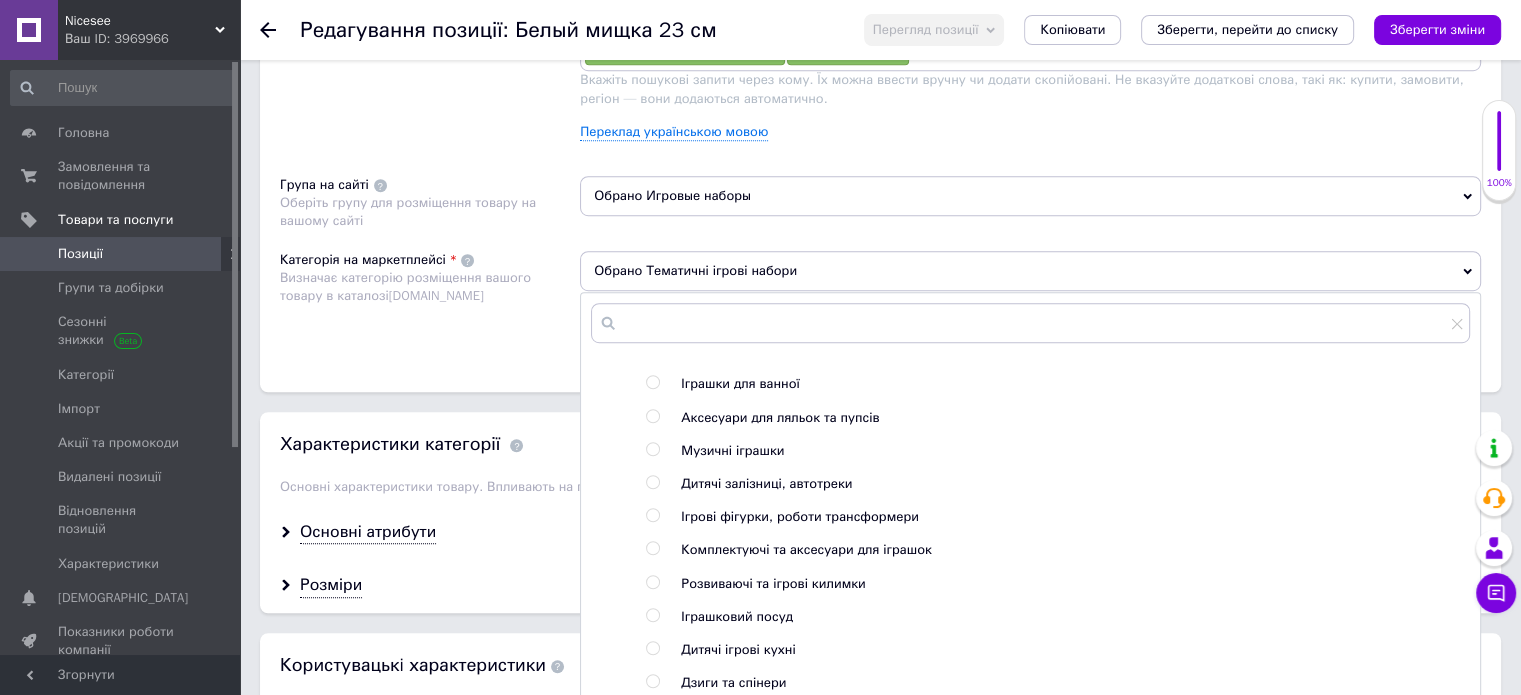 scroll, scrollTop: 1800, scrollLeft: 0, axis: vertical 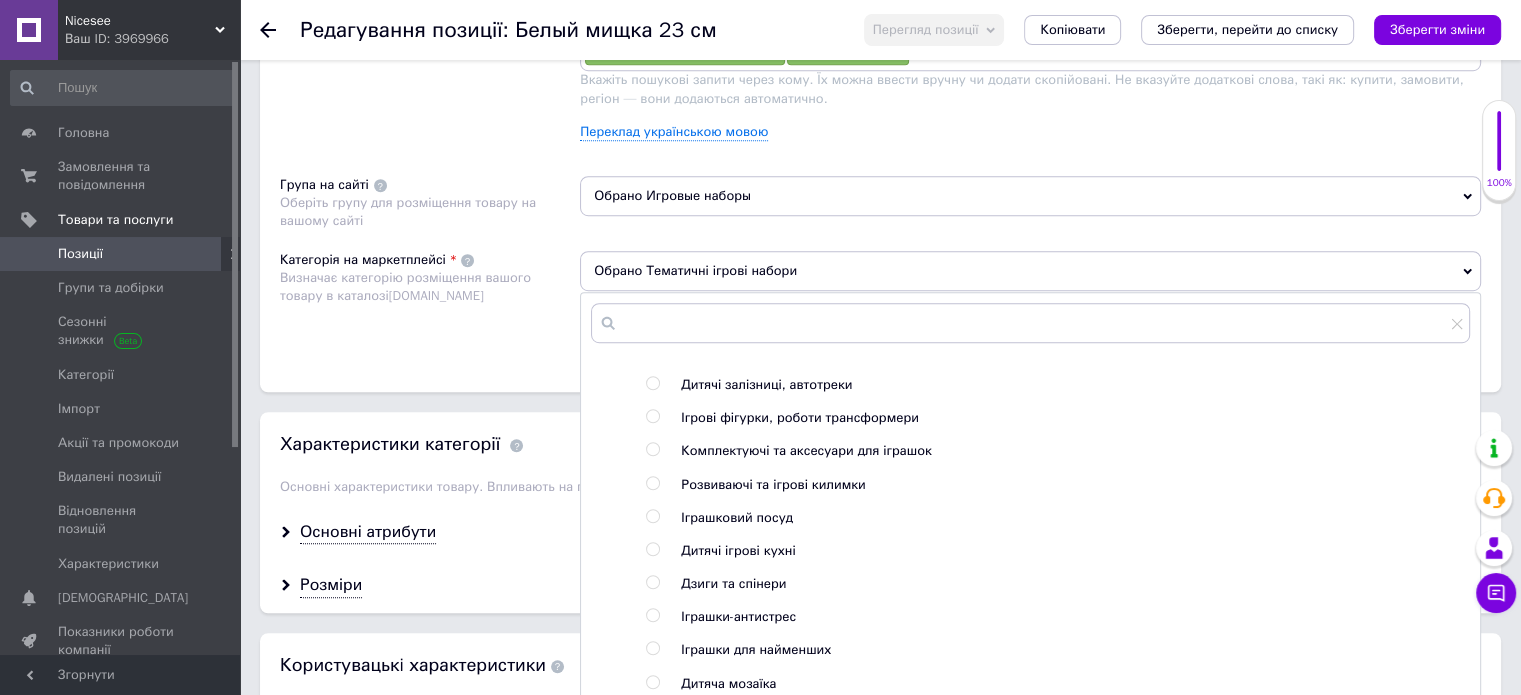click on "Категорія на маркетплейсі Визначає категорію розміщення вашого товару в каталозі  [DOMAIN_NAME]" at bounding box center [430, 301] 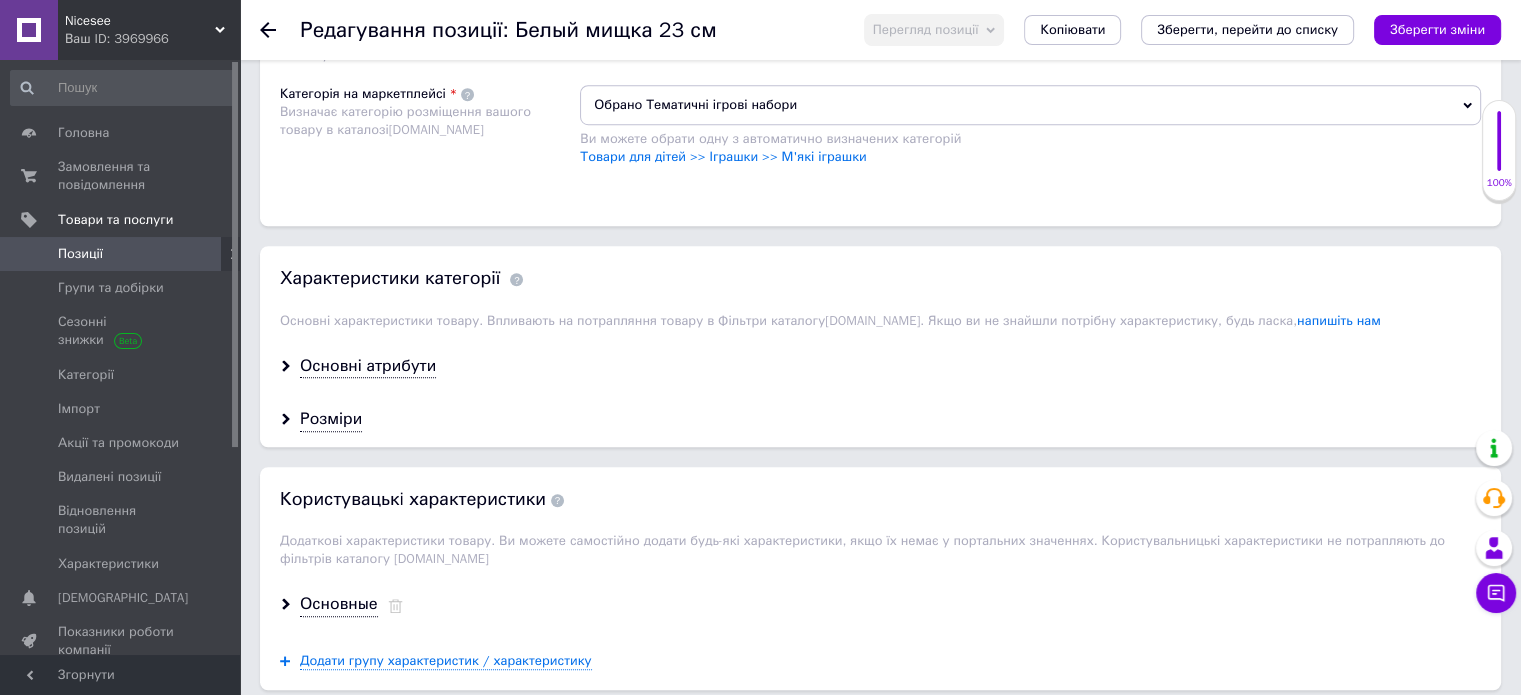 scroll, scrollTop: 1500, scrollLeft: 0, axis: vertical 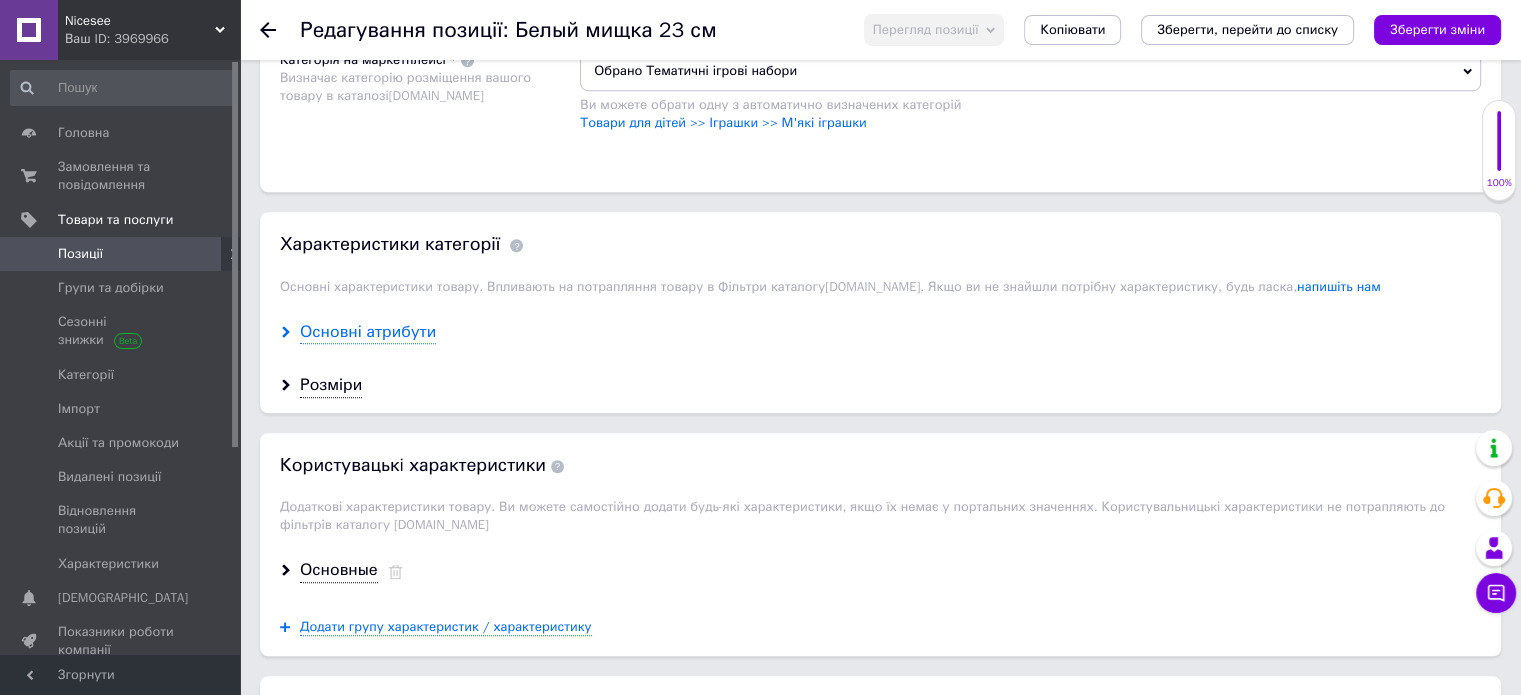 click on "Основні атрибути" at bounding box center [368, 332] 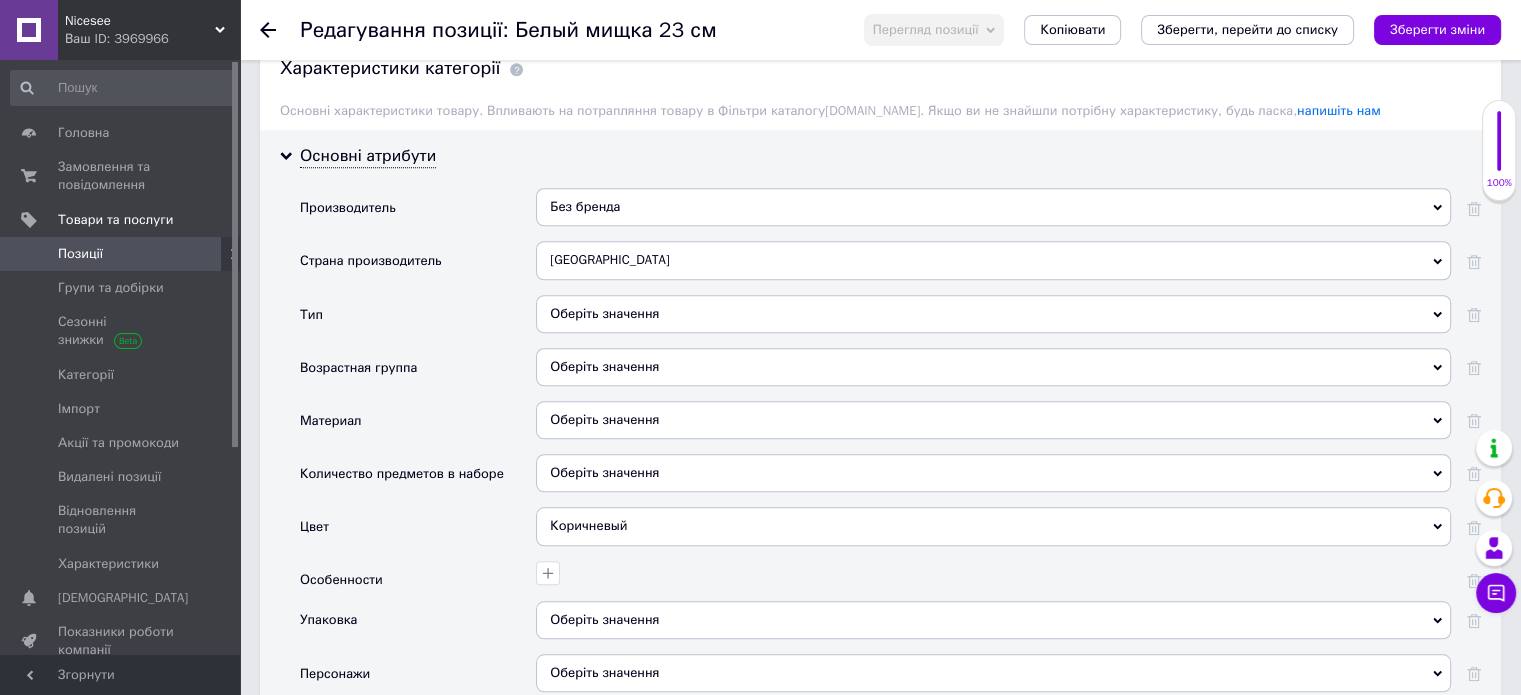 scroll, scrollTop: 1700, scrollLeft: 0, axis: vertical 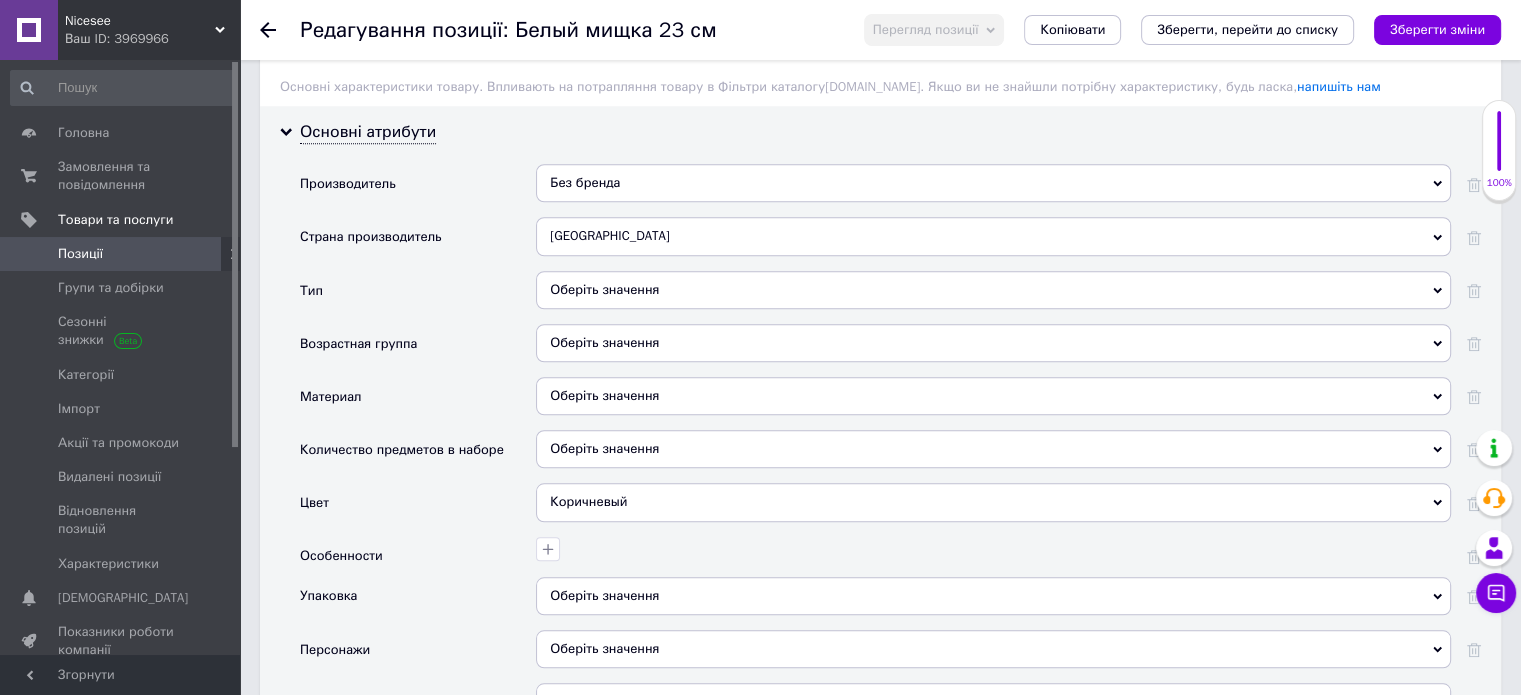 click on "Оберіть значення" at bounding box center (993, 290) 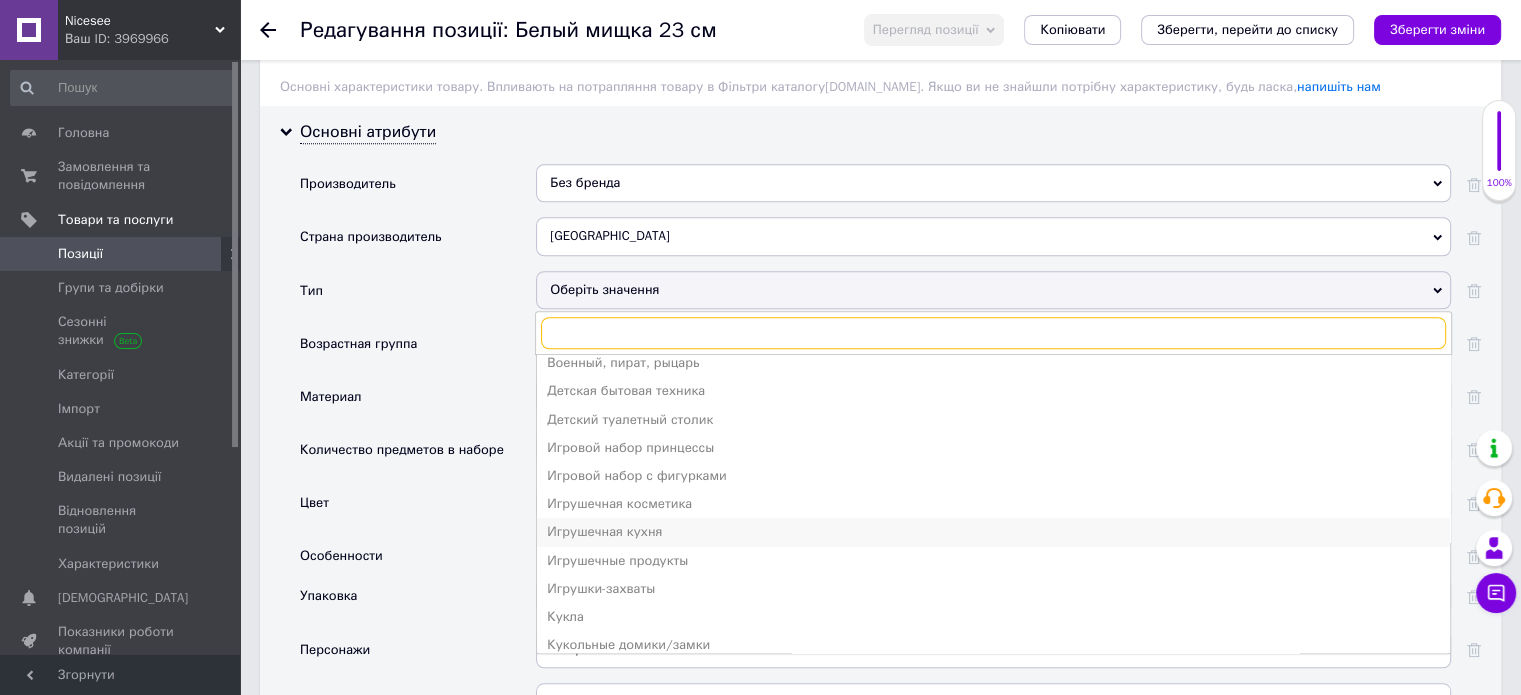 scroll, scrollTop: 100, scrollLeft: 0, axis: vertical 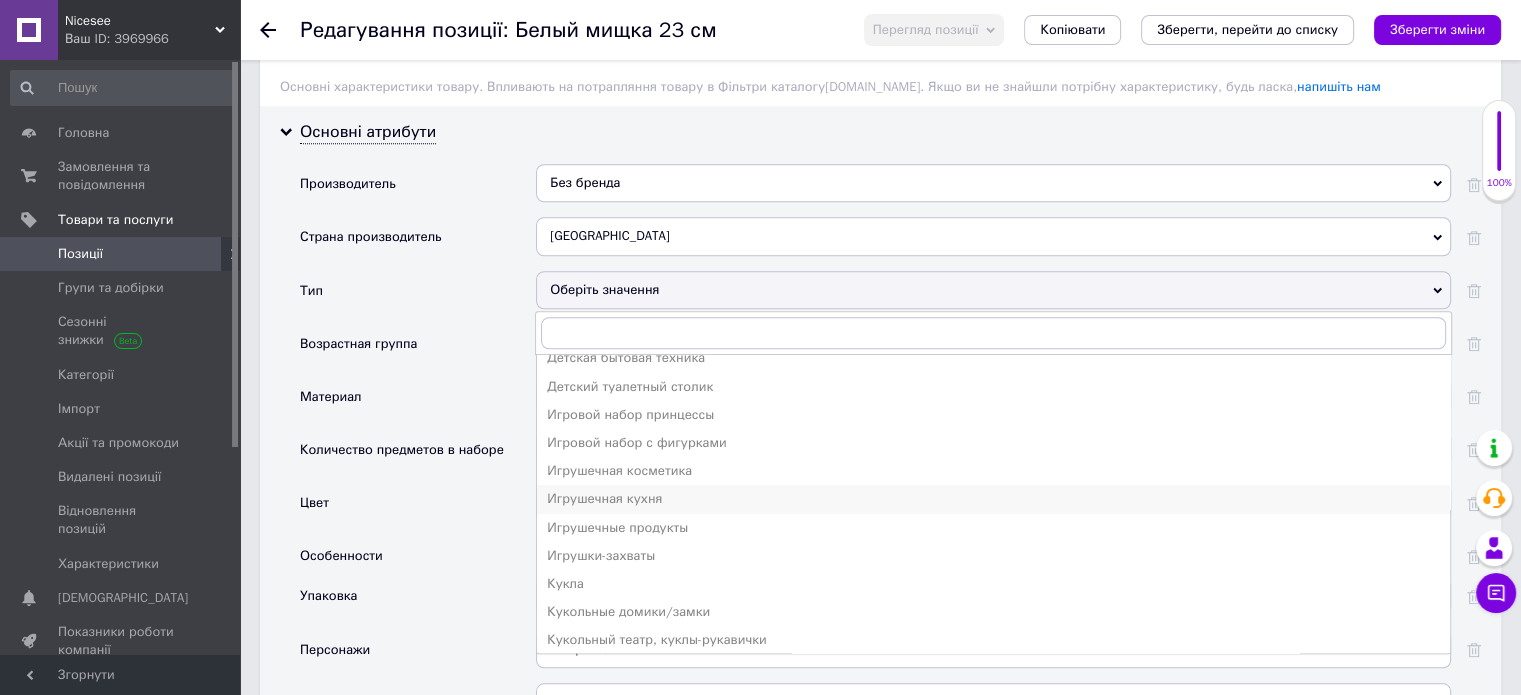 click on "Игрушечная кухня" at bounding box center [993, 499] 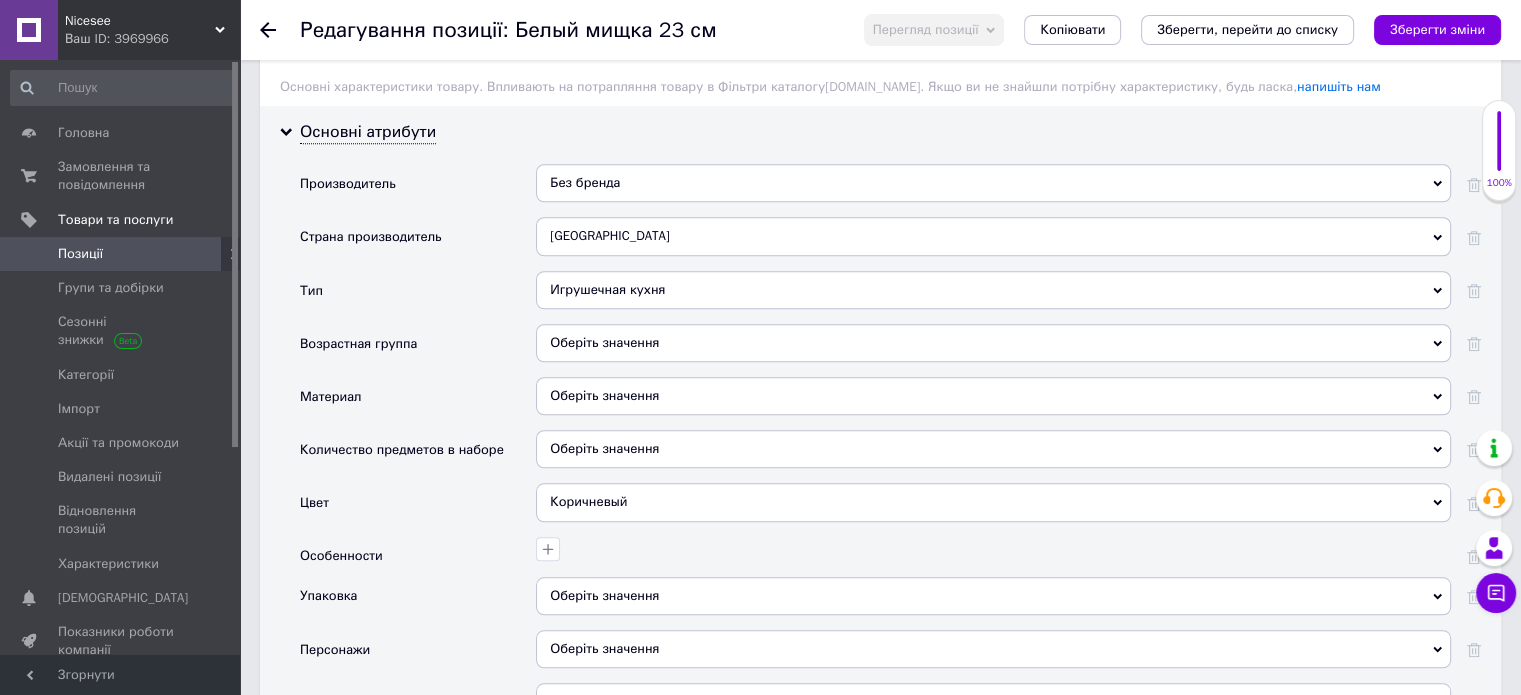 scroll, scrollTop: 1800, scrollLeft: 0, axis: vertical 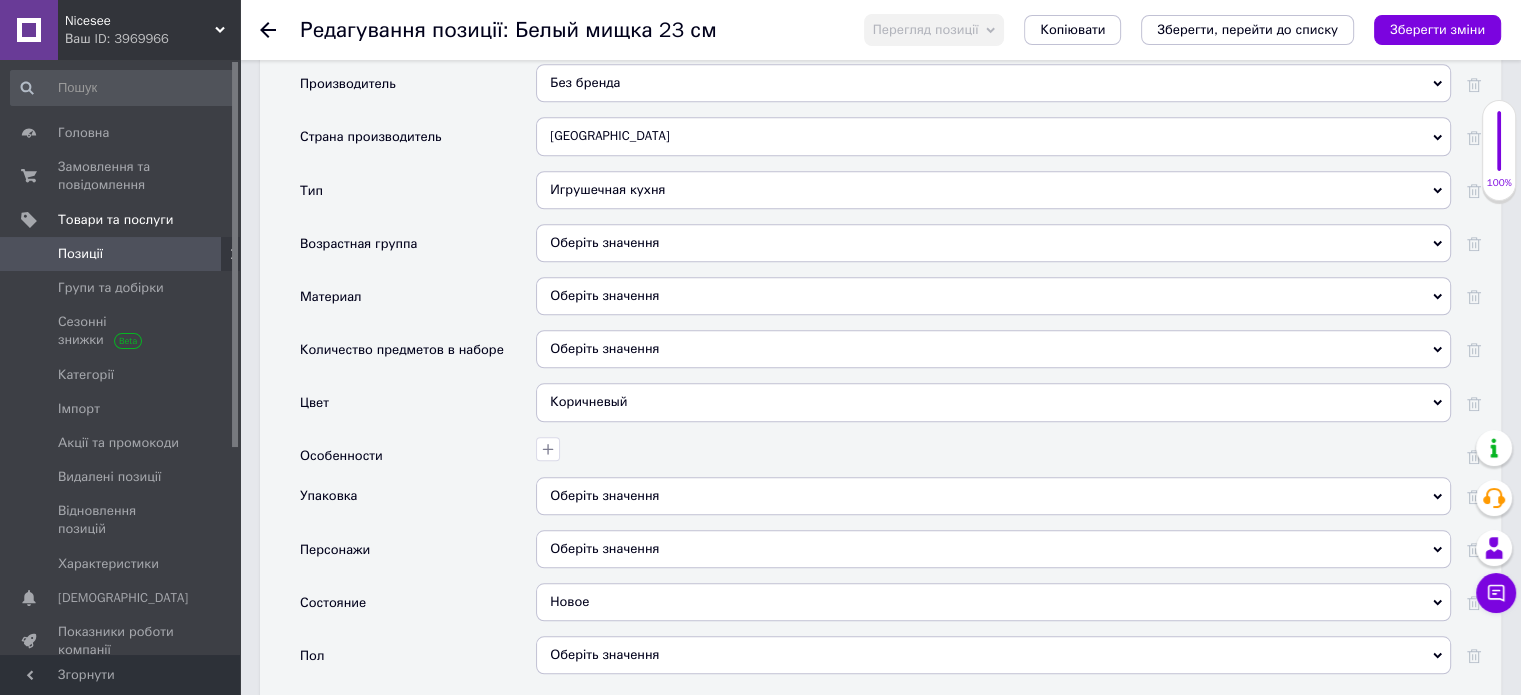 click on "Оберіть значення" at bounding box center [993, 243] 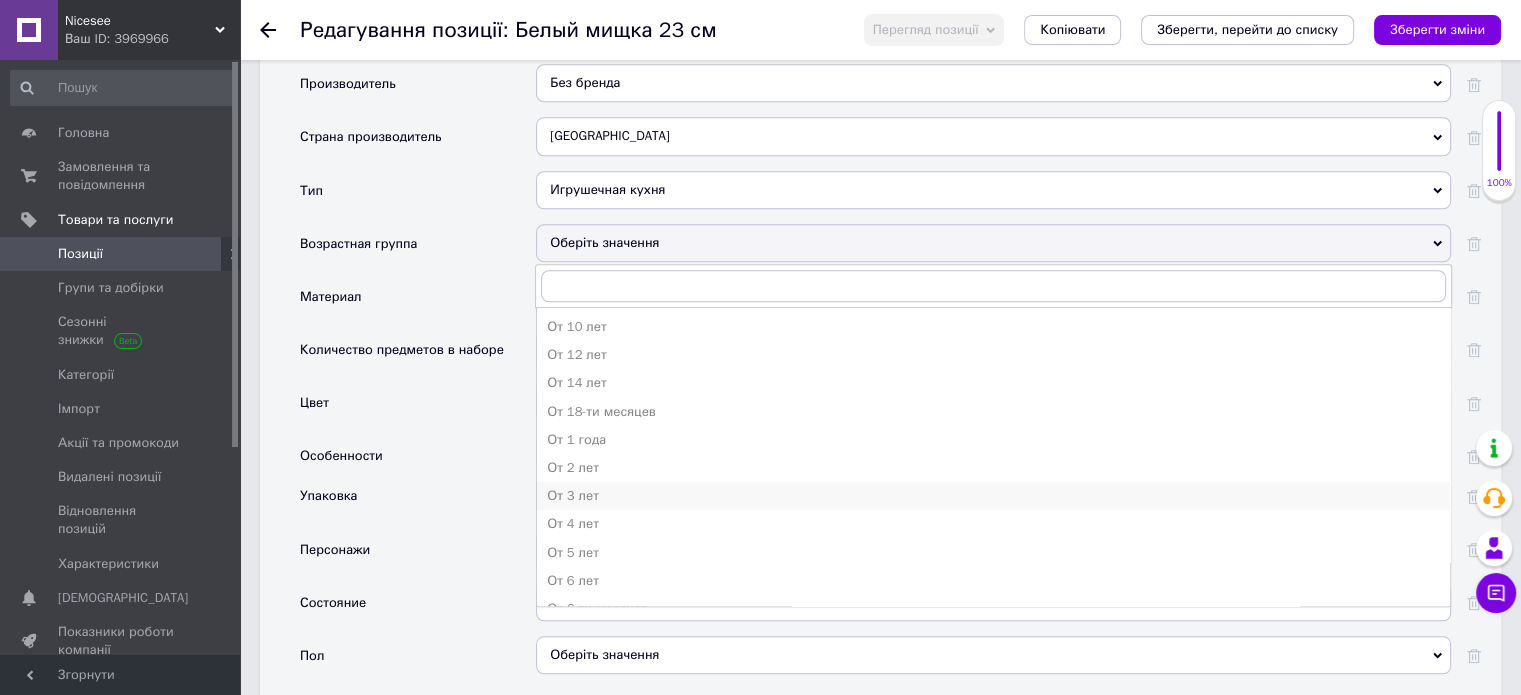 click on "От 3 лет" at bounding box center [993, 496] 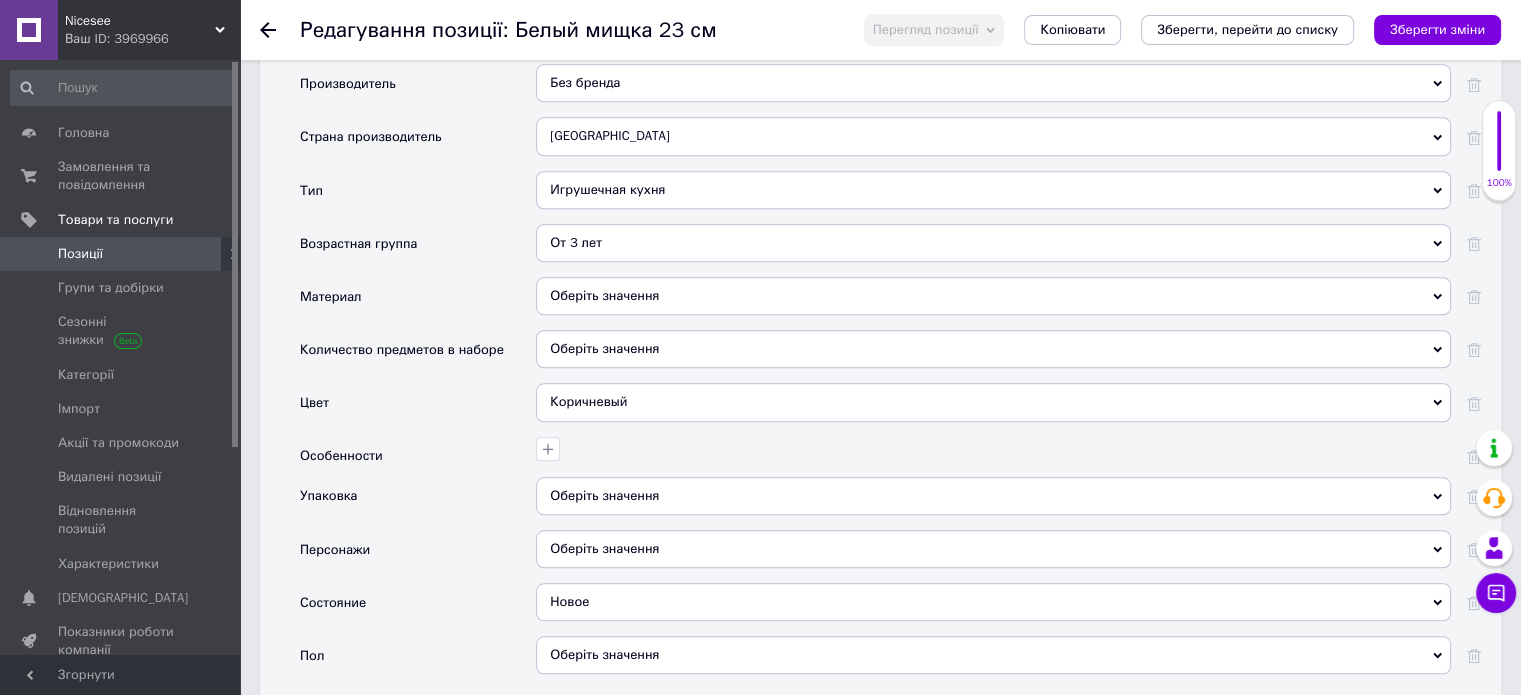 click on "Оберіть значення" at bounding box center [993, 349] 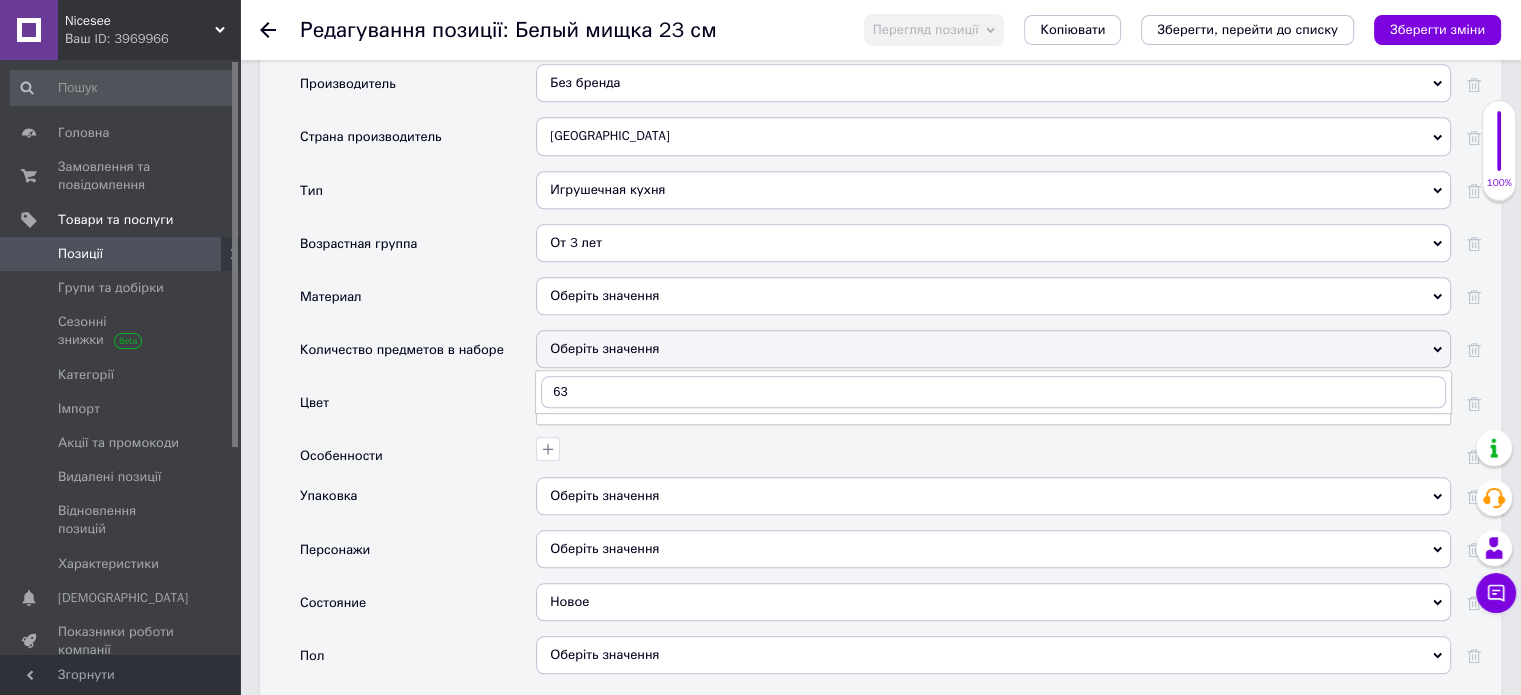 click on "Цвет" at bounding box center [418, 409] 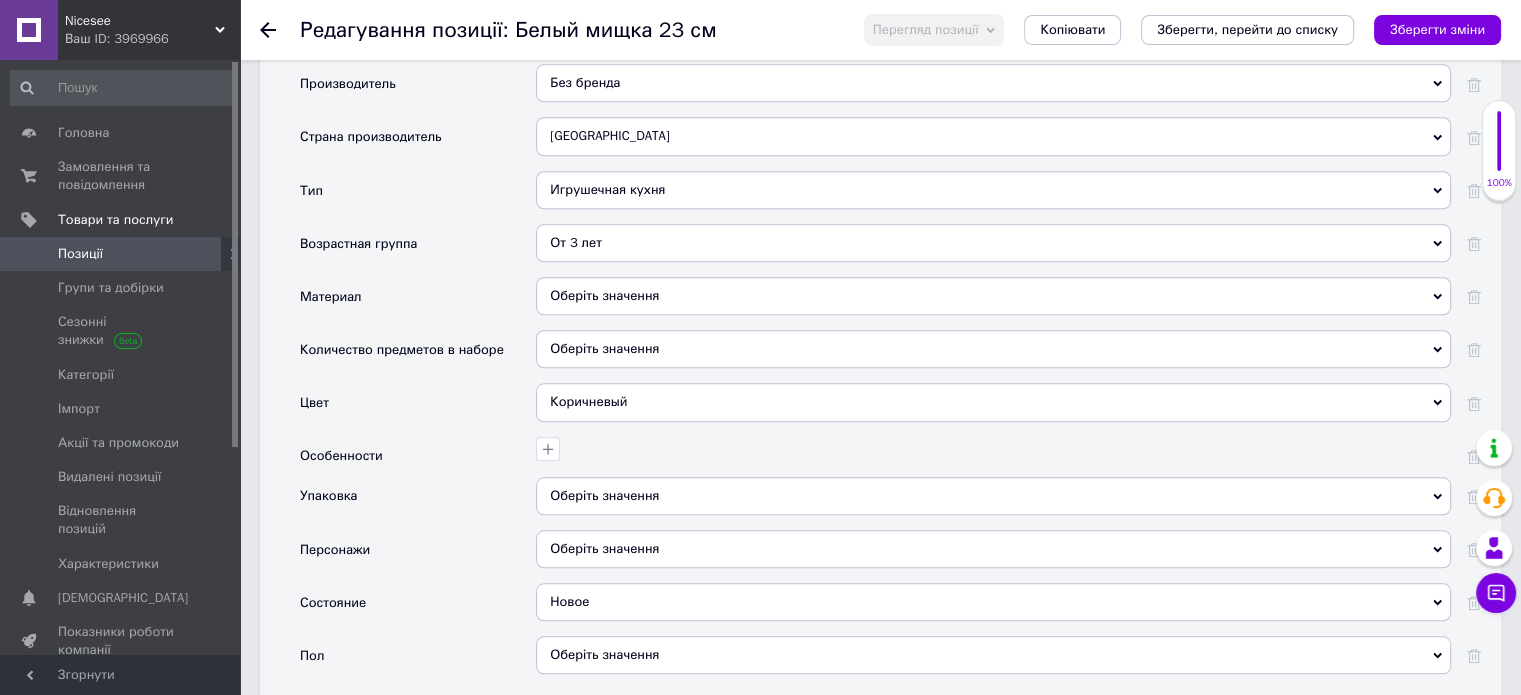 click on "Коричневый" at bounding box center [993, 402] 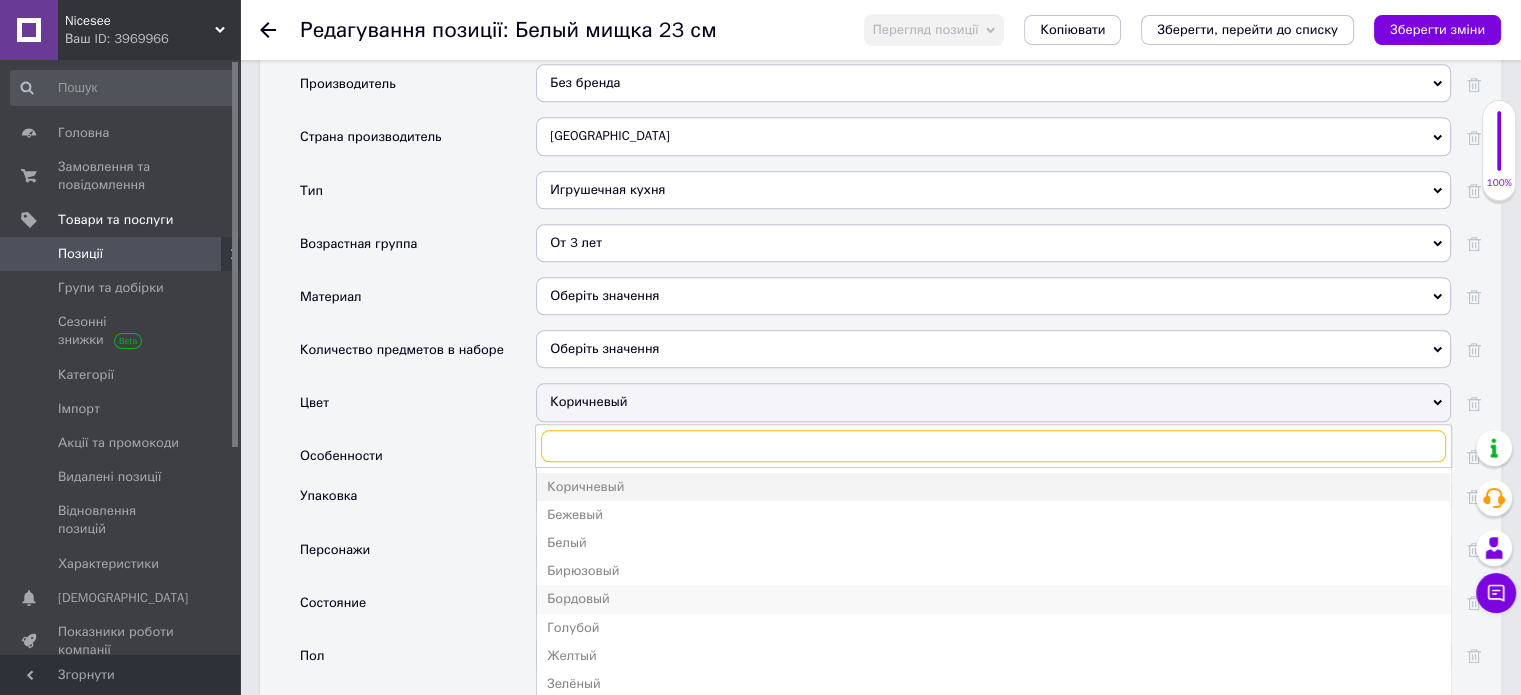 scroll, scrollTop: 100, scrollLeft: 0, axis: vertical 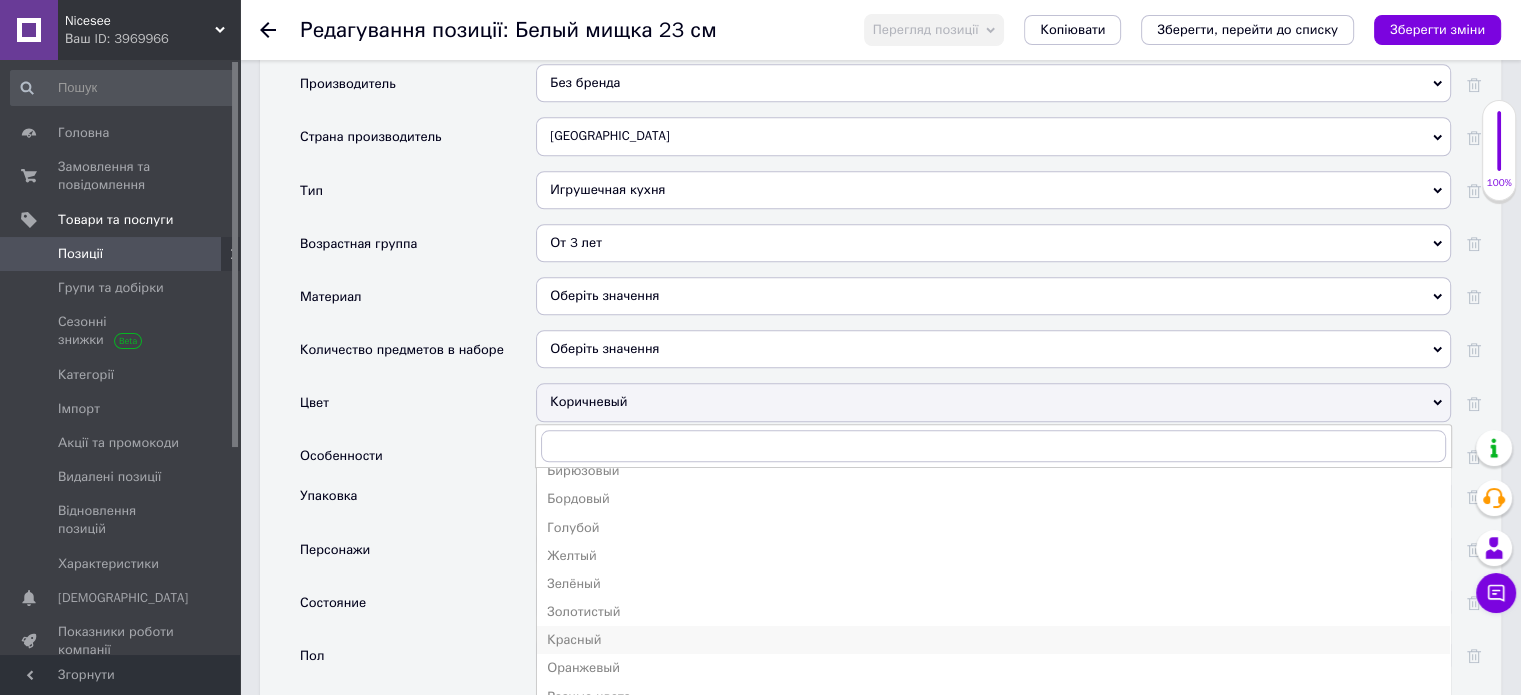 click on "Красный" at bounding box center [993, 640] 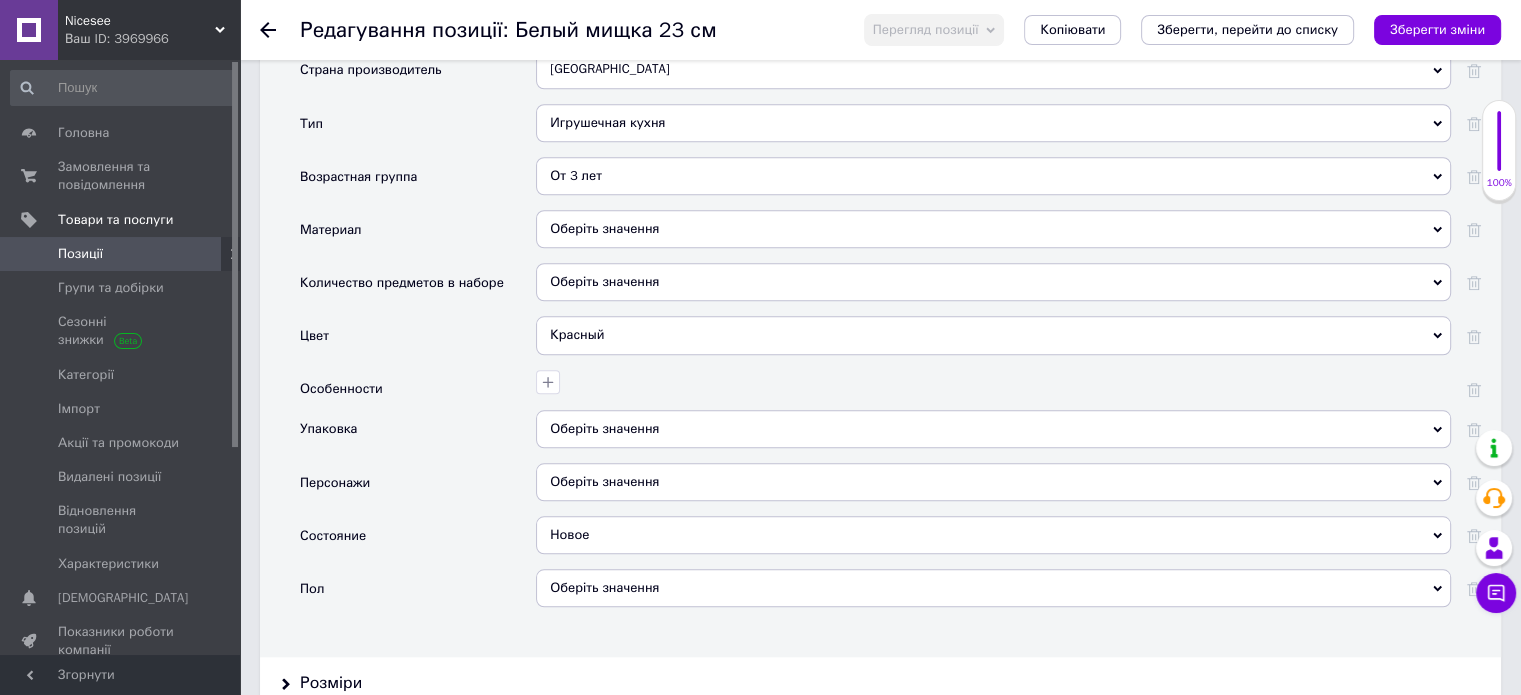 scroll, scrollTop: 1900, scrollLeft: 0, axis: vertical 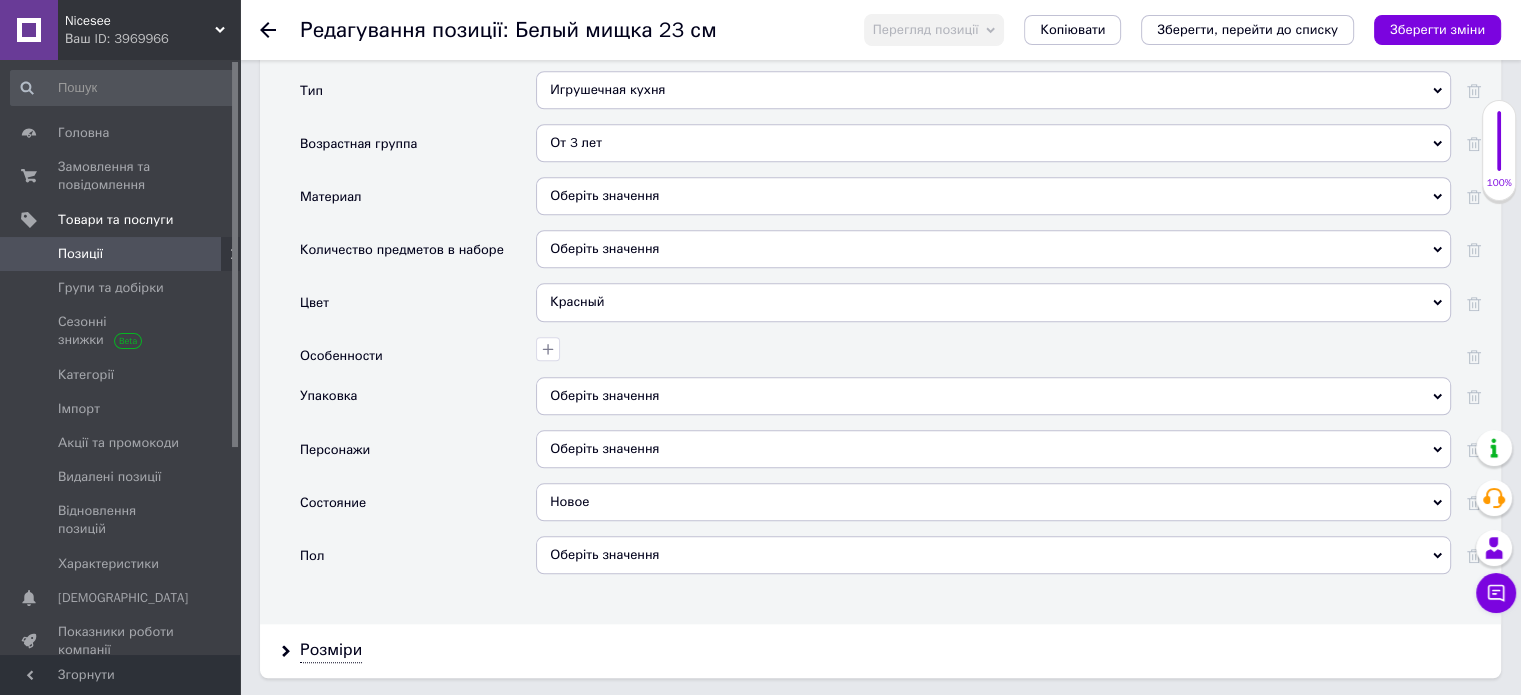 click on "Оберіть значення" at bounding box center [993, 396] 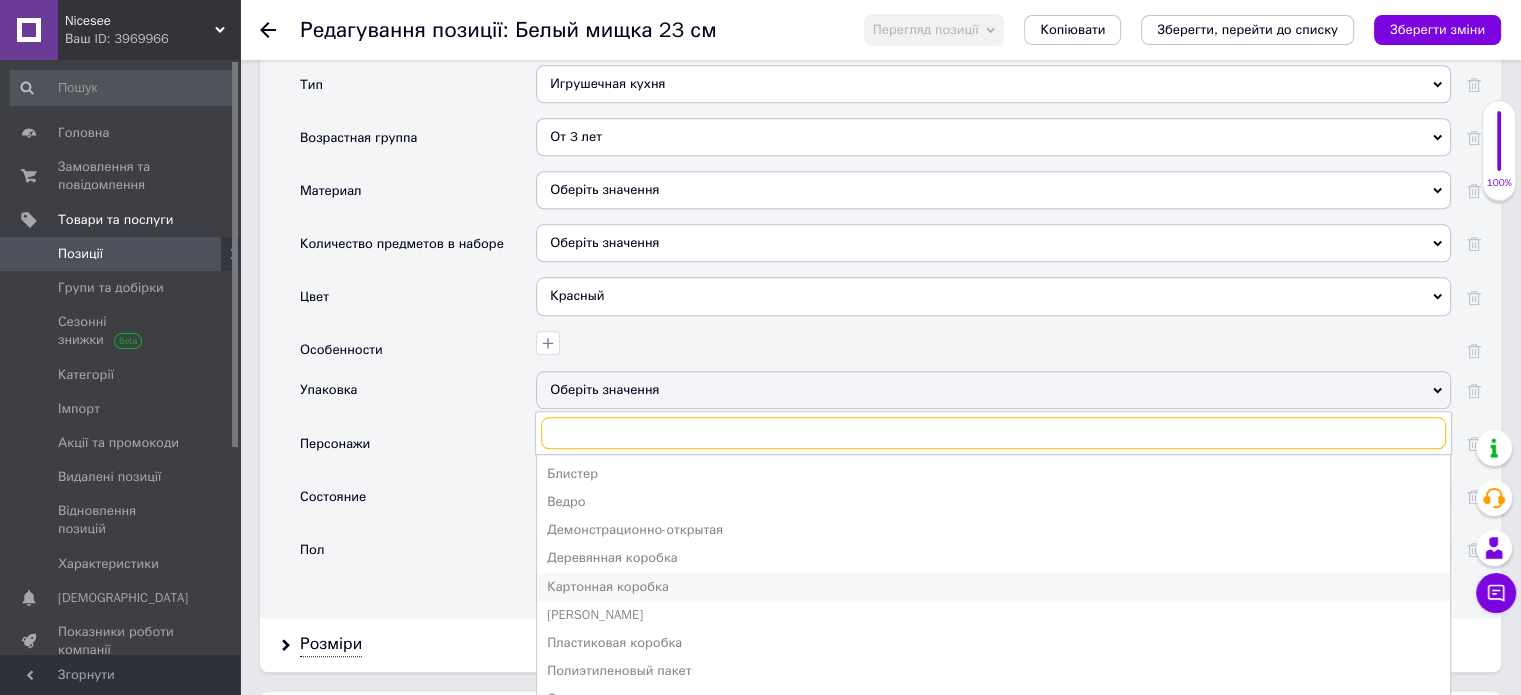 scroll, scrollTop: 2000, scrollLeft: 0, axis: vertical 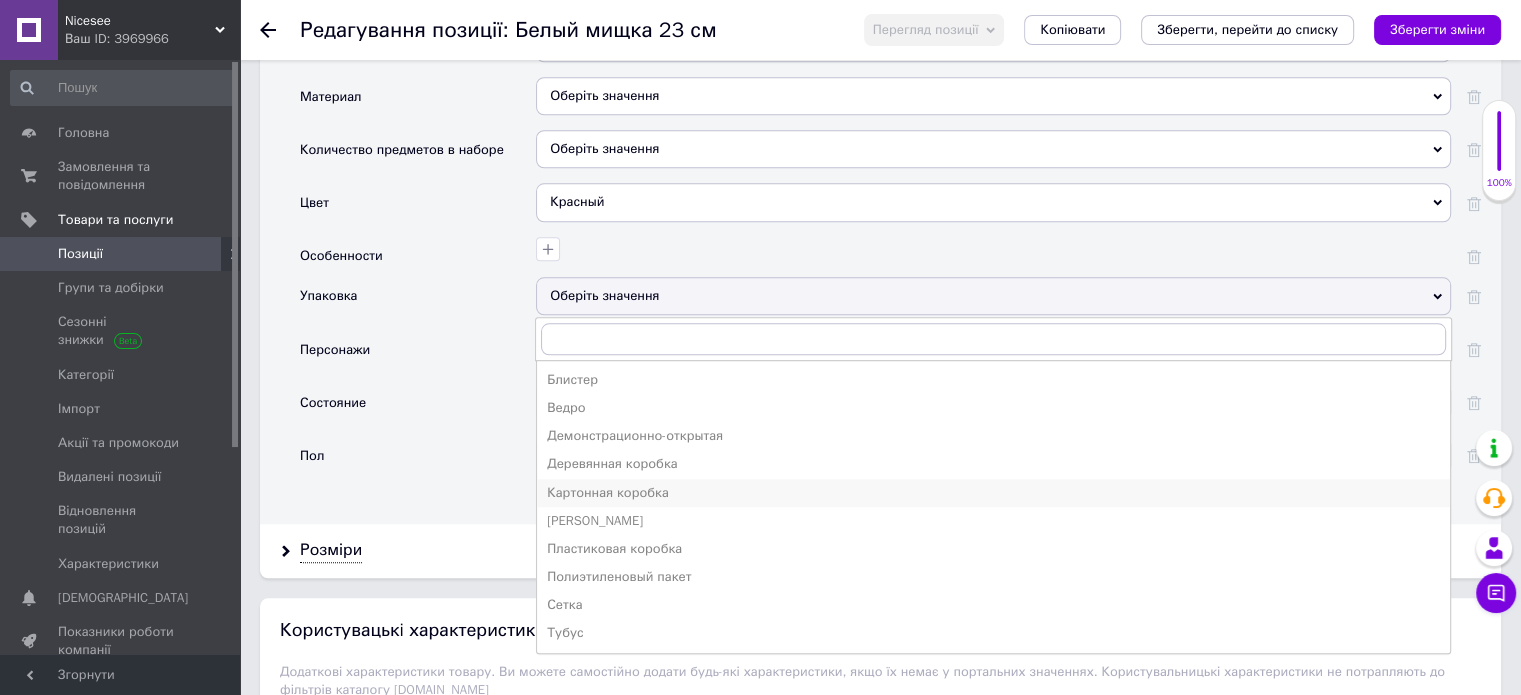 click on "Картонная коробка" at bounding box center (993, 493) 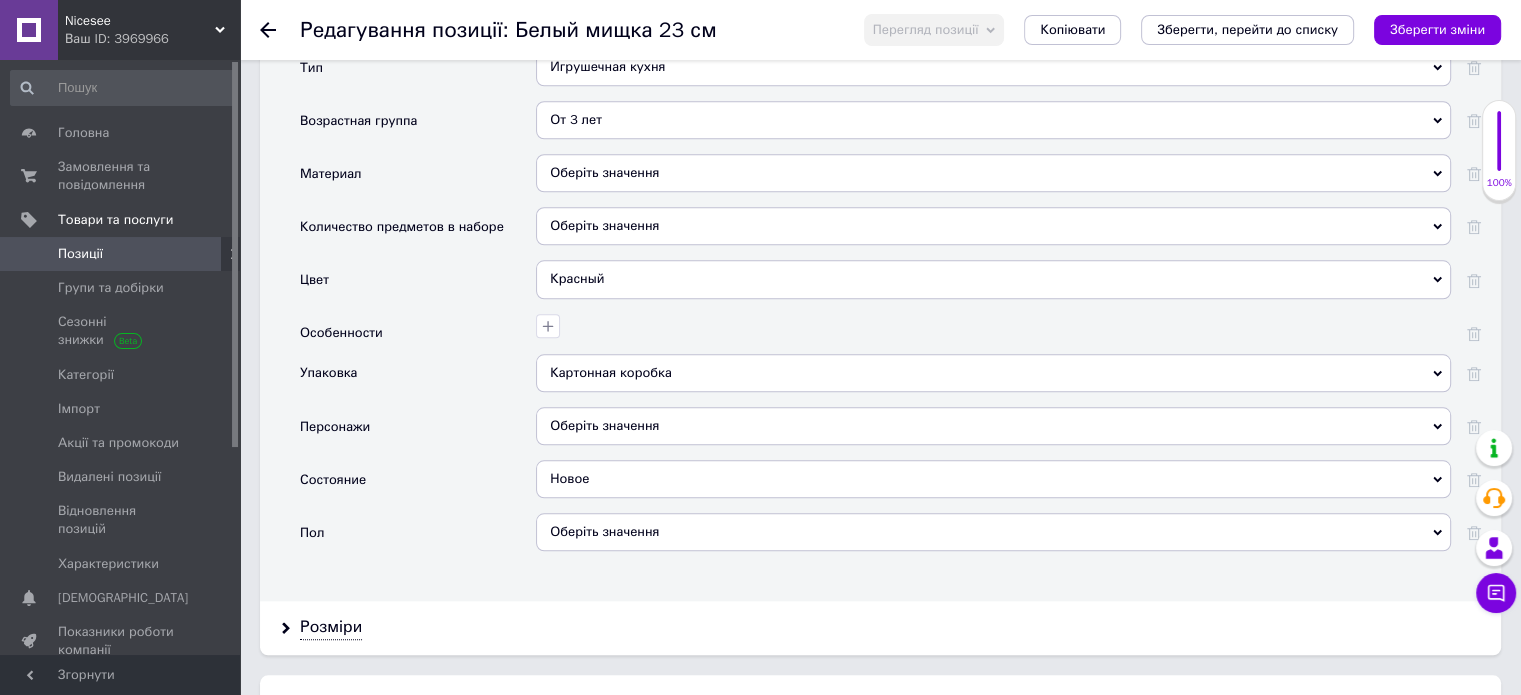 scroll, scrollTop: 1800, scrollLeft: 0, axis: vertical 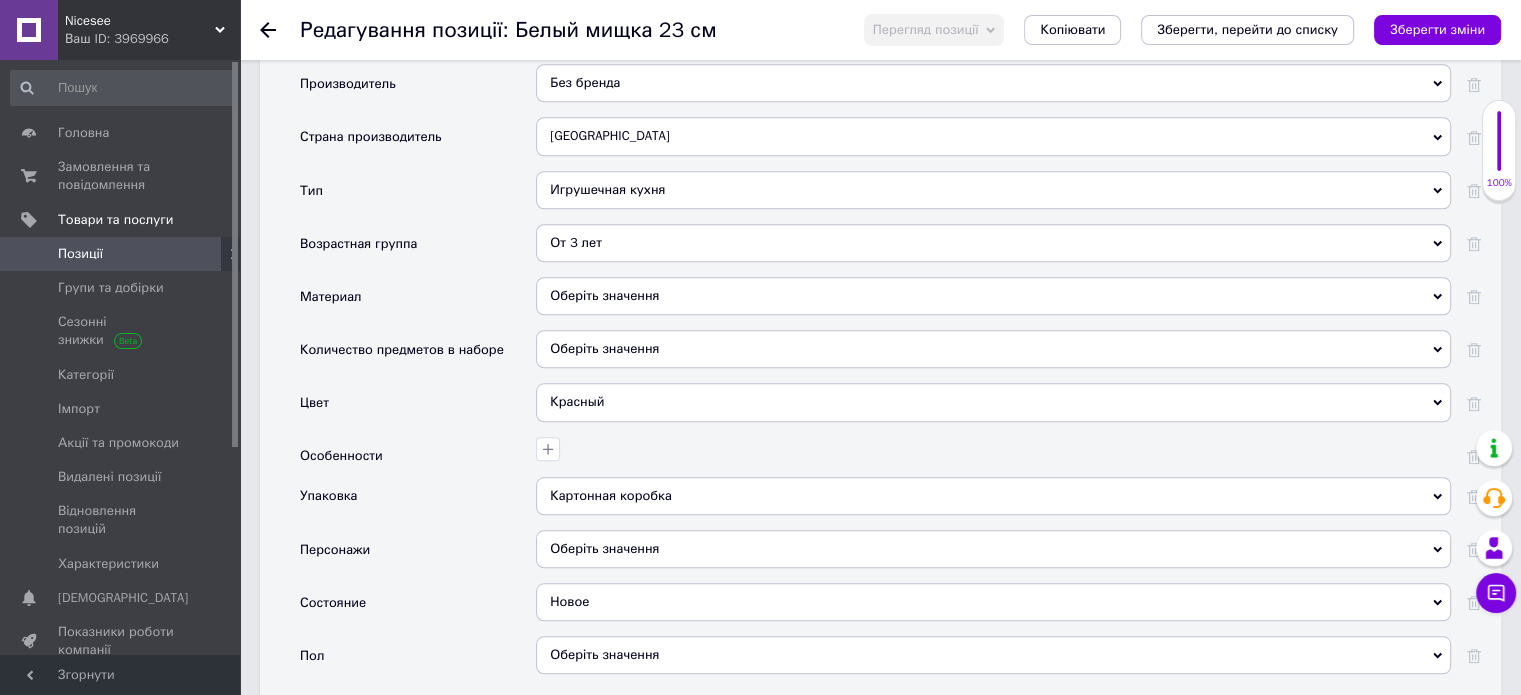 click on "Оберіть значення" at bounding box center [993, 349] 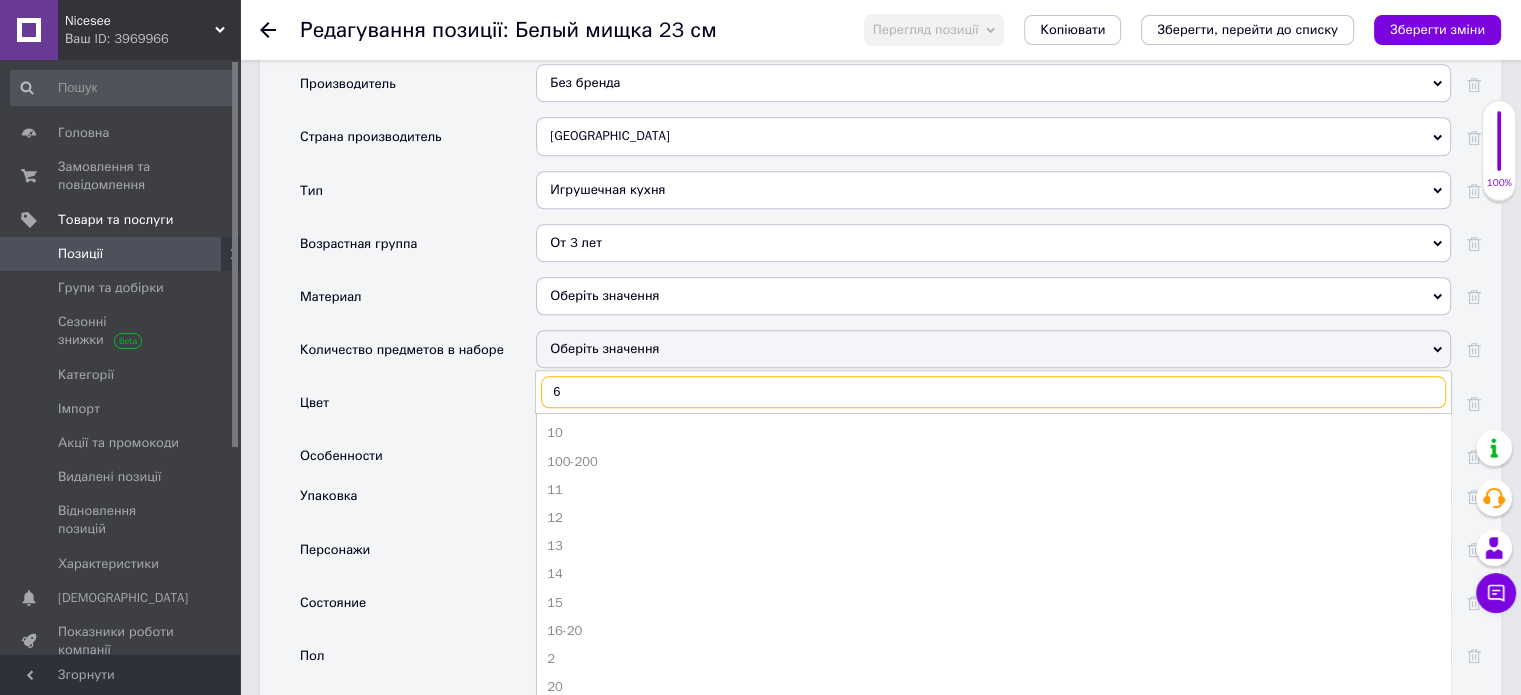 type on "63" 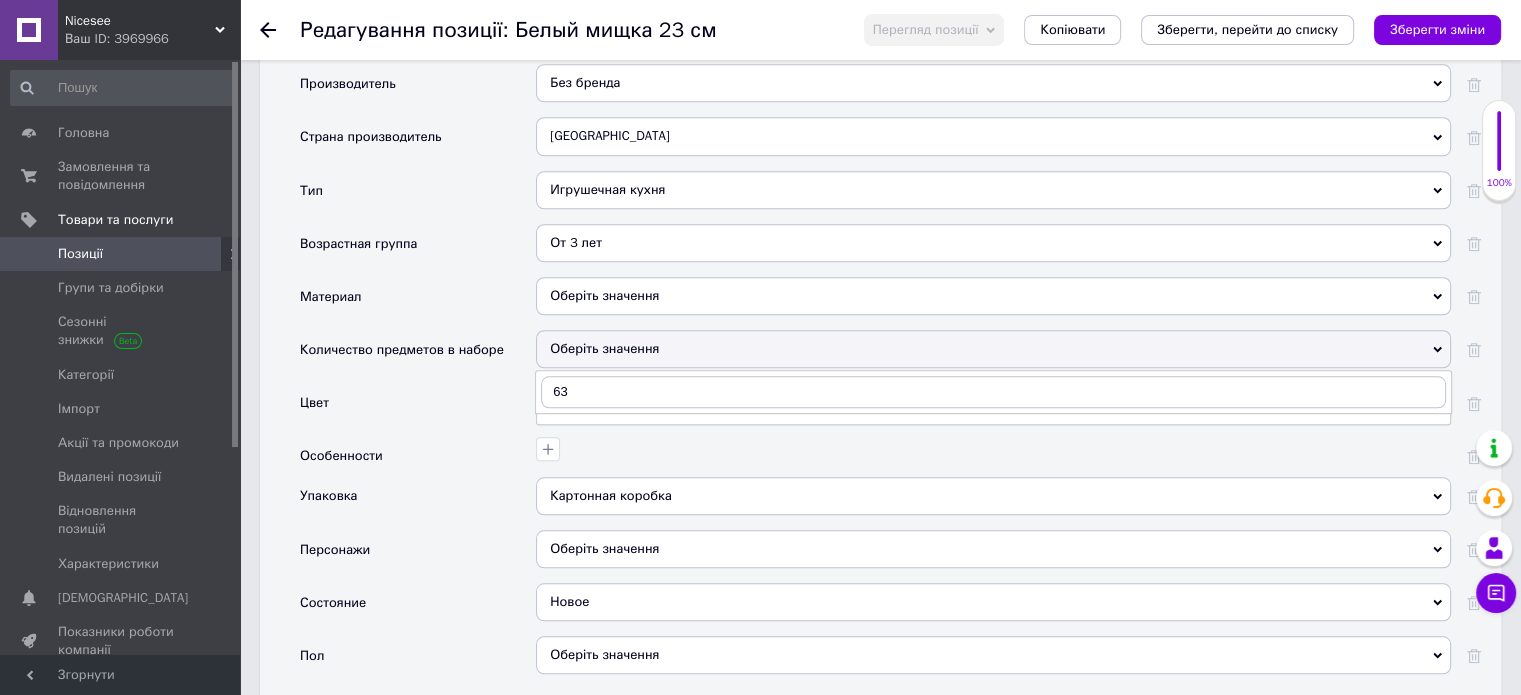 type 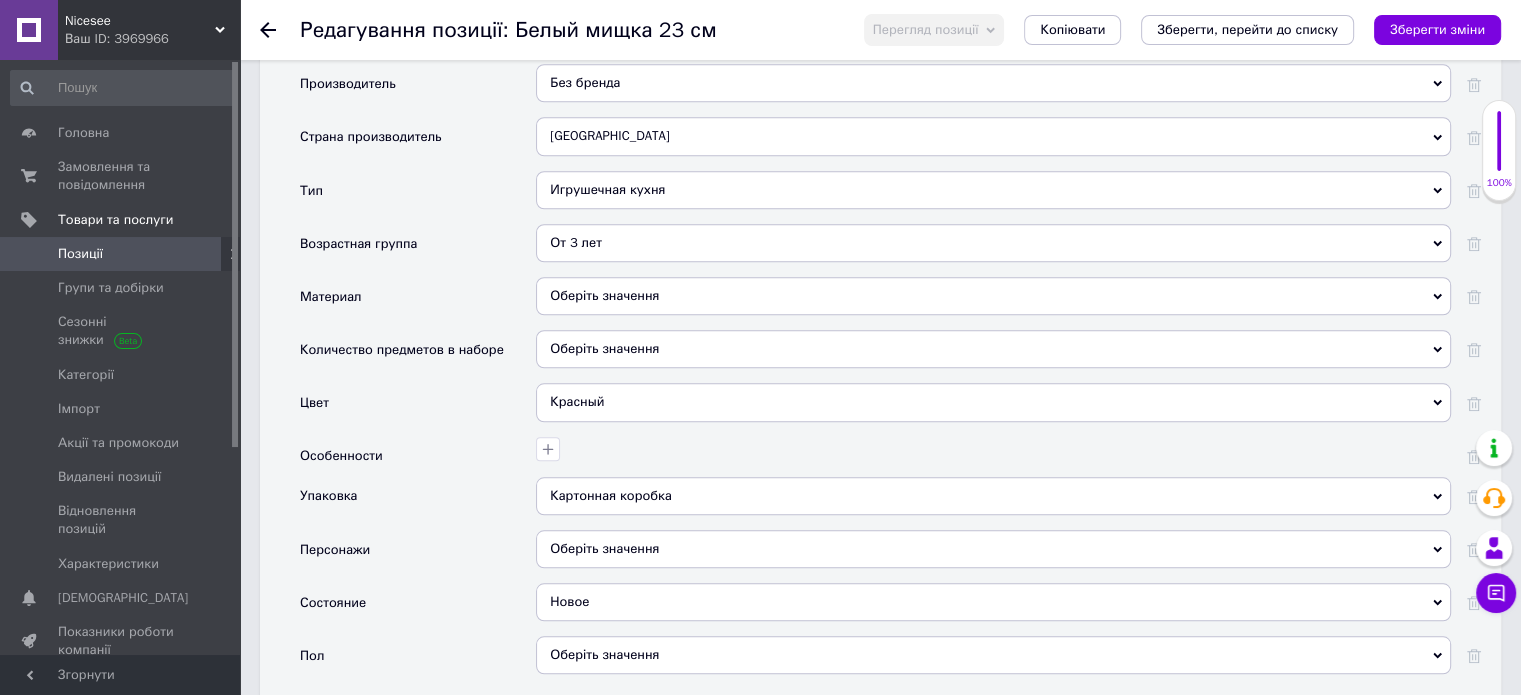 click on "Цвет" at bounding box center (418, 409) 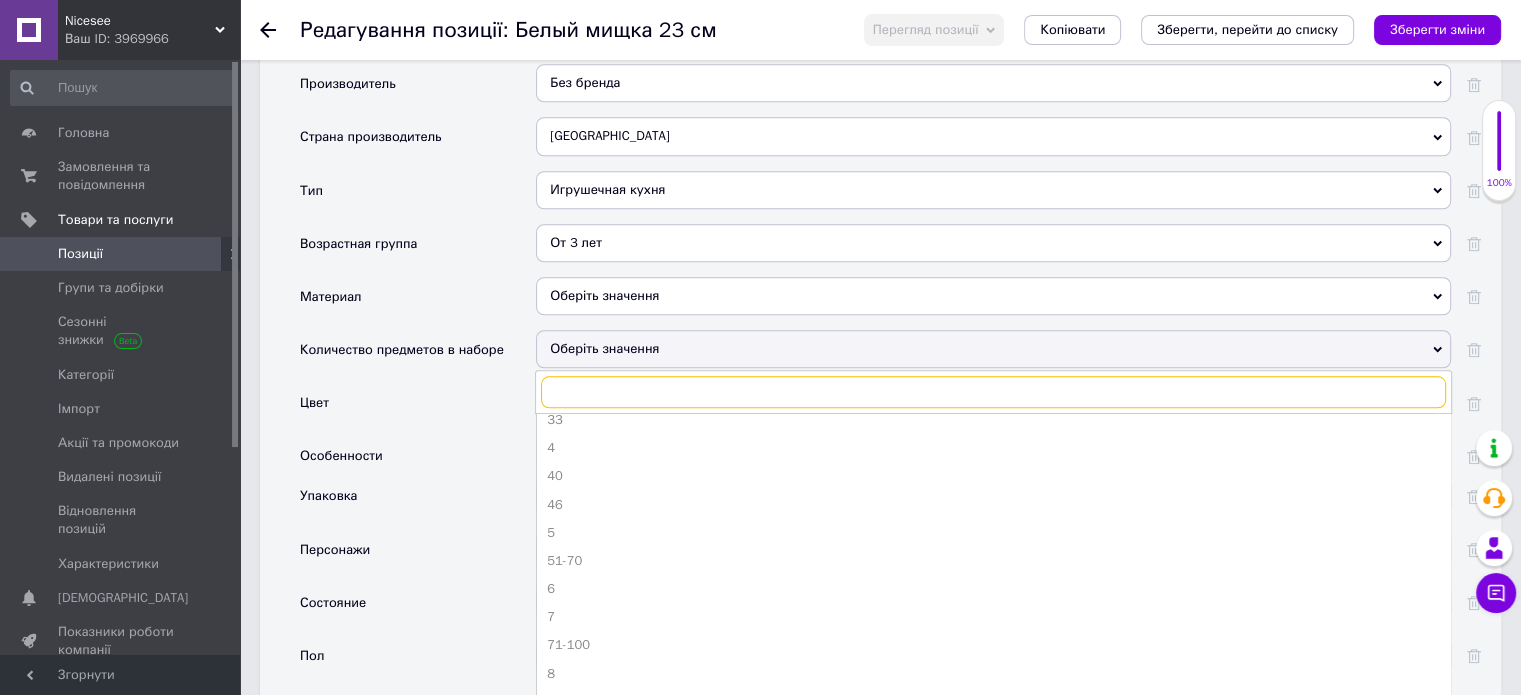 scroll, scrollTop: 557, scrollLeft: 0, axis: vertical 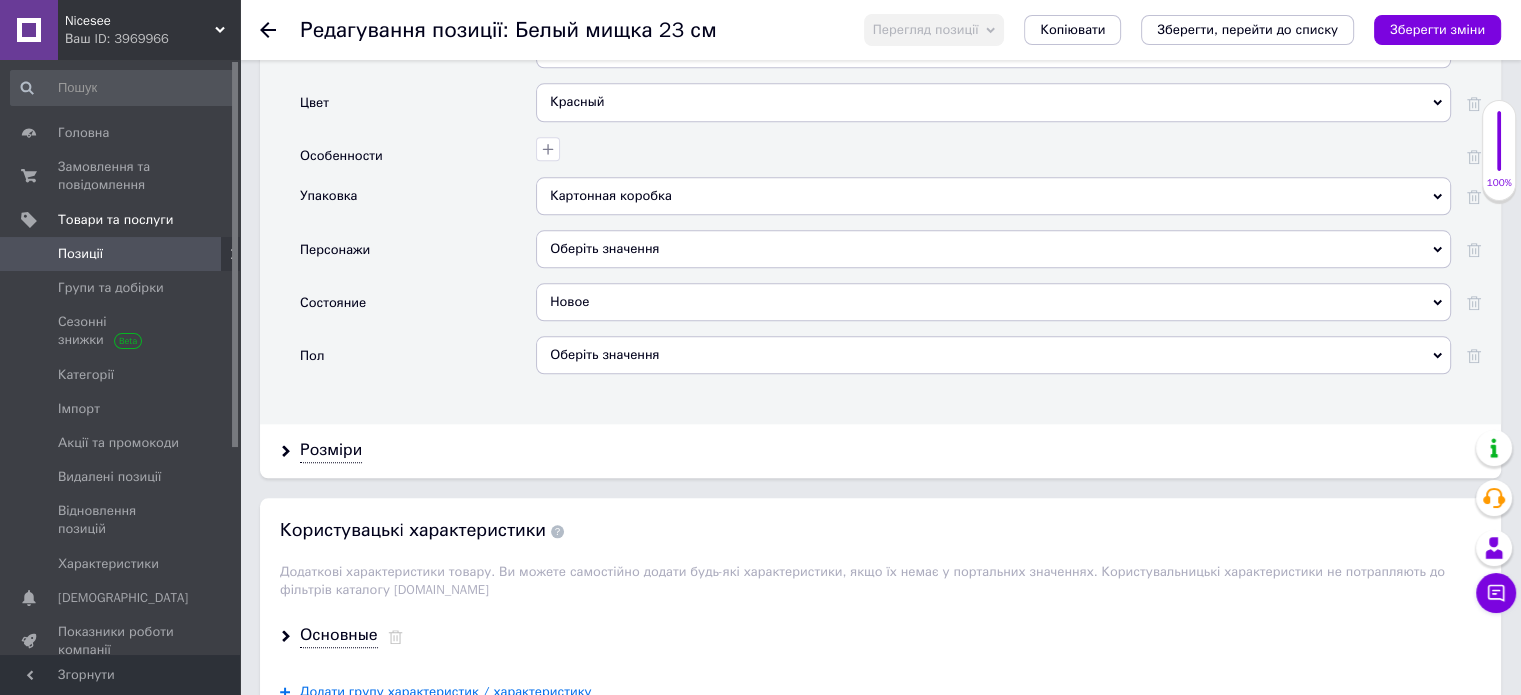 click on "Состояние" at bounding box center (418, 309) 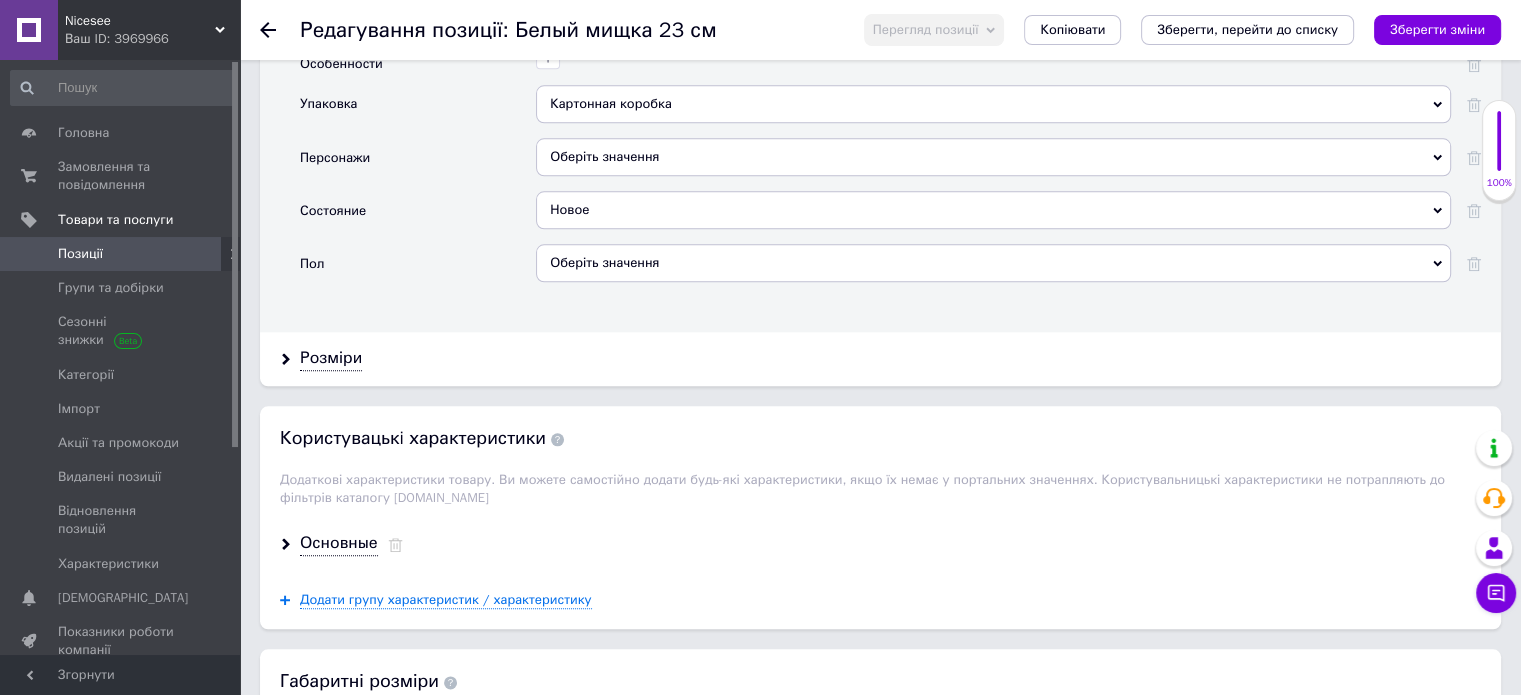 scroll, scrollTop: 2300, scrollLeft: 0, axis: vertical 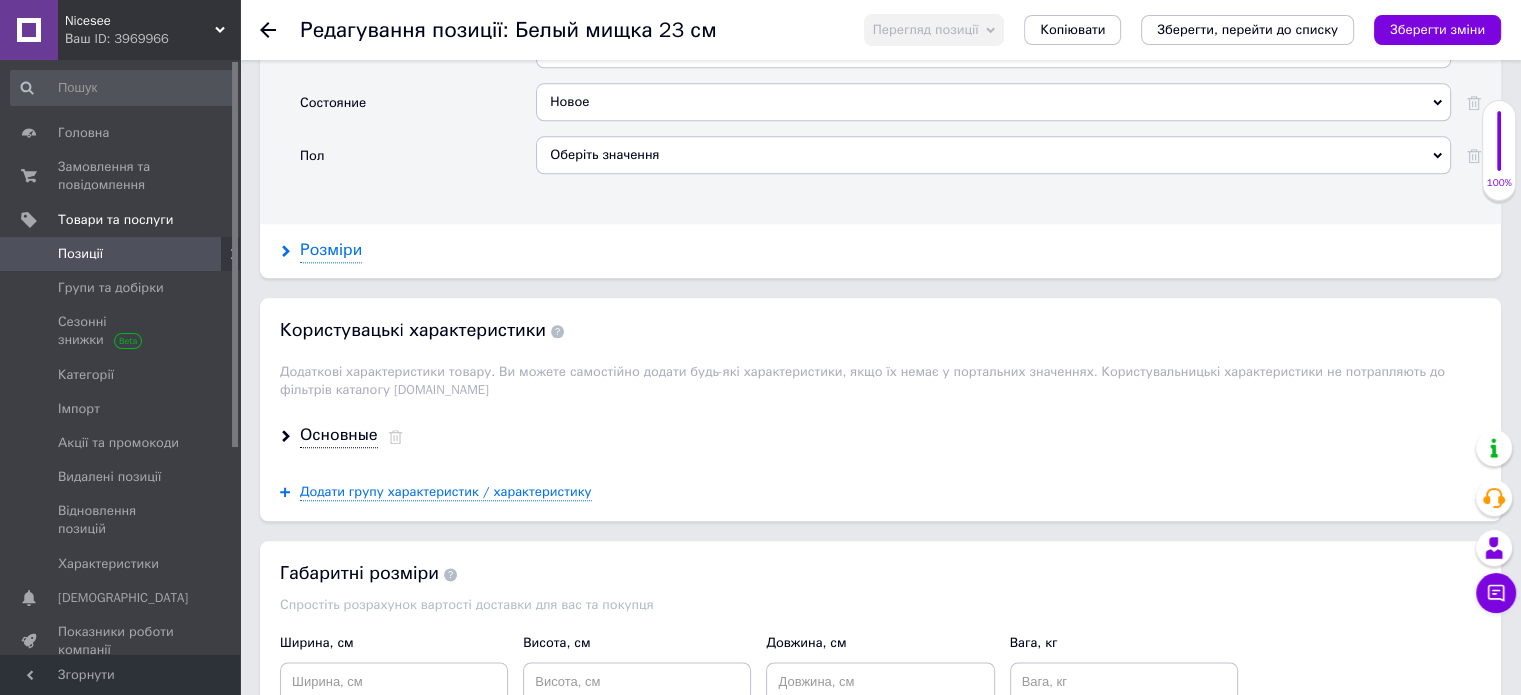 click on "Розміри" at bounding box center (331, 250) 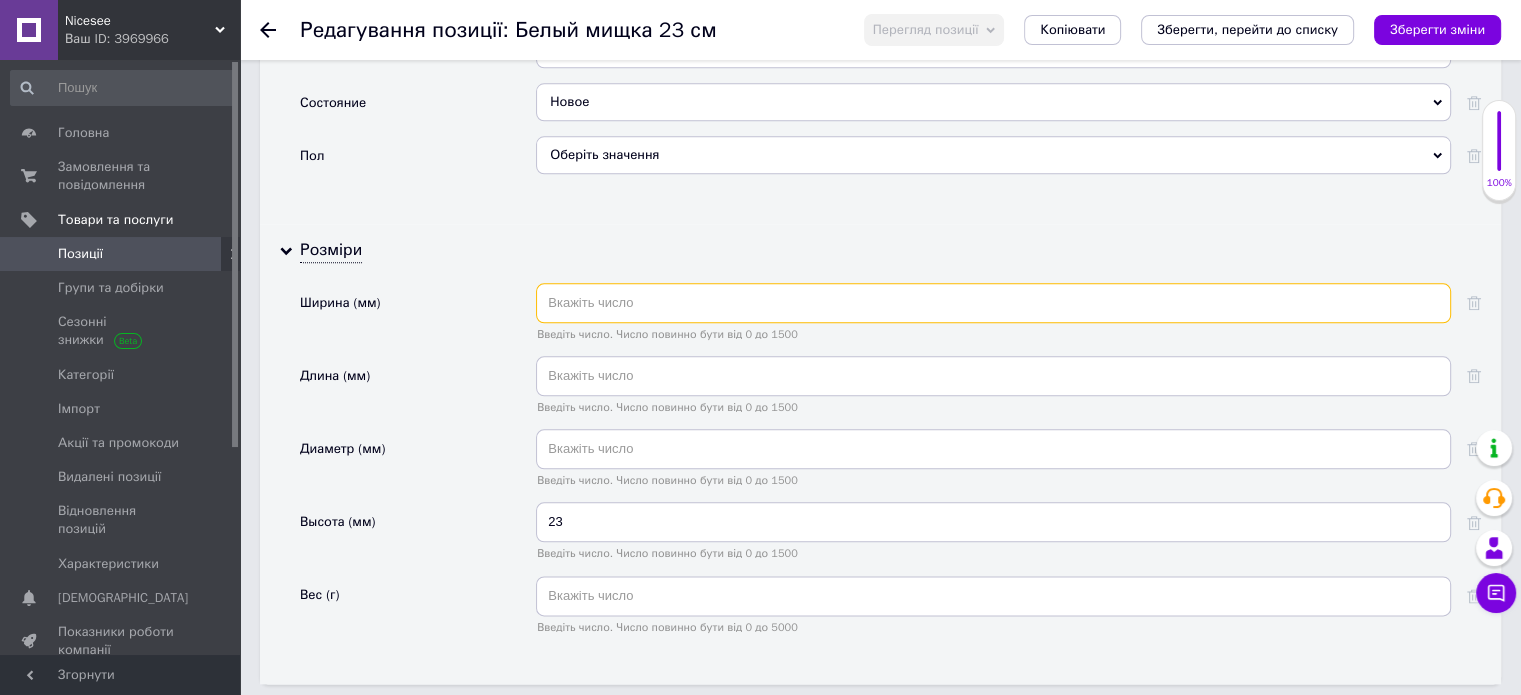 click at bounding box center (993, 303) 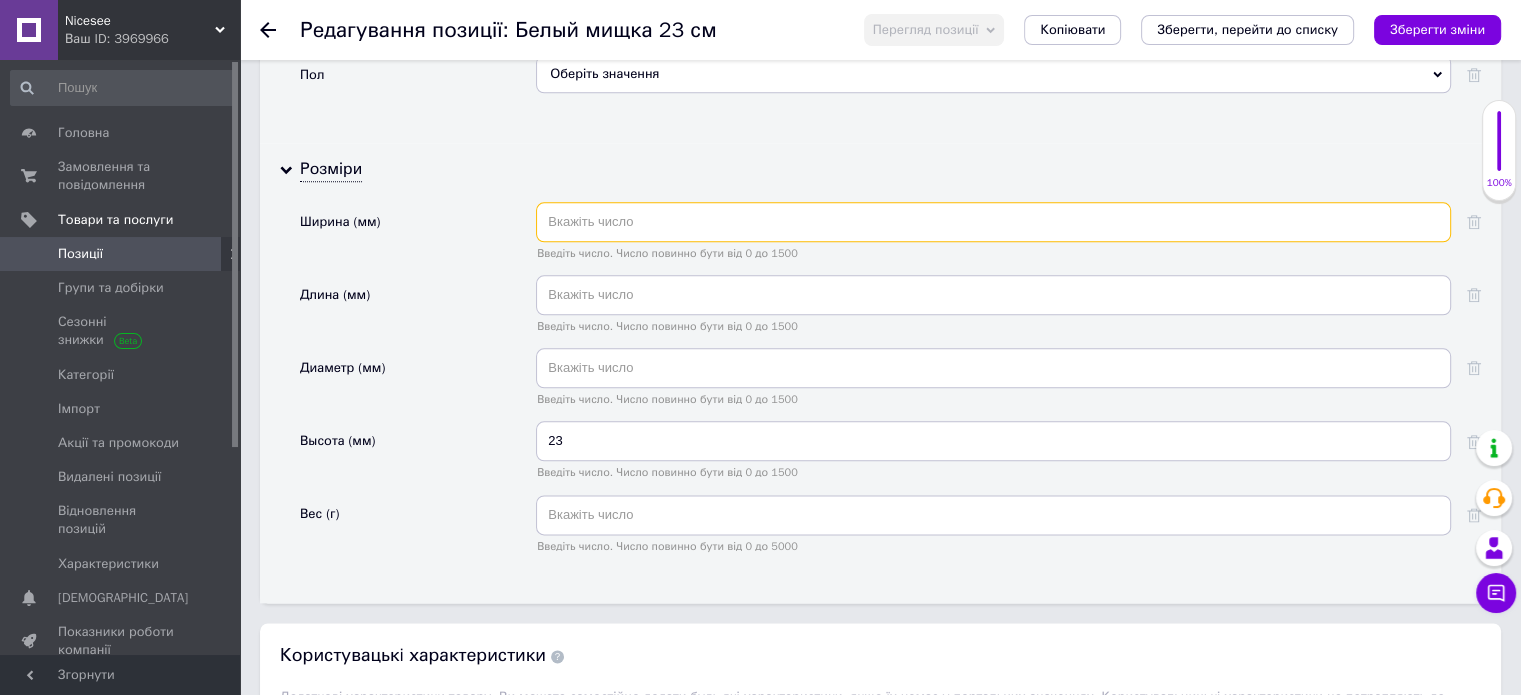 scroll, scrollTop: 2400, scrollLeft: 0, axis: vertical 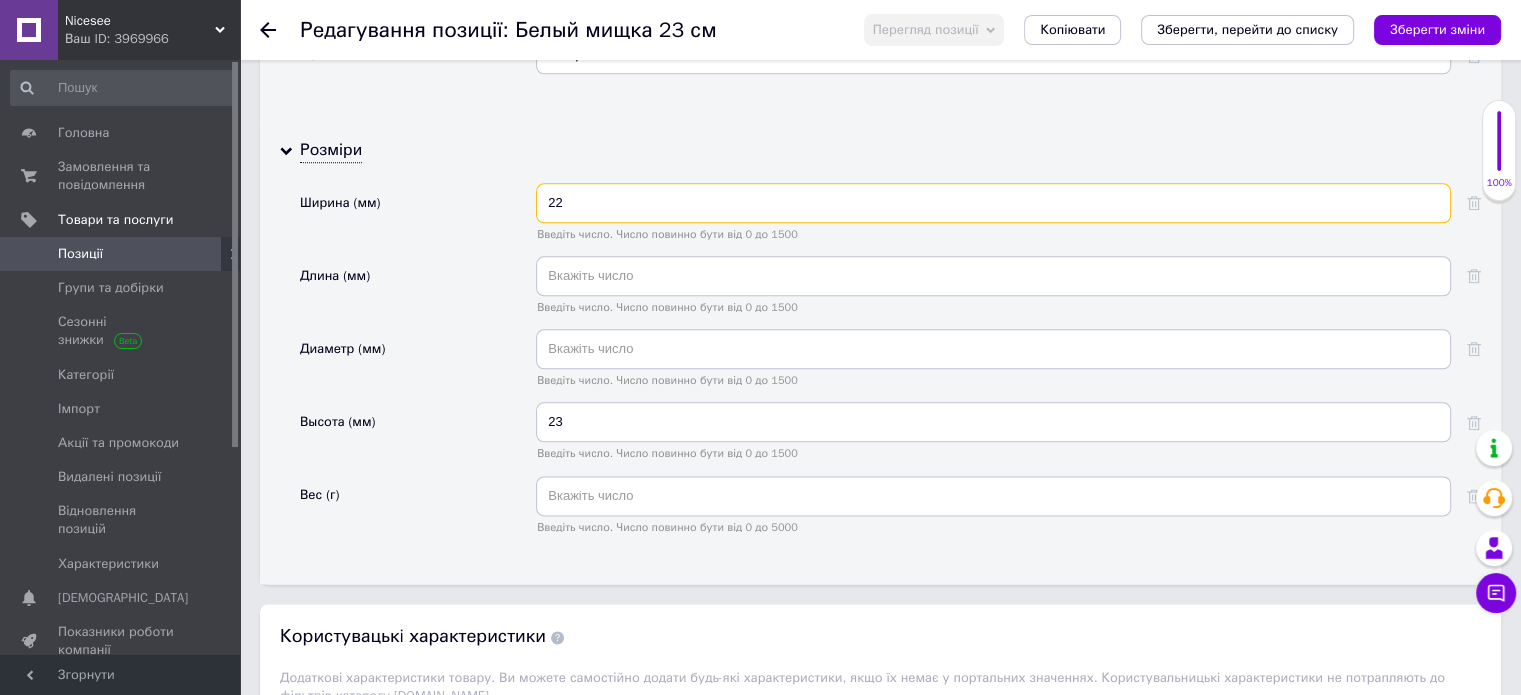type on "22" 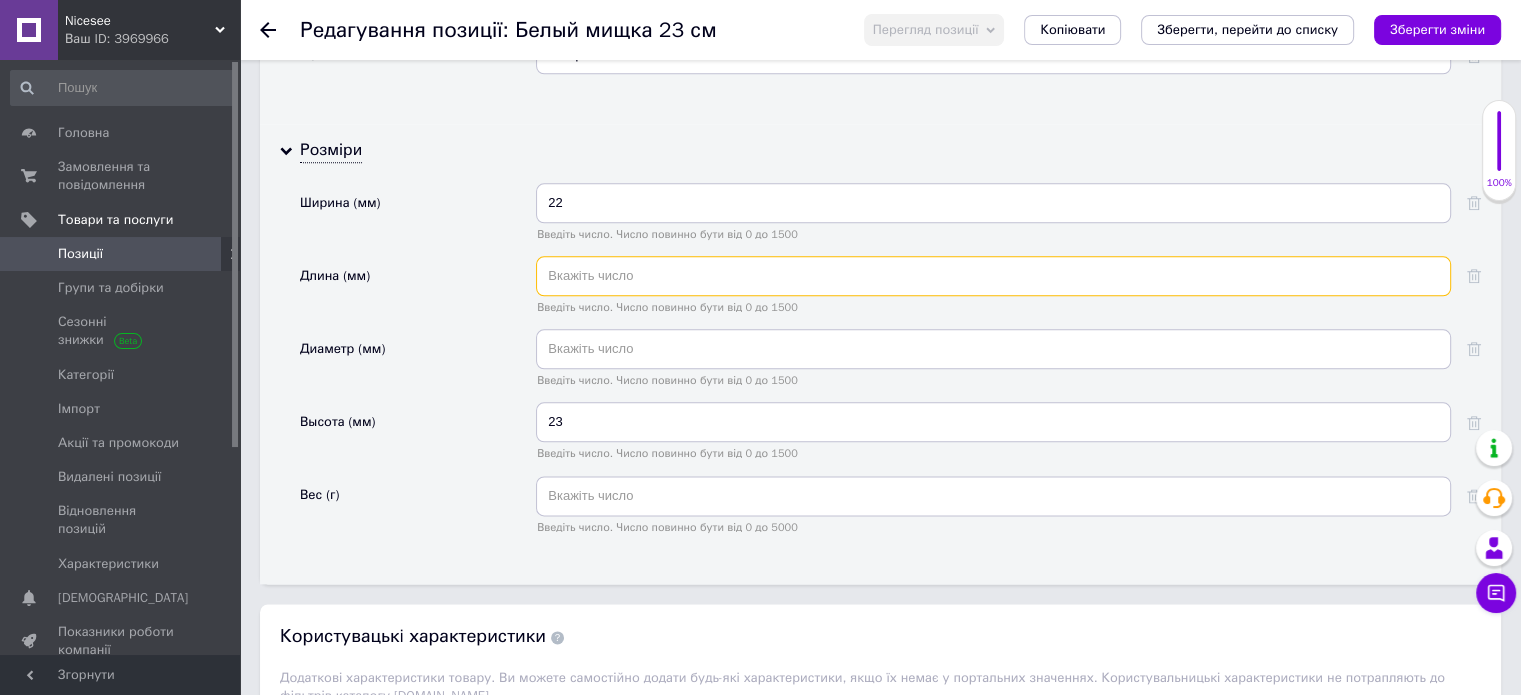 click at bounding box center (993, 276) 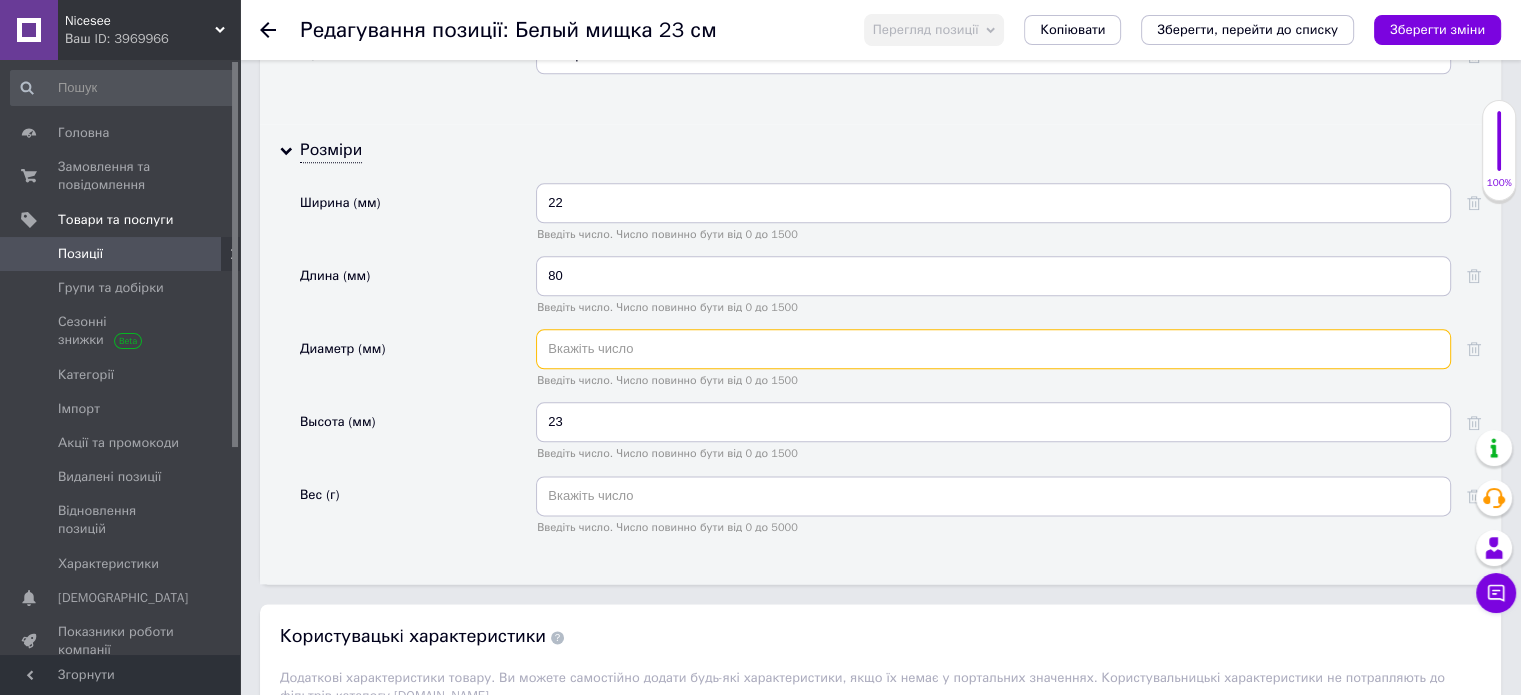 click at bounding box center (993, 349) 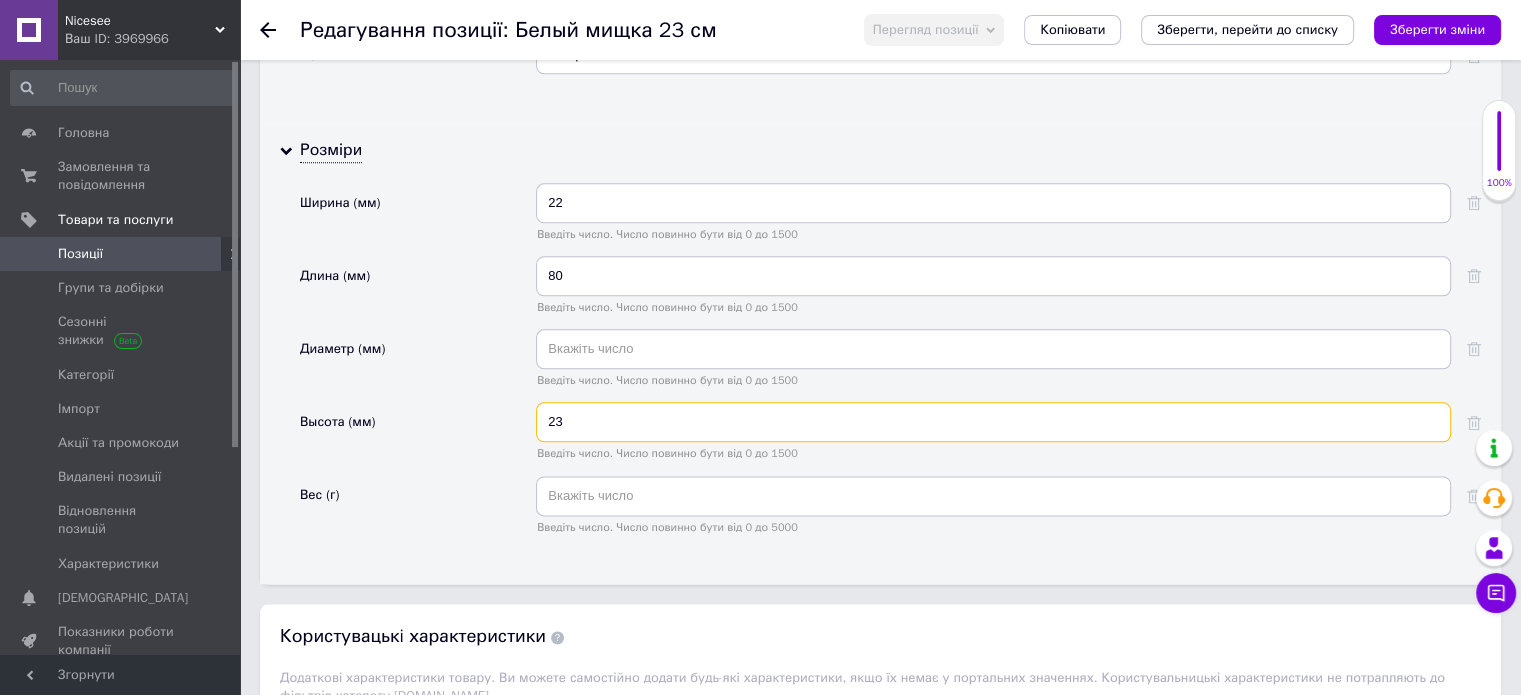 click on "23" at bounding box center (993, 422) 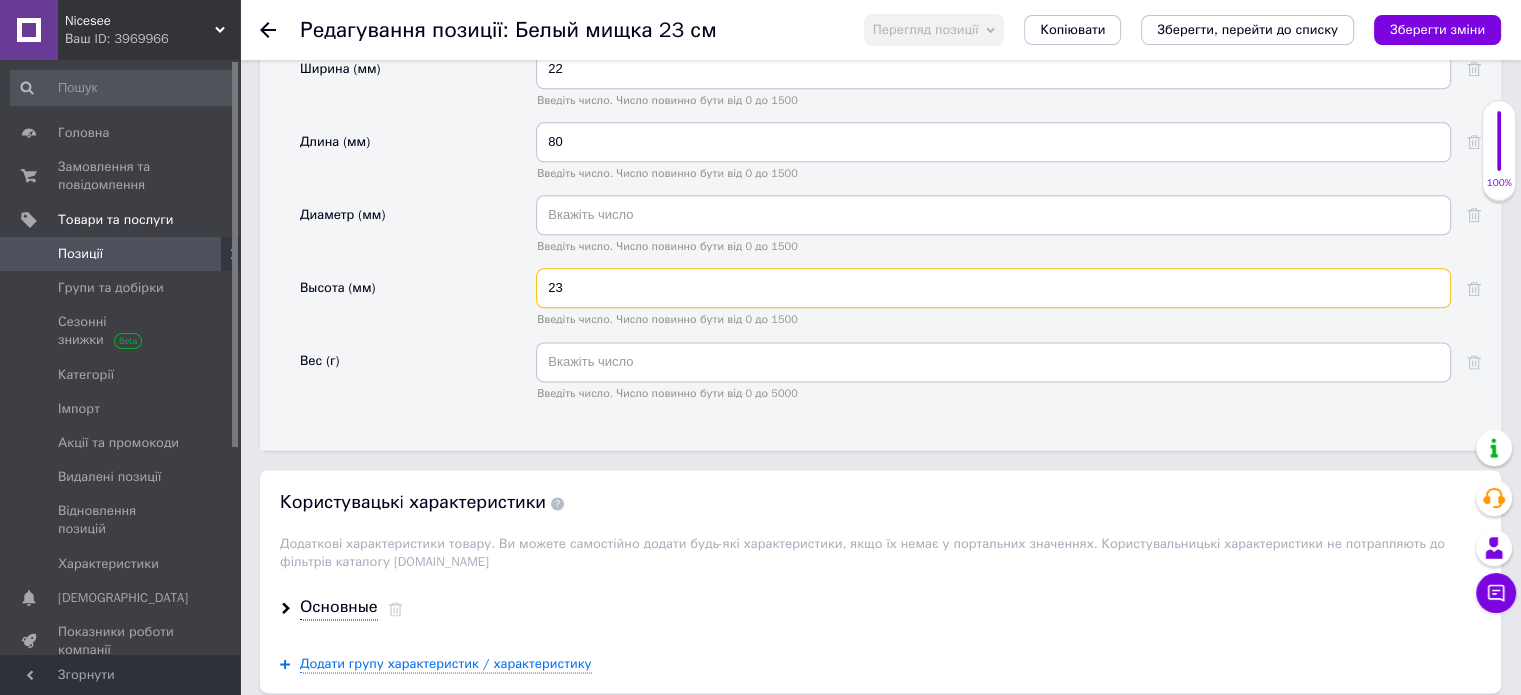 scroll, scrollTop: 2523, scrollLeft: 0, axis: vertical 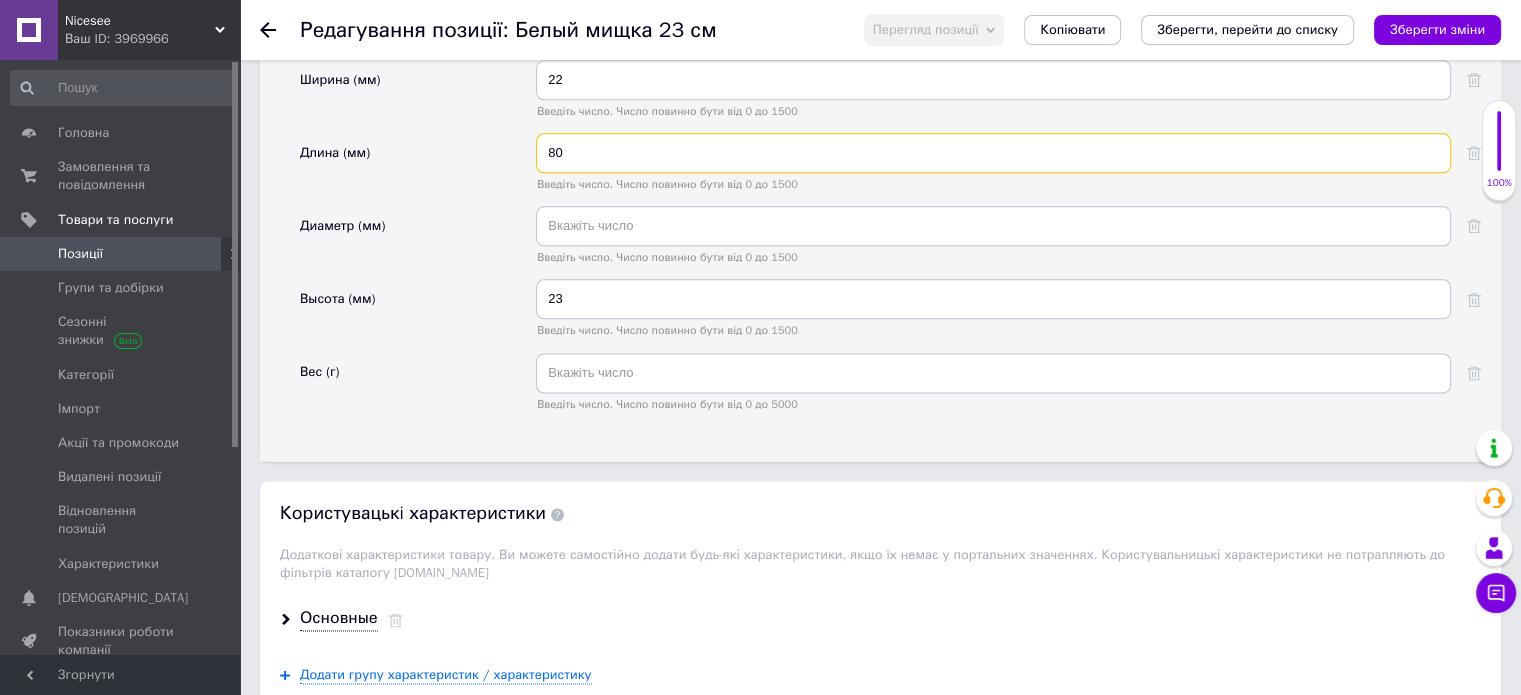 drag, startPoint x: 588, startPoint y: 147, endPoint x: 543, endPoint y: 151, distance: 45.17743 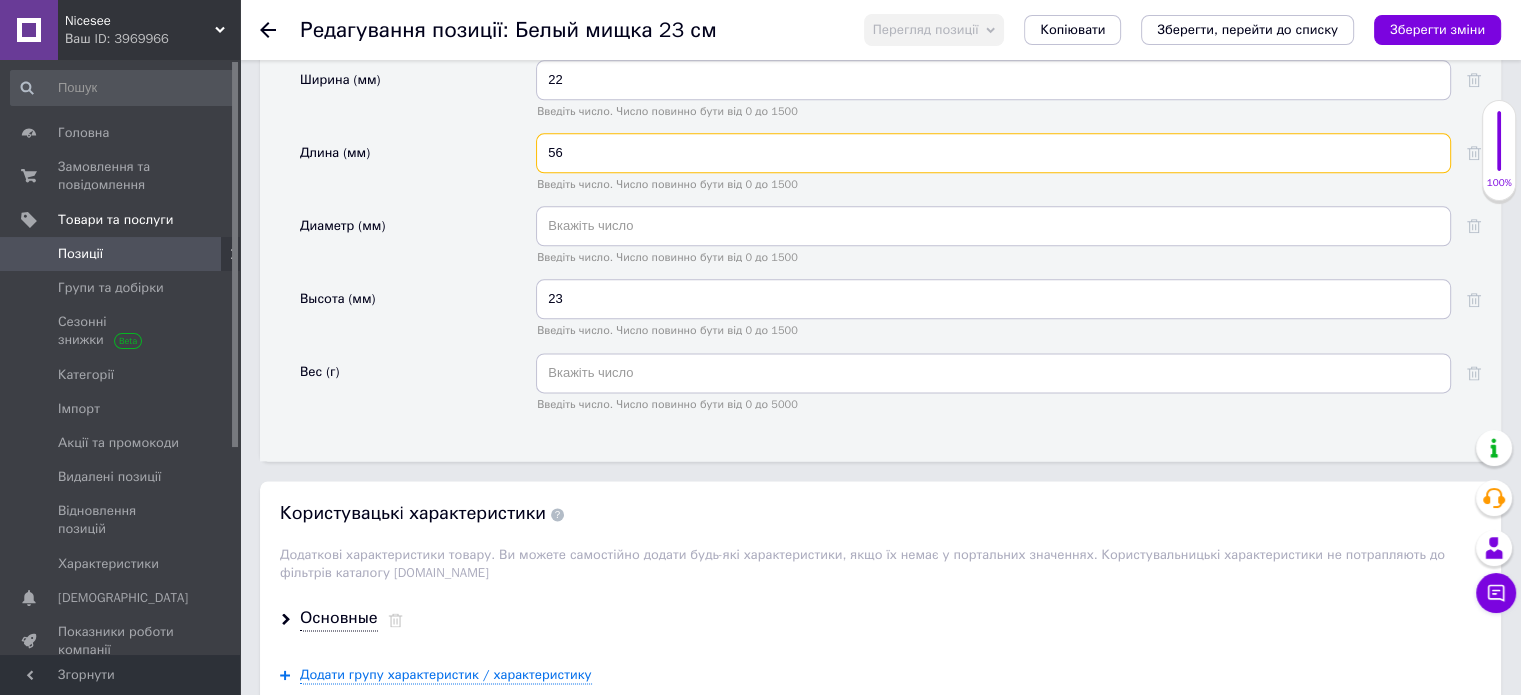type on "56" 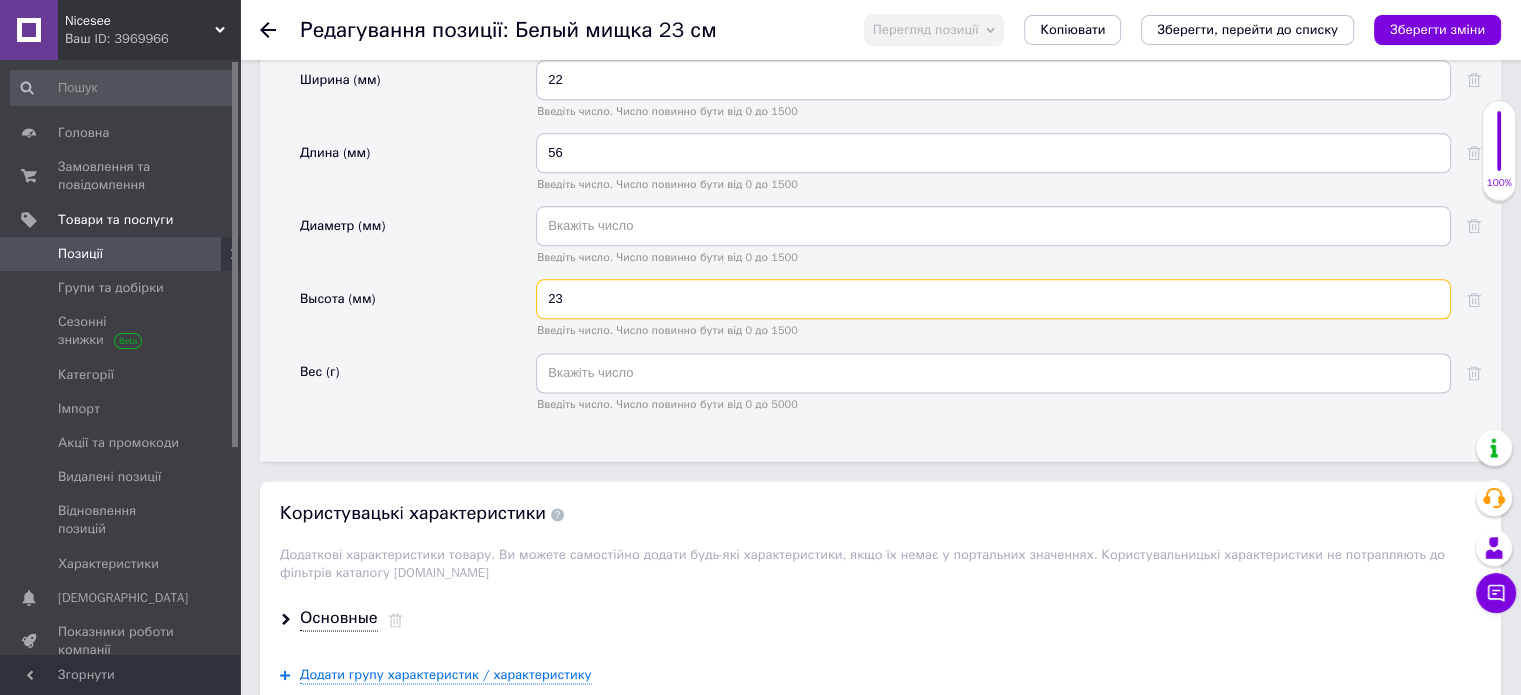 drag, startPoint x: 572, startPoint y: 296, endPoint x: 544, endPoint y: 294, distance: 28.071337 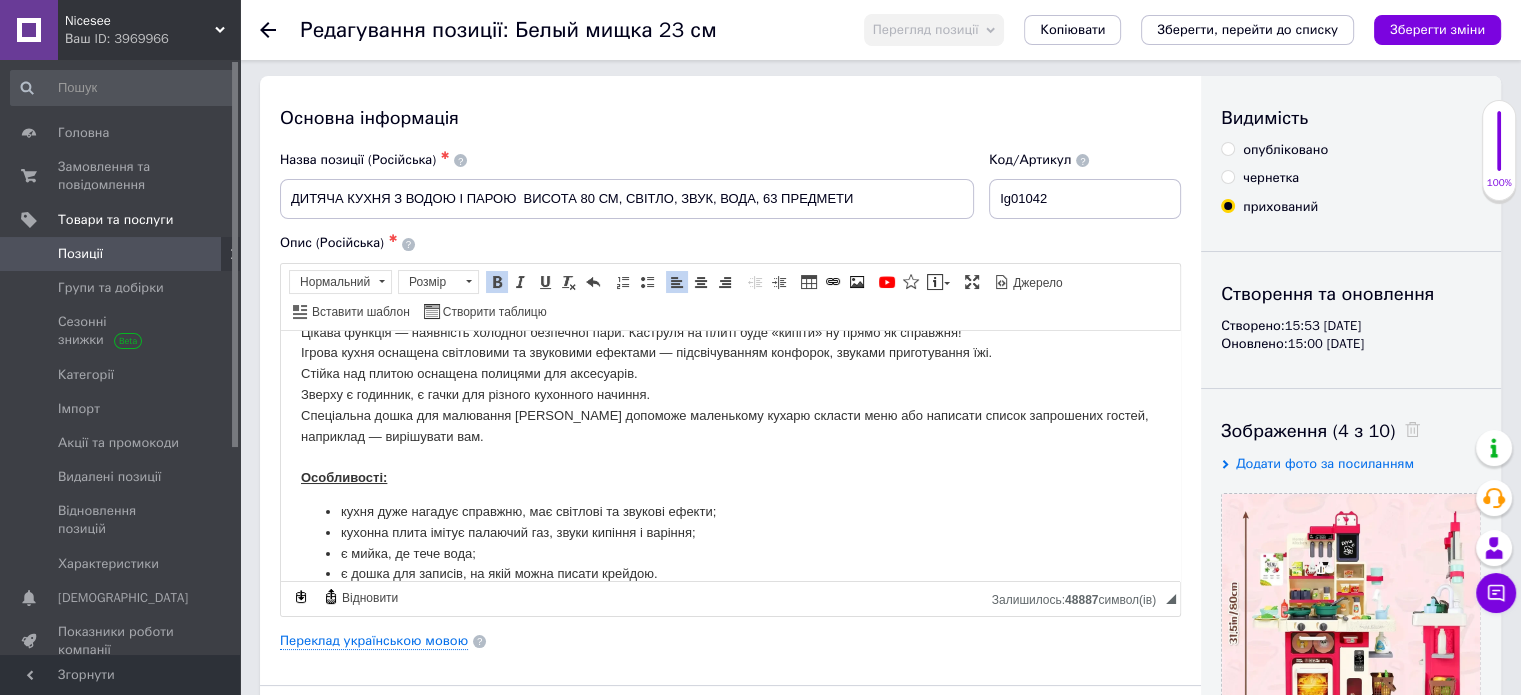 scroll, scrollTop: 0, scrollLeft: 0, axis: both 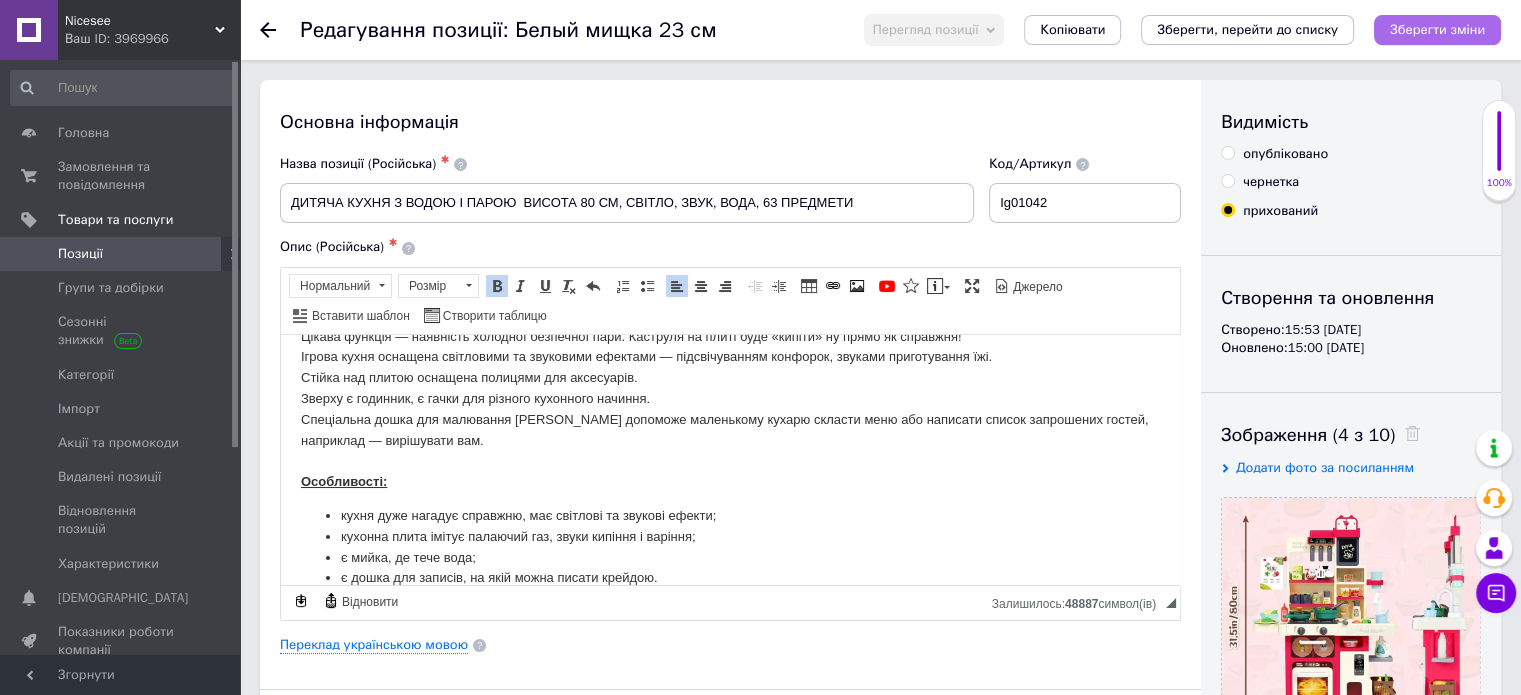 type on "80" 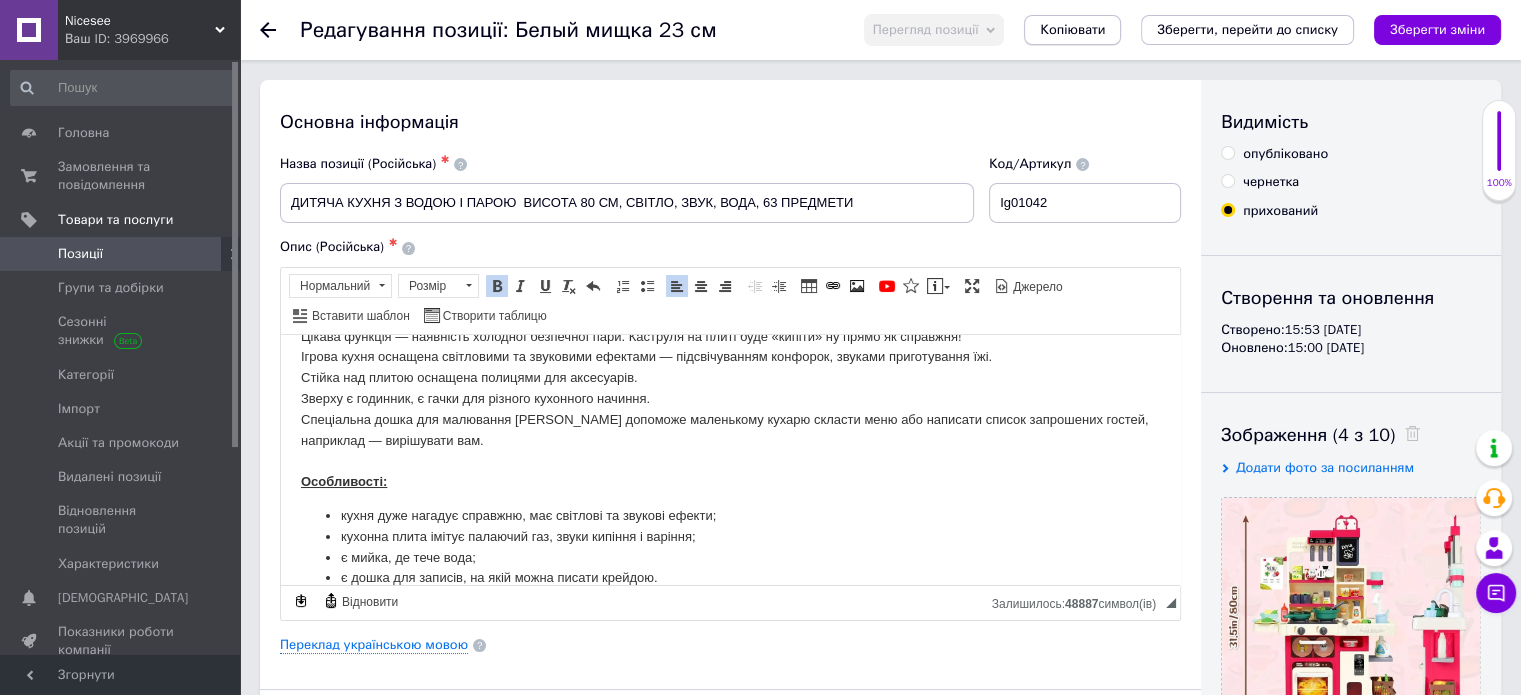 click on "Копіювати" at bounding box center (1072, 30) 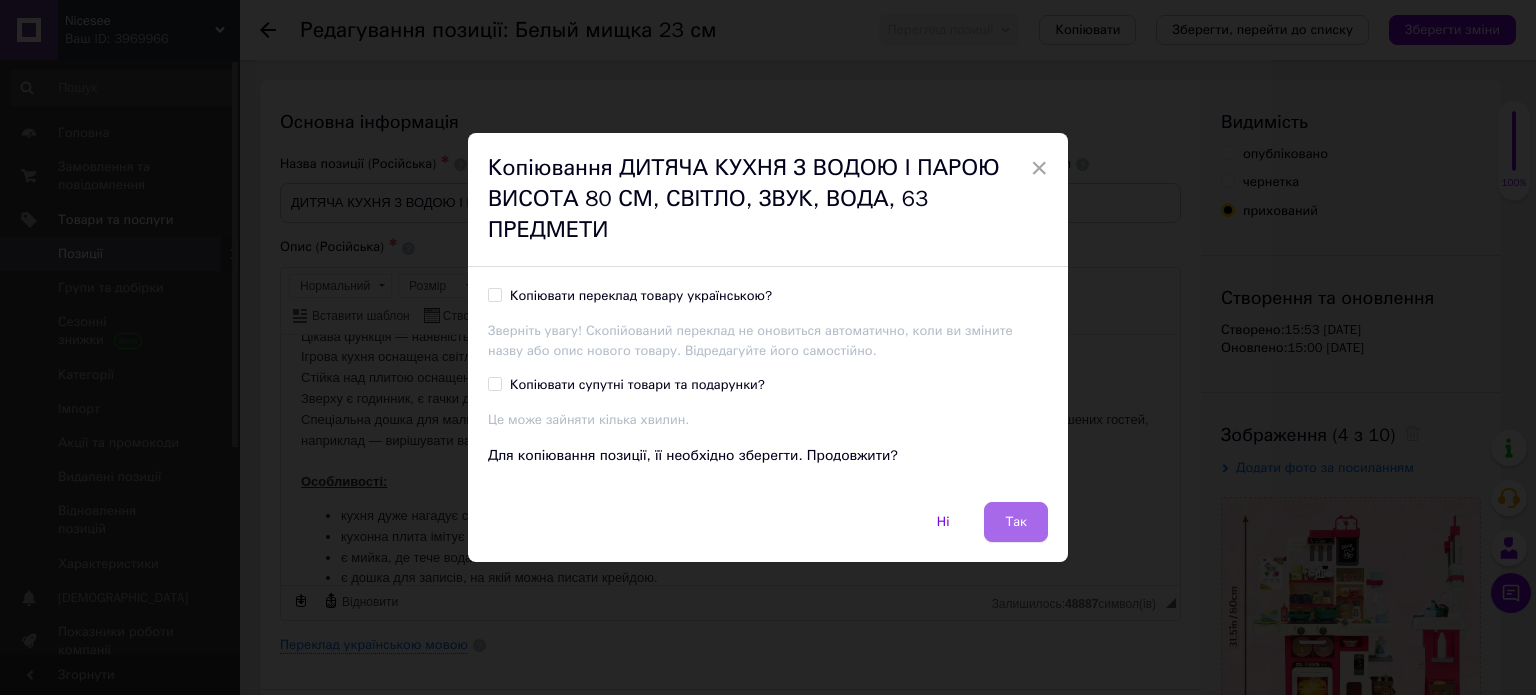 click on "Так" at bounding box center (1016, 522) 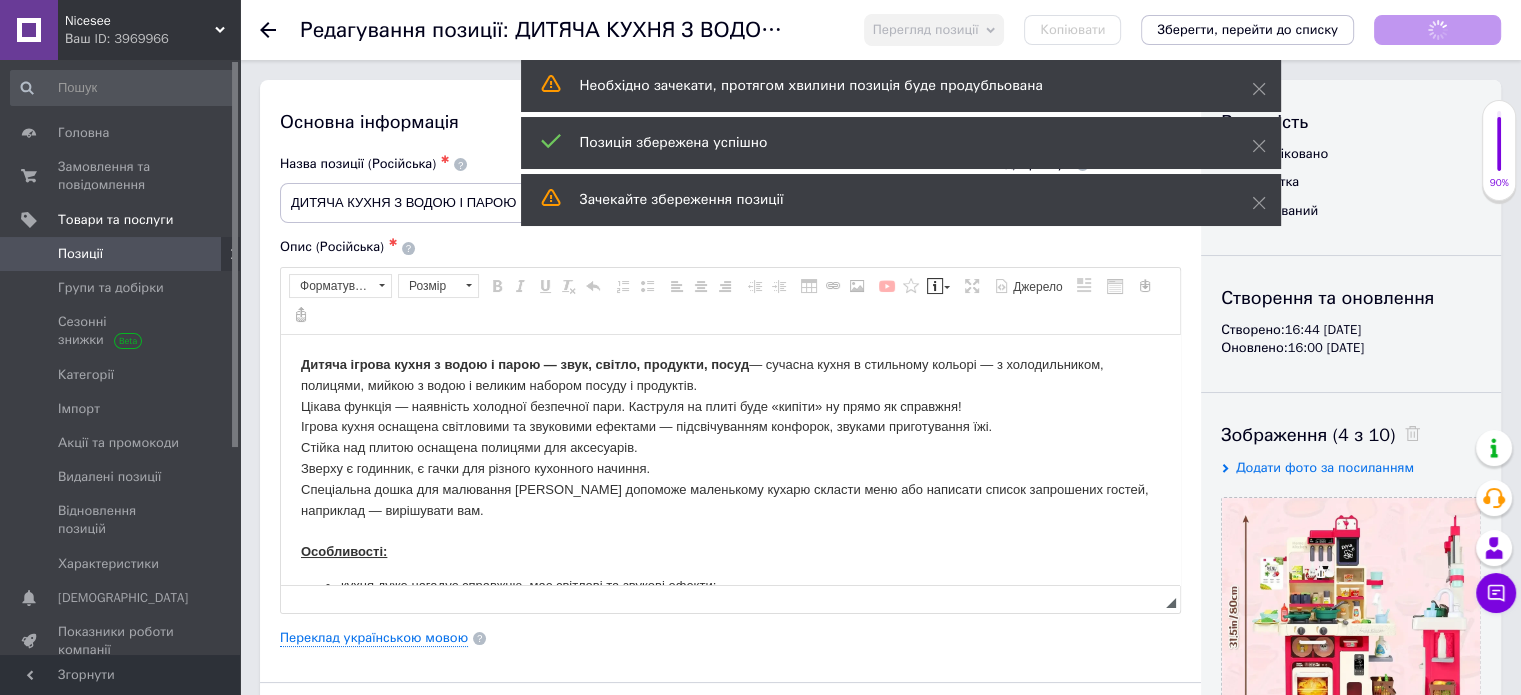 scroll, scrollTop: 0, scrollLeft: 0, axis: both 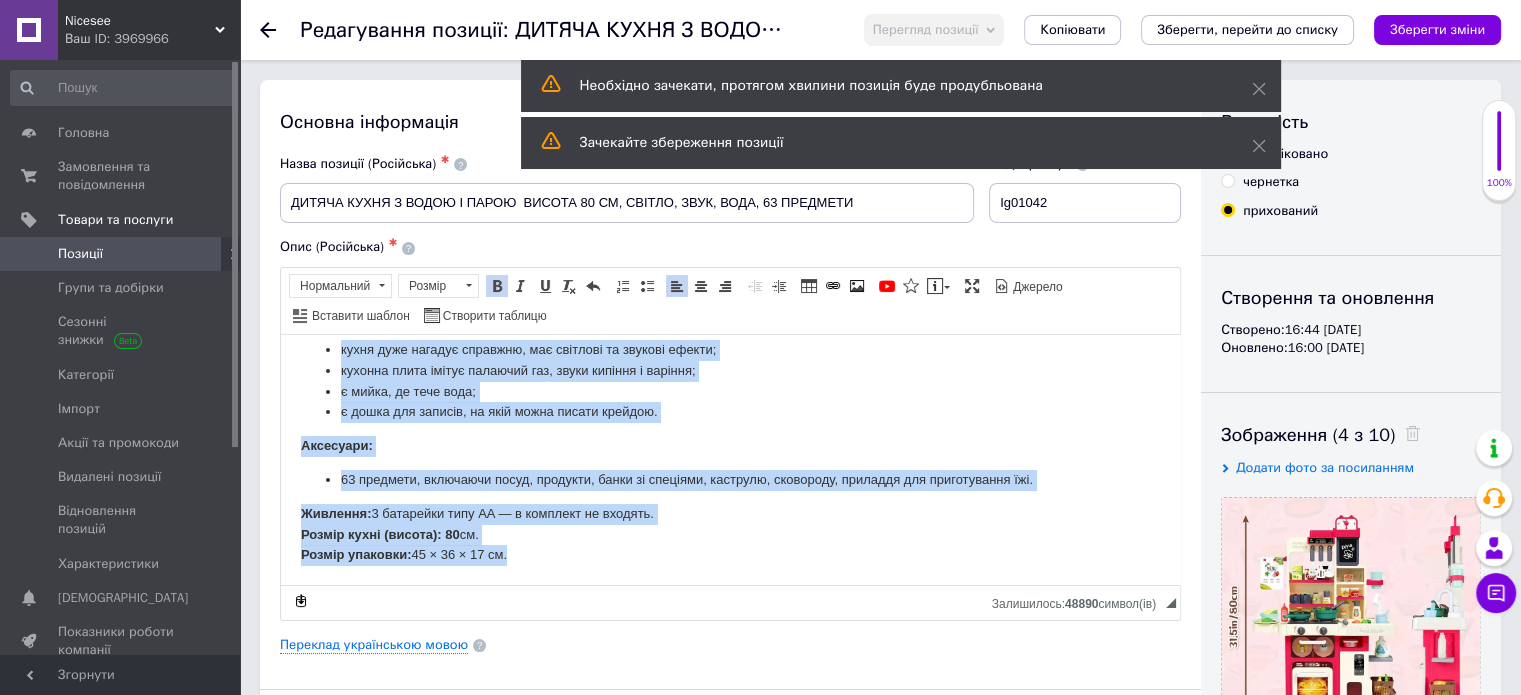 drag, startPoint x: 305, startPoint y: 364, endPoint x: 597, endPoint y: 563, distance: 353.36243 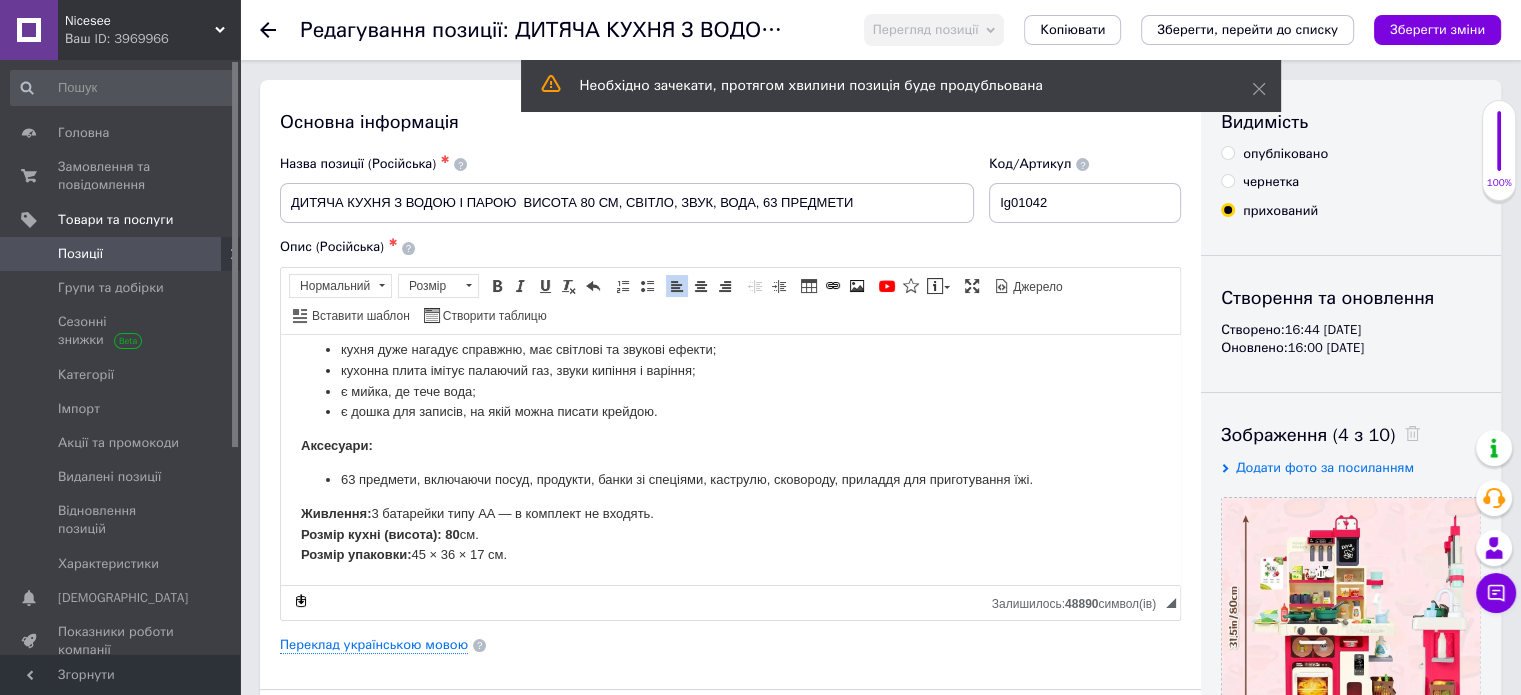 scroll, scrollTop: 0, scrollLeft: 0, axis: both 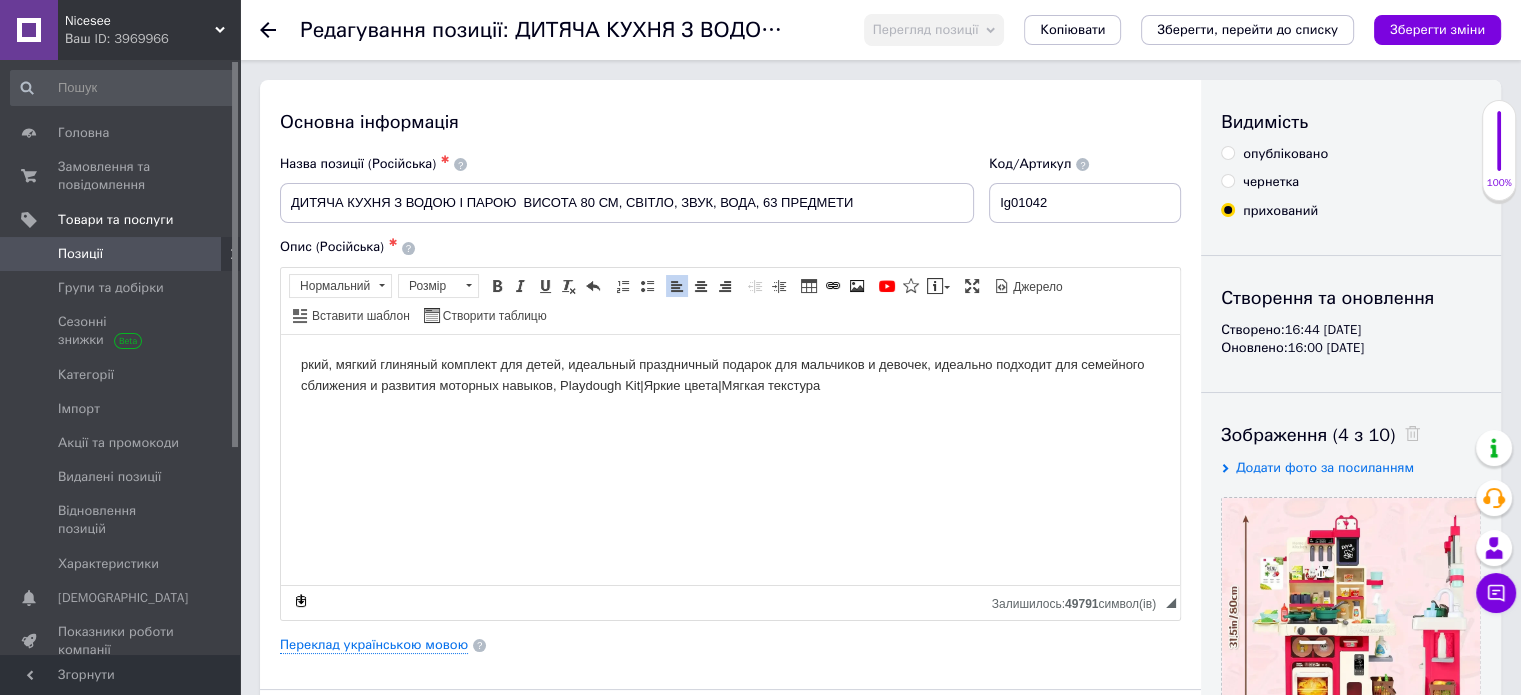 click on "ркий, мягкий глиняный комплект для детей, идеальный праздничный подарок для мальчиков и девочек, идеально подходит для семейного сближения и развития моторных навыков, Playdough Kit|Яркие цвета|Мягкая текстура" at bounding box center [730, 375] 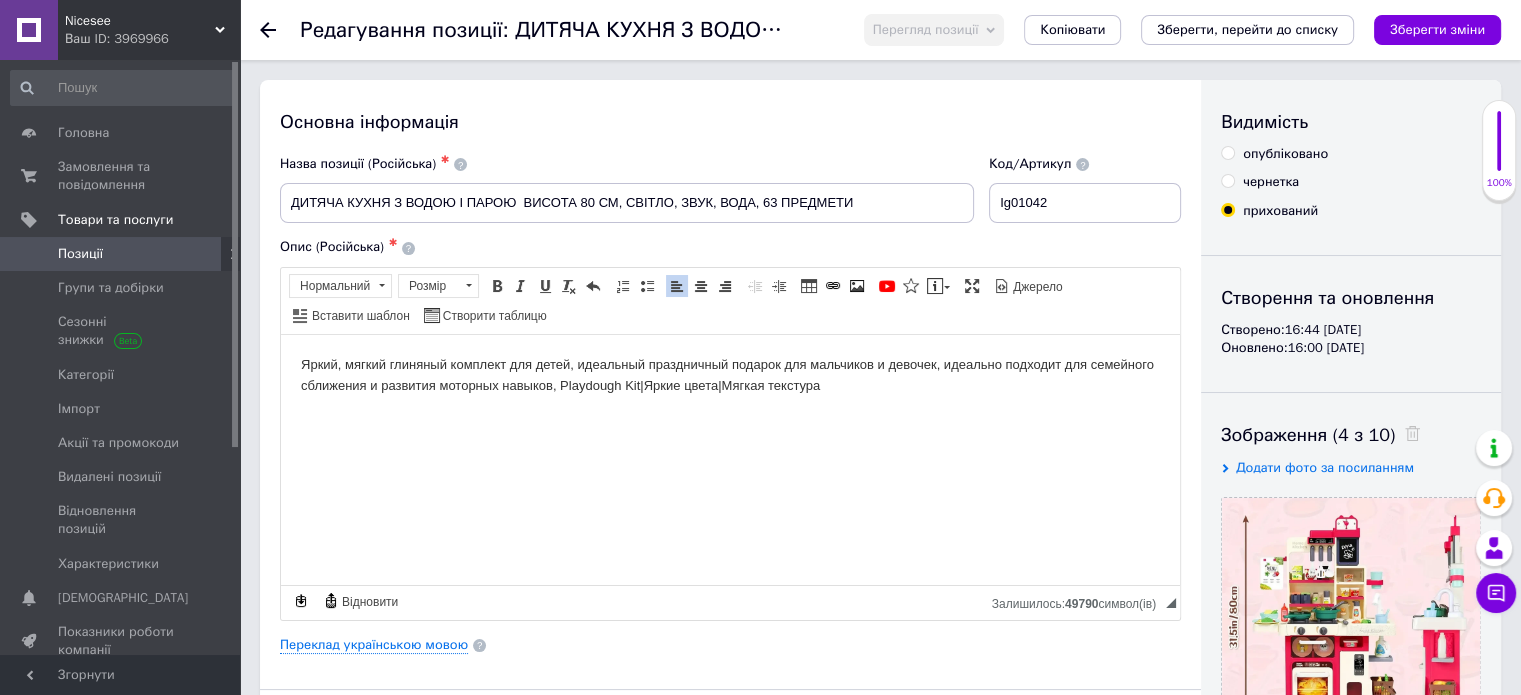click on "Яркий, мягкий глиняный комплект для детей, идеальный праздничный подарок для мальчиков и девочек, идеально подходит для семейного сближения и развития моторных навыков, Playdough Kit|Яркие цвета|Мягкая текстура" at bounding box center (730, 375) 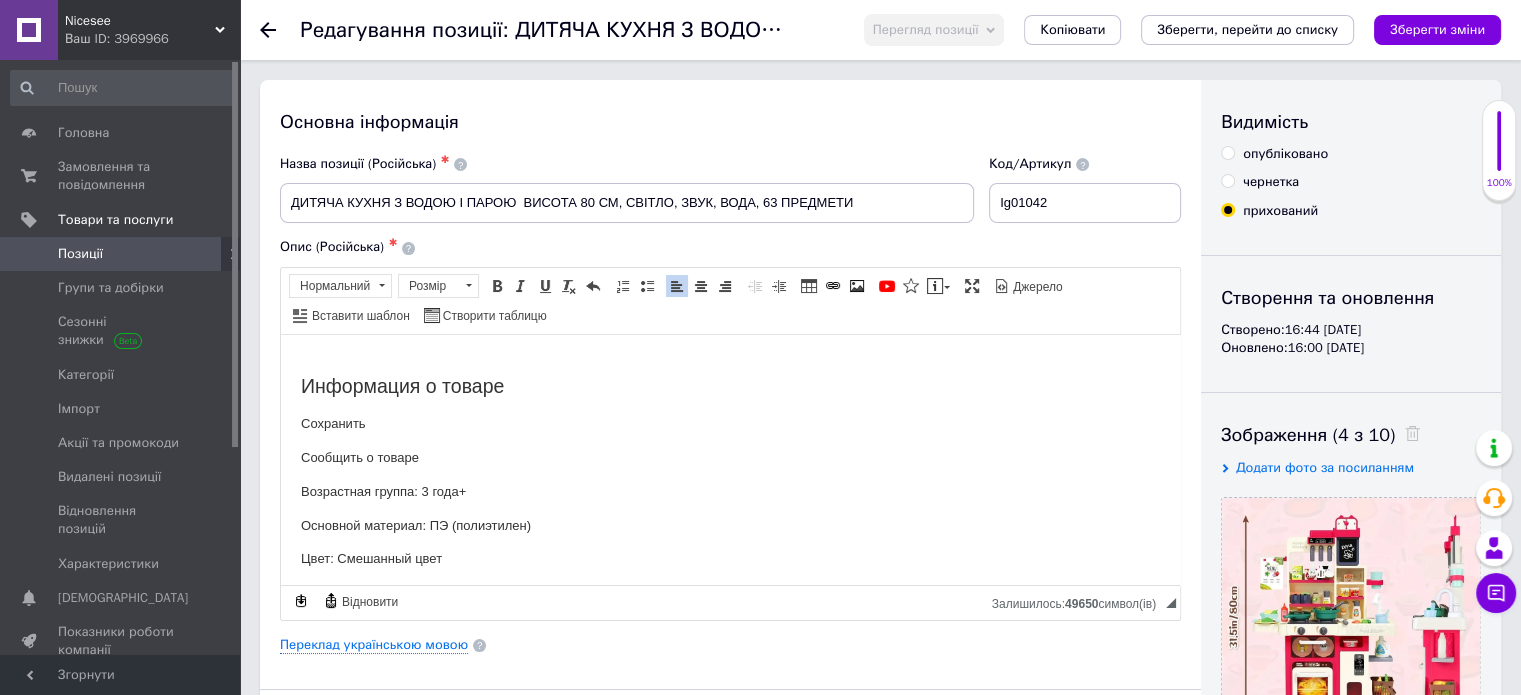 scroll, scrollTop: 76, scrollLeft: 0, axis: vertical 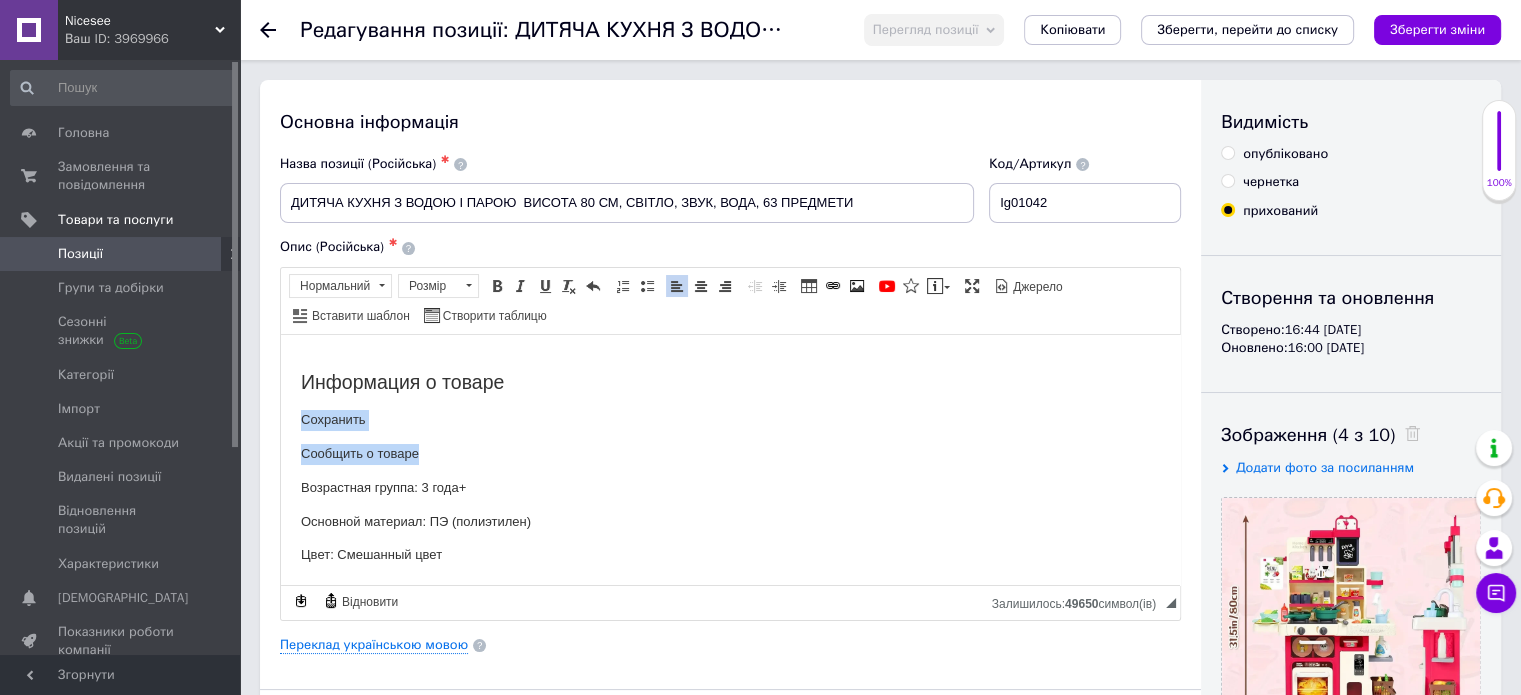 drag, startPoint x: 432, startPoint y: 456, endPoint x: 289, endPoint y: 412, distance: 149.61618 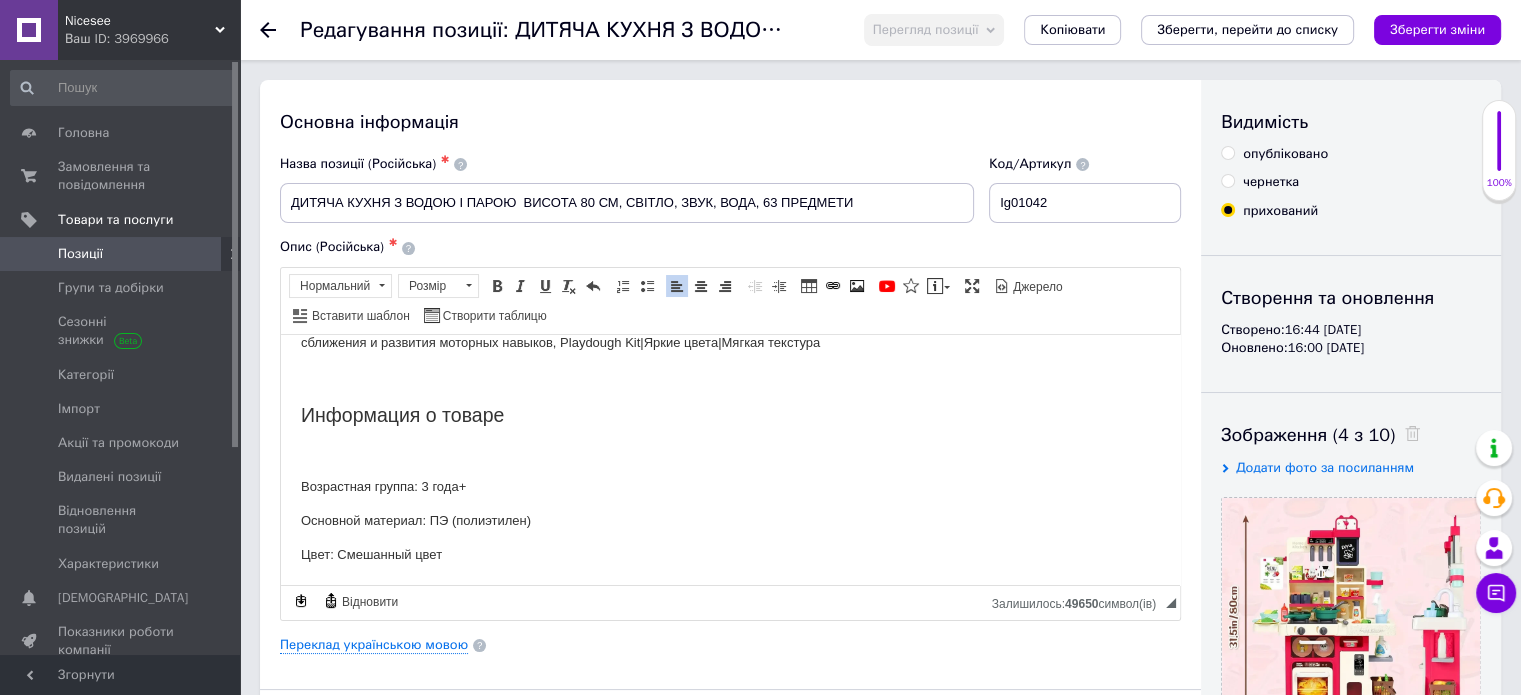 scroll, scrollTop: 43, scrollLeft: 0, axis: vertical 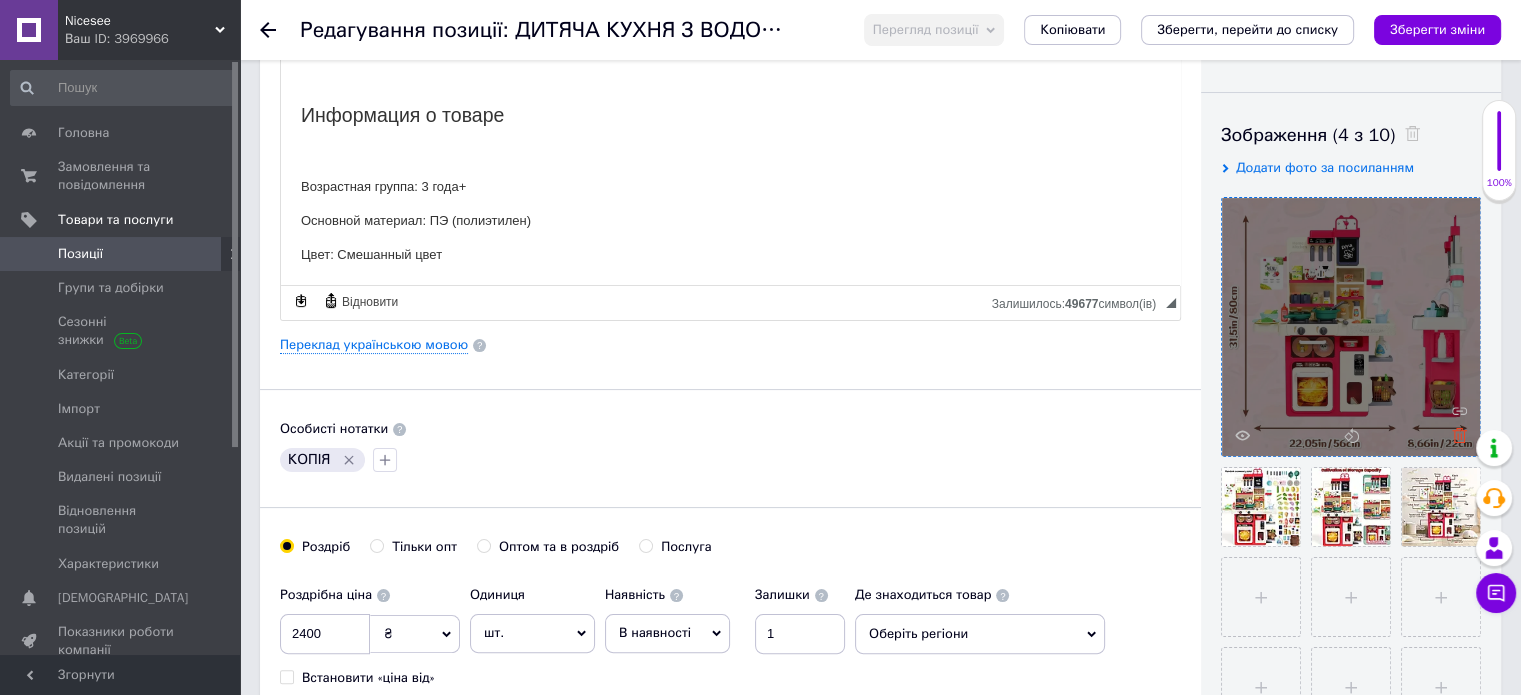 click 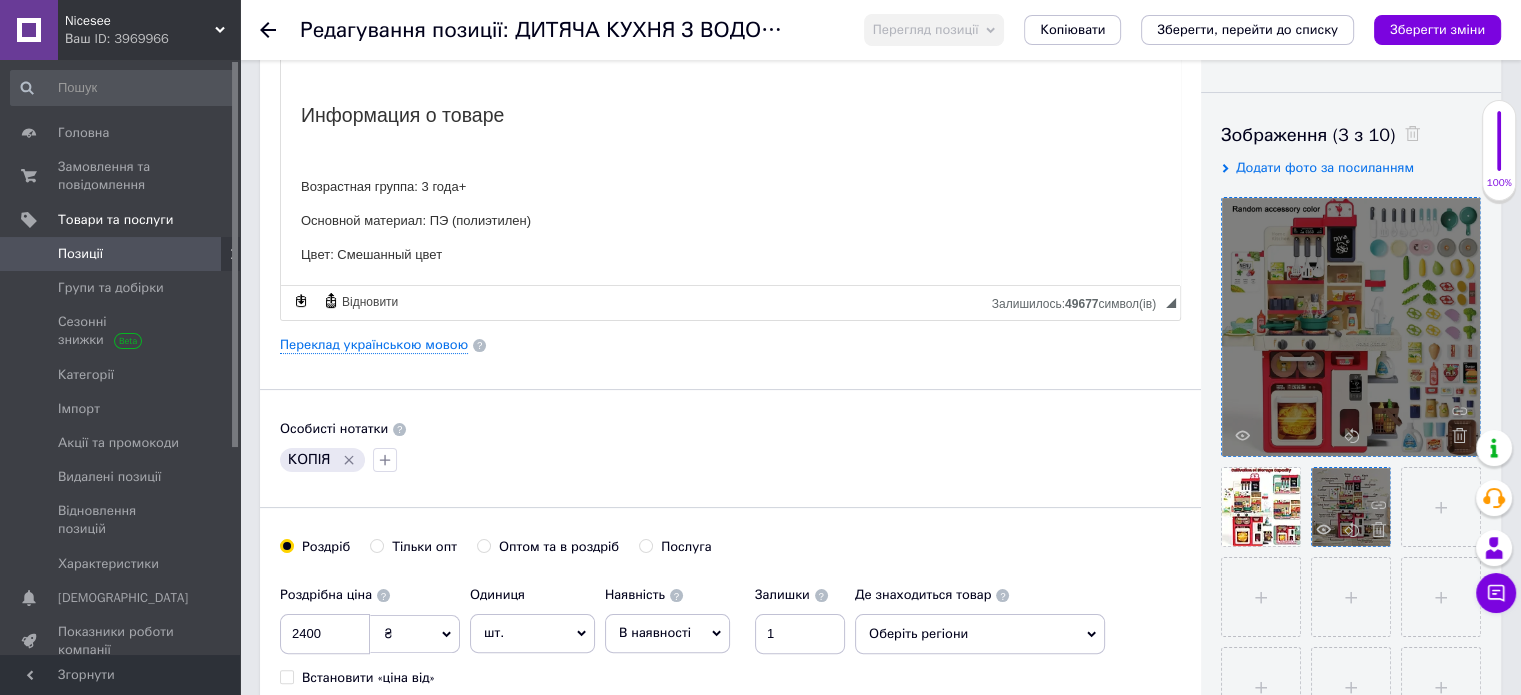 drag, startPoint x: 1281, startPoint y: 534, endPoint x: 1315, endPoint y: 535, distance: 34.0147 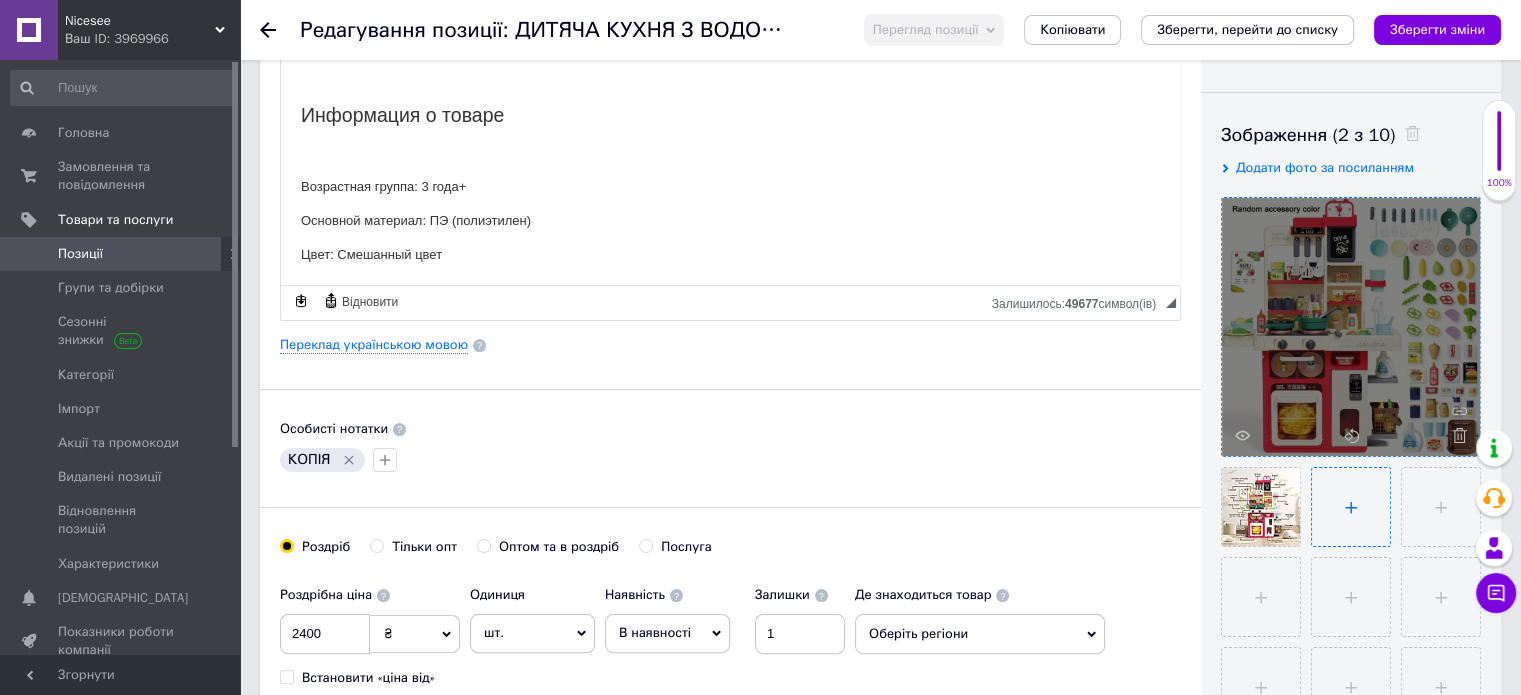 click at bounding box center [1351, 507] 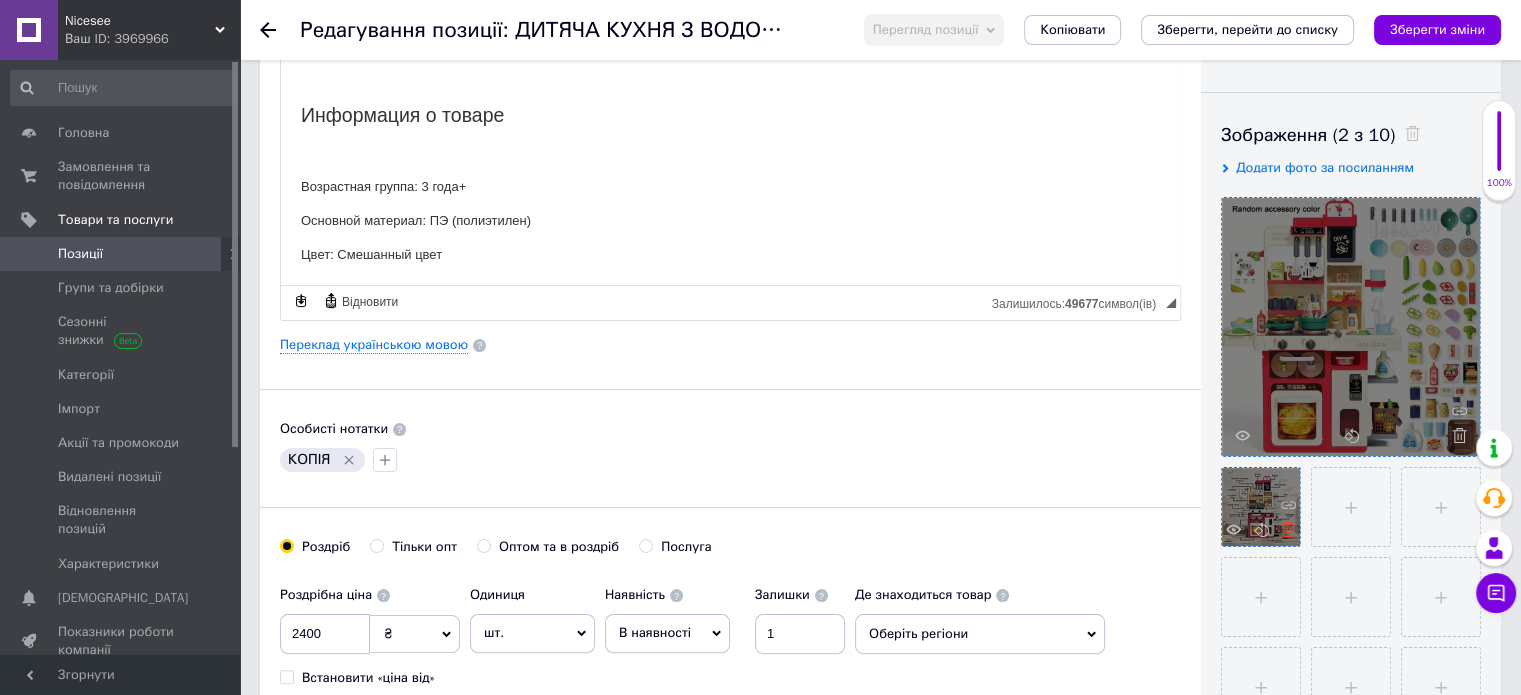 click 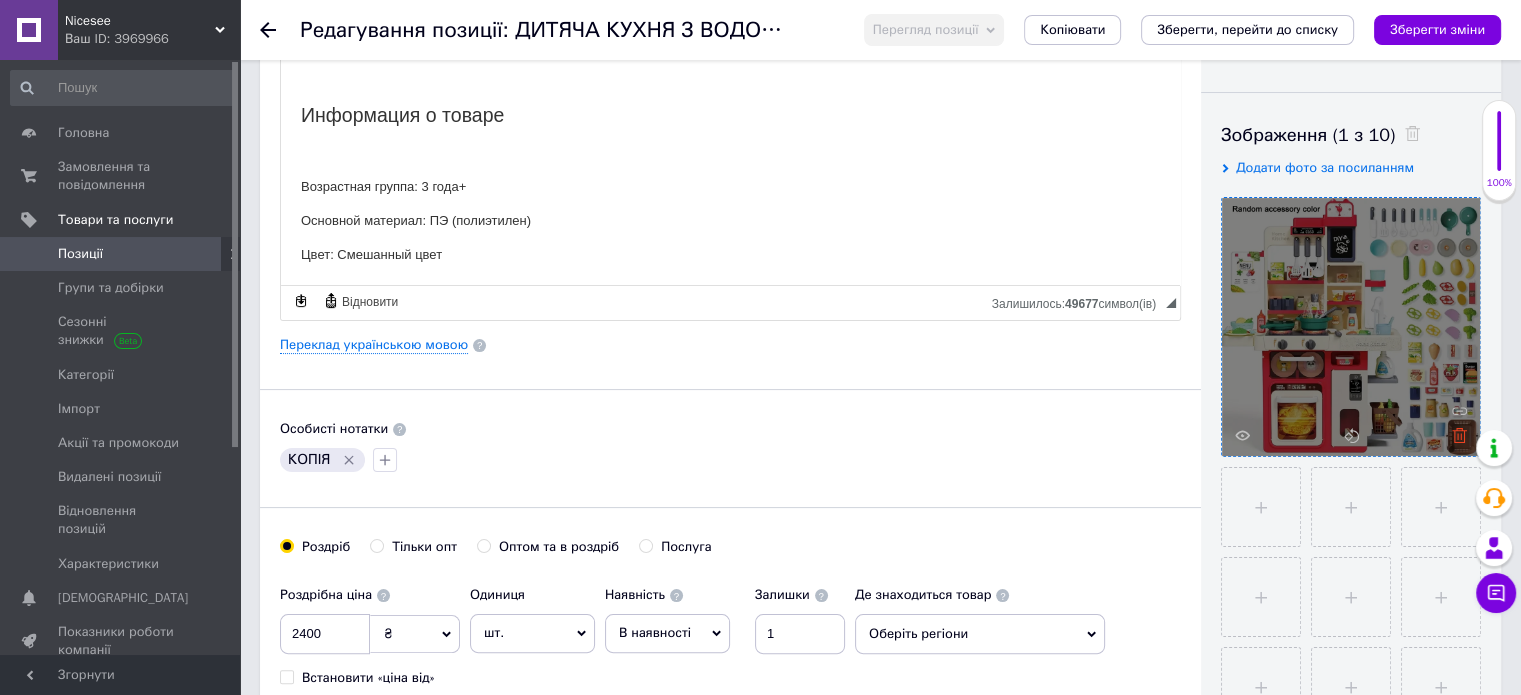 click 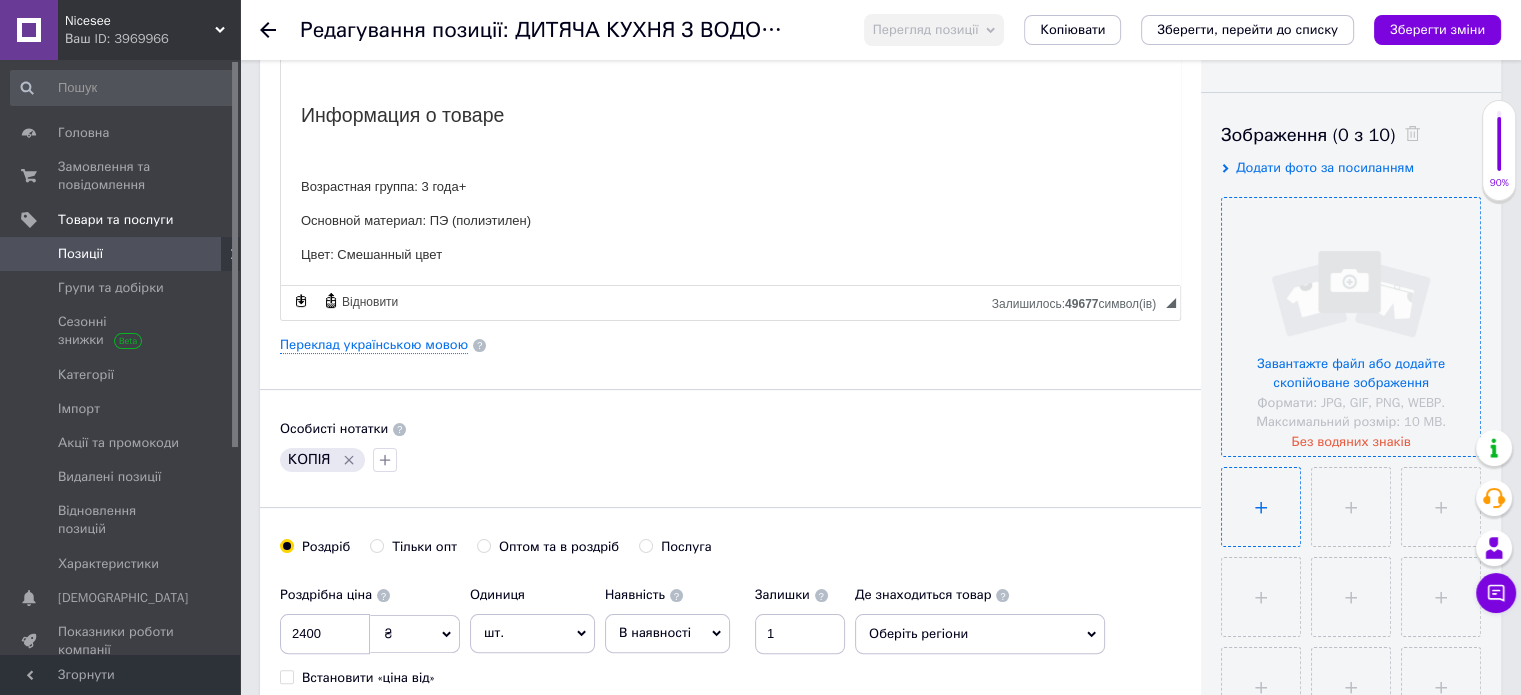 click at bounding box center [1261, 507] 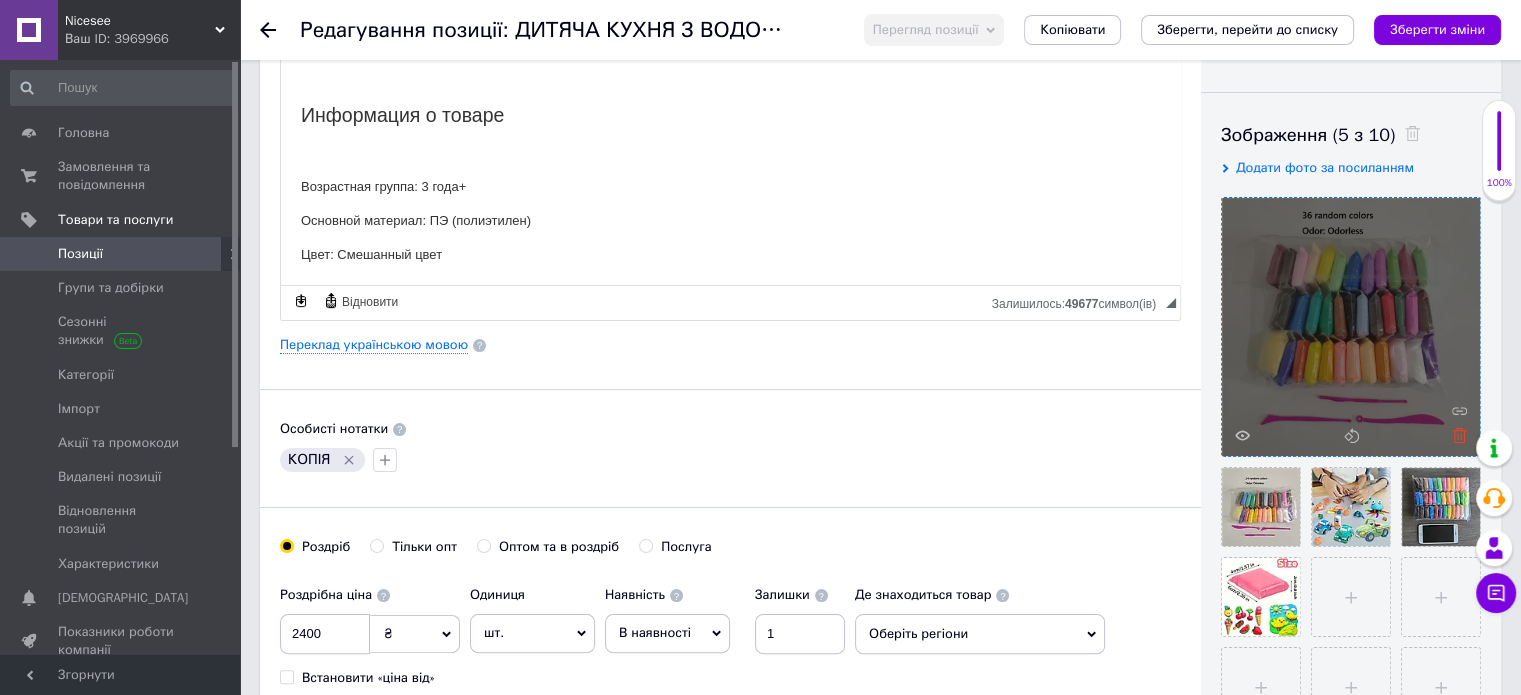 click 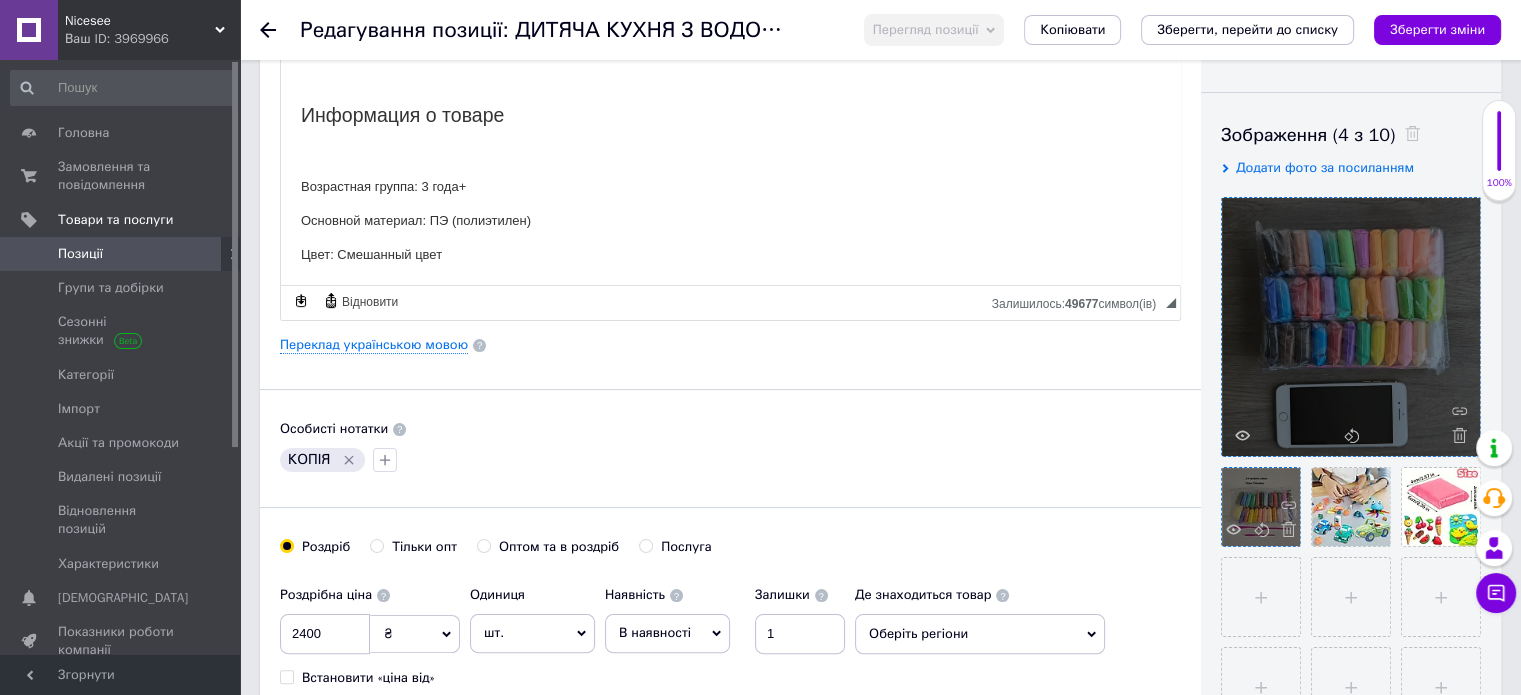 click at bounding box center [1261, 507] 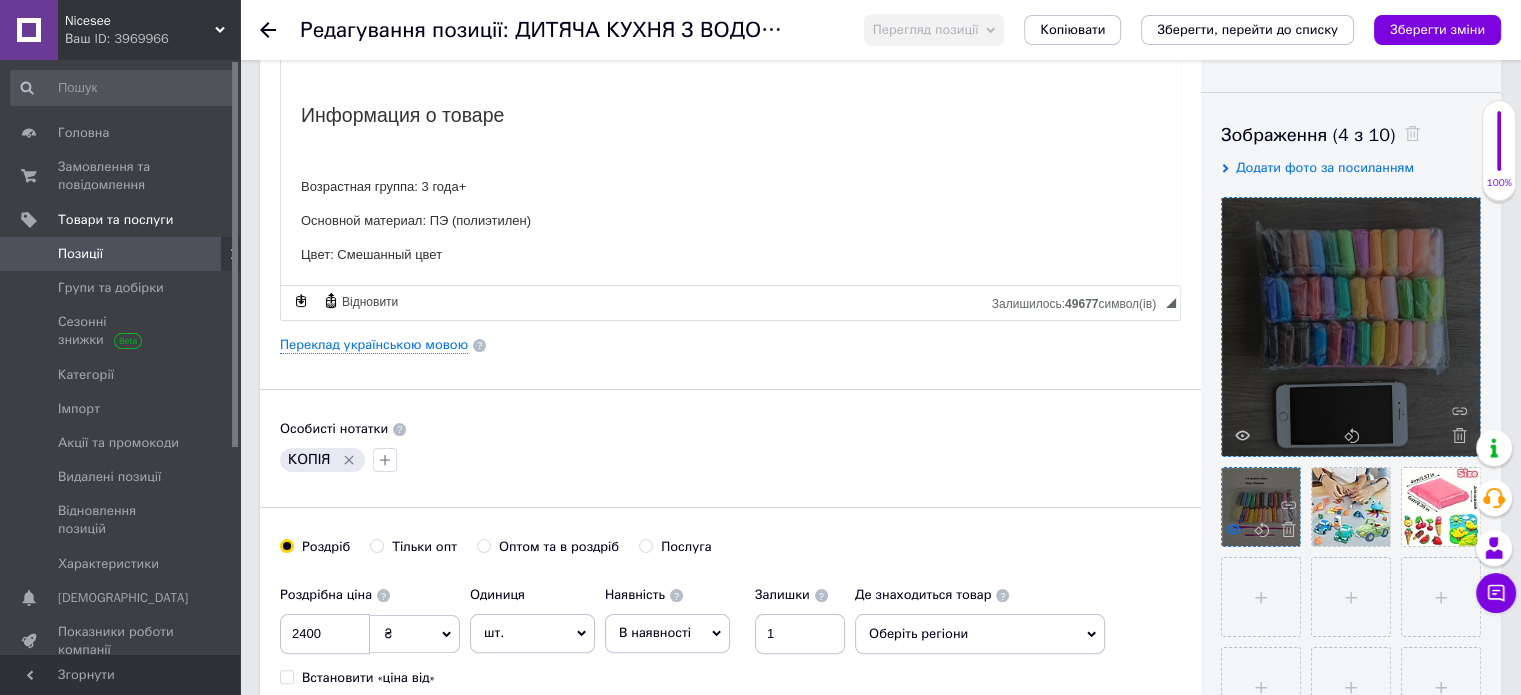 click 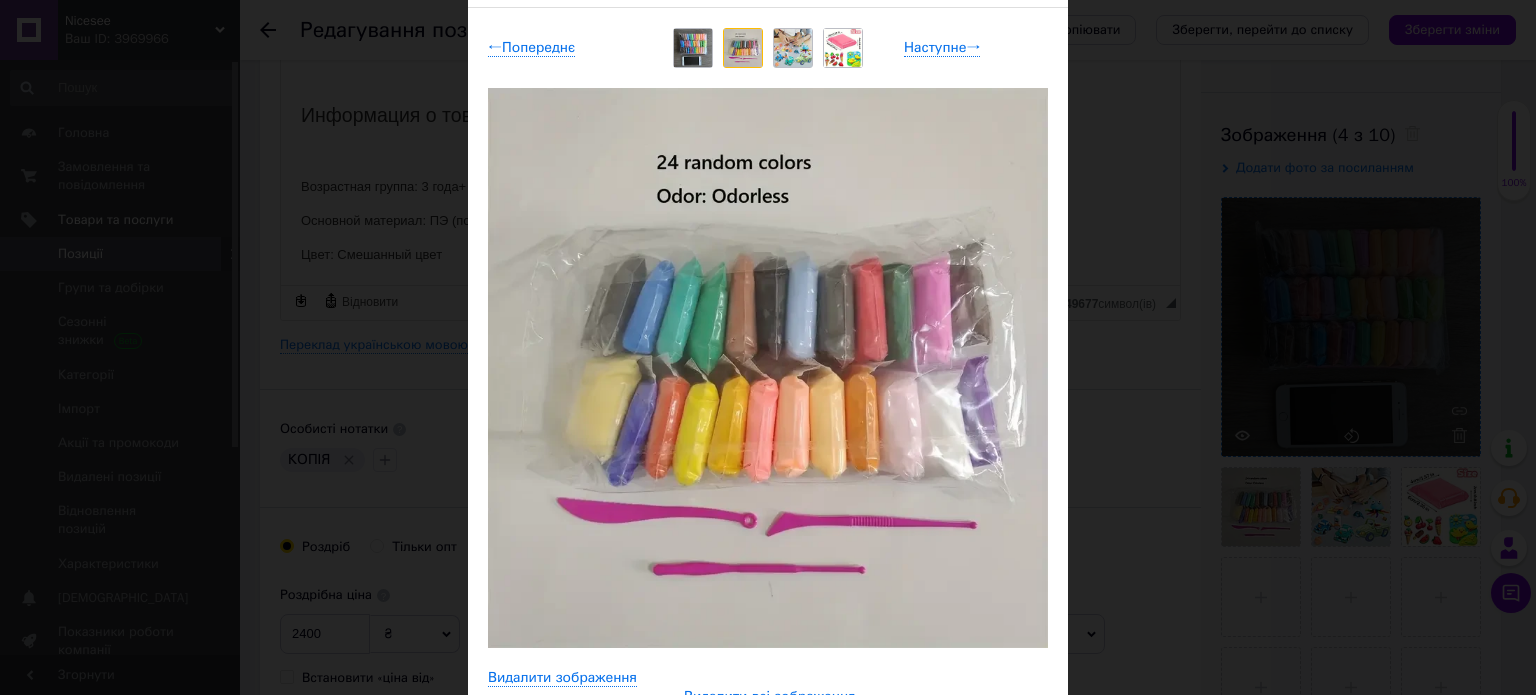 scroll, scrollTop: 100, scrollLeft: 0, axis: vertical 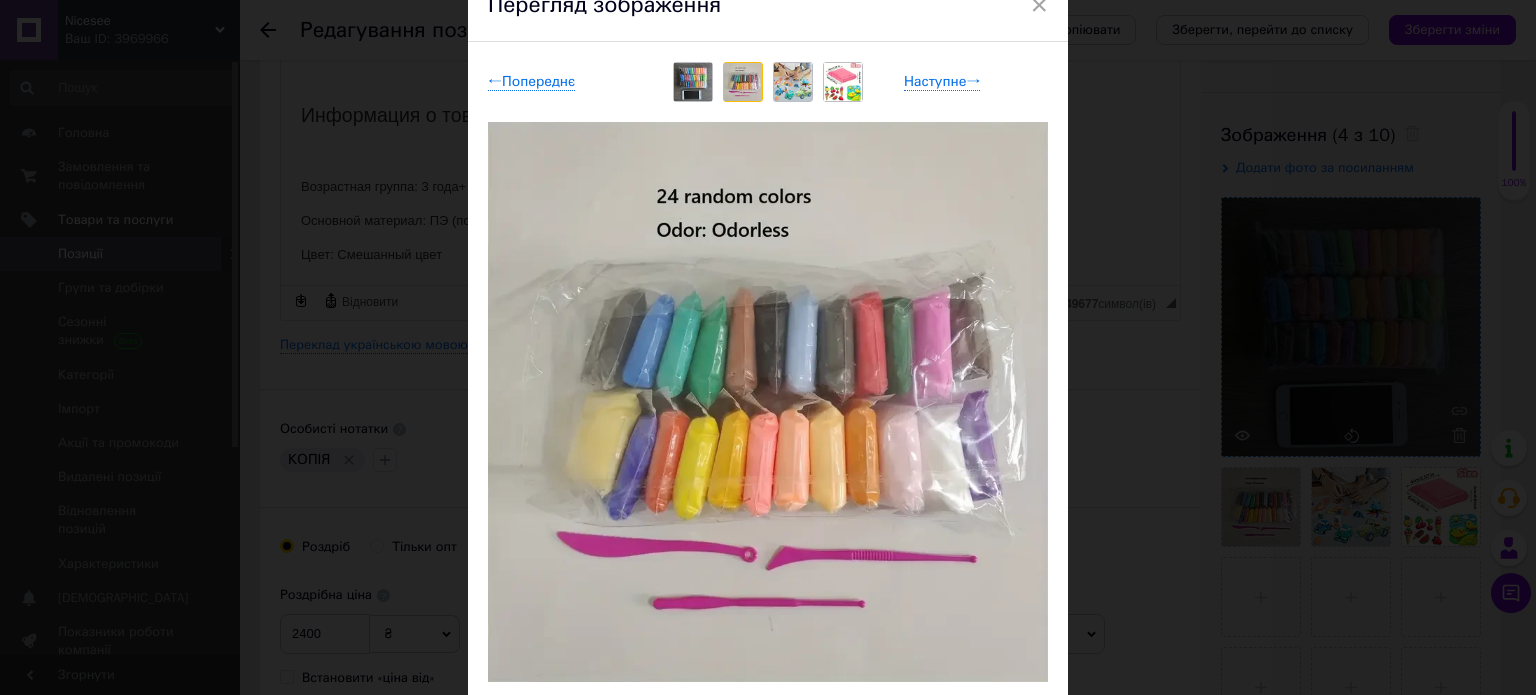 drag, startPoint x: 839, startPoint y: 233, endPoint x: 1212, endPoint y: 622, distance: 538.93414 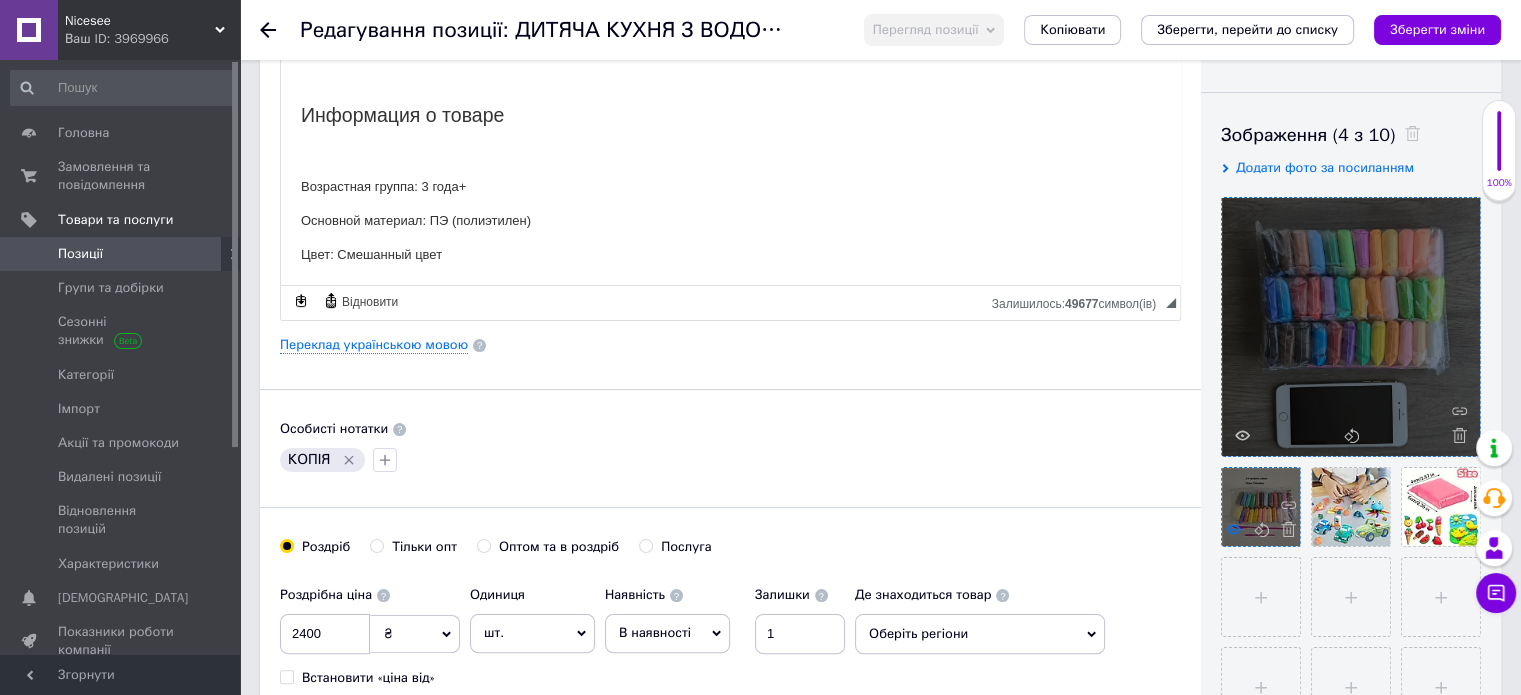 click 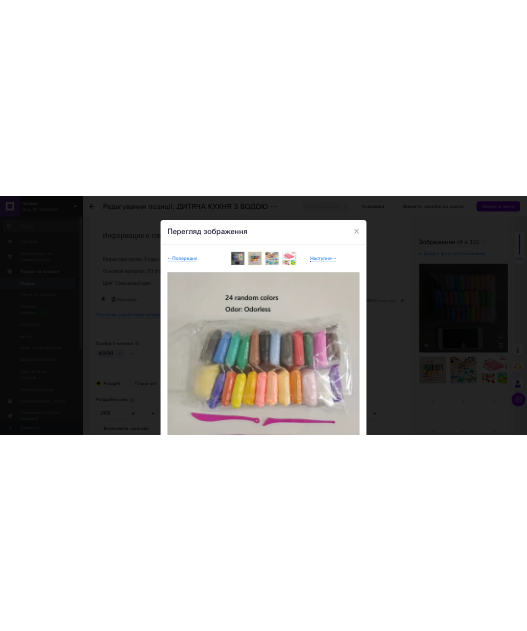 scroll, scrollTop: 100, scrollLeft: 0, axis: vertical 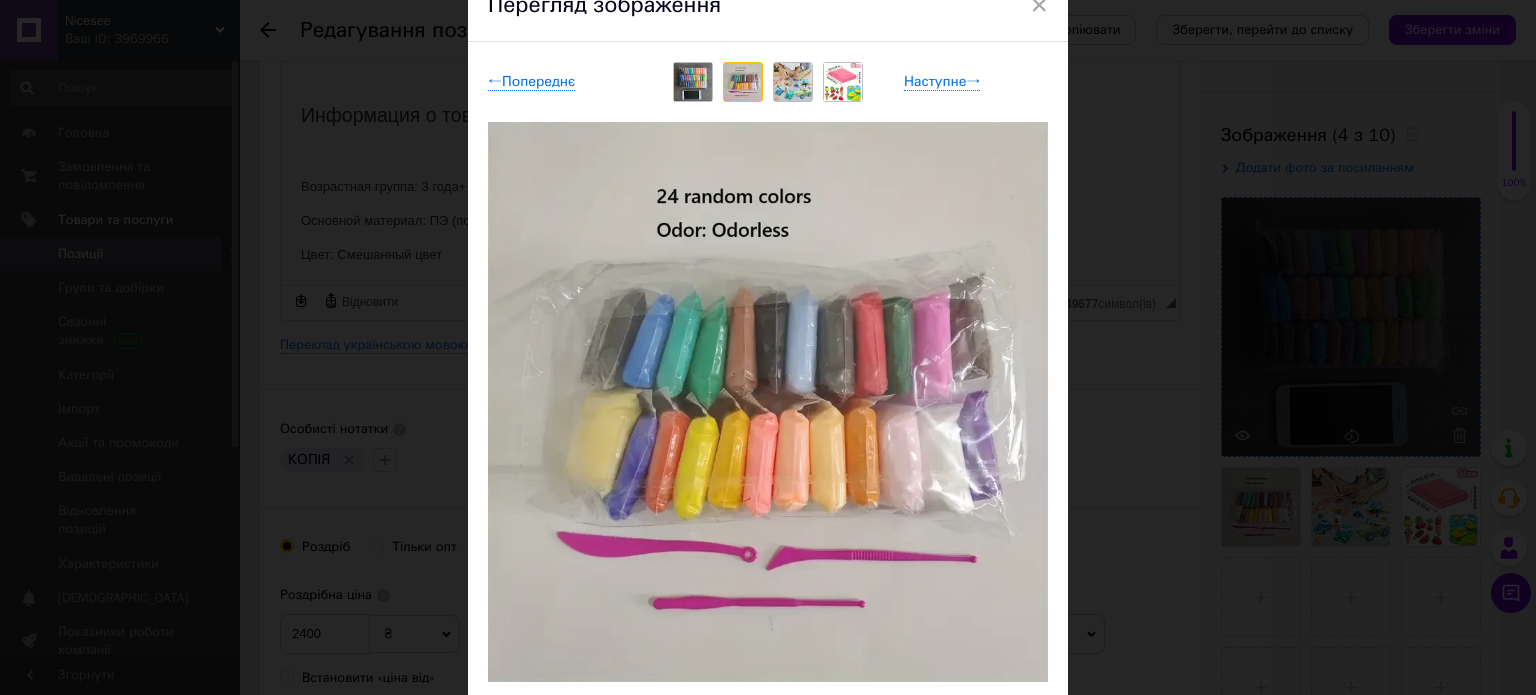 click on "× Перегляд зображення ← Попереднє Наступне → Видалити зображення Видалити всі зображення" at bounding box center (768, 347) 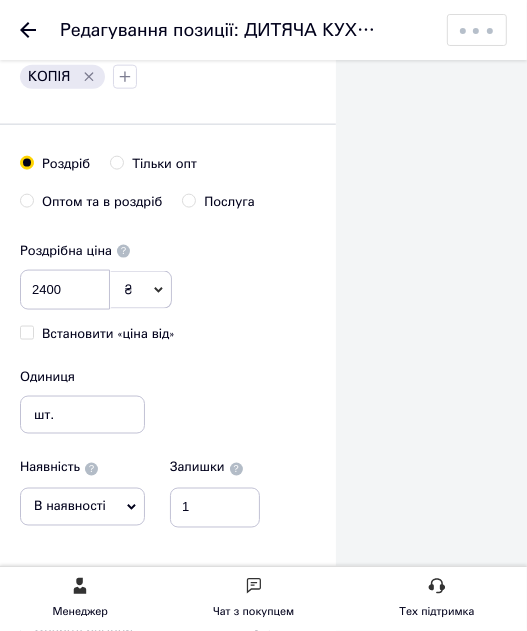 scroll, scrollTop: 1404, scrollLeft: 0, axis: vertical 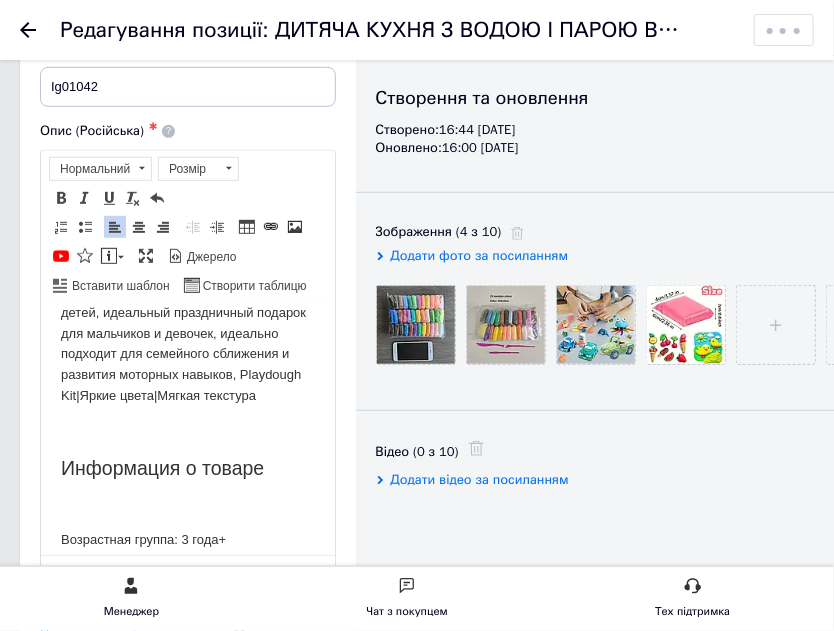 click at bounding box center (776, 325) 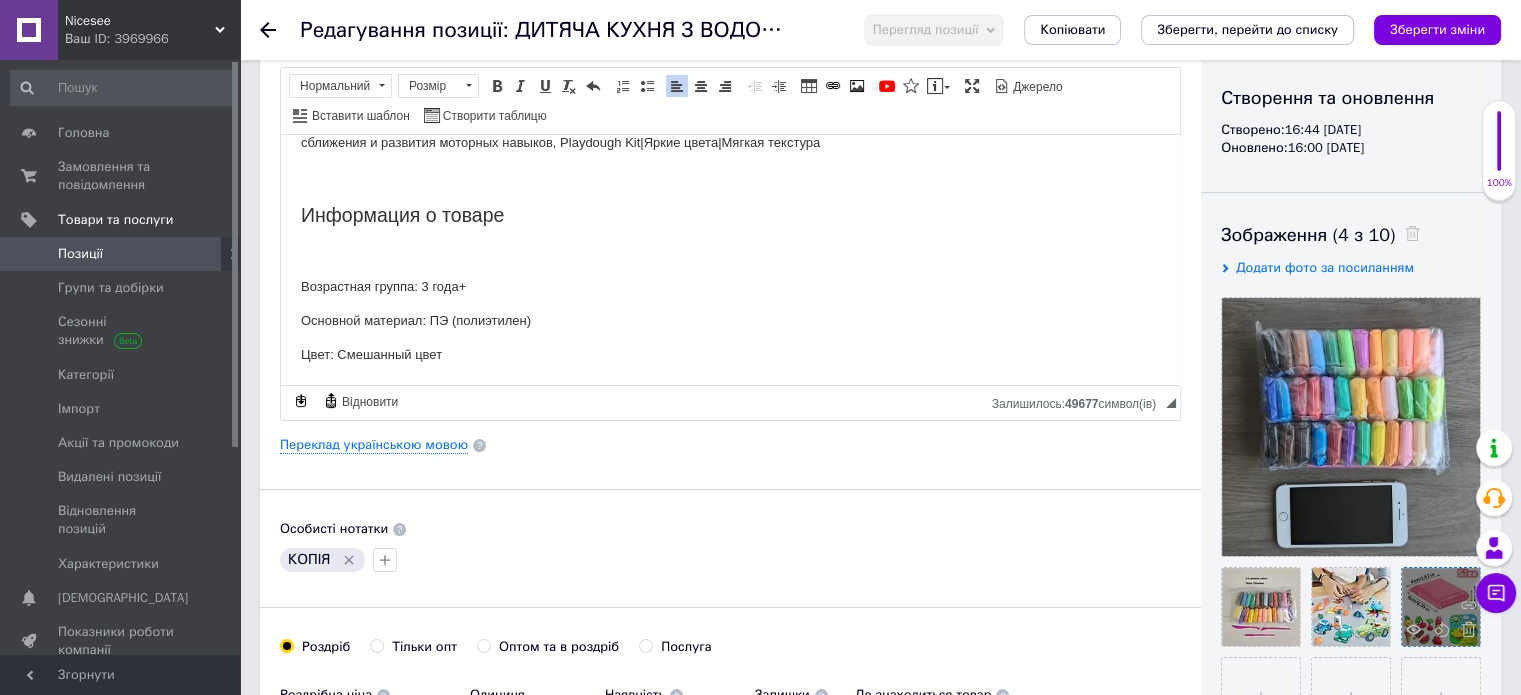scroll, scrollTop: 400, scrollLeft: 0, axis: vertical 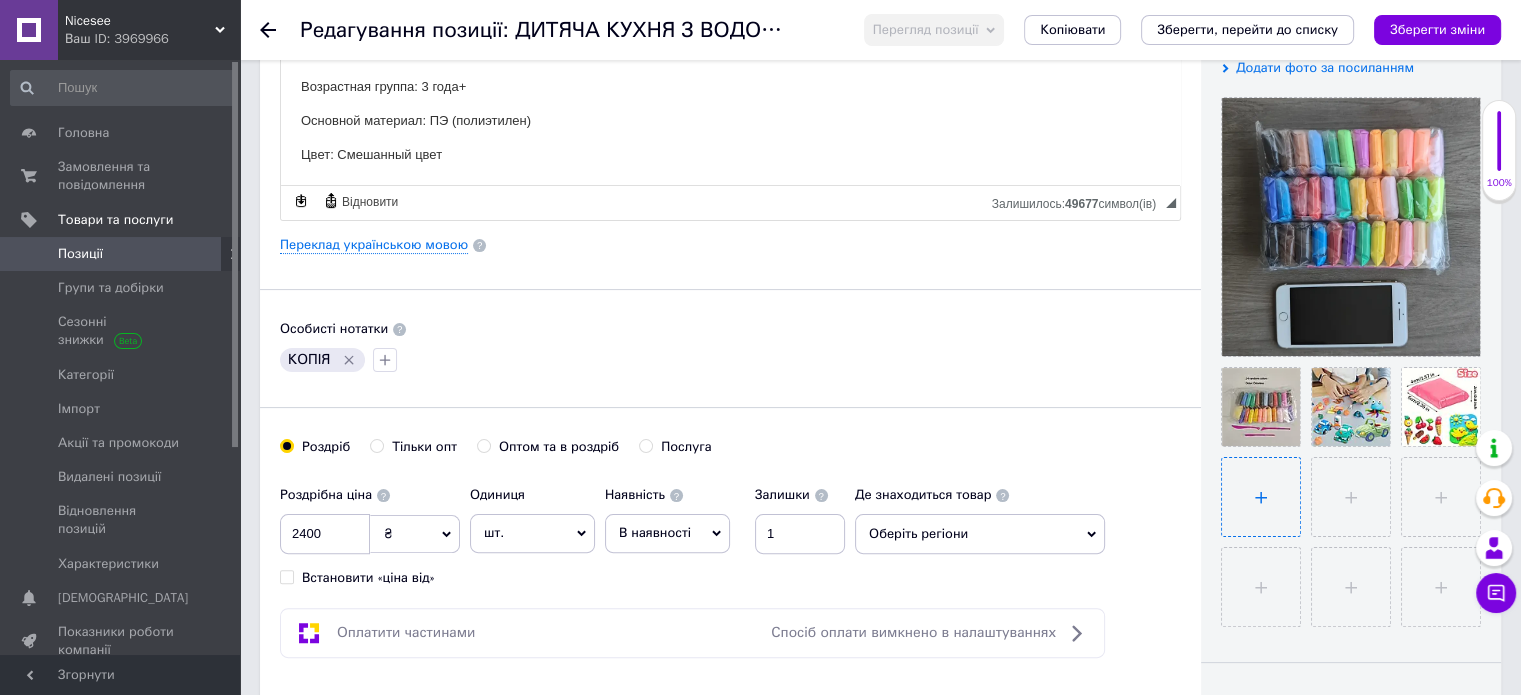 click at bounding box center [1261, 497] 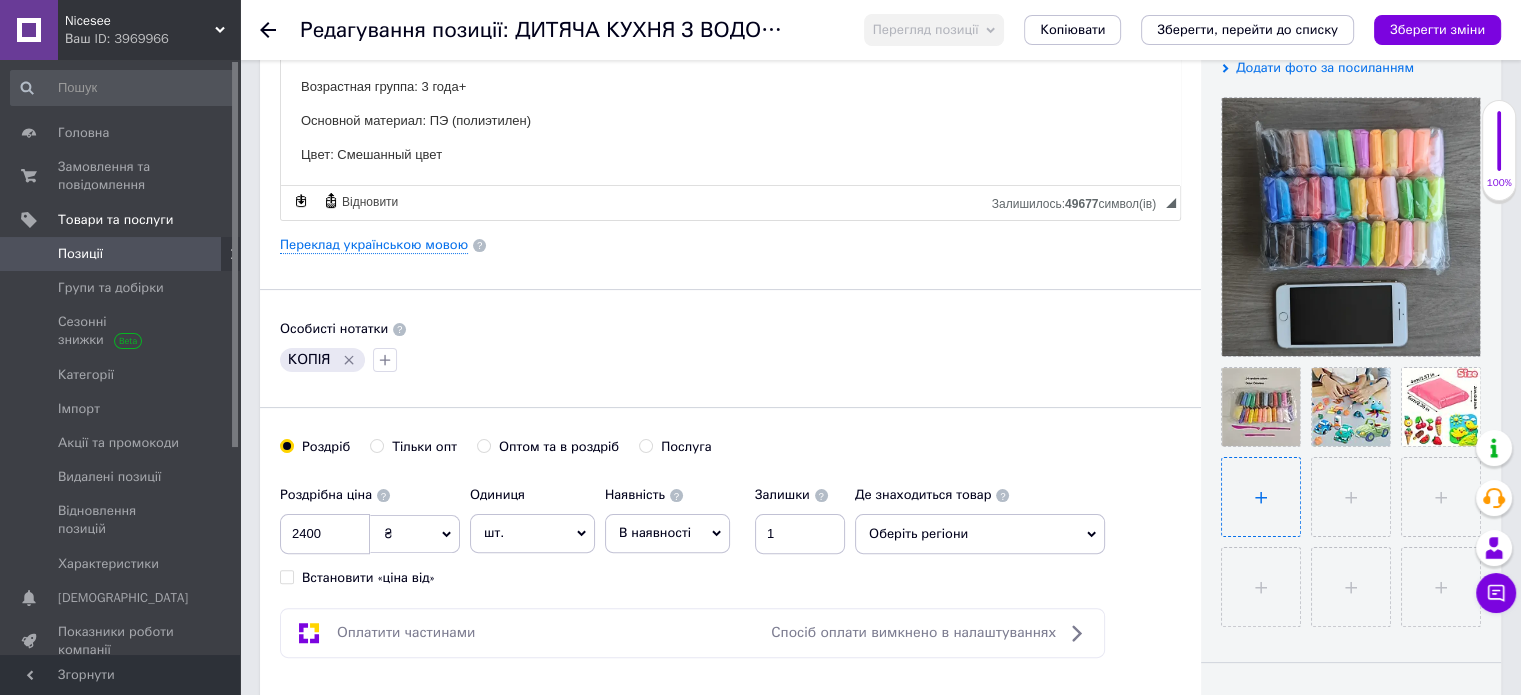 type on "C:\fakepath\photo_2025-07-12_16-48-57.jpg" 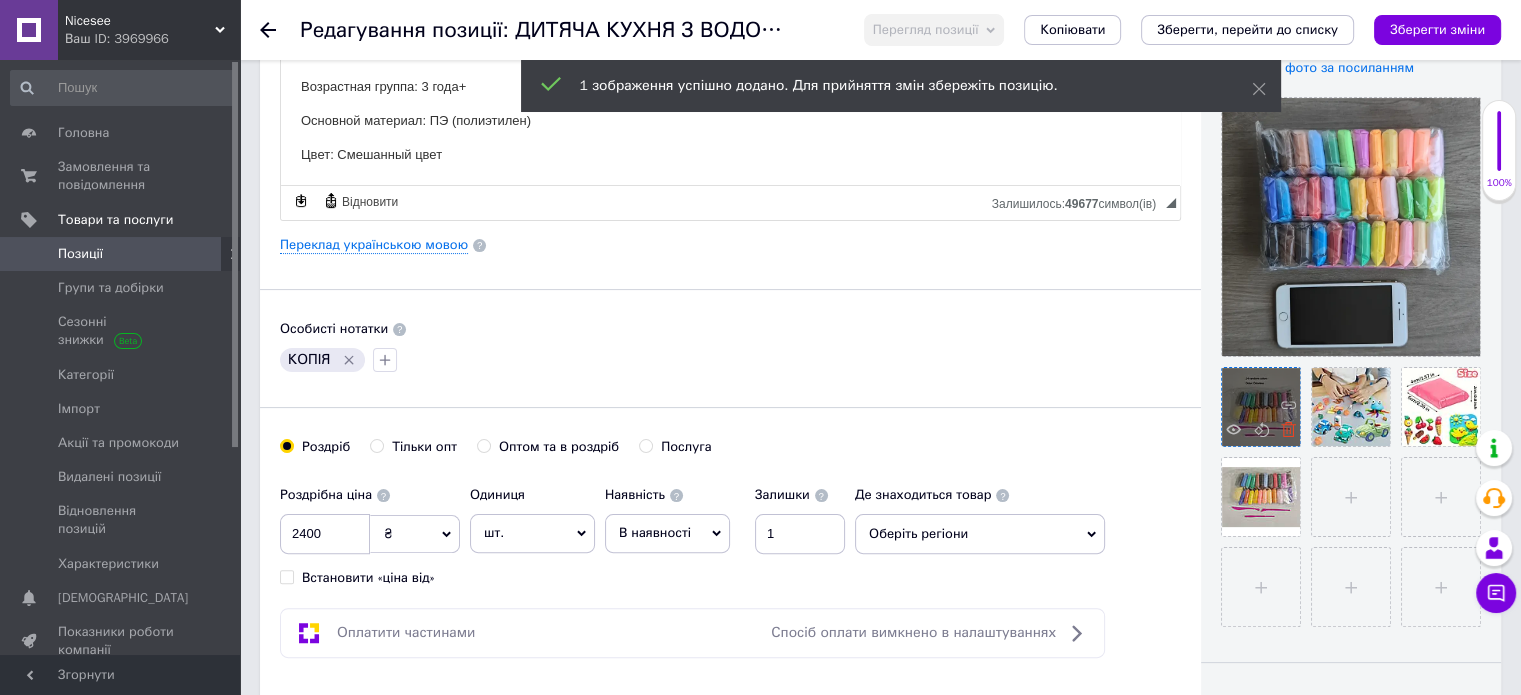 click 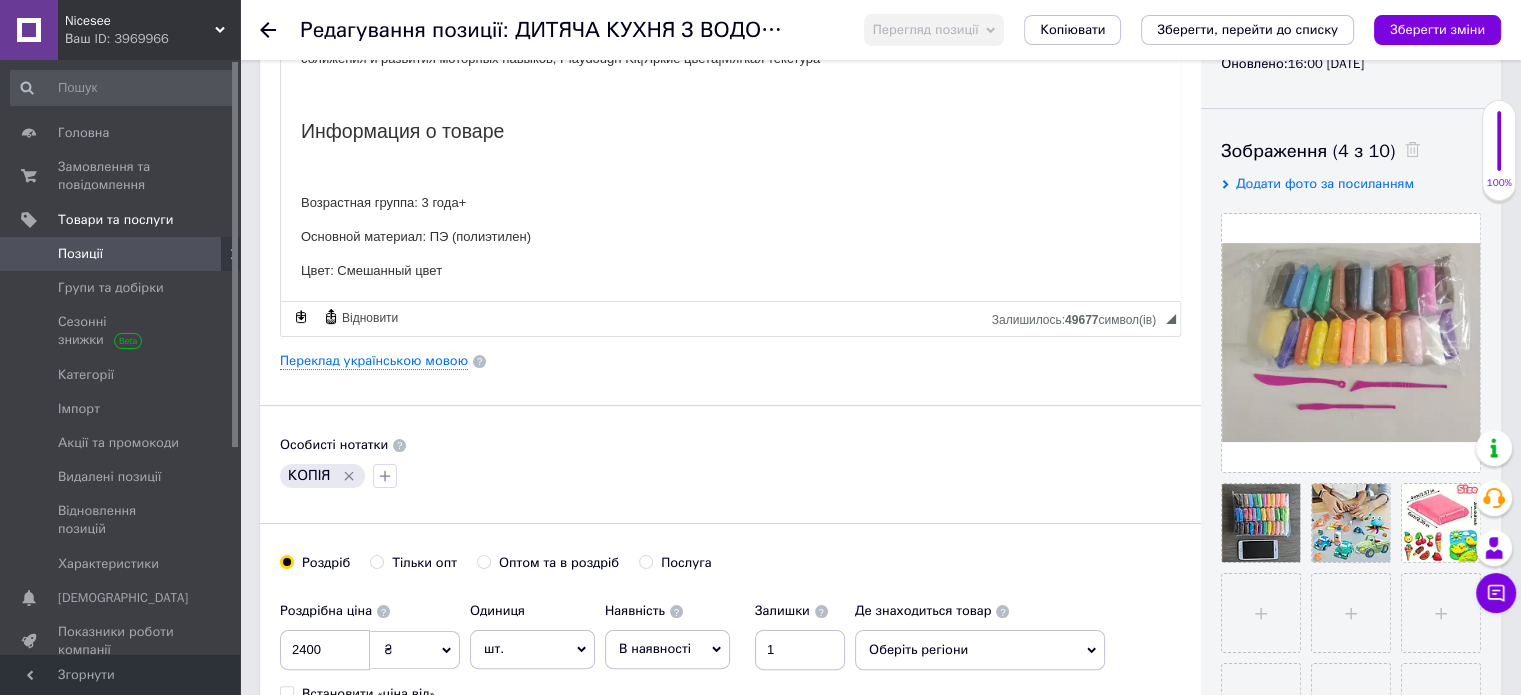 scroll, scrollTop: 400, scrollLeft: 0, axis: vertical 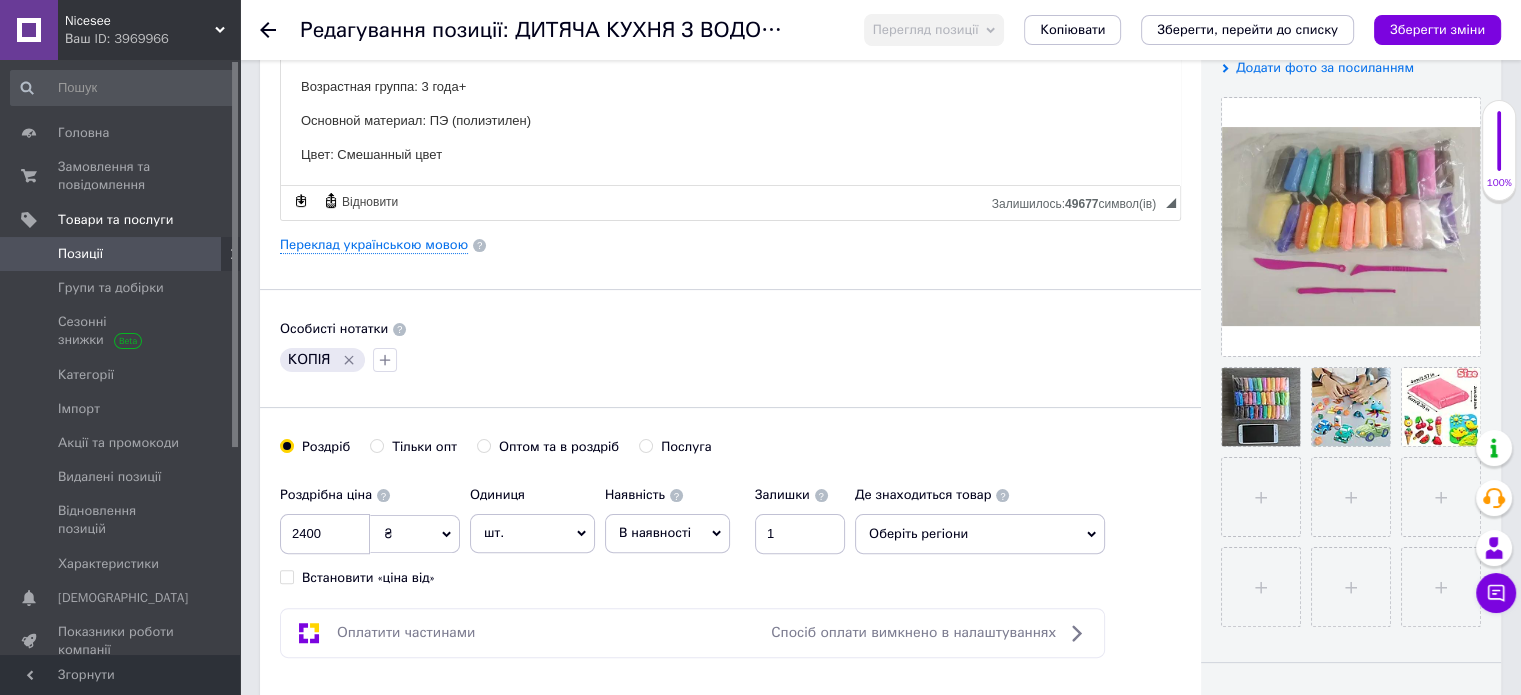 click on "КОПІЯ" at bounding box center (322, 360) 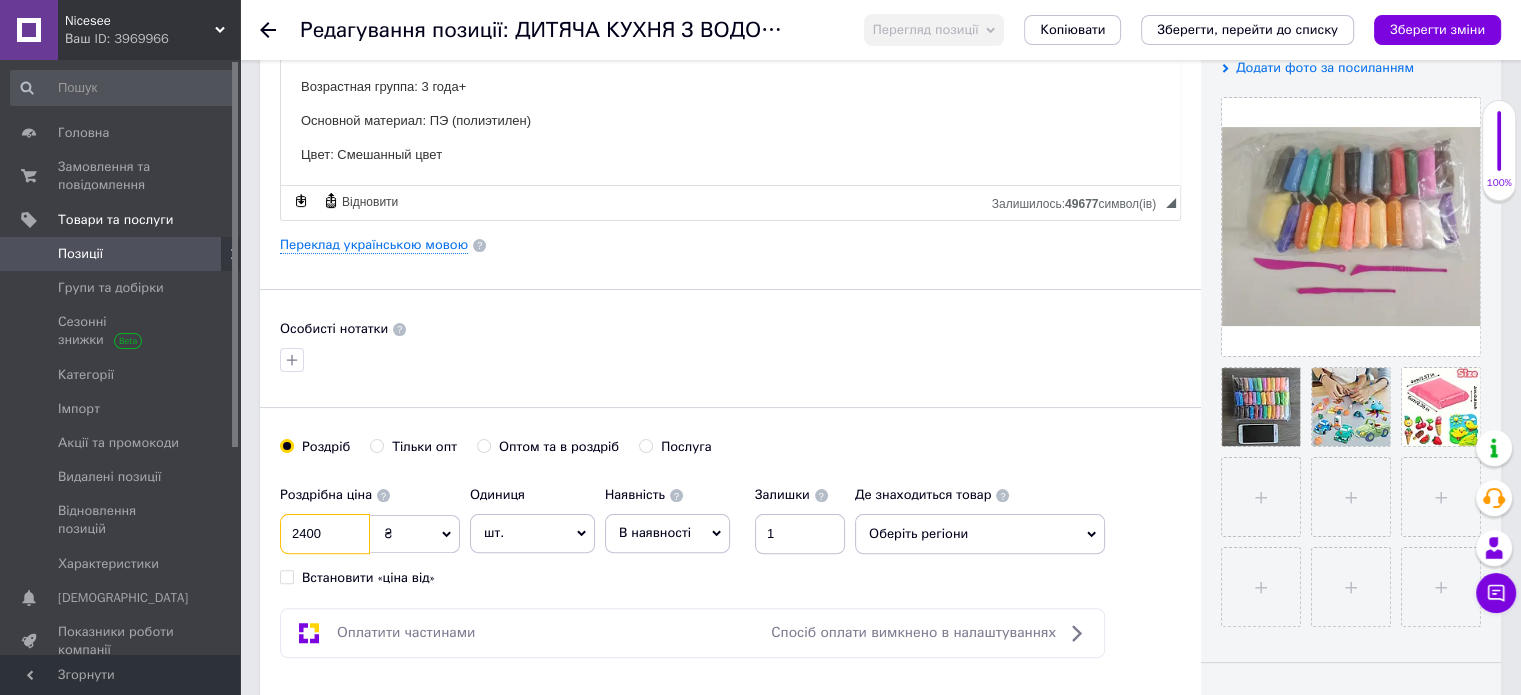 drag, startPoint x: 346, startPoint y: 527, endPoint x: 279, endPoint y: 535, distance: 67.47592 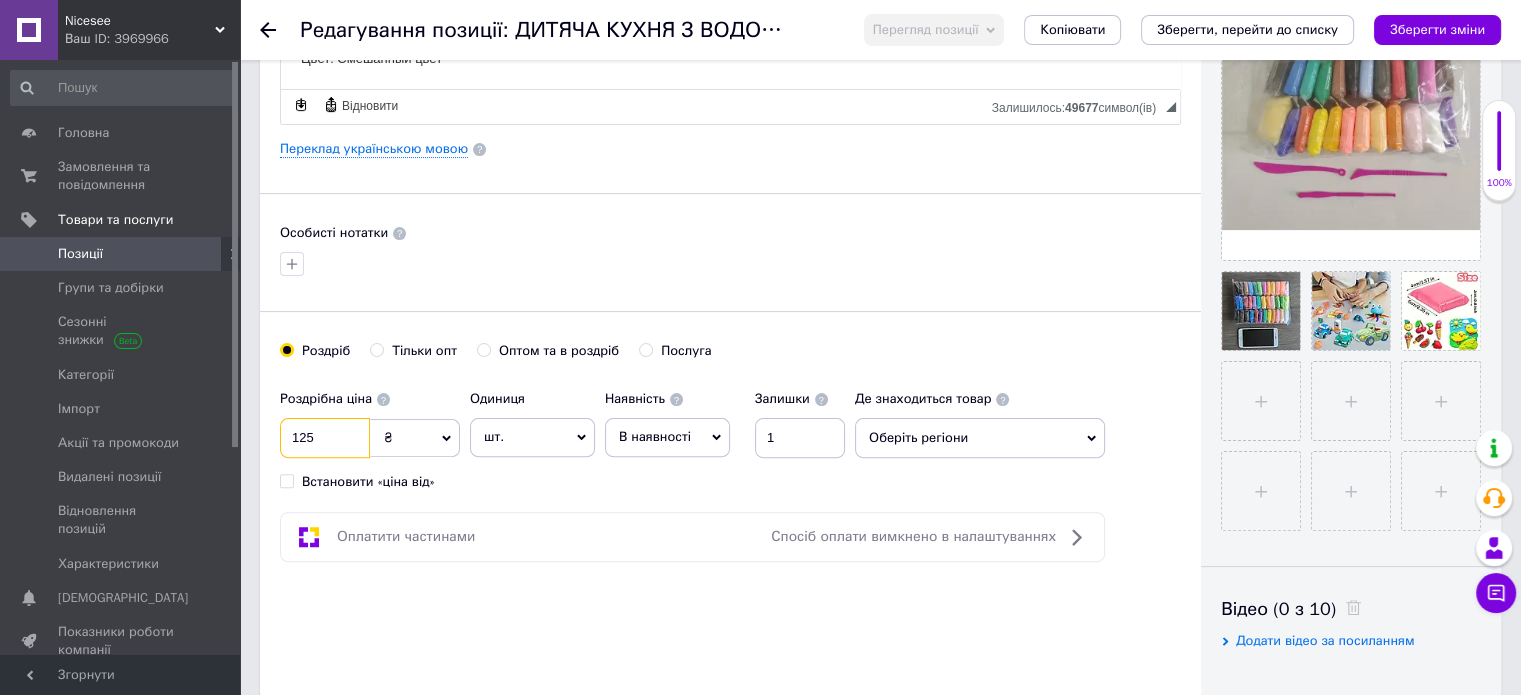 scroll, scrollTop: 600, scrollLeft: 0, axis: vertical 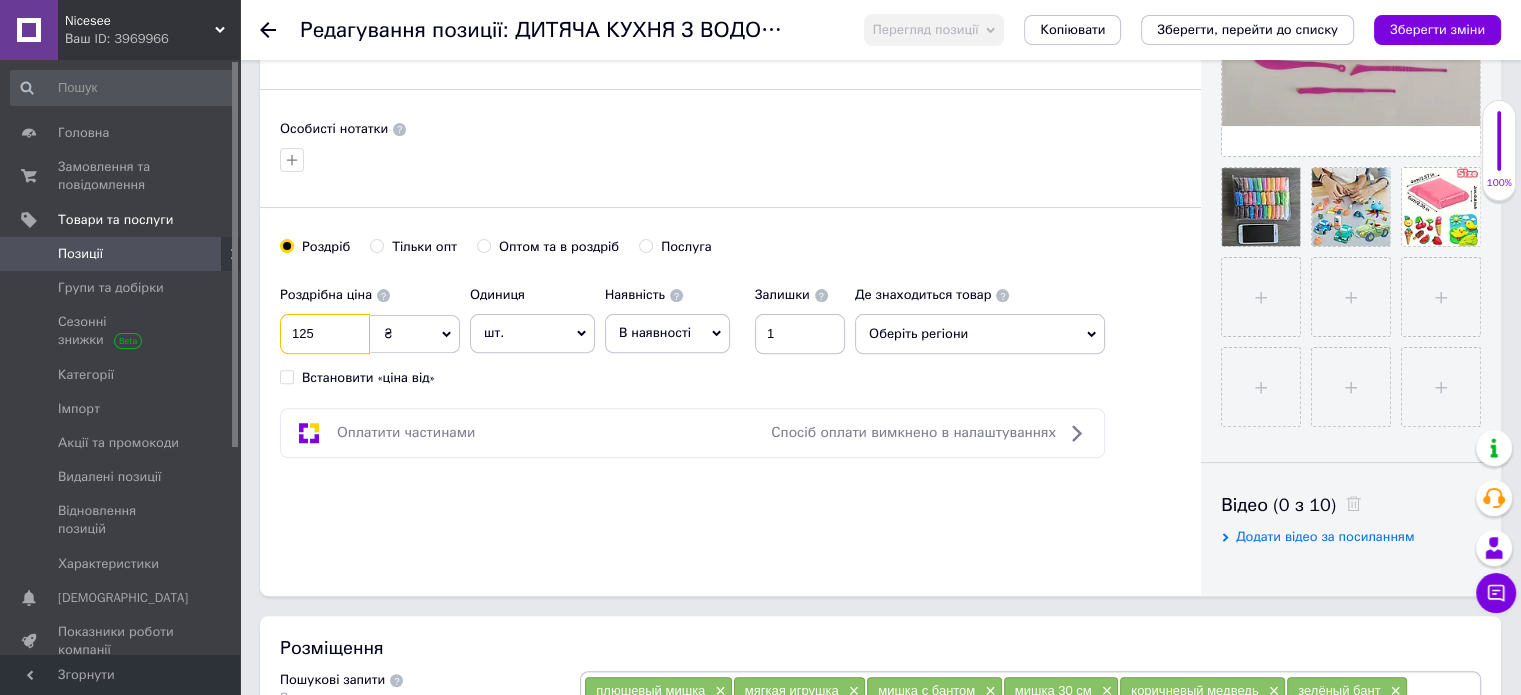 type on "125" 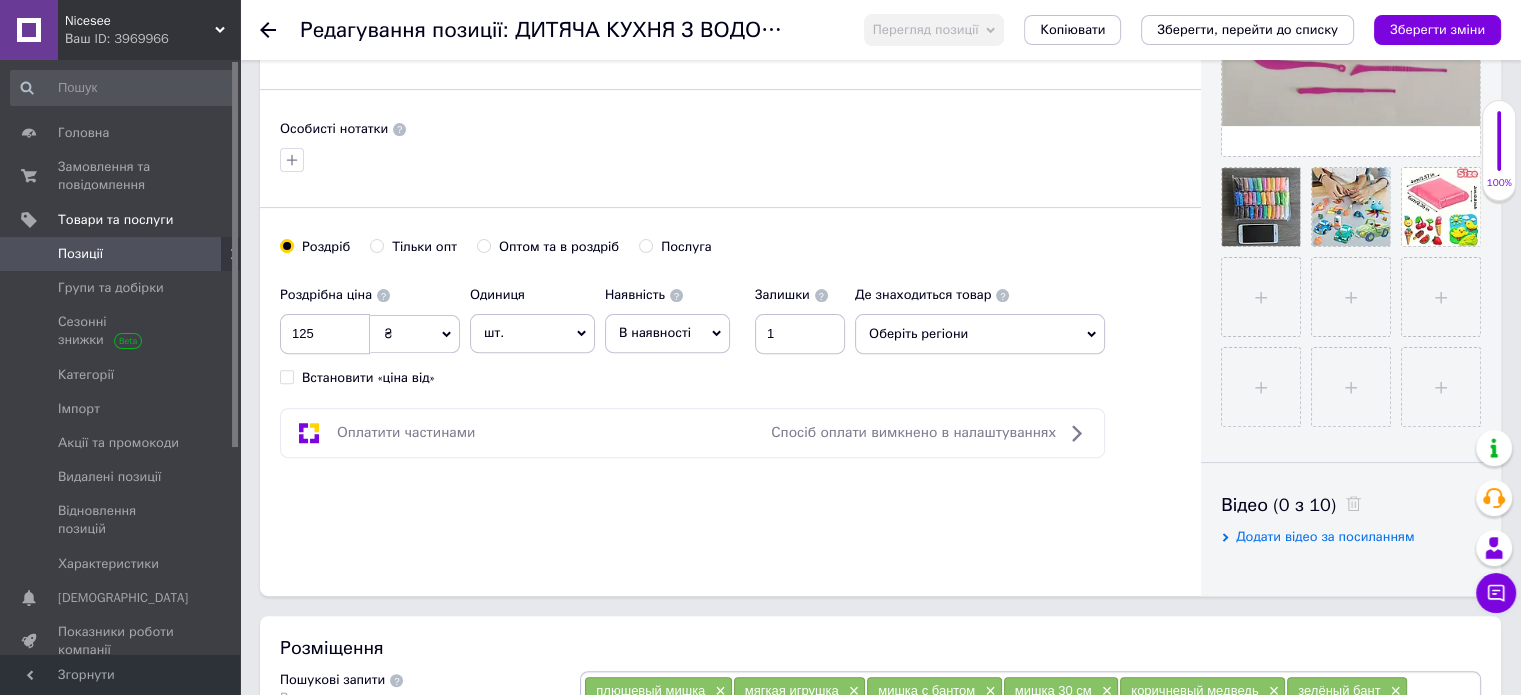 click on "Оберіть регіони" at bounding box center [980, 334] 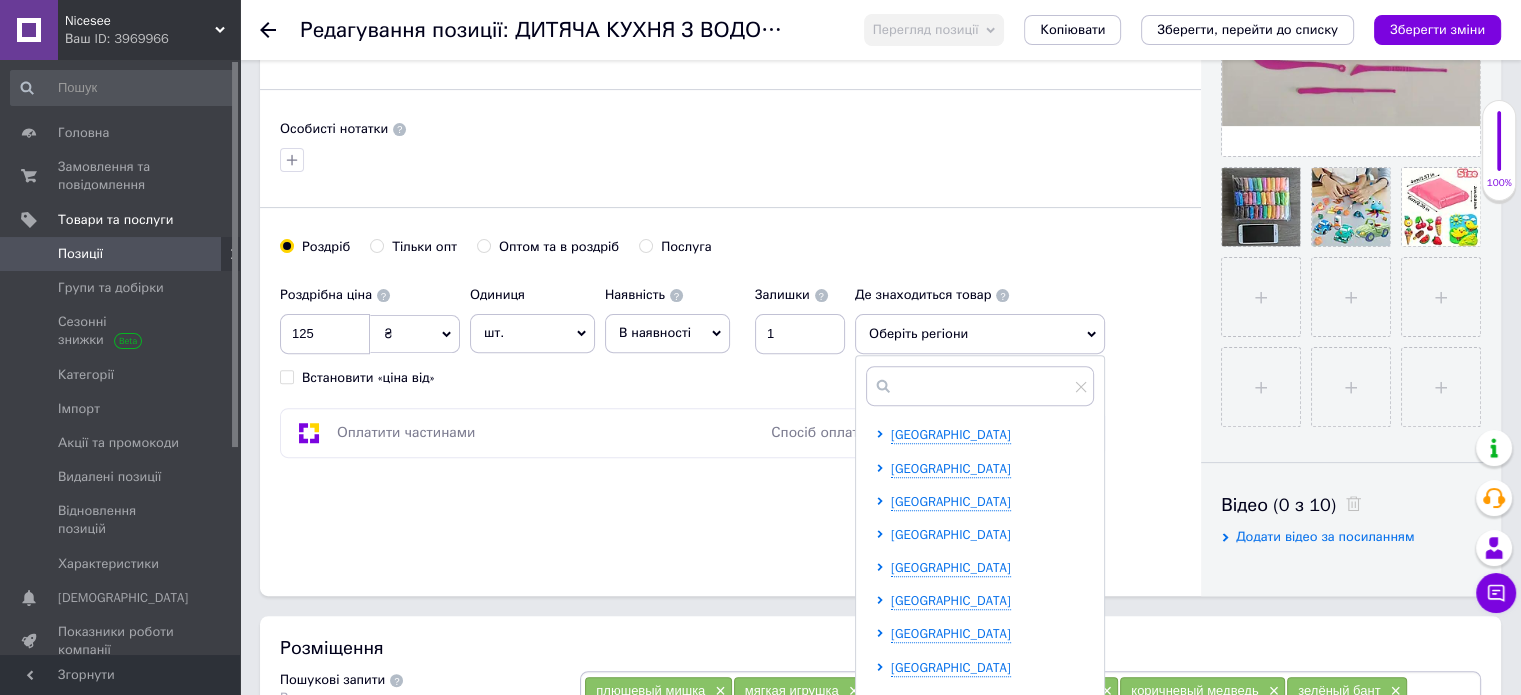 click on "[GEOGRAPHIC_DATA]" at bounding box center [951, 534] 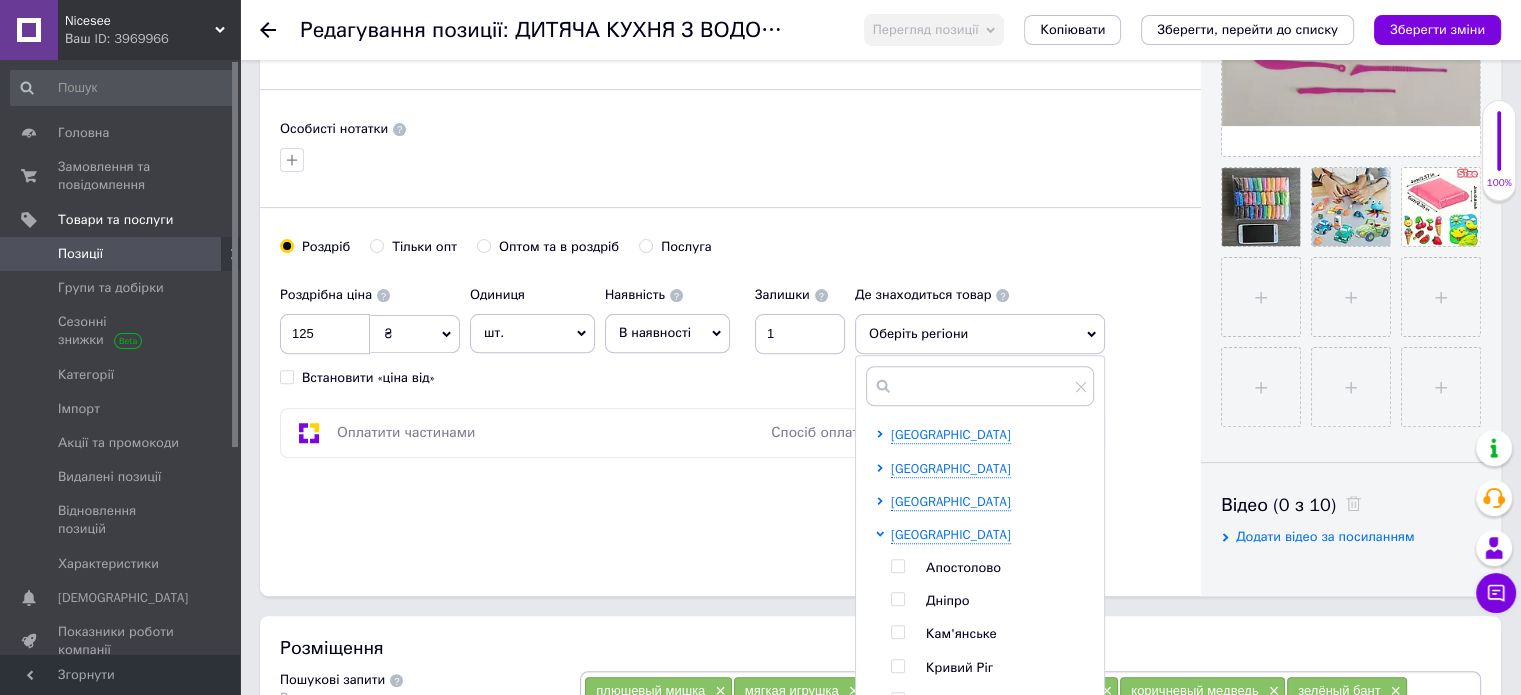 click at bounding box center (897, 666) 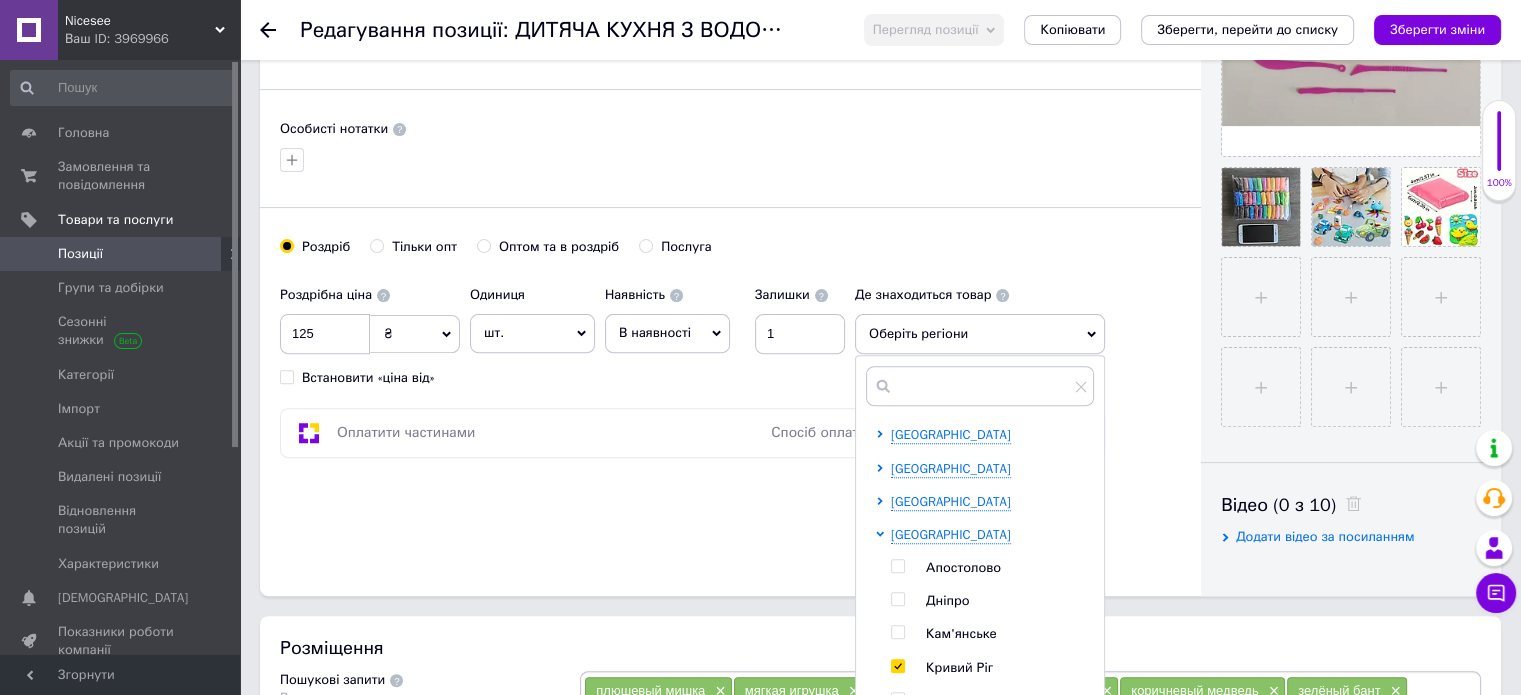 checkbox on "true" 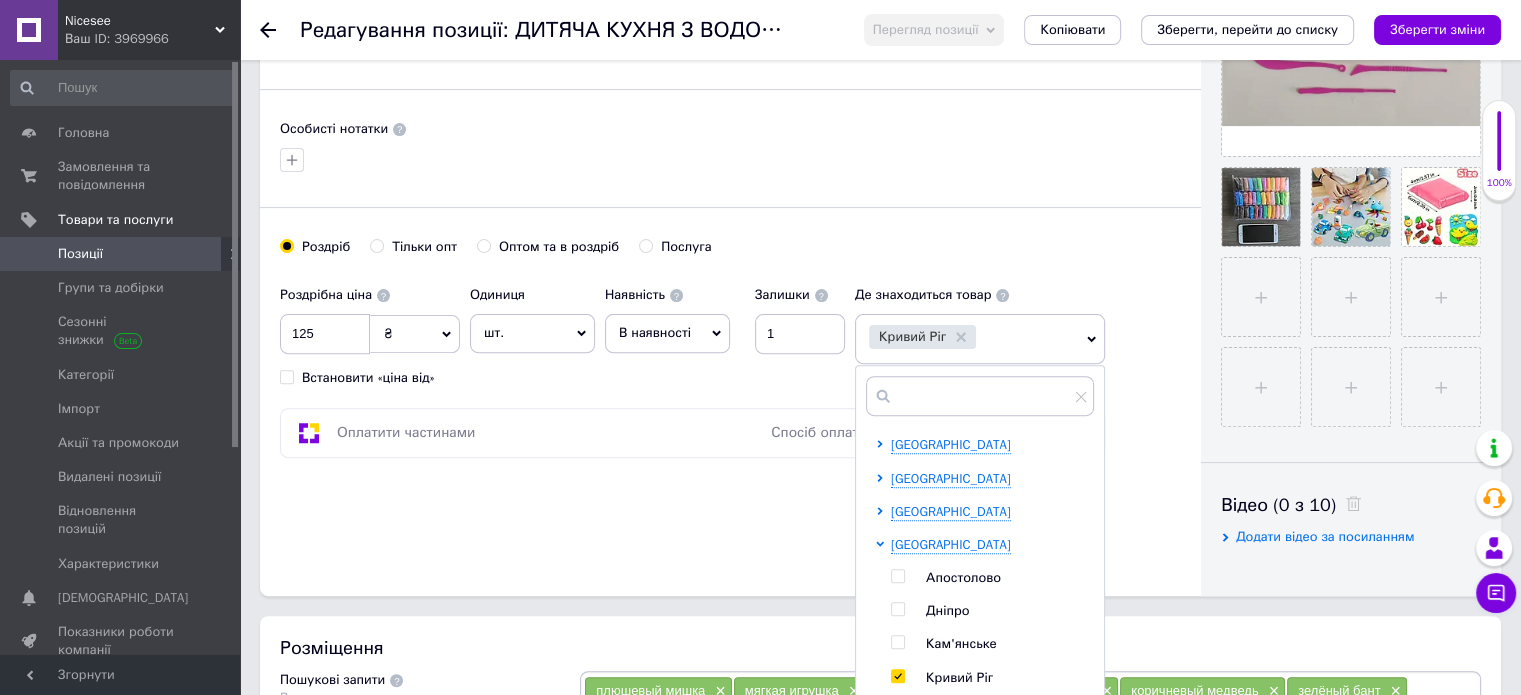 scroll, scrollTop: 200, scrollLeft: 0, axis: vertical 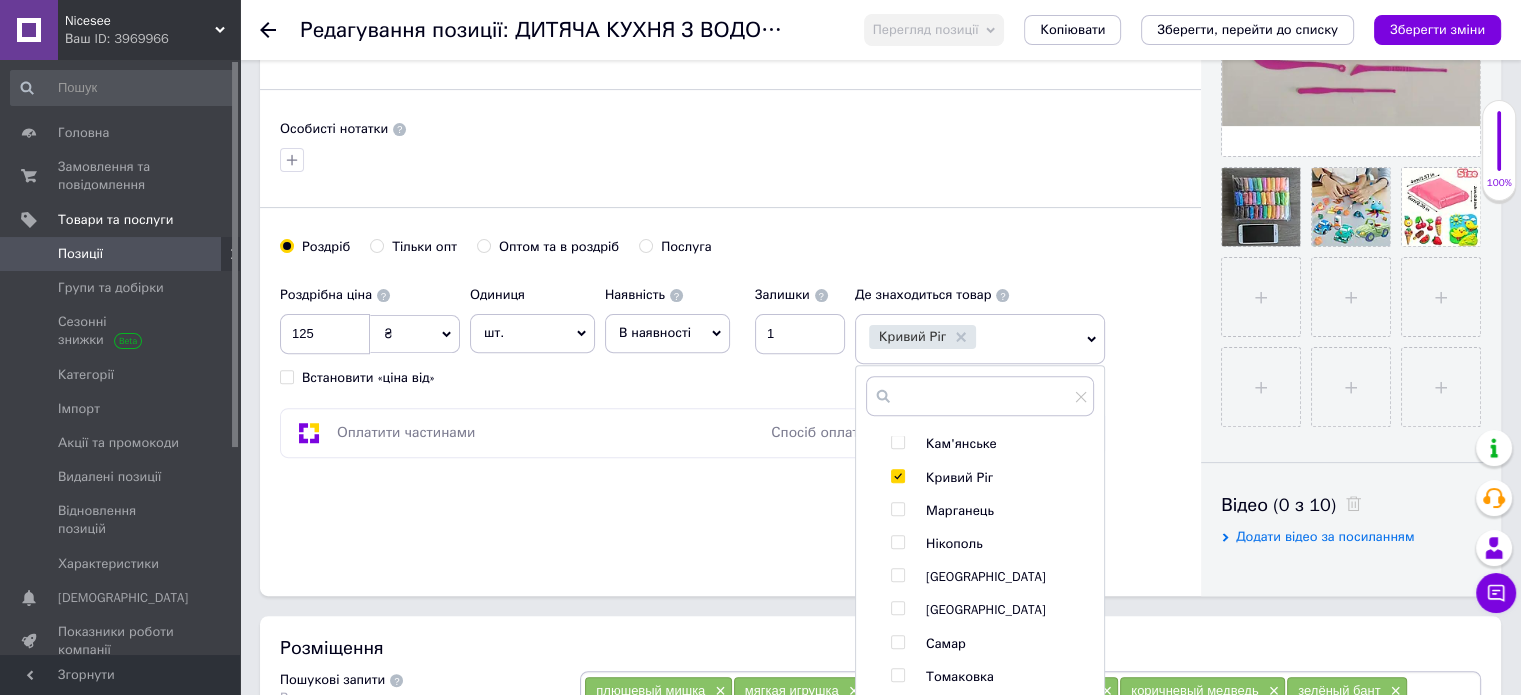 click on "Основна інформація Назва позиції (Російська) ✱ ДИТЯЧА КУХНЯ З ВОДОЮ І ПАРОЮ  ВИСОТА 80 СМ, СВІТЛО, ЗВУК, ВОДА, 63 ПРЕДМЕТИ Код/Артикул Ig01042 Опис (Російська) ✱ Яркий, мягкий глиняный комплект для детей, идеальный праздничный подарок для мальчиков и девочек, идеально подходит для семейного сближения и развития моторных навыков, Playdough Kit|Яркие цвета|Мягкая текстура
Информация о товаре
Возрастная группа: 3 года+
Основной материал: ПЭ (полиэтилен)
Цвет: Смешанный цвет
Розширений текстовий редактор, 114FFCA8-ED95-4775-B7AC-15910978A97C Панель інструментів редактора" at bounding box center (730, 38) 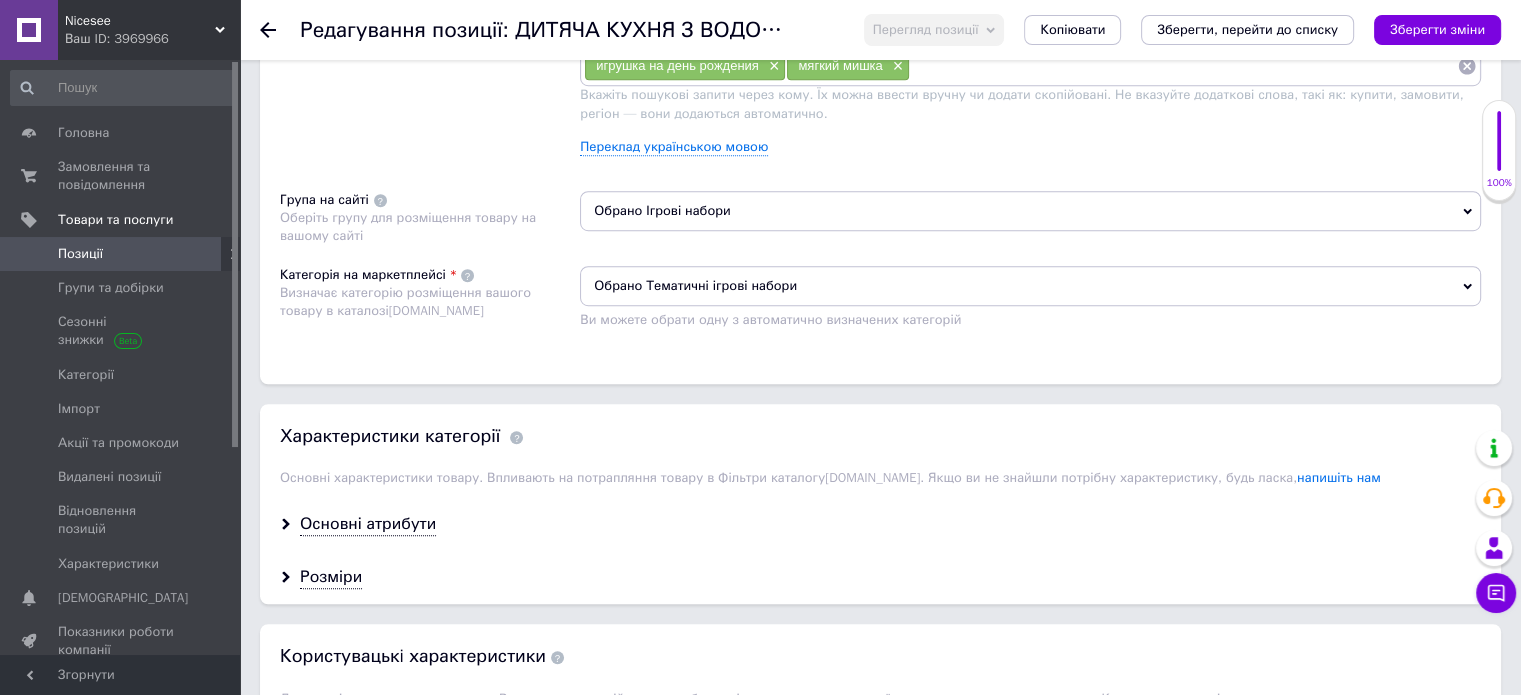 scroll, scrollTop: 1400, scrollLeft: 0, axis: vertical 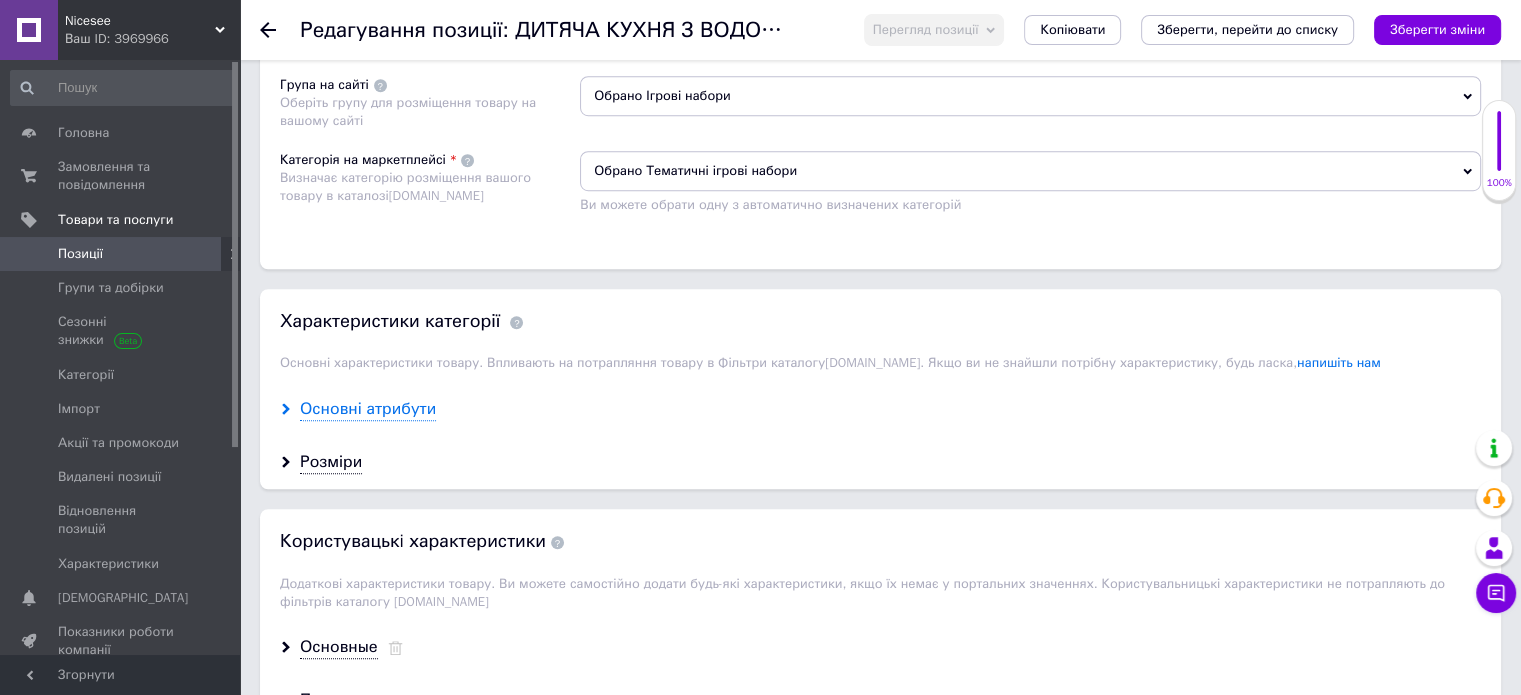 click on "Основні атрибути" at bounding box center [368, 409] 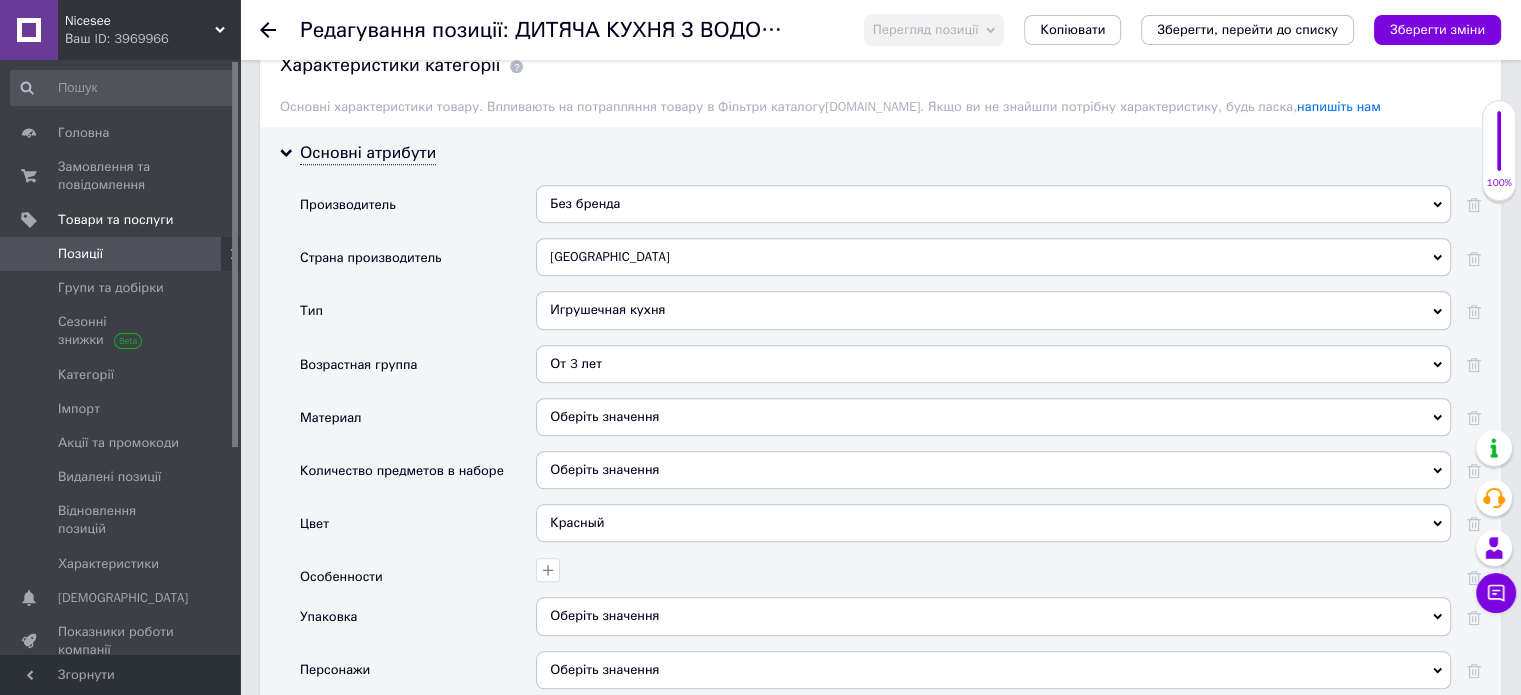 scroll, scrollTop: 1700, scrollLeft: 0, axis: vertical 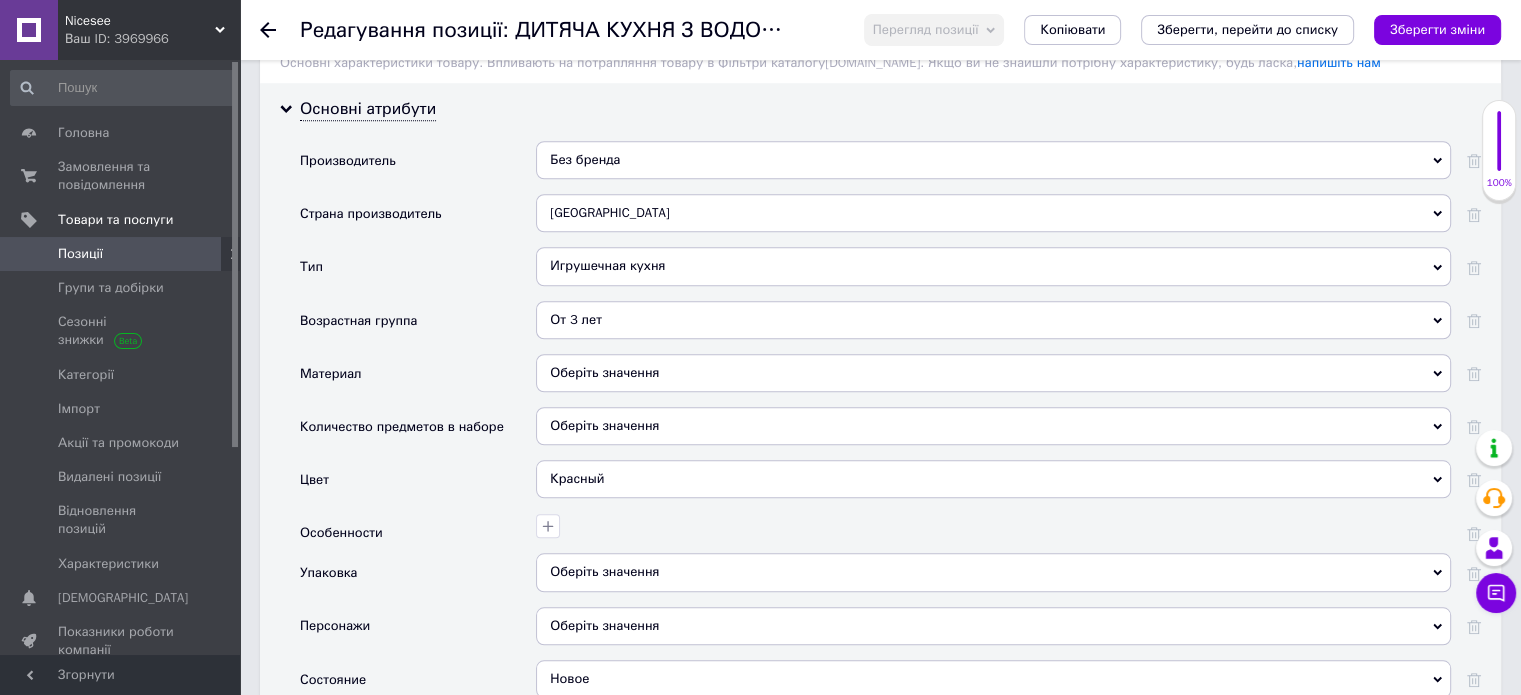 click on "Игрушечная кухня" at bounding box center [993, 266] 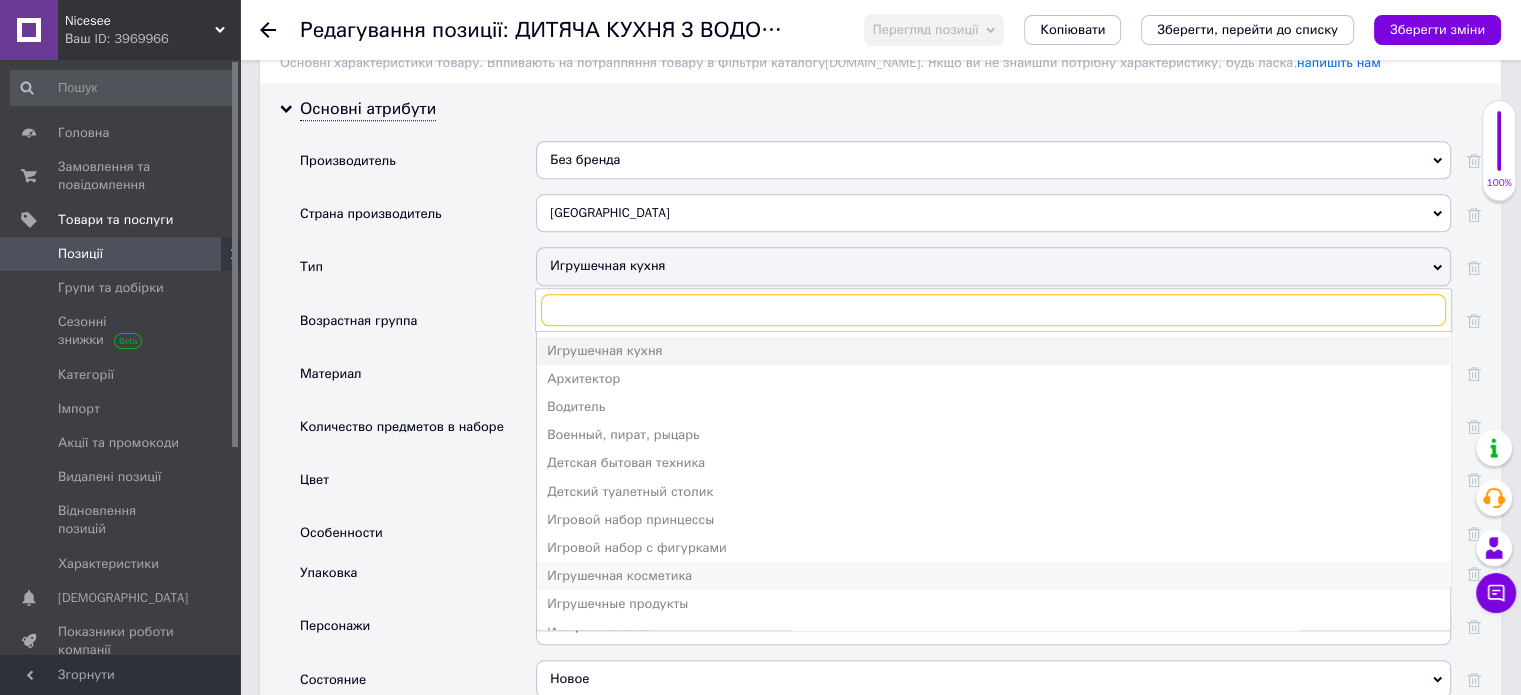 scroll, scrollTop: 0, scrollLeft: 0, axis: both 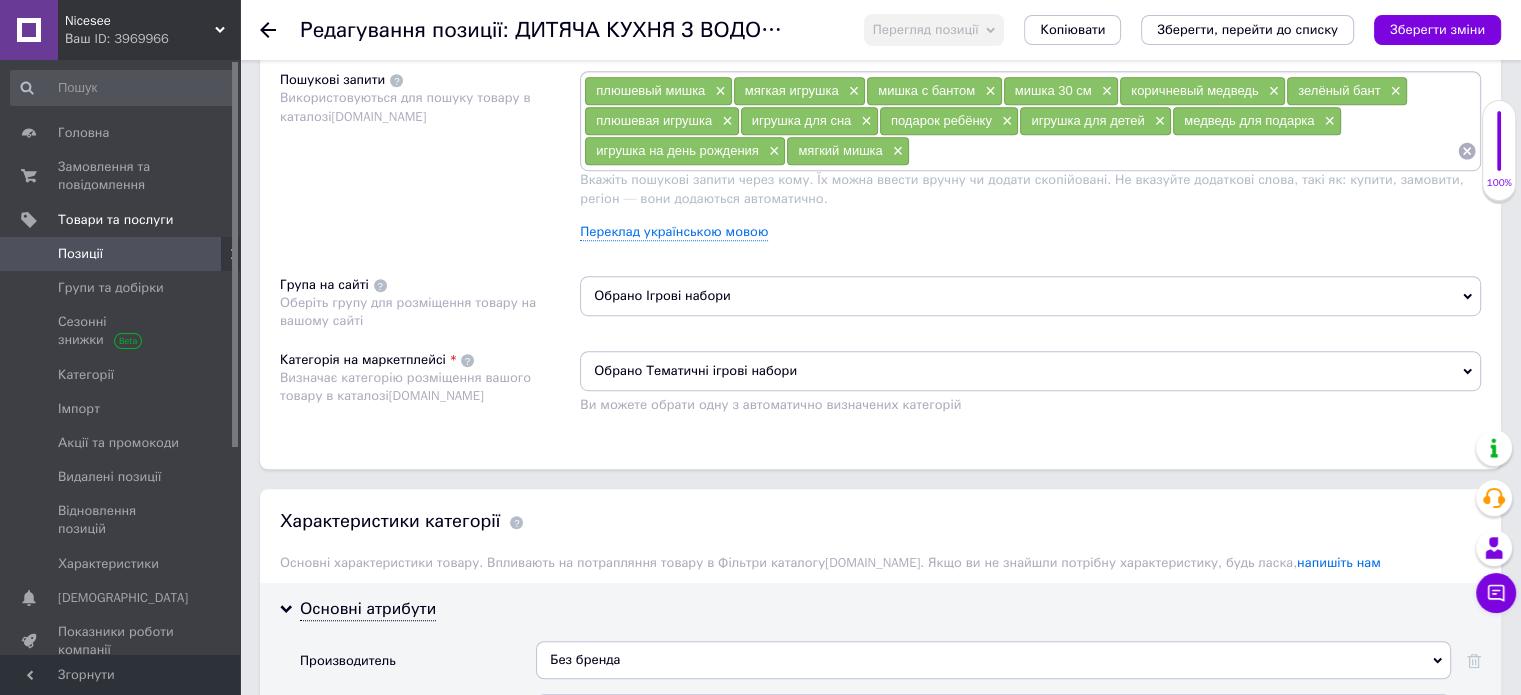 click on "Обрано Тематичні ігрові набори" at bounding box center (1030, 371) 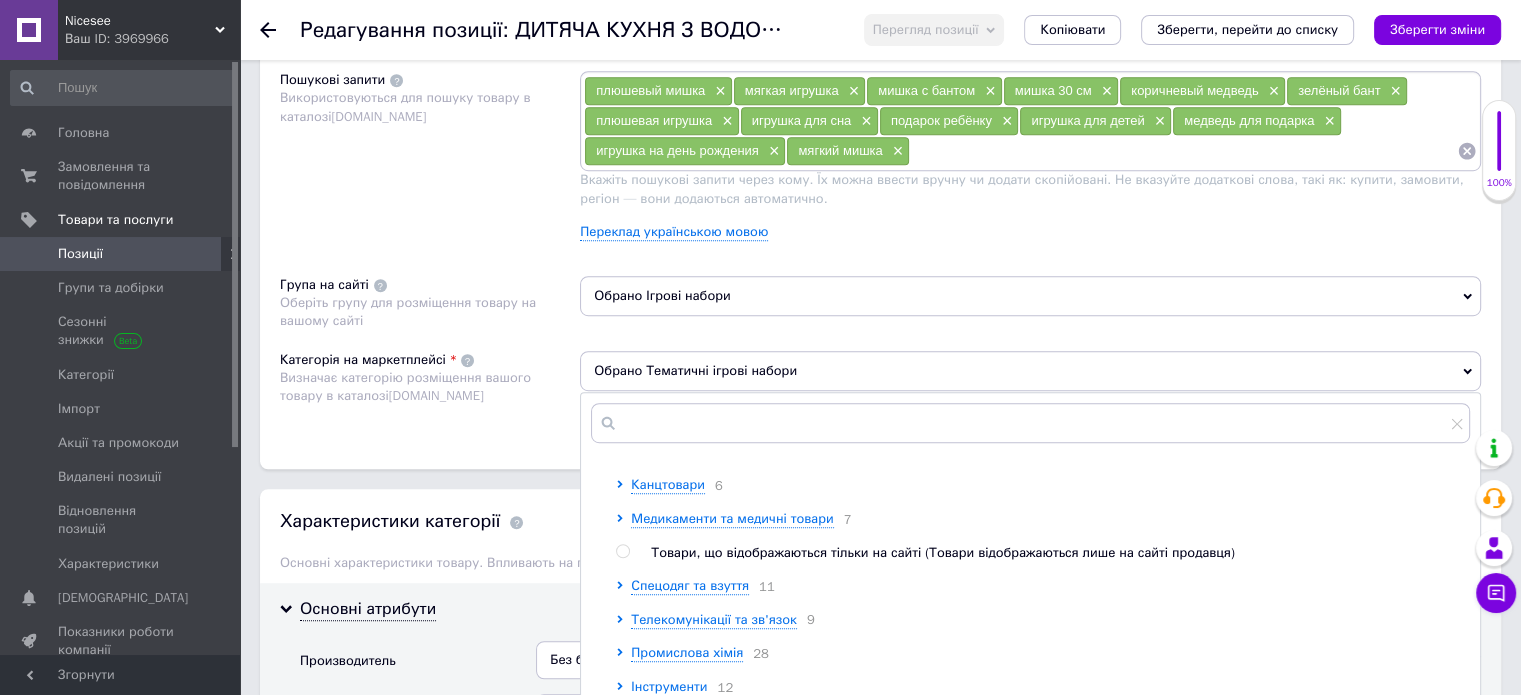 scroll, scrollTop: 1000, scrollLeft: 0, axis: vertical 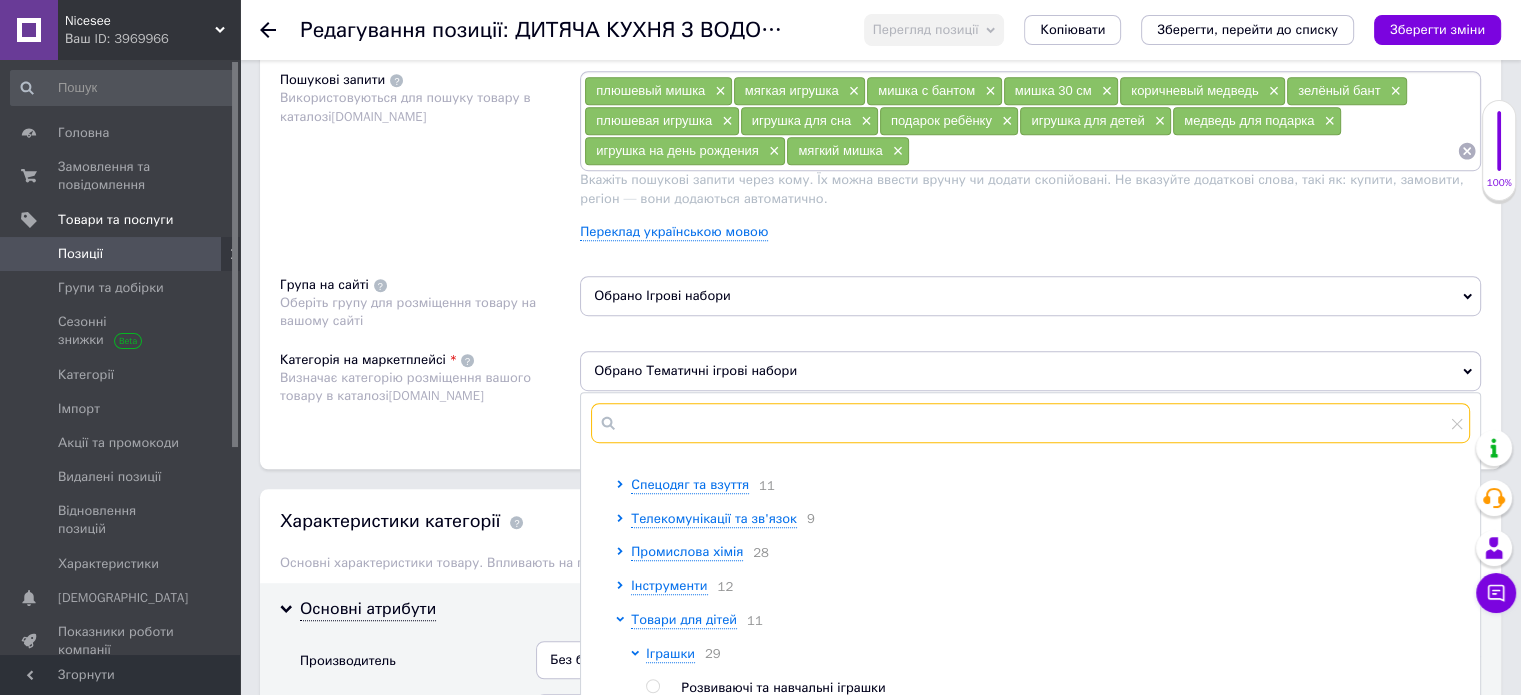 click at bounding box center (1030, 423) 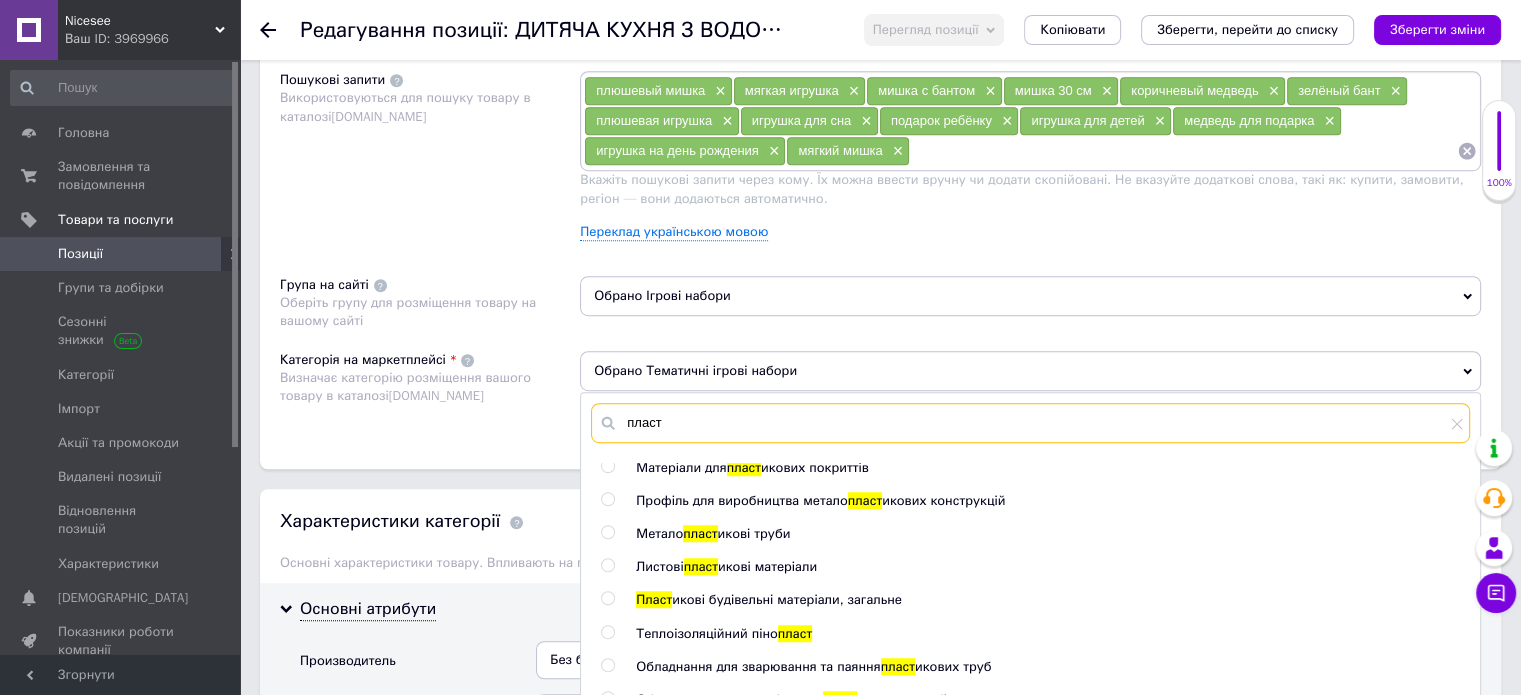 scroll, scrollTop: 100, scrollLeft: 0, axis: vertical 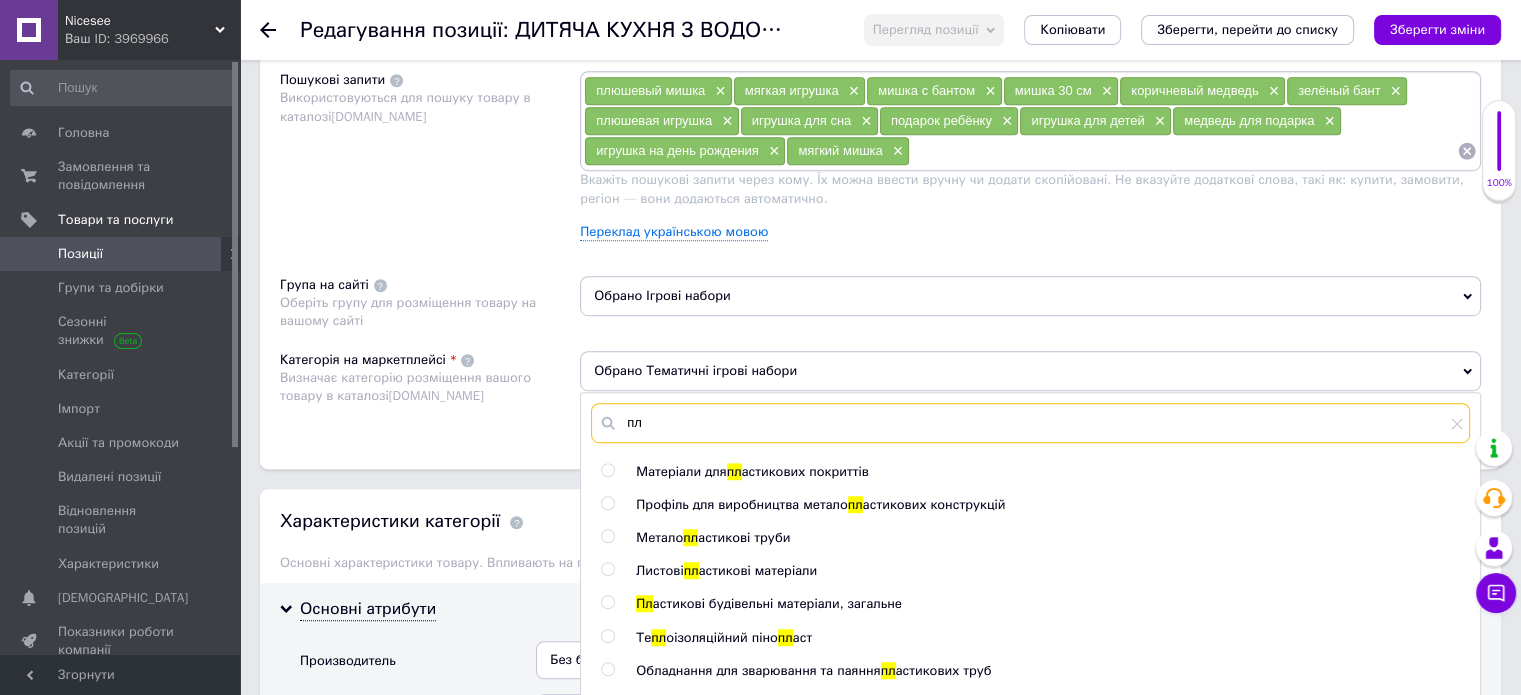 type on "п" 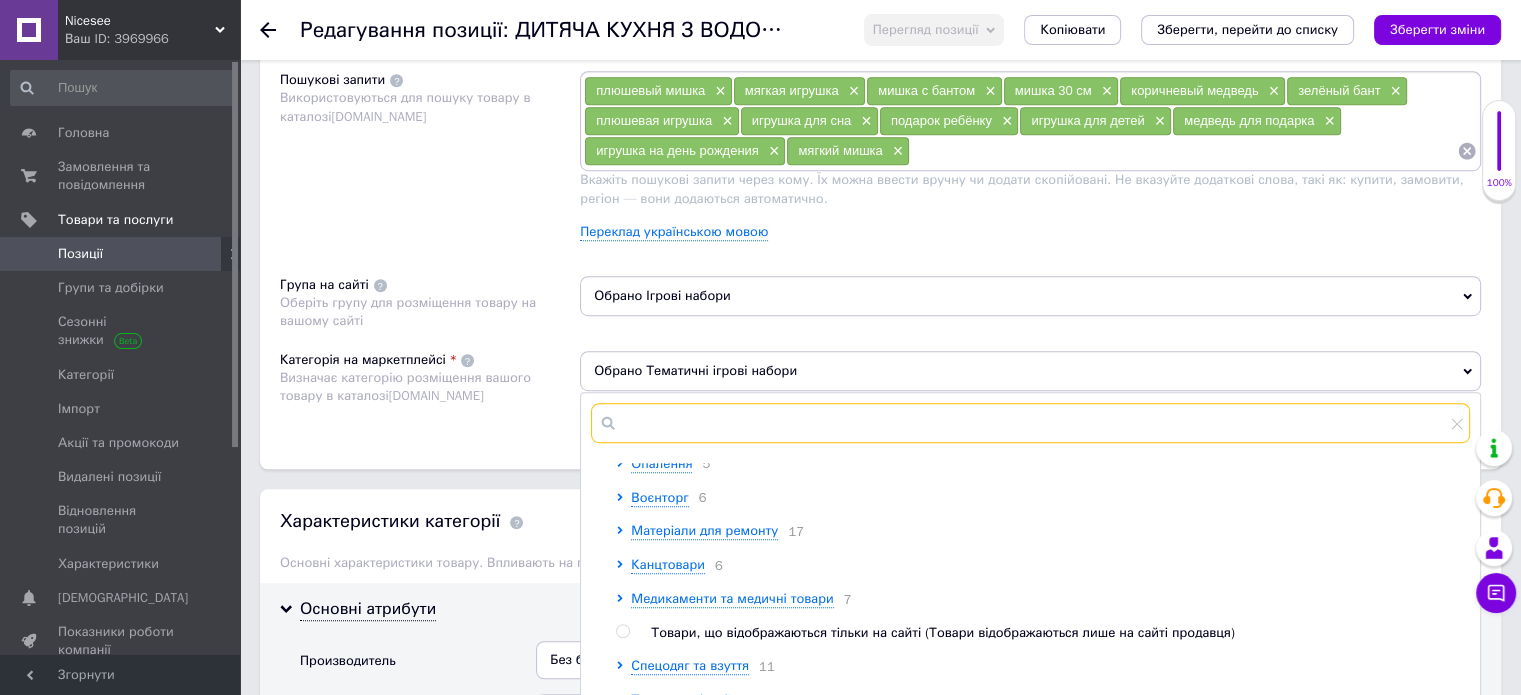 scroll, scrollTop: 1000, scrollLeft: 0, axis: vertical 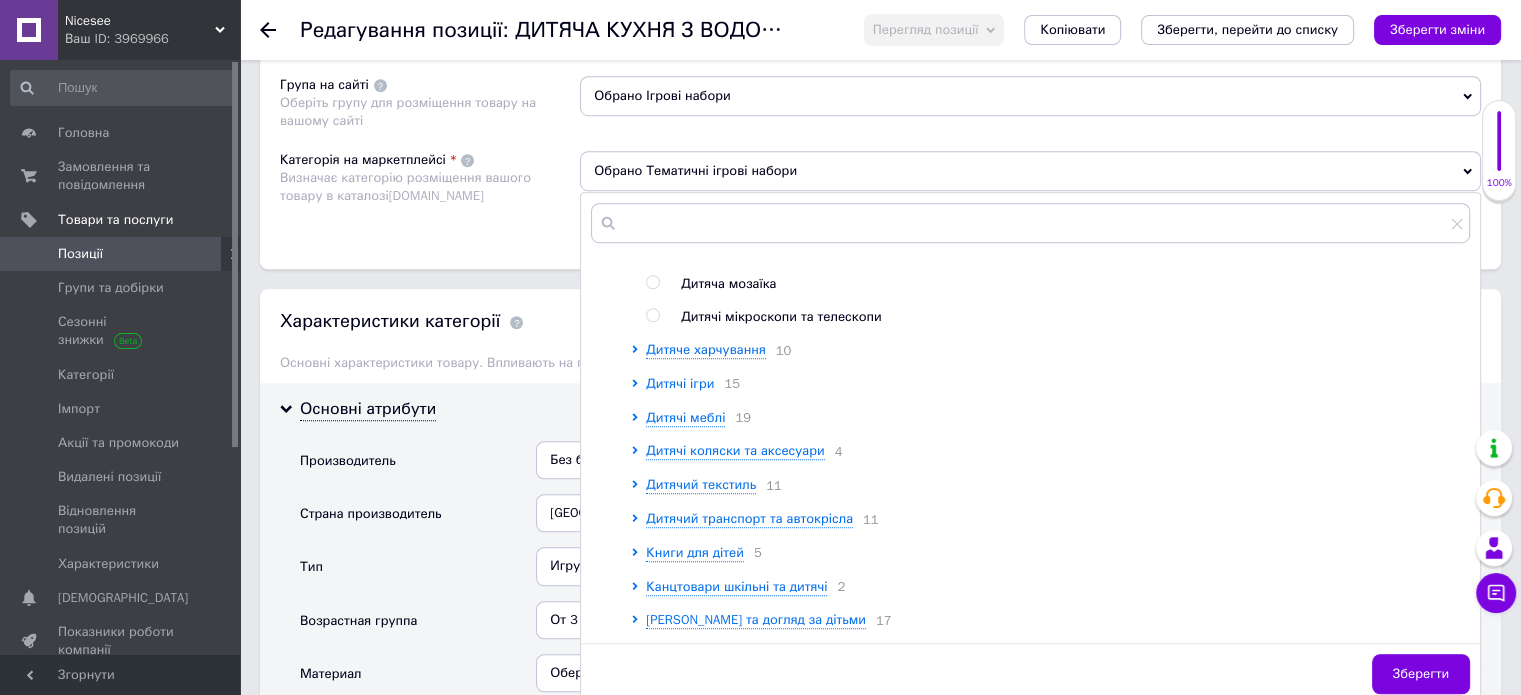 click on "Дитячі ігри" at bounding box center (680, 383) 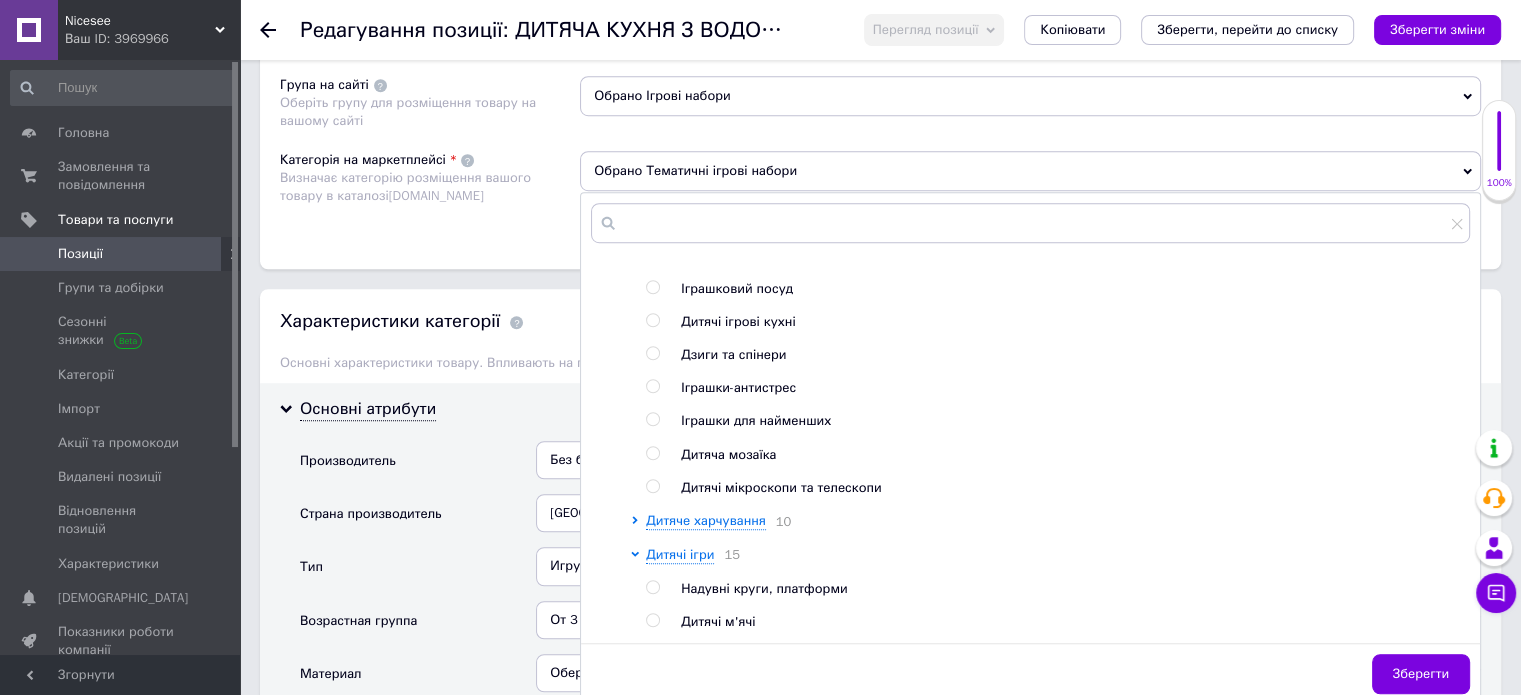 scroll, scrollTop: 1900, scrollLeft: 0, axis: vertical 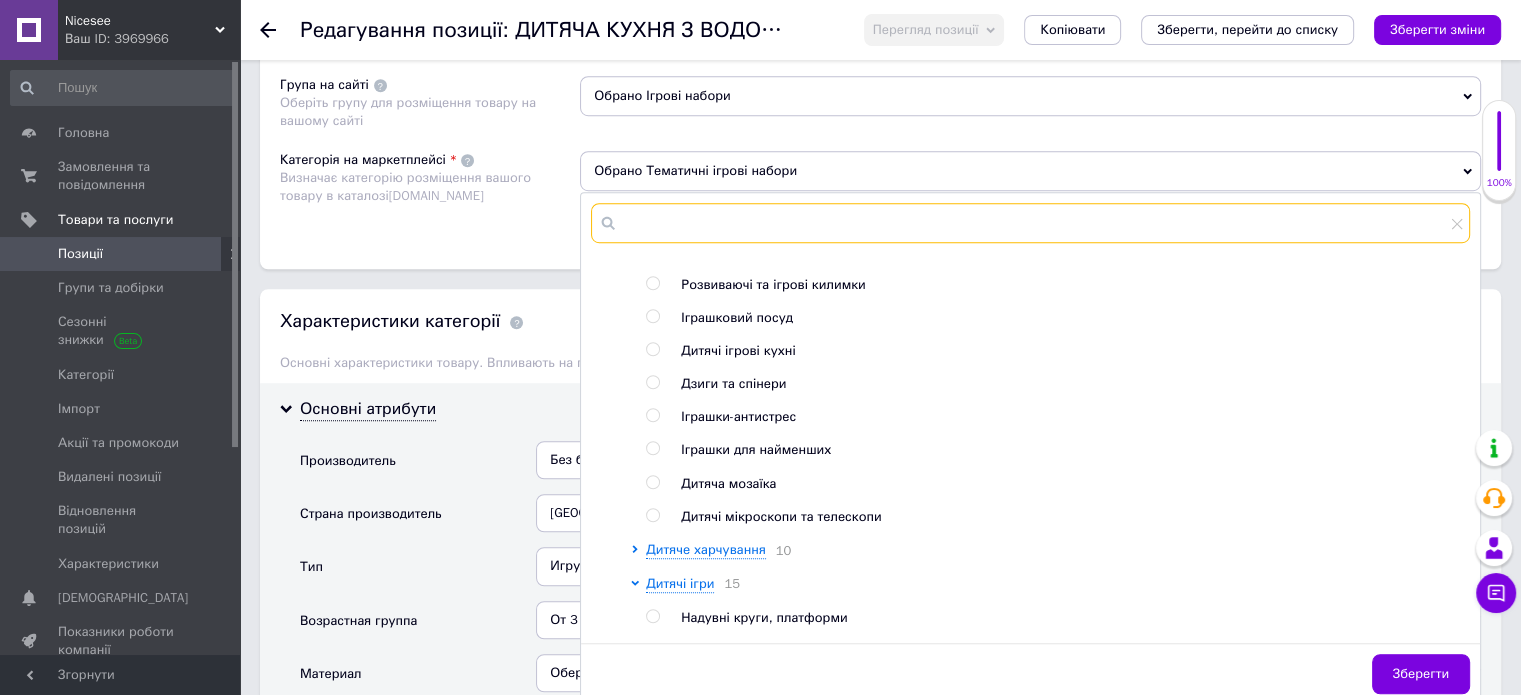 click at bounding box center (1030, 223) 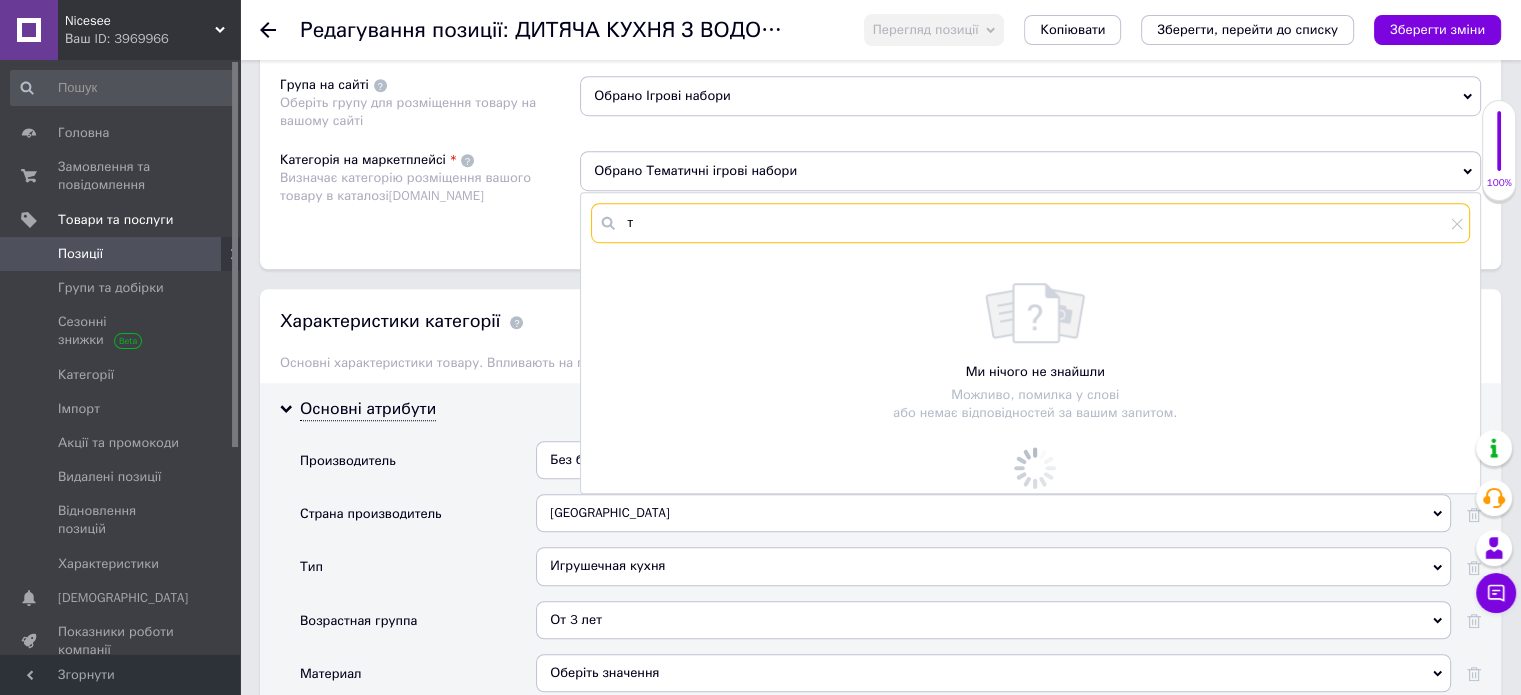 scroll, scrollTop: 0, scrollLeft: 0, axis: both 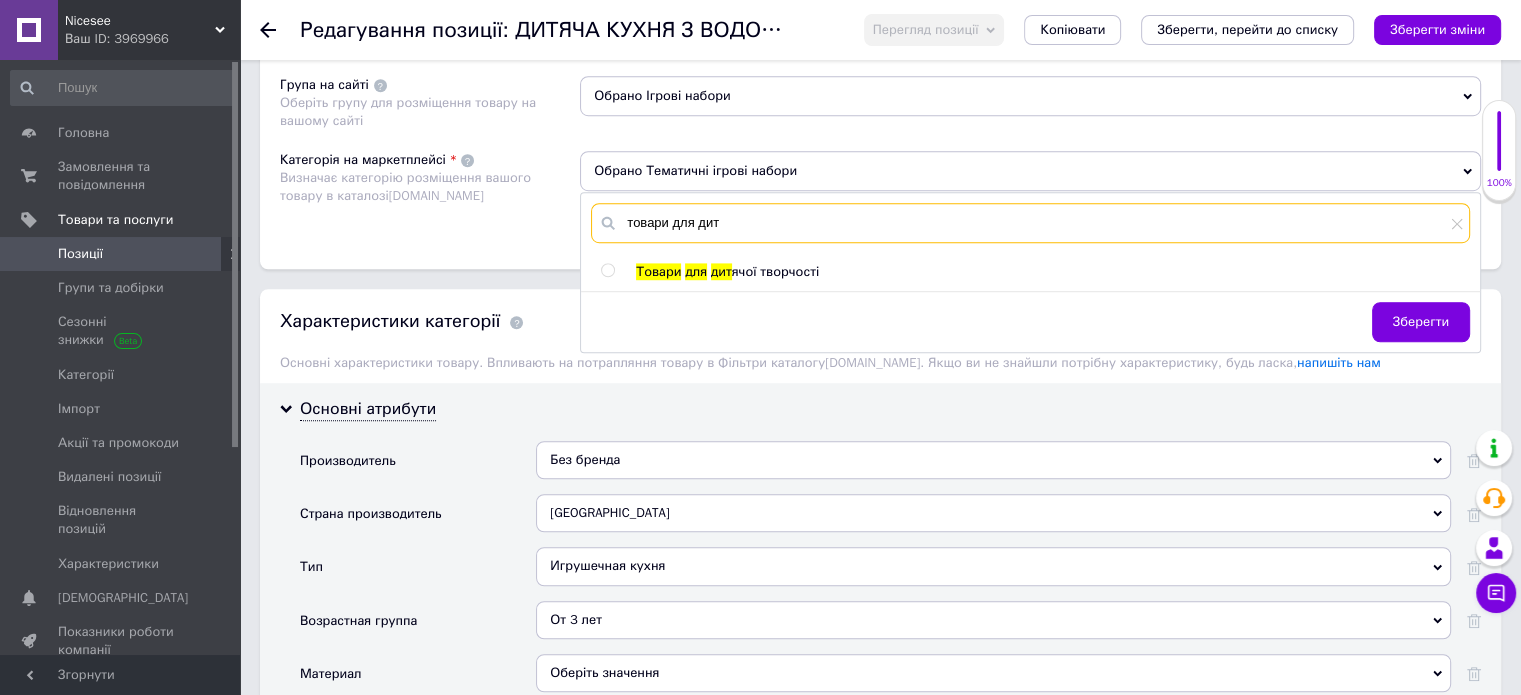type on "товари для дит" 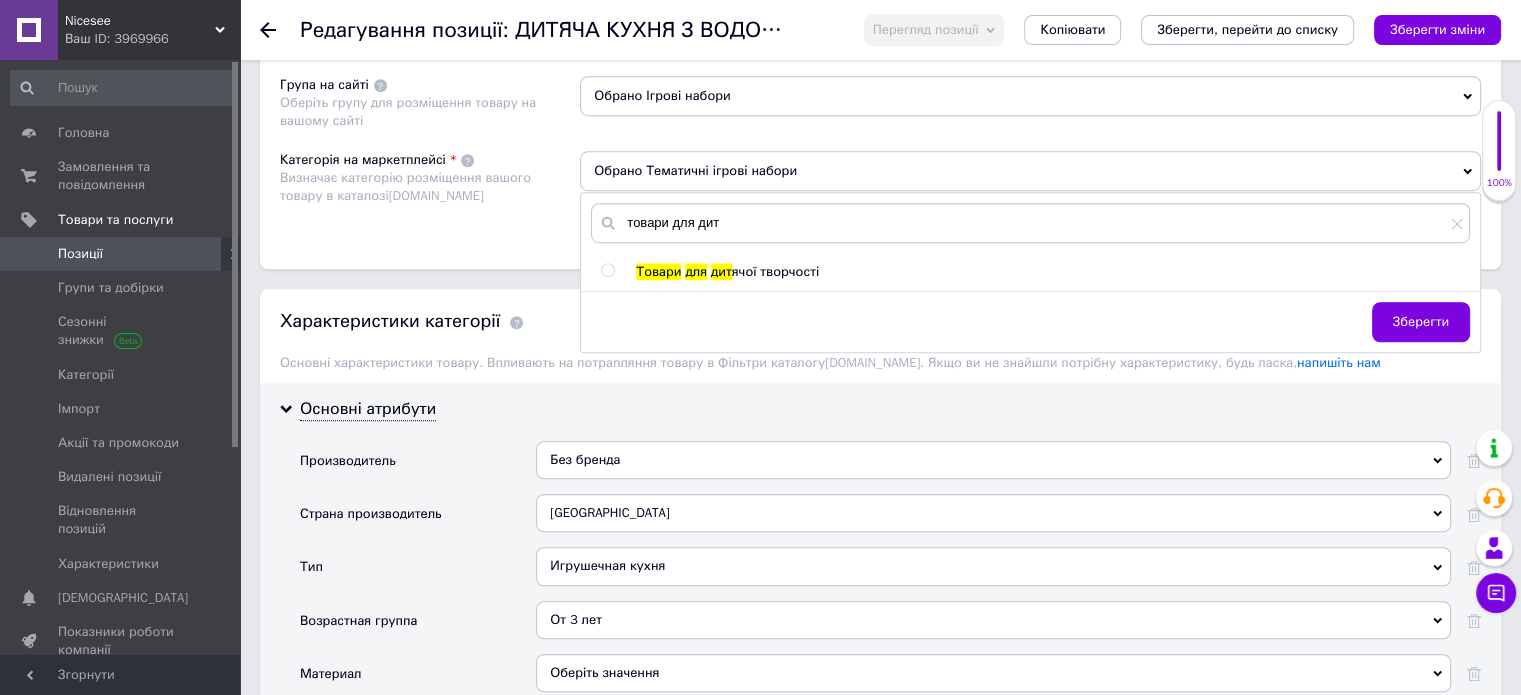 click at bounding box center [607, 270] 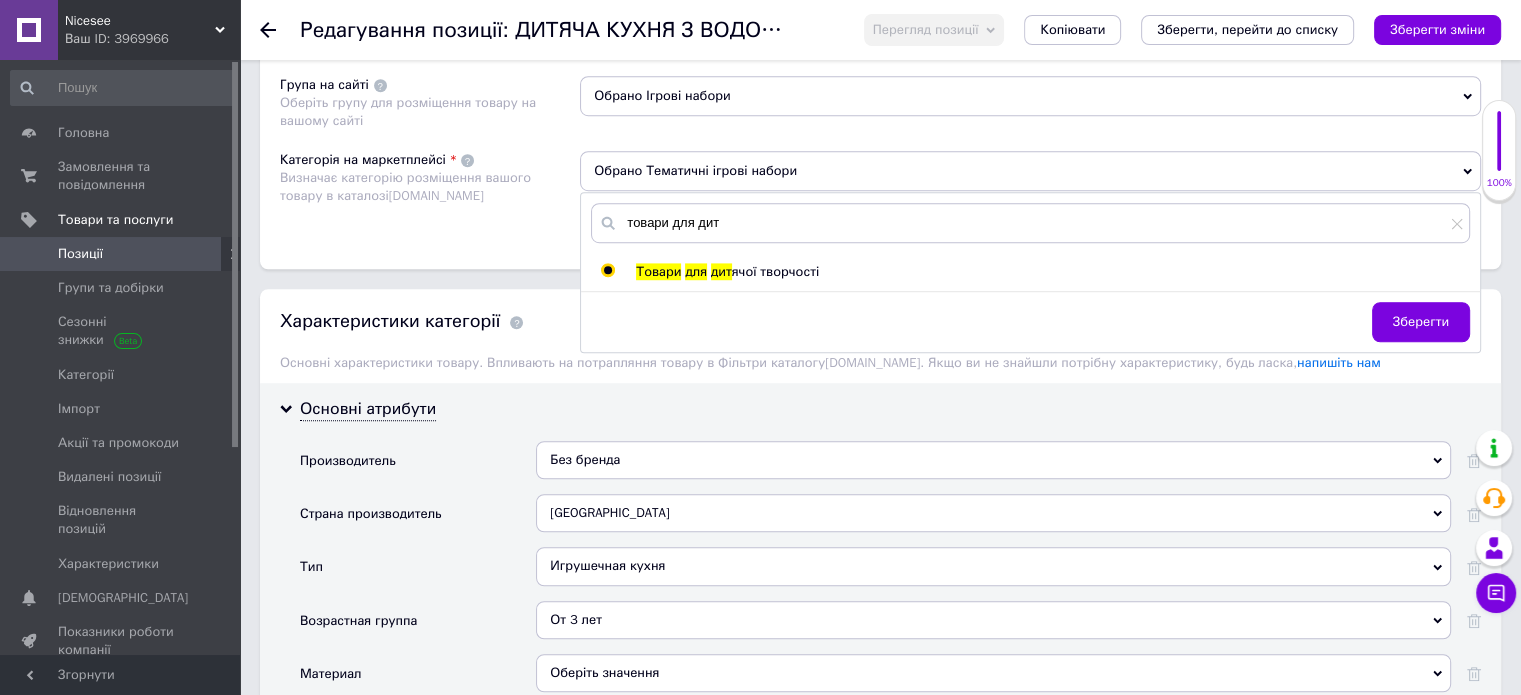 radio on "true" 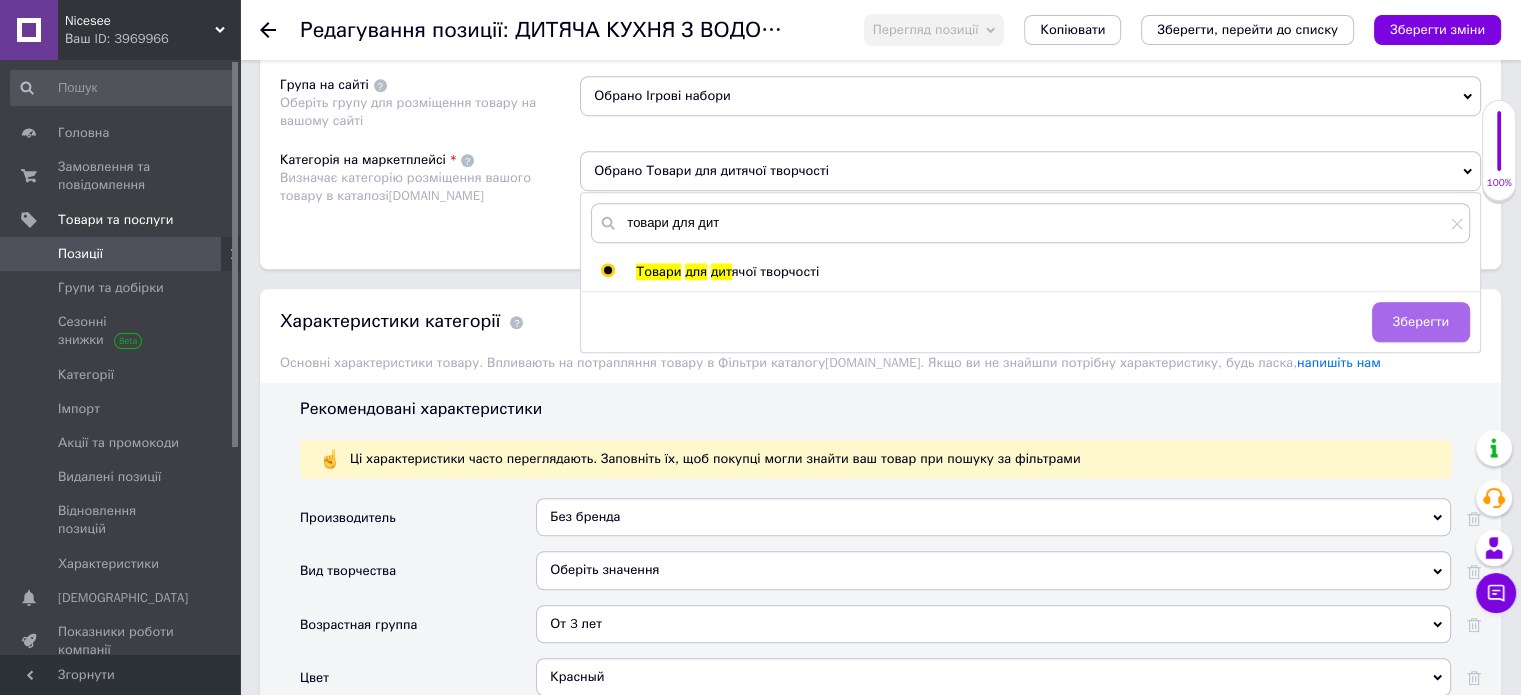 click on "Зберегти" at bounding box center (1421, 322) 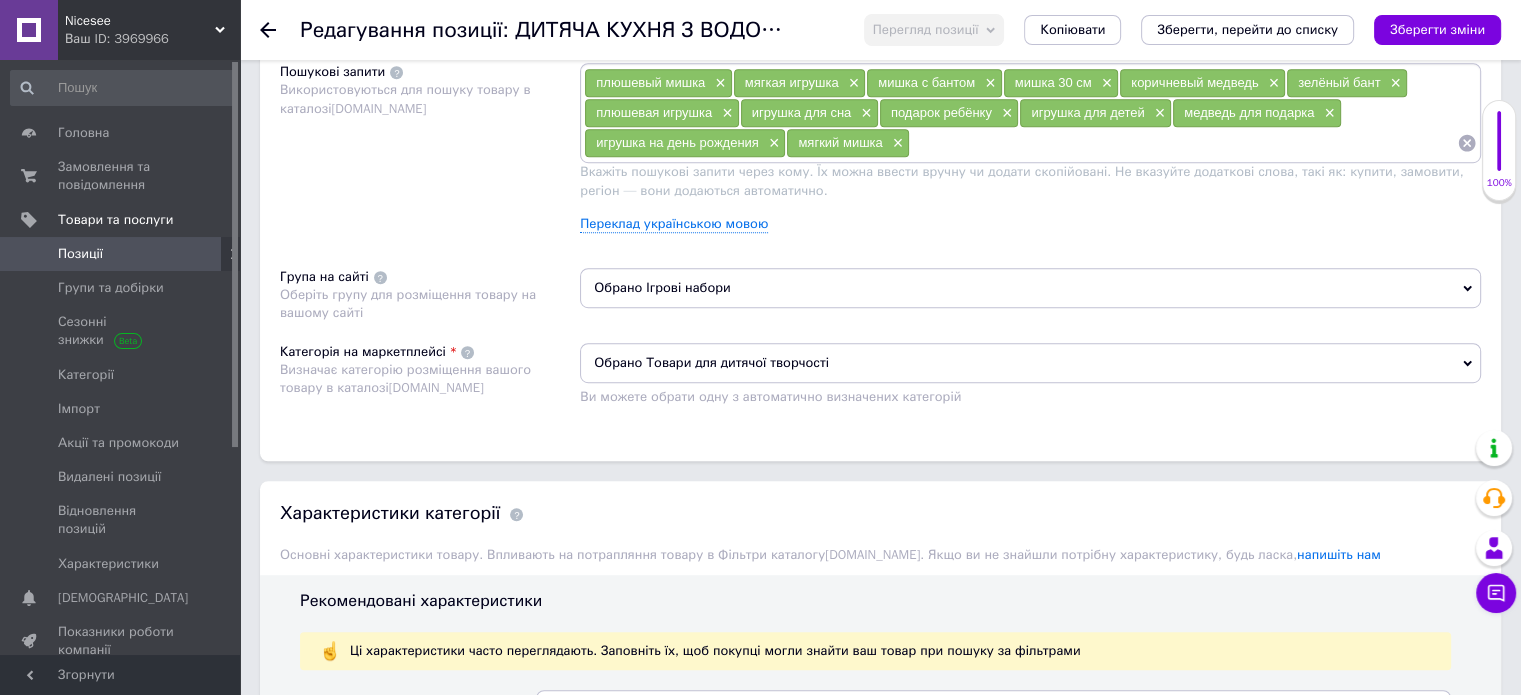 scroll, scrollTop: 1200, scrollLeft: 0, axis: vertical 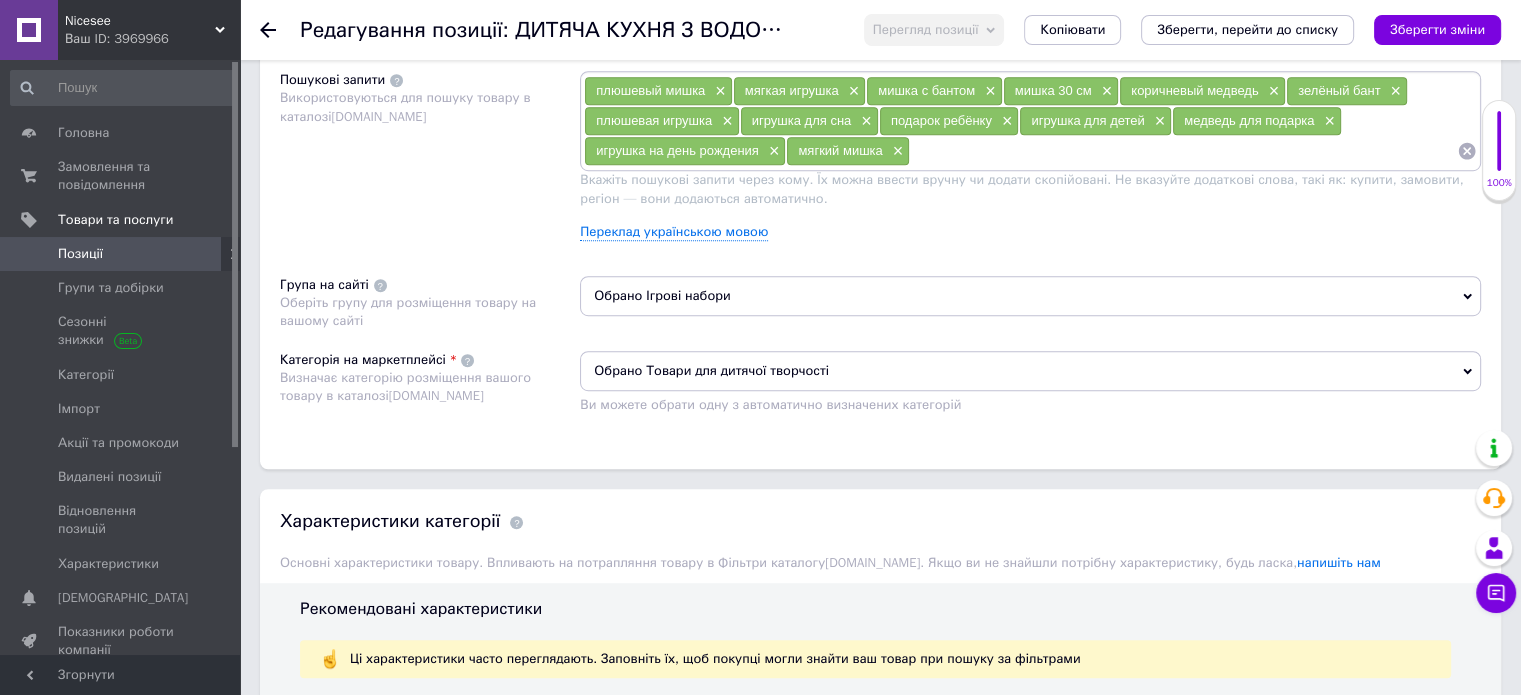 click on "Обрано Ігрові набори" at bounding box center [1030, 296] 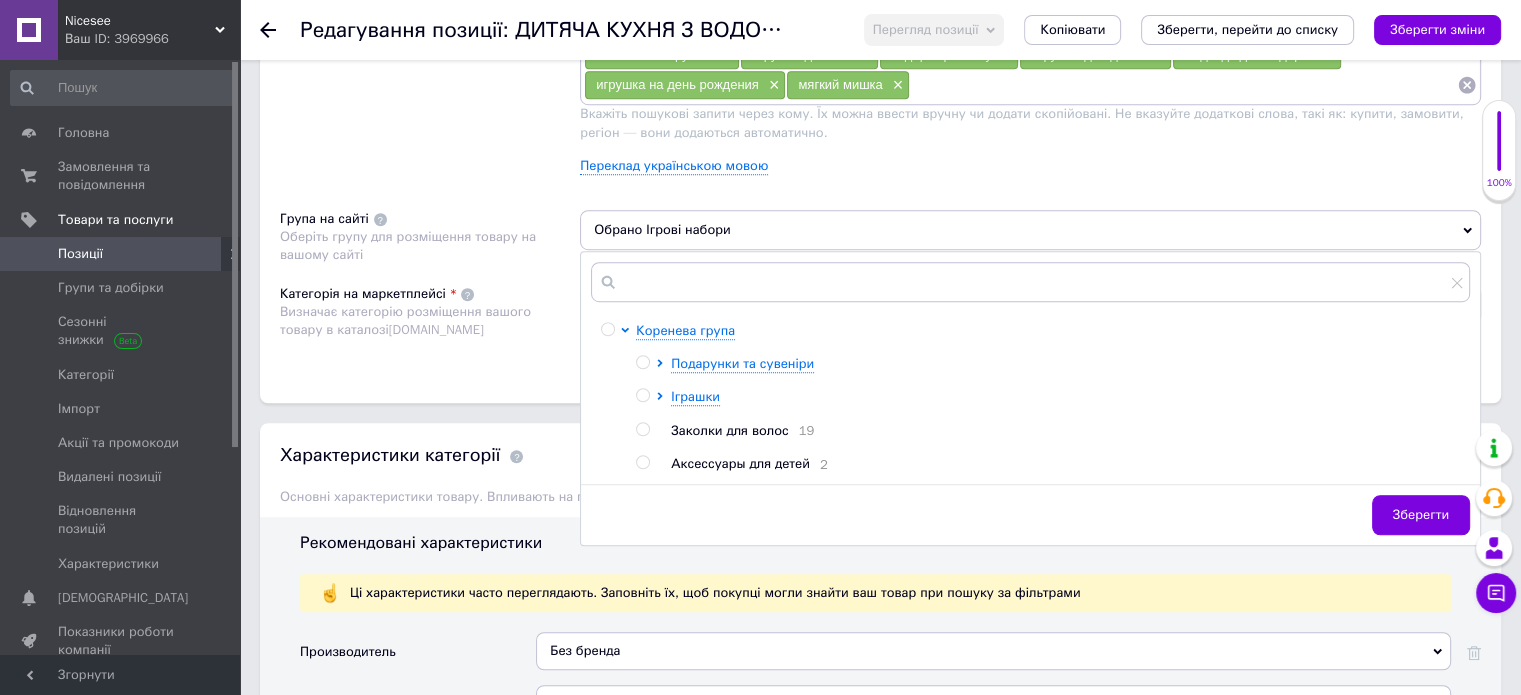 scroll, scrollTop: 1300, scrollLeft: 0, axis: vertical 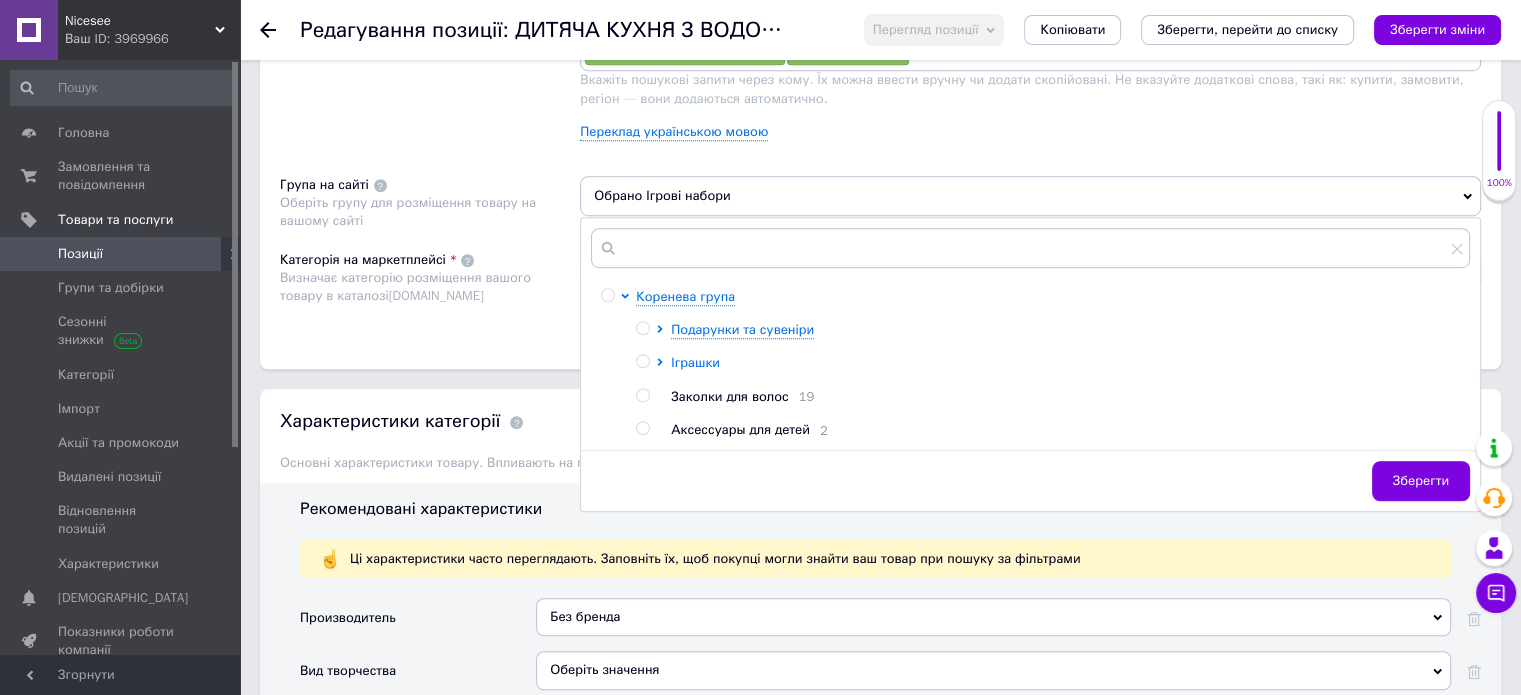 click on "Іграшки" at bounding box center (695, 362) 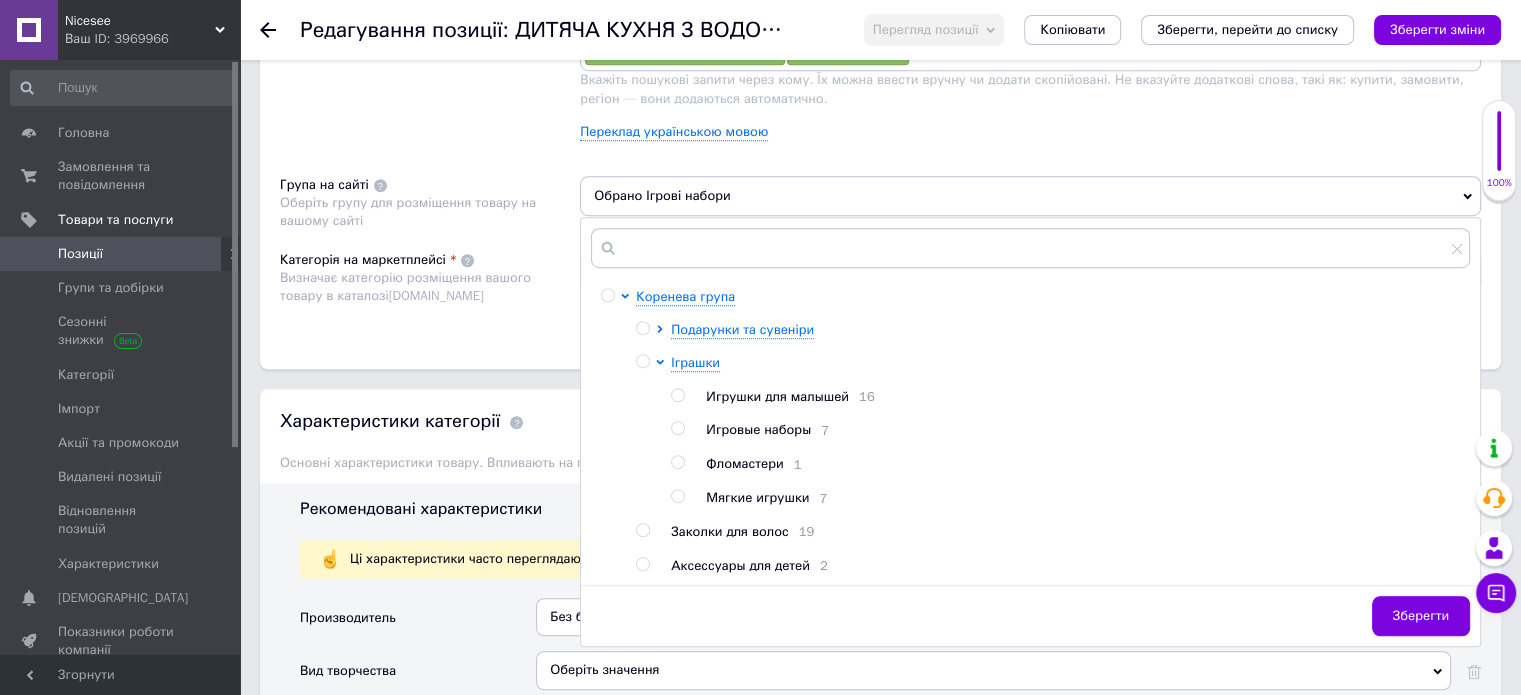 click at bounding box center [677, 428] 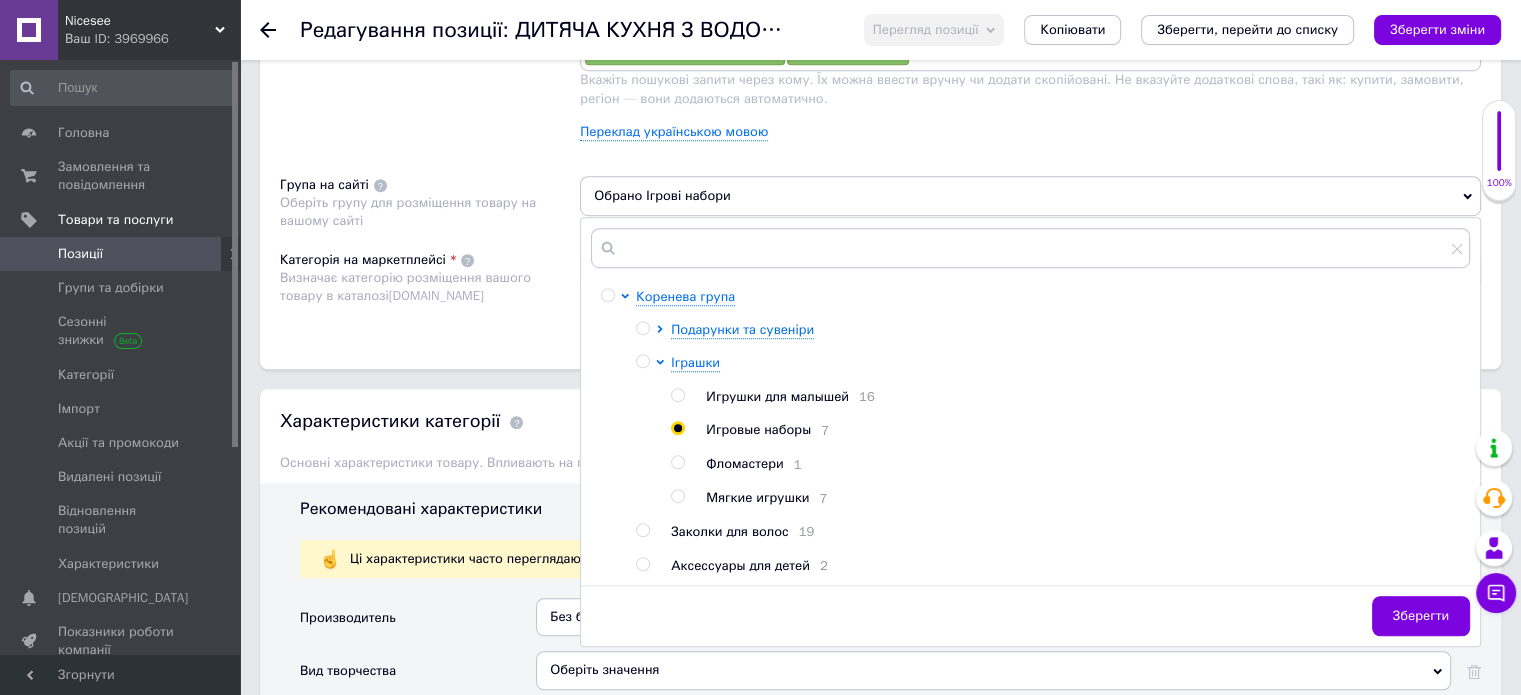 radio on "true" 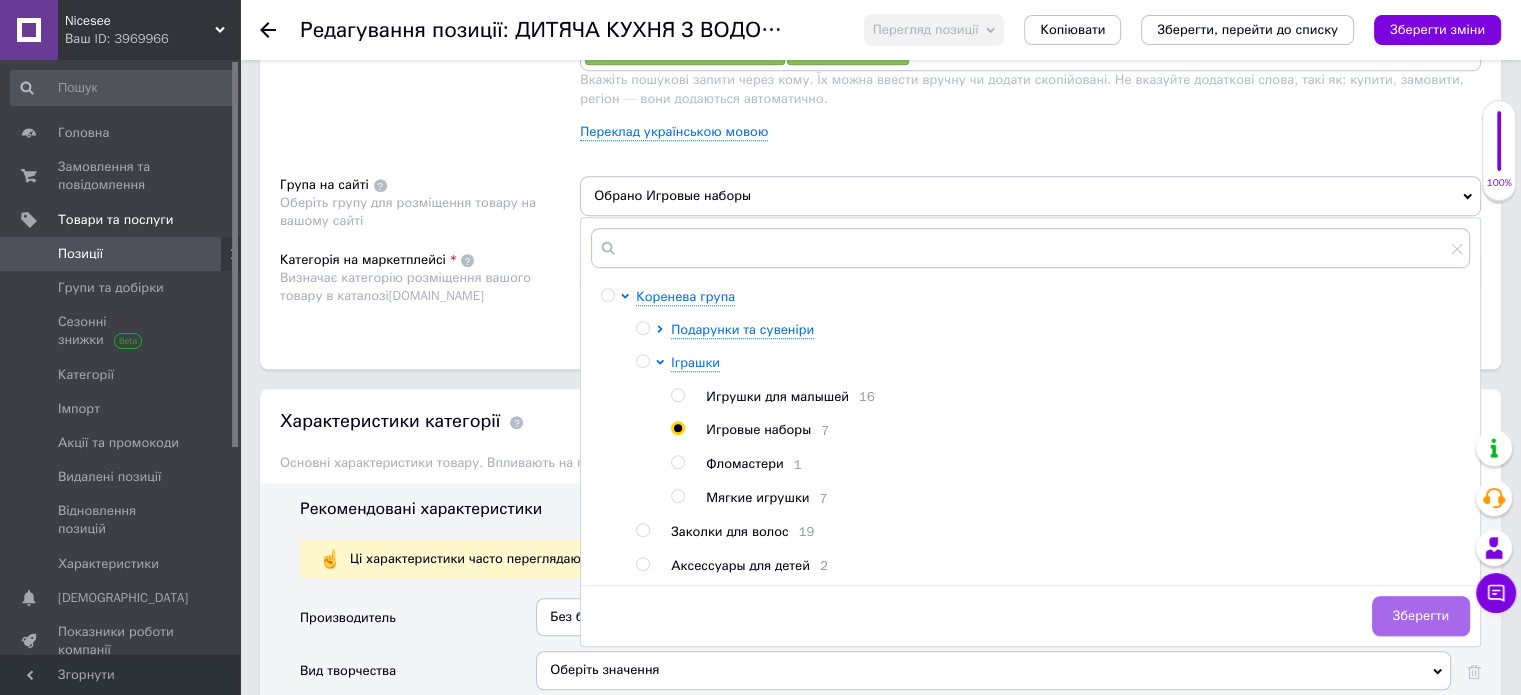 click on "Зберегти" at bounding box center [1421, 616] 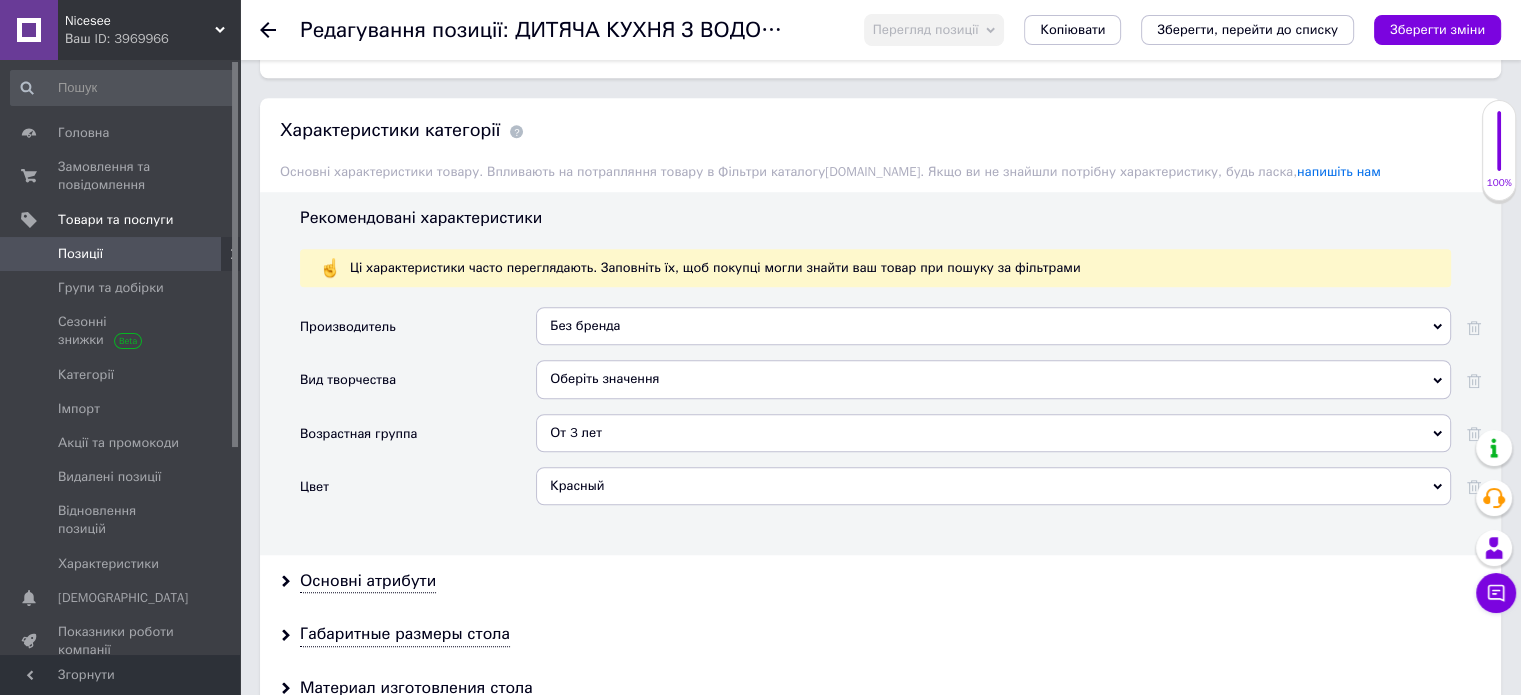 scroll, scrollTop: 1600, scrollLeft: 0, axis: vertical 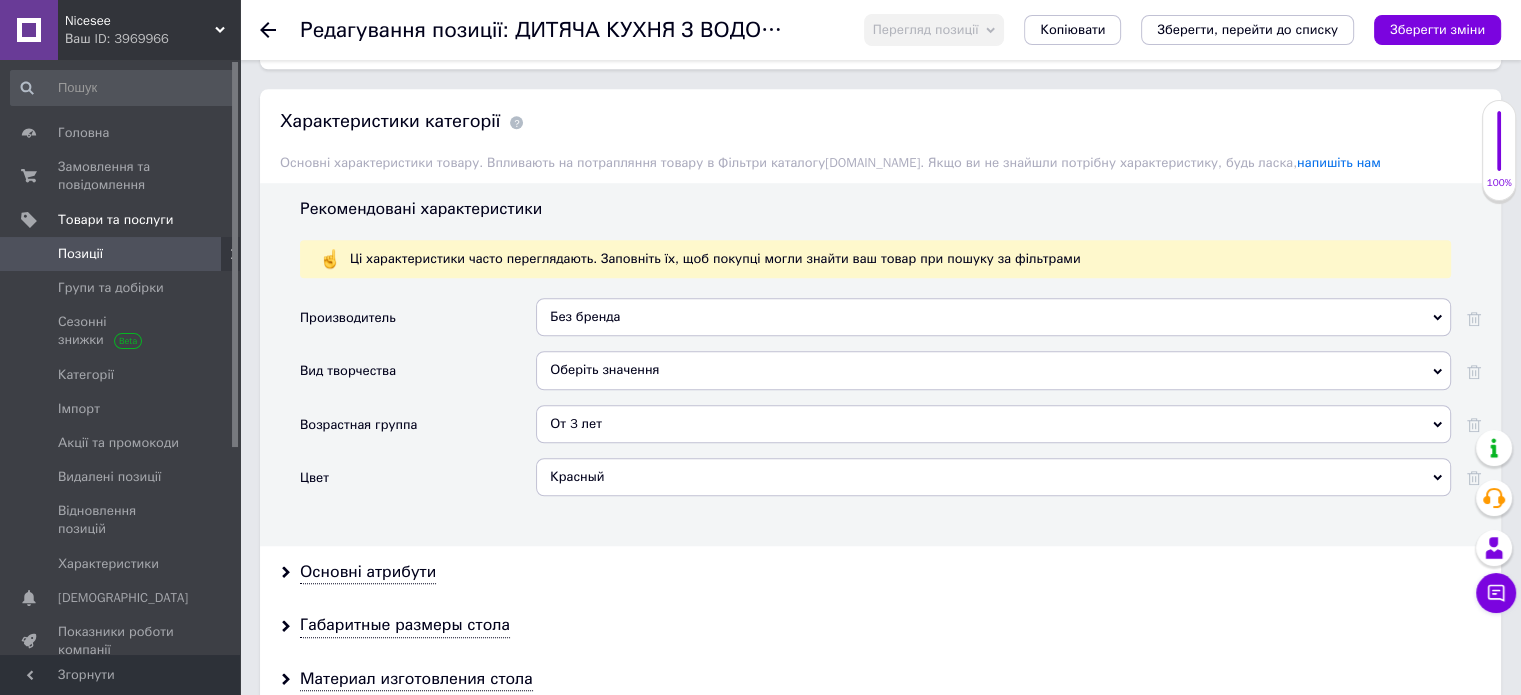 click on "Оберіть значення" at bounding box center (993, 370) 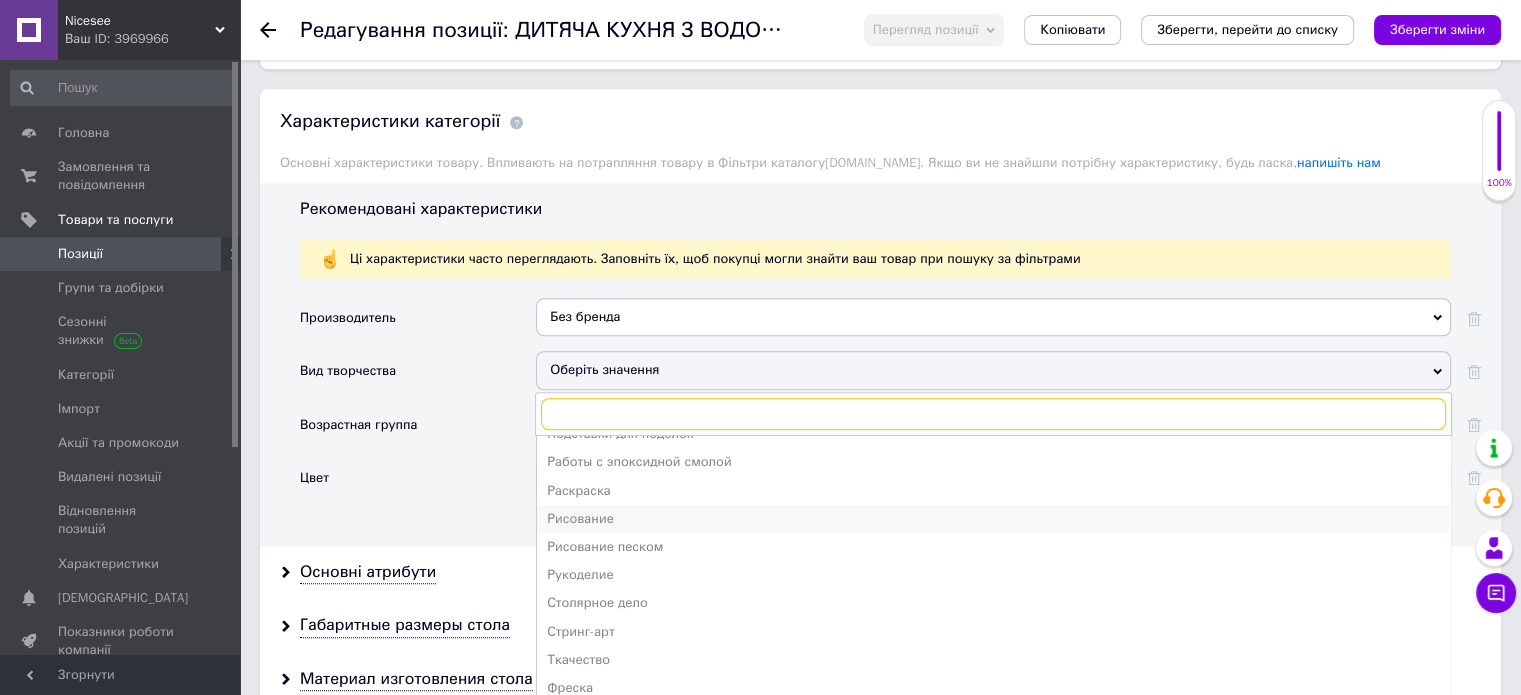 scroll, scrollTop: 585, scrollLeft: 0, axis: vertical 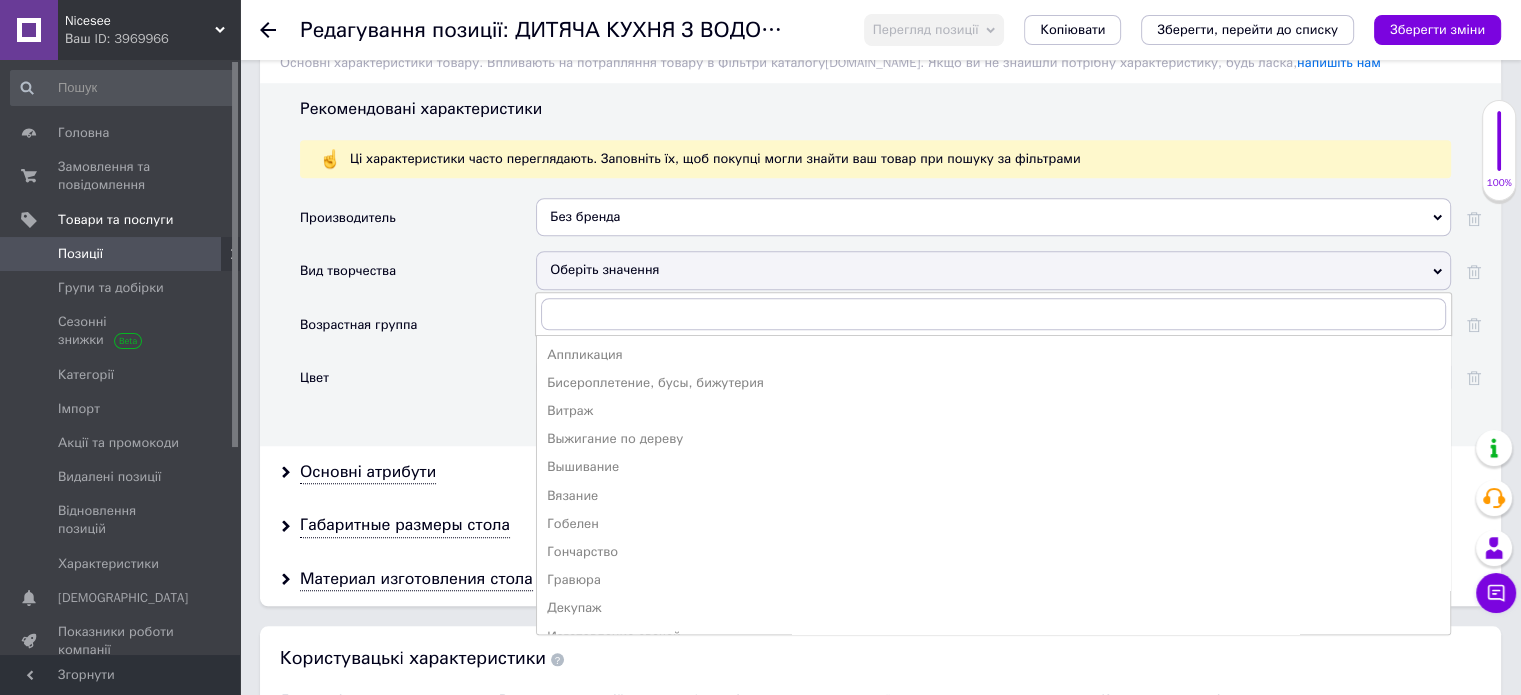 click on "Цвет" at bounding box center [418, 384] 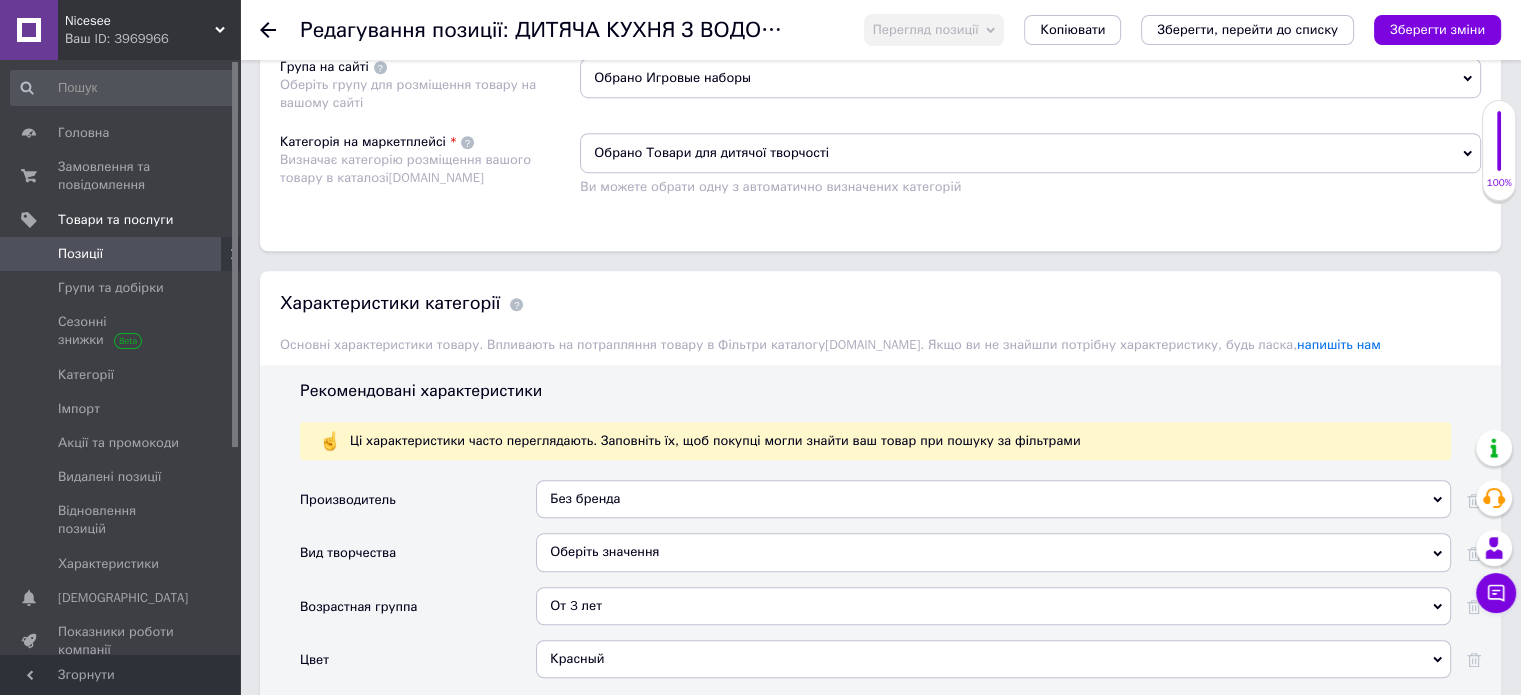 scroll, scrollTop: 1800, scrollLeft: 0, axis: vertical 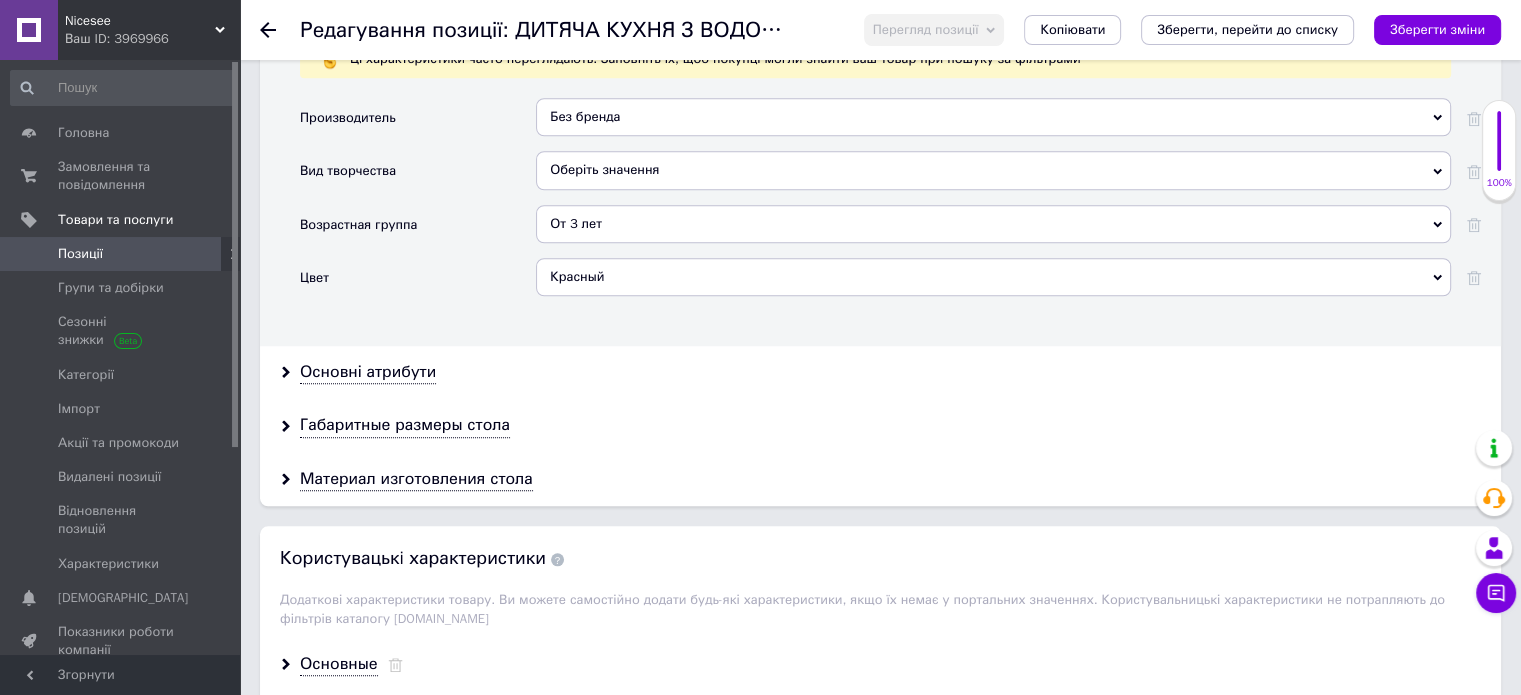 click on "Красный" at bounding box center [993, 277] 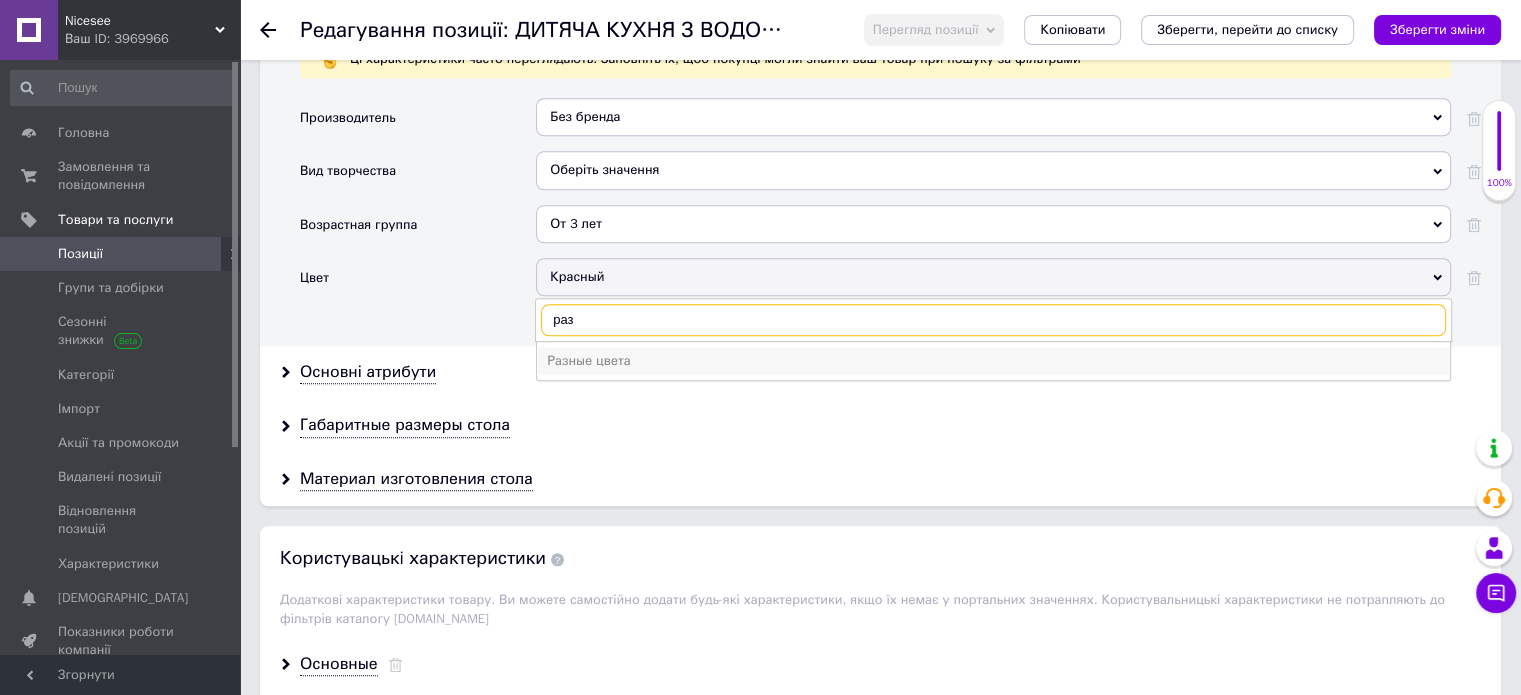 type on "раз" 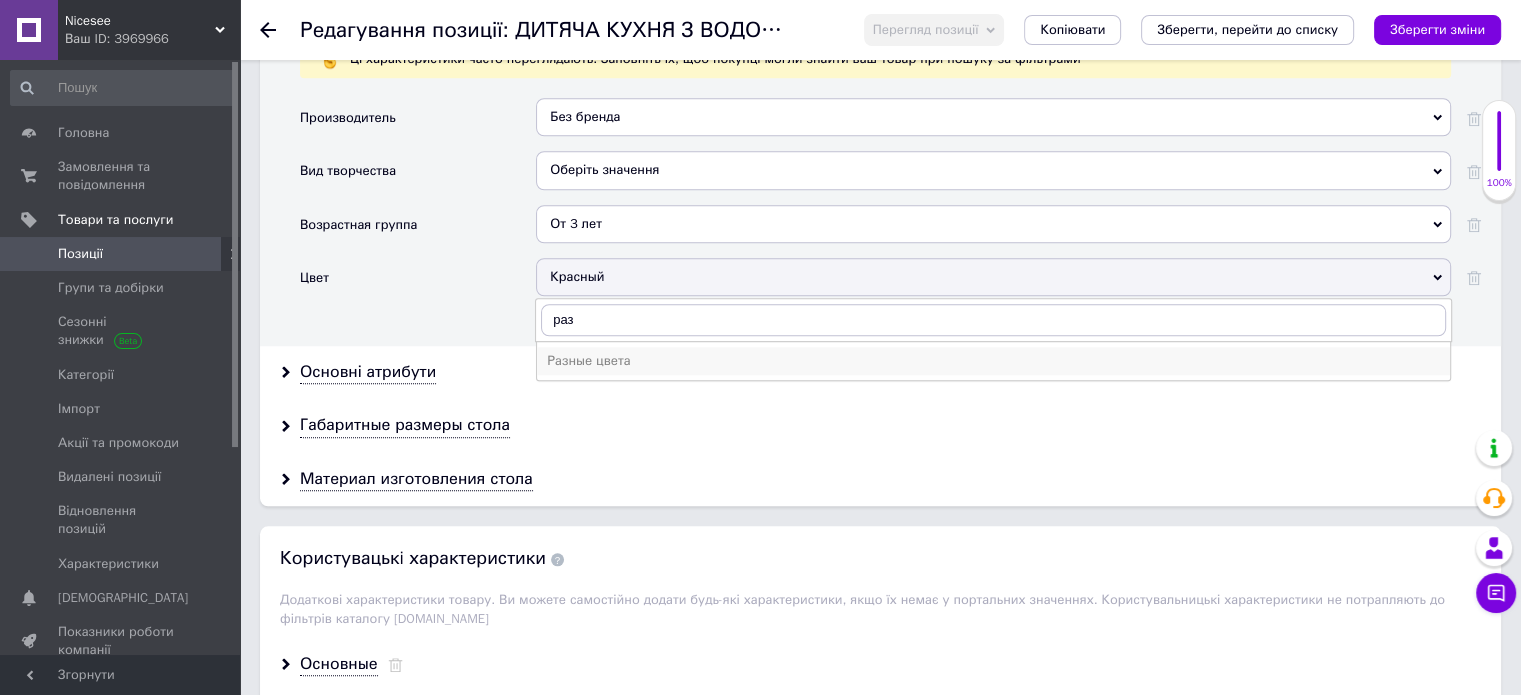 click on "Разные цвета" at bounding box center (993, 361) 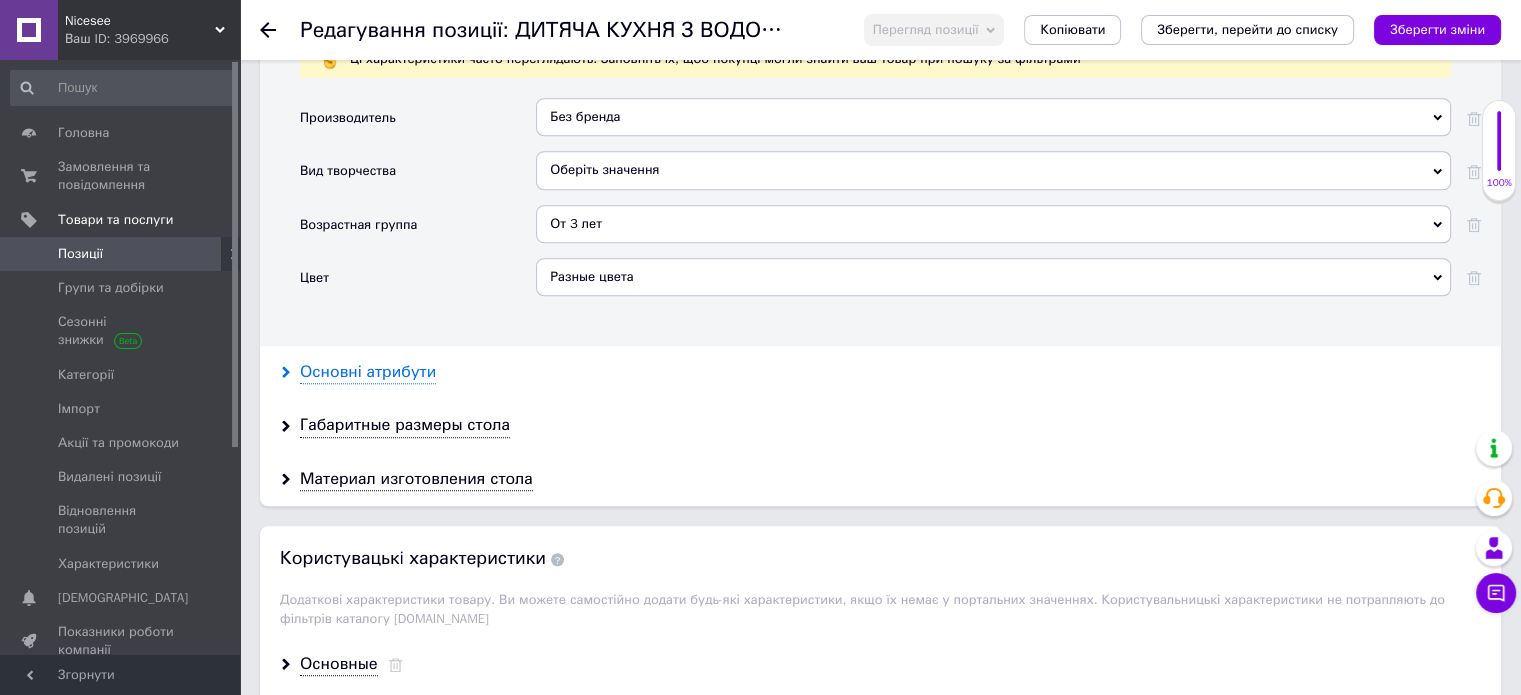 click on "Основні атрибути" at bounding box center [368, 372] 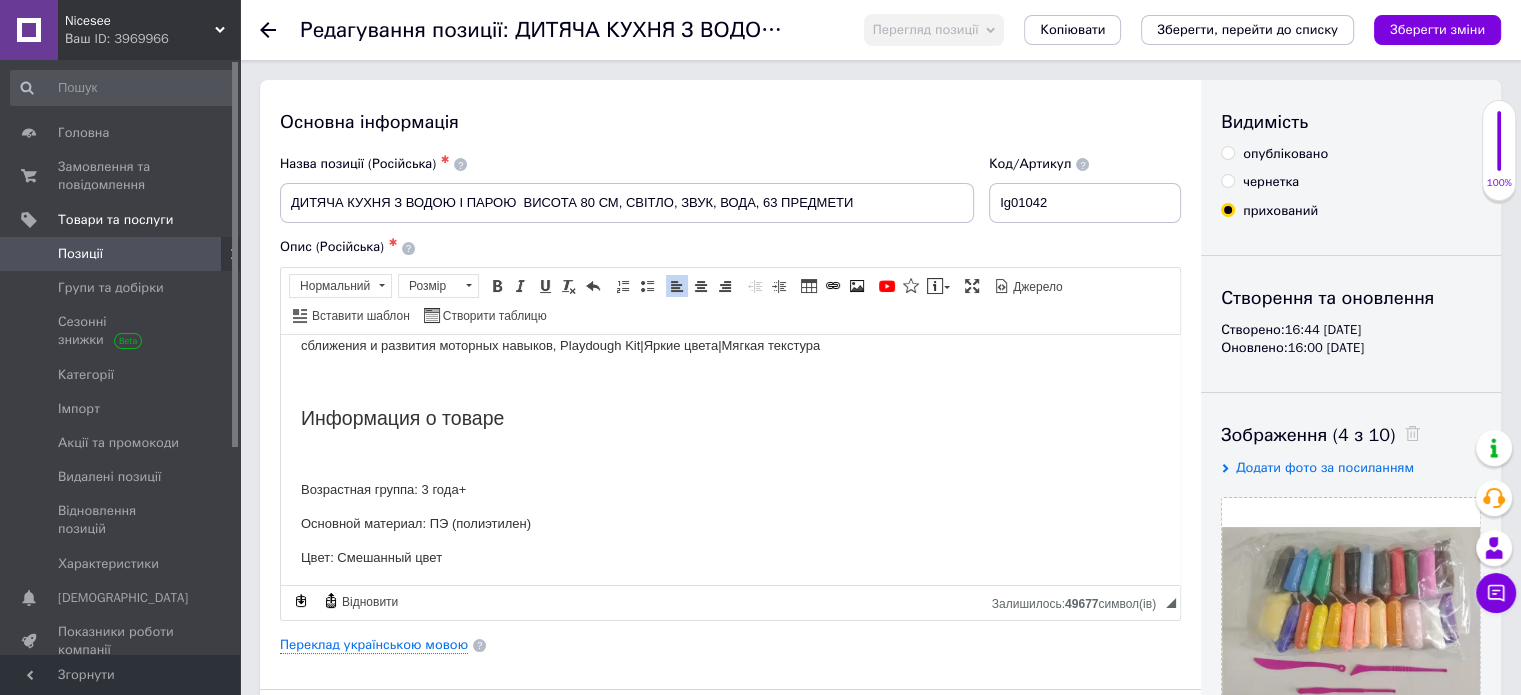 scroll, scrollTop: 0, scrollLeft: 0, axis: both 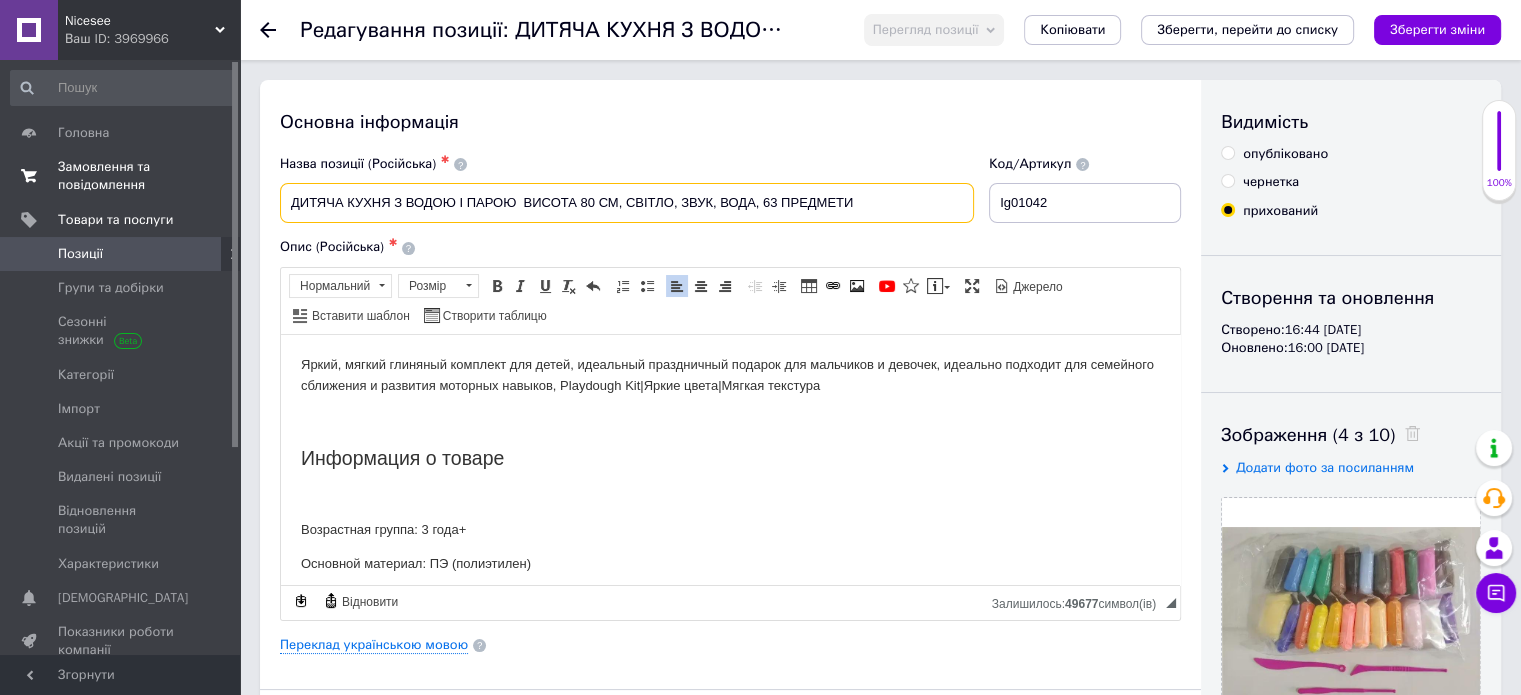 drag, startPoint x: 875, startPoint y: 198, endPoint x: 187, endPoint y: 187, distance: 688.08795 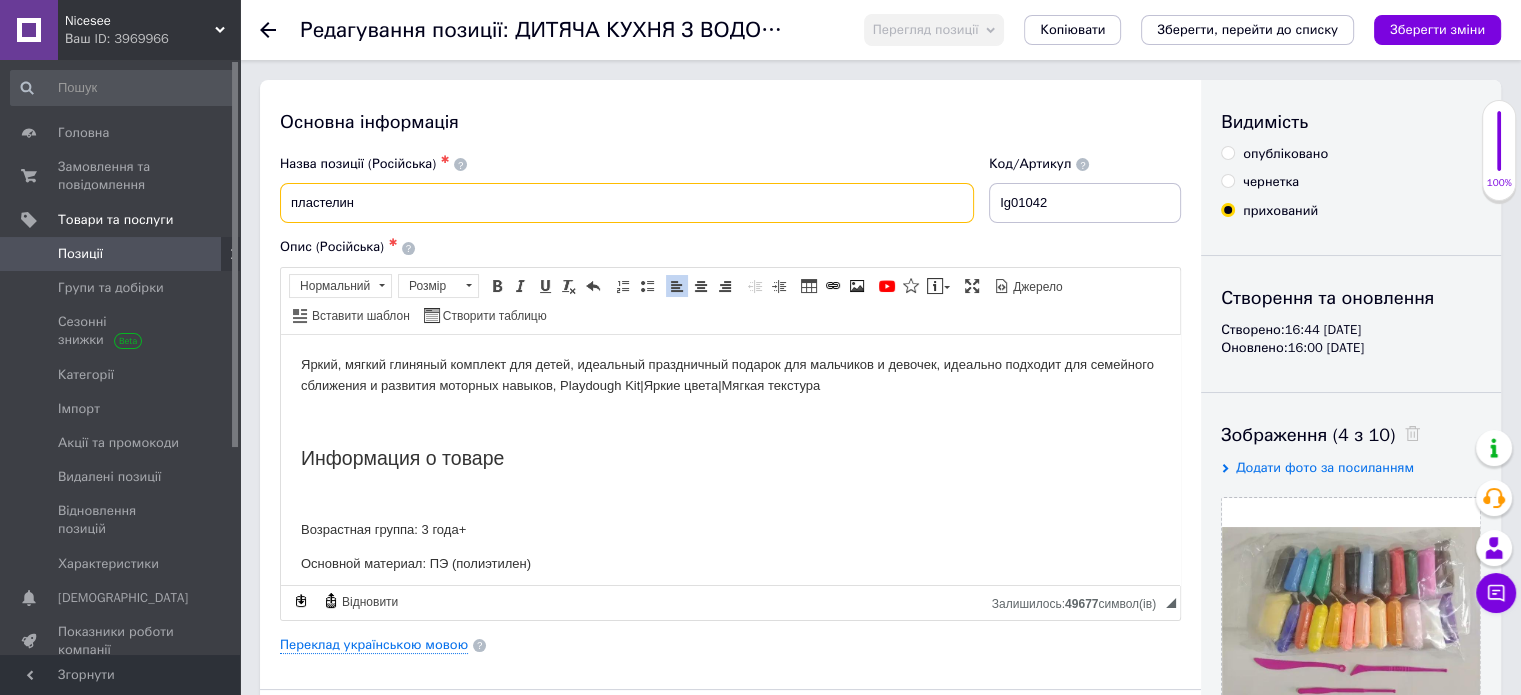 type on "пластелин" 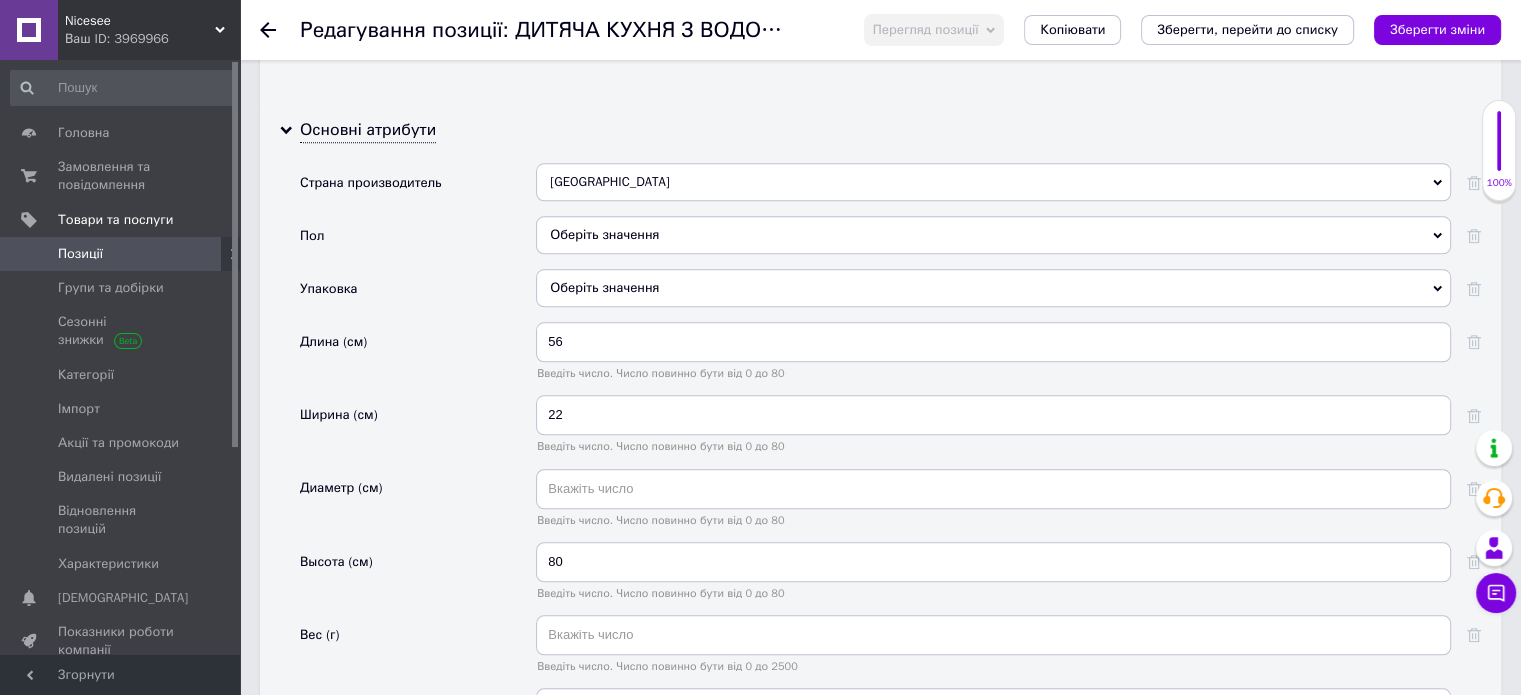 scroll, scrollTop: 2100, scrollLeft: 0, axis: vertical 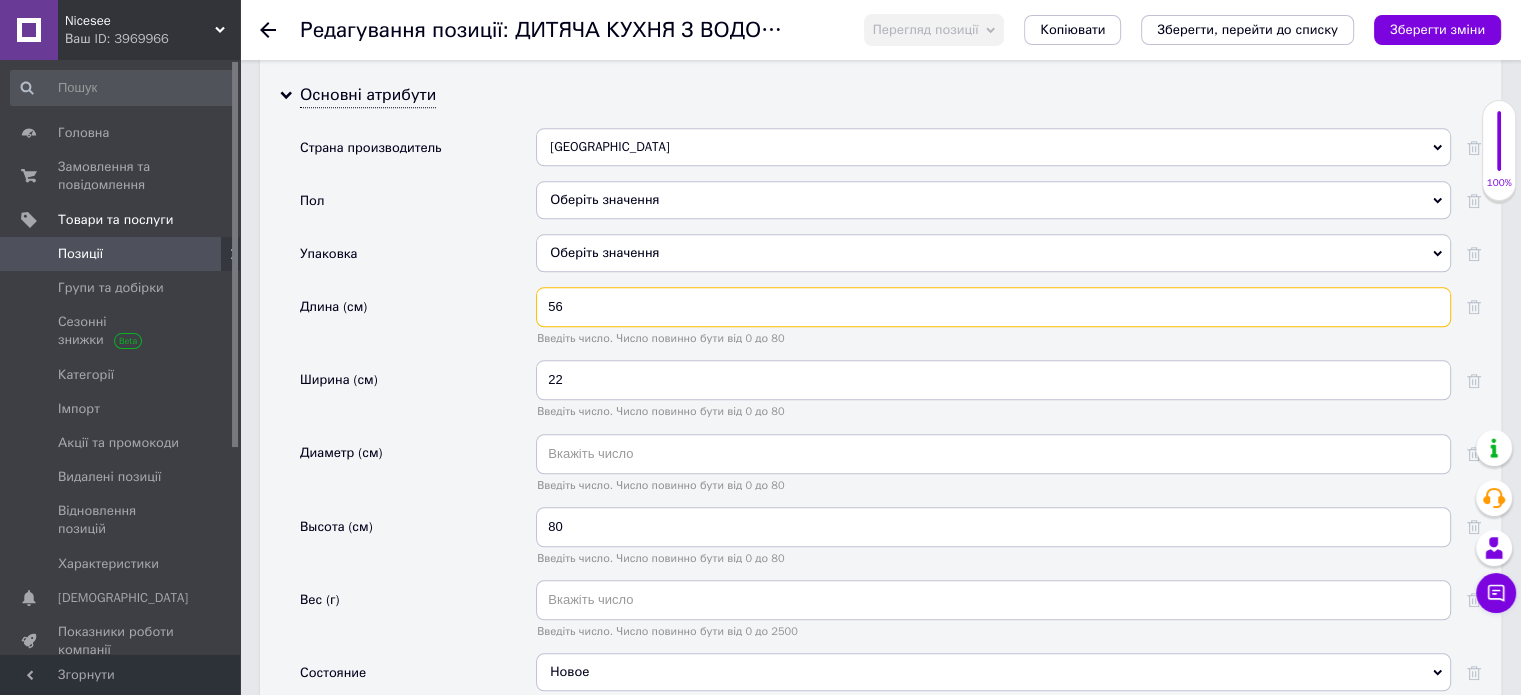 drag, startPoint x: 580, startPoint y: 295, endPoint x: 544, endPoint y: 307, distance: 37.94733 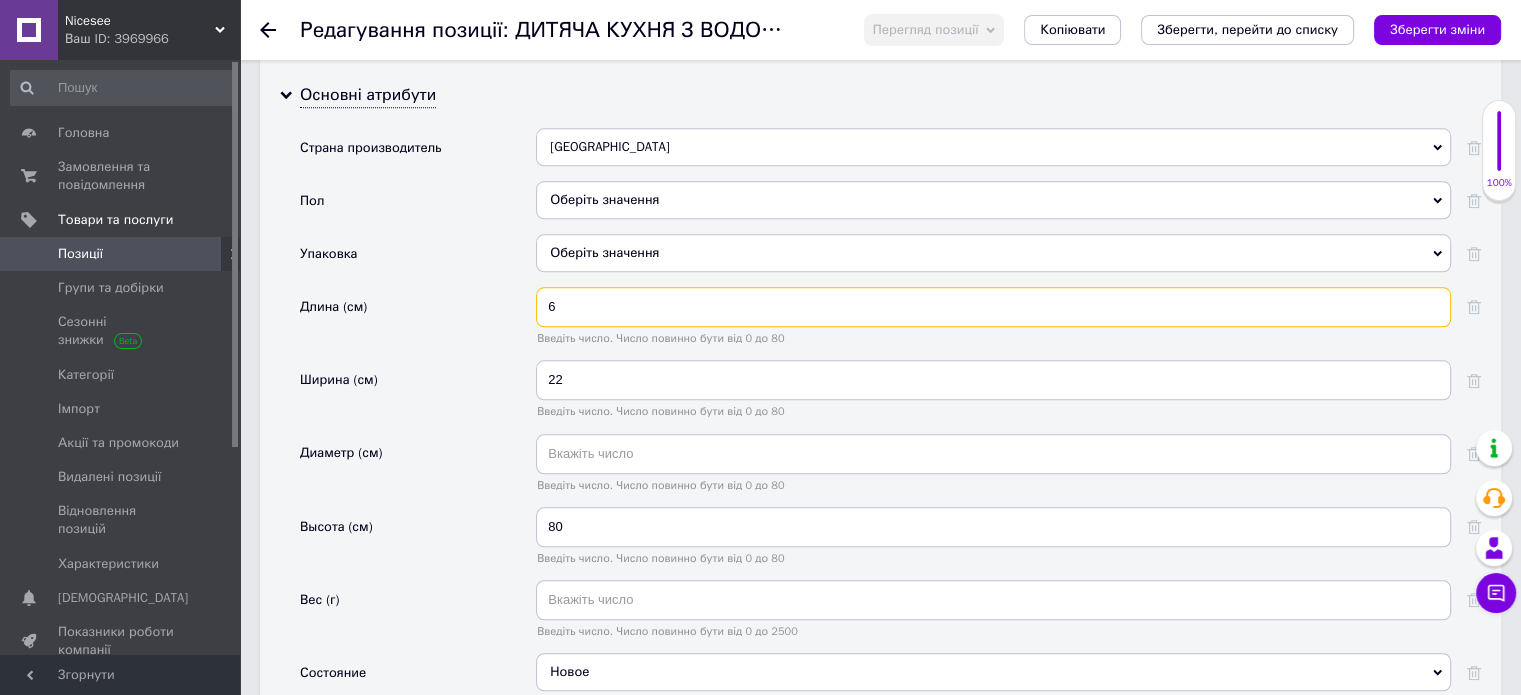 type on "6" 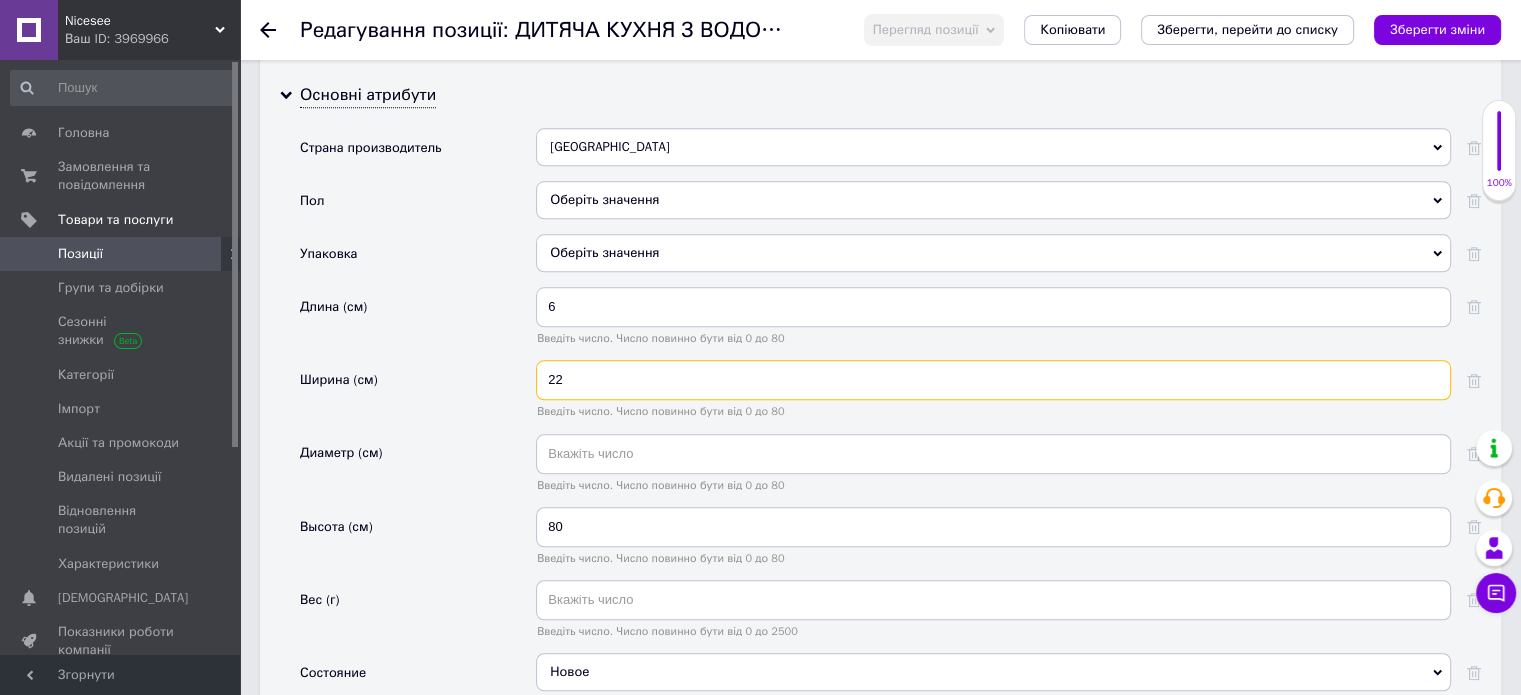 drag, startPoint x: 571, startPoint y: 371, endPoint x: 538, endPoint y: 375, distance: 33.24154 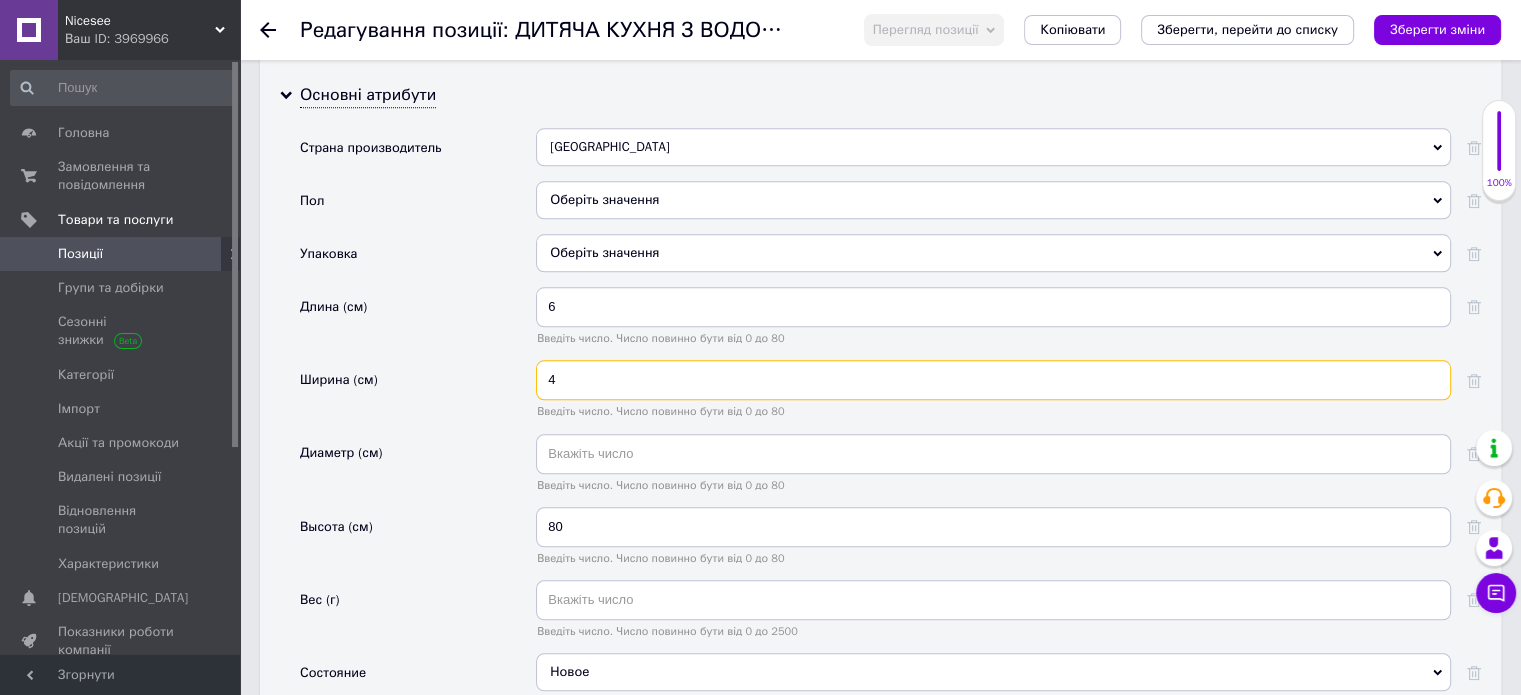 type on "4" 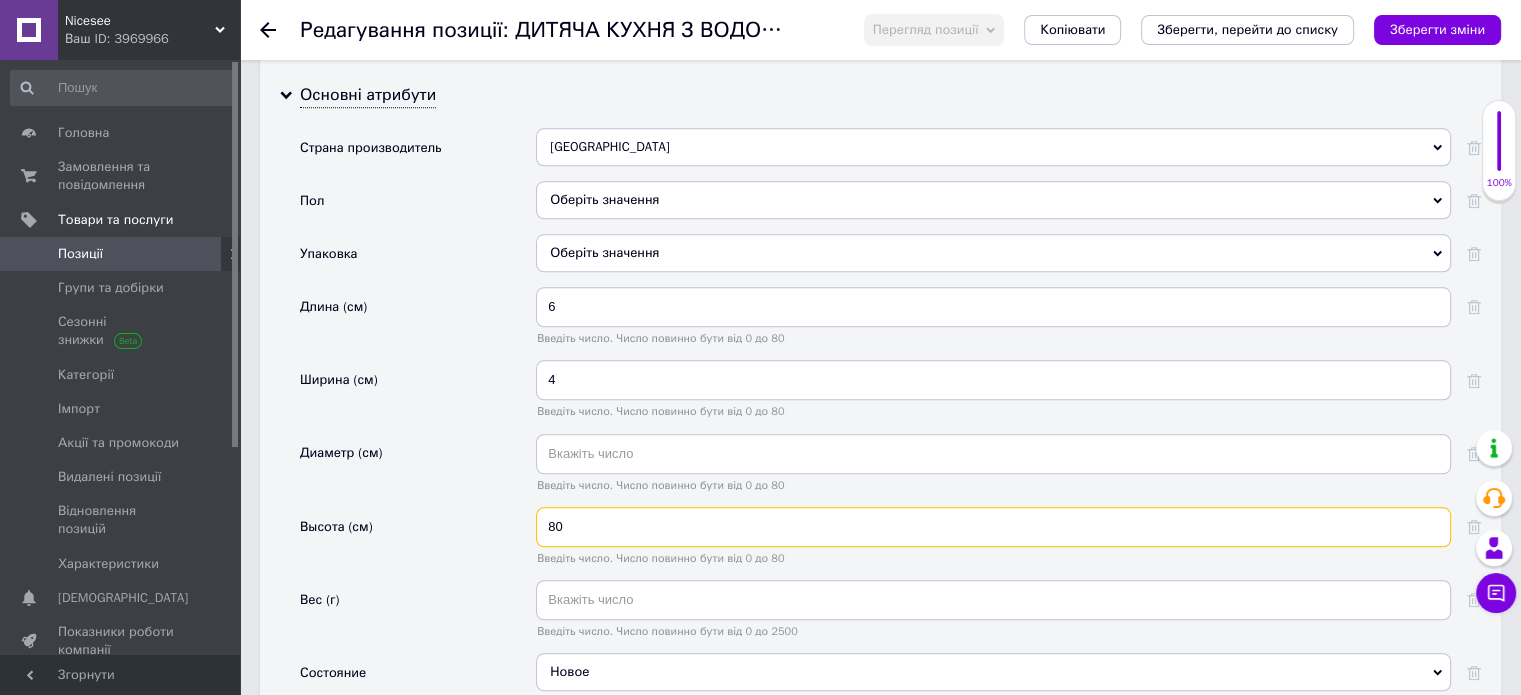 drag, startPoint x: 588, startPoint y: 516, endPoint x: 548, endPoint y: 523, distance: 40.60788 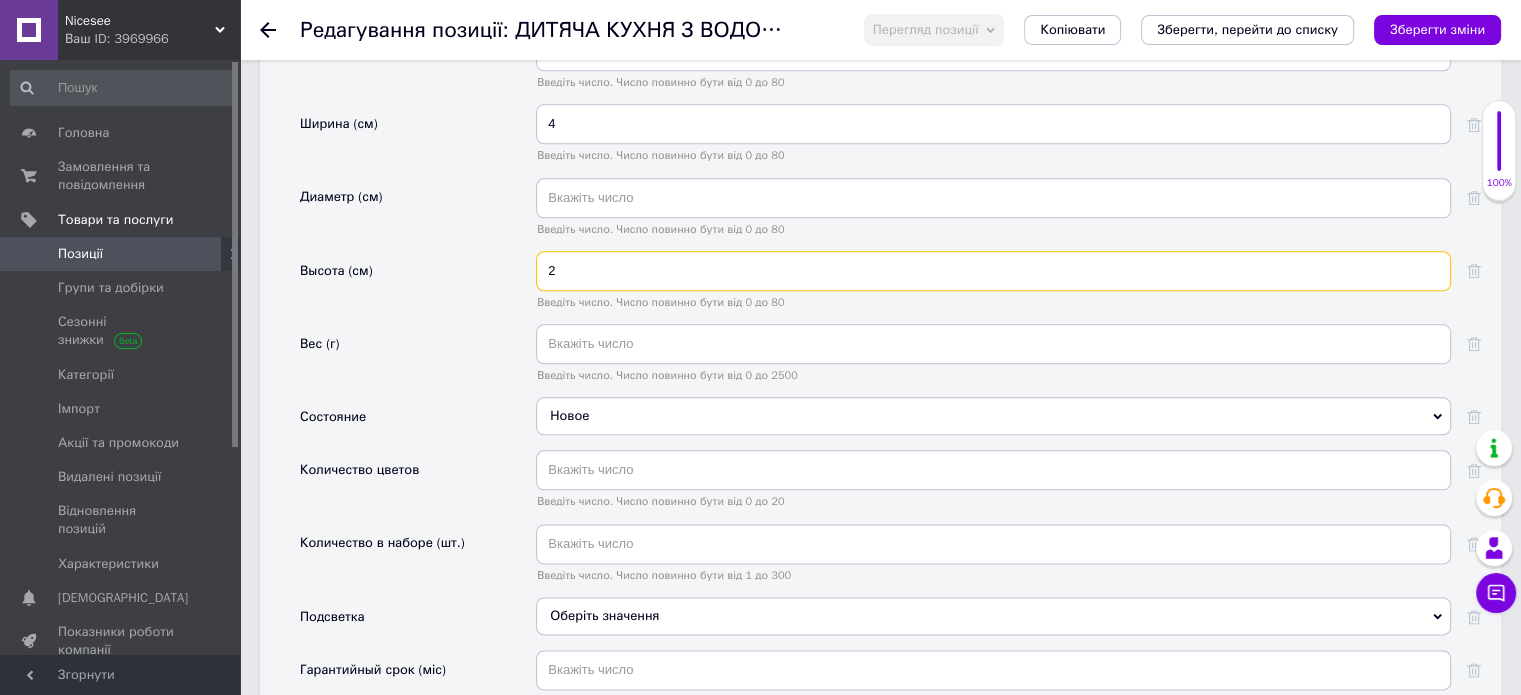 scroll, scrollTop: 2400, scrollLeft: 0, axis: vertical 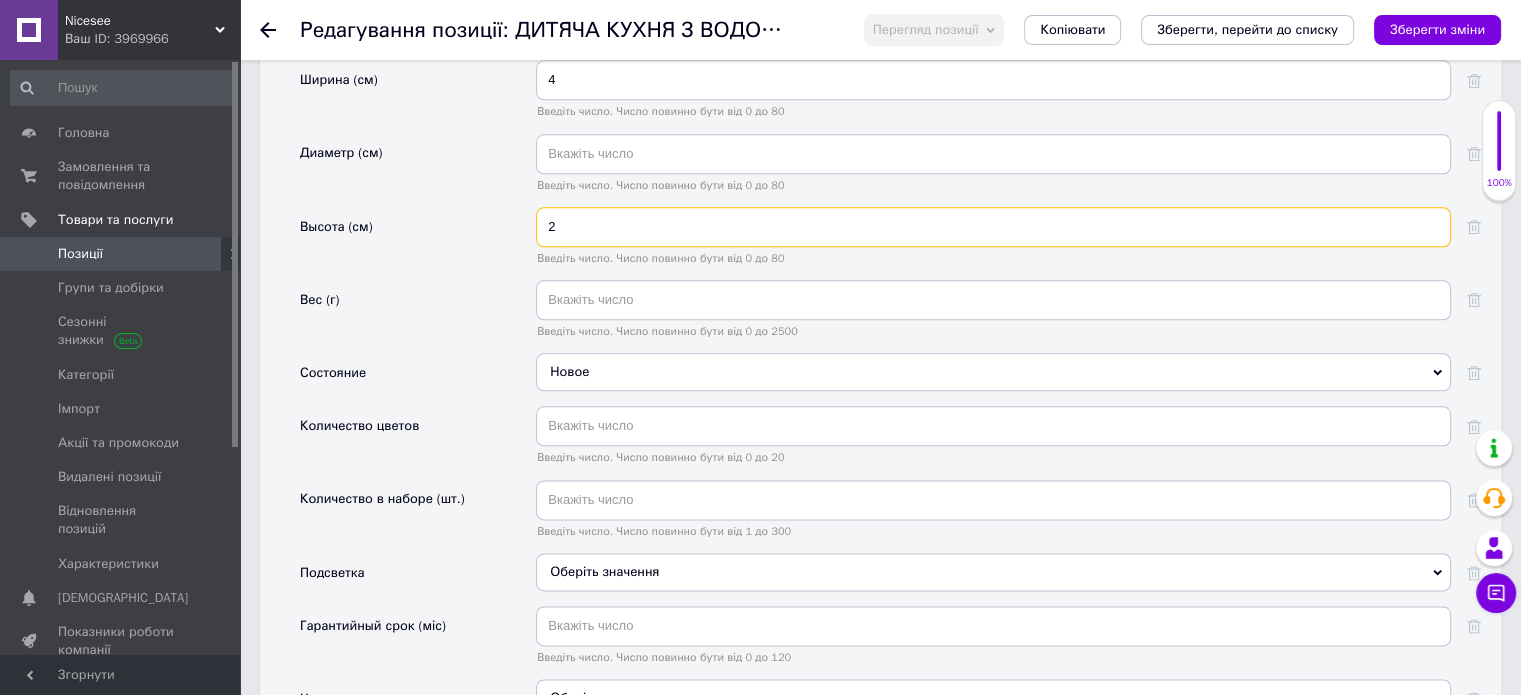 type on "2" 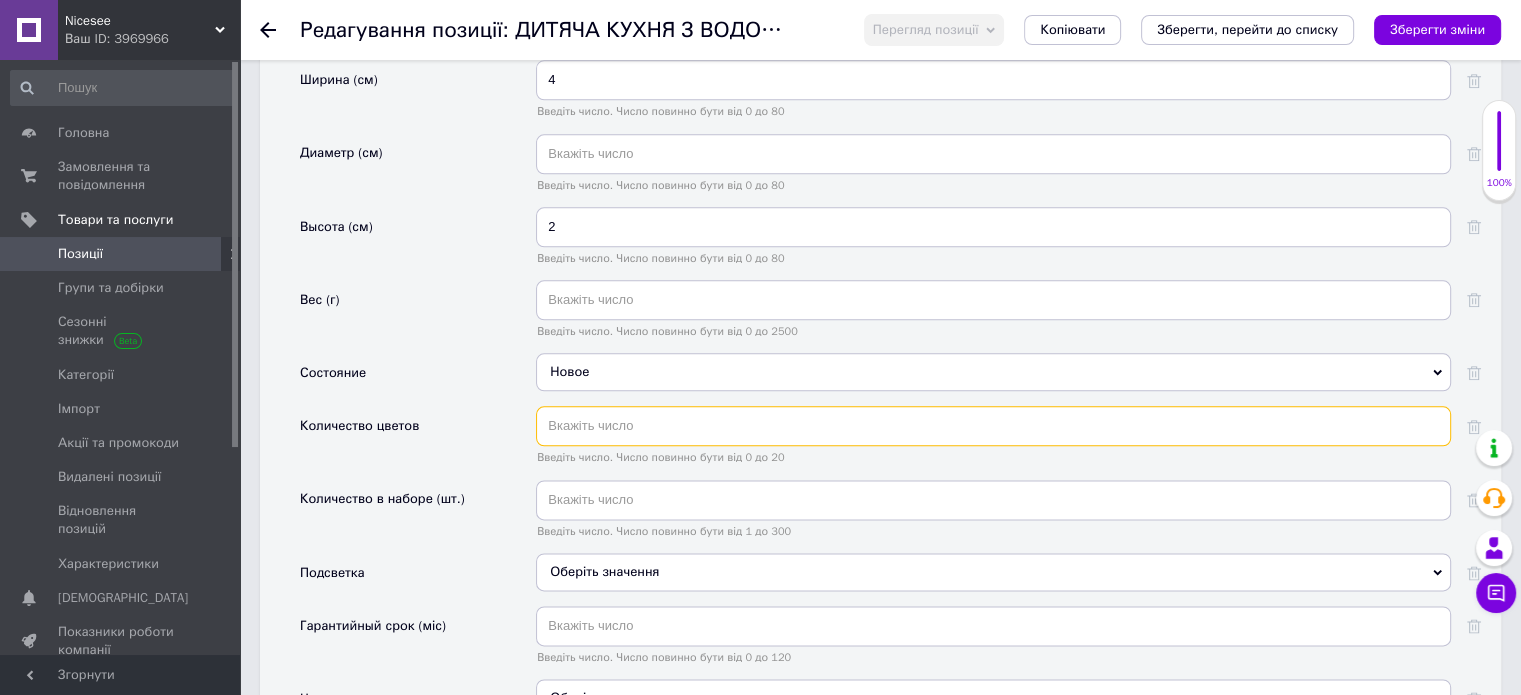 click at bounding box center (993, 426) 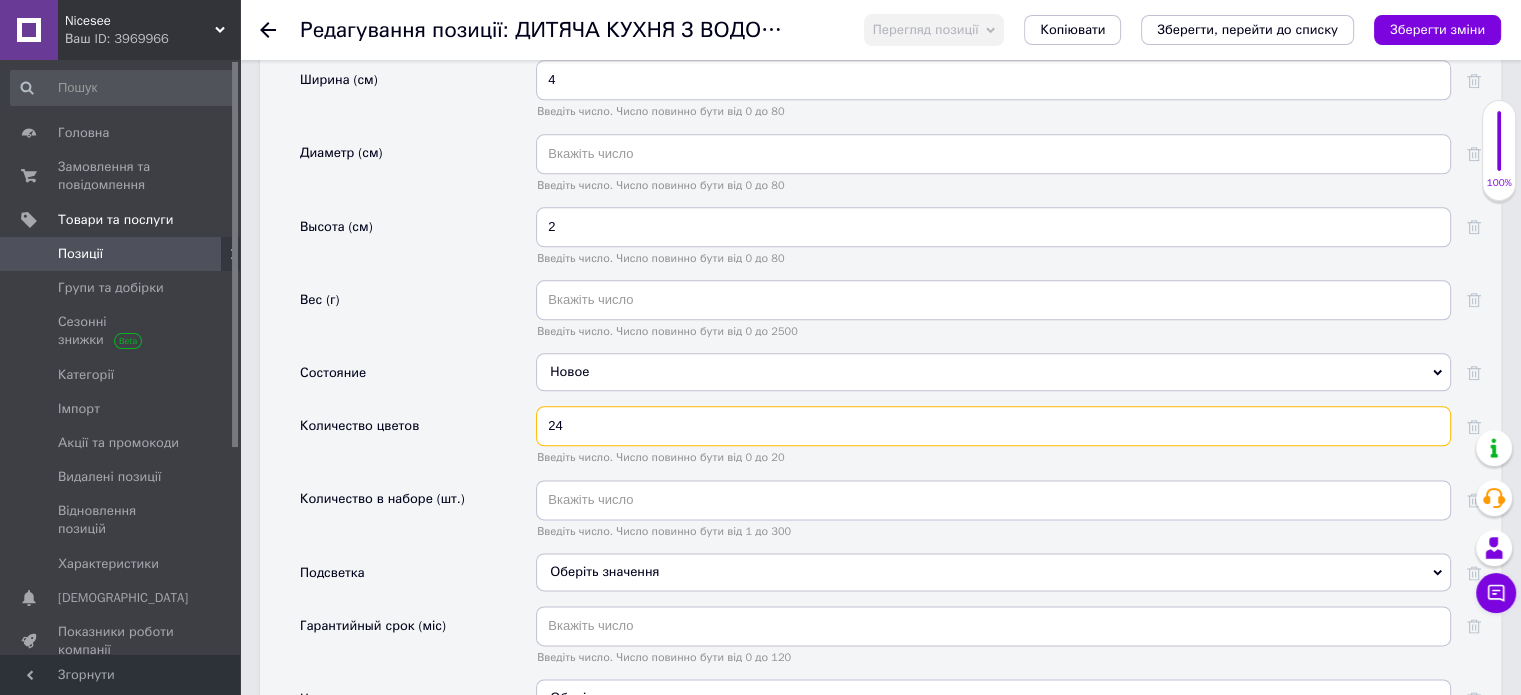 type on "24" 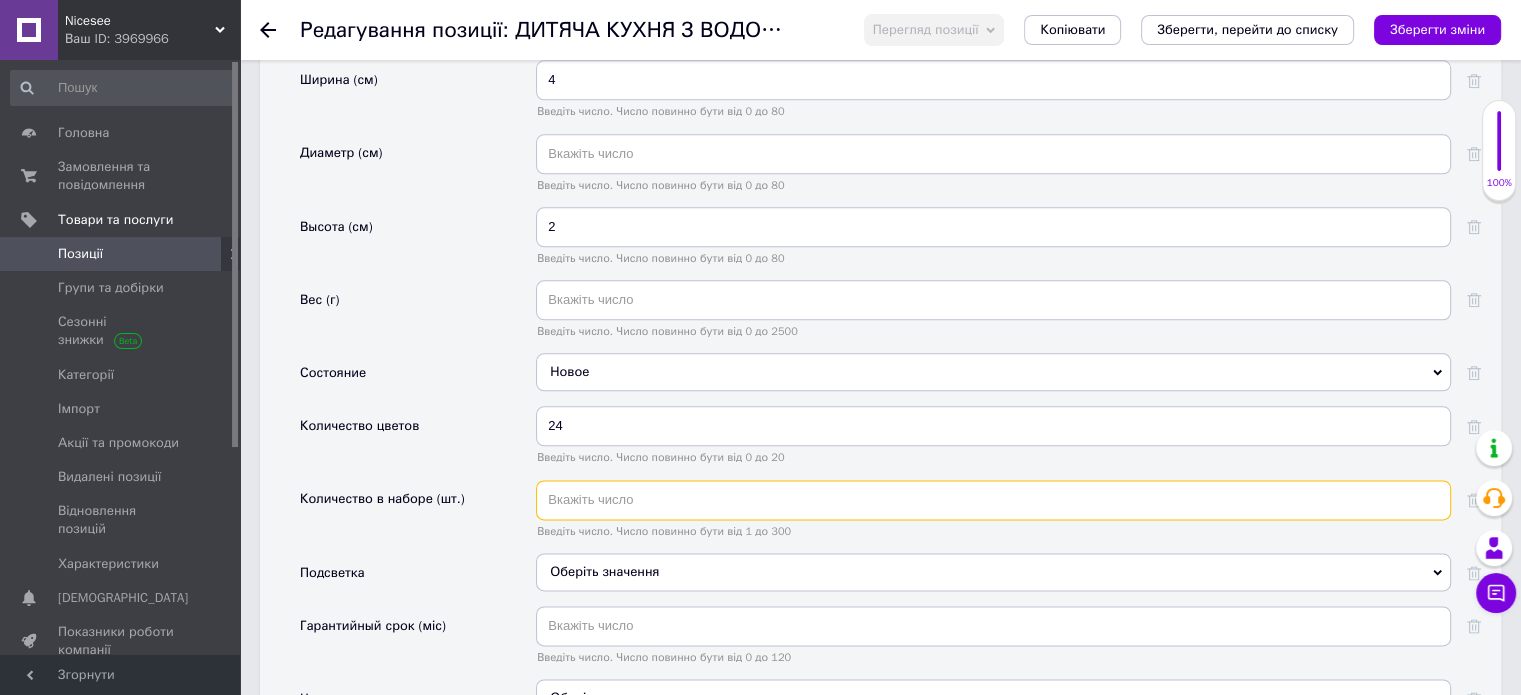 click at bounding box center (993, 500) 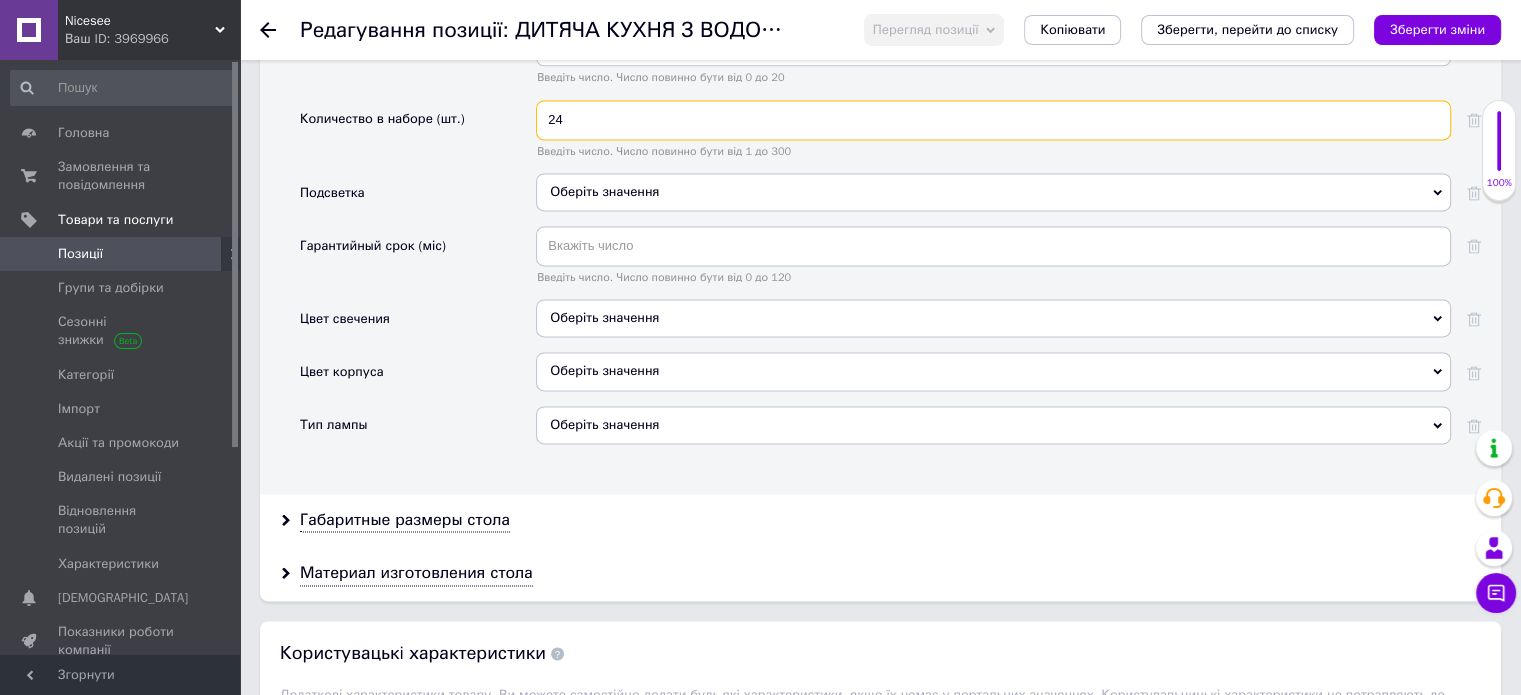 scroll, scrollTop: 2800, scrollLeft: 0, axis: vertical 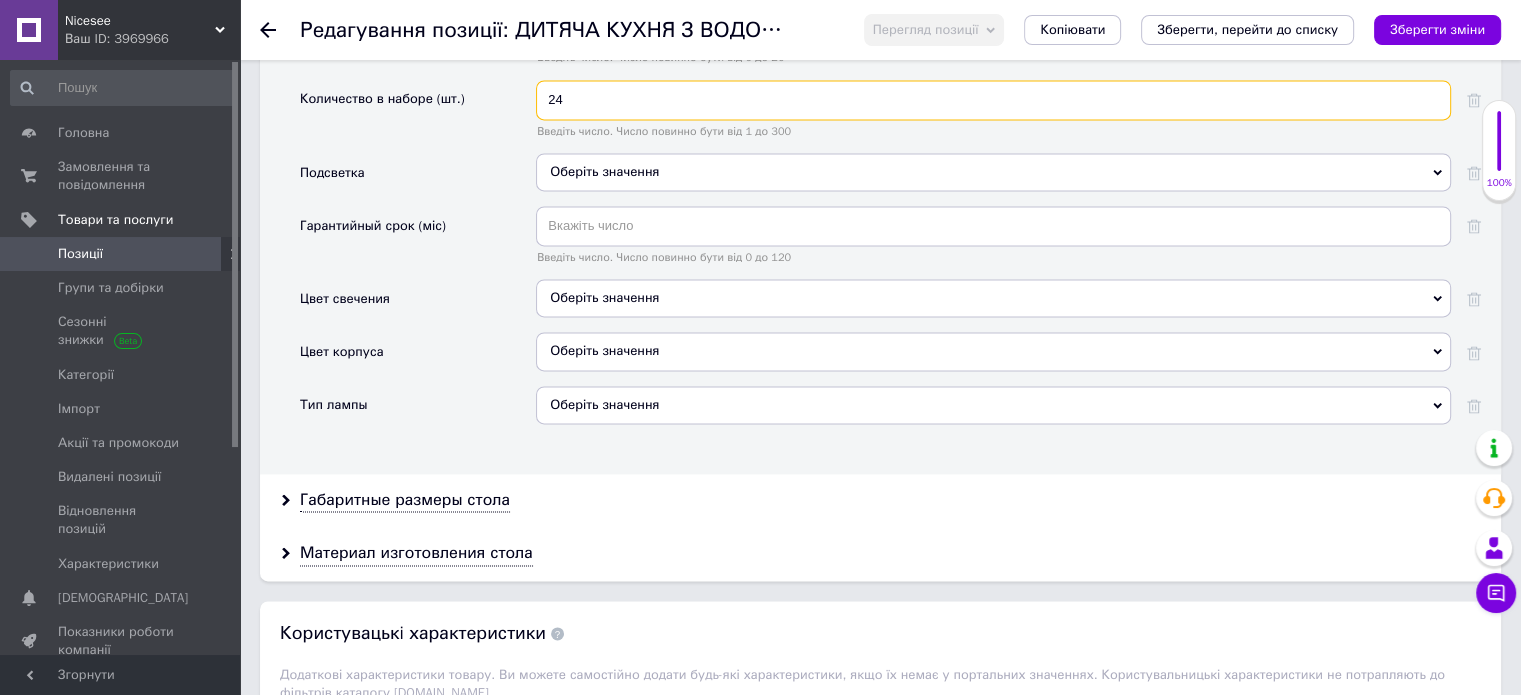 type on "24" 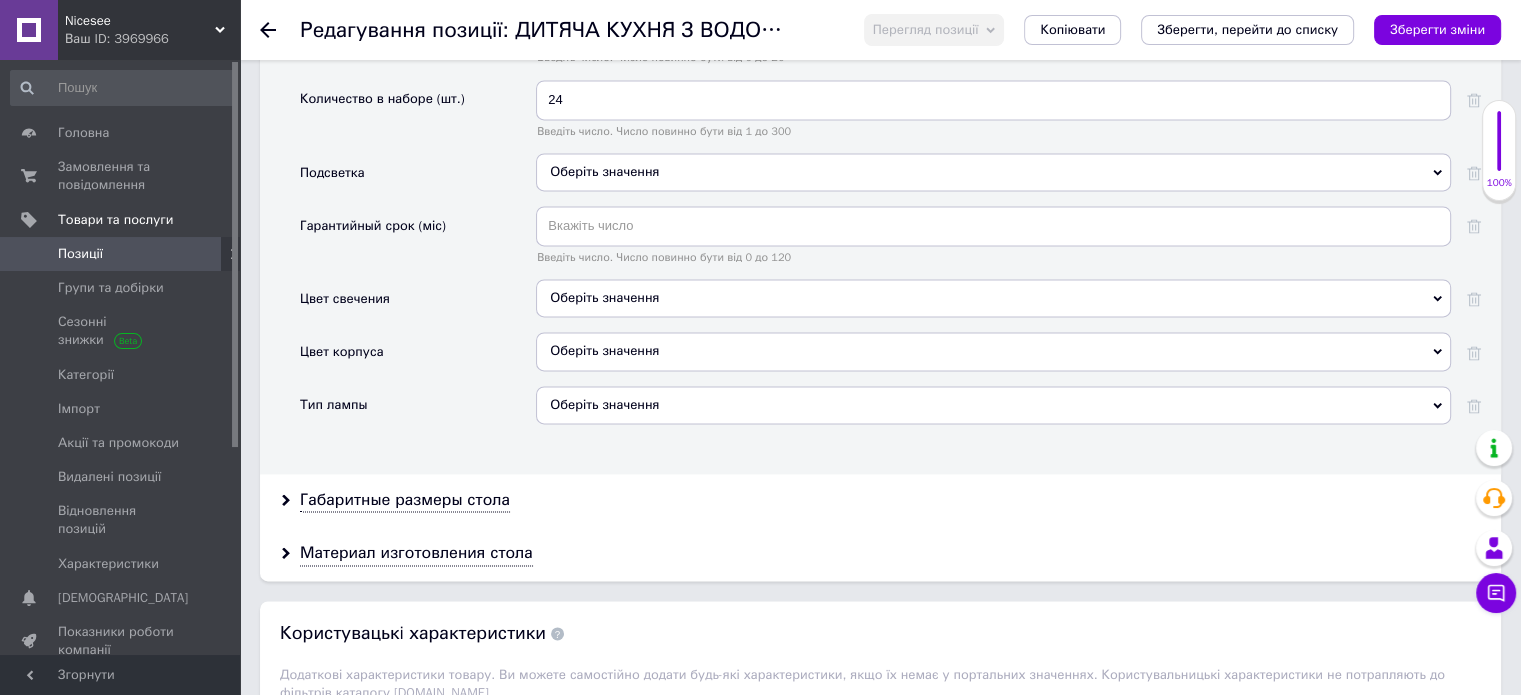 click on "Габаритные размеры стола" at bounding box center [880, 500] 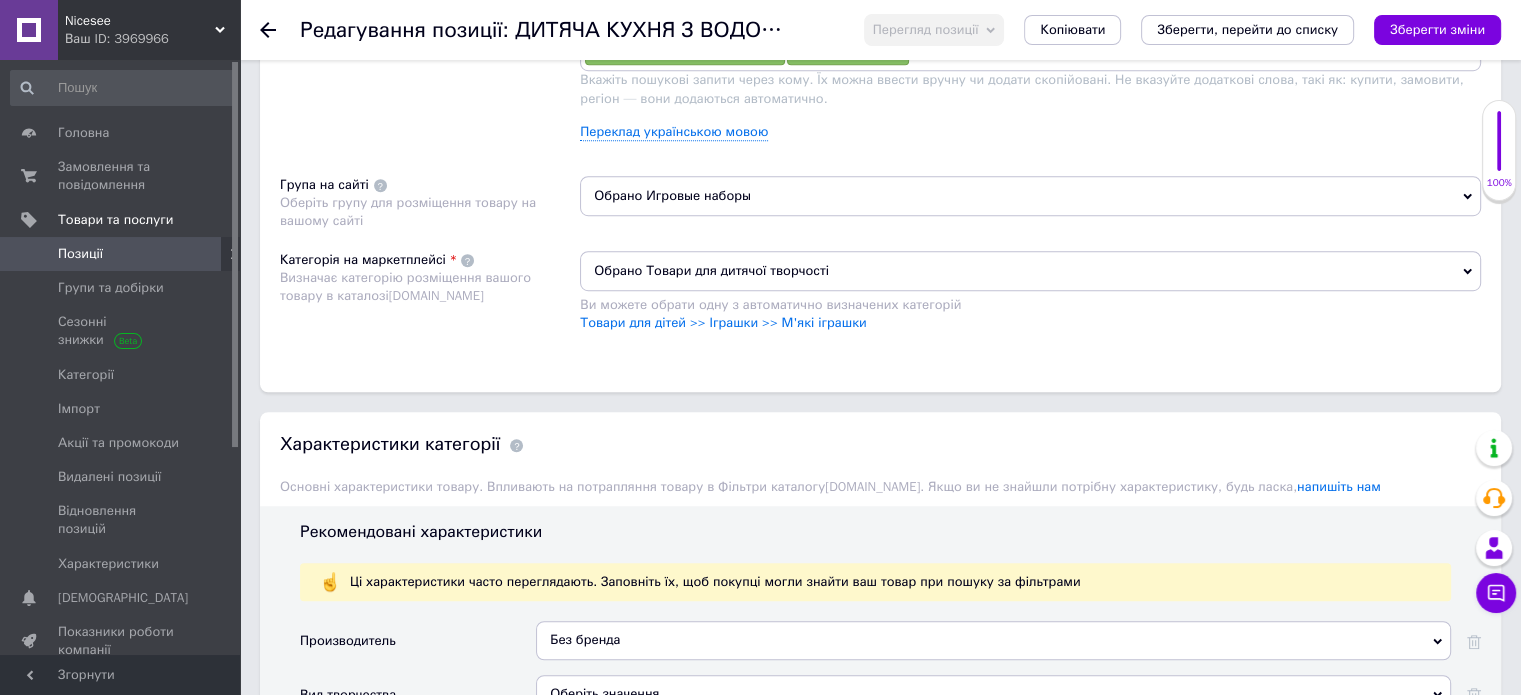 scroll, scrollTop: 1500, scrollLeft: 0, axis: vertical 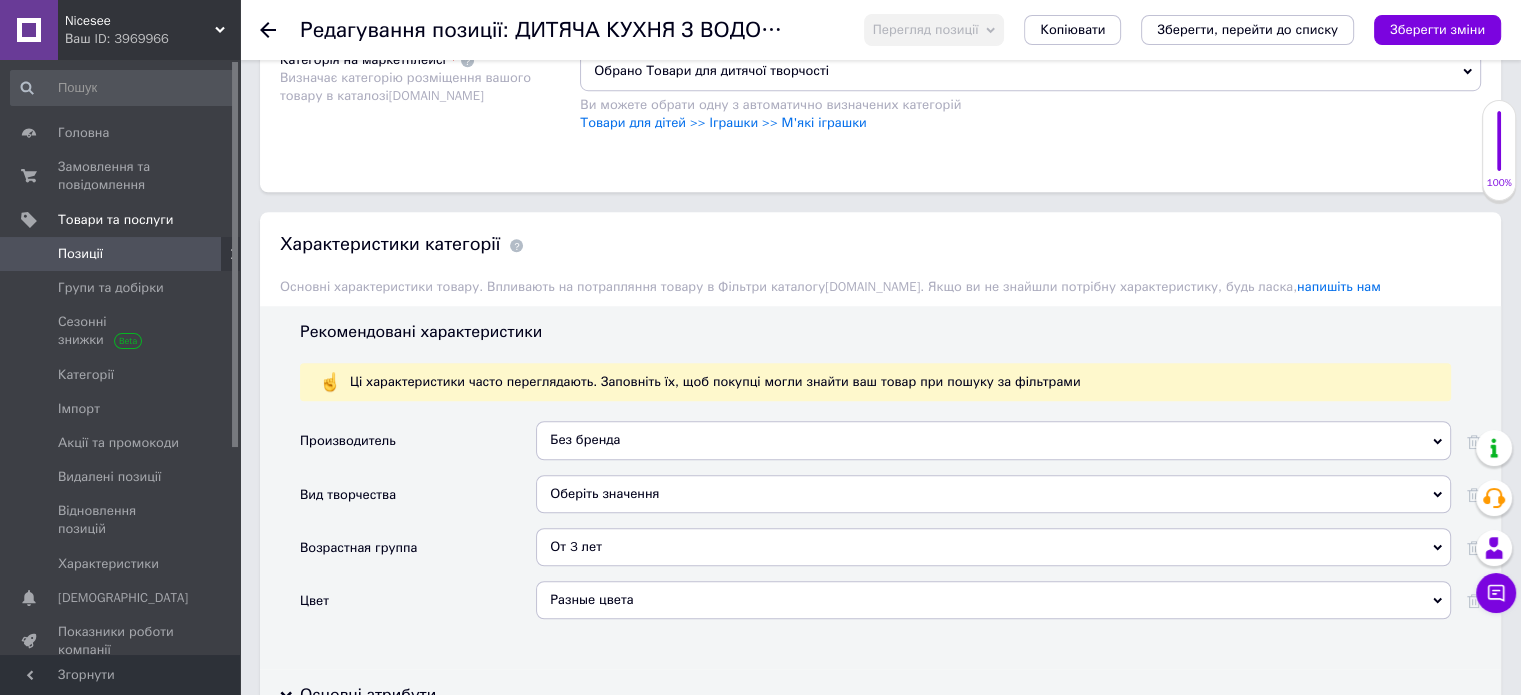 drag, startPoint x: 892, startPoint y: 523, endPoint x: 796, endPoint y: 523, distance: 96 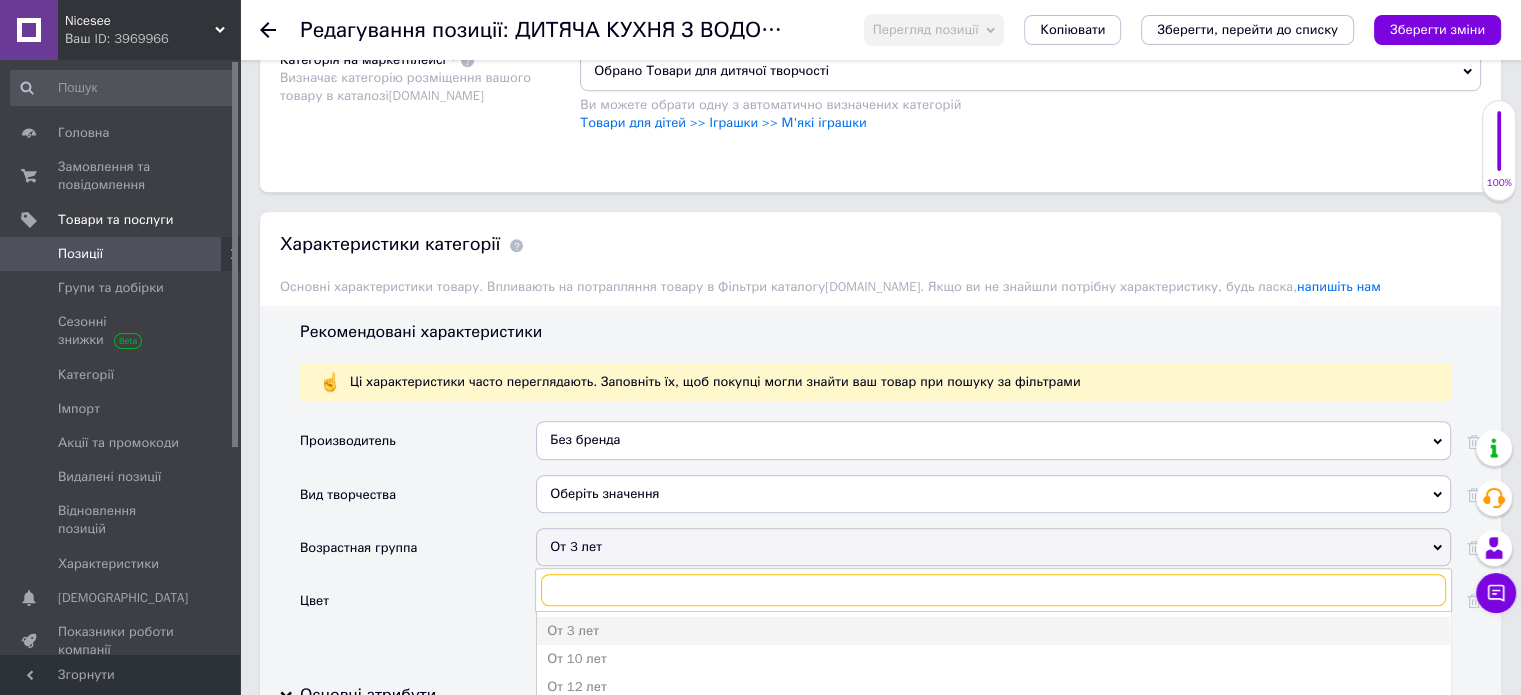 scroll, scrollTop: 1700, scrollLeft: 0, axis: vertical 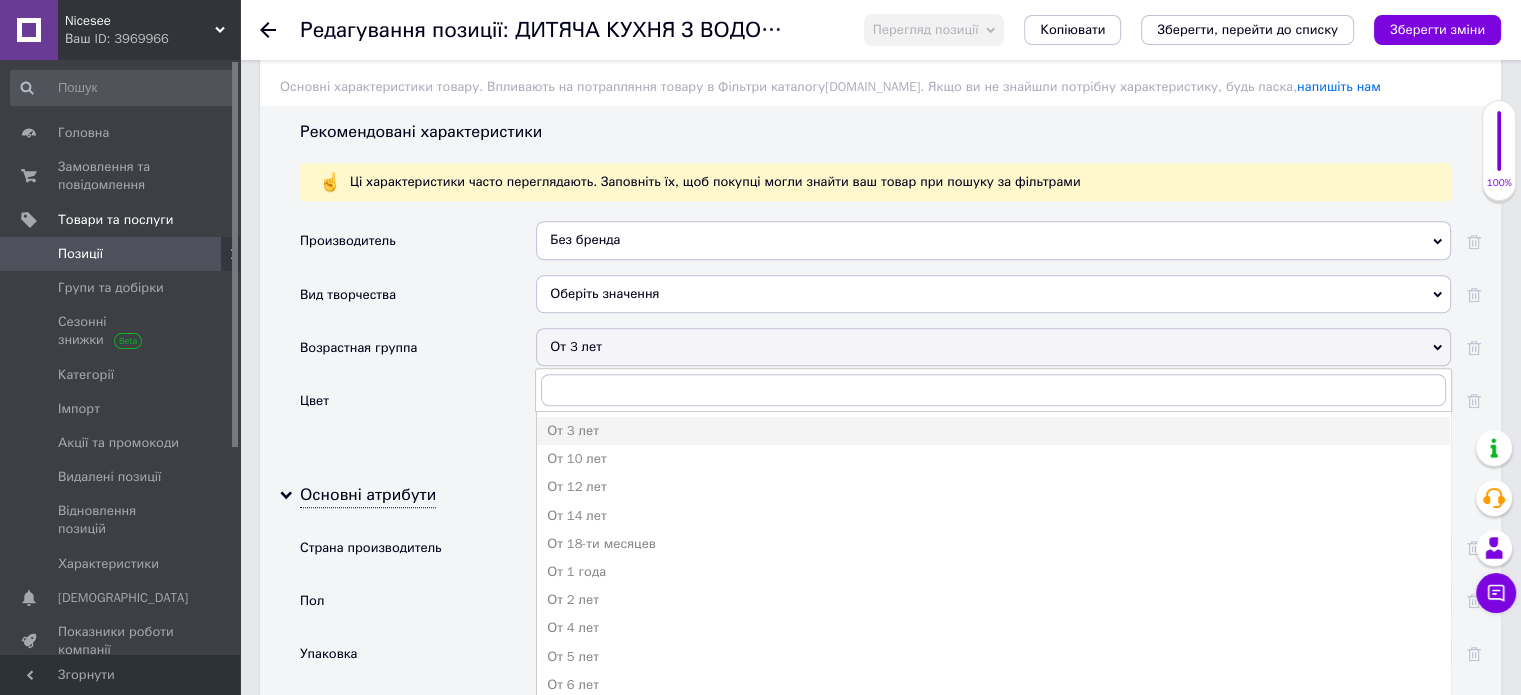 click on "Производитель Без бренда Без бренда Вид творчества Оберіть значення Аппликация Бисероплетение, бусы, бижутерия Витраж Выжигание по дереву Вышивание Вязание Гобелен Гончарство Гравюра Декупаж Изготовление свечей Изготовление слаймов Изготовление фоторамок Маникюр Модельер Мыловарение, бомбочки для ванн Нарукавники, передники Оригами, киригами Оформление интерьера Подставки для поделок Работы с эпоксидной смолой Раскраска Рисование Рисование песком Рукоделие Столярное дело Стринг-арт Ткачество Фреска Шитье Шнуровка, плетенка Возрастная группа" at bounding box center [890, 337] 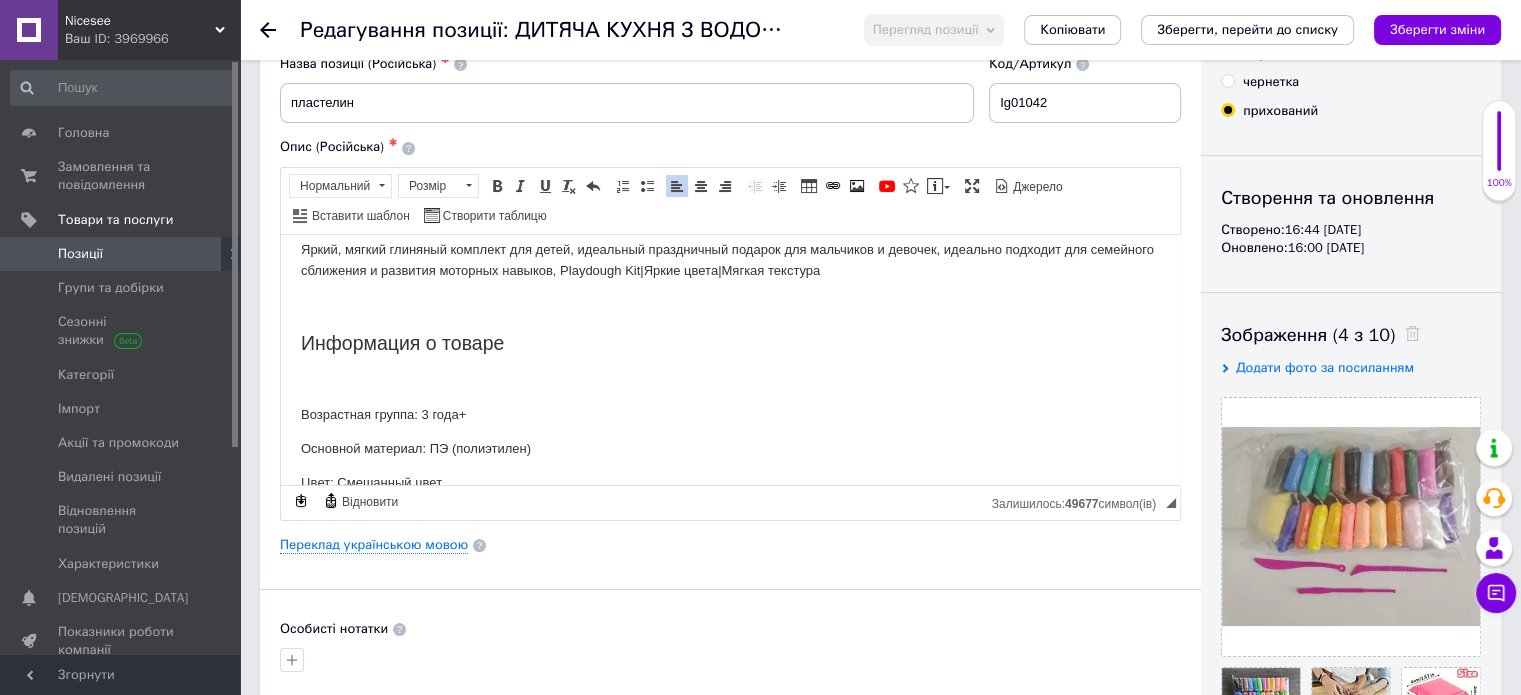scroll, scrollTop: 0, scrollLeft: 0, axis: both 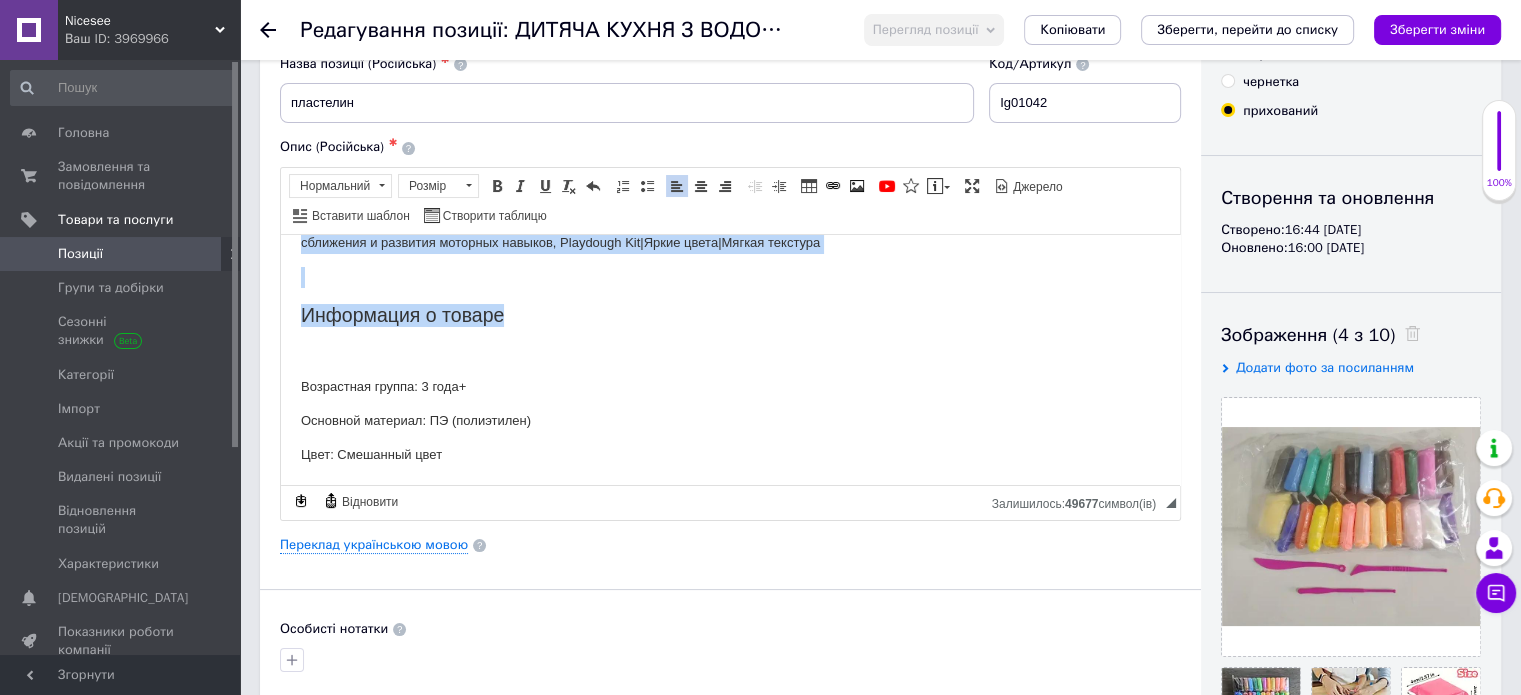 drag, startPoint x: 301, startPoint y: 256, endPoint x: 554, endPoint y: 342, distance: 267.21713 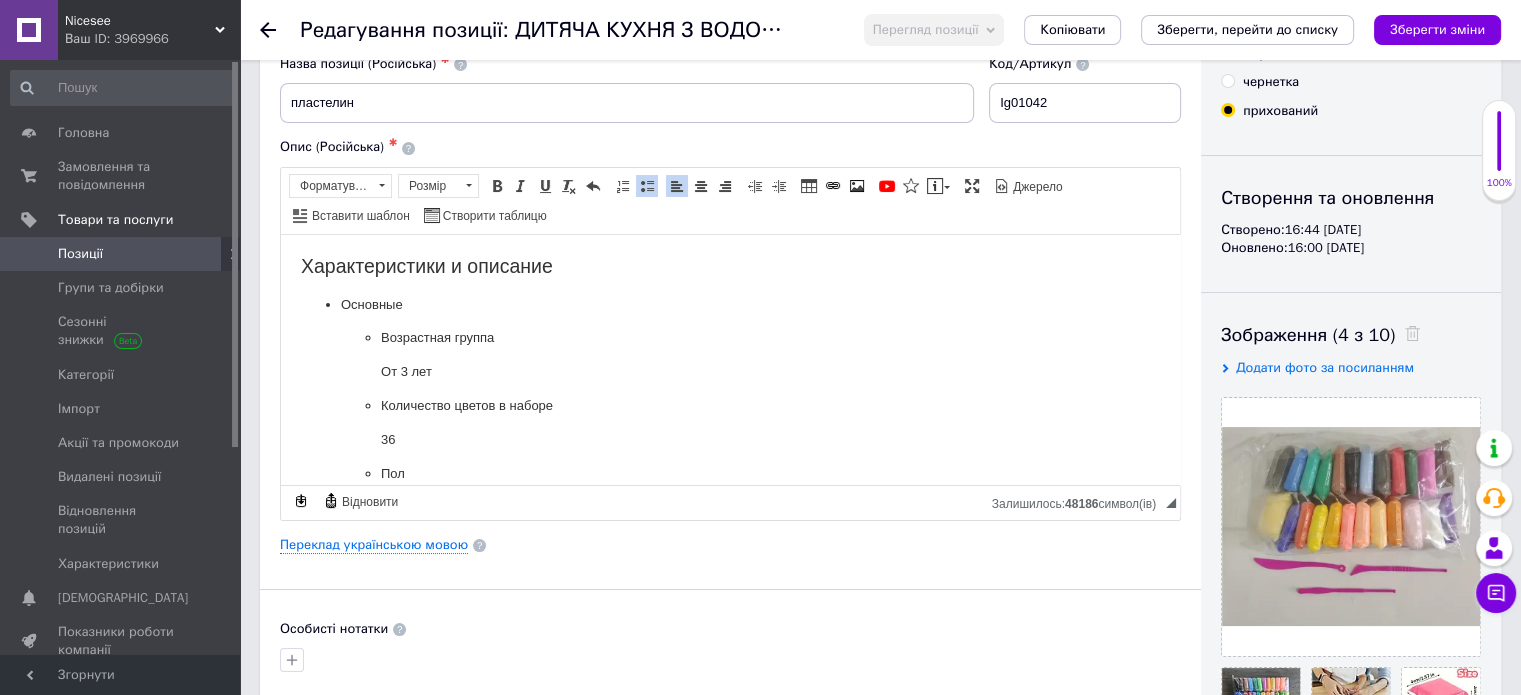 scroll, scrollTop: 100, scrollLeft: 0, axis: vertical 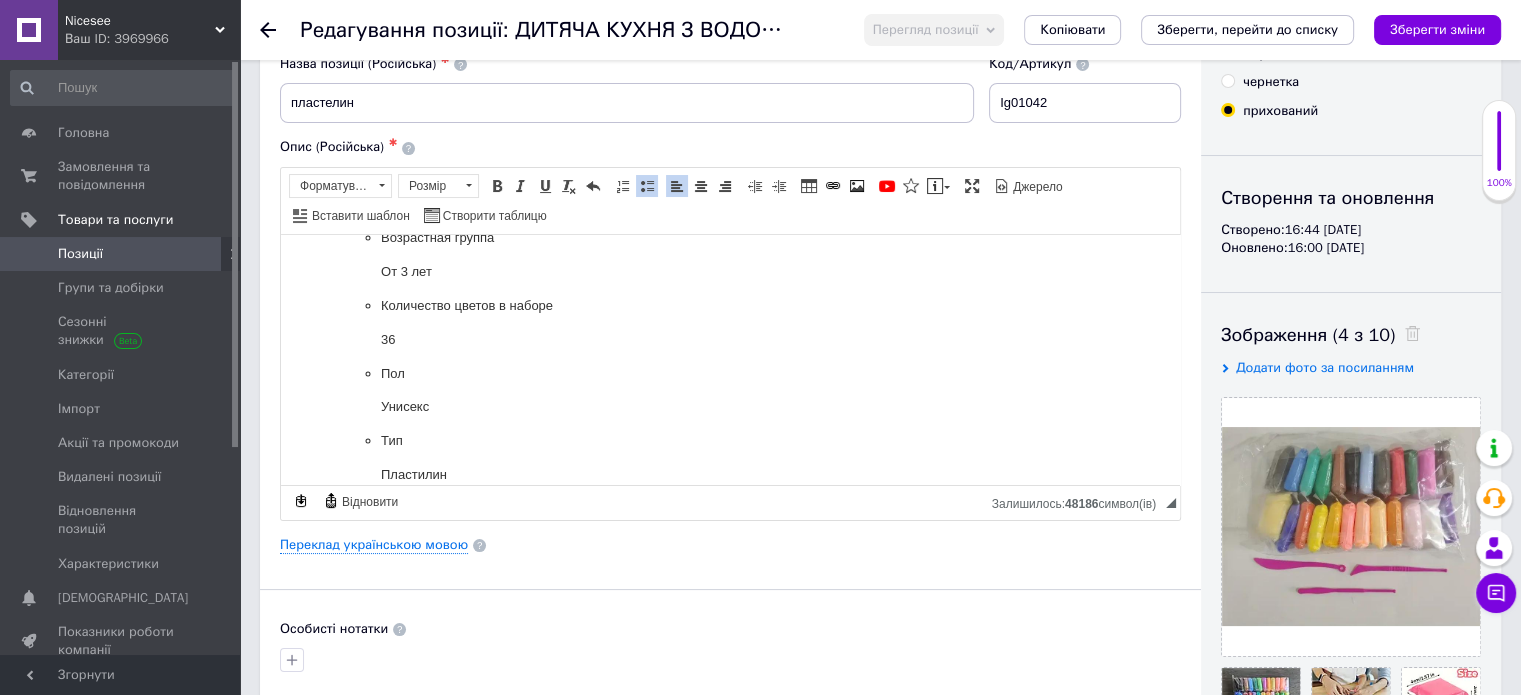 click on "Количество цветов в наборе" at bounding box center (730, 305) 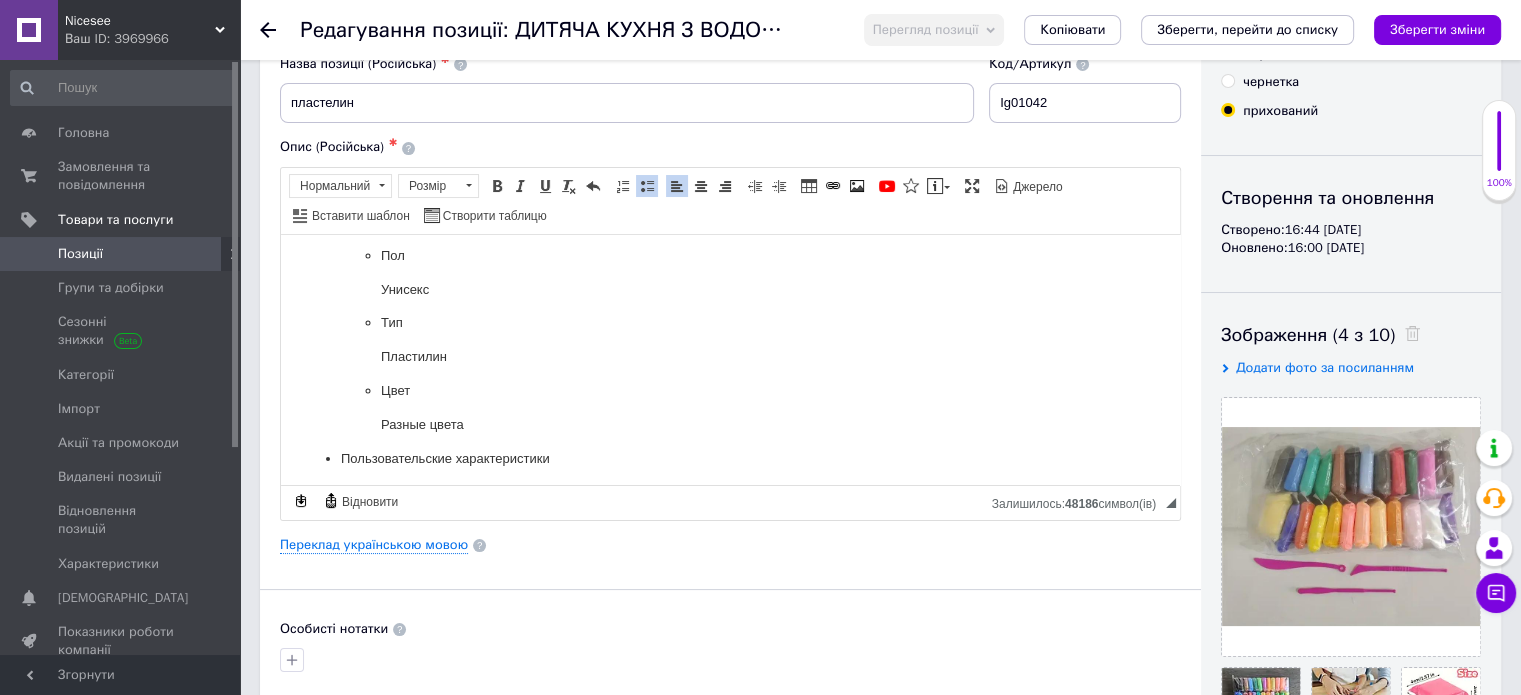 scroll, scrollTop: 300, scrollLeft: 0, axis: vertical 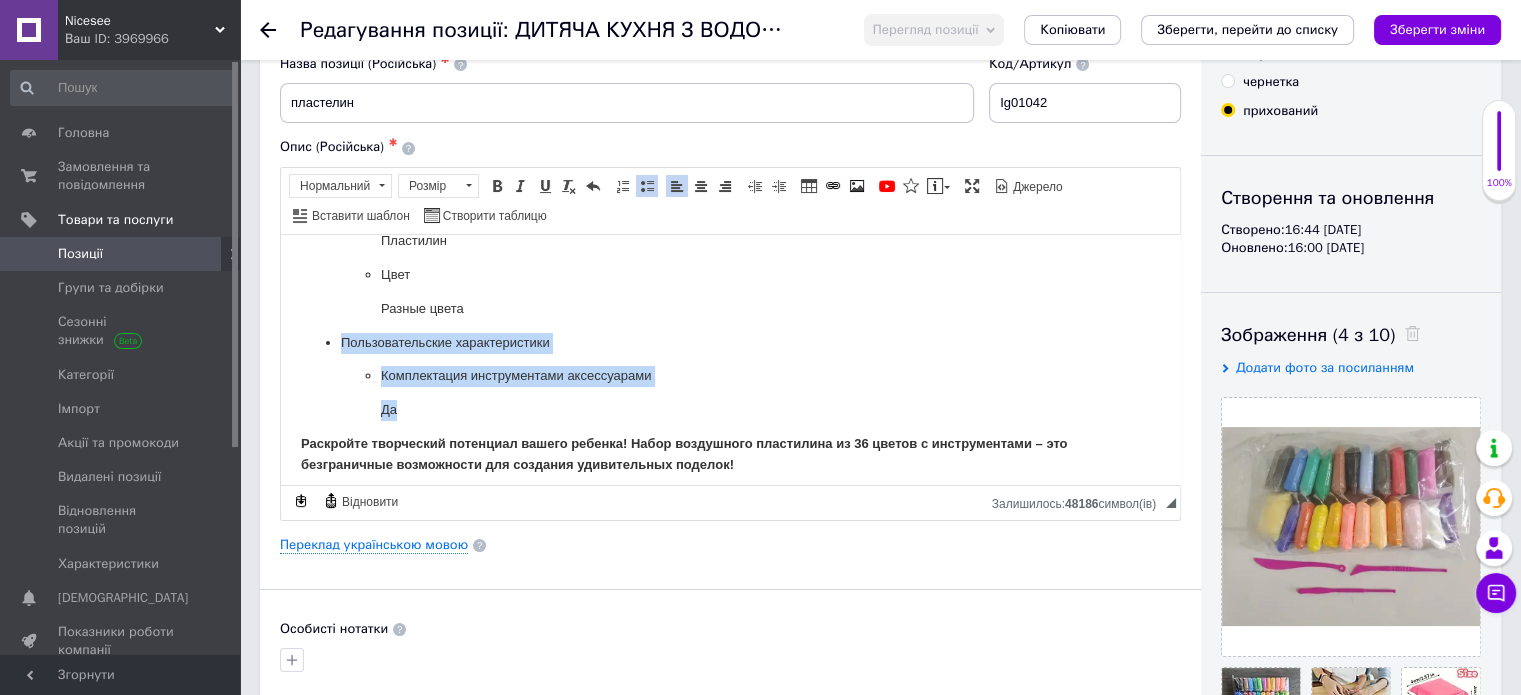 drag, startPoint x: 413, startPoint y: 415, endPoint x: 308, endPoint y: 332, distance: 133.84319 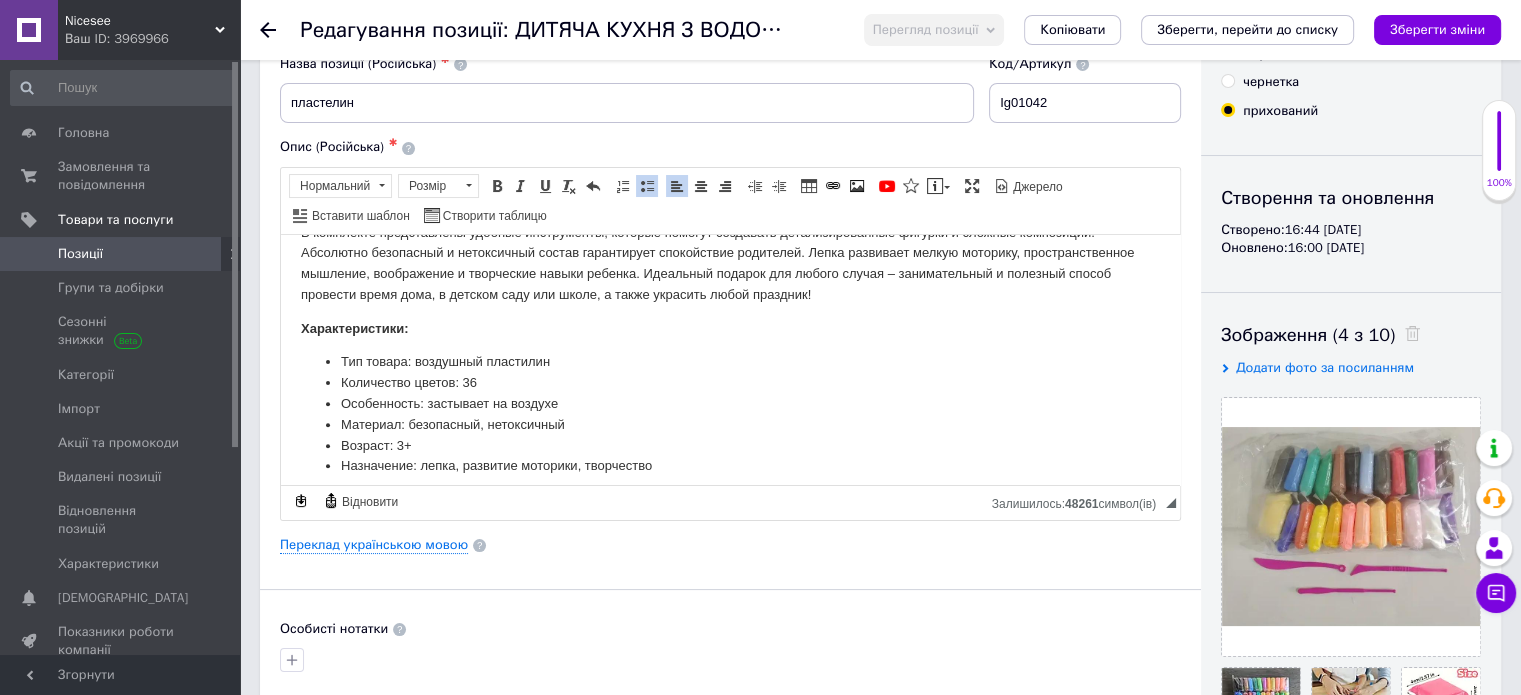 scroll, scrollTop: 900, scrollLeft: 0, axis: vertical 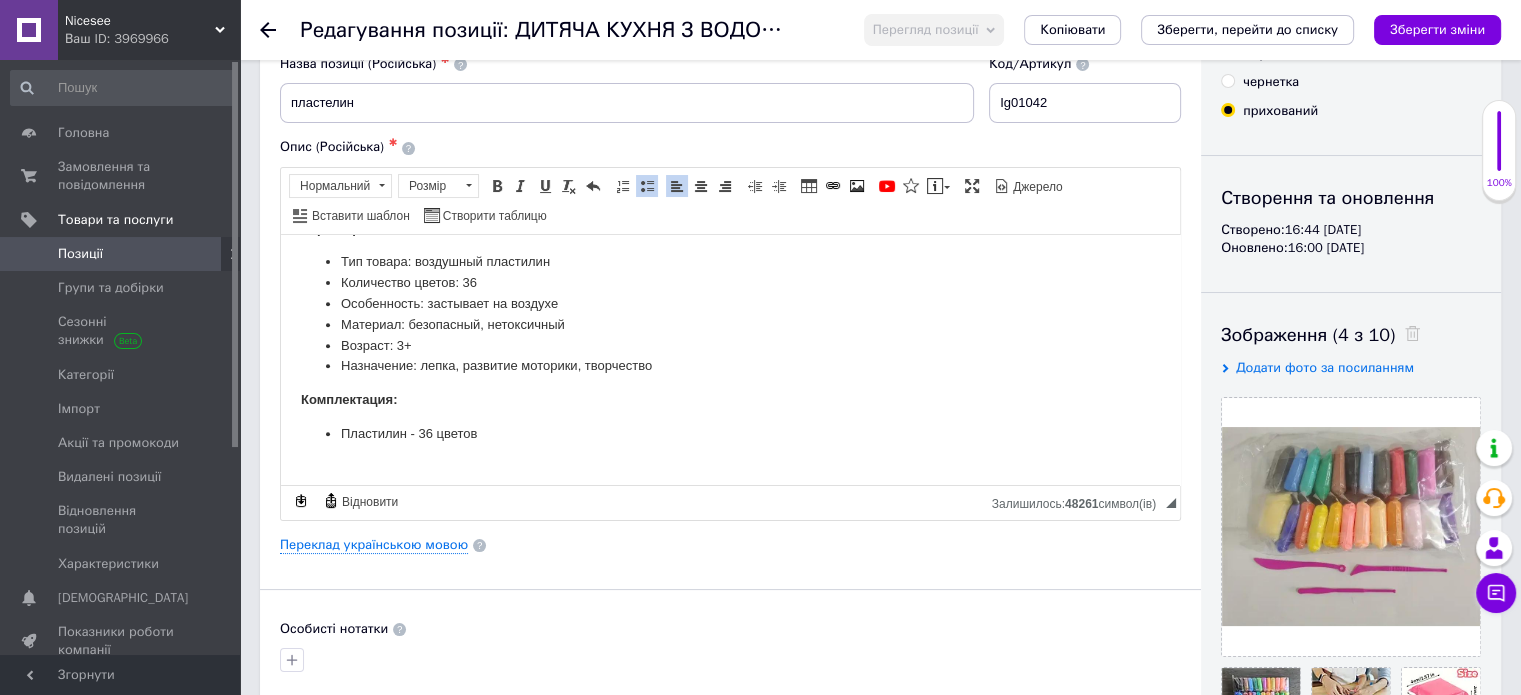 click on "Количество цветов: 36" at bounding box center [730, 282] 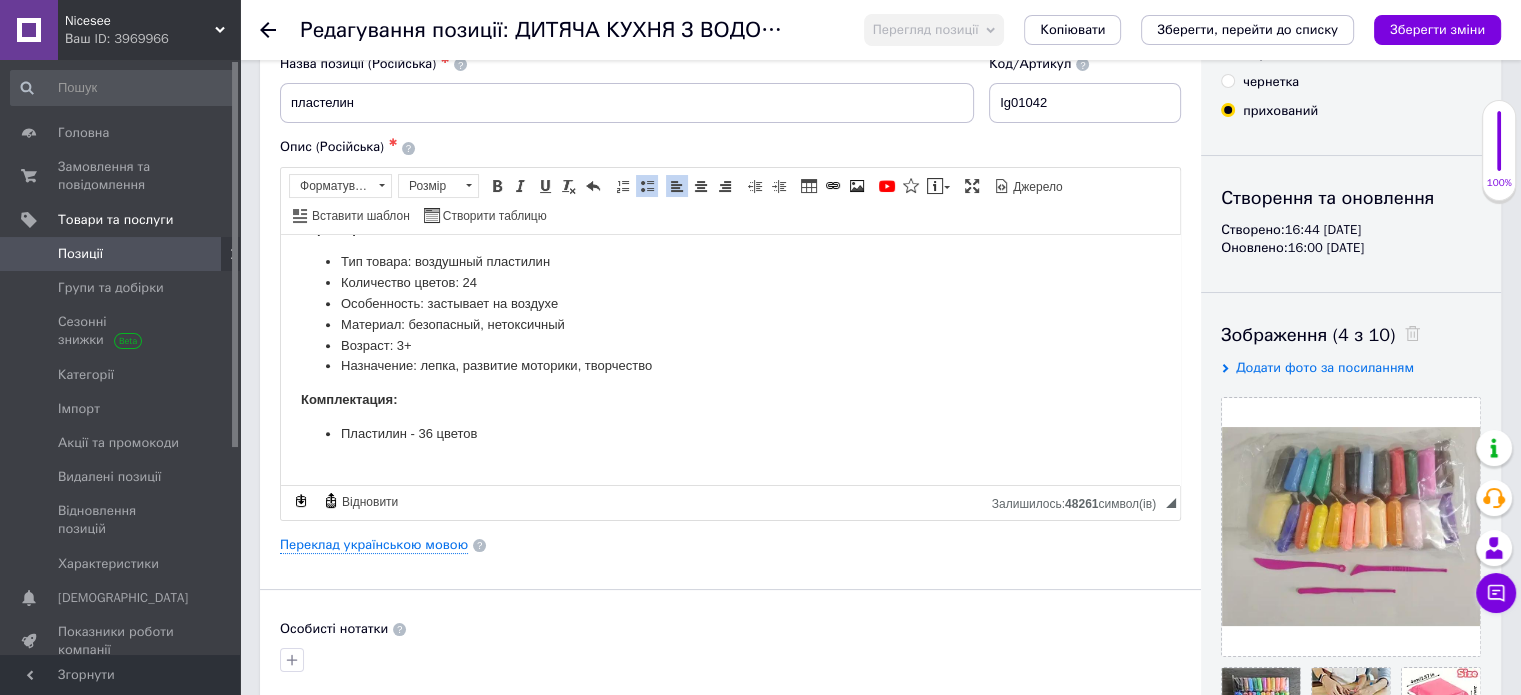 scroll, scrollTop: 1000, scrollLeft: 0, axis: vertical 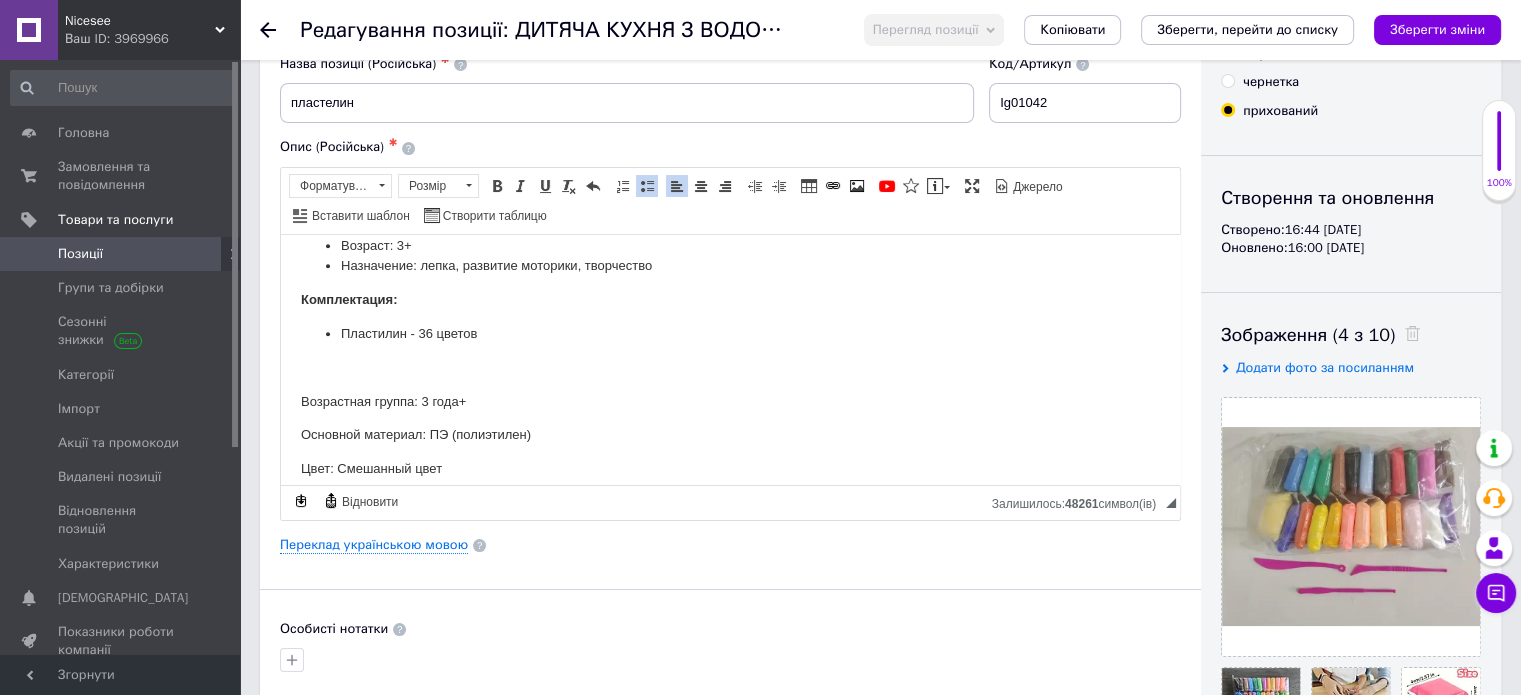 click on "Пластилин - 36 цветов" at bounding box center (730, 333) 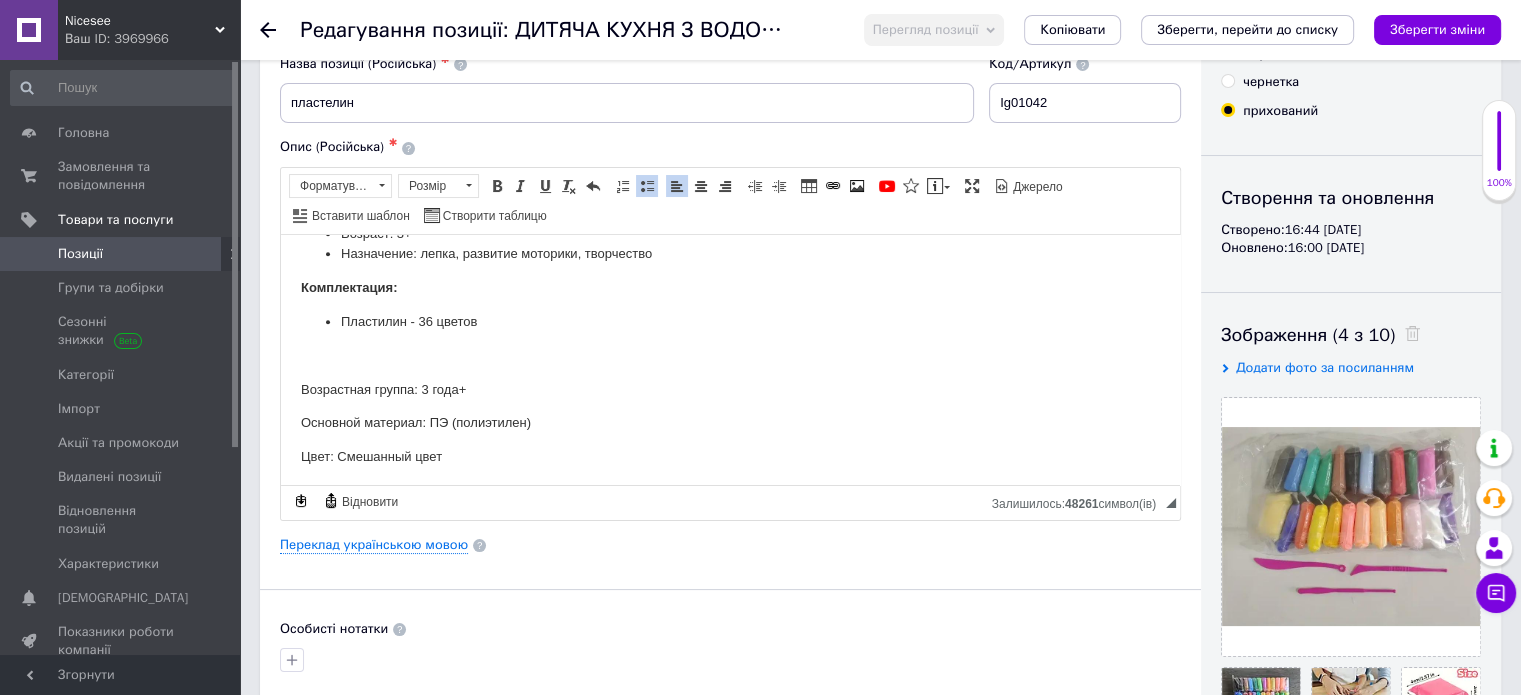 scroll, scrollTop: 1014, scrollLeft: 0, axis: vertical 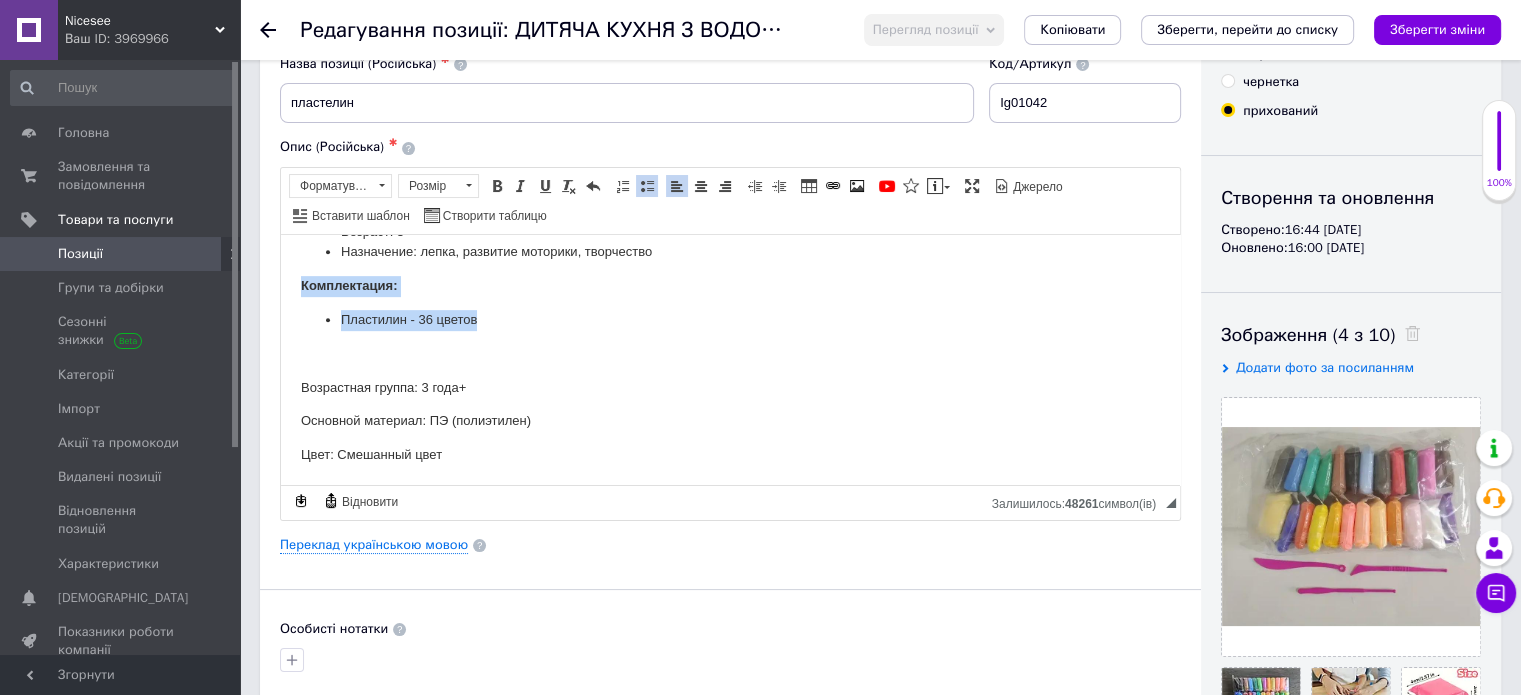 drag, startPoint x: 485, startPoint y: 322, endPoint x: 289, endPoint y: 280, distance: 200.4495 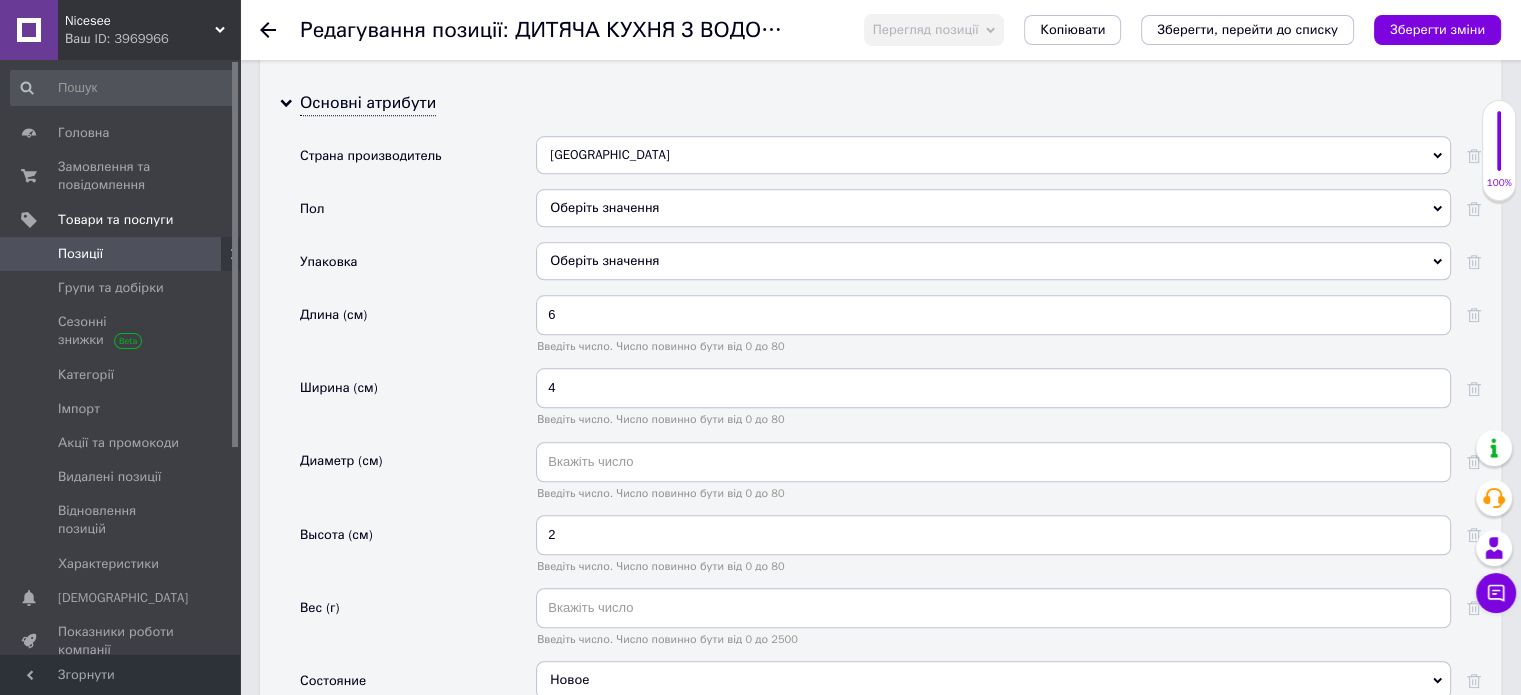 scroll, scrollTop: 2100, scrollLeft: 0, axis: vertical 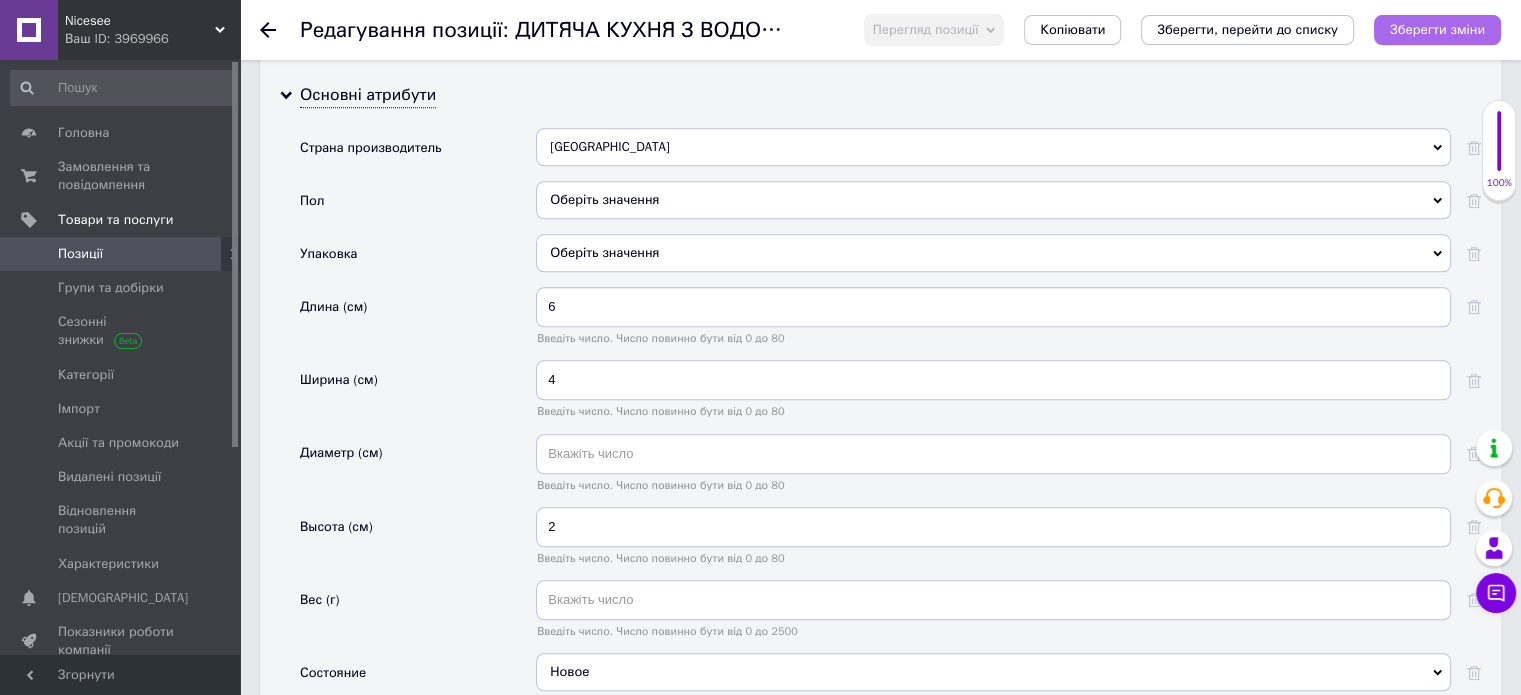 click on "Зберегти зміни" at bounding box center [1437, 29] 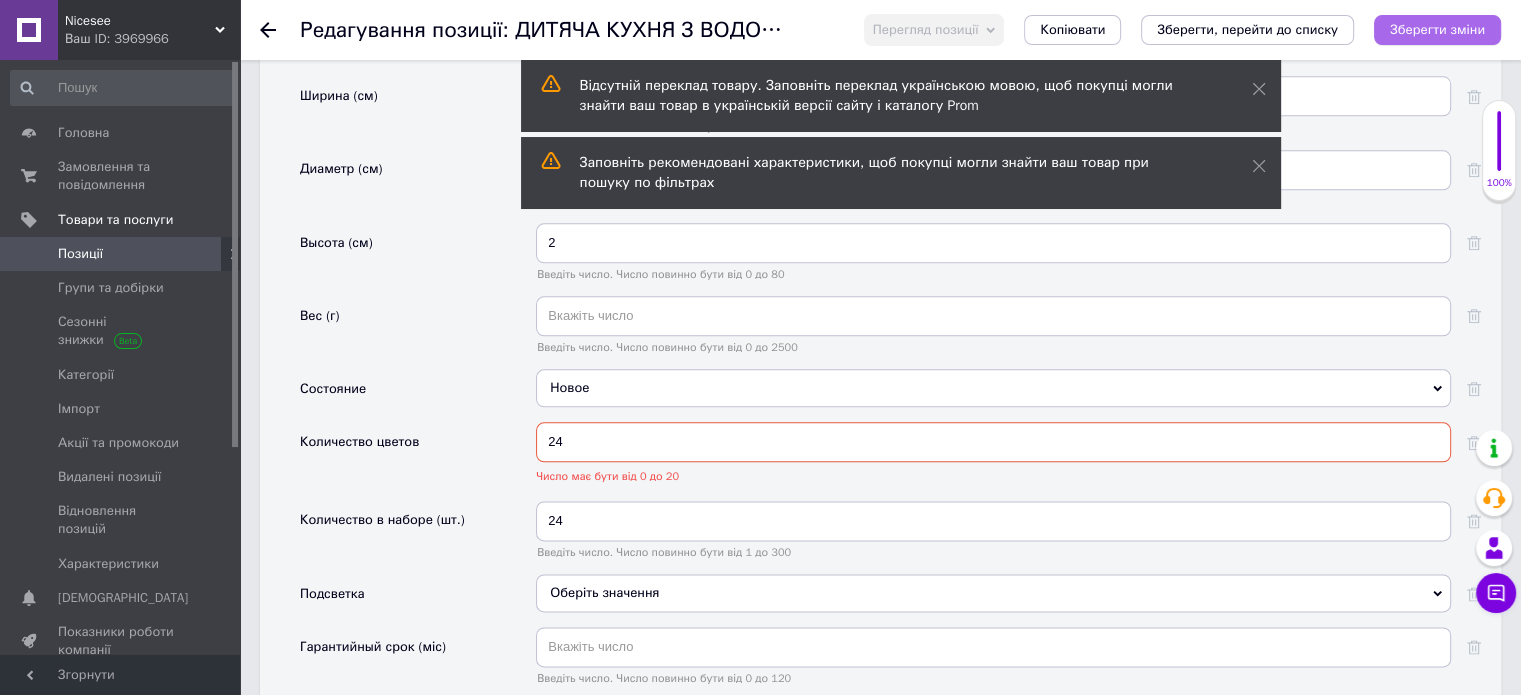 scroll, scrollTop: 2503, scrollLeft: 0, axis: vertical 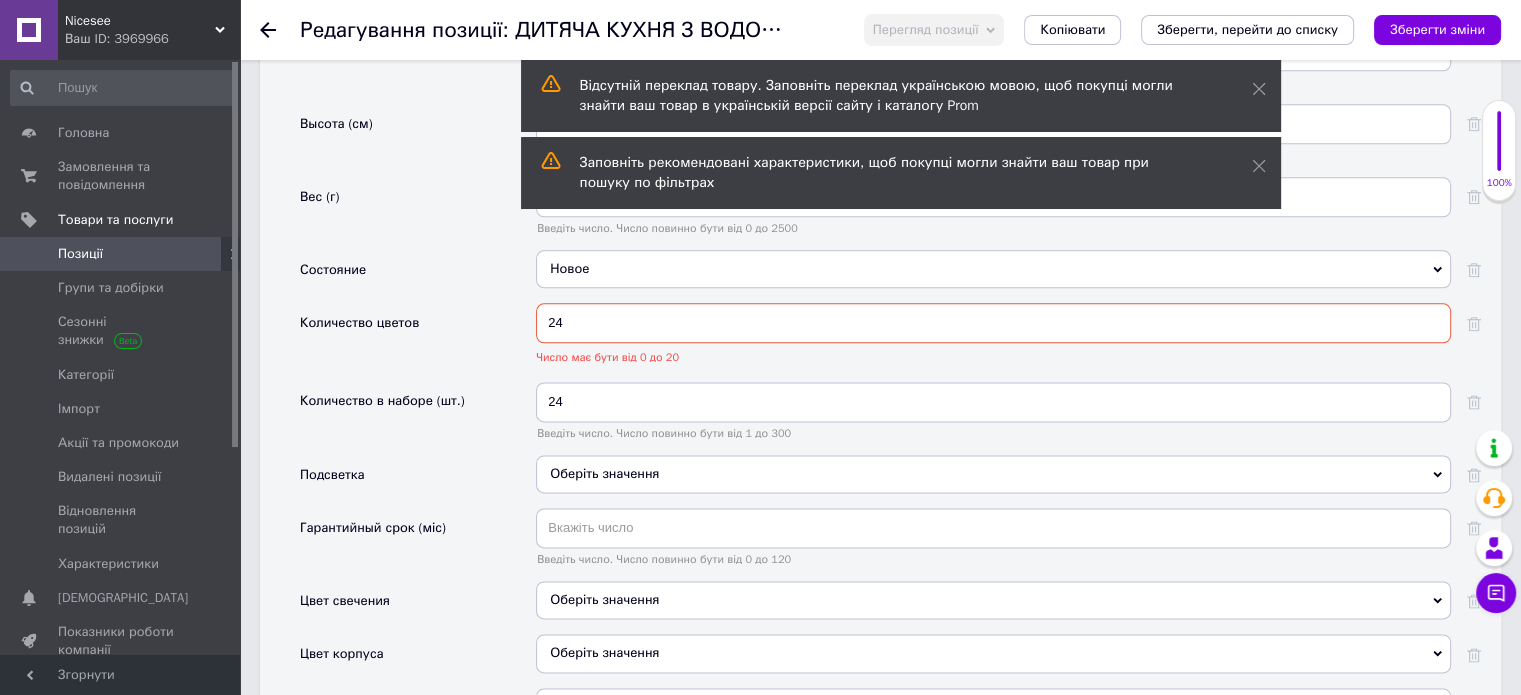 click on "24" at bounding box center (993, 323) 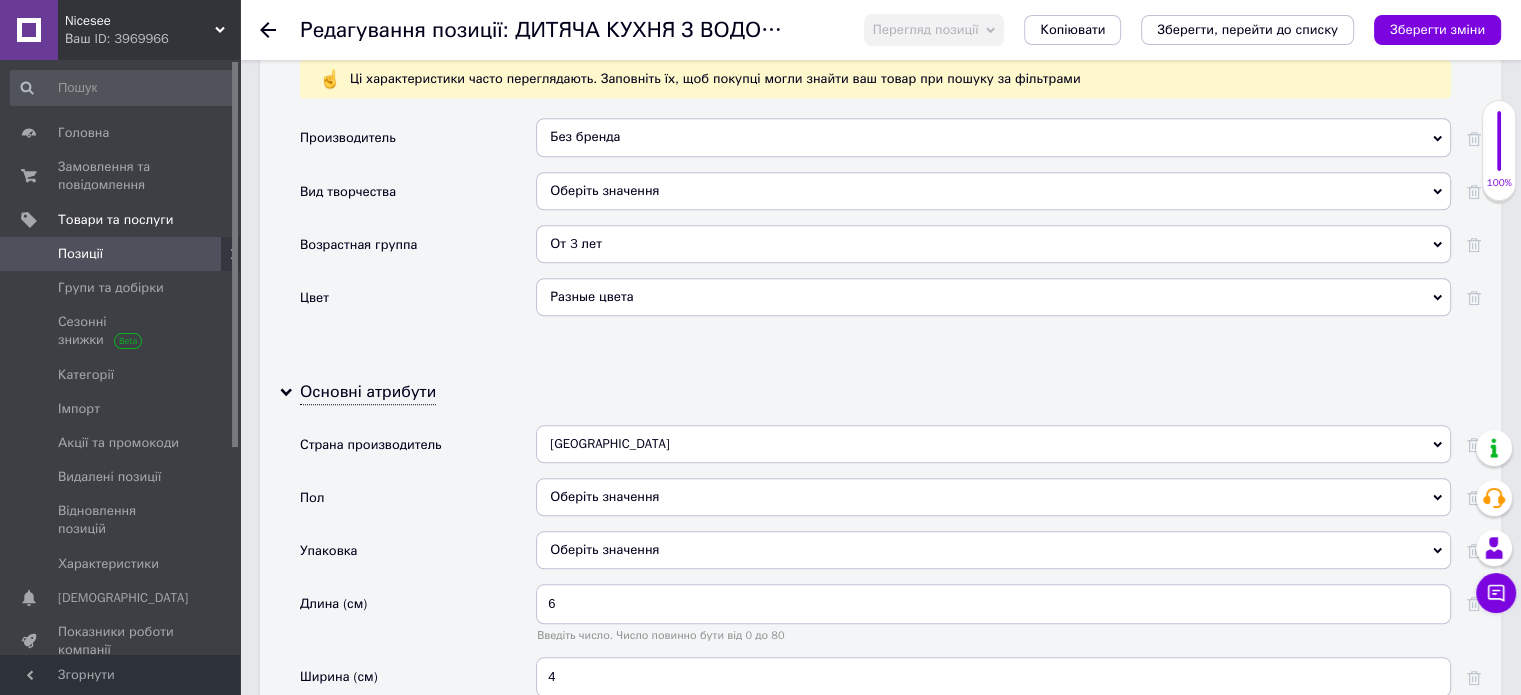 scroll, scrollTop: 2003, scrollLeft: 0, axis: vertical 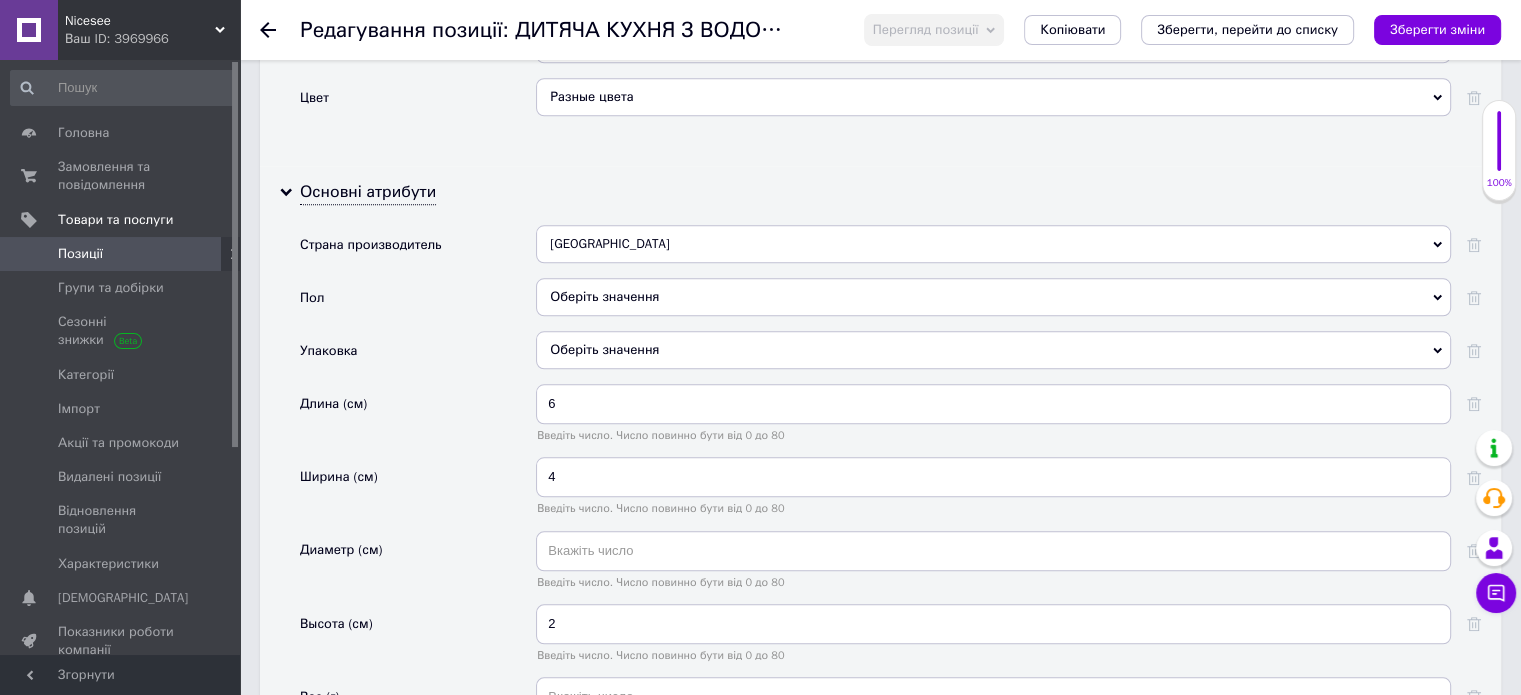 type 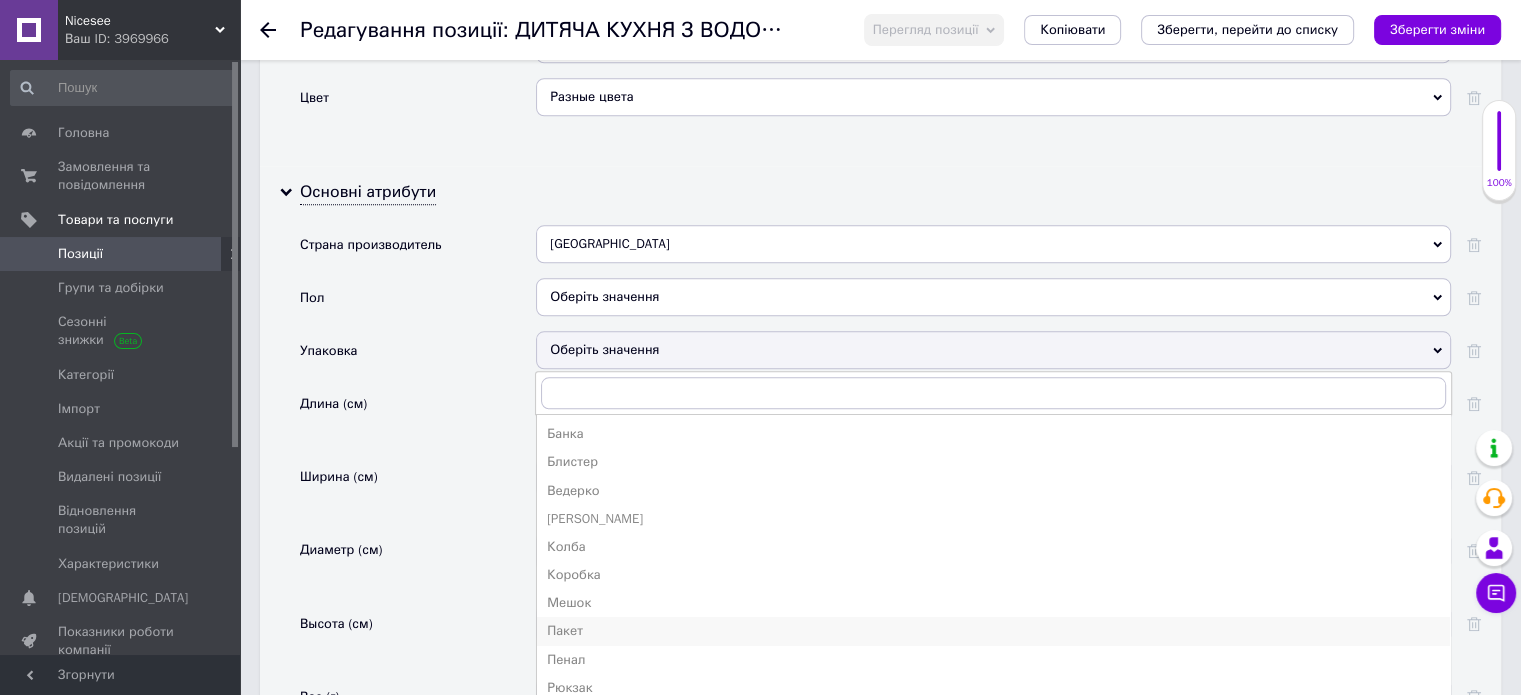 click on "Пакет" at bounding box center (993, 631) 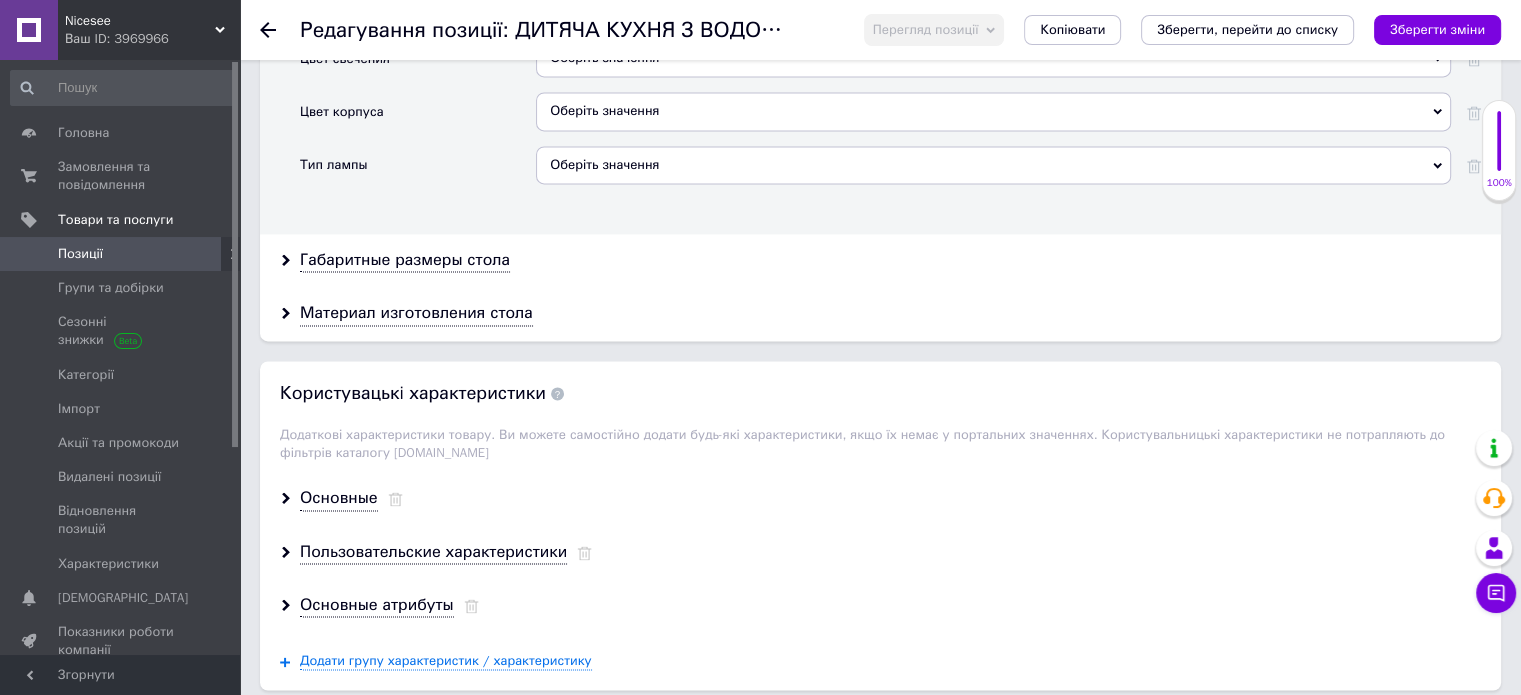 scroll, scrollTop: 3203, scrollLeft: 0, axis: vertical 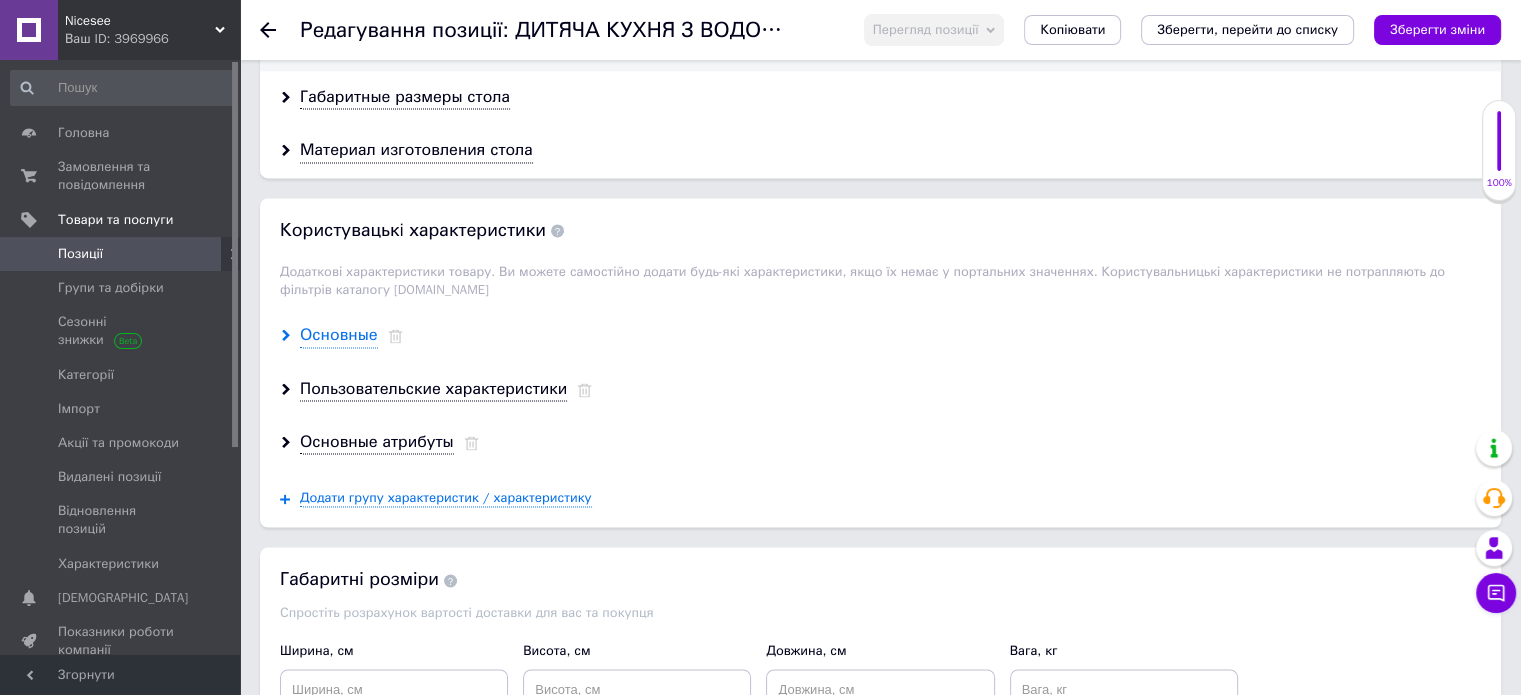 click on "Основные" at bounding box center (339, 335) 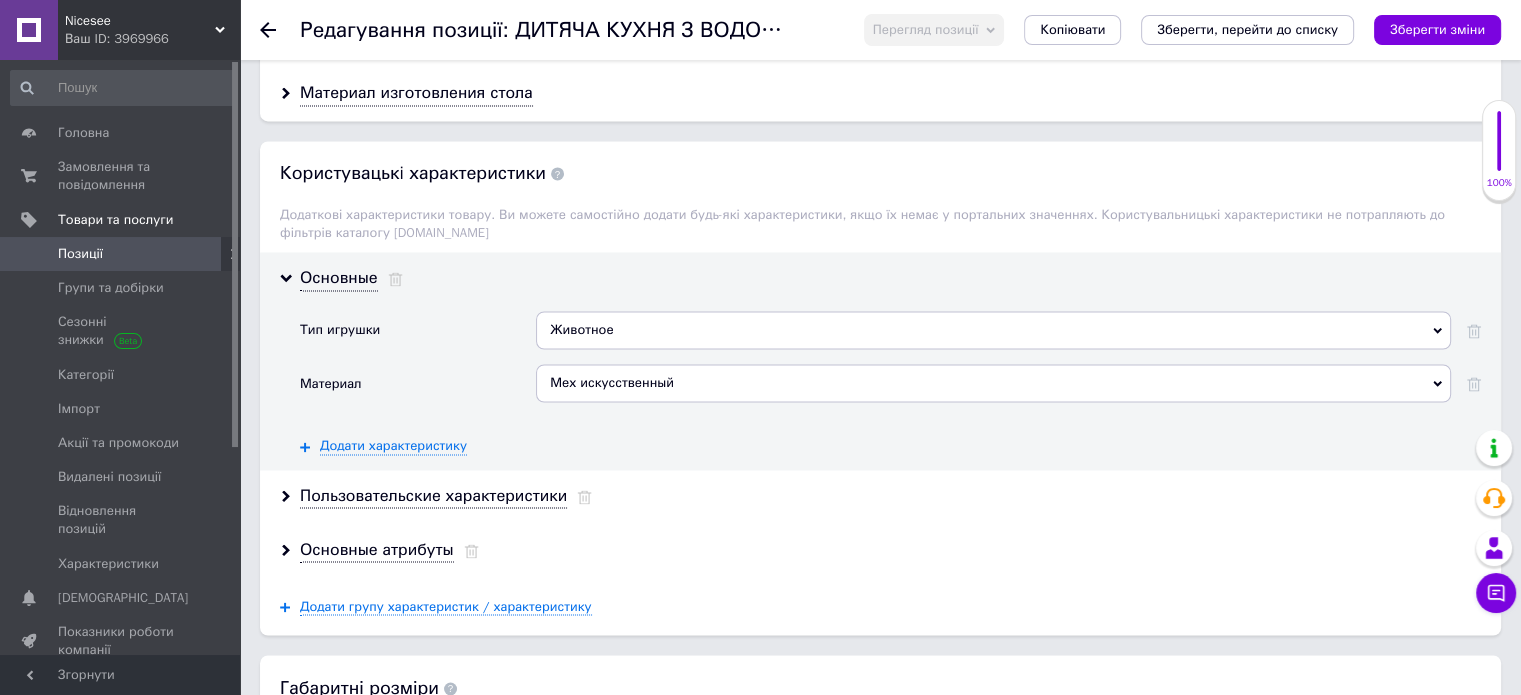 scroll, scrollTop: 3303, scrollLeft: 0, axis: vertical 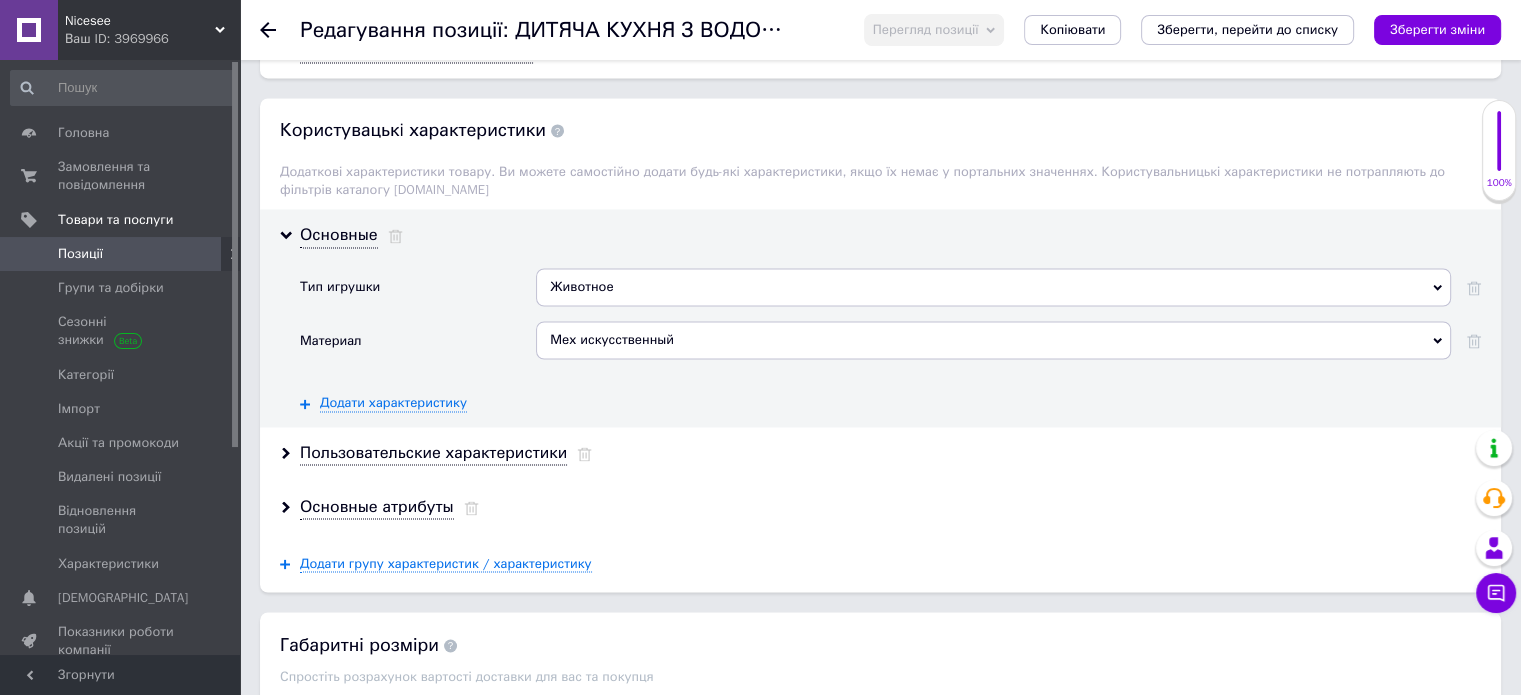 click on "Животное" at bounding box center (993, 287) 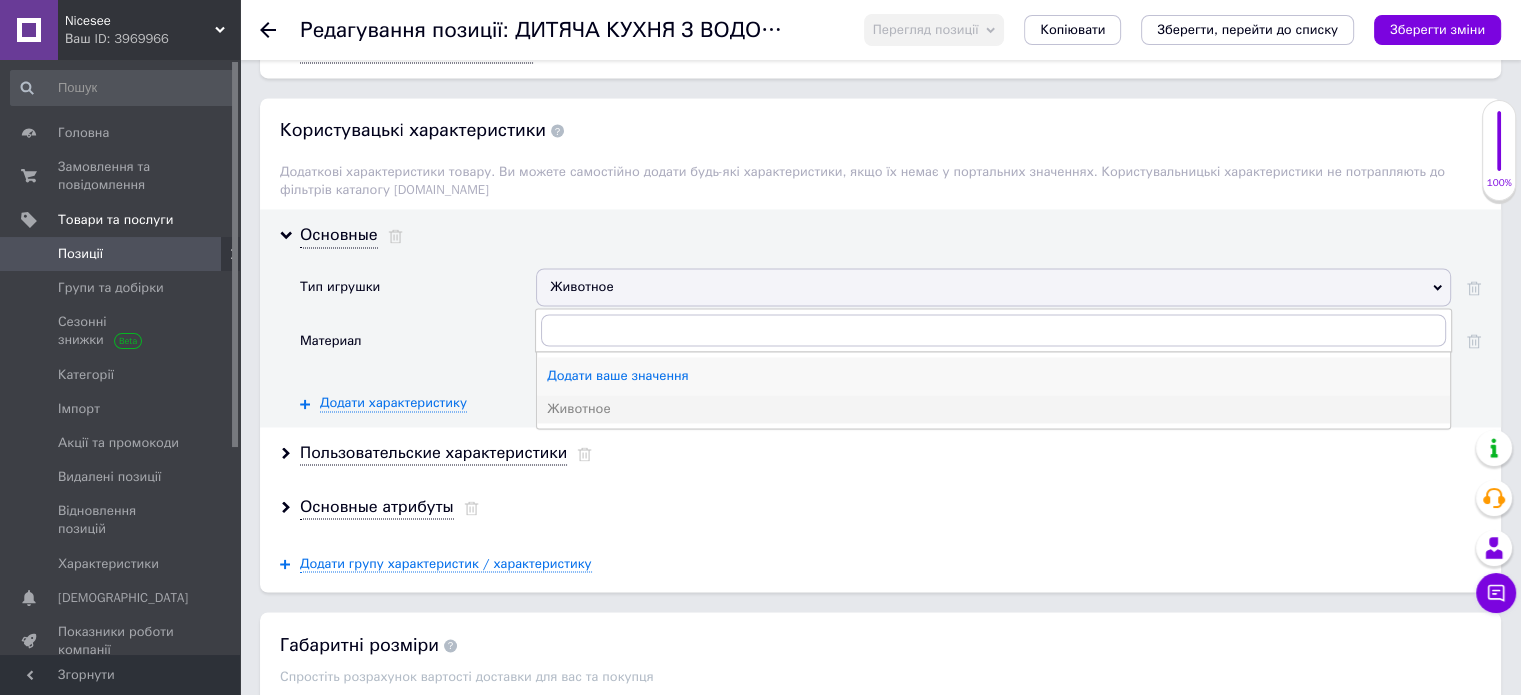 click on "Додати ваше значення" at bounding box center (993, 376) 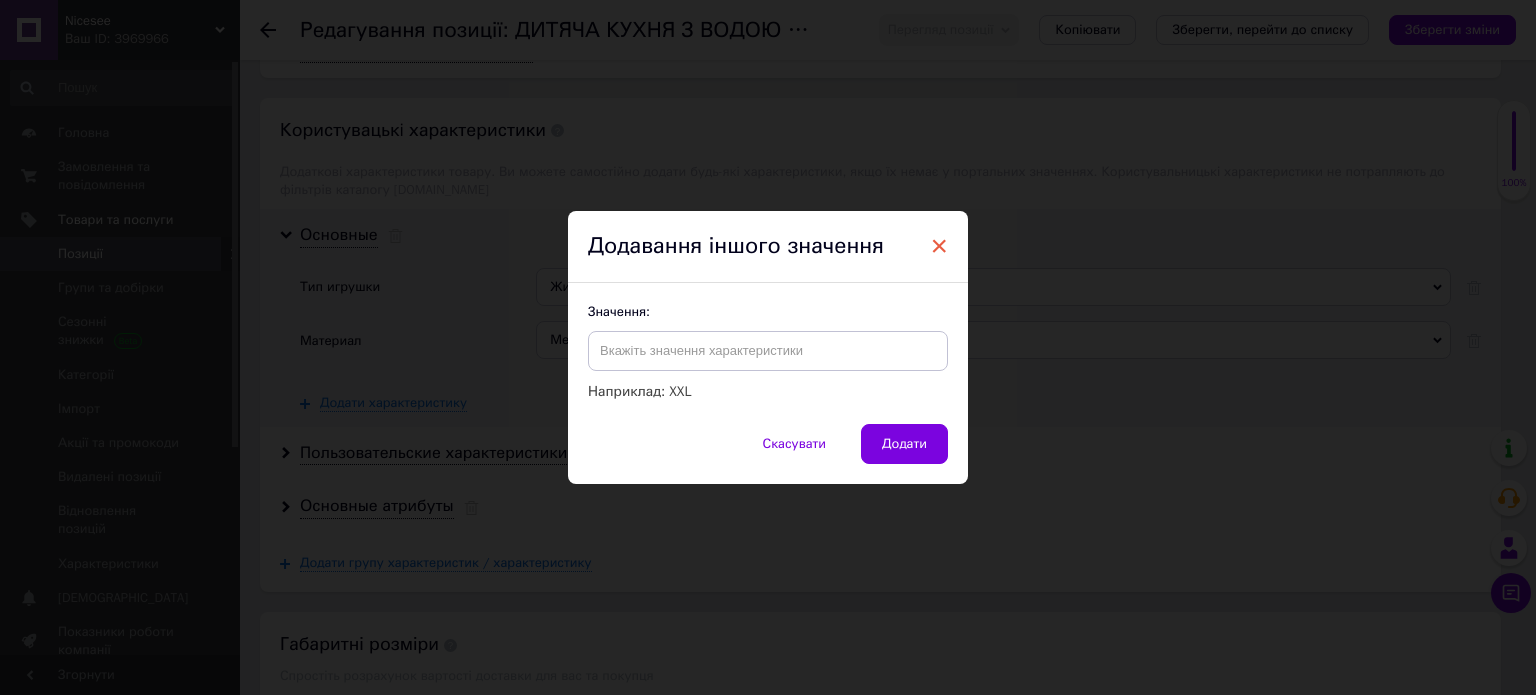 click on "×" at bounding box center [939, 246] 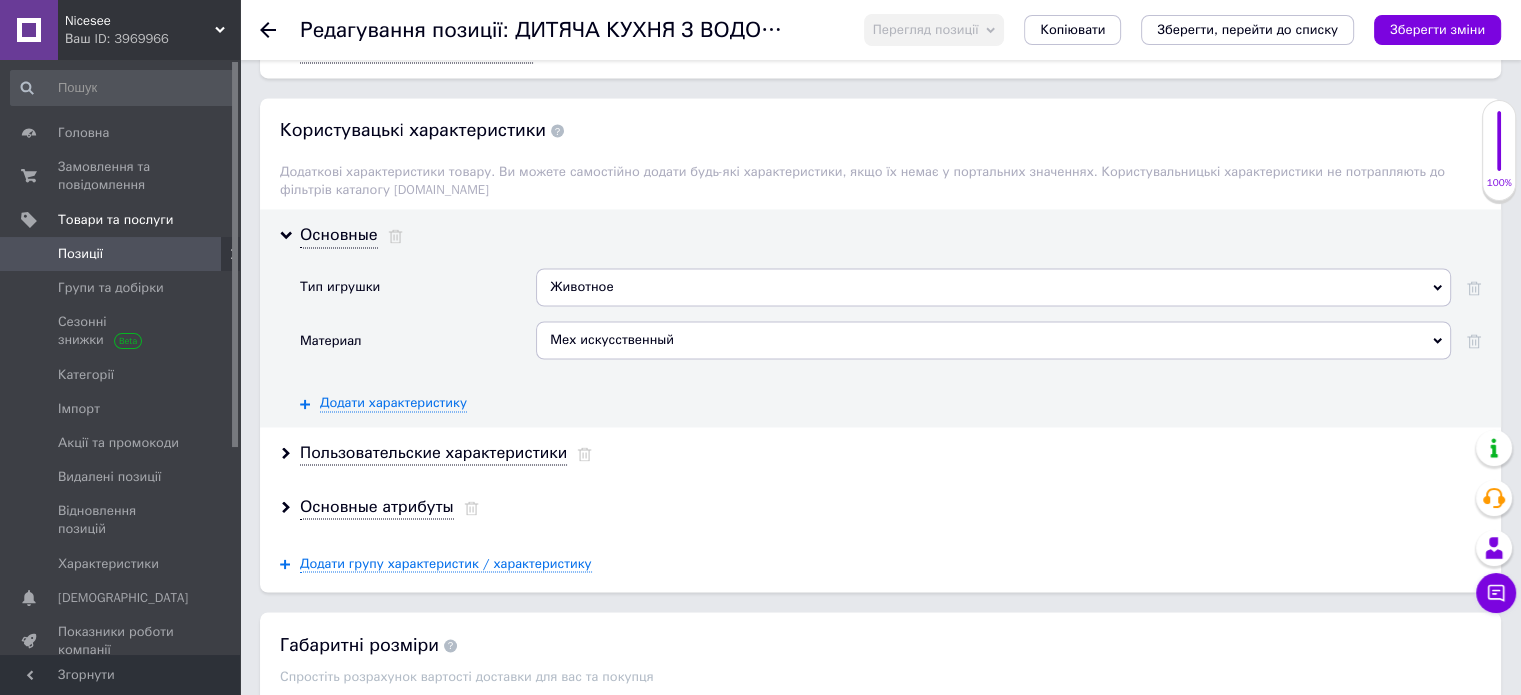 click on "Животное" at bounding box center (993, 287) 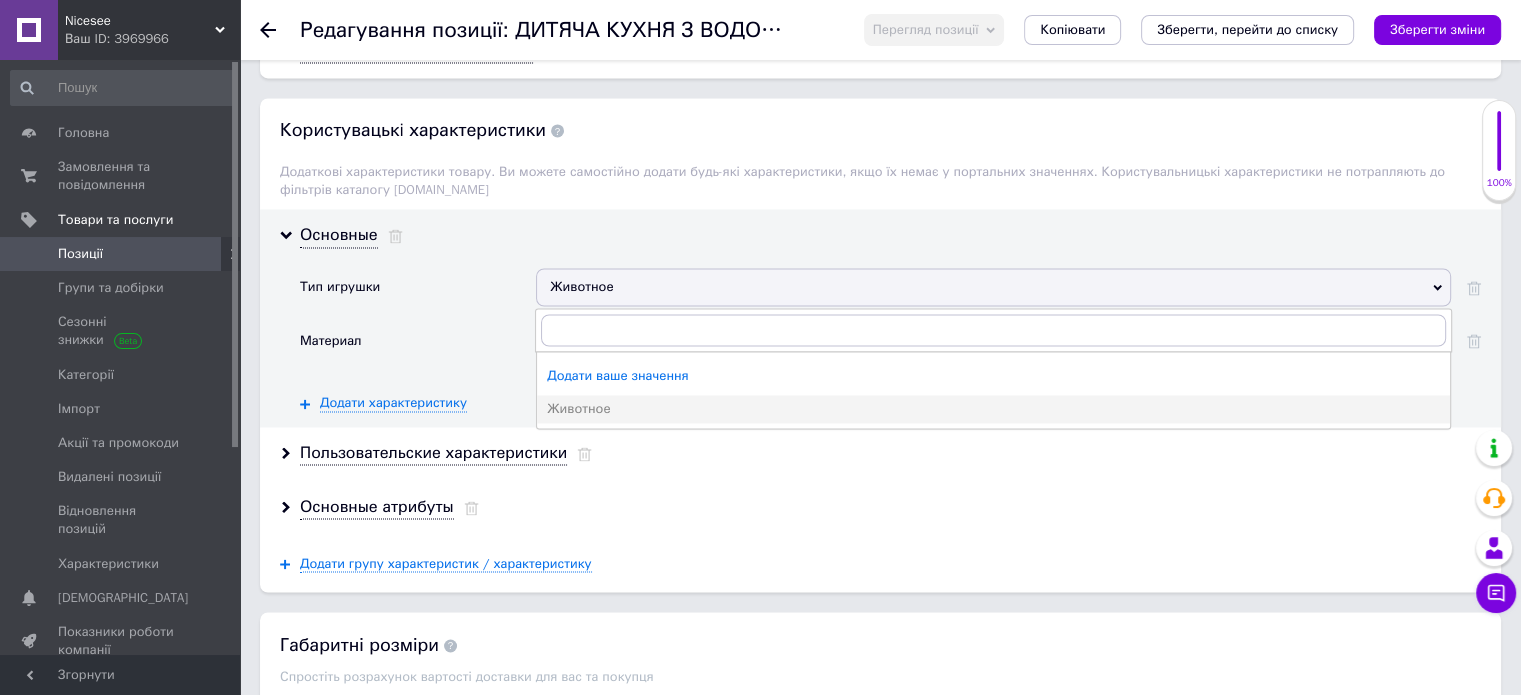 click on "Животное" at bounding box center [993, 287] 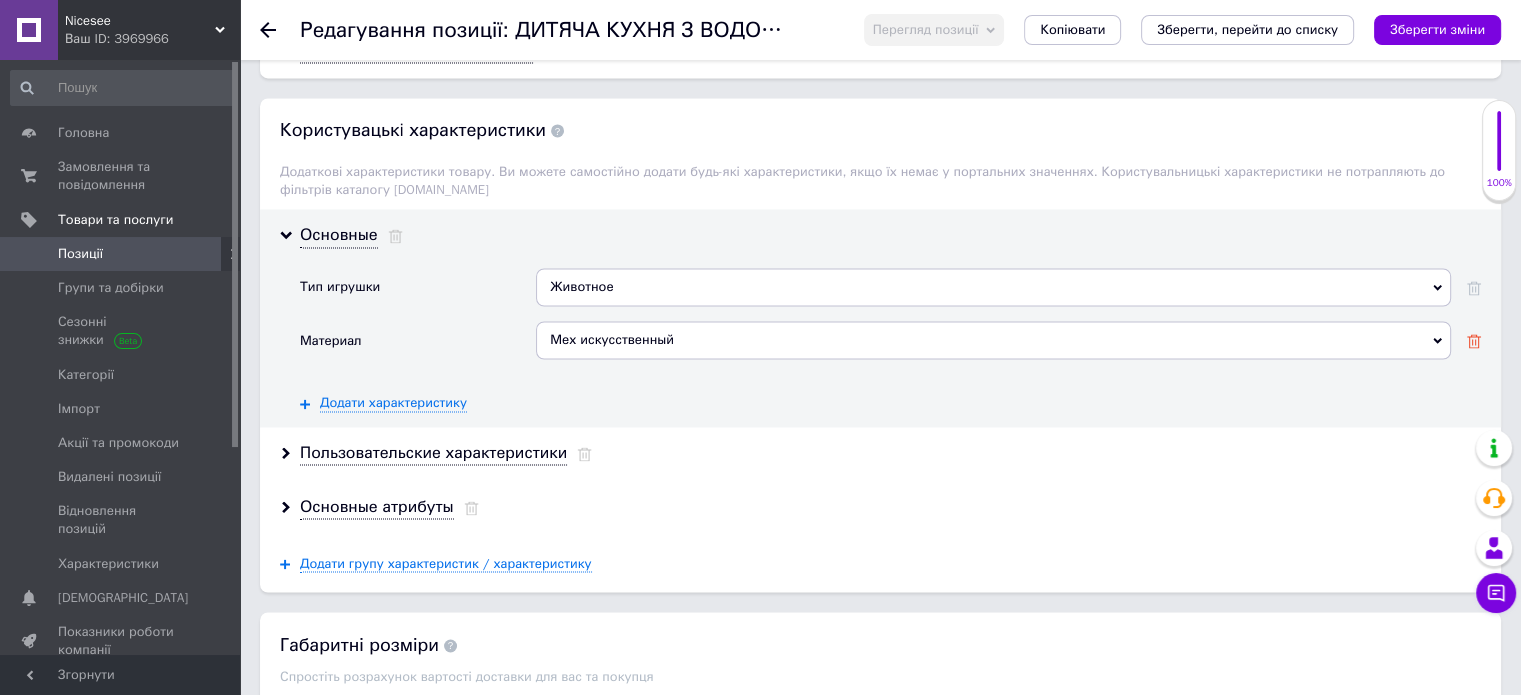 click 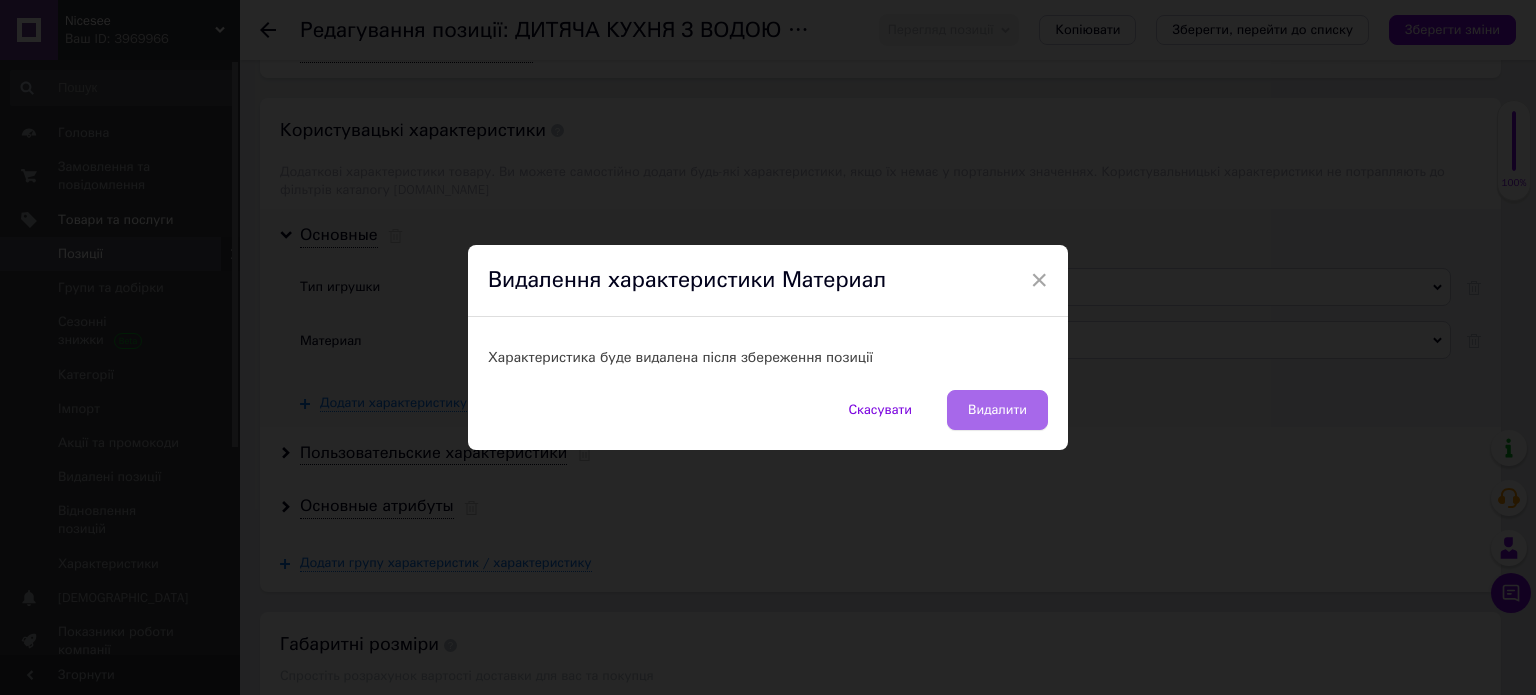 click on "Видалити" at bounding box center [997, 410] 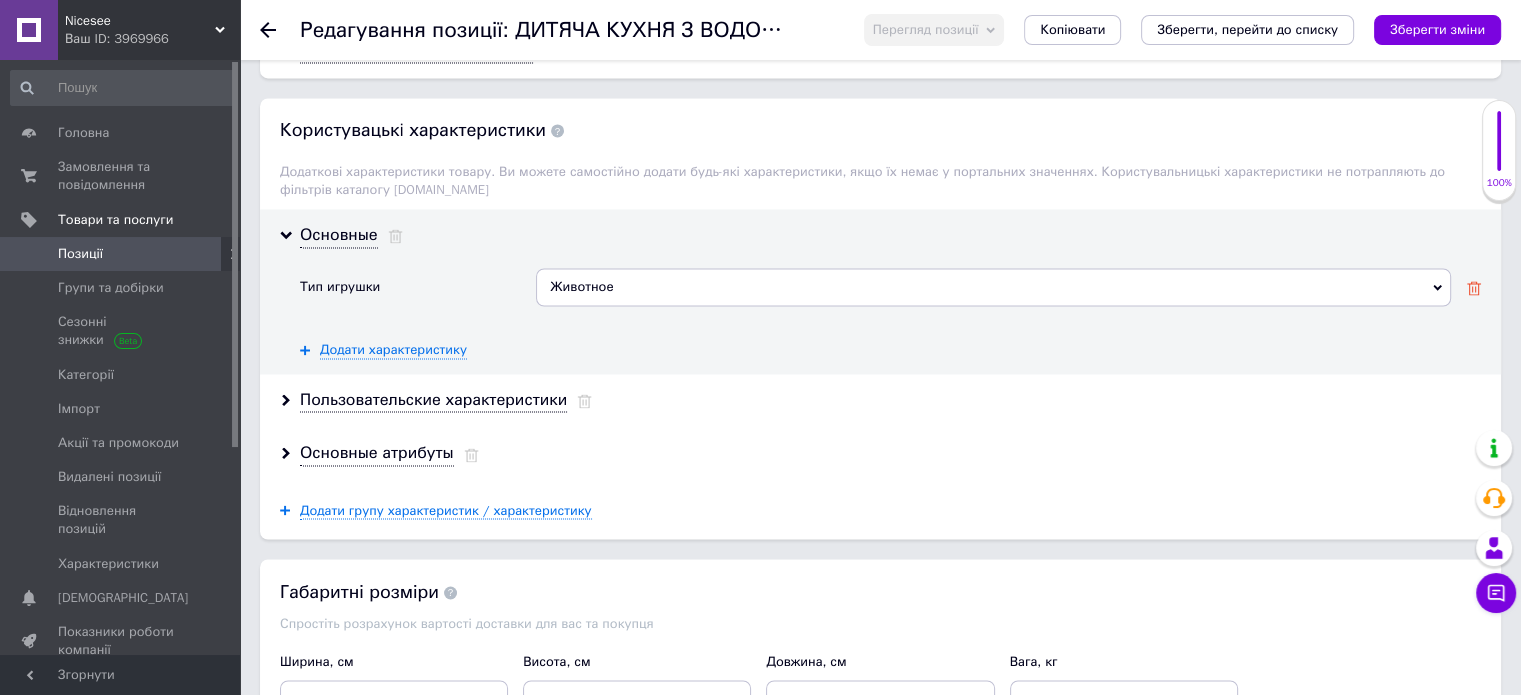 click 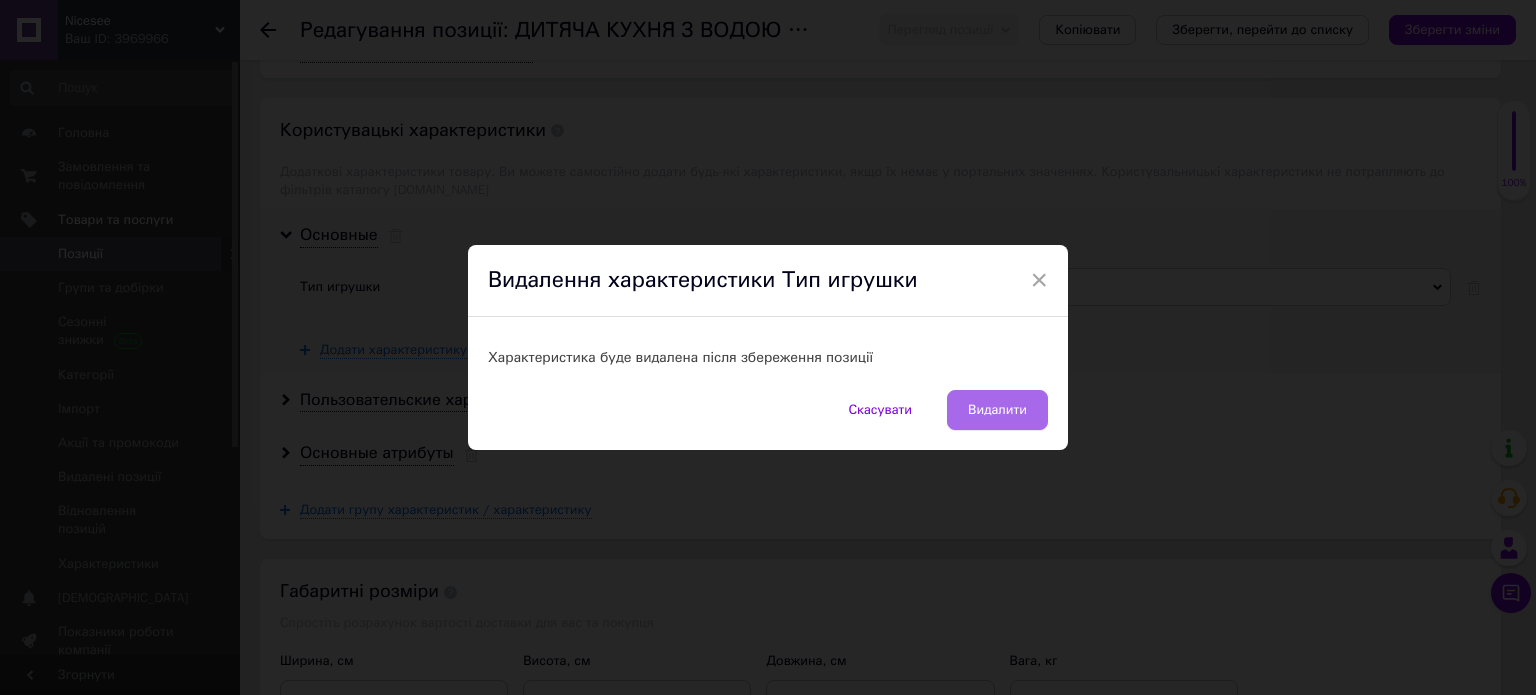 click on "Видалити" at bounding box center [997, 410] 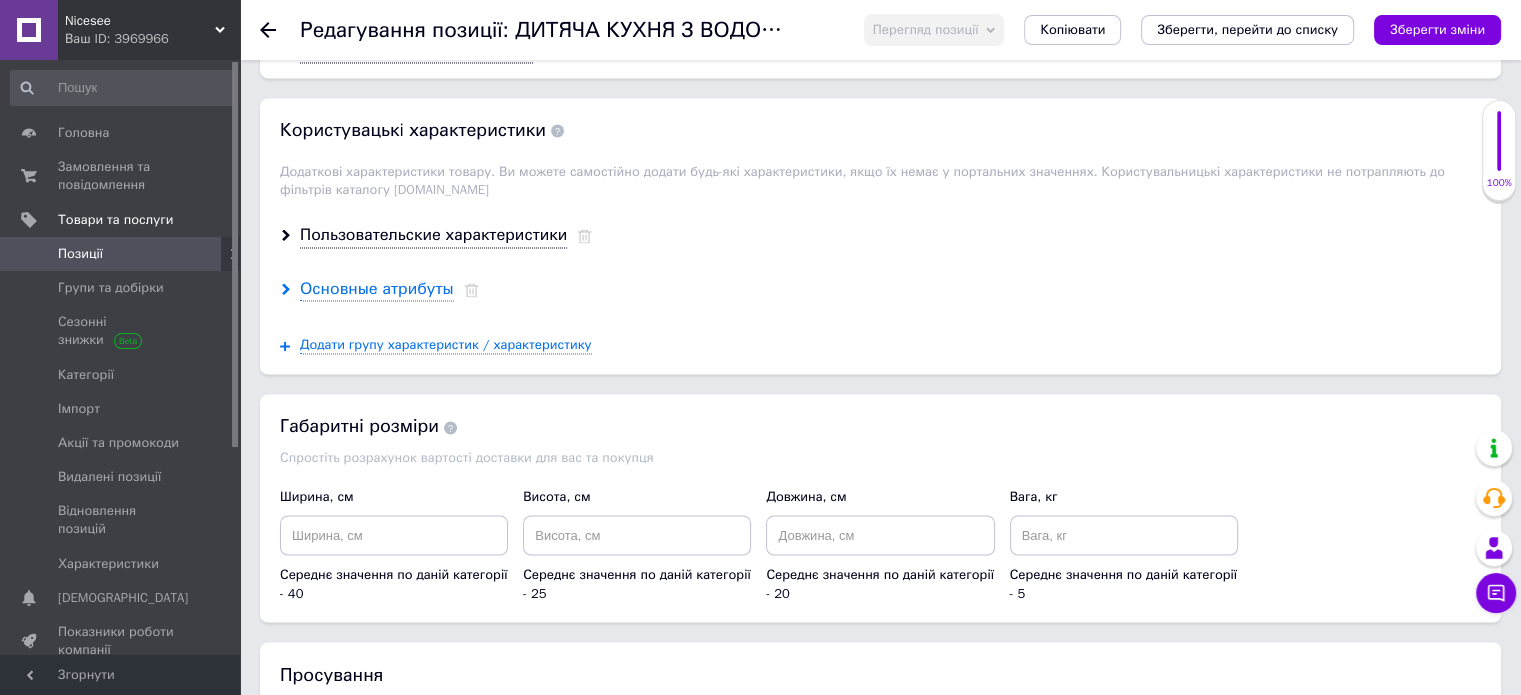 click on "Основные атрибуты" at bounding box center (377, 289) 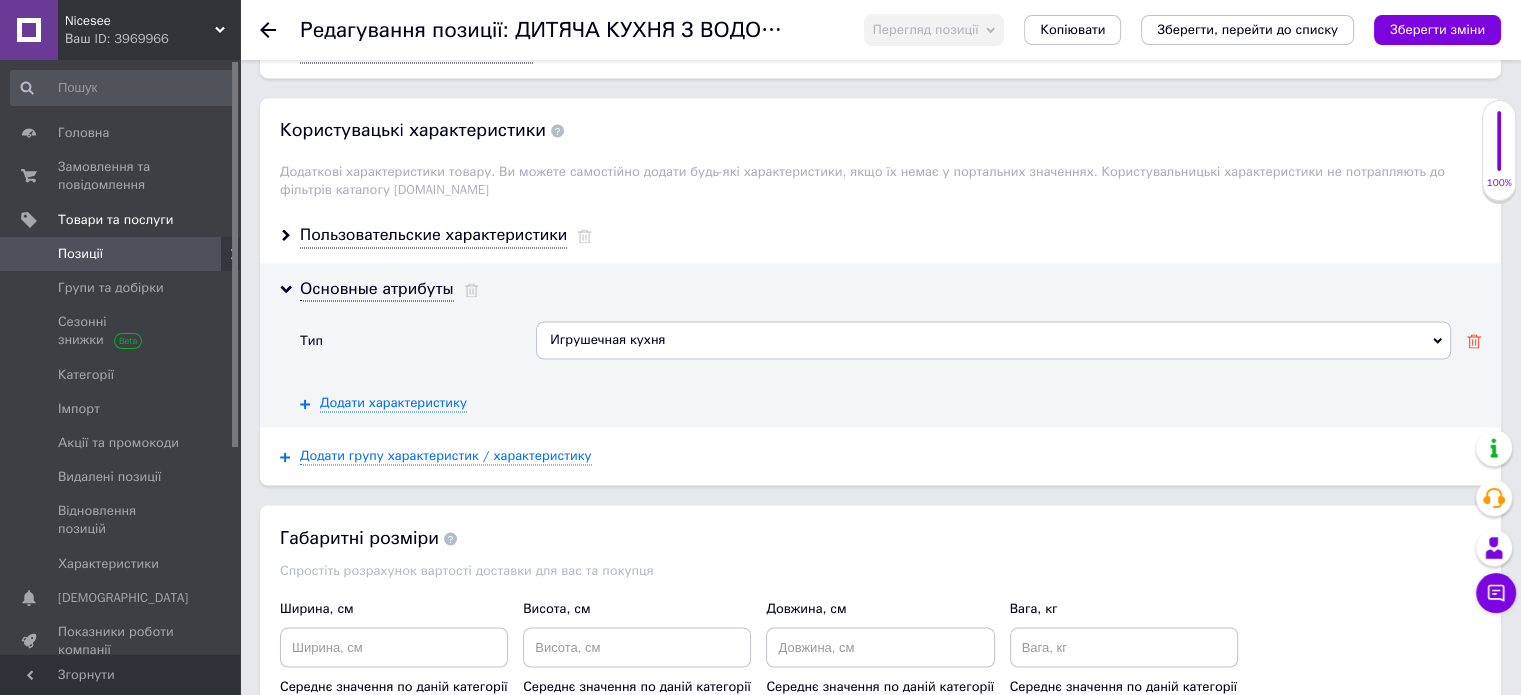 click 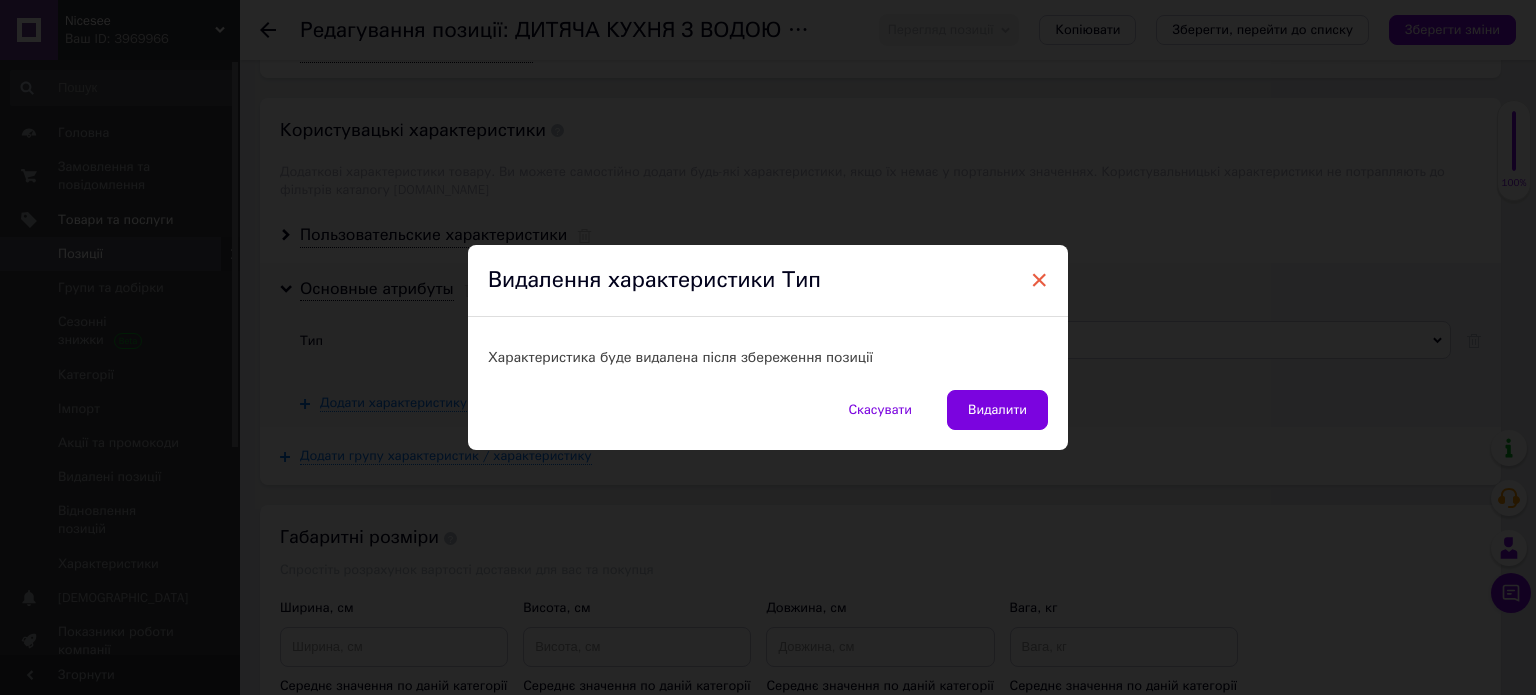 click on "×" at bounding box center (1039, 280) 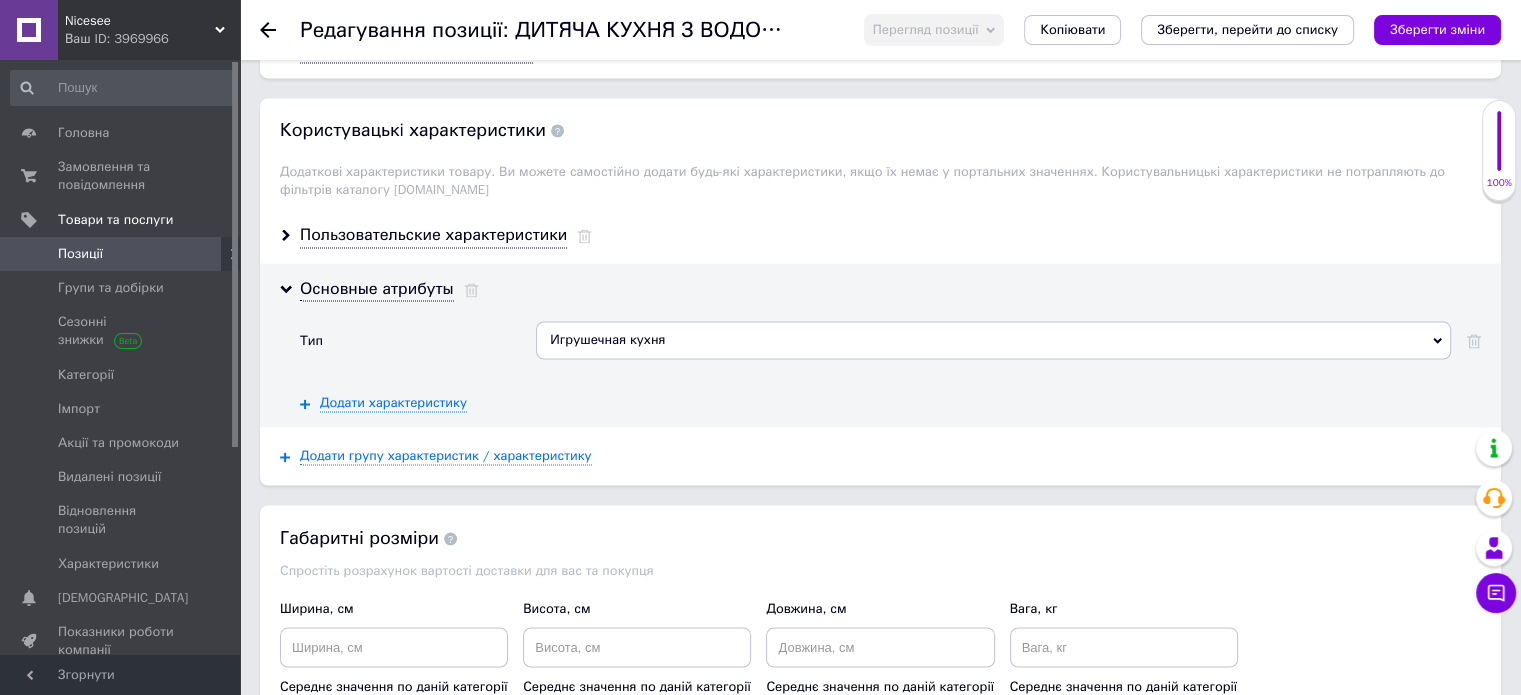click on "Игрушечная кухня" at bounding box center [993, 340] 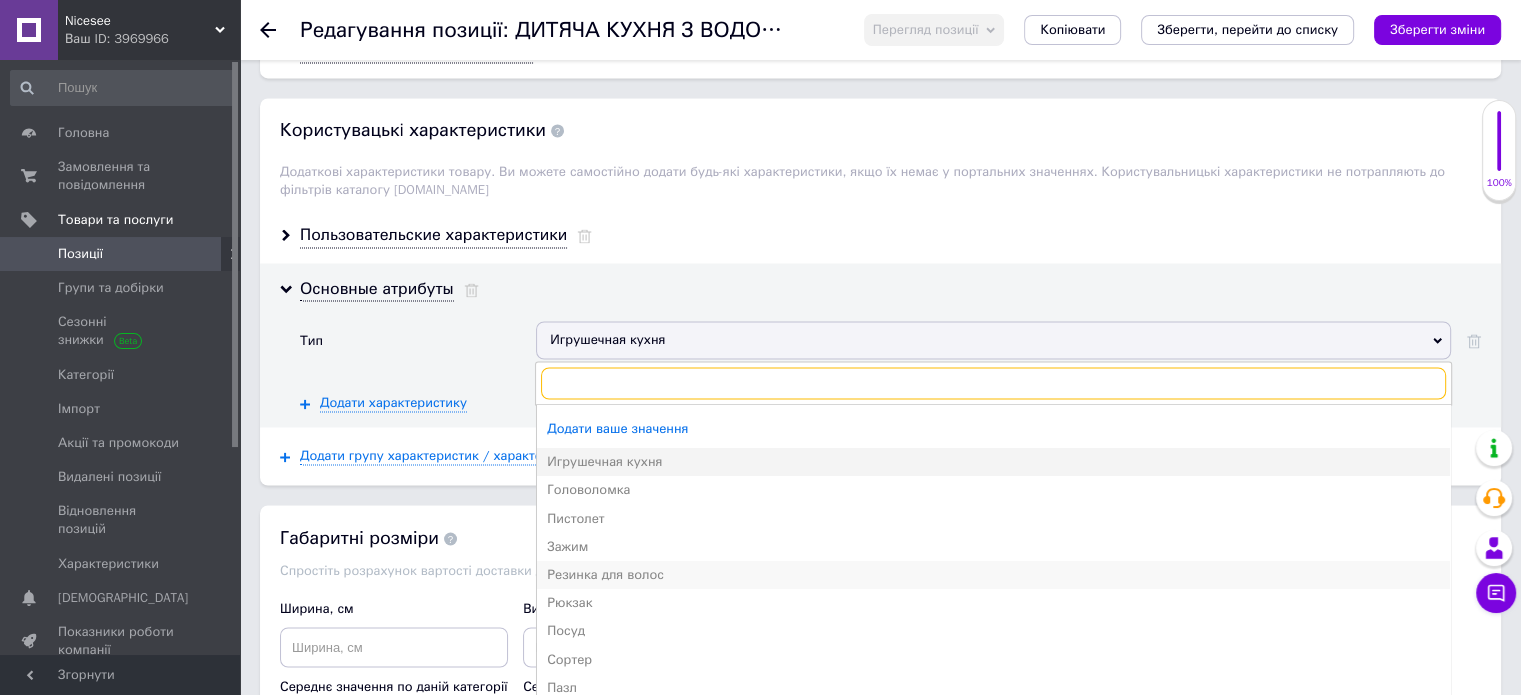 scroll, scrollTop: 4, scrollLeft: 0, axis: vertical 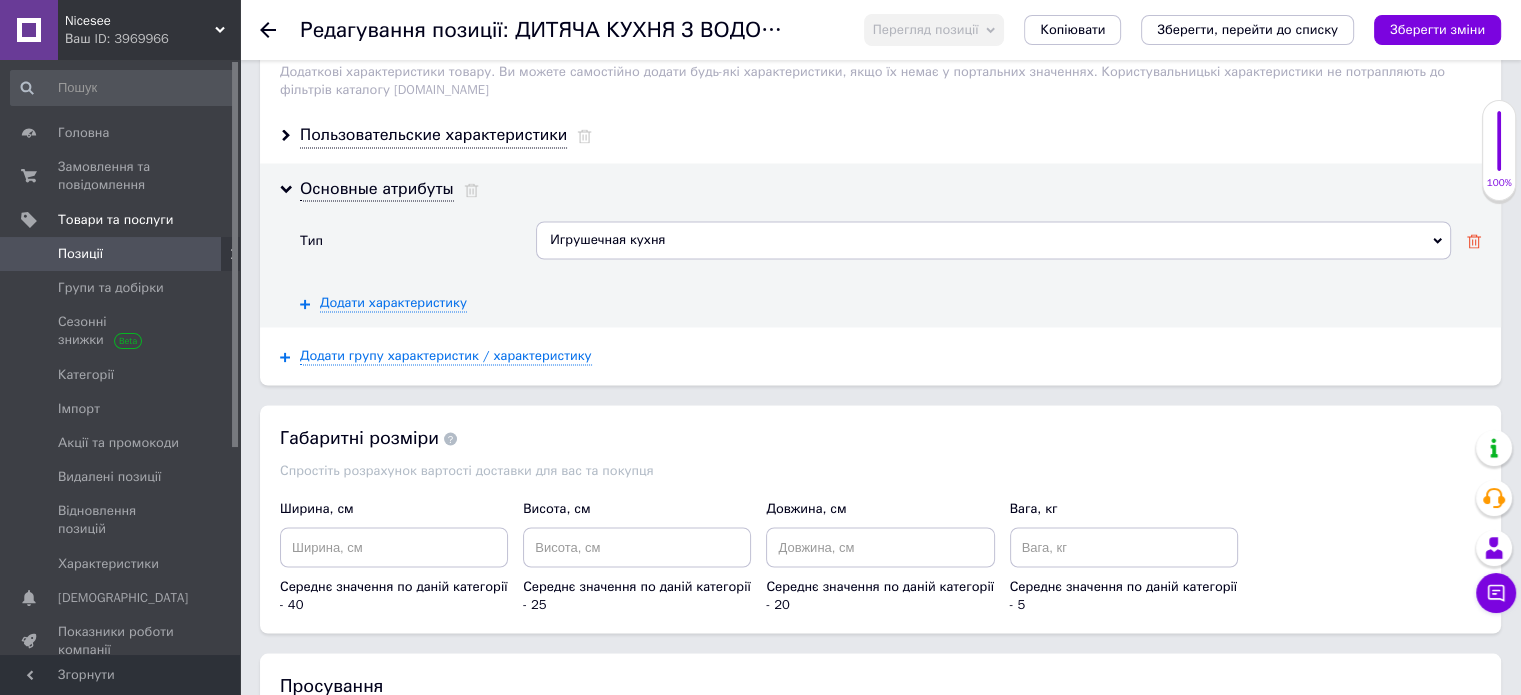 click 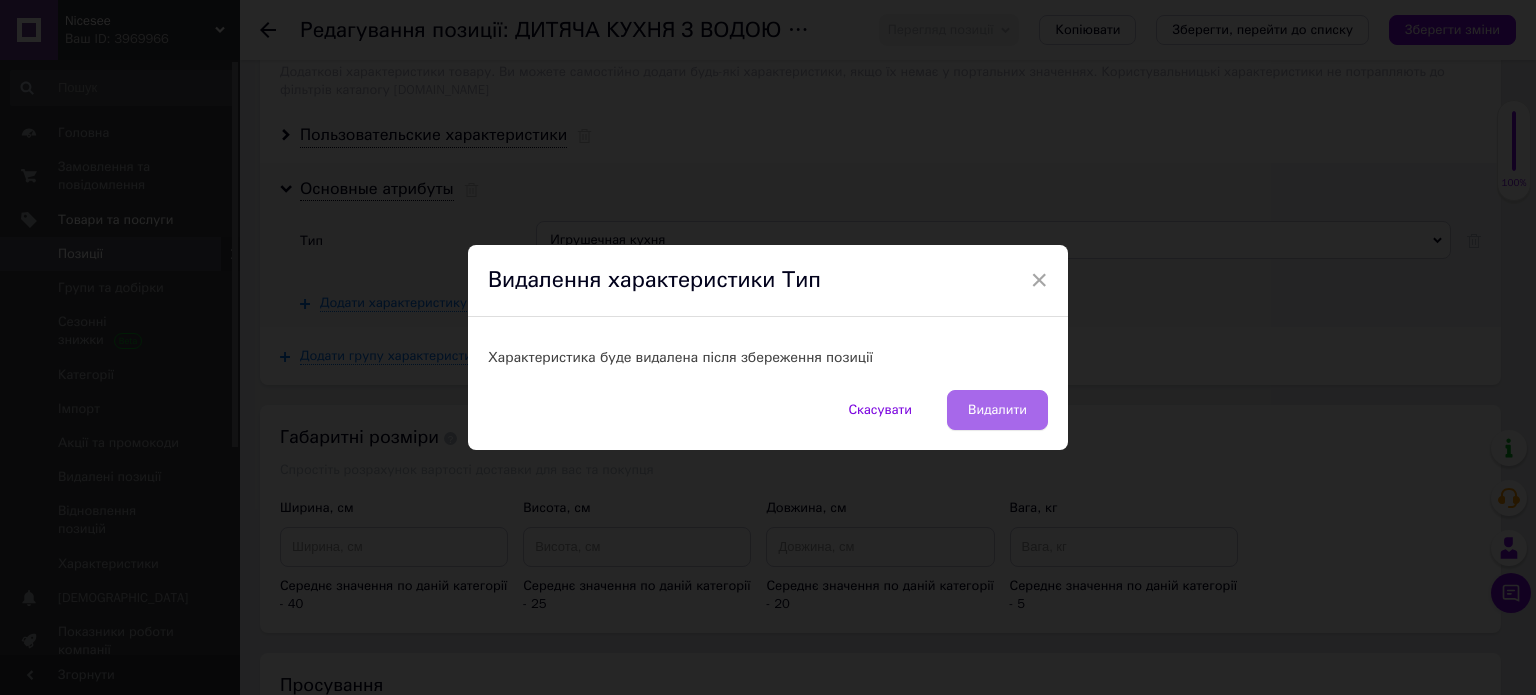 click on "Видалити" at bounding box center [997, 410] 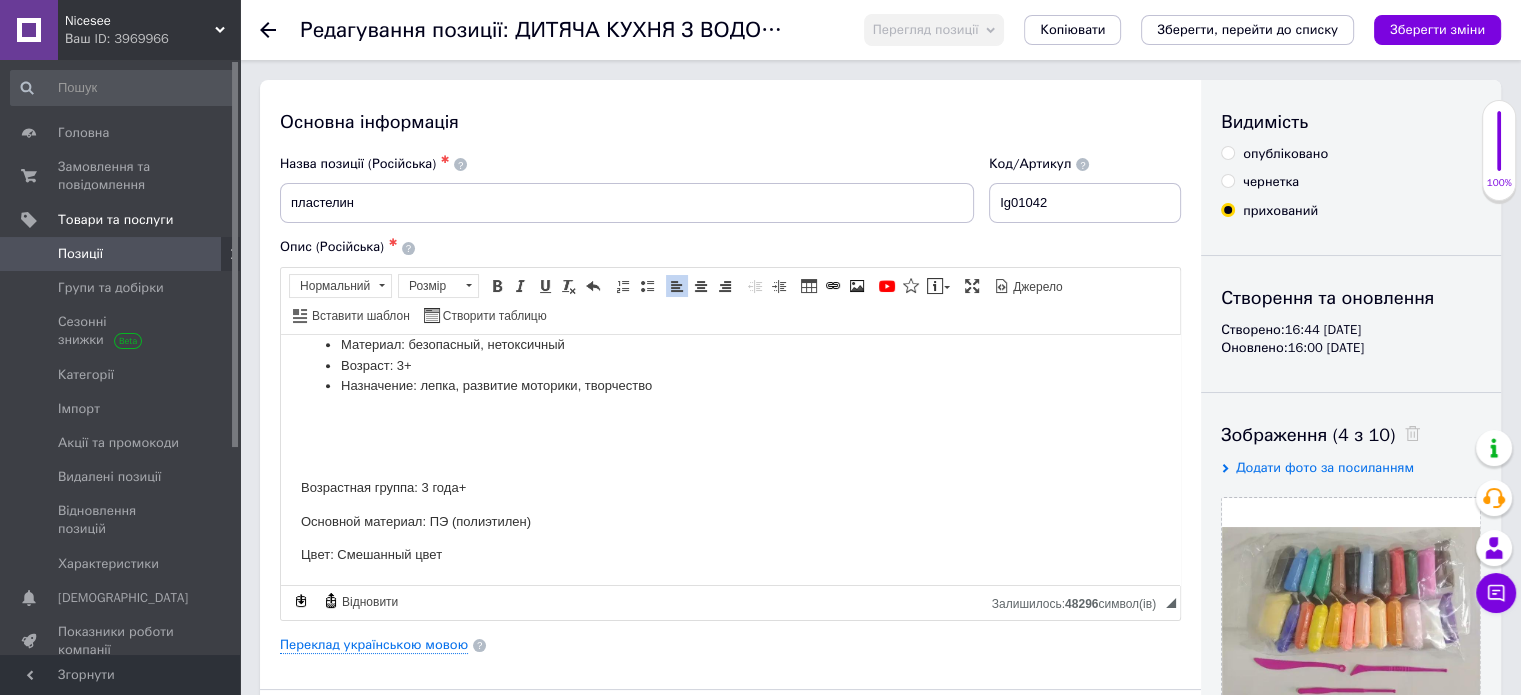 scroll, scrollTop: 680, scrollLeft: 0, axis: vertical 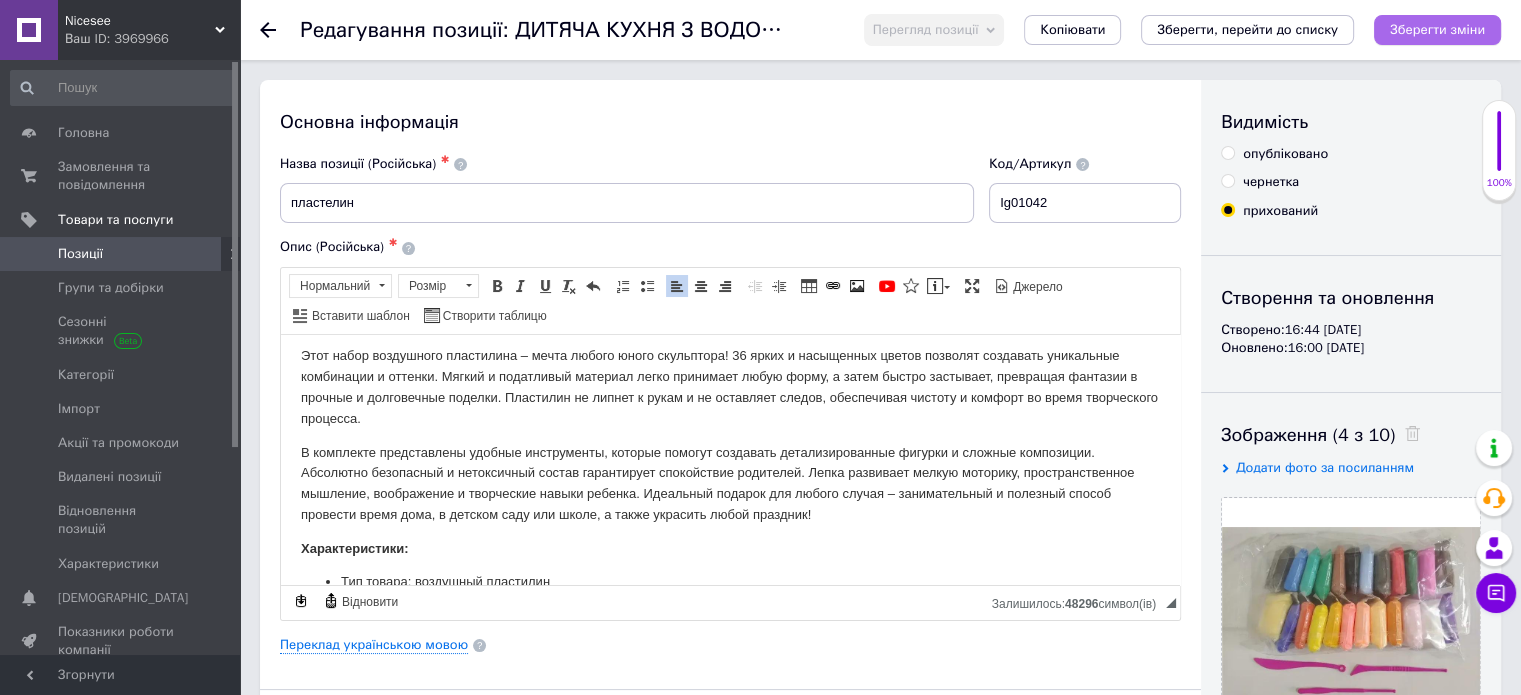 click on "Зберегти зміни" at bounding box center [1437, 29] 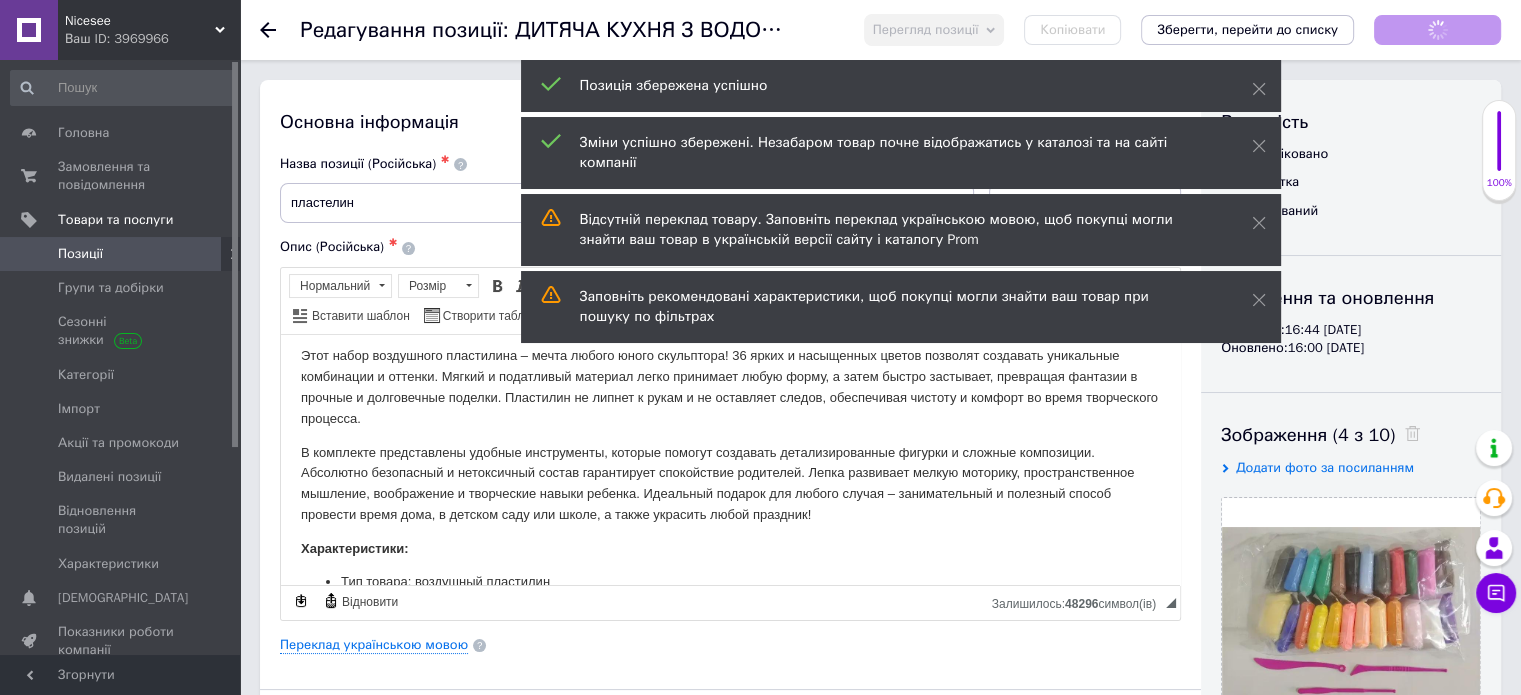 type 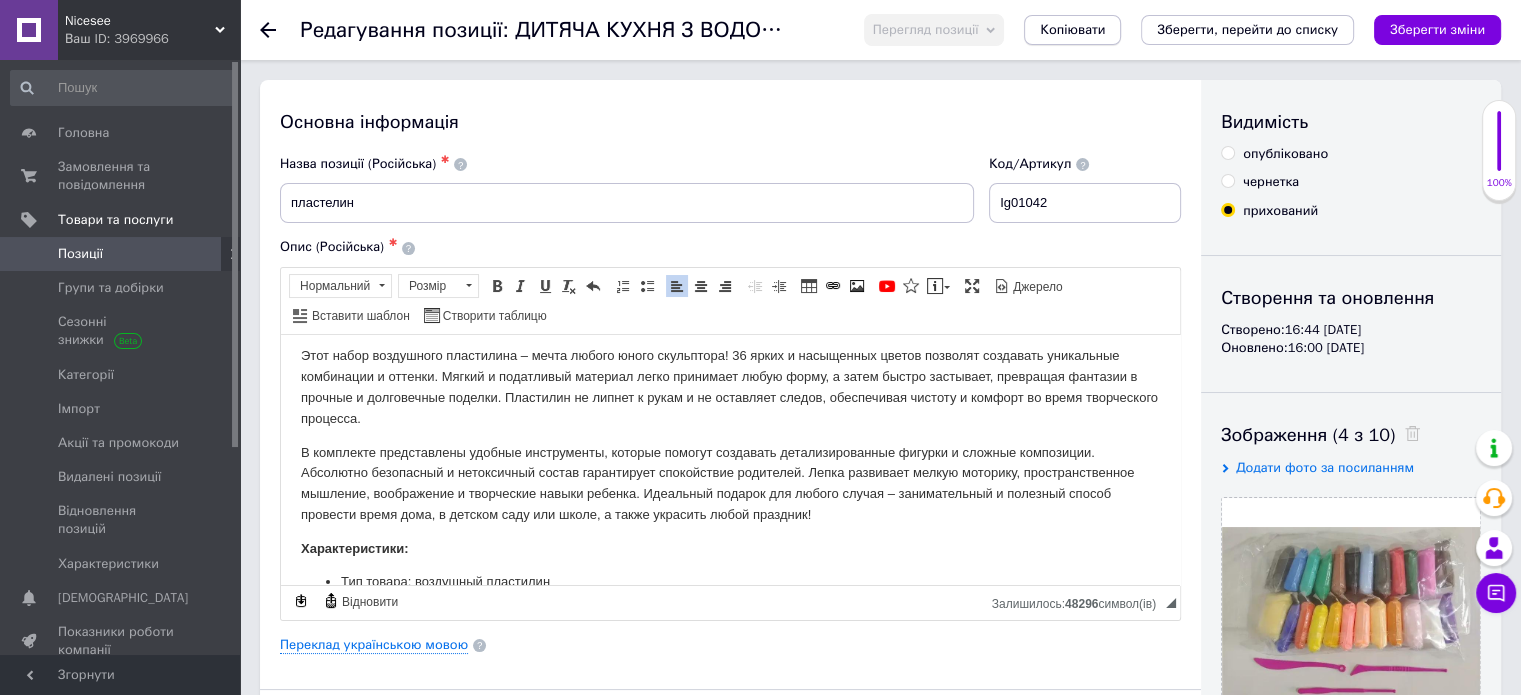 click on "Копіювати" at bounding box center [1072, 30] 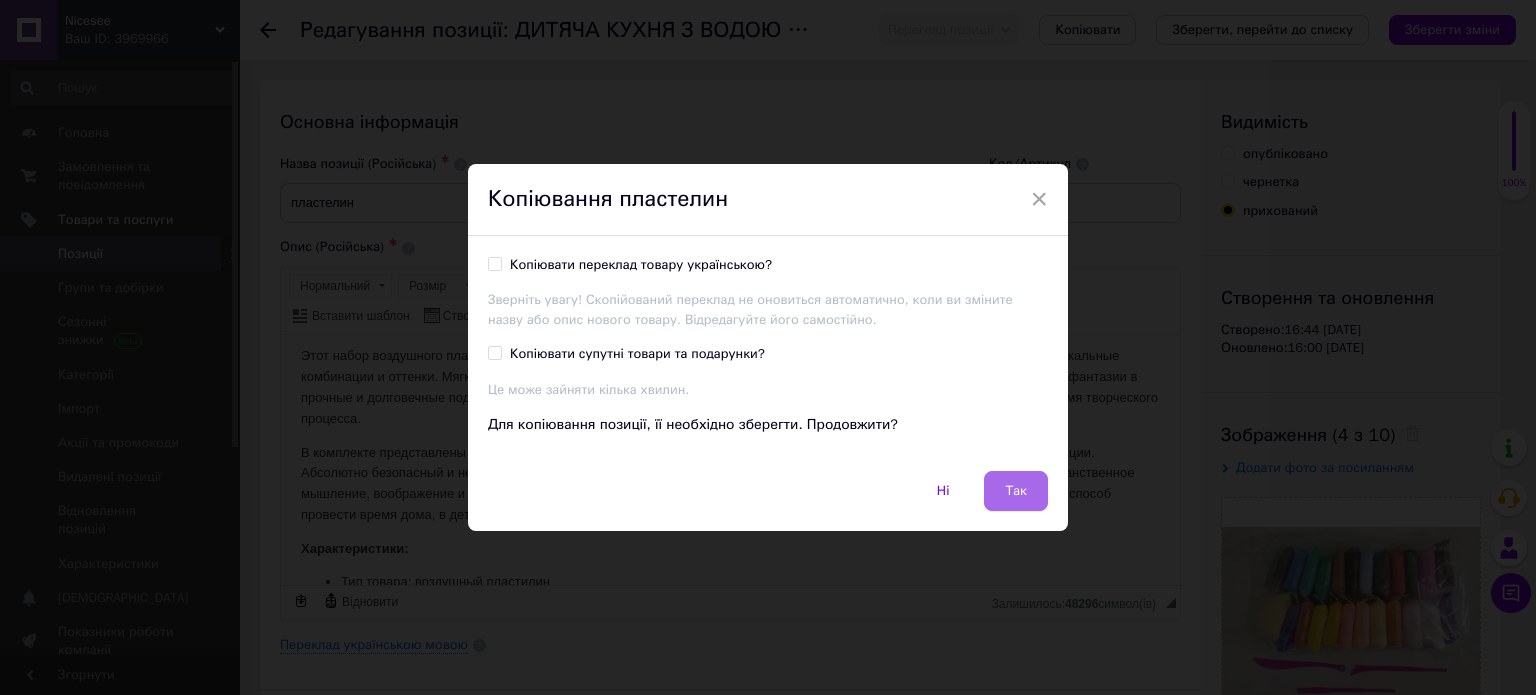 click on "Так" at bounding box center [1016, 491] 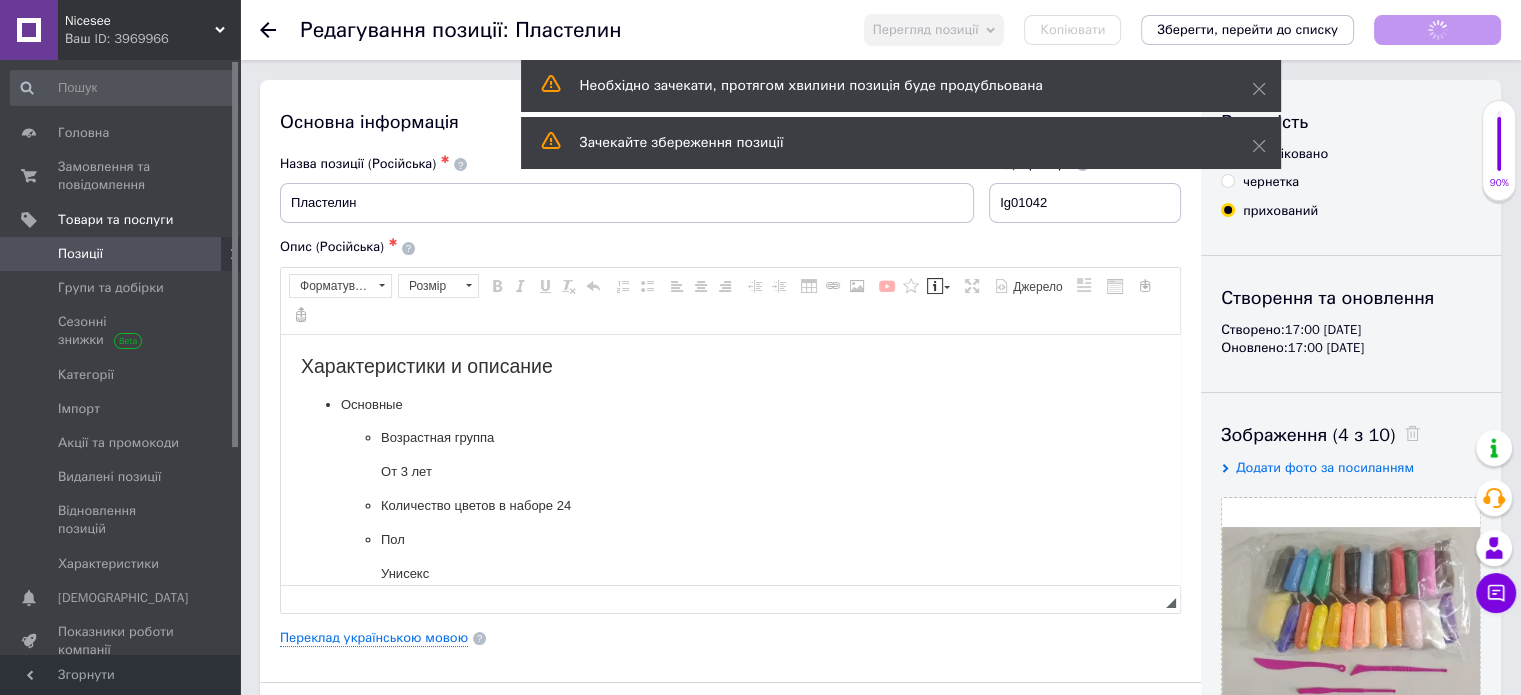scroll, scrollTop: 0, scrollLeft: 0, axis: both 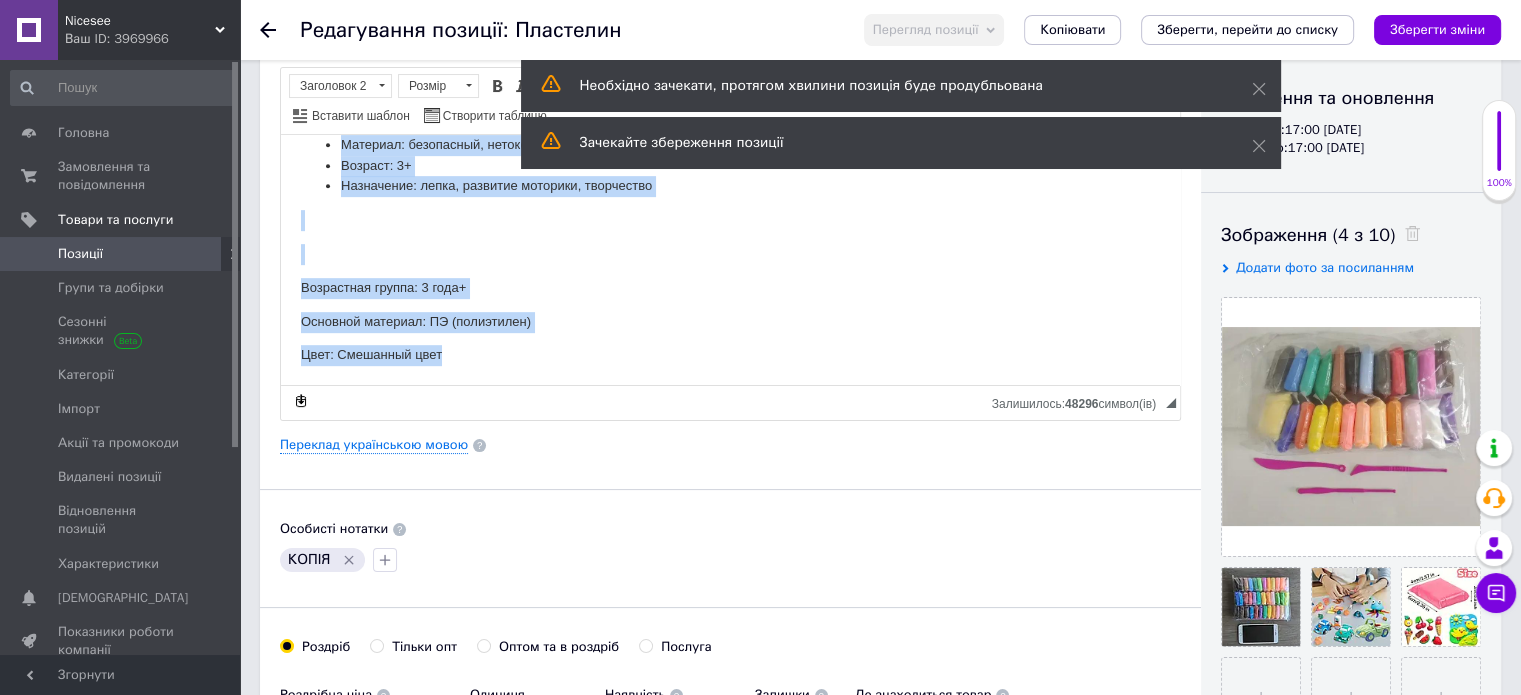drag, startPoint x: 299, startPoint y: 159, endPoint x: 619, endPoint y: 368, distance: 382.20544 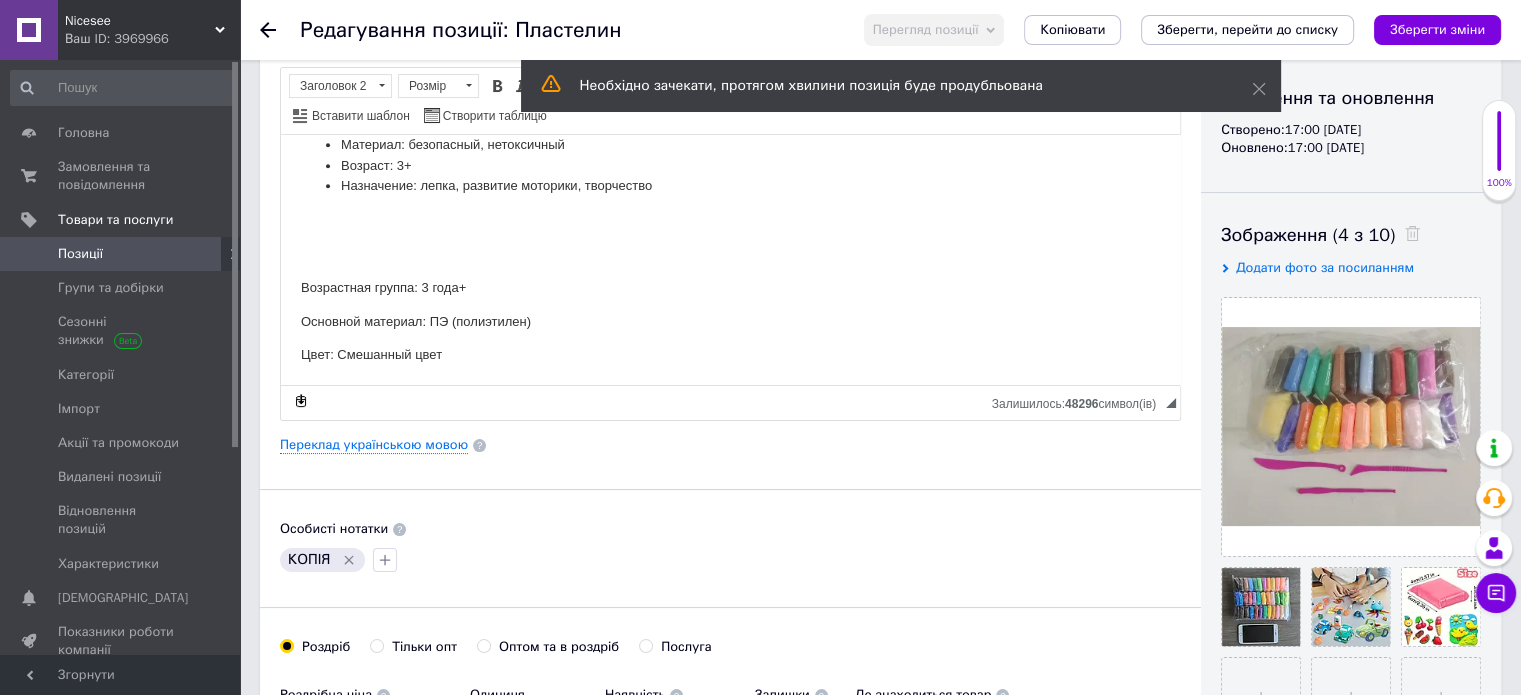 scroll, scrollTop: 0, scrollLeft: 0, axis: both 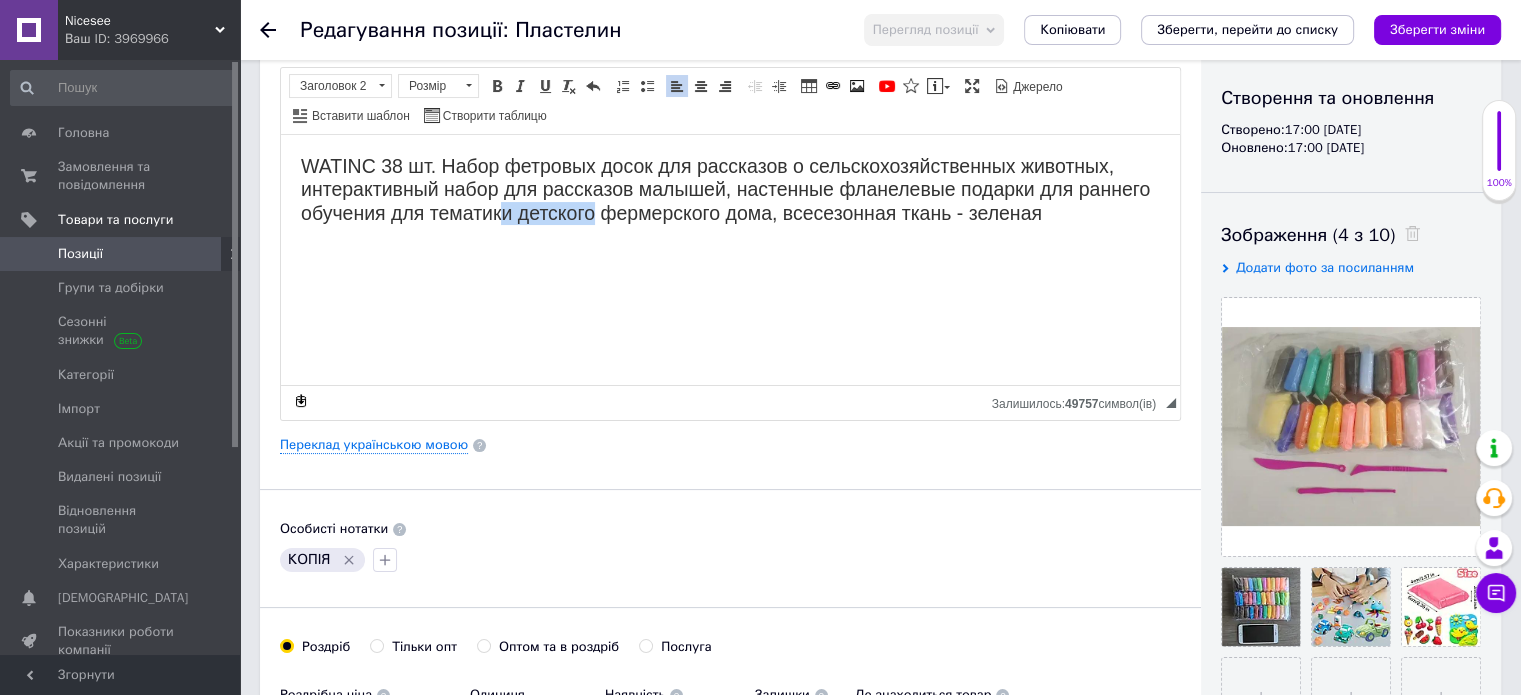 drag, startPoint x: 592, startPoint y: 369, endPoint x: 473, endPoint y: 383, distance: 119.8207 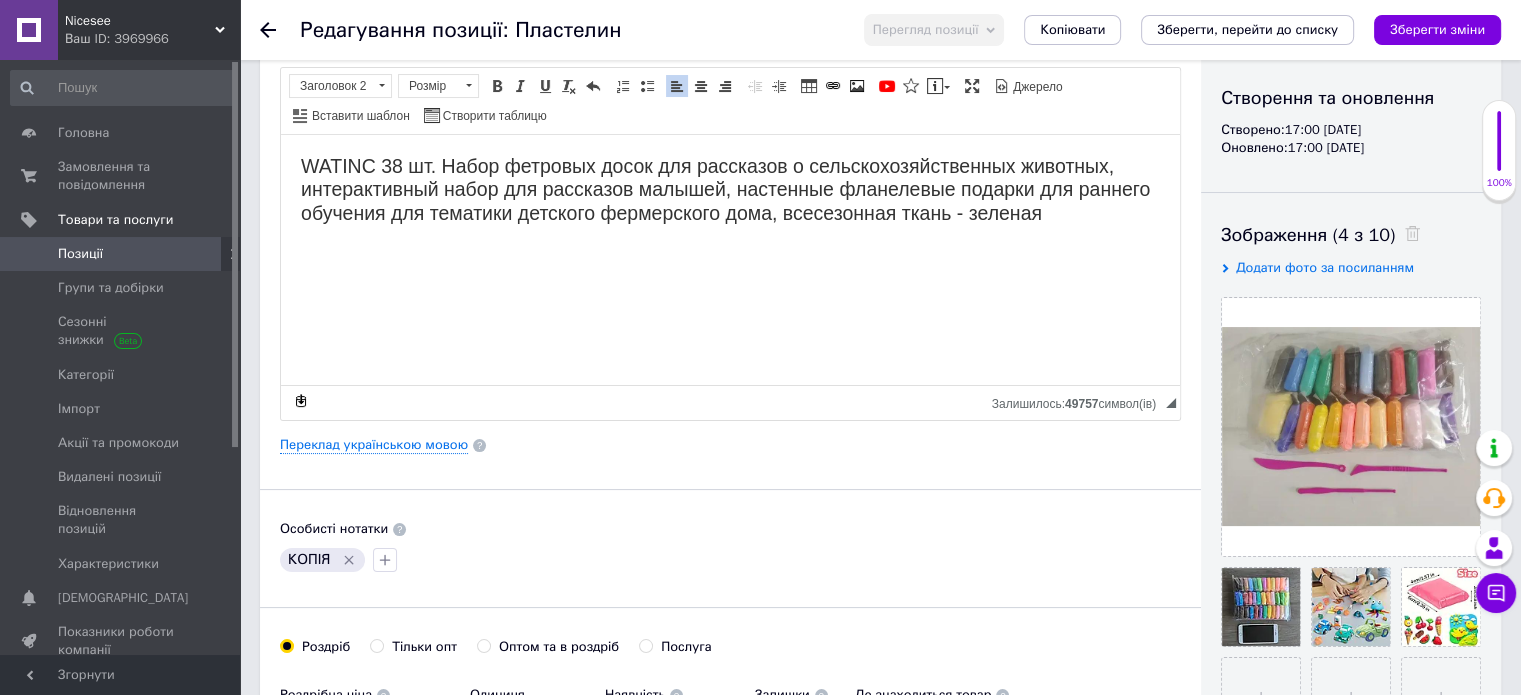 click on "WATINC 38 шт. Набор фетровых досок для рассказов о сельскохозяйственных животных, интерактивный набор для рассказов малышей, настенные фланелевые подарки для раннего обучения для тематики детского фермерского дома, всесезонная ткань - зеленая" at bounding box center [730, 189] 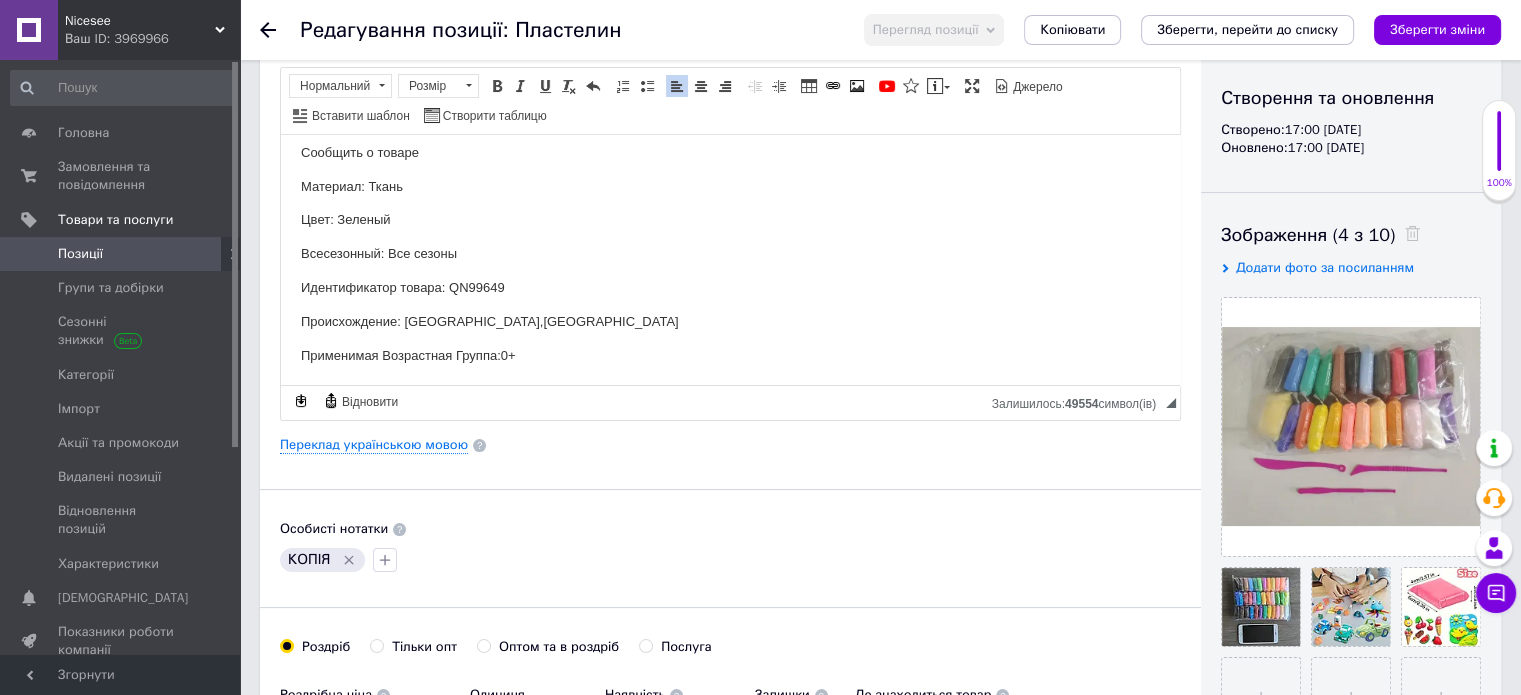 scroll, scrollTop: 220, scrollLeft: 0, axis: vertical 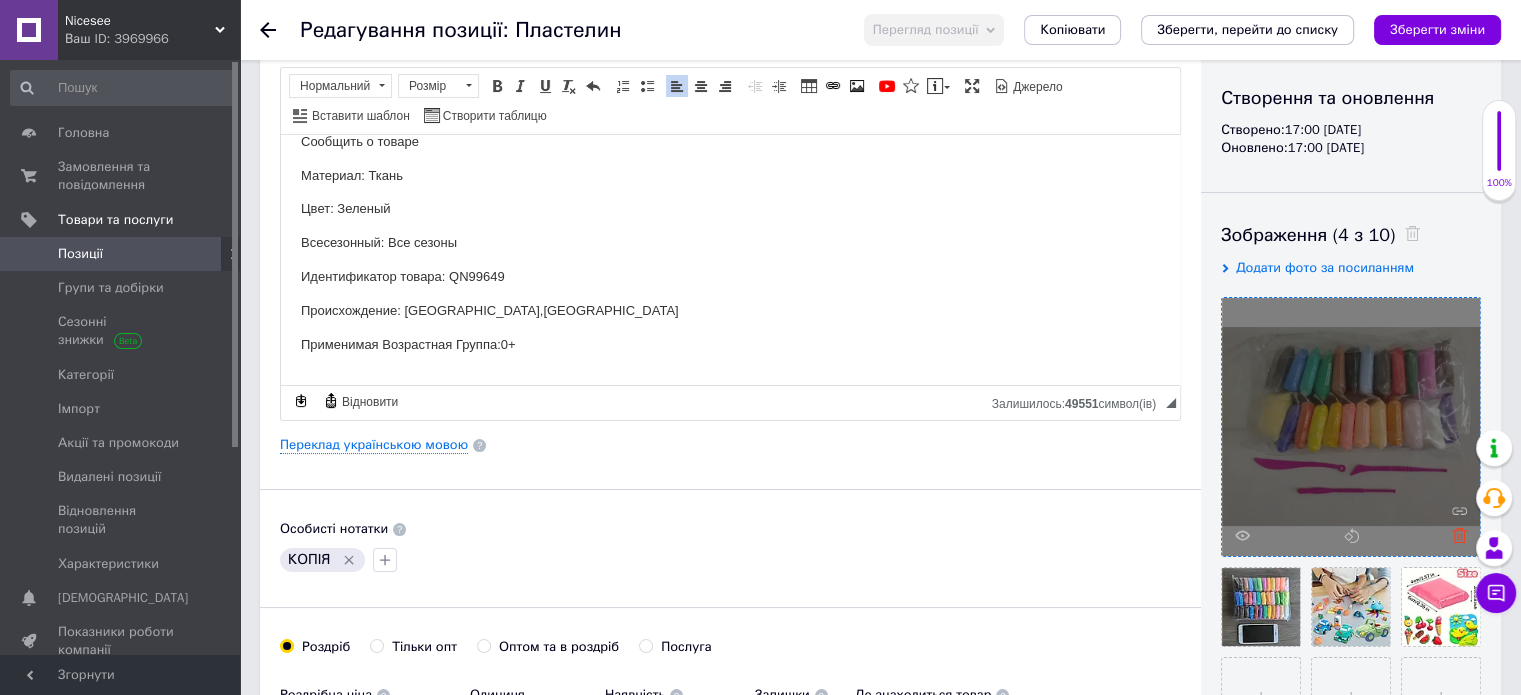 click 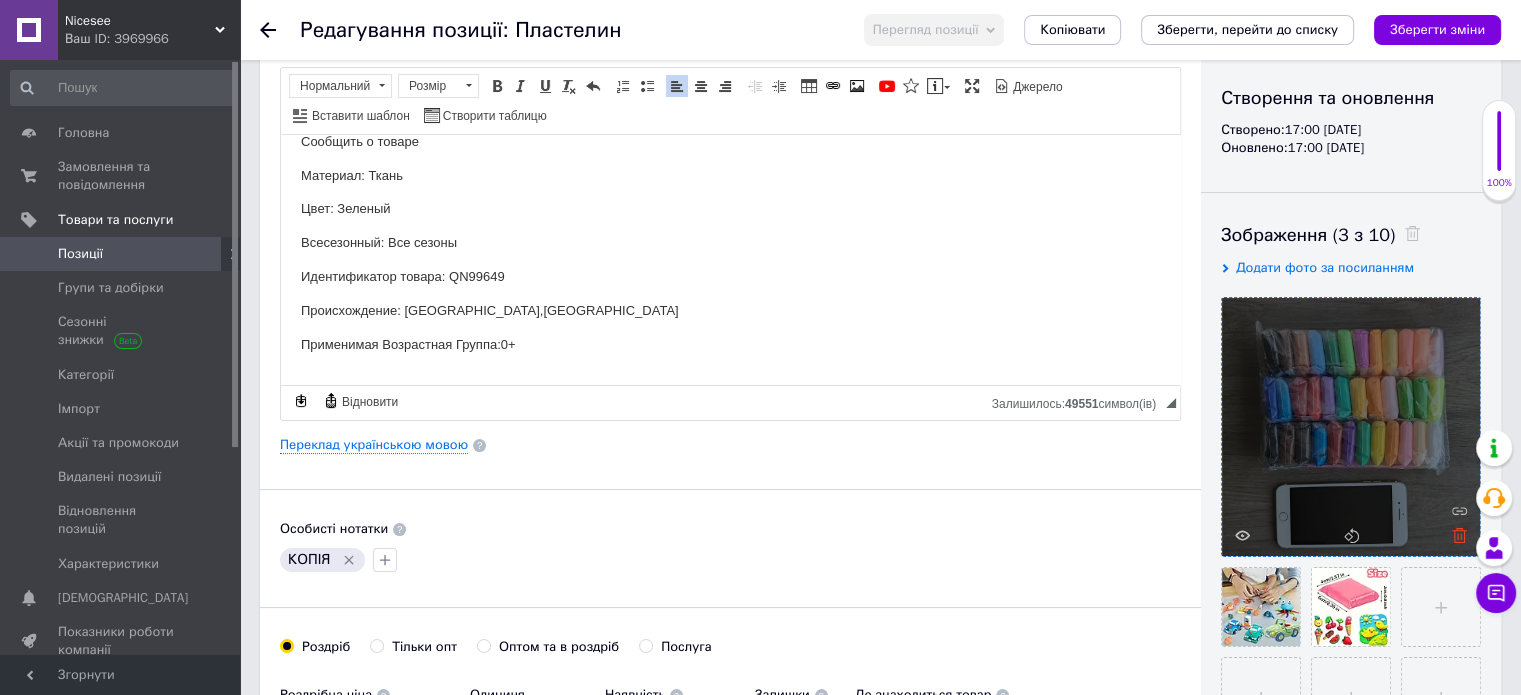 click 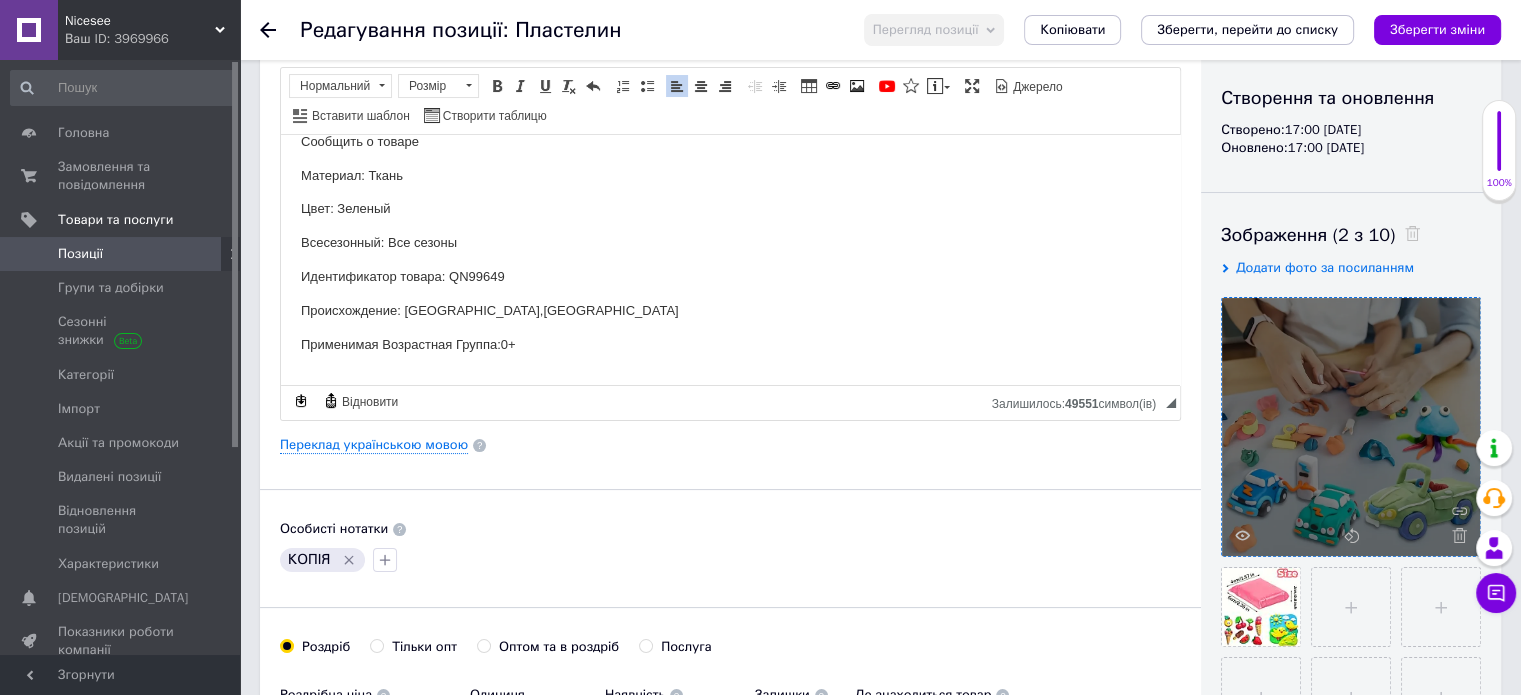 click 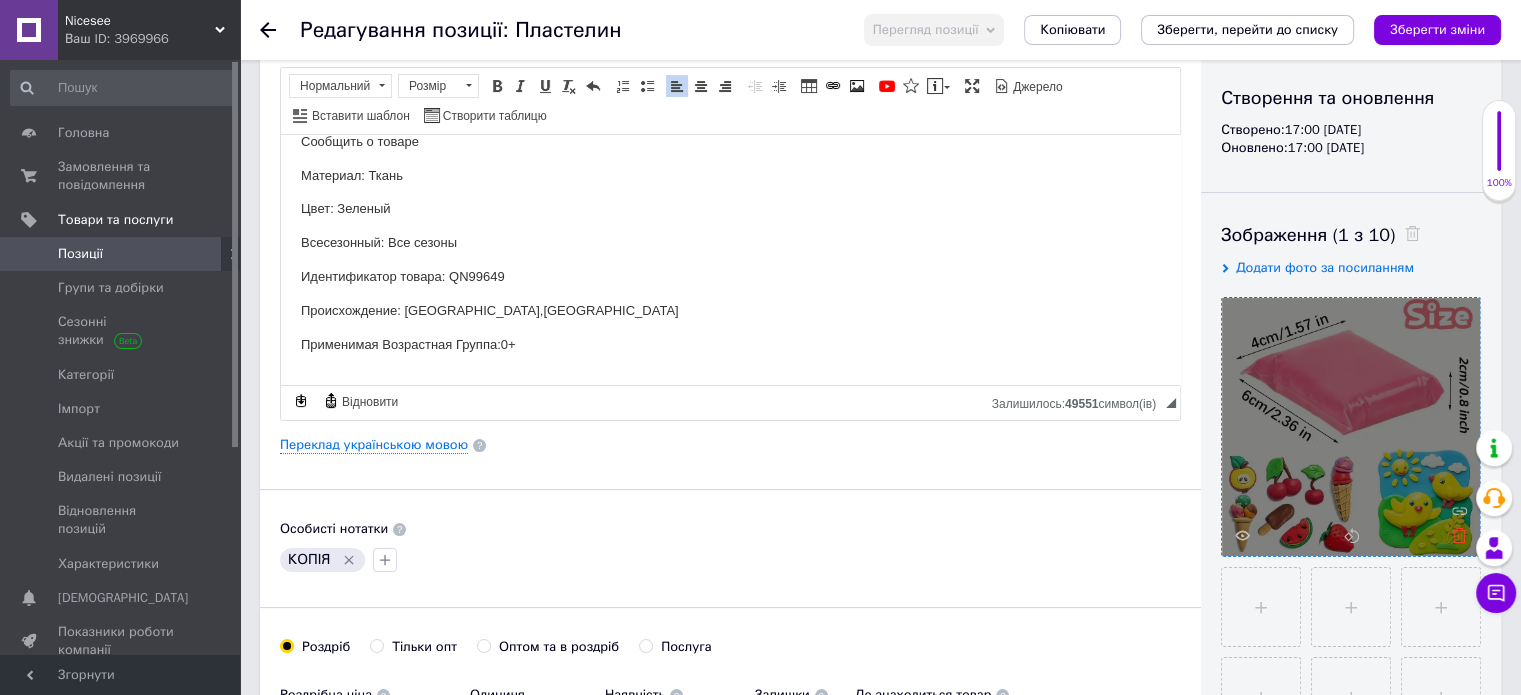 click 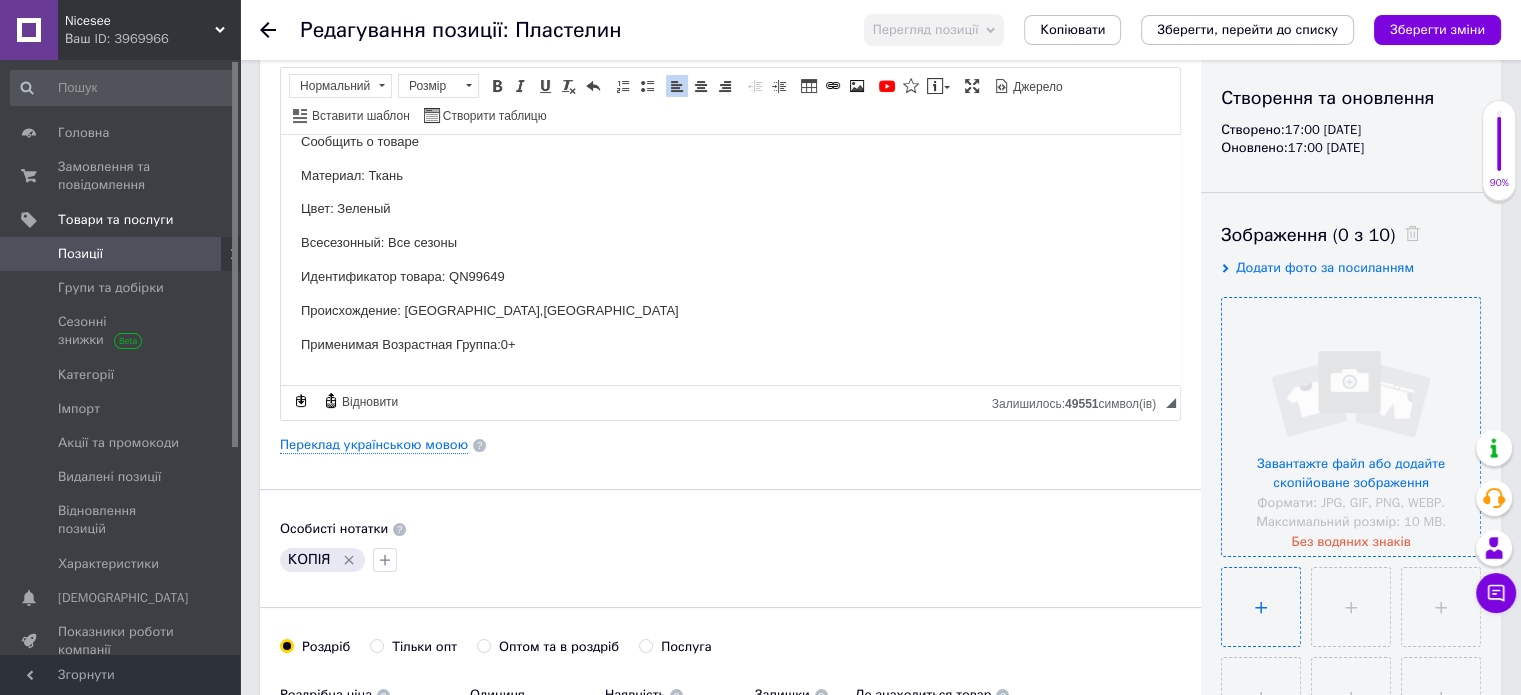 click at bounding box center (1261, 607) 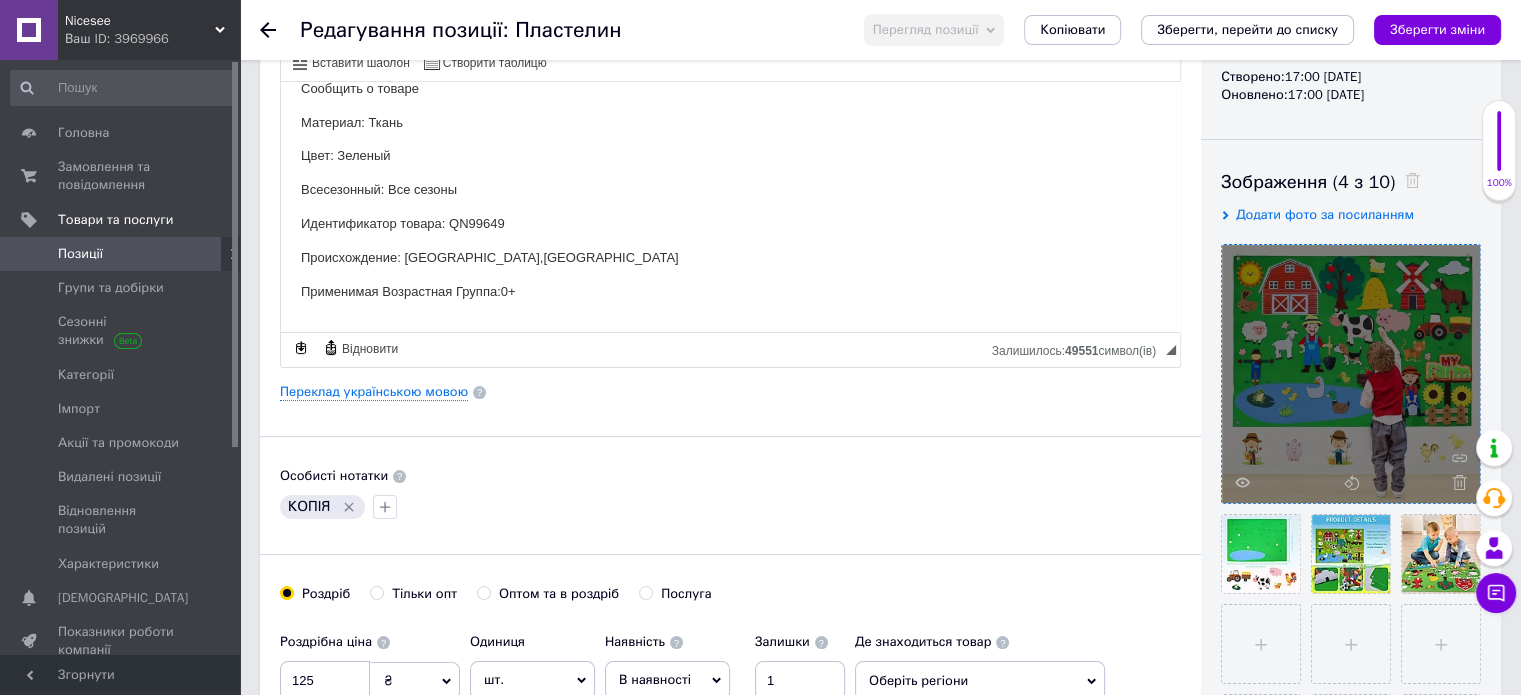 scroll, scrollTop: 300, scrollLeft: 0, axis: vertical 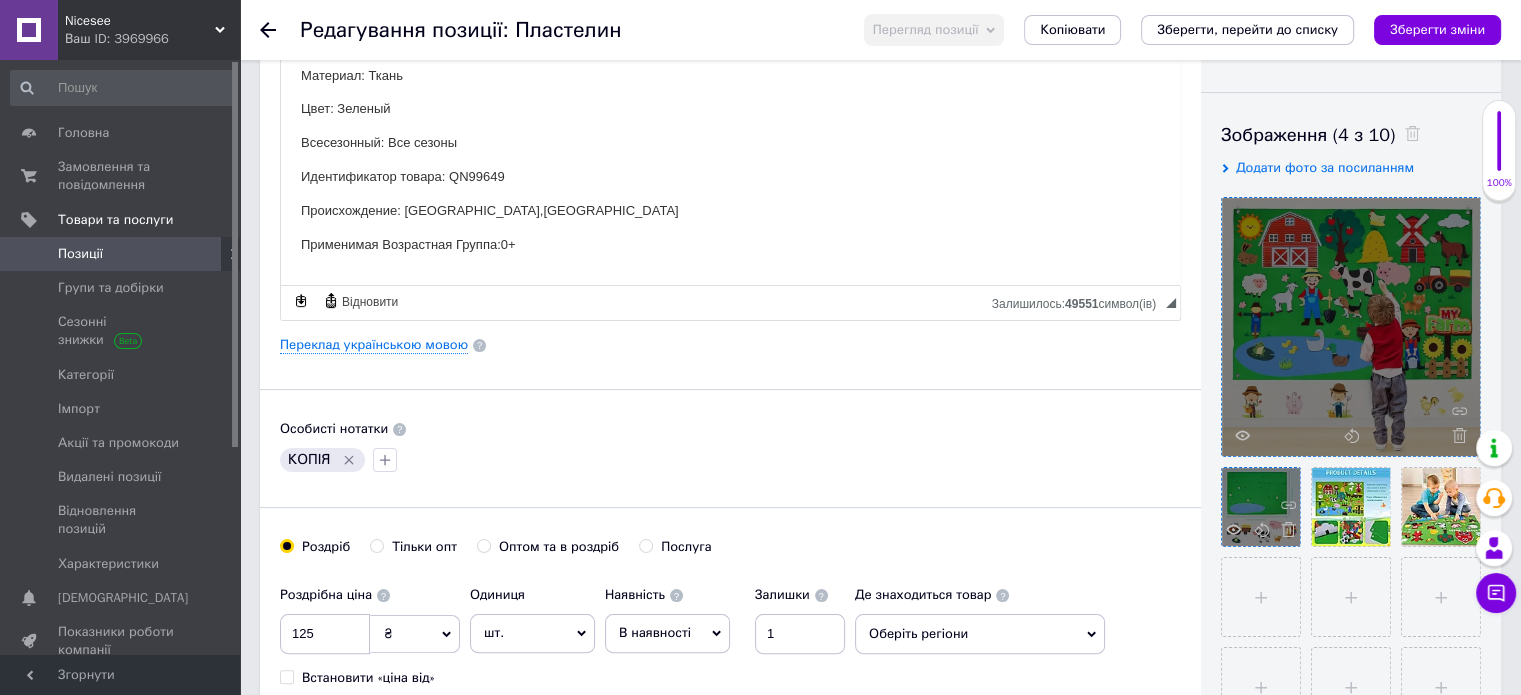 click at bounding box center (1261, 507) 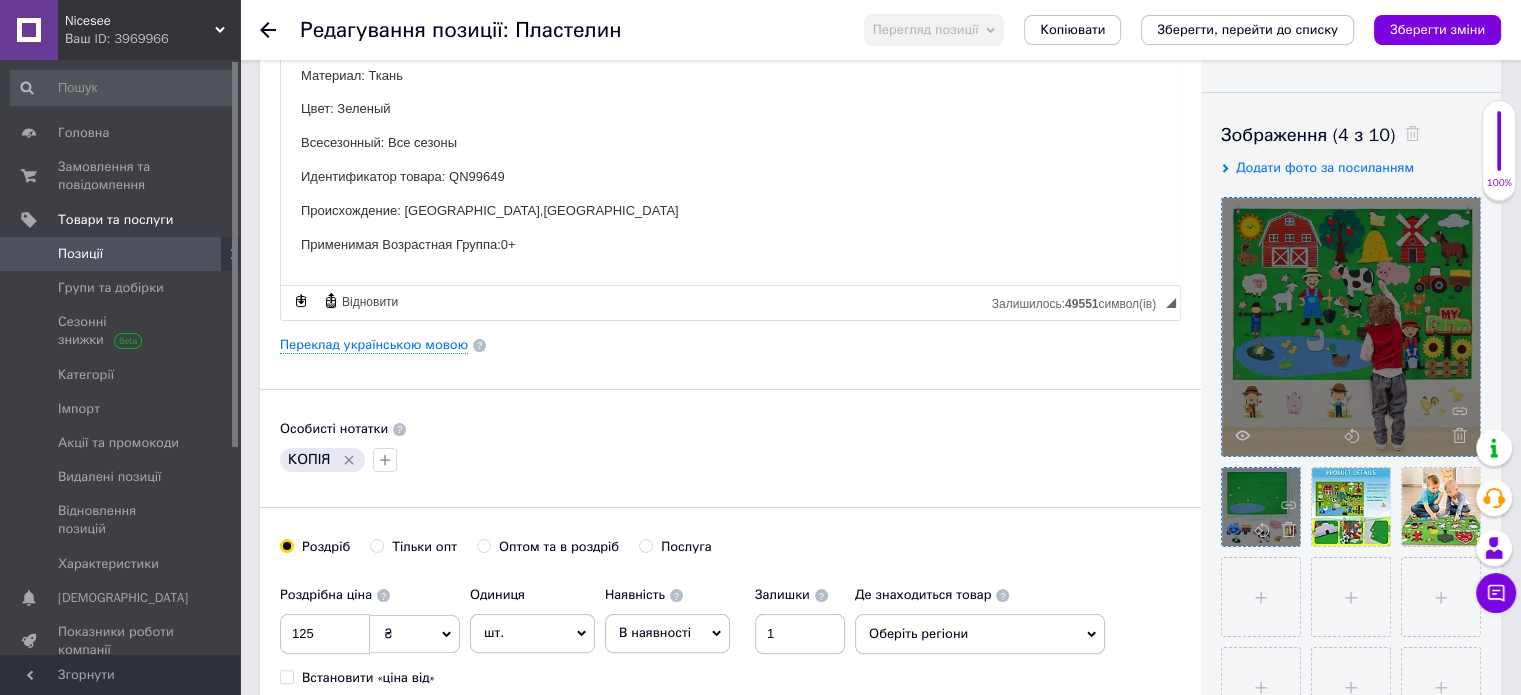 click 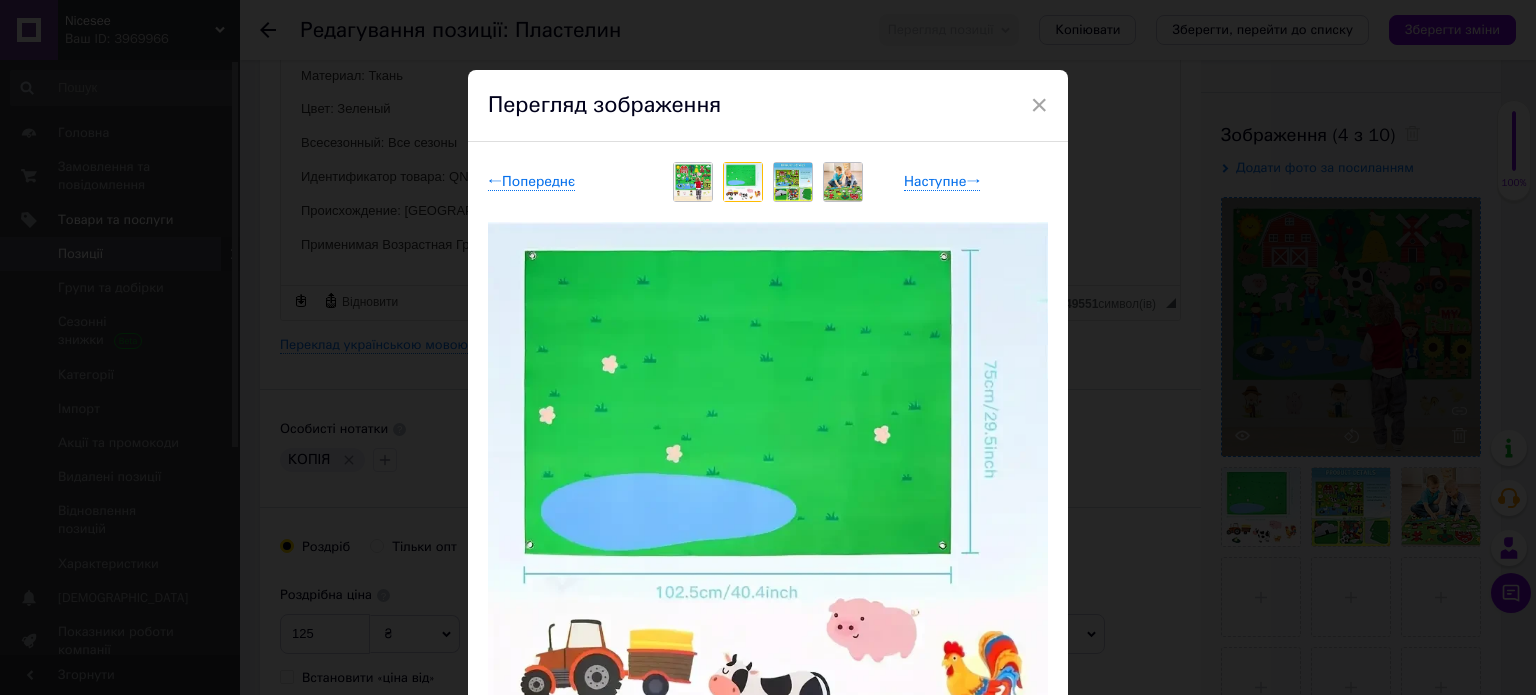 click at bounding box center (768, 502) 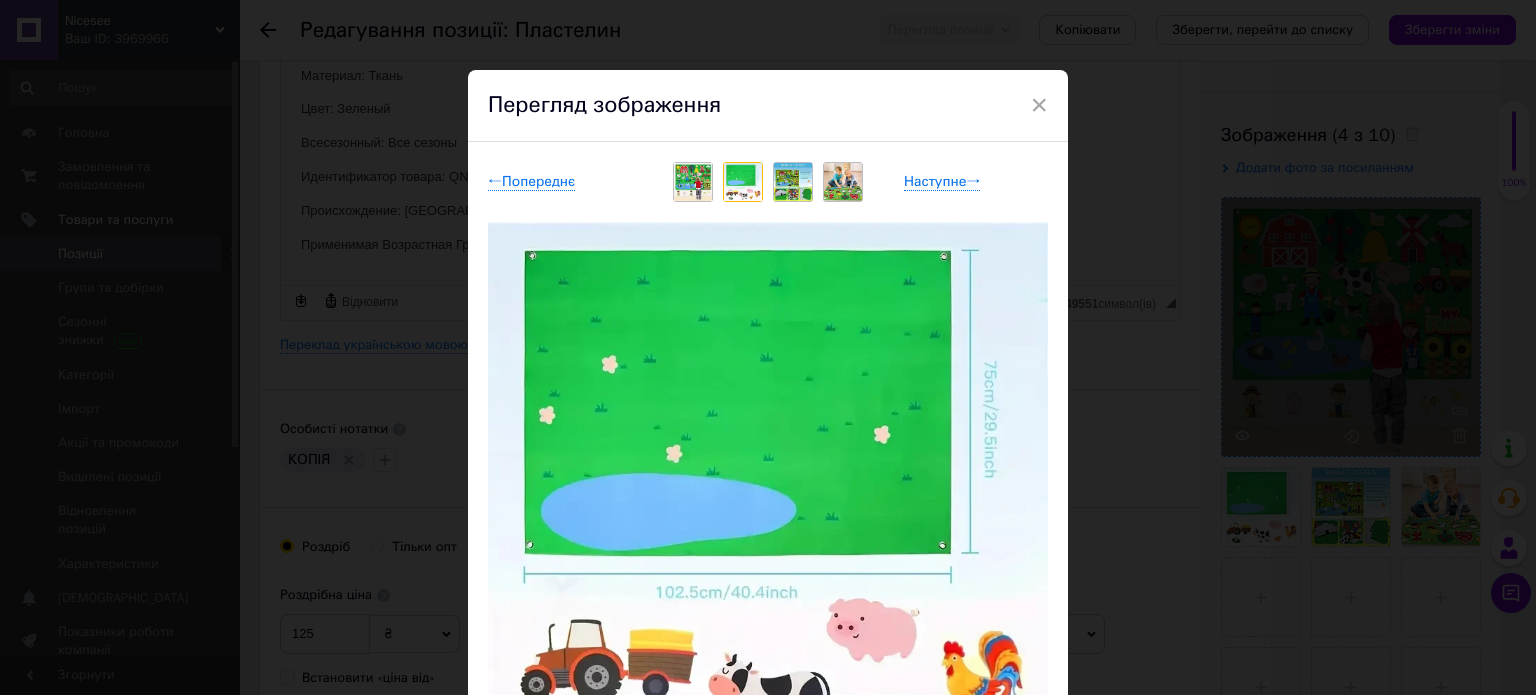click on "× Перегляд зображення ← Попереднє Наступне → Видалити зображення Видалити всі зображення" at bounding box center (768, 347) 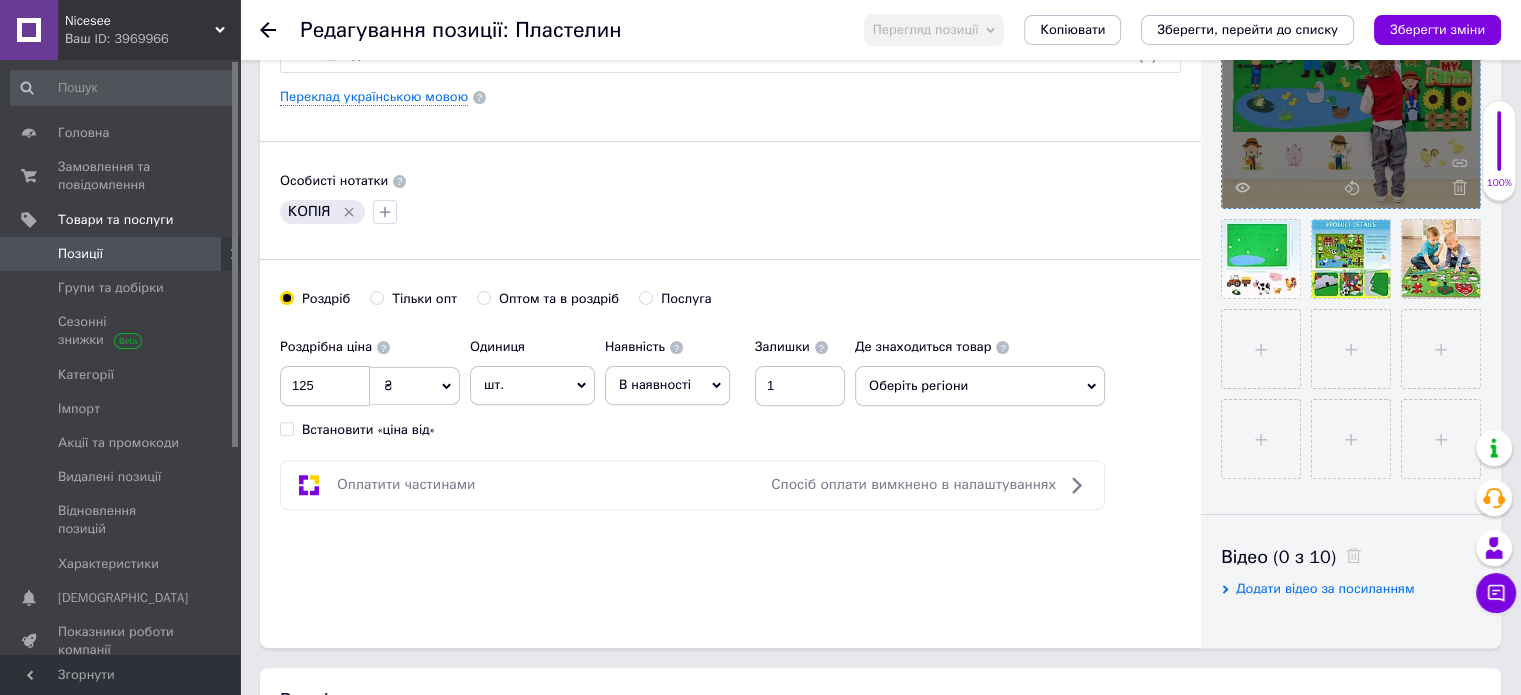 scroll, scrollTop: 400, scrollLeft: 0, axis: vertical 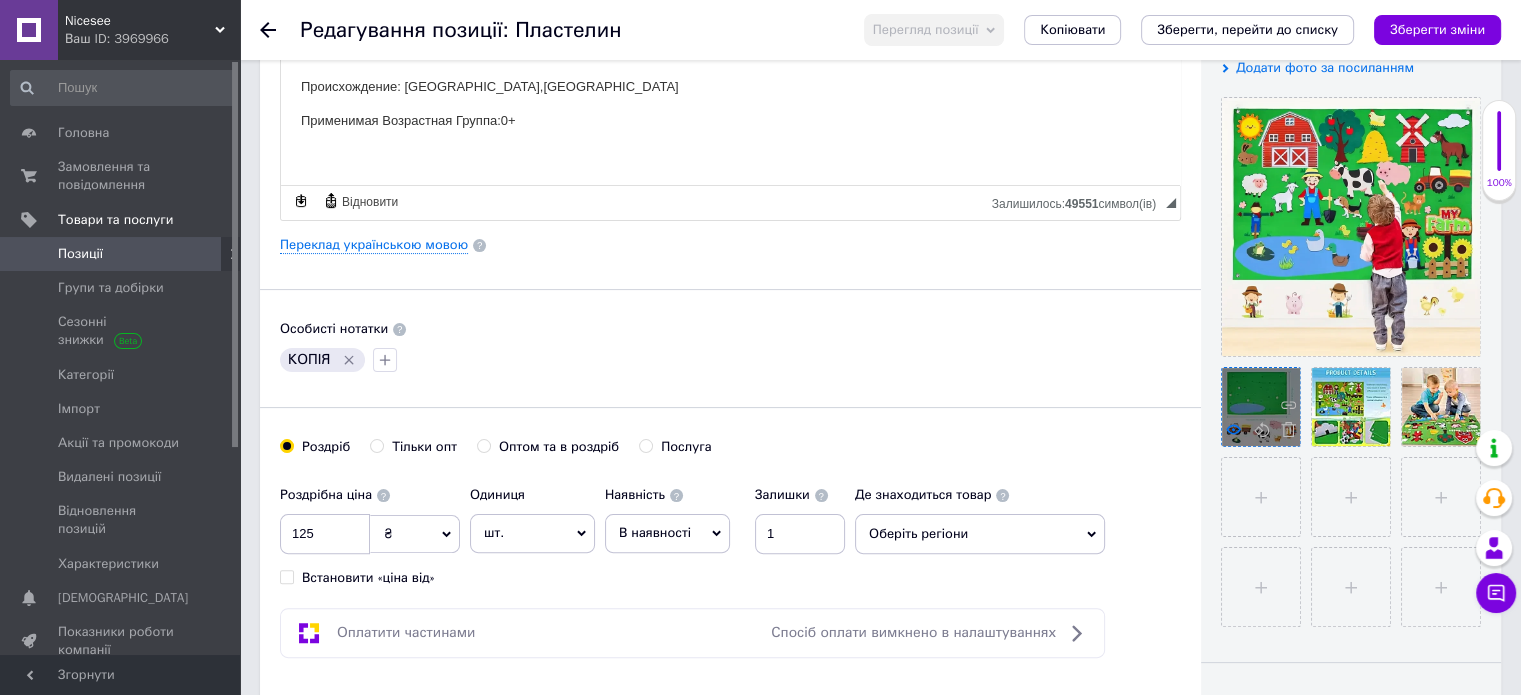click 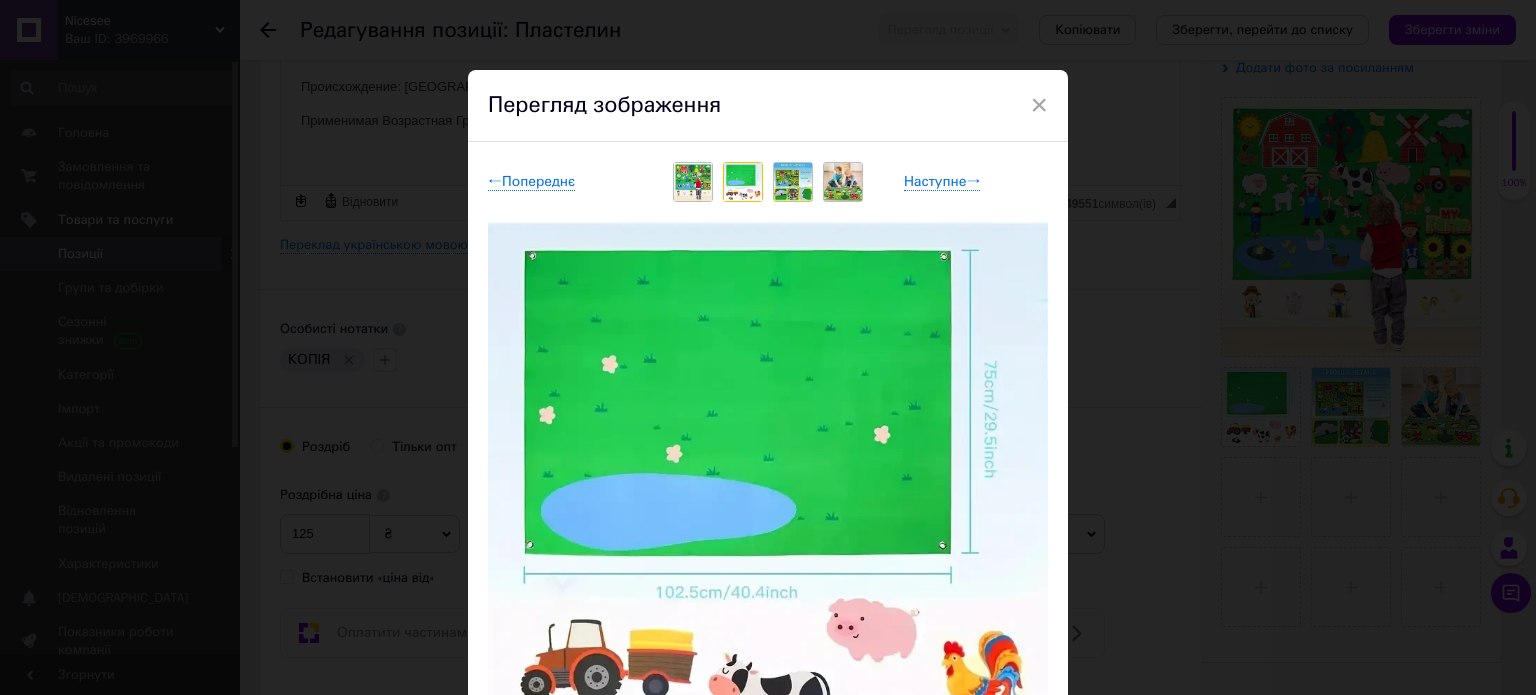 click on "× Перегляд зображення ← Попереднє Наступне → Видалити зображення Видалити всі зображення" at bounding box center [768, 347] 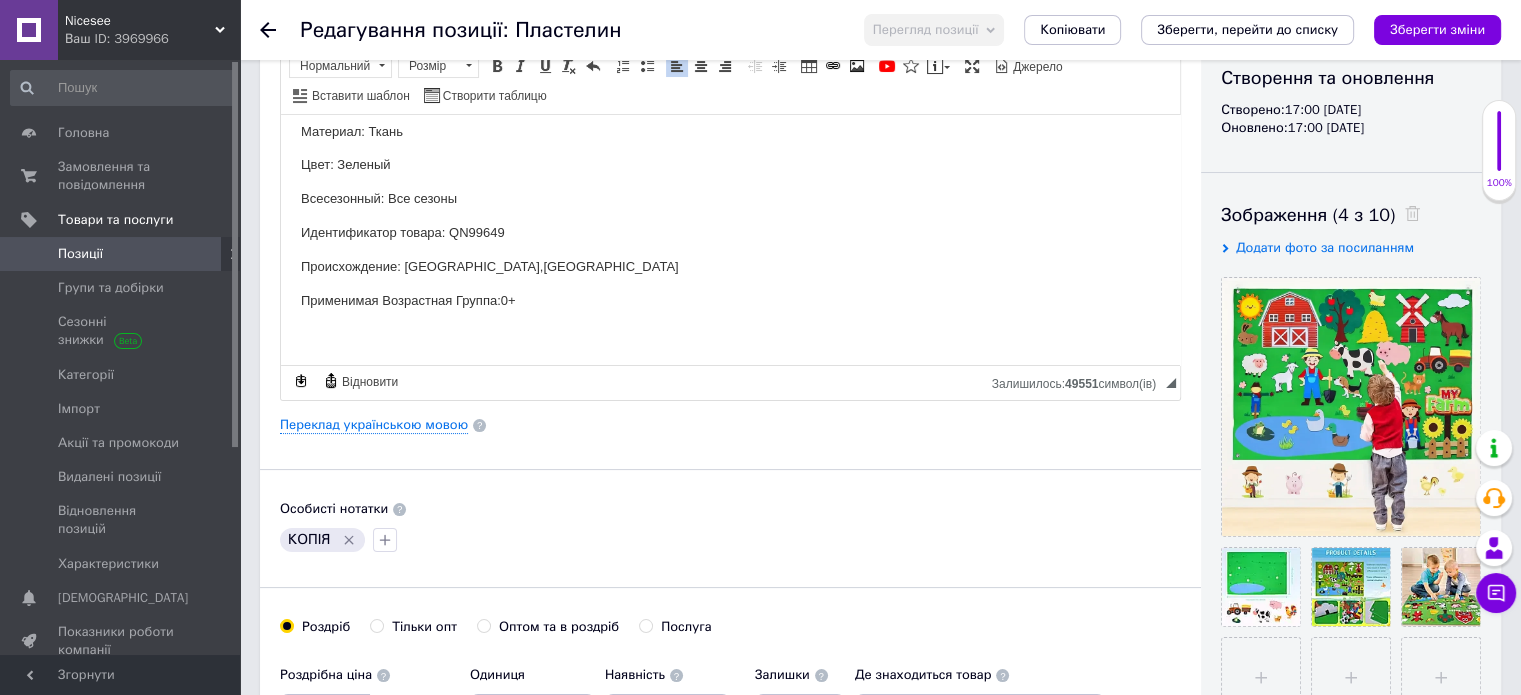 scroll, scrollTop: 100, scrollLeft: 0, axis: vertical 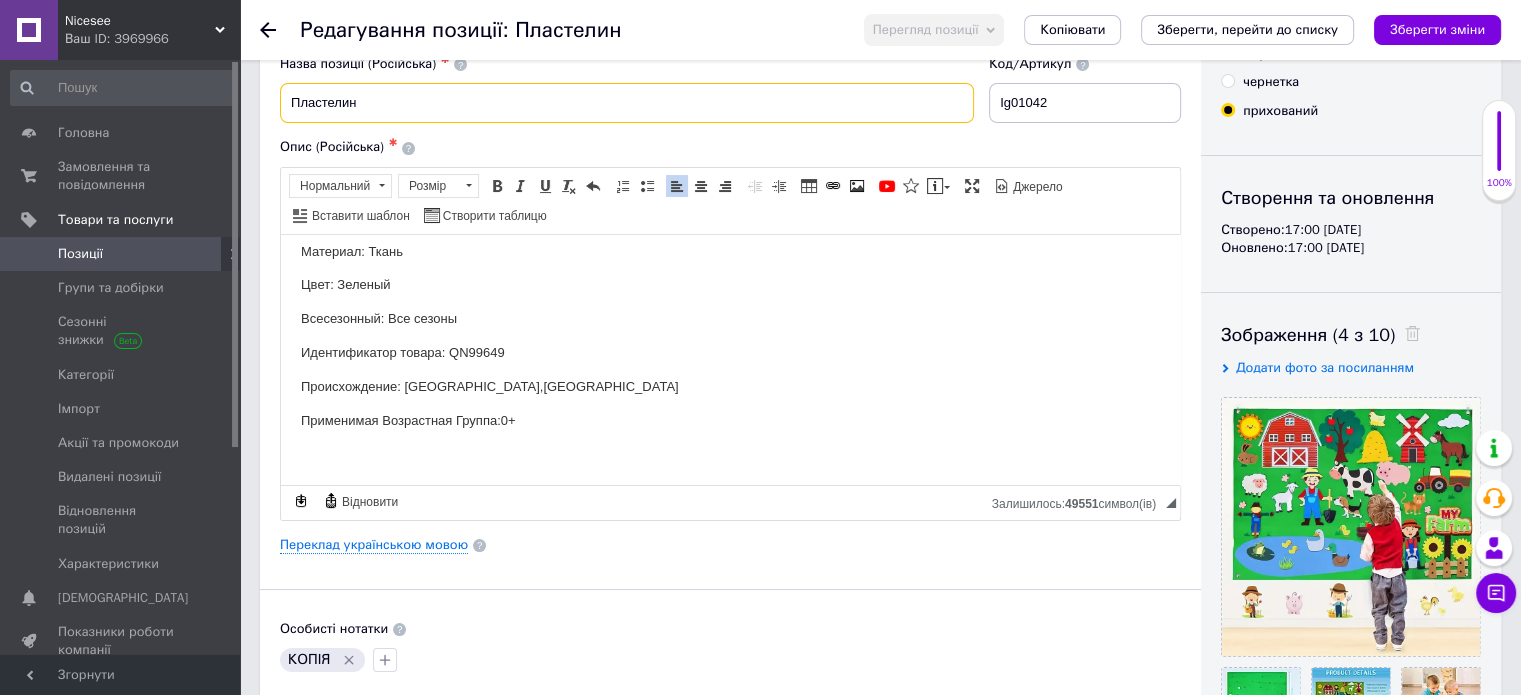 drag, startPoint x: 424, startPoint y: 103, endPoint x: 286, endPoint y: 101, distance: 138.0145 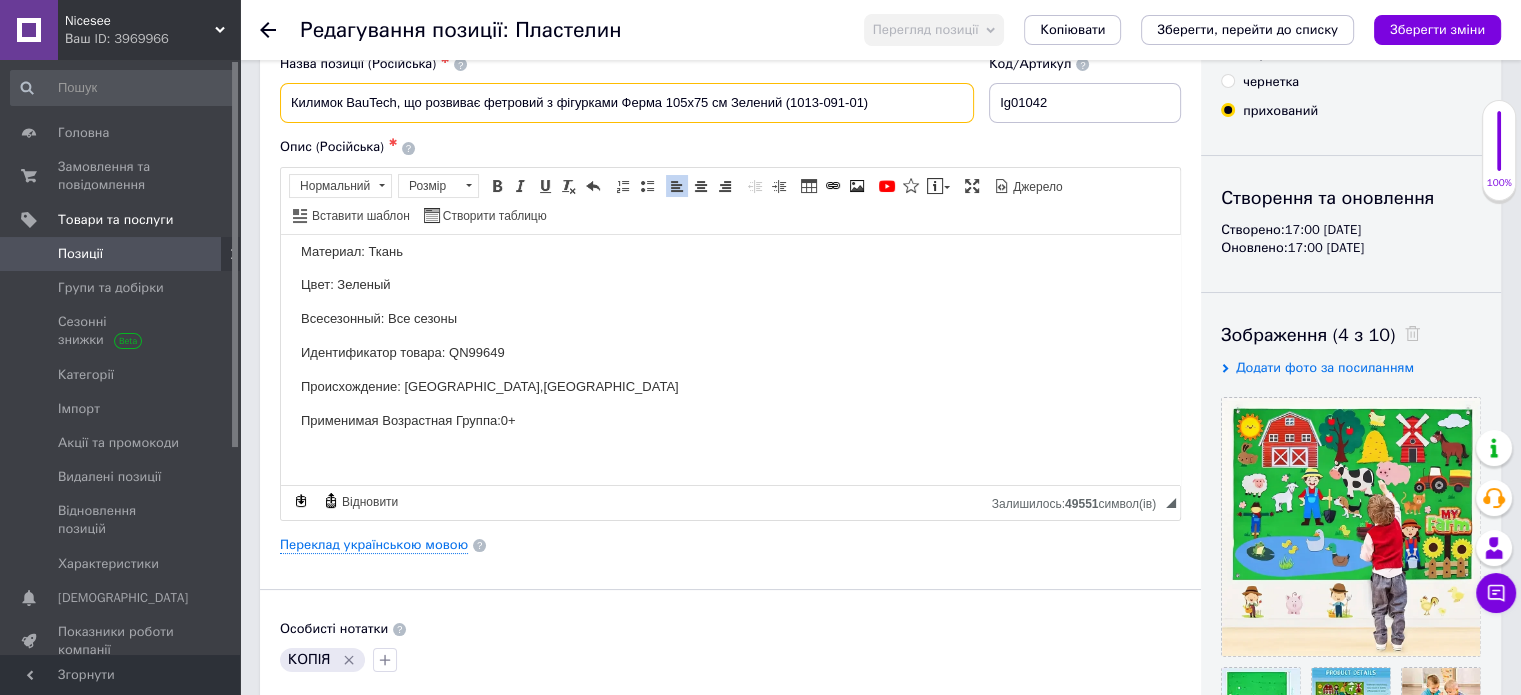 click on "Килимок BauTech, що розвиває фетровий з фігурками Ферма 105х75 см Зелений (1013-091-01)" at bounding box center (627, 103) 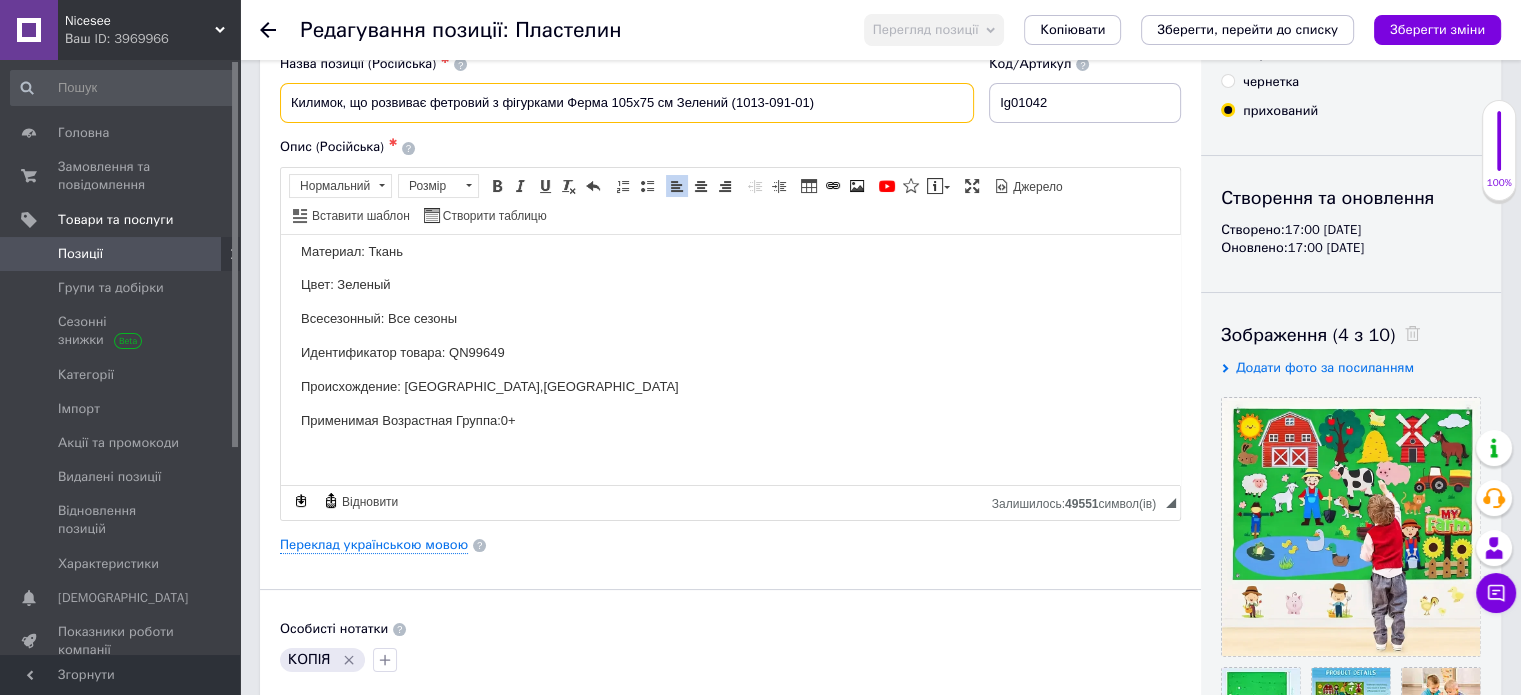 click on "Килимок, що розвиває фетровий з фігурками Ферма 105х75 см Зелений (1013-091-01)" at bounding box center (627, 103) 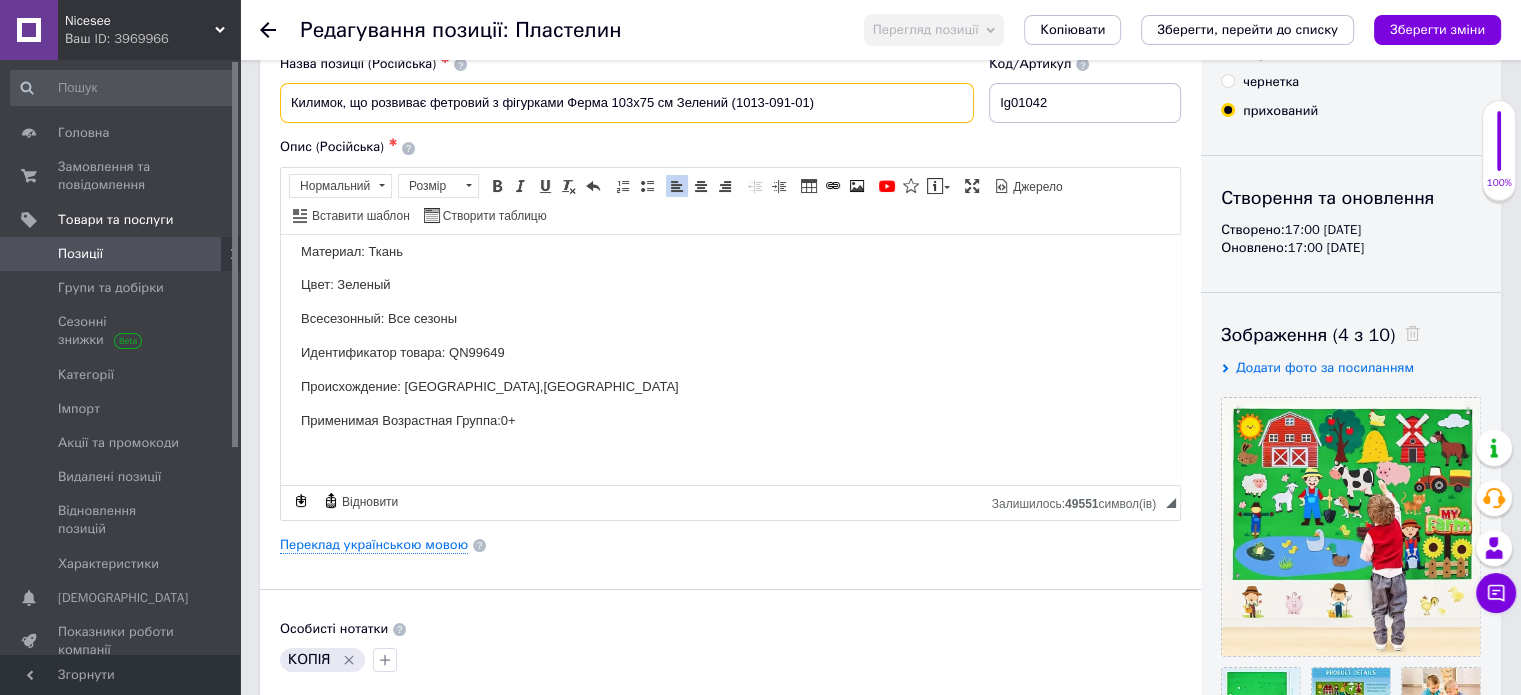 click on "Килимок, що розвиває фетровий з фігурками Ферма 103х75 см Зелений (1013-091-01)" at bounding box center [627, 103] 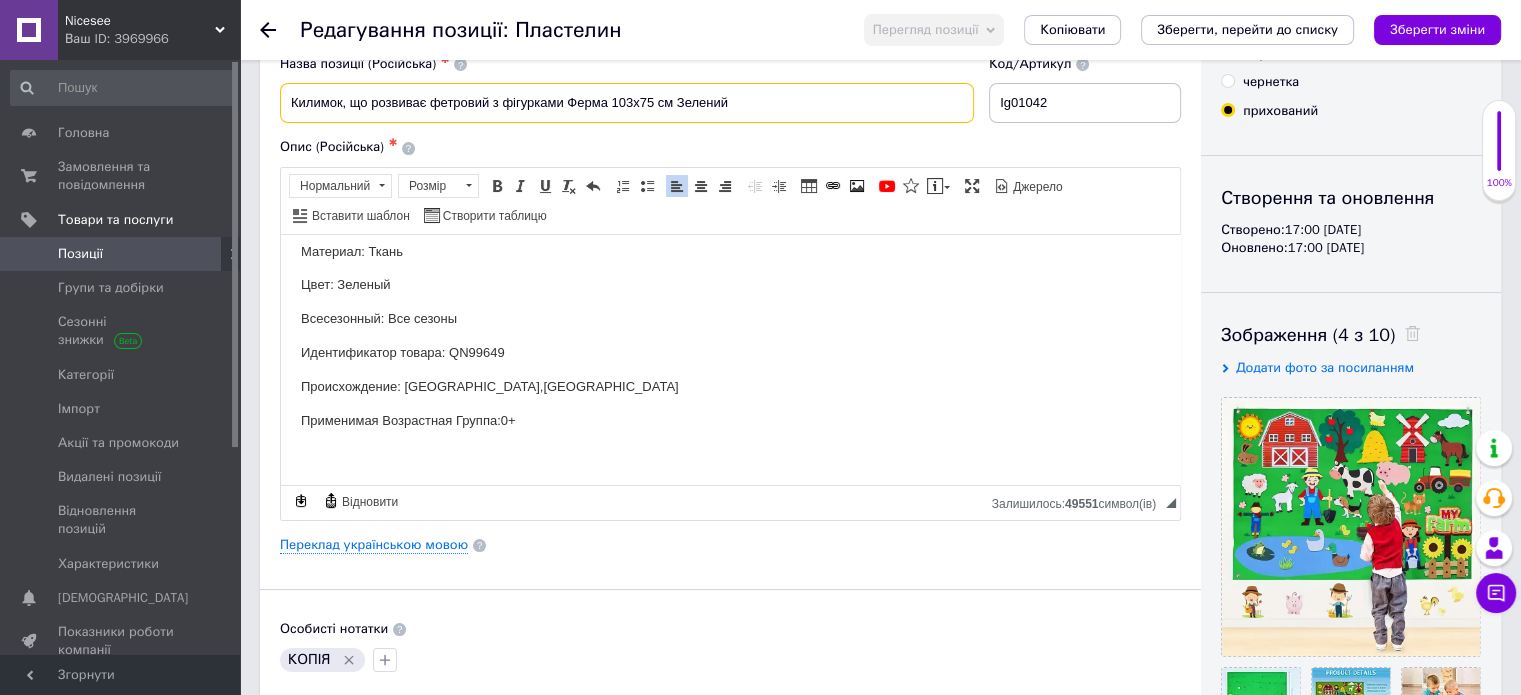 type on "Килимок, що розвиває фетровий з фігурками Ферма 103х75 см Зелений" 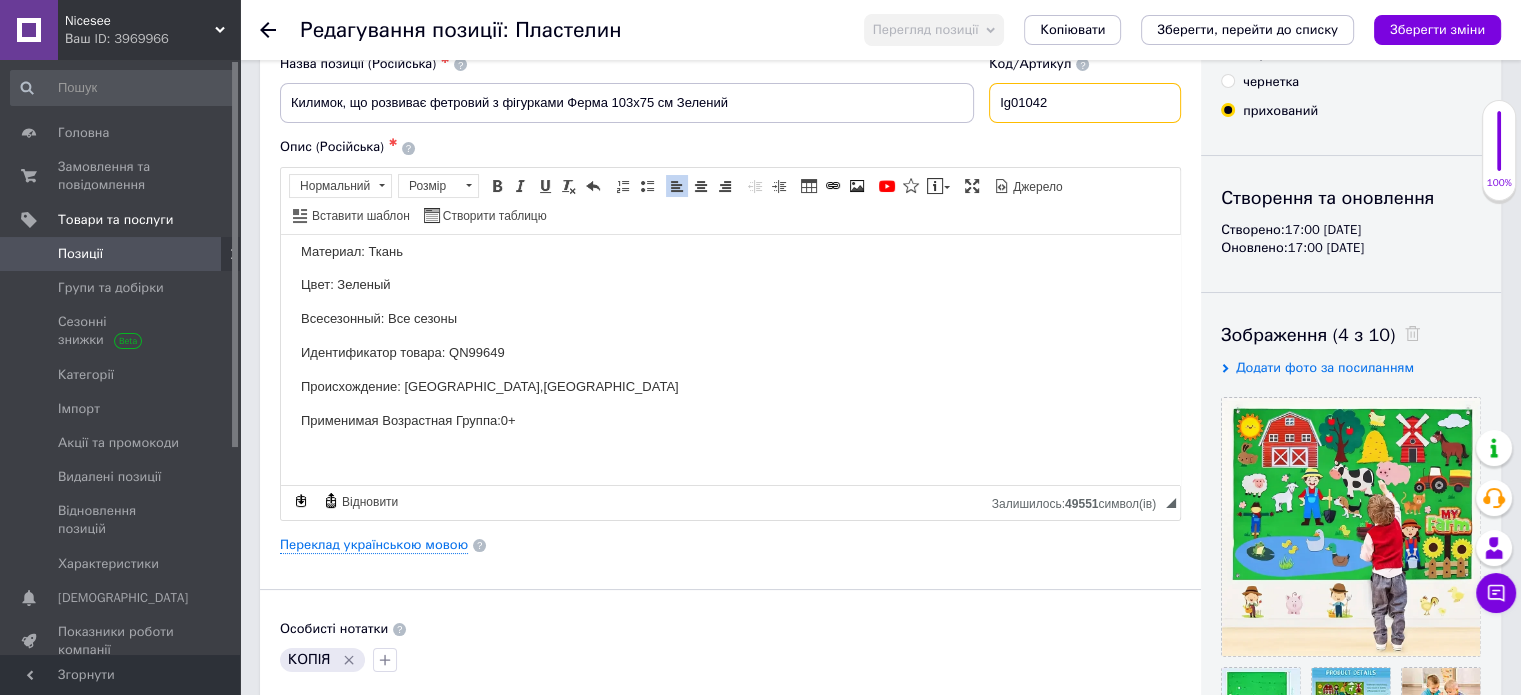 click on "Ig01042" at bounding box center [1085, 103] 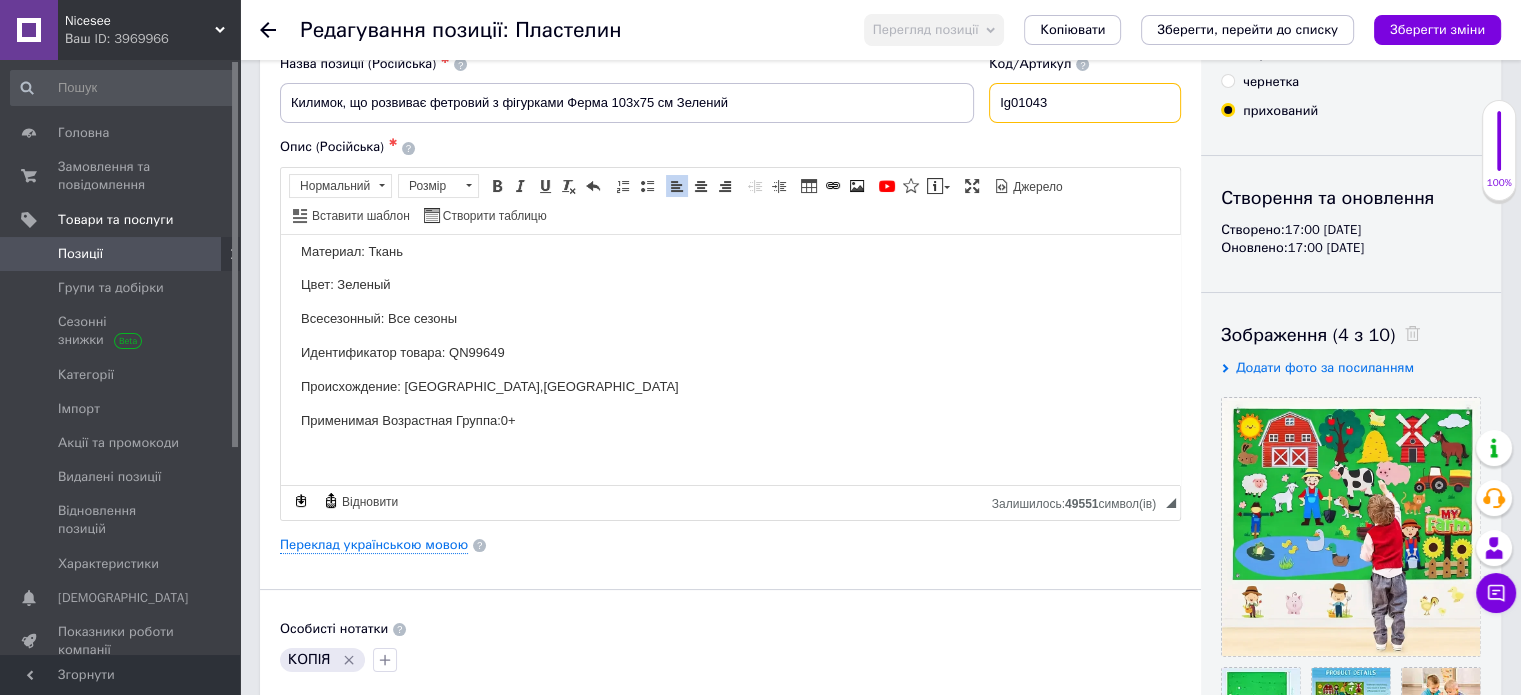 scroll, scrollTop: 300, scrollLeft: 0, axis: vertical 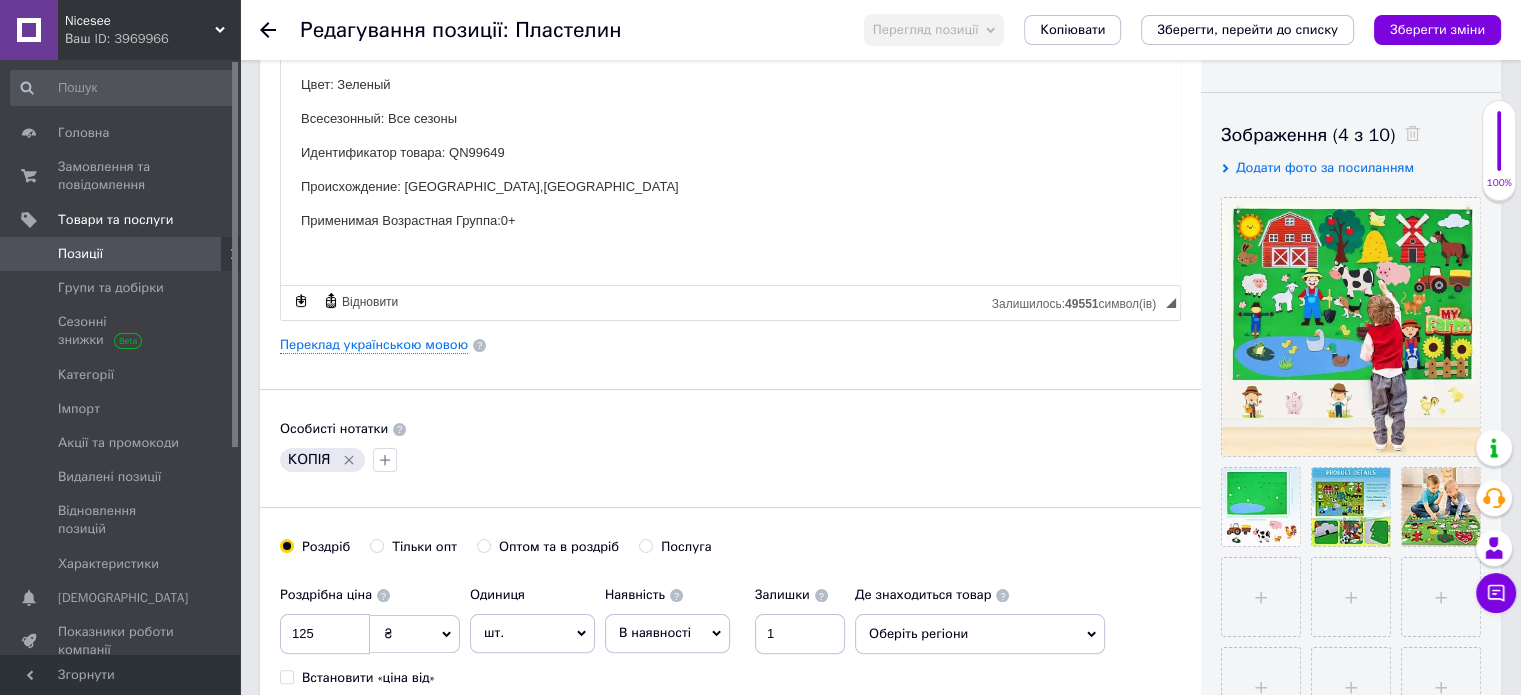 type on "Ig01043" 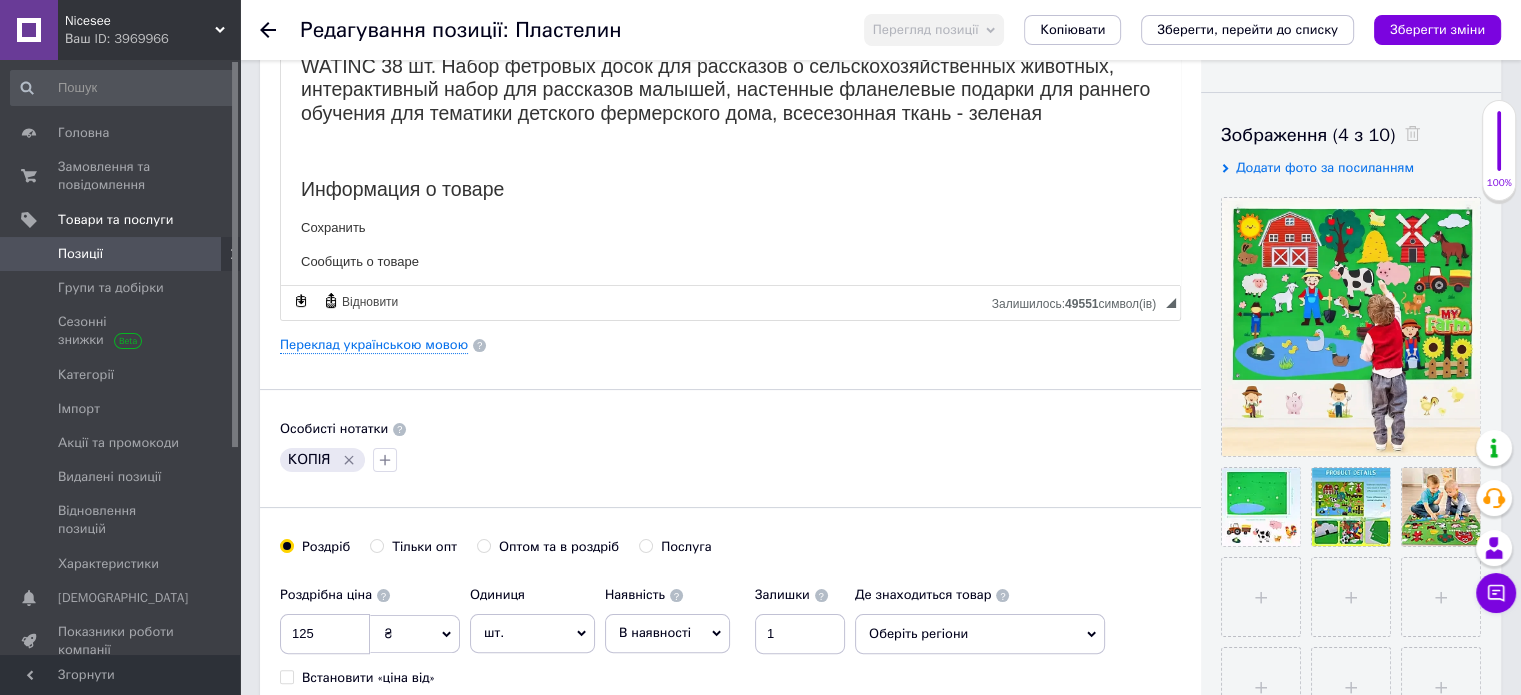scroll, scrollTop: 244, scrollLeft: 0, axis: vertical 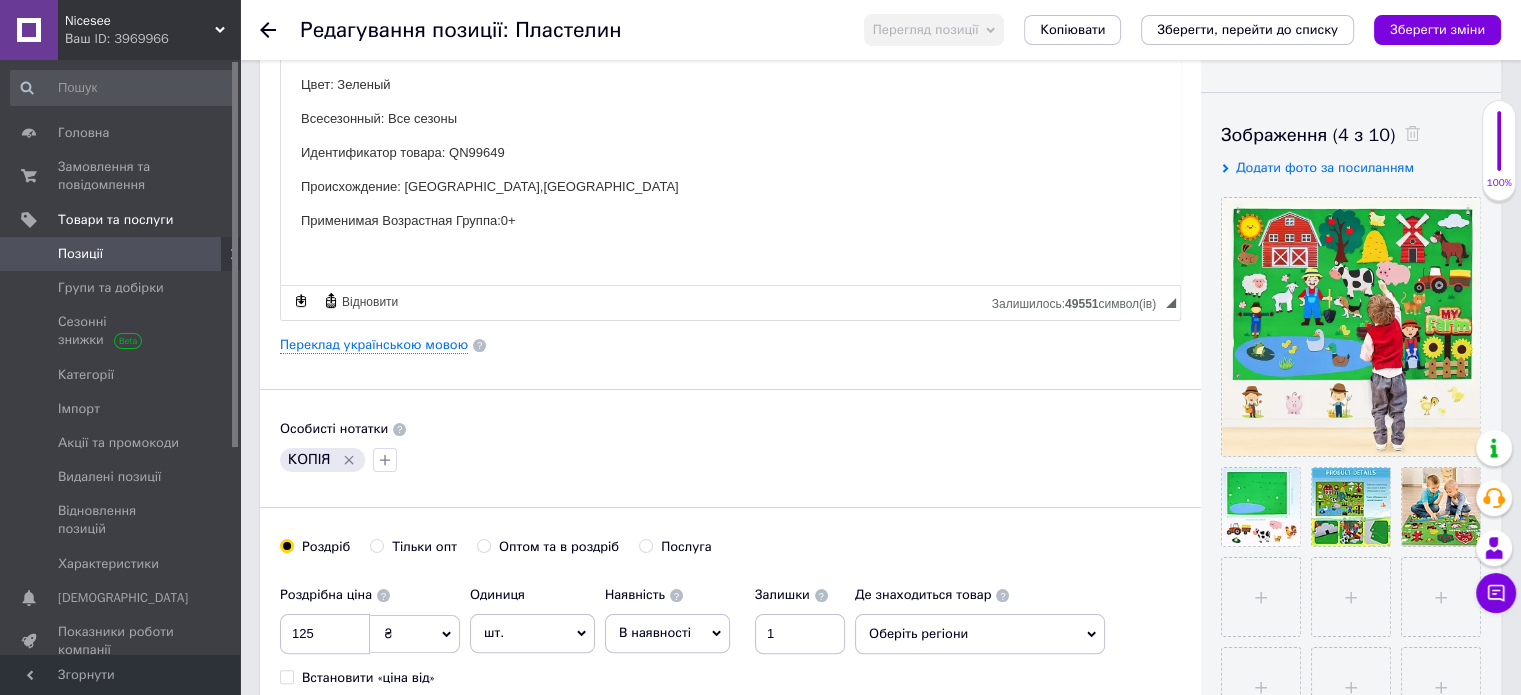 click on "Применимая Возрастная Группа:0+" at bounding box center (730, 220) 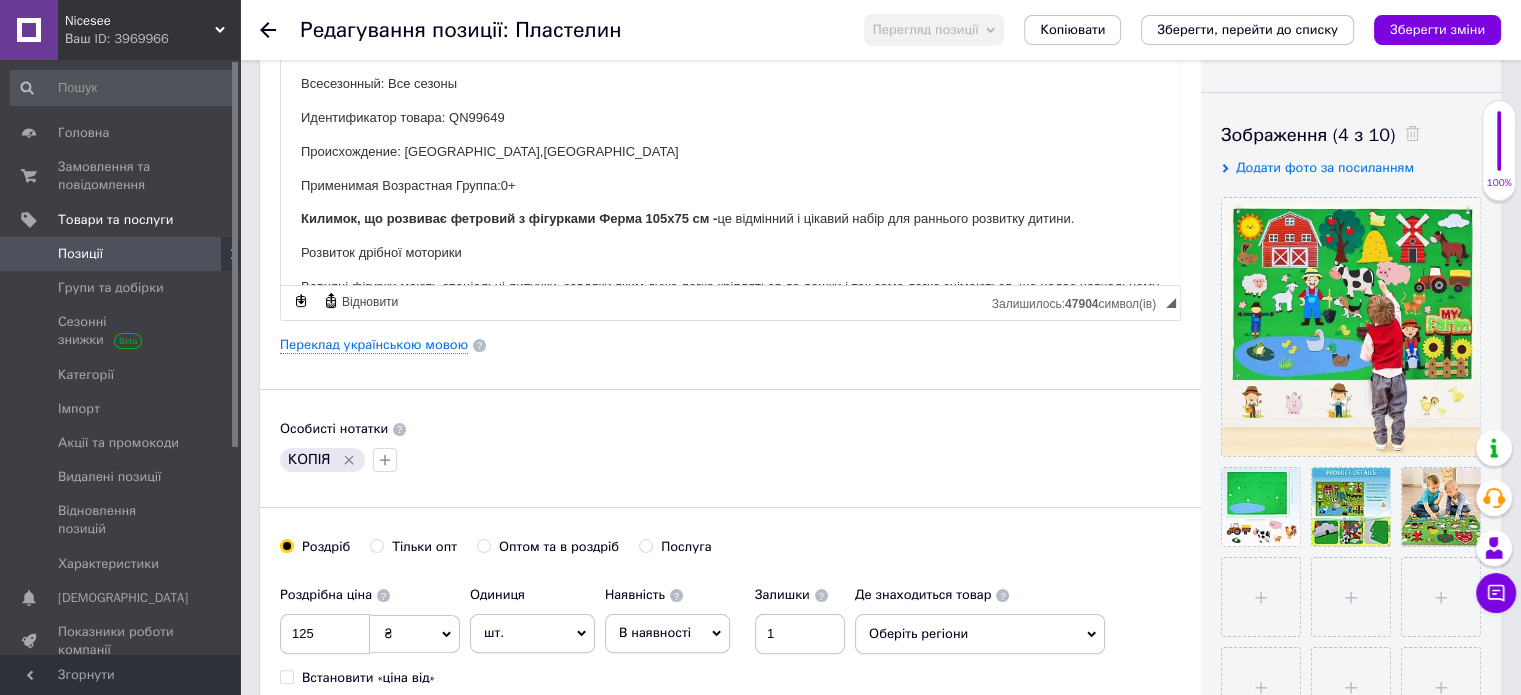 scroll, scrollTop: 313, scrollLeft: 0, axis: vertical 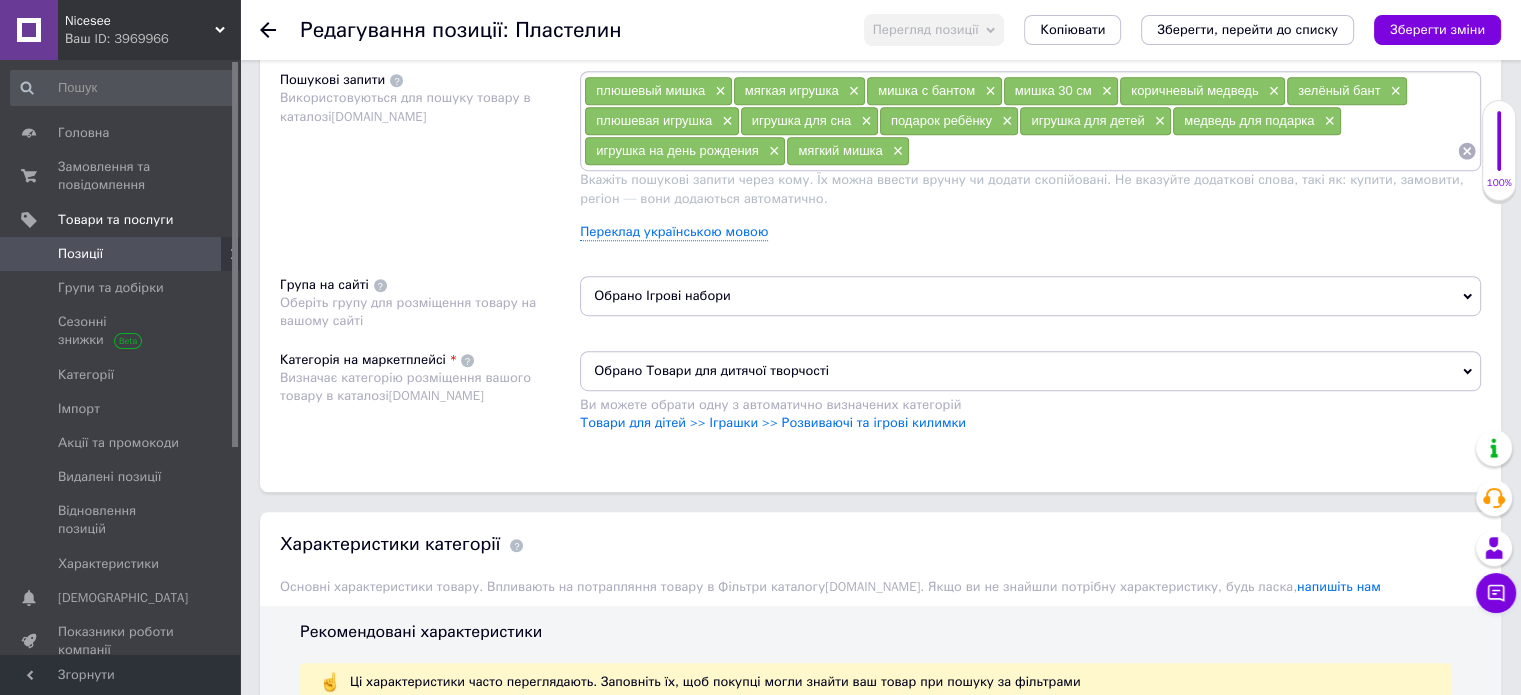 click on "Обрано Товари для дитячої творчості" at bounding box center (1030, 371) 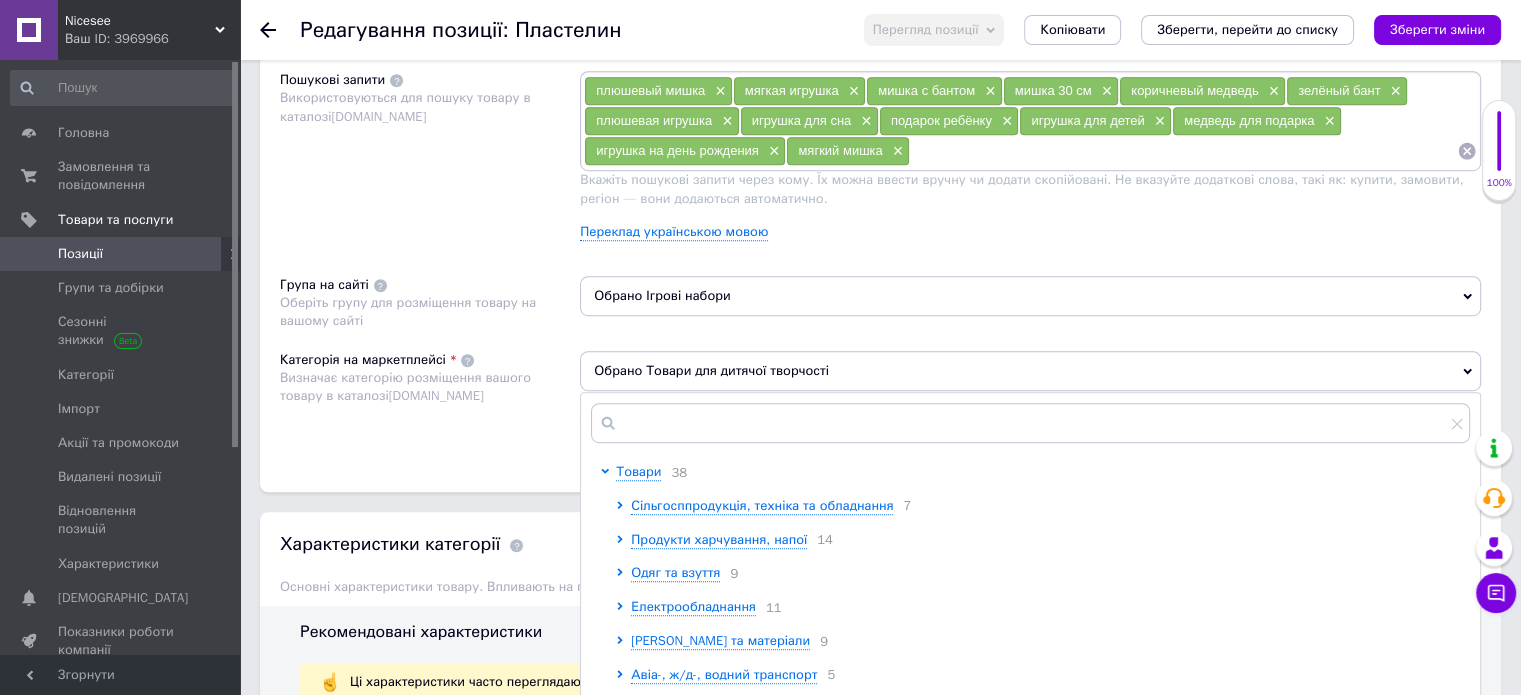 click on "Обрано Ігрові набори" at bounding box center [1030, 296] 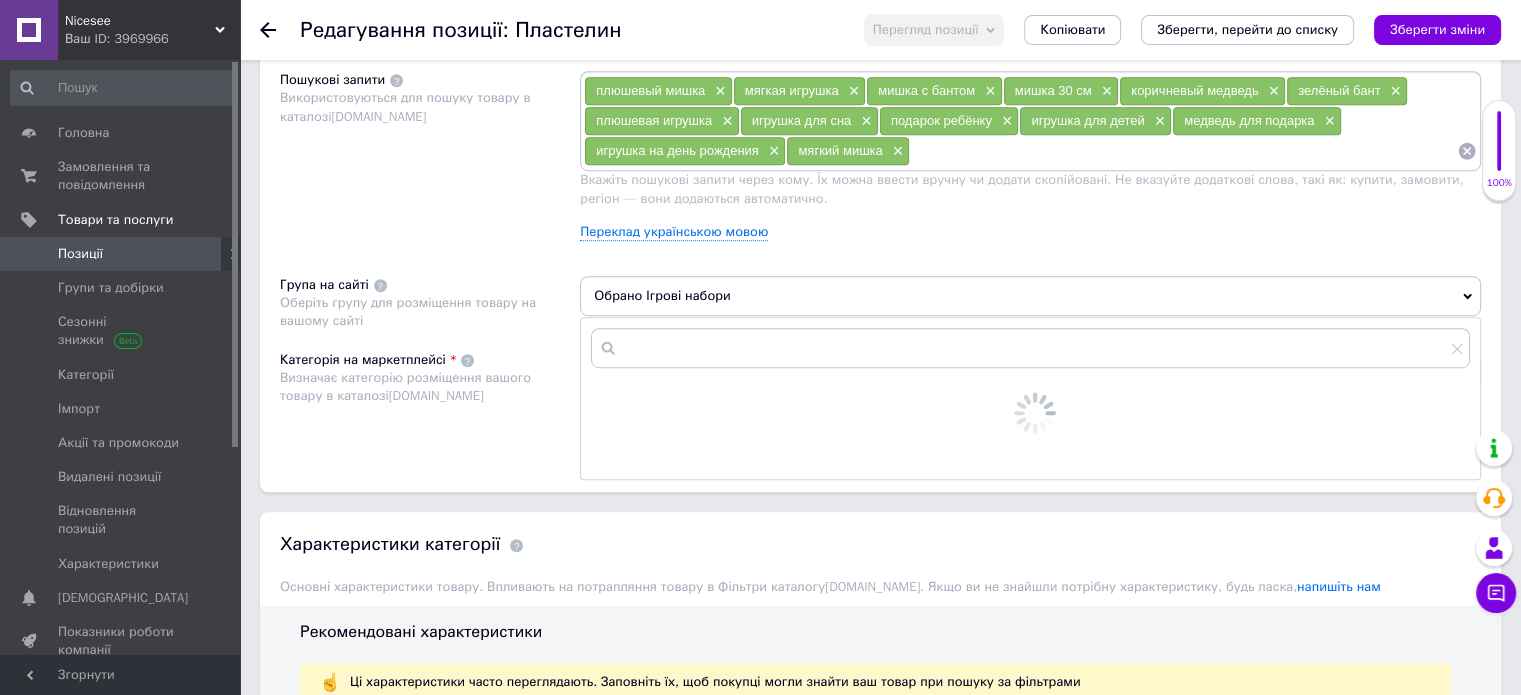 click on "Обрано Ігрові набори" at bounding box center (1030, 296) 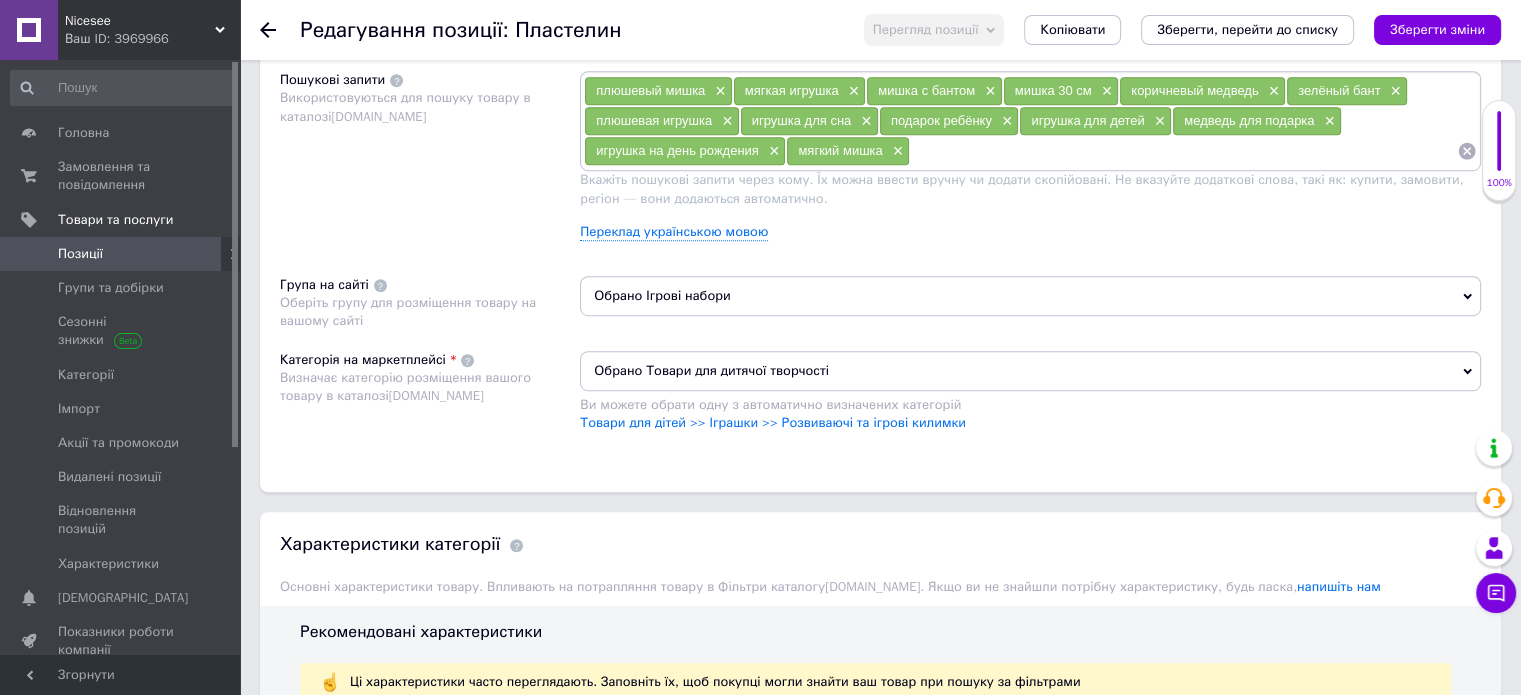 click on "Обрано Ігрові набори" at bounding box center (1030, 296) 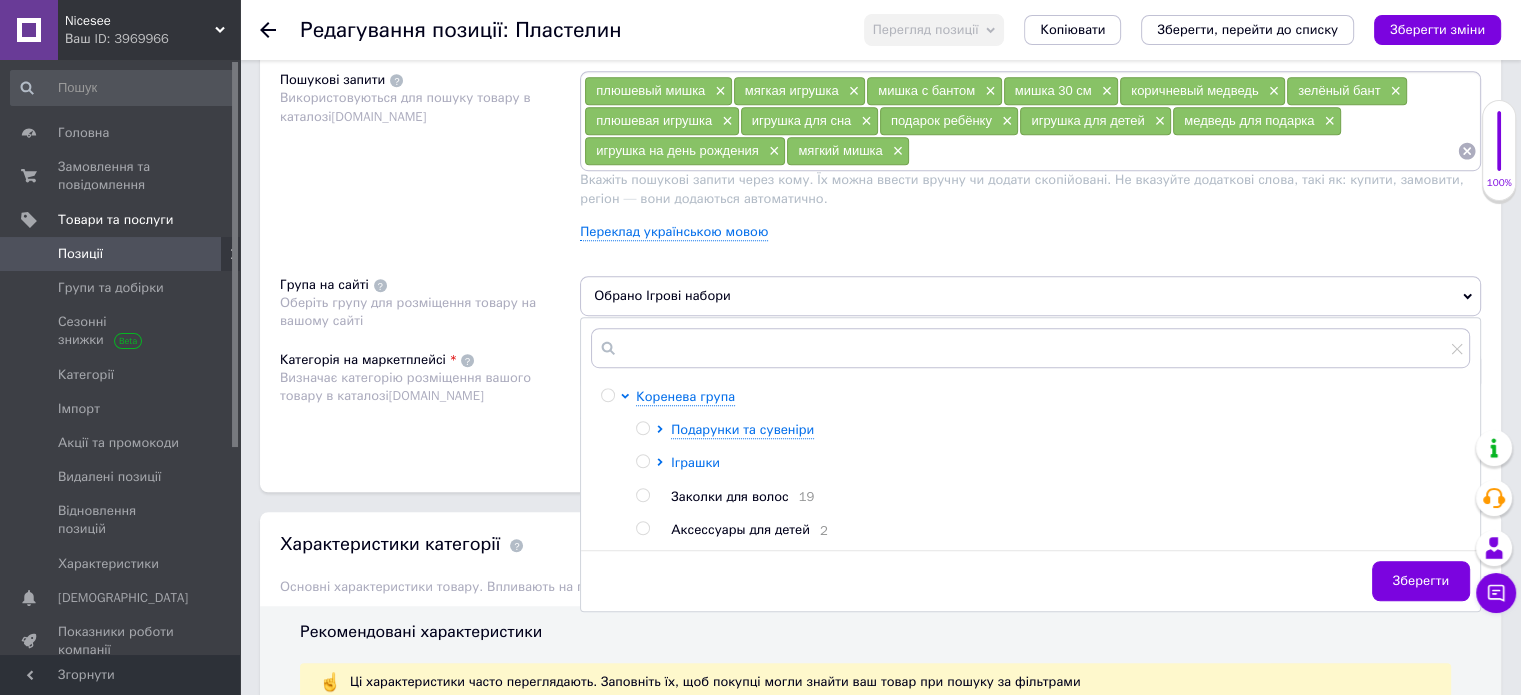 click on "Іграшки" at bounding box center [695, 462] 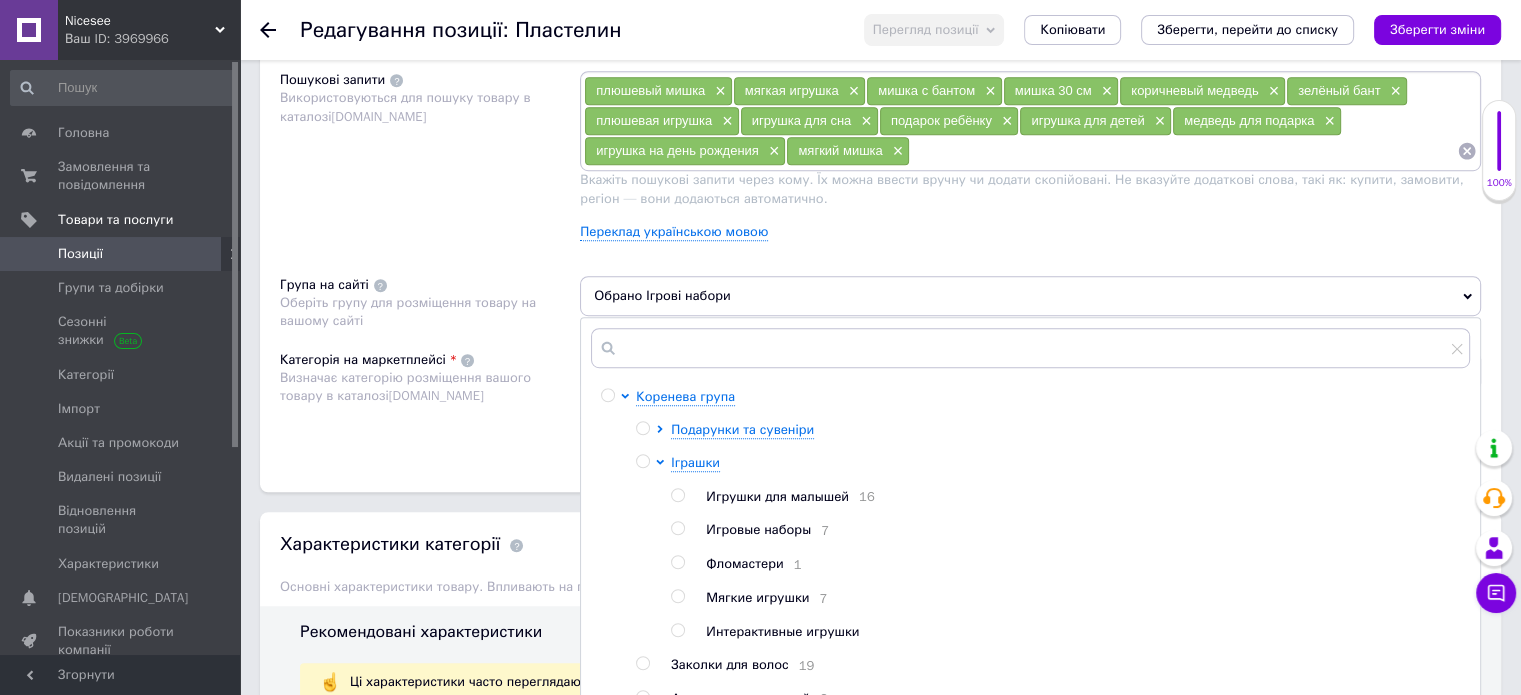 click at bounding box center [677, 630] 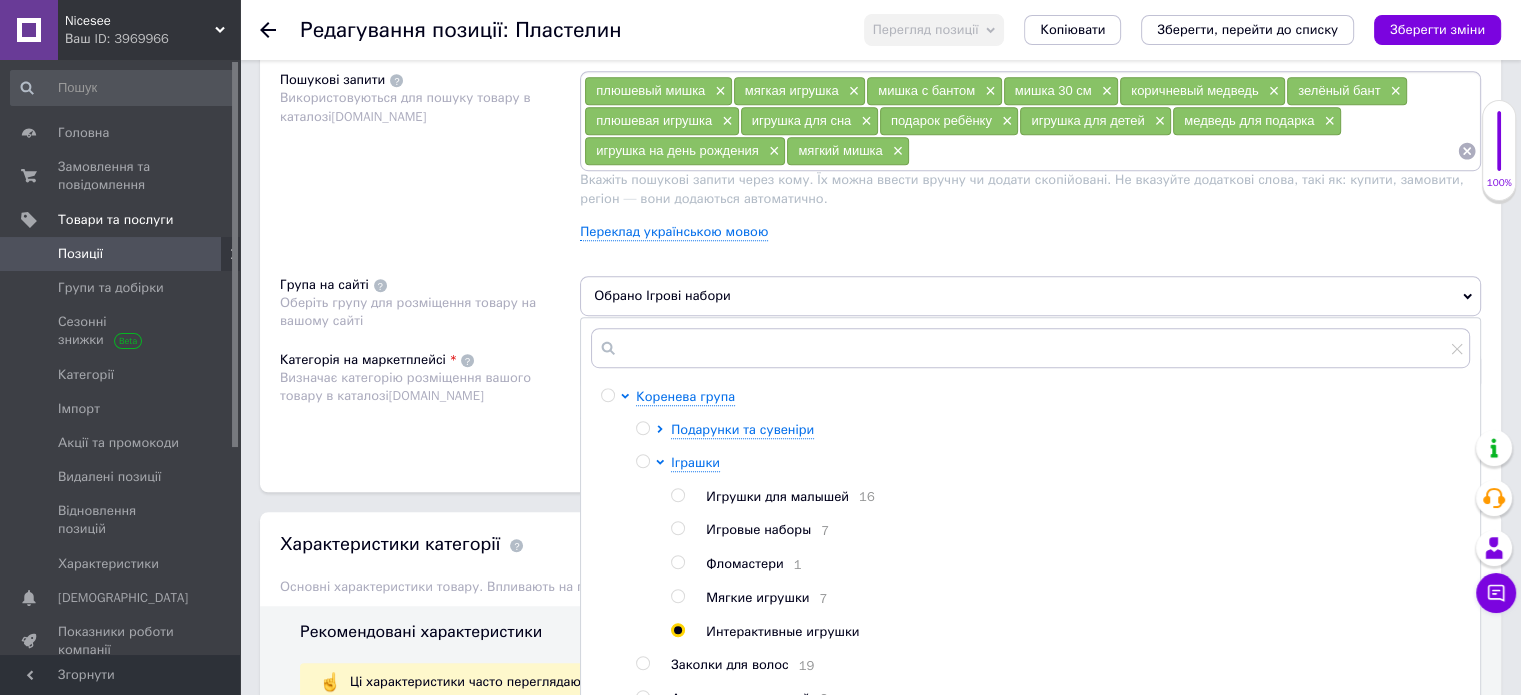 radio on "true" 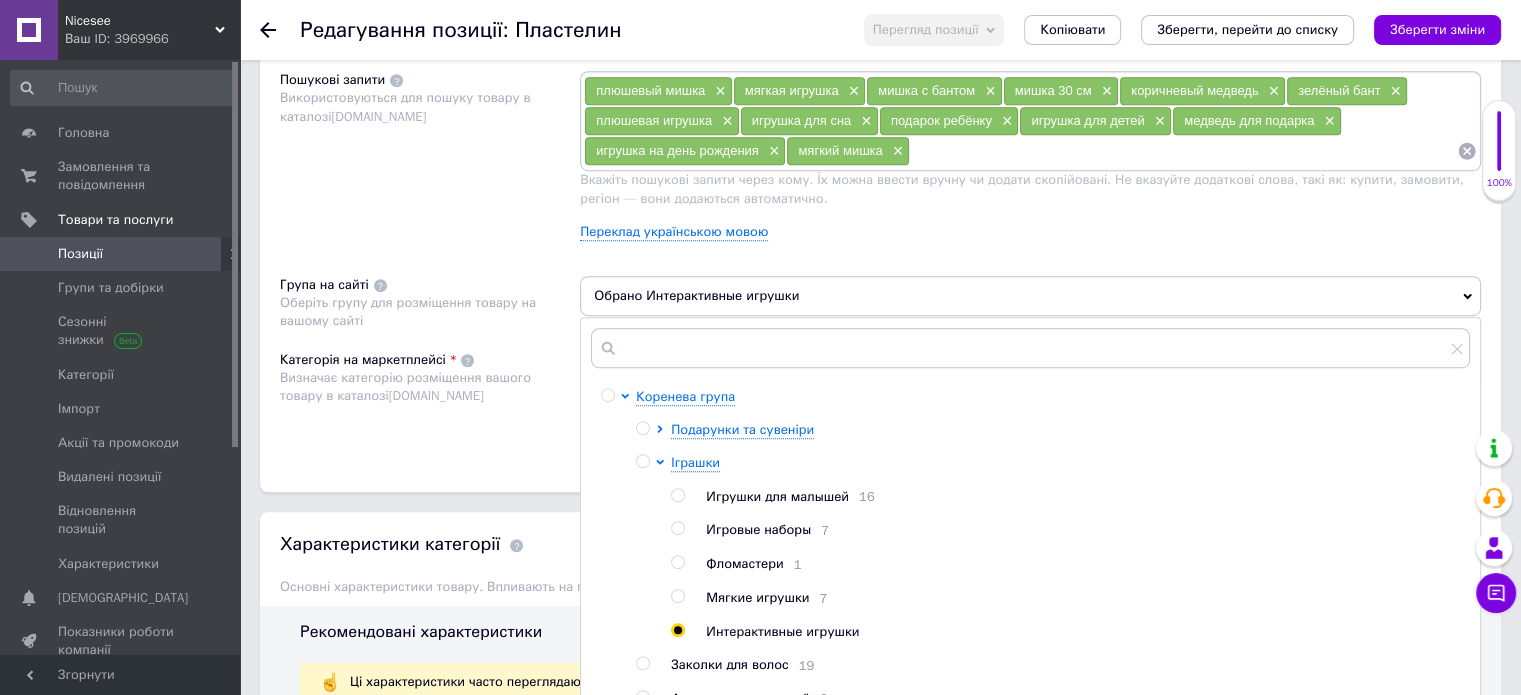 click on "плюшевый мишка × мягкая игрушка × мишка с бантом × мишка 30 см × коричневый медведь × зелёный бант × плюшевая игрушка × игрушка для сна × подарок ребёнку × игрушка для детей × медведь для подарка × игрушка на день рождения × мягкий мишка × Вкажіть пошукові запити через кому. Їх можна ввести вручну чи додати скопійовані. Не вказуйте додаткові слова, такі як: купити, замовити, регіон — вони додаються автоматично. Переклад українською мовою" at bounding box center [1030, 163] 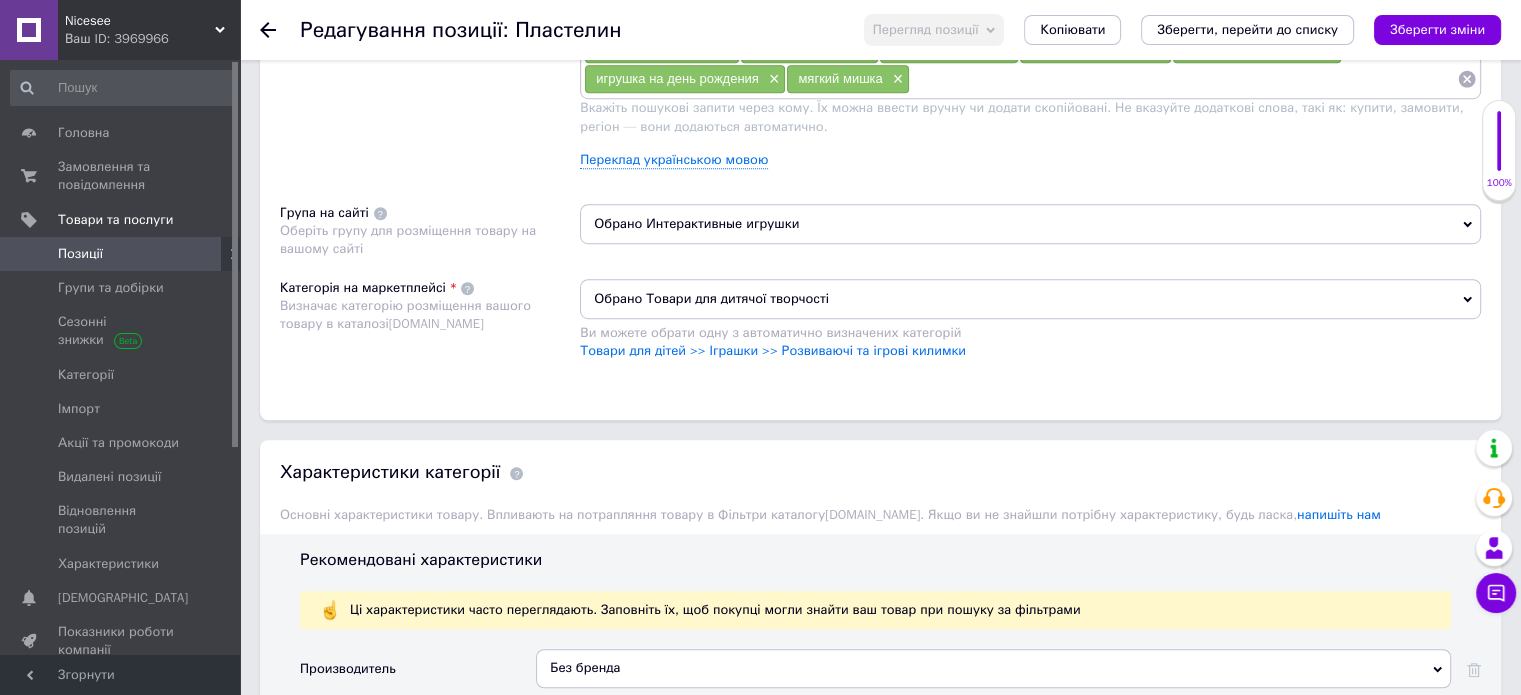 scroll, scrollTop: 1300, scrollLeft: 0, axis: vertical 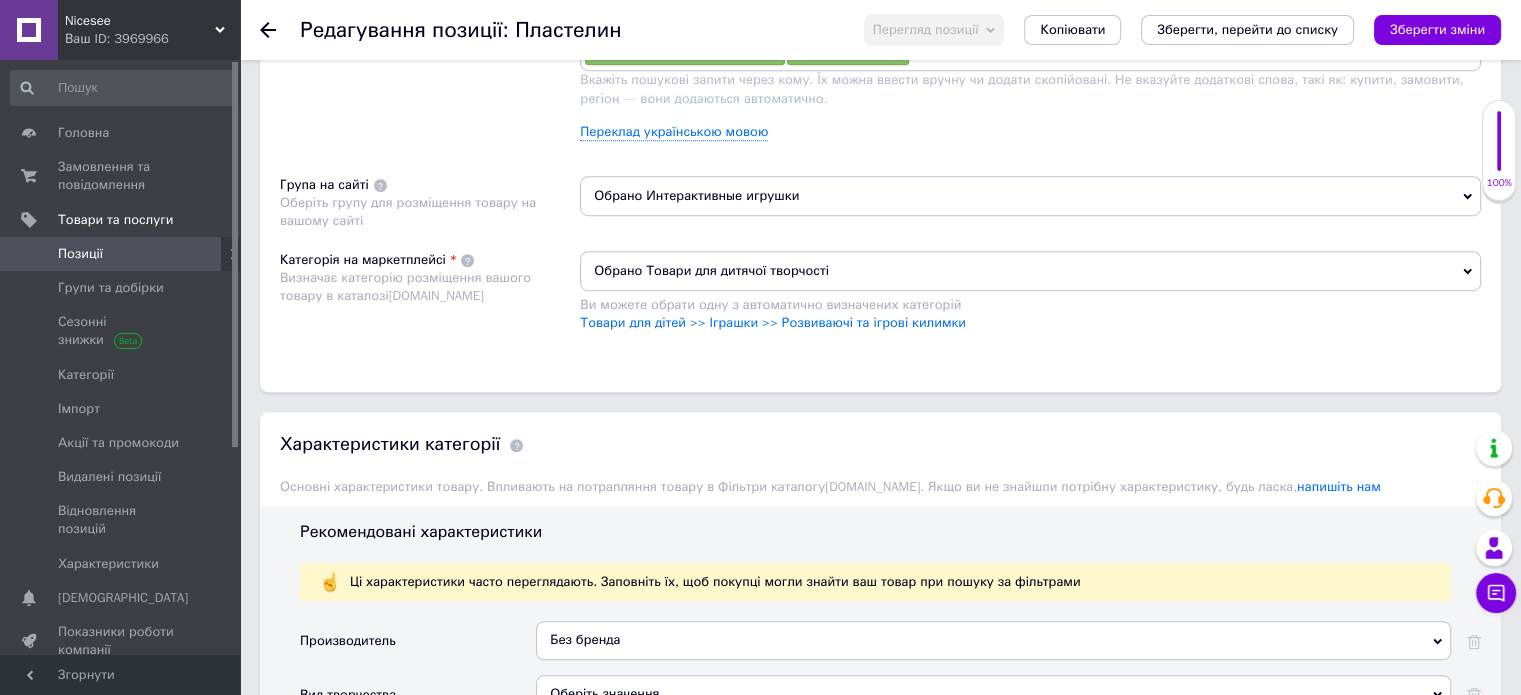 click on "Обрано Товари для дитячої творчості" at bounding box center (1030, 271) 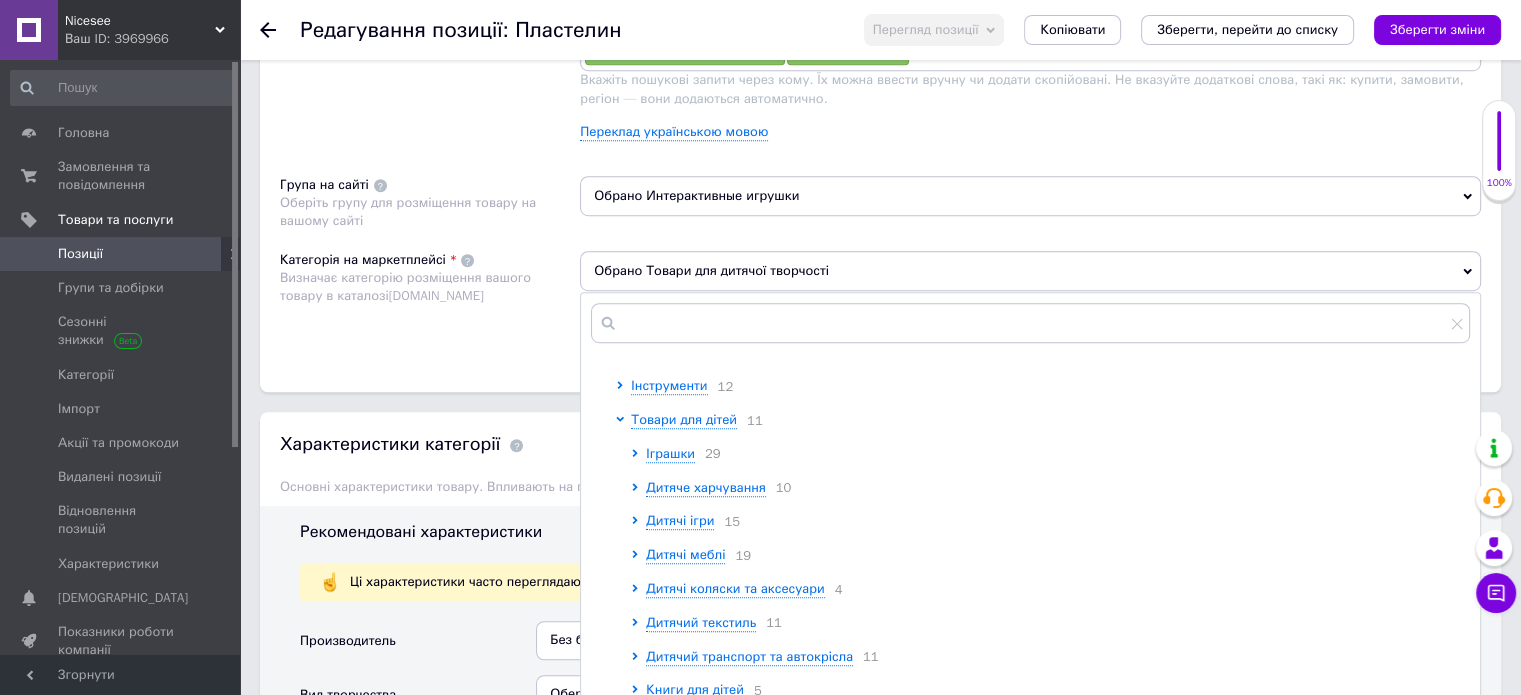 scroll, scrollTop: 1200, scrollLeft: 0, axis: vertical 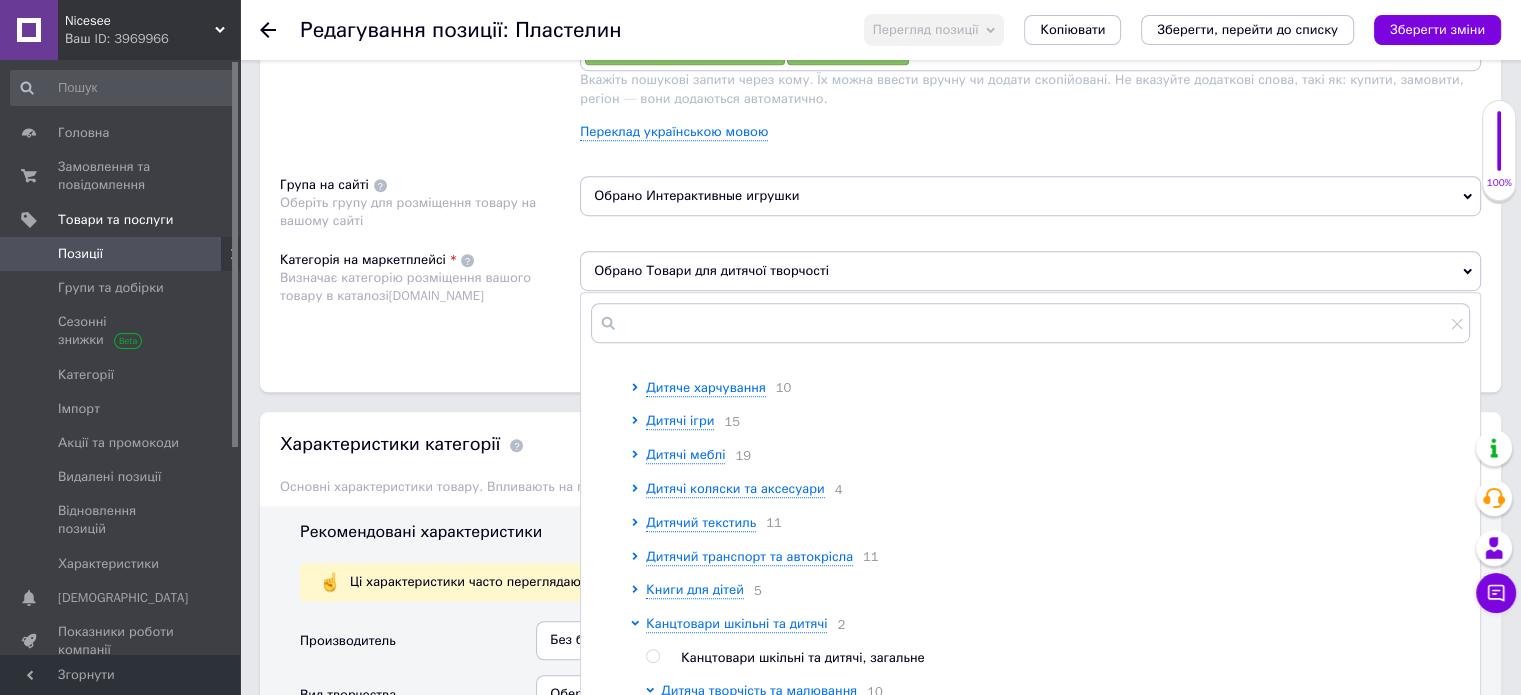 click on "Іграшки" at bounding box center [670, 353] 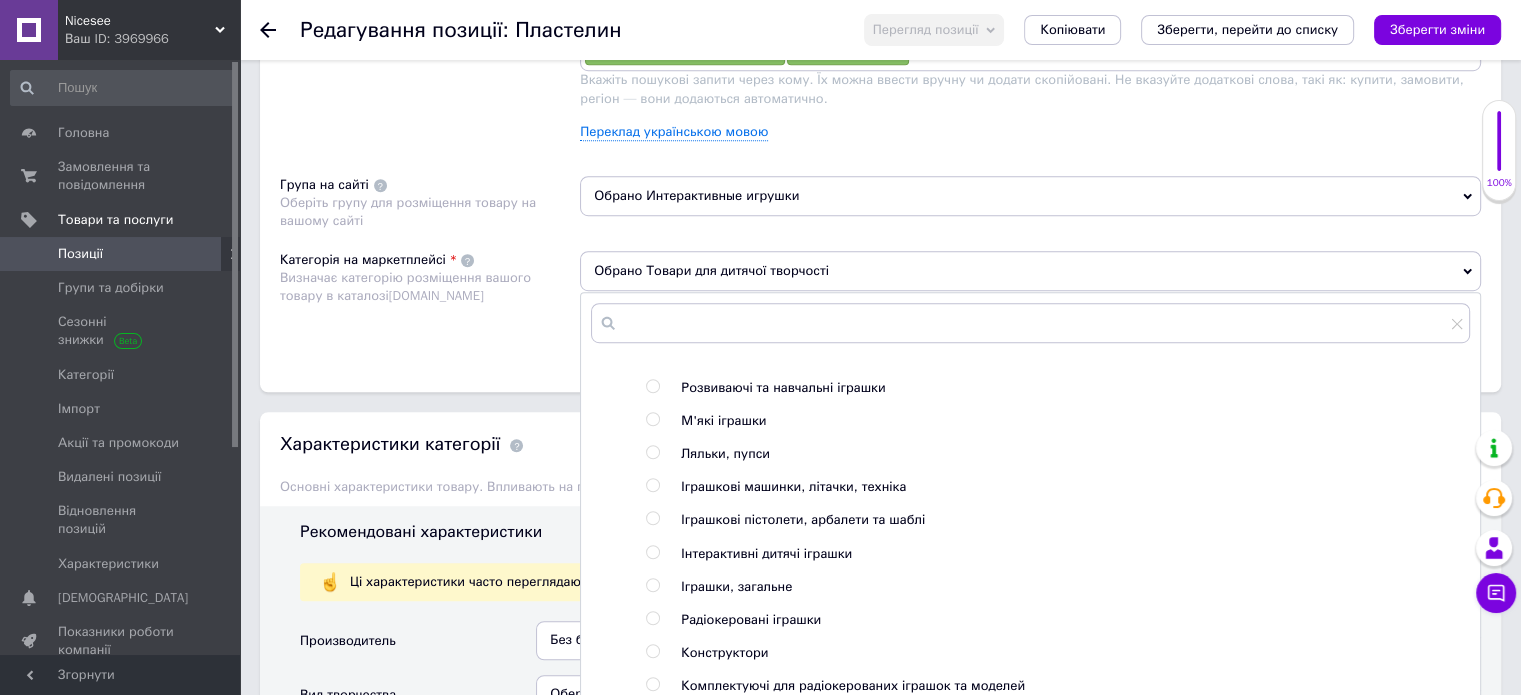 click at bounding box center (652, 552) 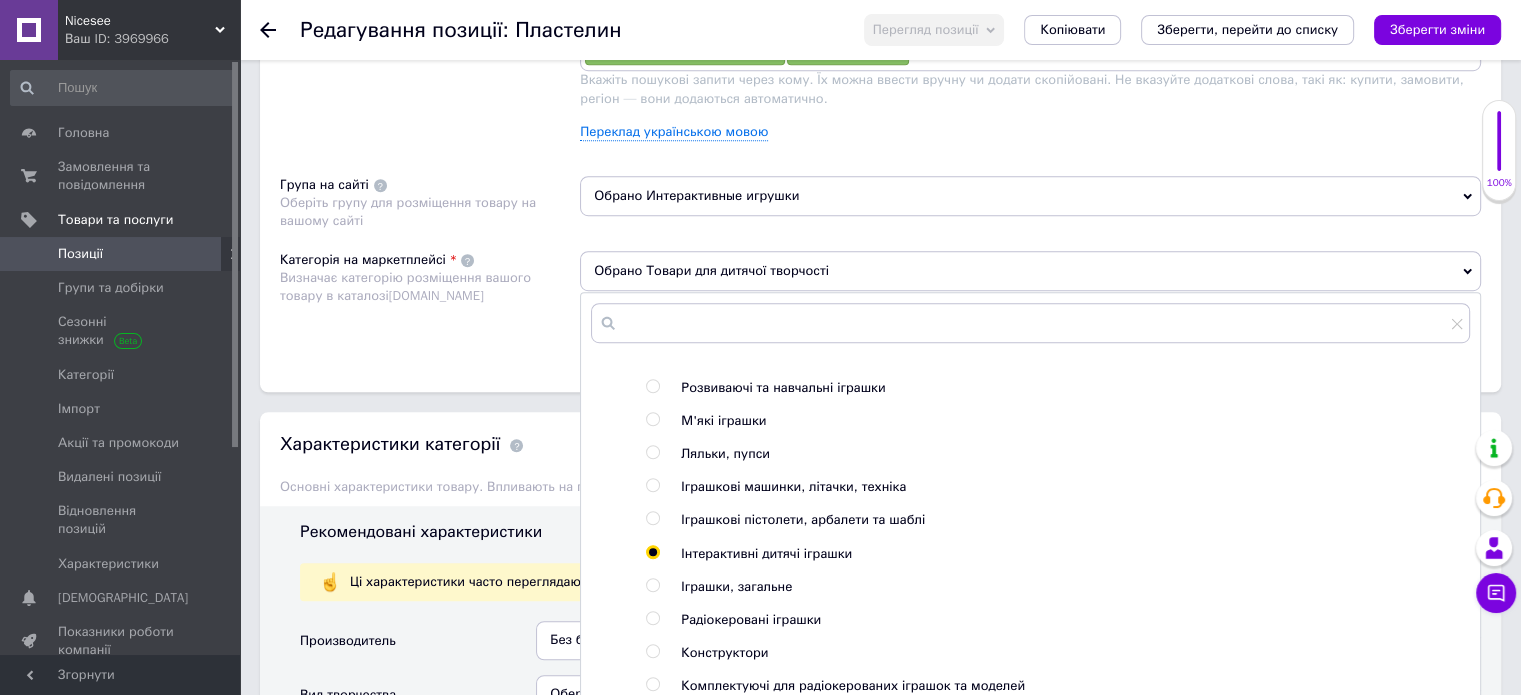 radio on "true" 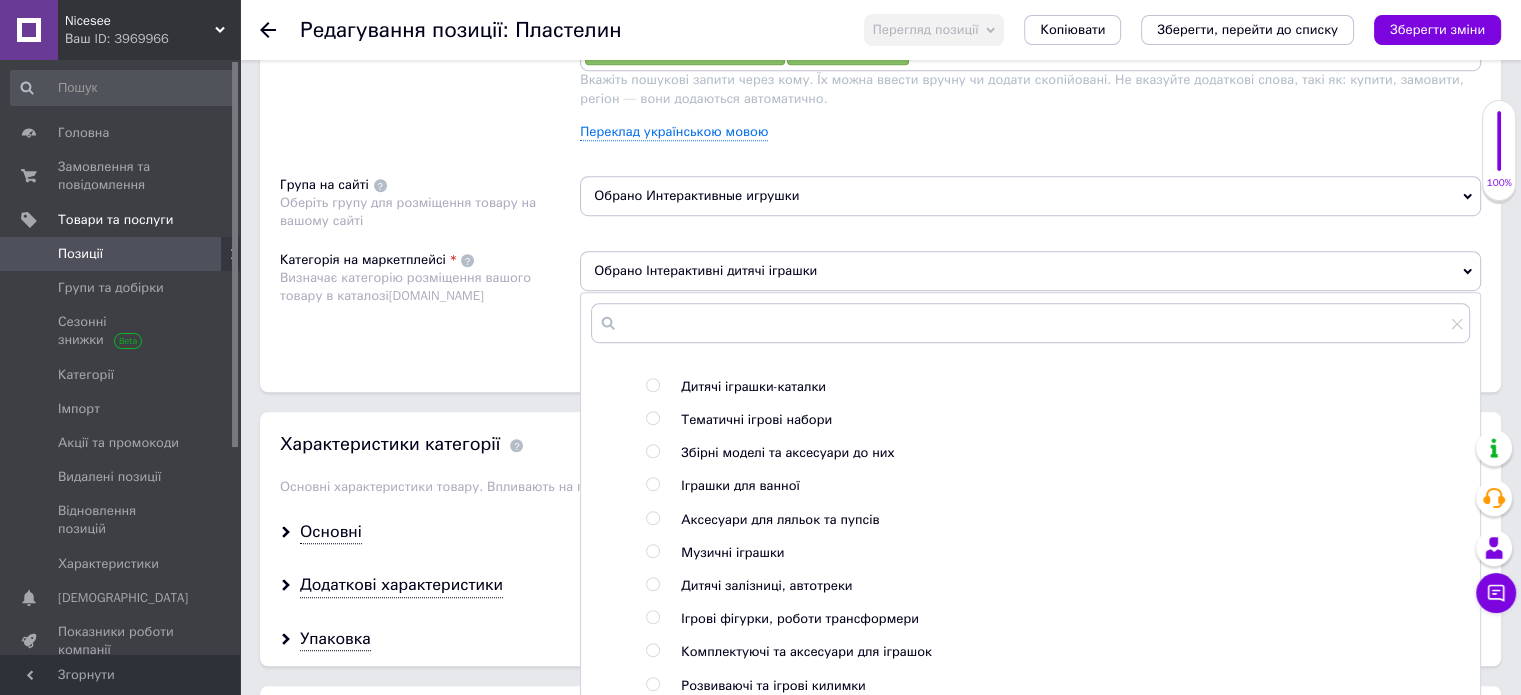 scroll, scrollTop: 1600, scrollLeft: 0, axis: vertical 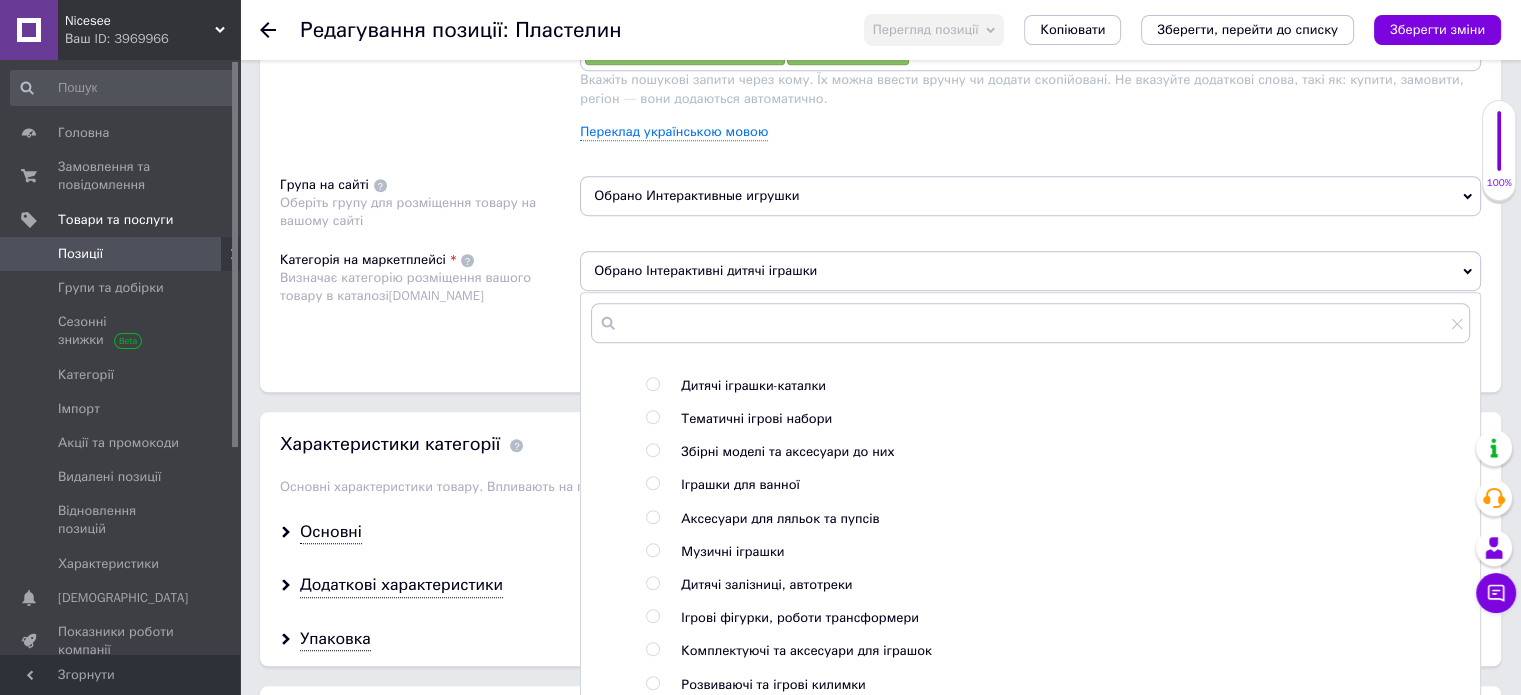 click on "Розміщення Пошукові запити Використовуються для пошуку товару в каталозі  [DOMAIN_NAME] плюшевый мишка × мягкая игрушка × мишка с бантом × мишка 30 см × коричневый медведь × зелёный бант × плюшевая игрушка × игрушка для сна × подарок ребёнку × игрушка для детей × медведь для подарка × игрушка на день рождения × мягкий мишка × Вкажіть пошукові запити через кому. Їх можна ввести вручну чи додати скопійовані. Не вказуйте додаткові слова, такі як: купити, замовити, регіон — вони додаються автоматично. Переклад українською мовою Група на сайті Категорія на маркетплейсі" at bounding box center (880, 154) 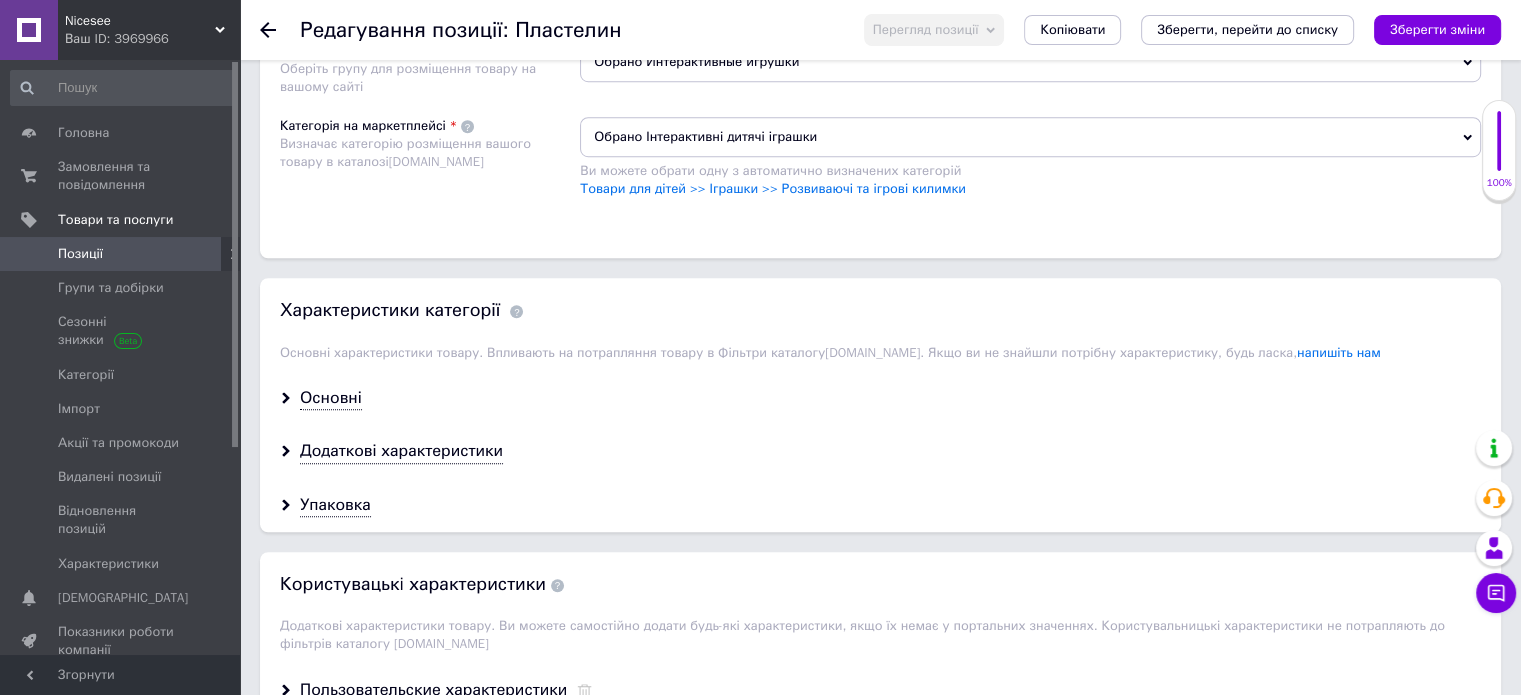 scroll, scrollTop: 1400, scrollLeft: 0, axis: vertical 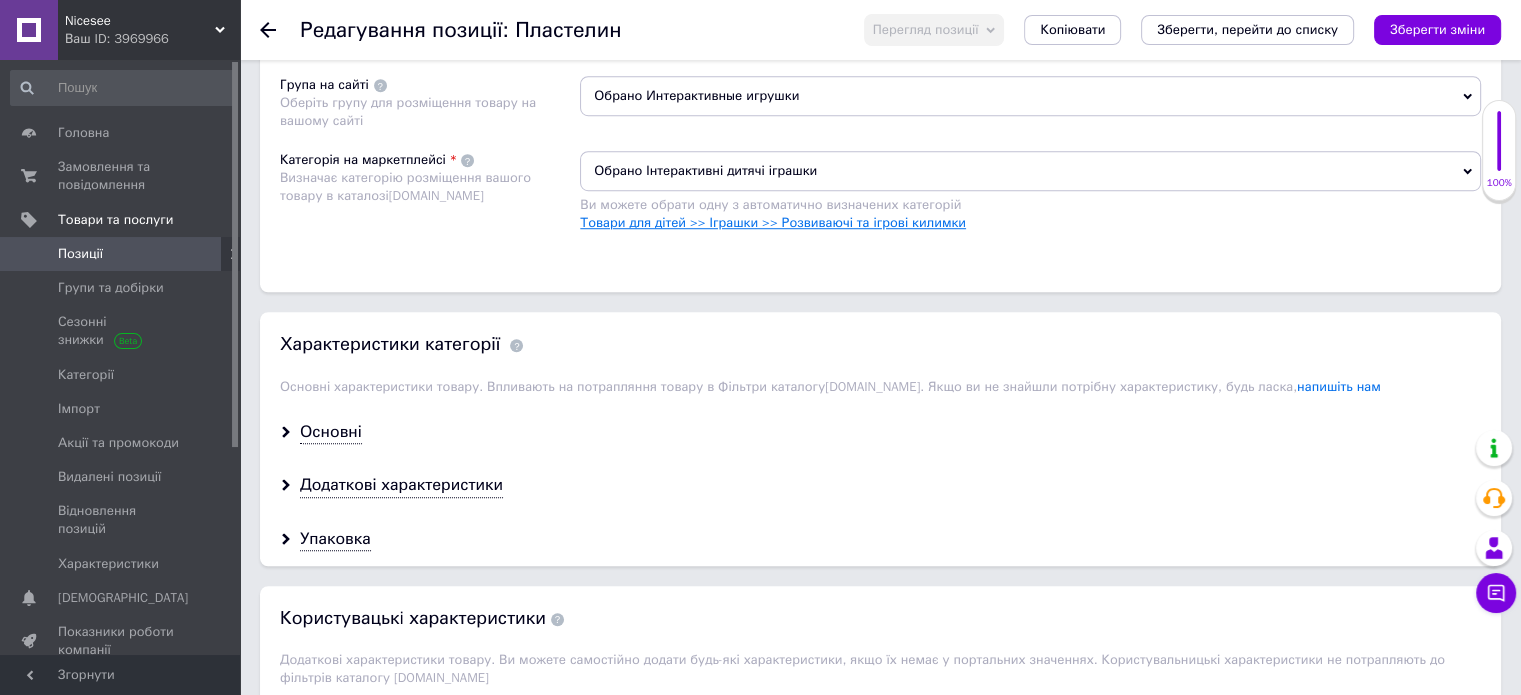 click on "Товари для дітей >> Іграшки >> Розвиваючі та ігрові килимки" at bounding box center (773, 222) 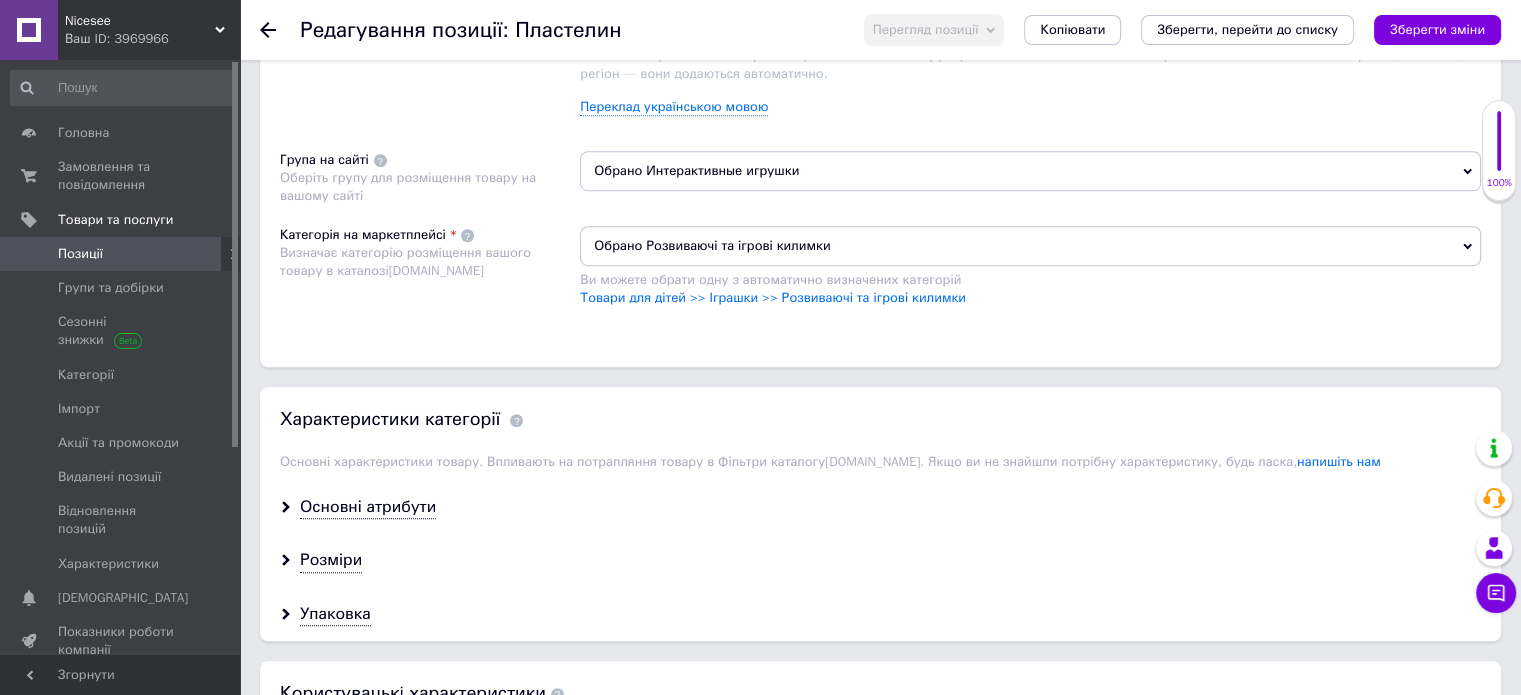 scroll, scrollTop: 1500, scrollLeft: 0, axis: vertical 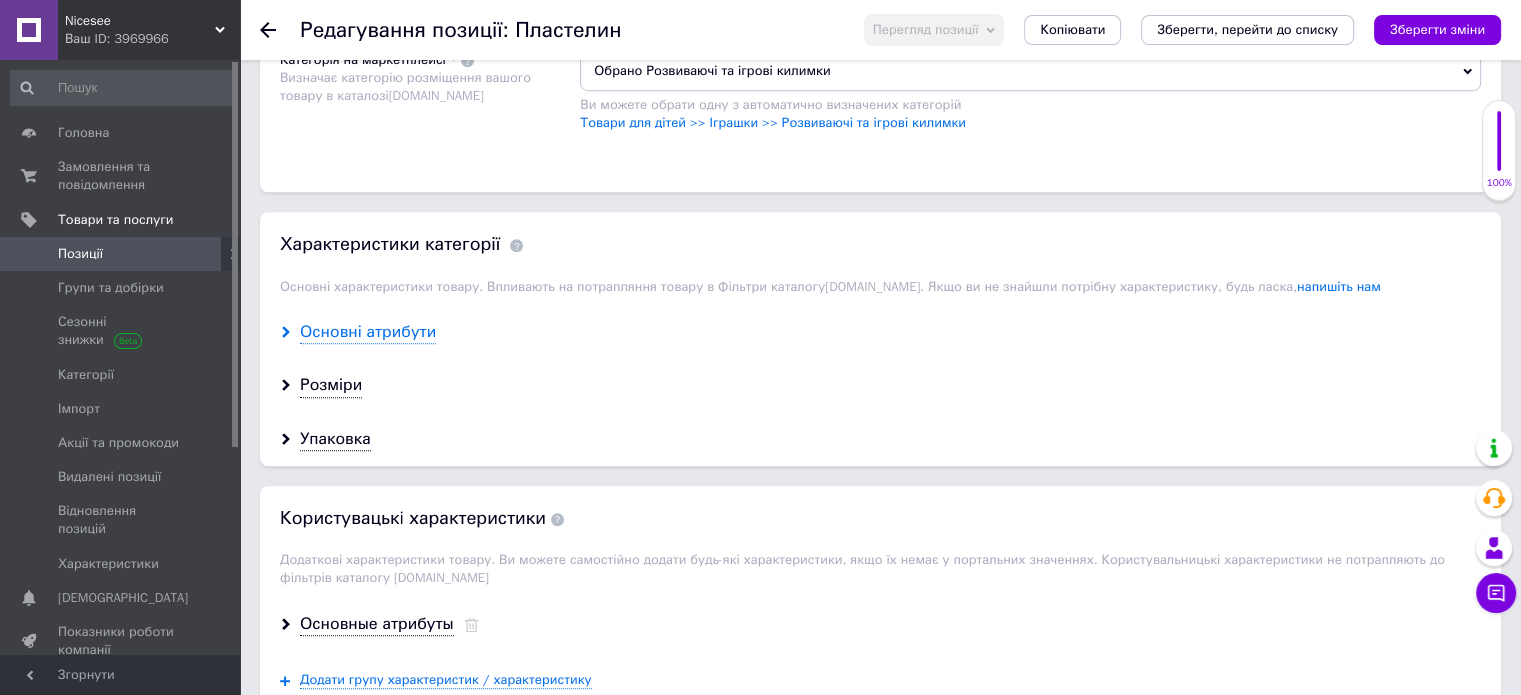 click on "Основні атрибути" at bounding box center (368, 332) 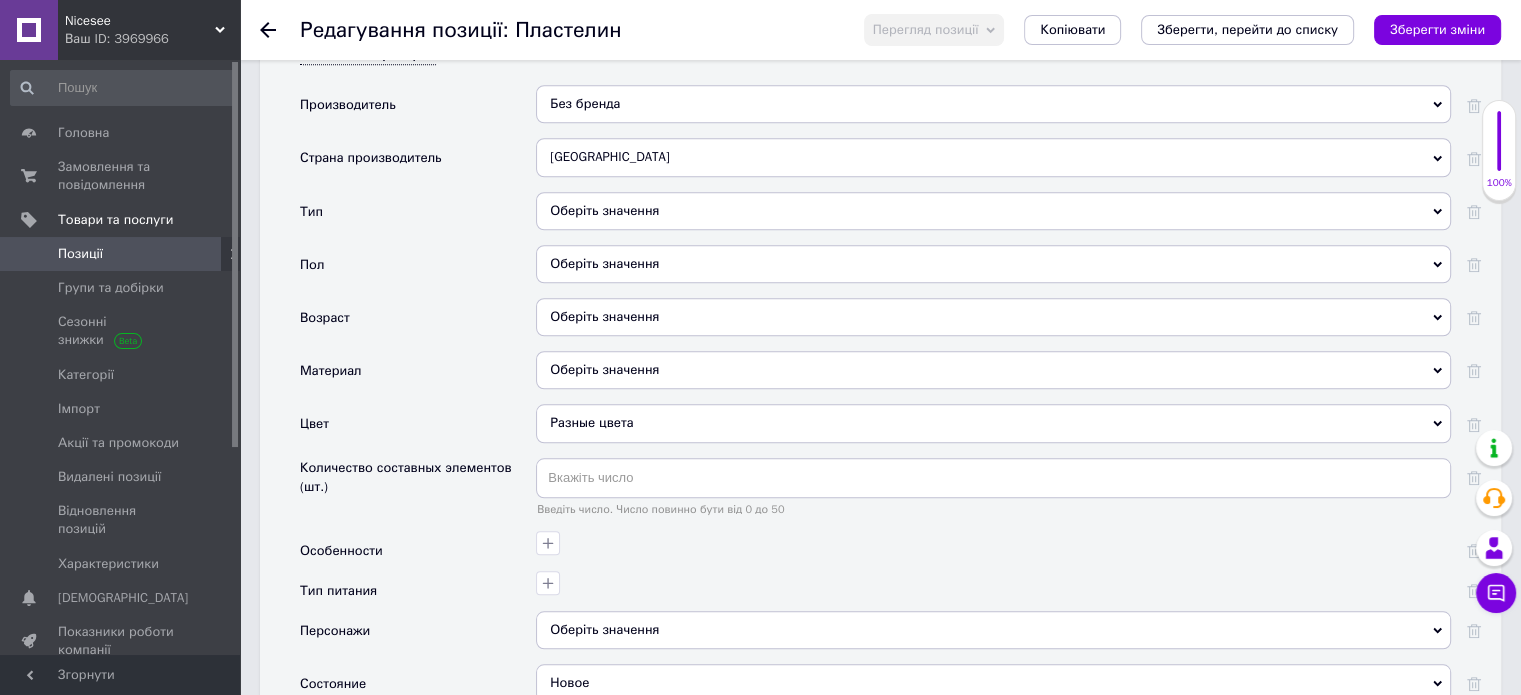 scroll, scrollTop: 1800, scrollLeft: 0, axis: vertical 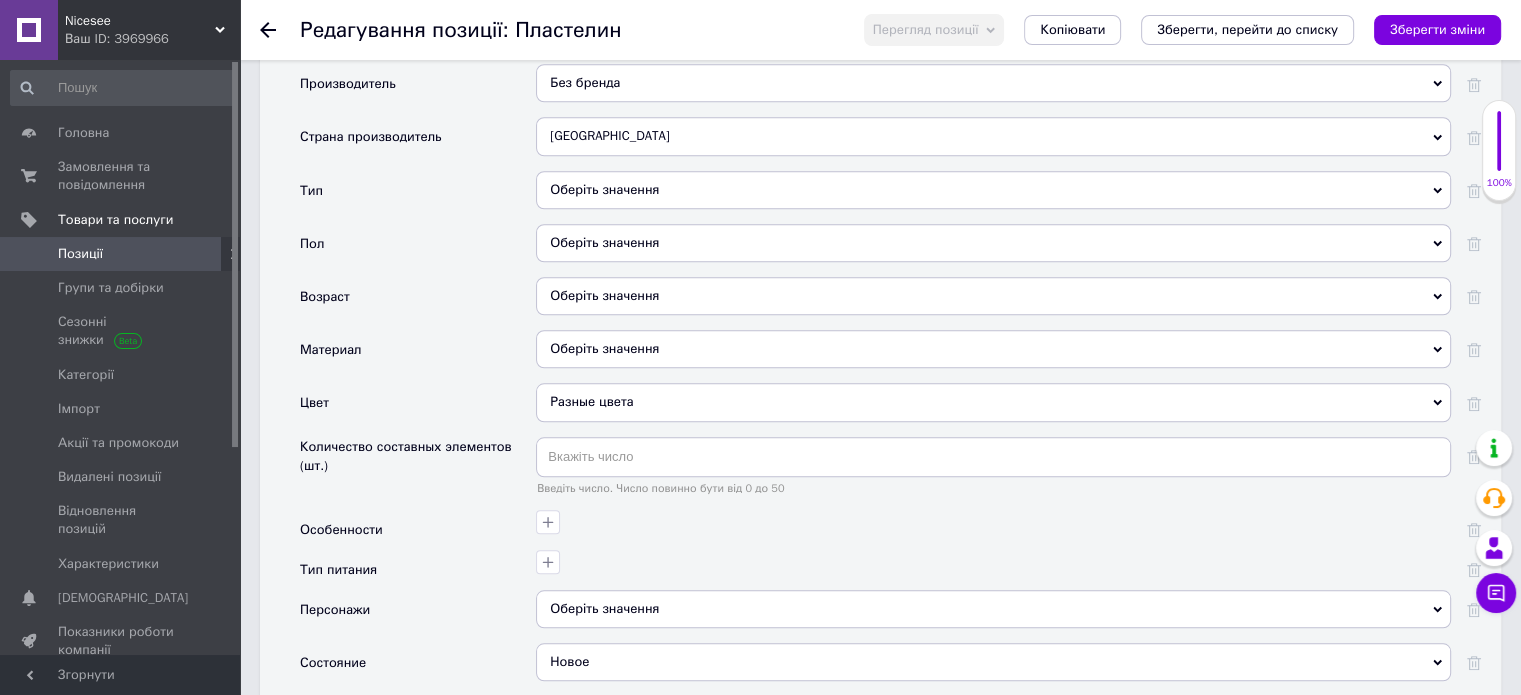 click on "Оберіть значення" at bounding box center [993, 190] 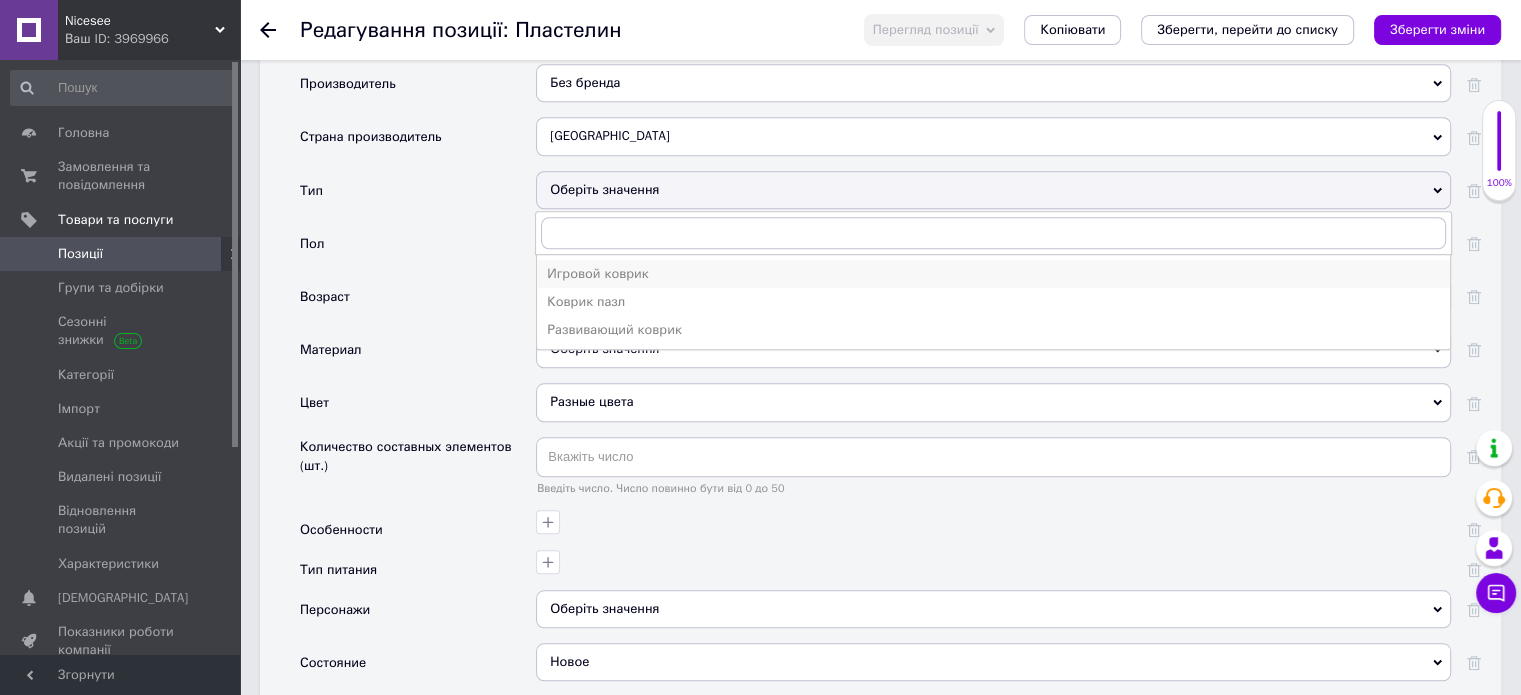 click on "Игровой коврик" at bounding box center (993, 274) 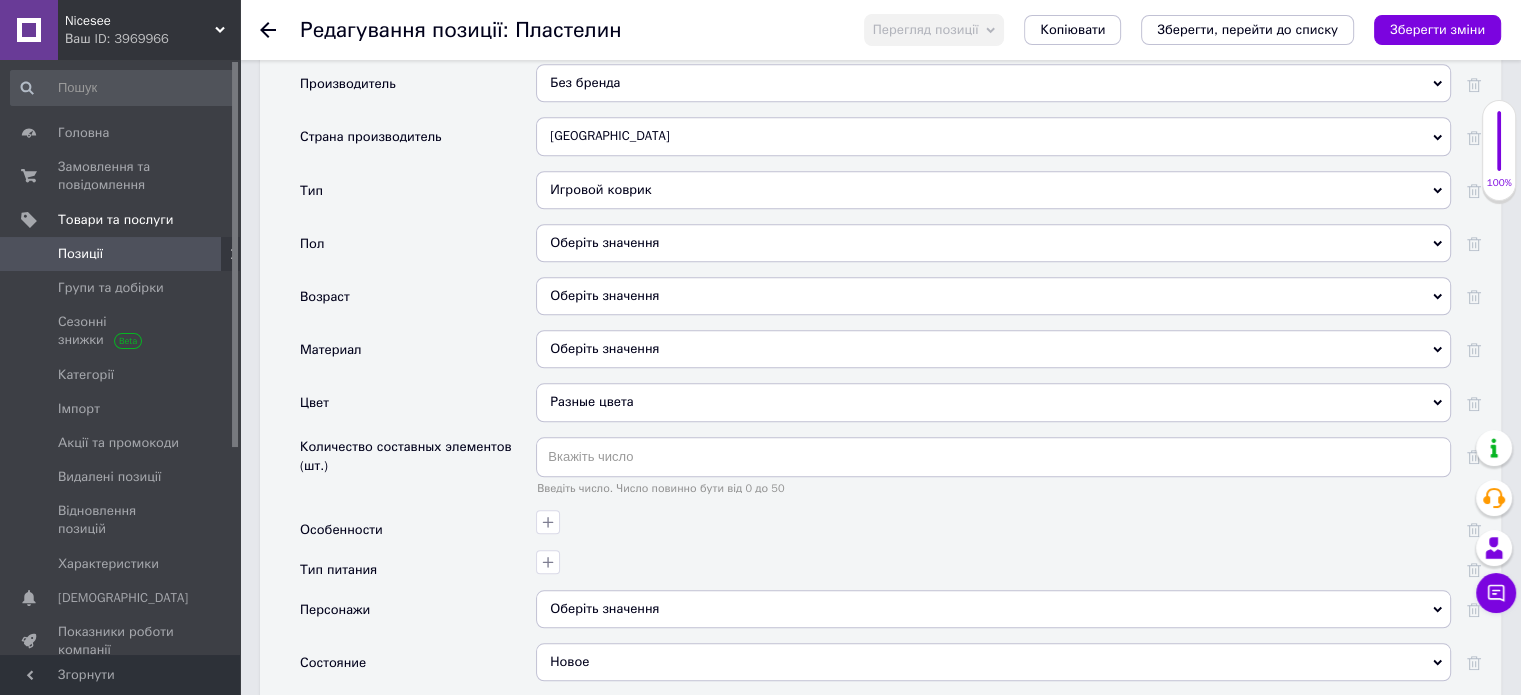 click on "Оберіть значення" at bounding box center [993, 243] 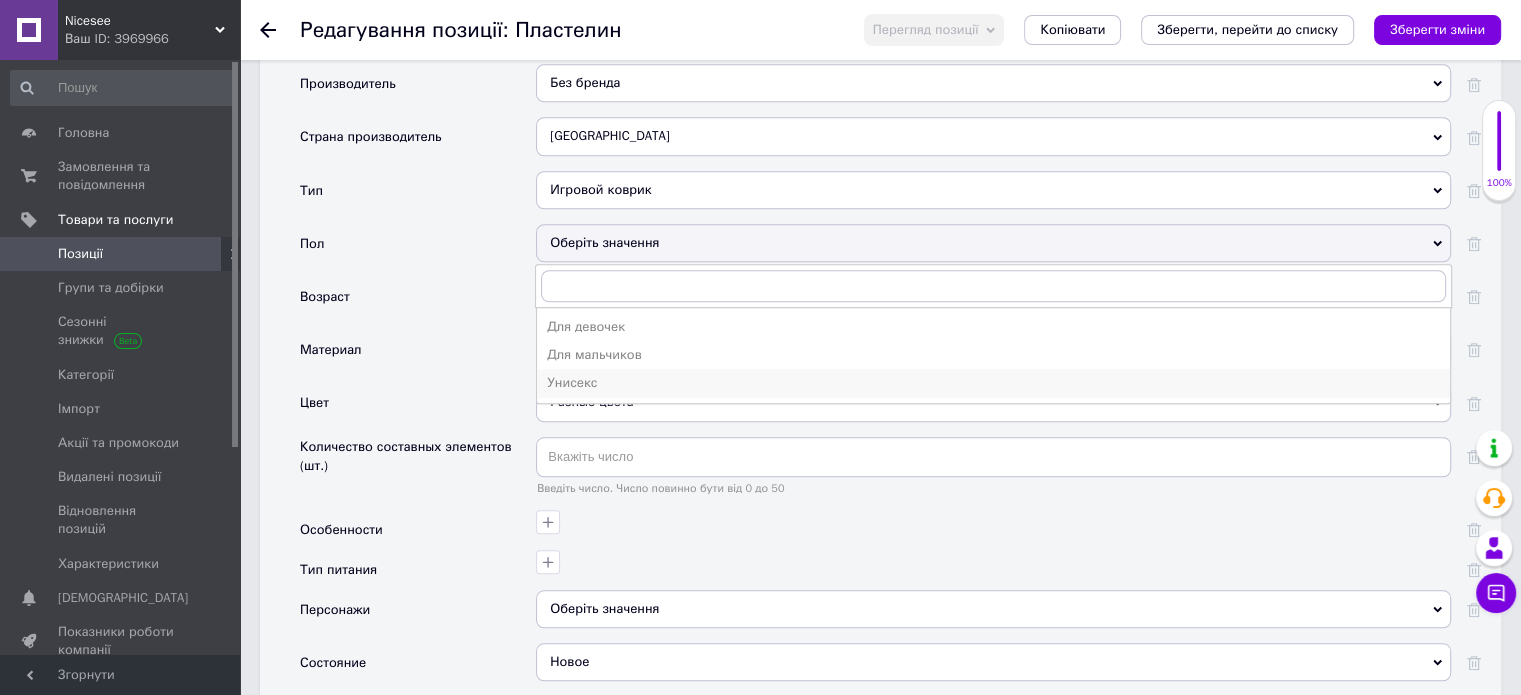 click on "Унисекс" at bounding box center (993, 383) 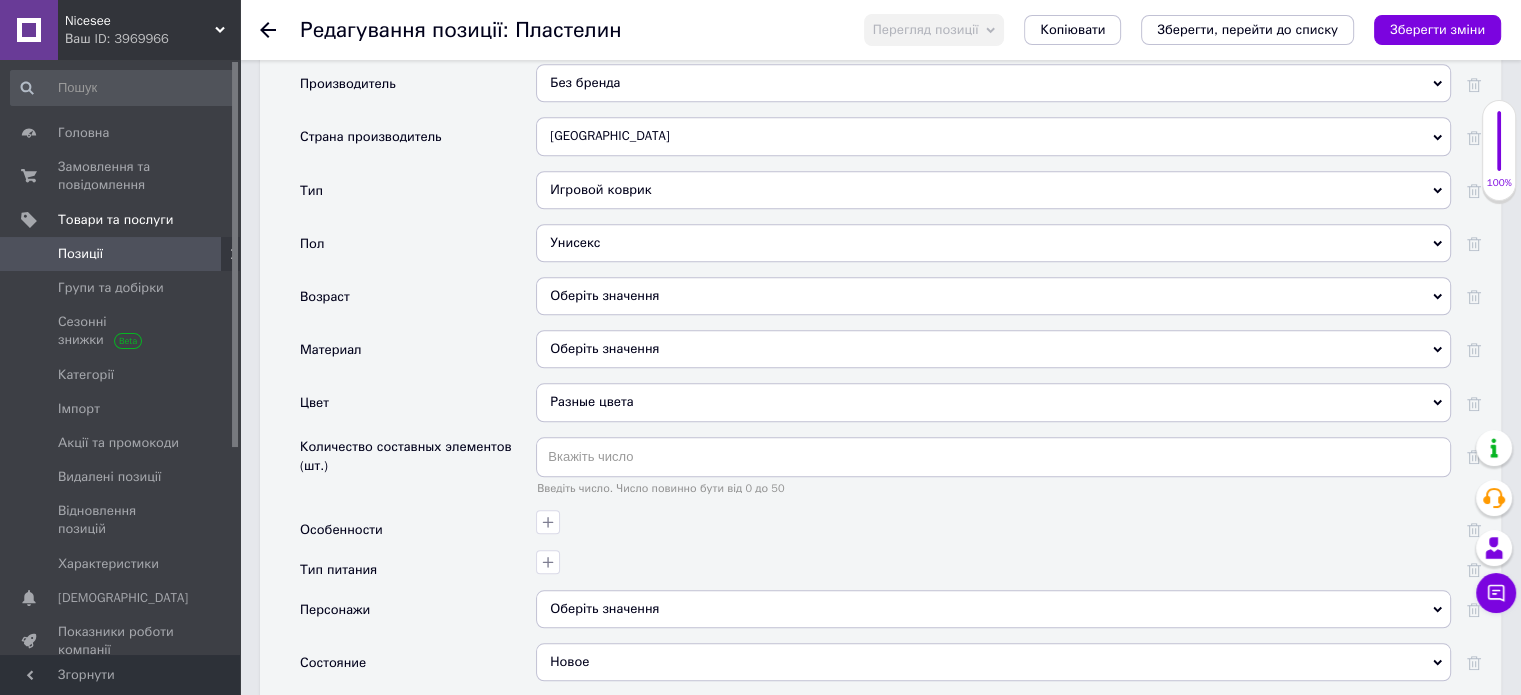 click on "Оберіть значення" at bounding box center [993, 296] 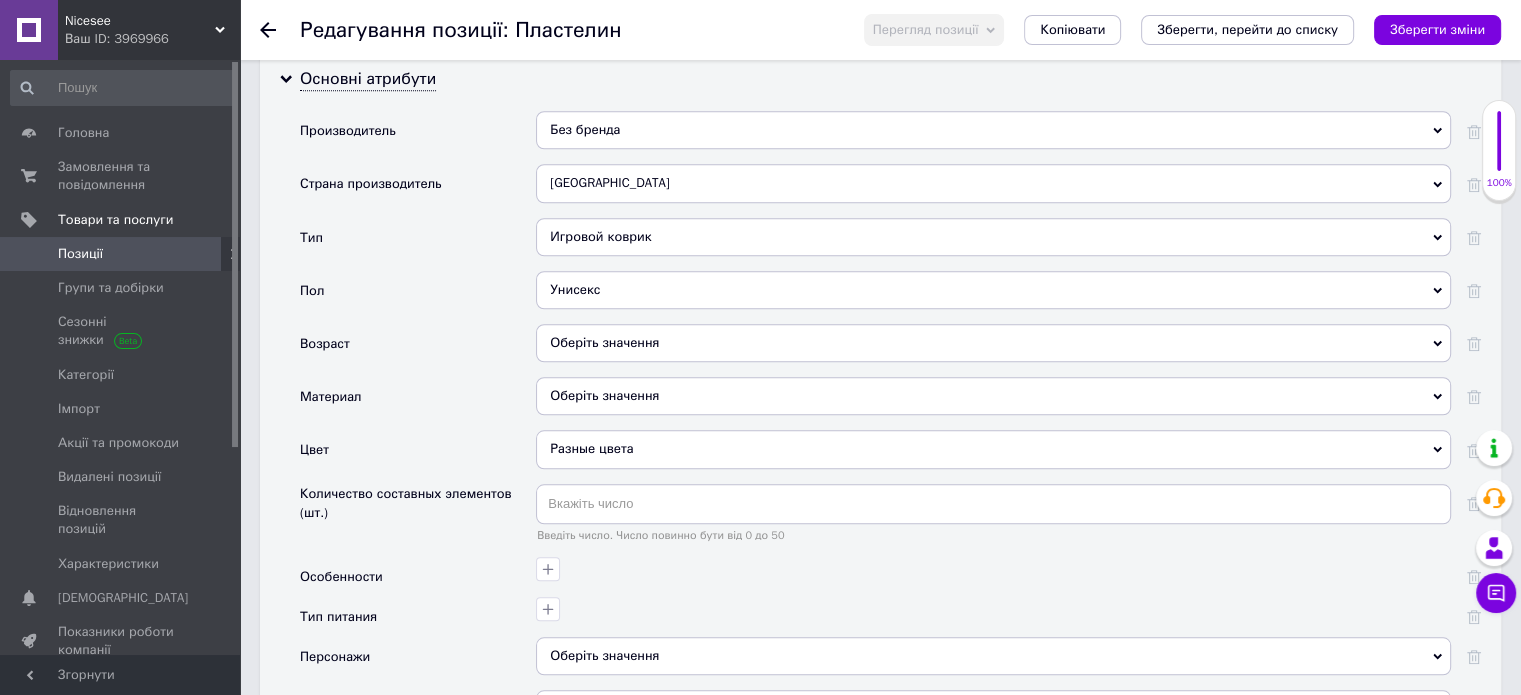 scroll, scrollTop: 1800, scrollLeft: 0, axis: vertical 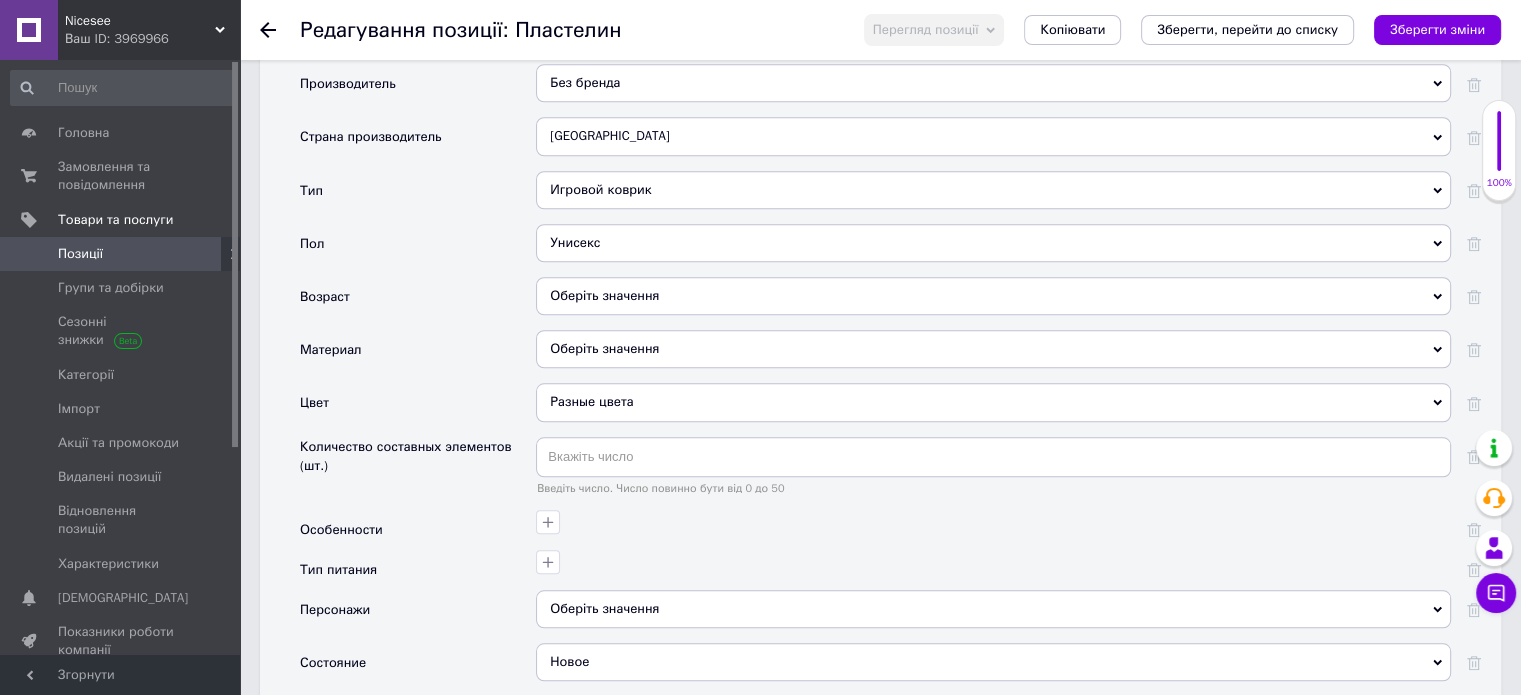 click on "Оберіть значення" at bounding box center (993, 296) 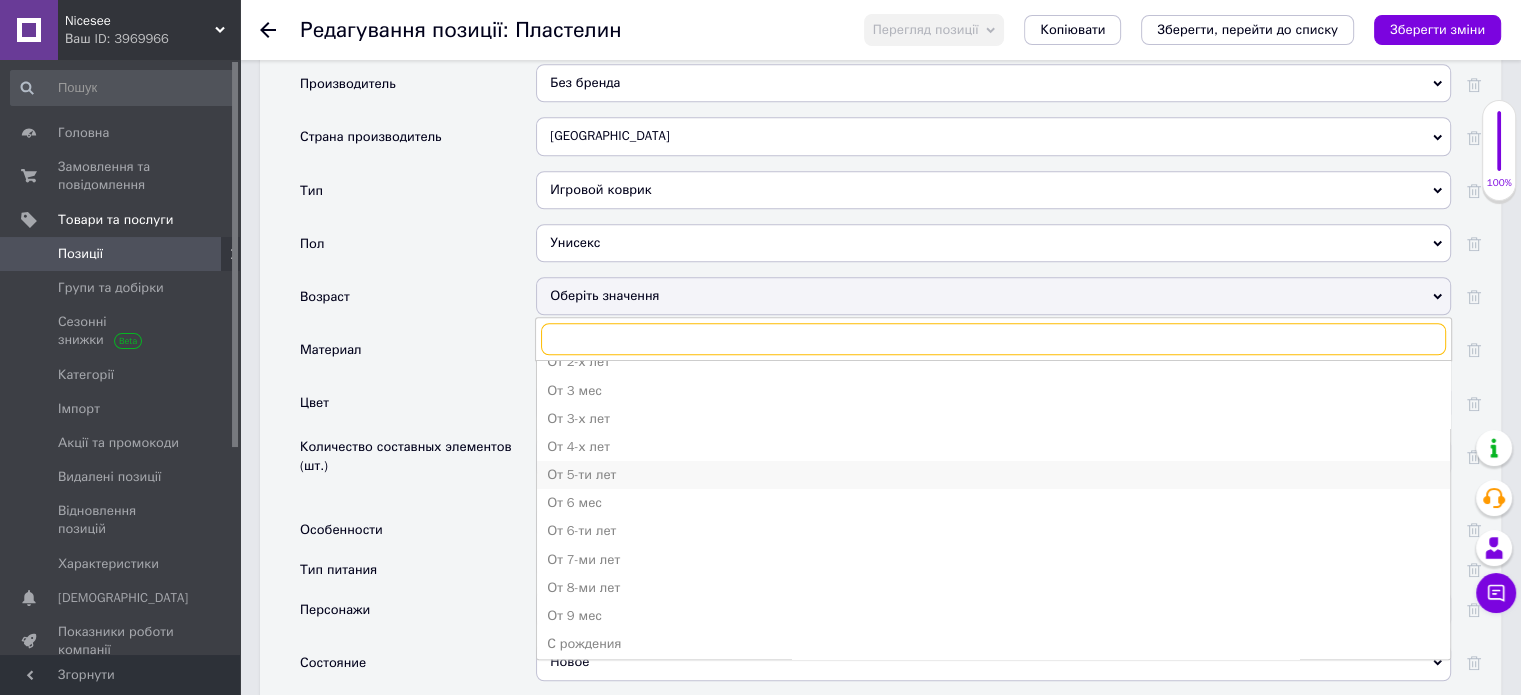 scroll, scrollTop: 191, scrollLeft: 0, axis: vertical 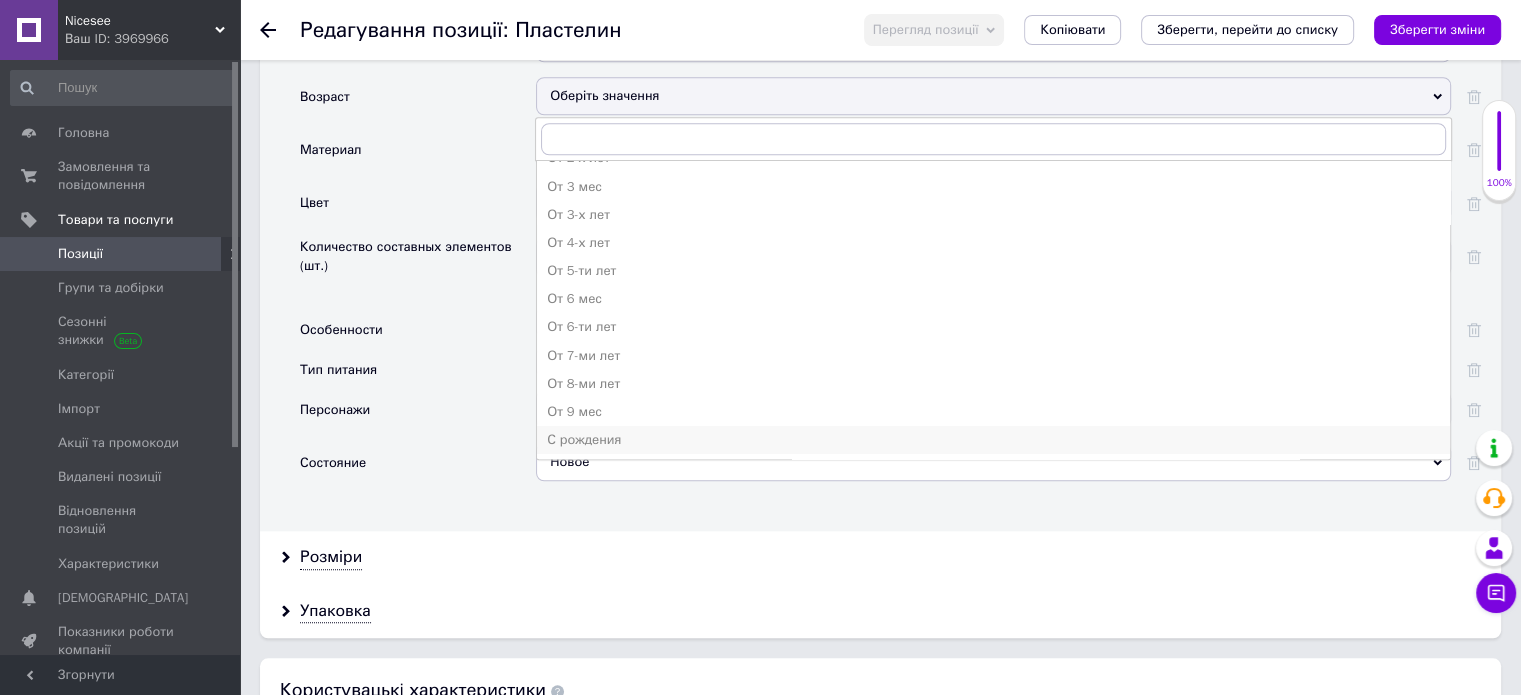 click on "С рождения" at bounding box center [993, 440] 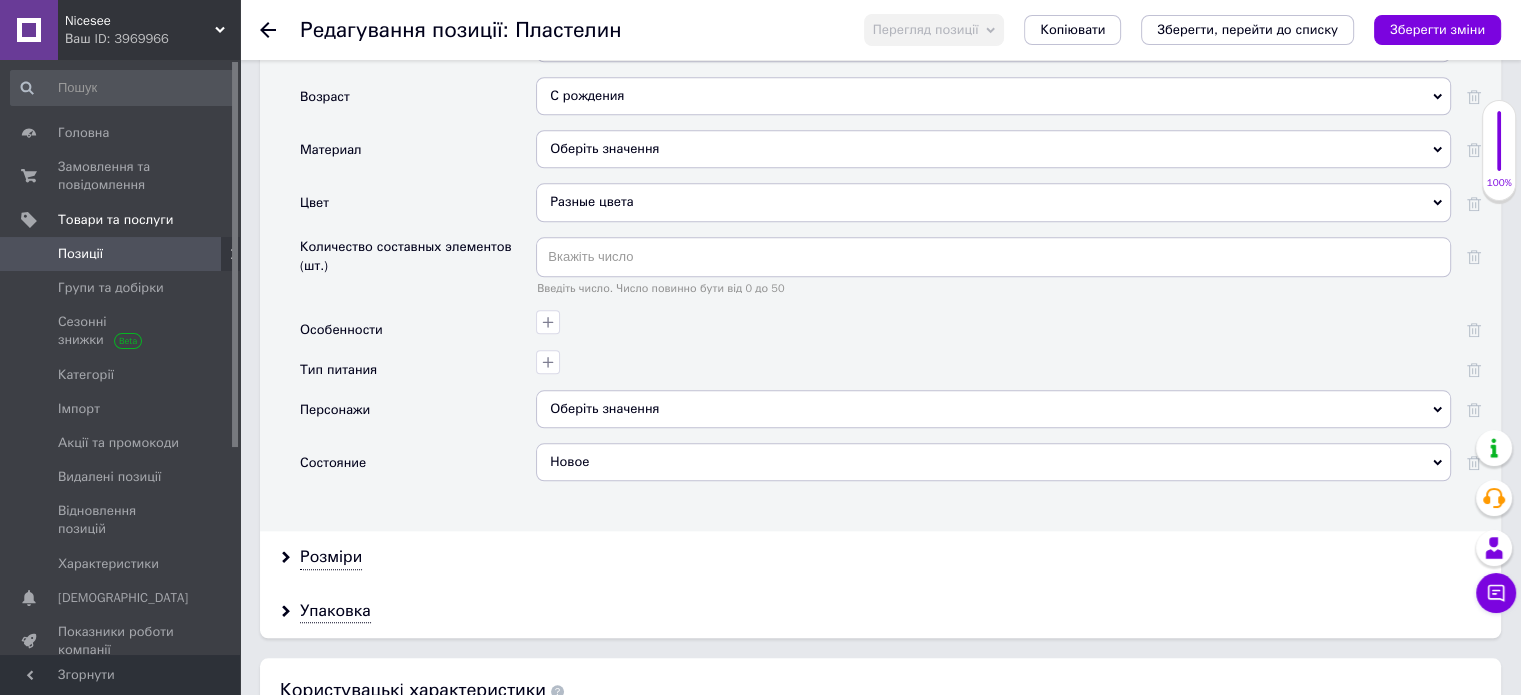 click on "Оберіть значення" at bounding box center [993, 149] 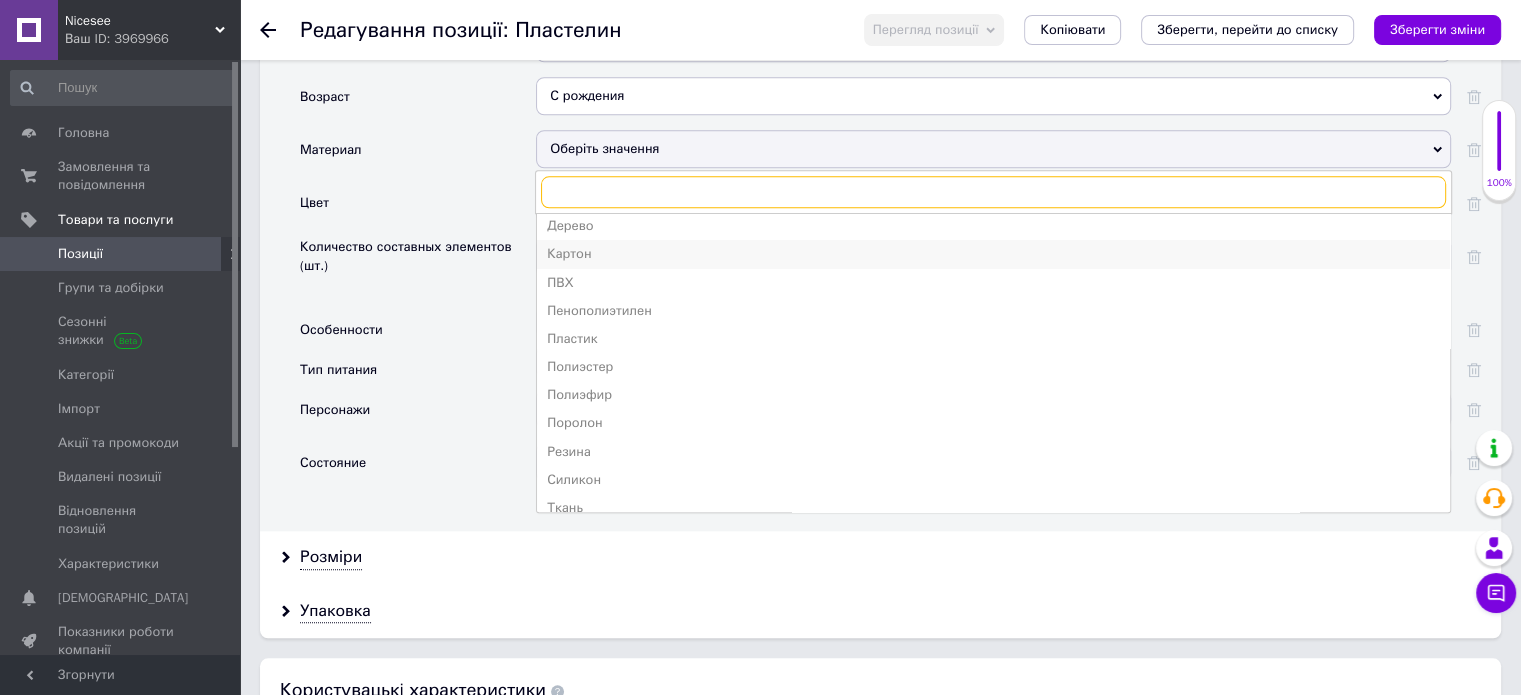 scroll, scrollTop: 134, scrollLeft: 0, axis: vertical 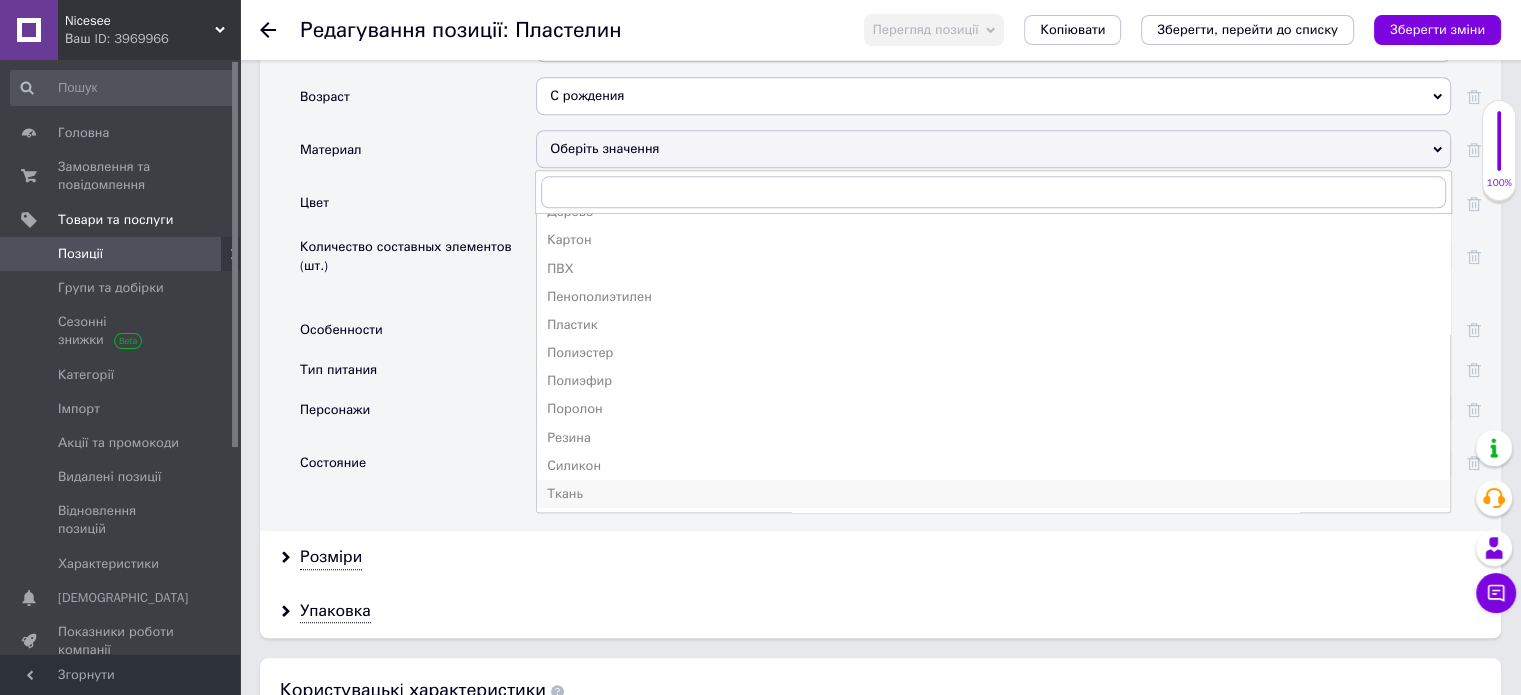 click on "Ткань" at bounding box center [993, 494] 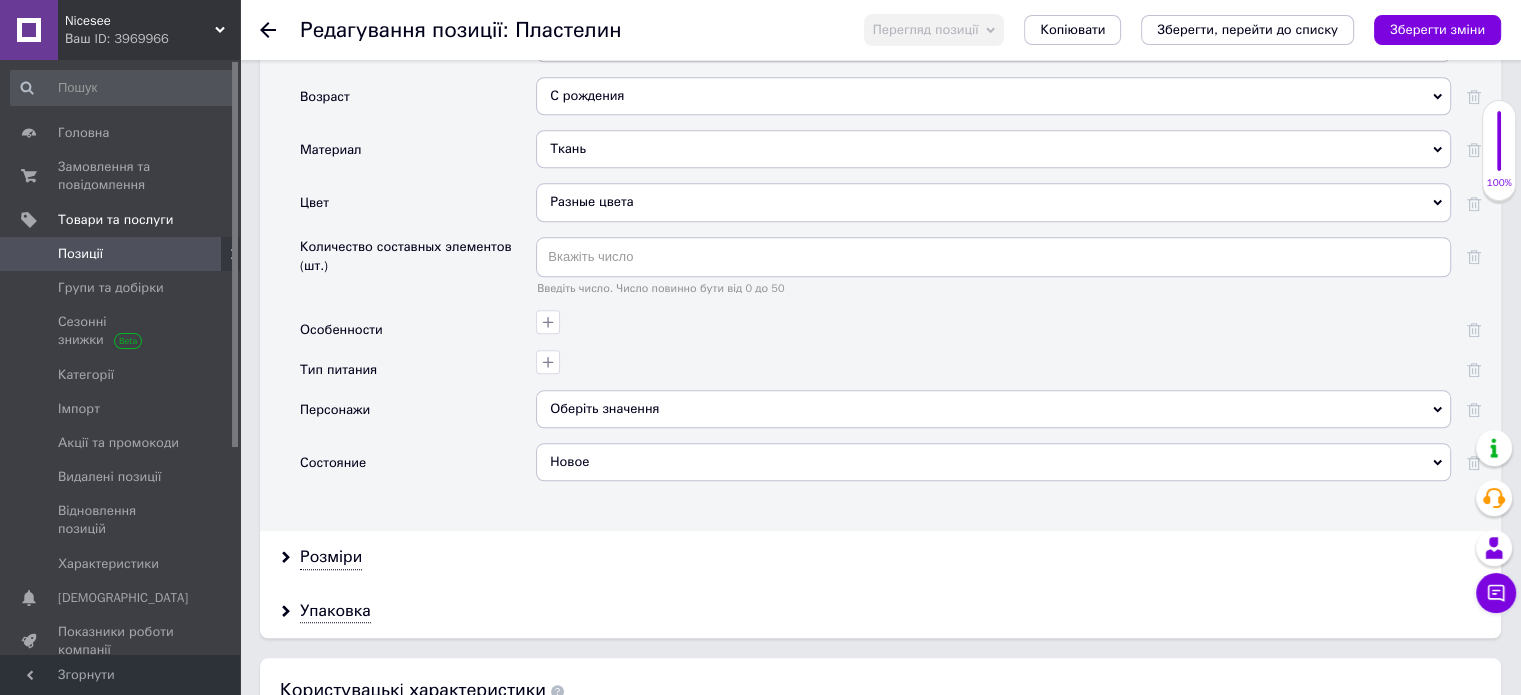 click on "Разные цвета" at bounding box center (993, 202) 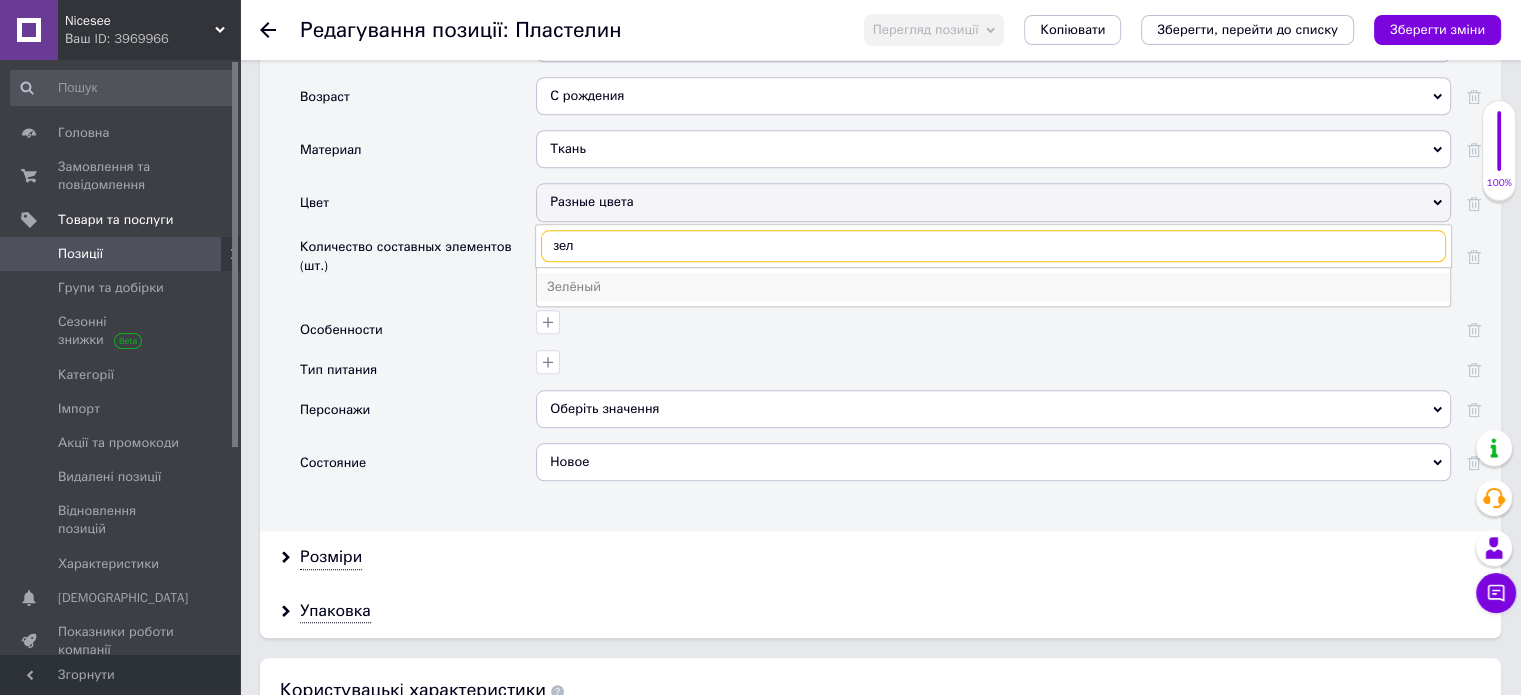 type on "зел" 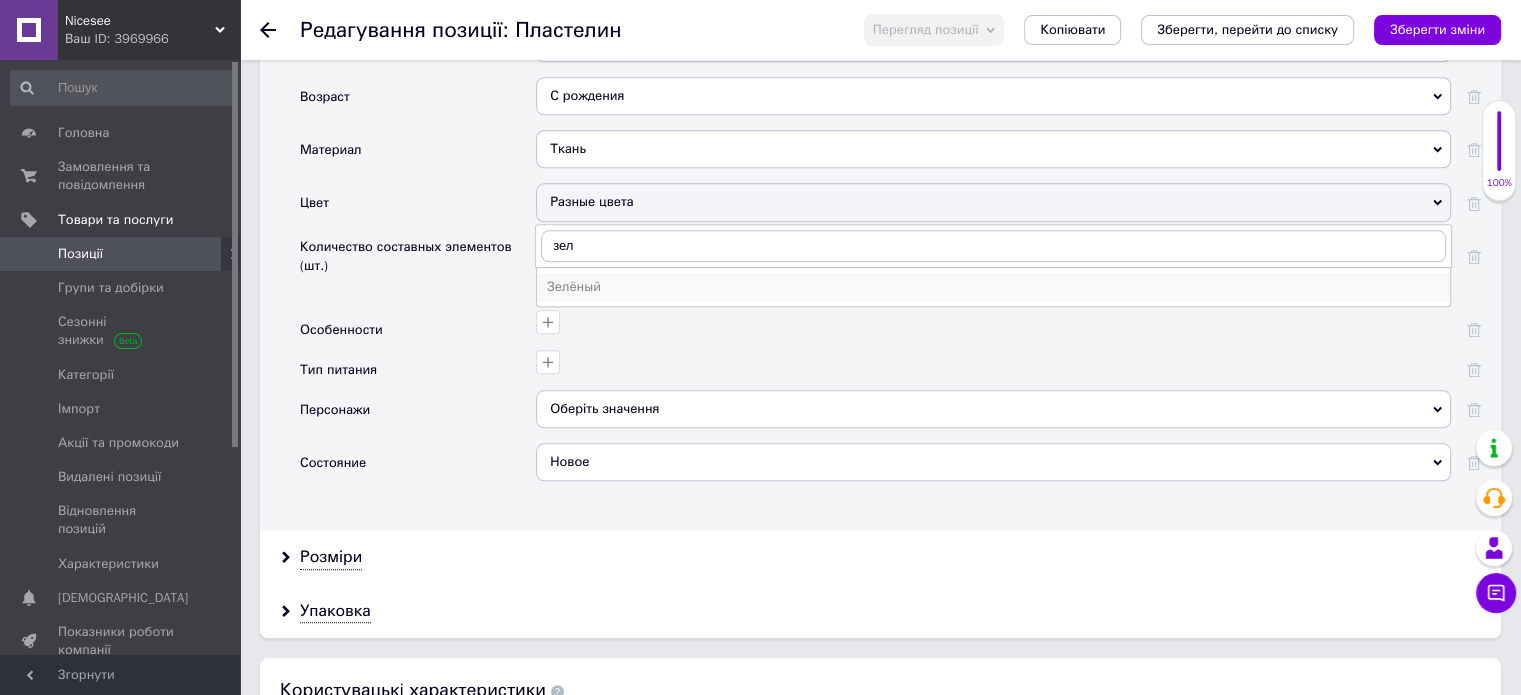 click on "Зелёный" at bounding box center [993, 287] 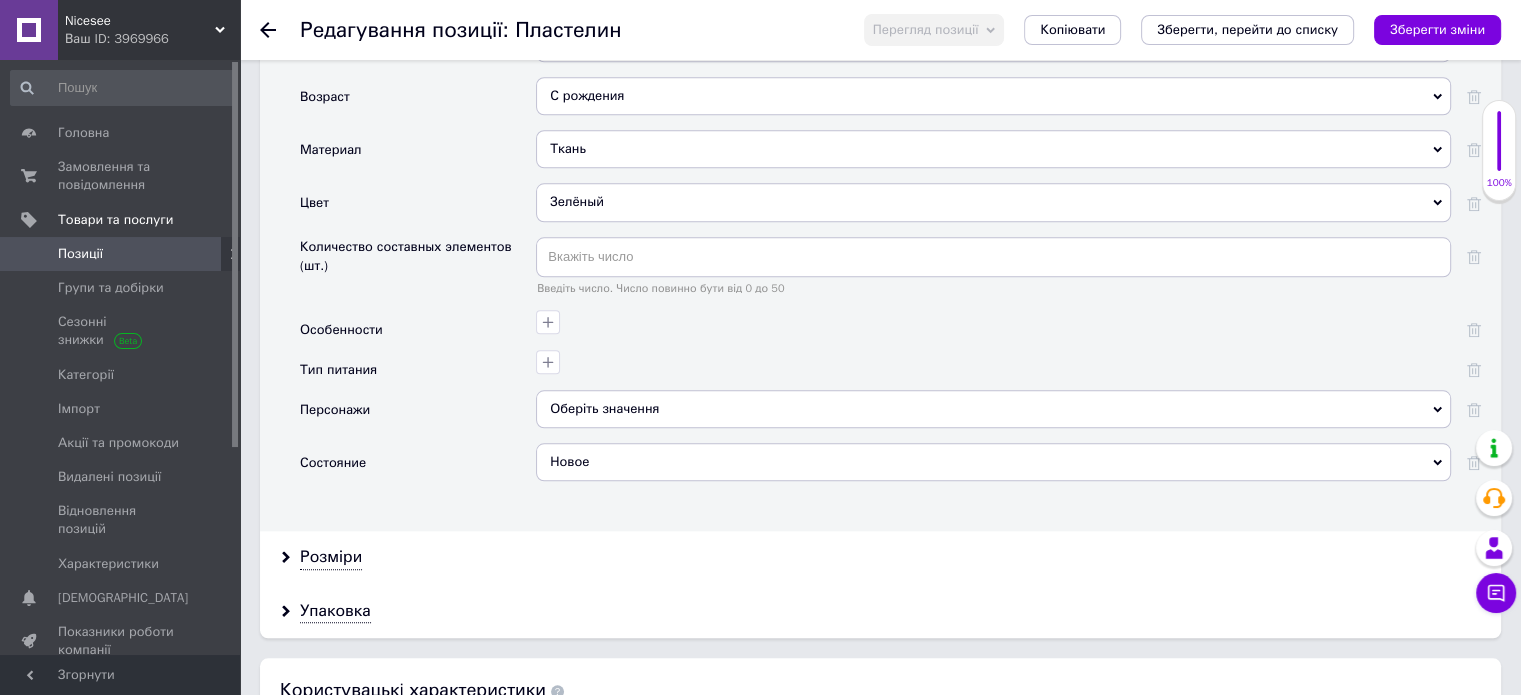 click on "Оберіть значення" at bounding box center (993, 409) 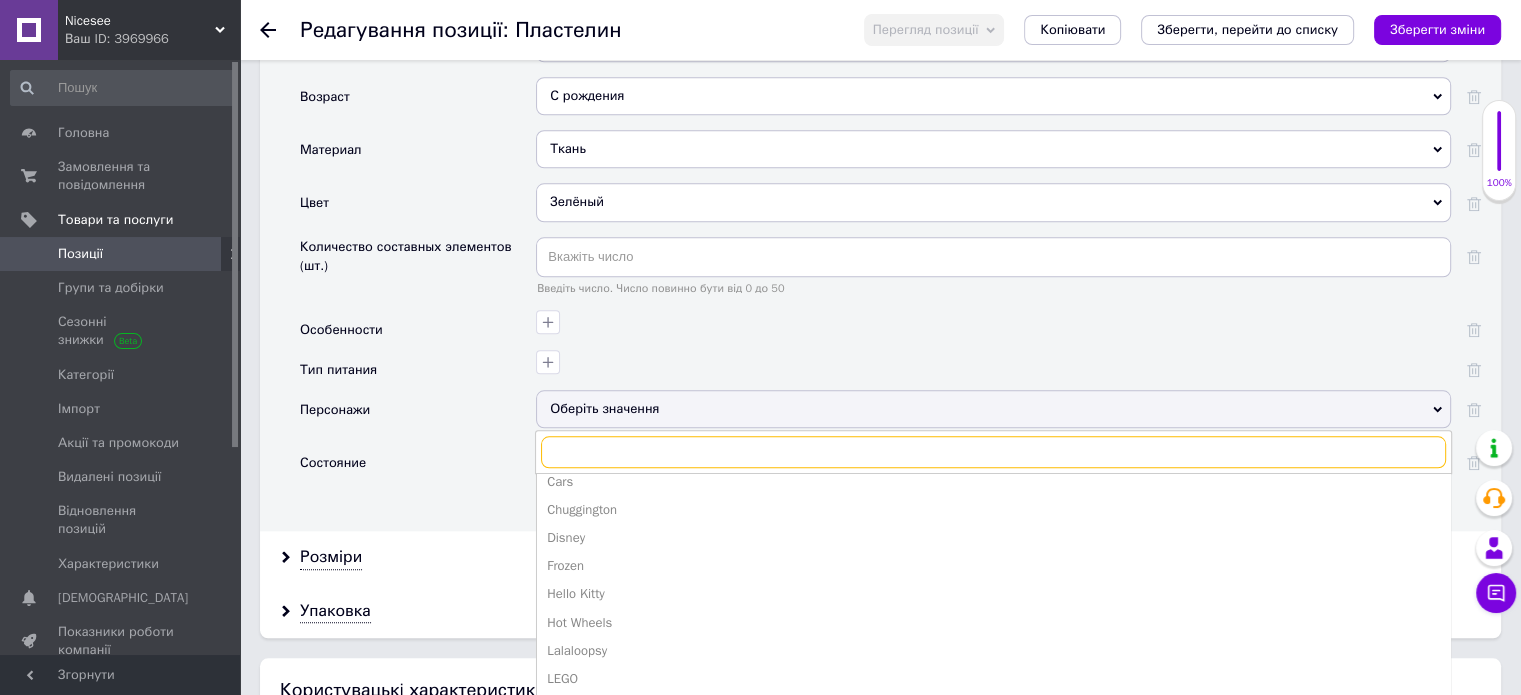 scroll, scrollTop: 300, scrollLeft: 0, axis: vertical 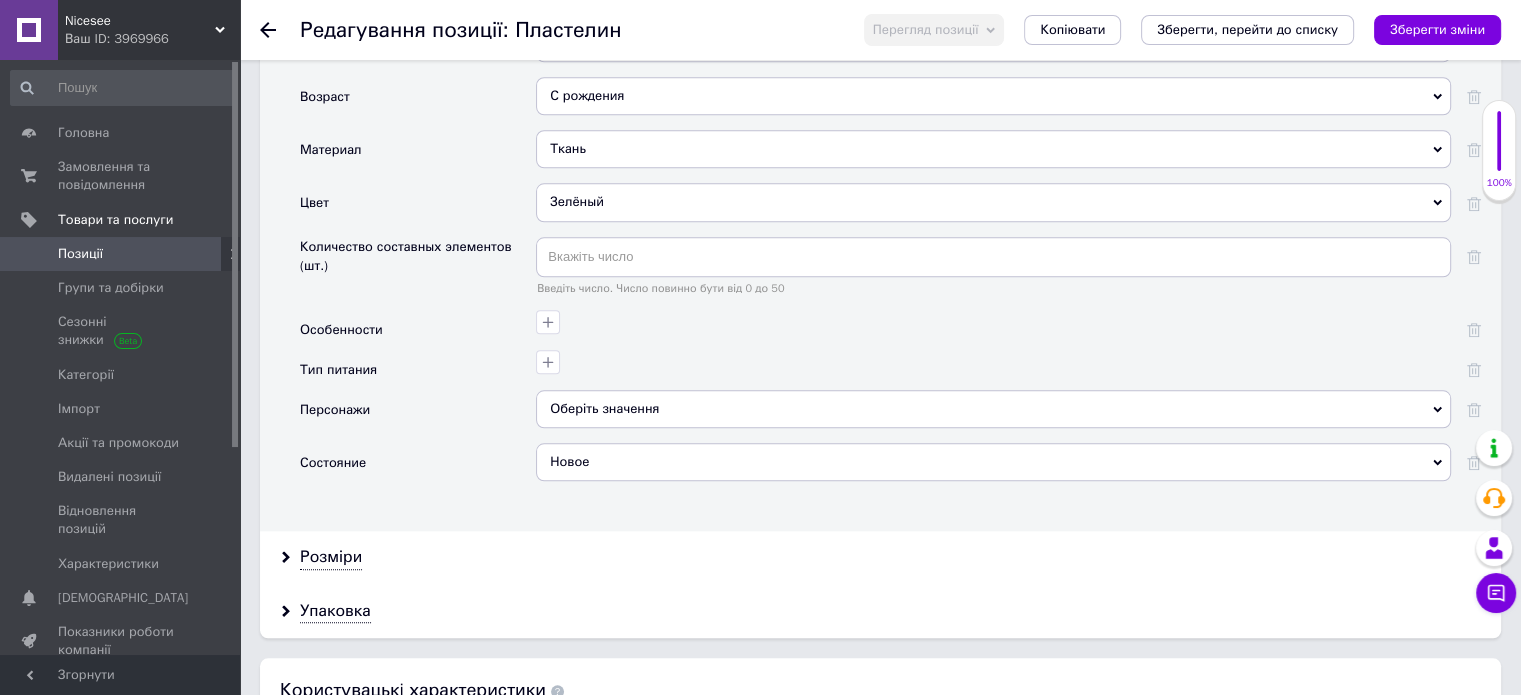 click at bounding box center (991, 359) 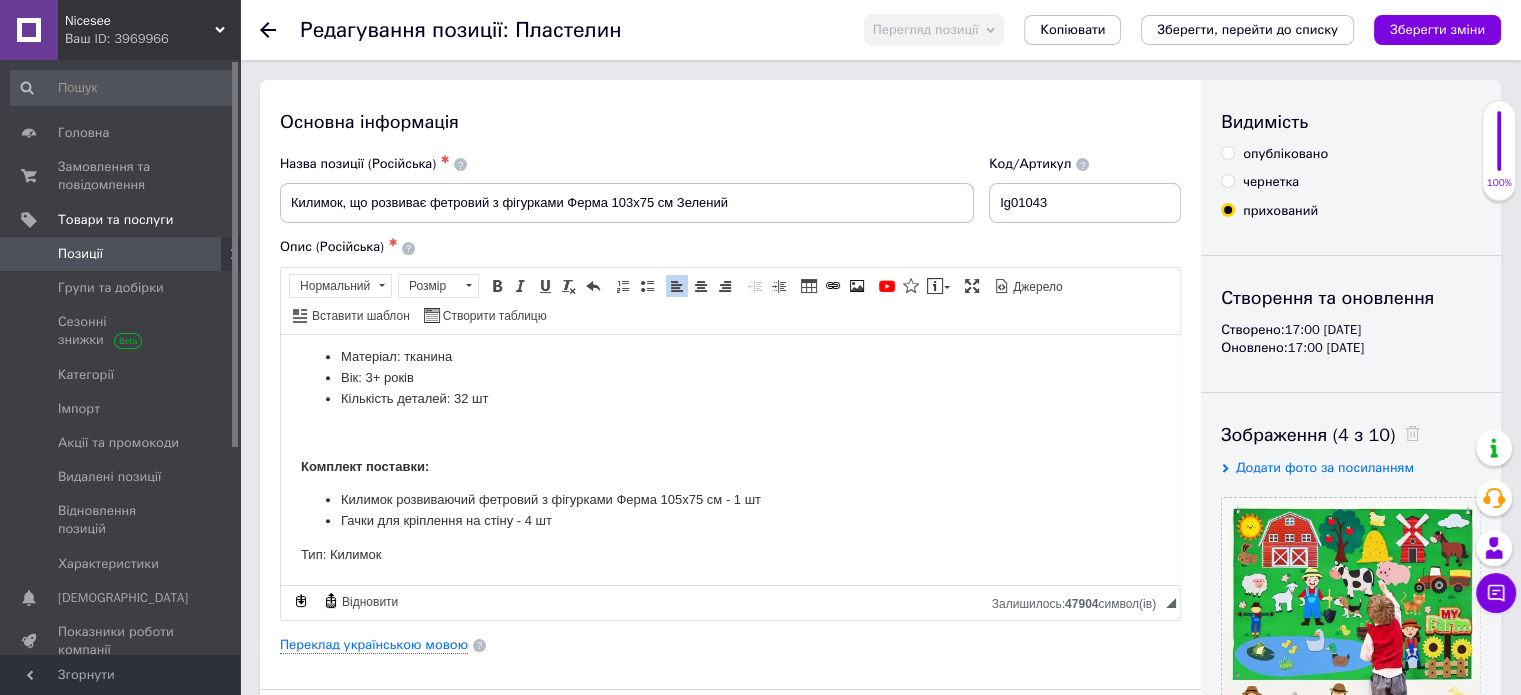 scroll, scrollTop: 1013, scrollLeft: 0, axis: vertical 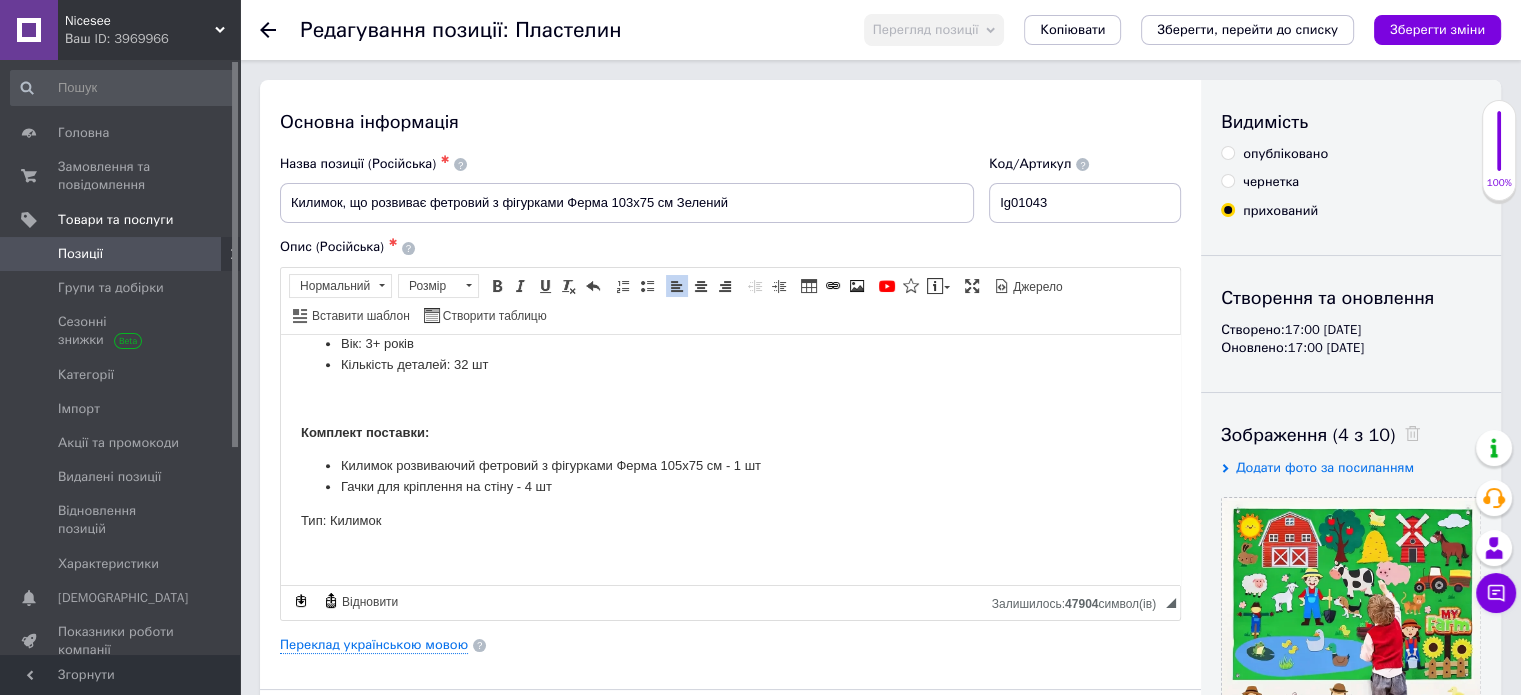 click on "Килимок розвиваючий фетровий з фігурками Ферма 105х75 см - 1 шт" at bounding box center [730, 465] 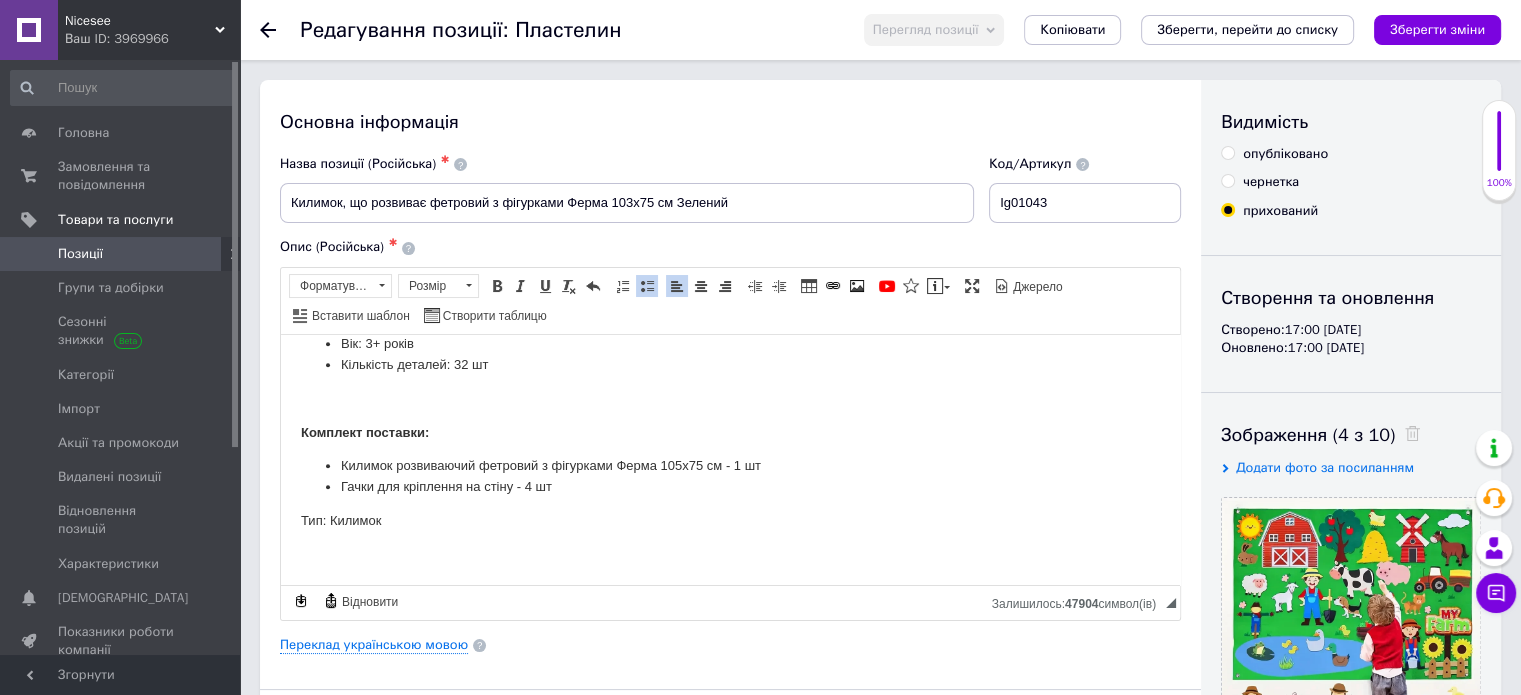 type 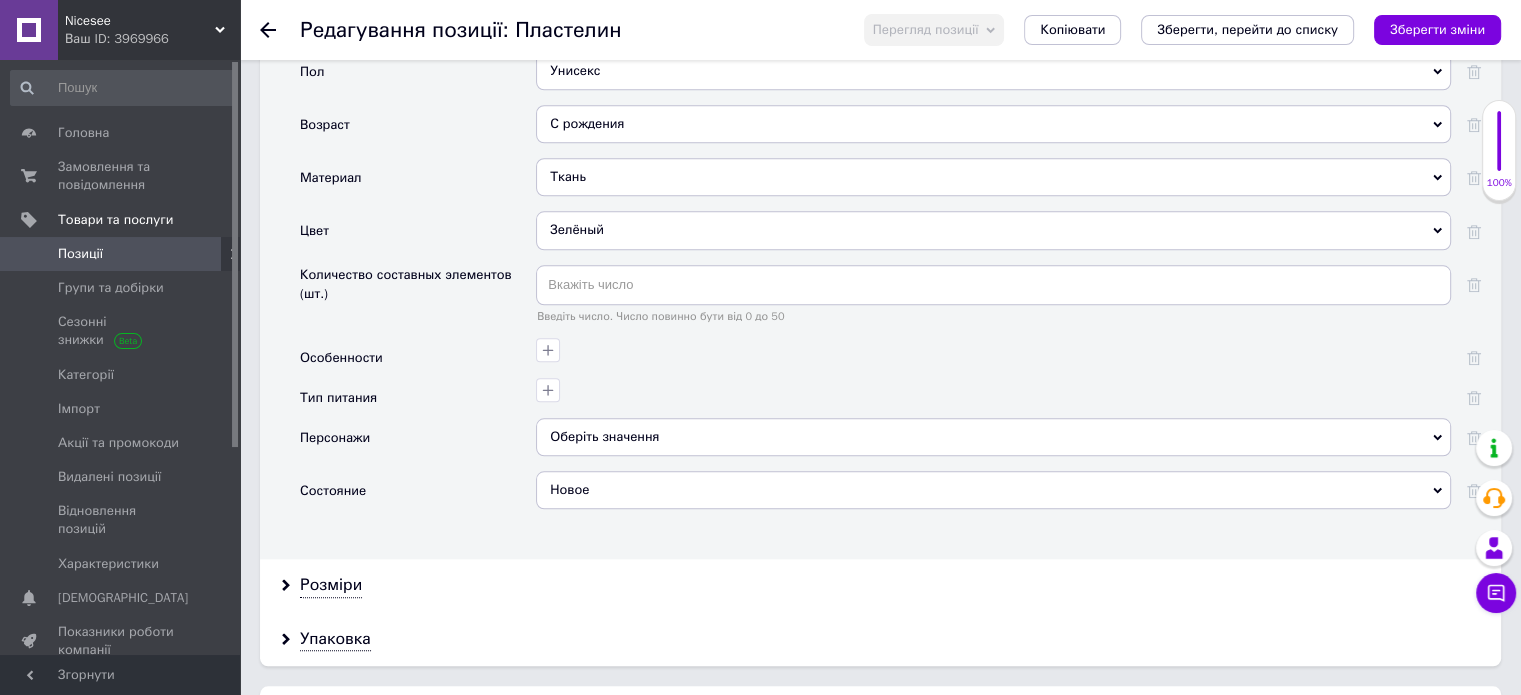 scroll, scrollTop: 1900, scrollLeft: 0, axis: vertical 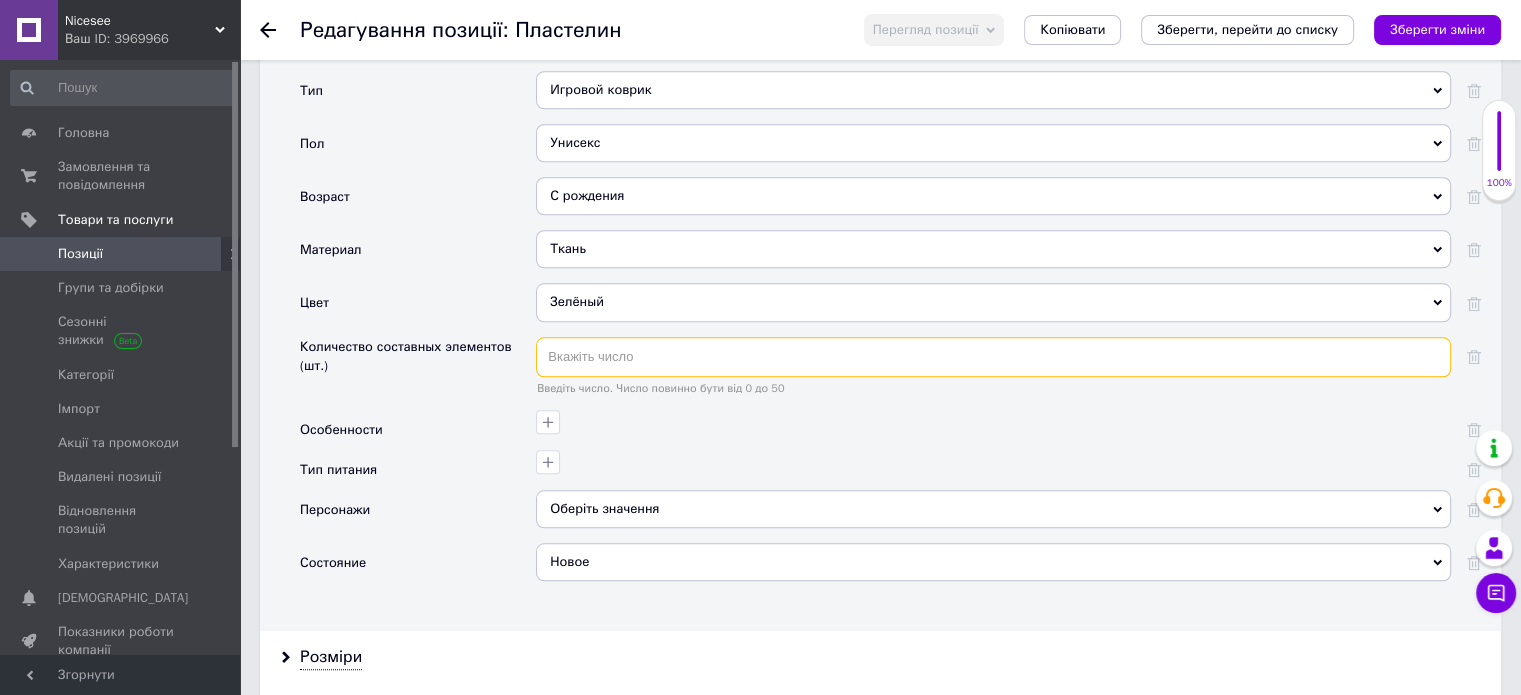 click at bounding box center (993, 357) 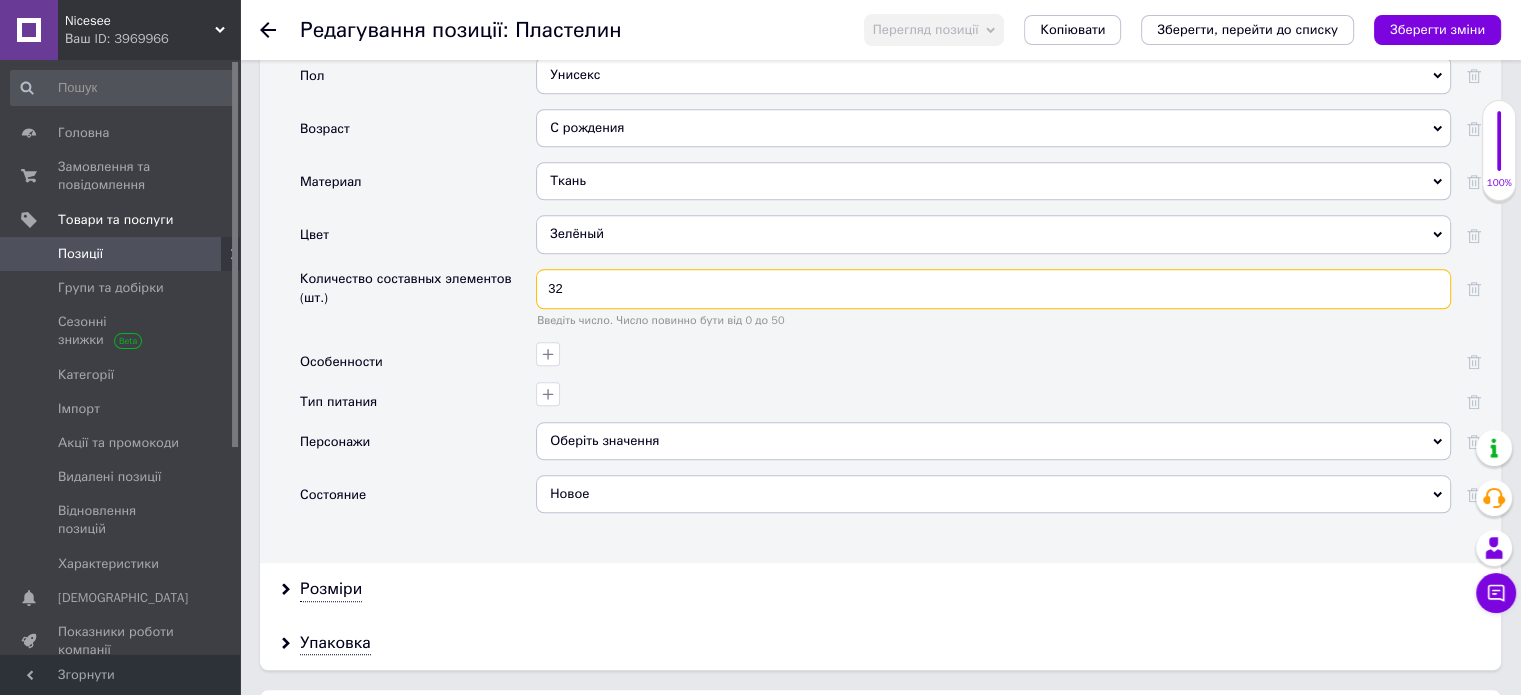 scroll, scrollTop: 2000, scrollLeft: 0, axis: vertical 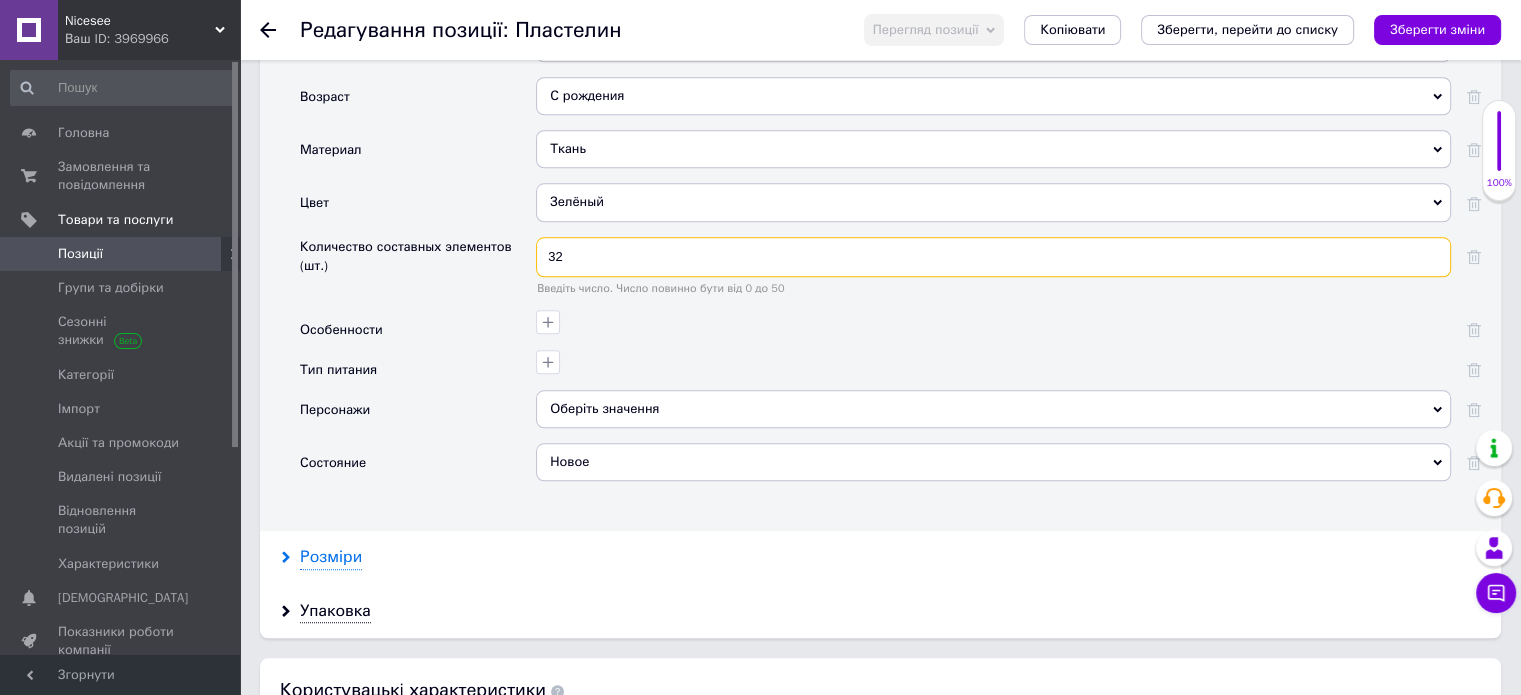 type on "32" 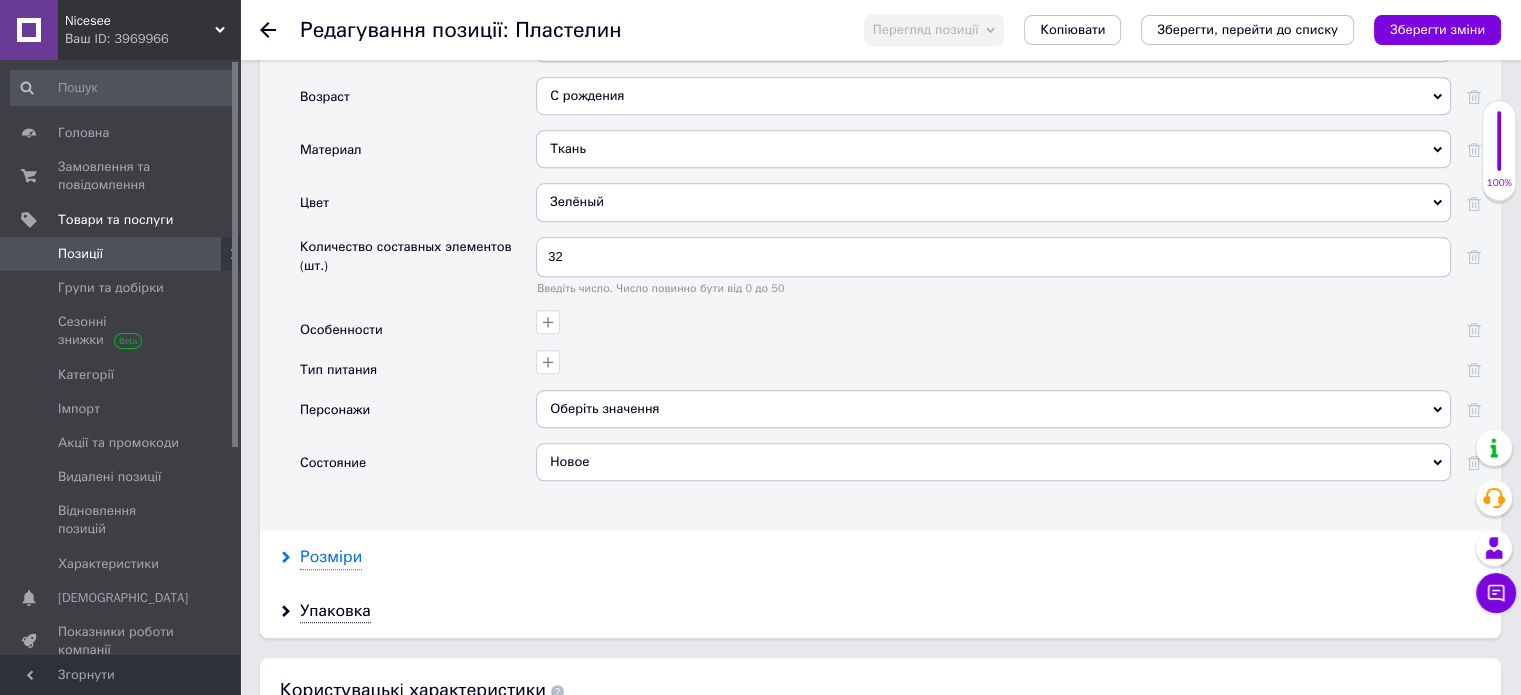 click on "Розміри" at bounding box center (331, 557) 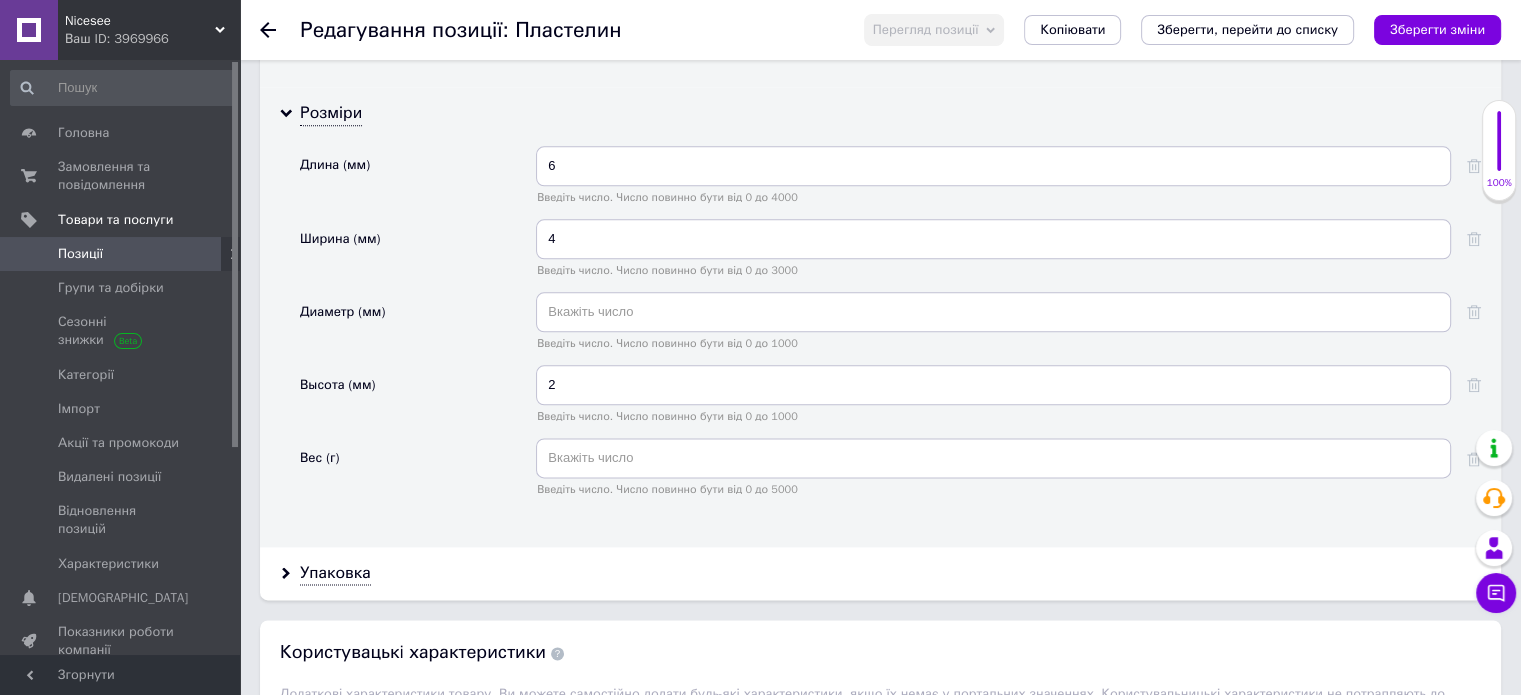 scroll, scrollTop: 2300, scrollLeft: 0, axis: vertical 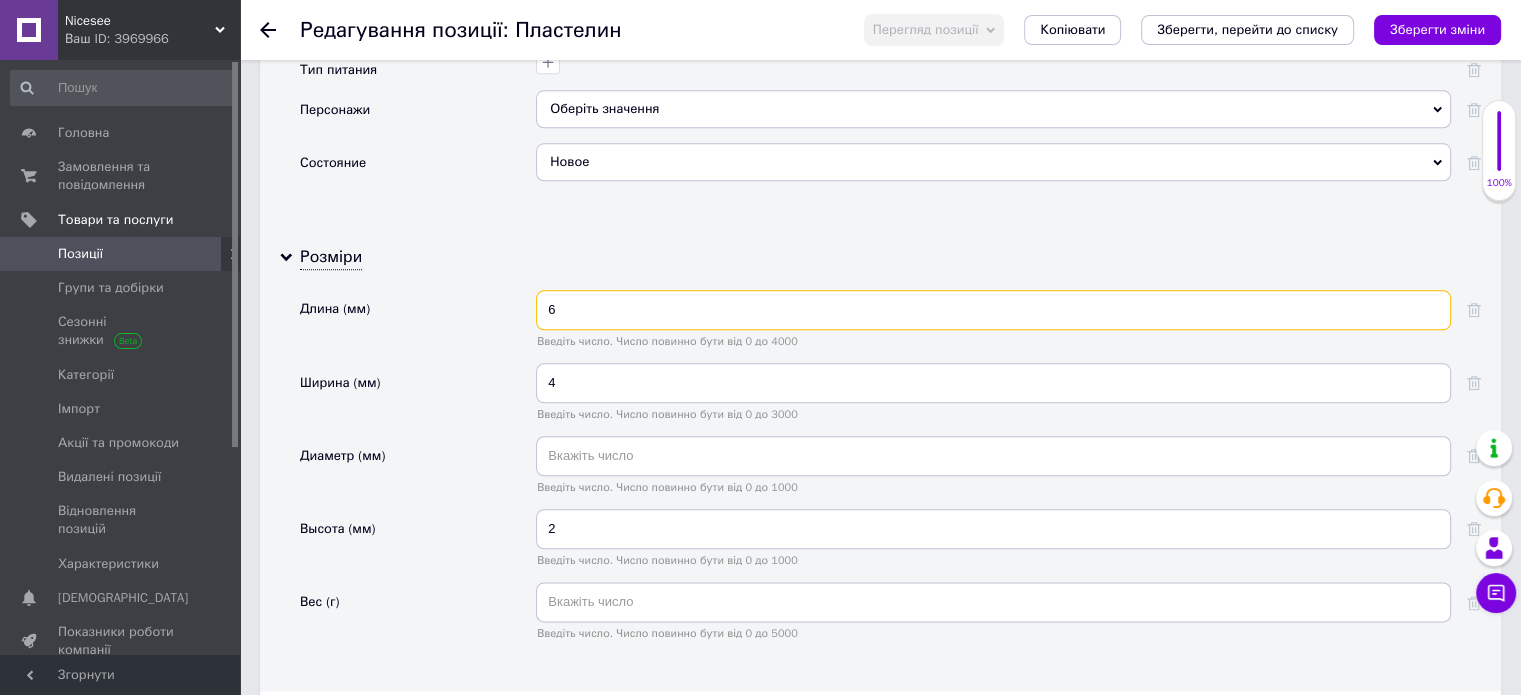 click on "6" at bounding box center [993, 310] 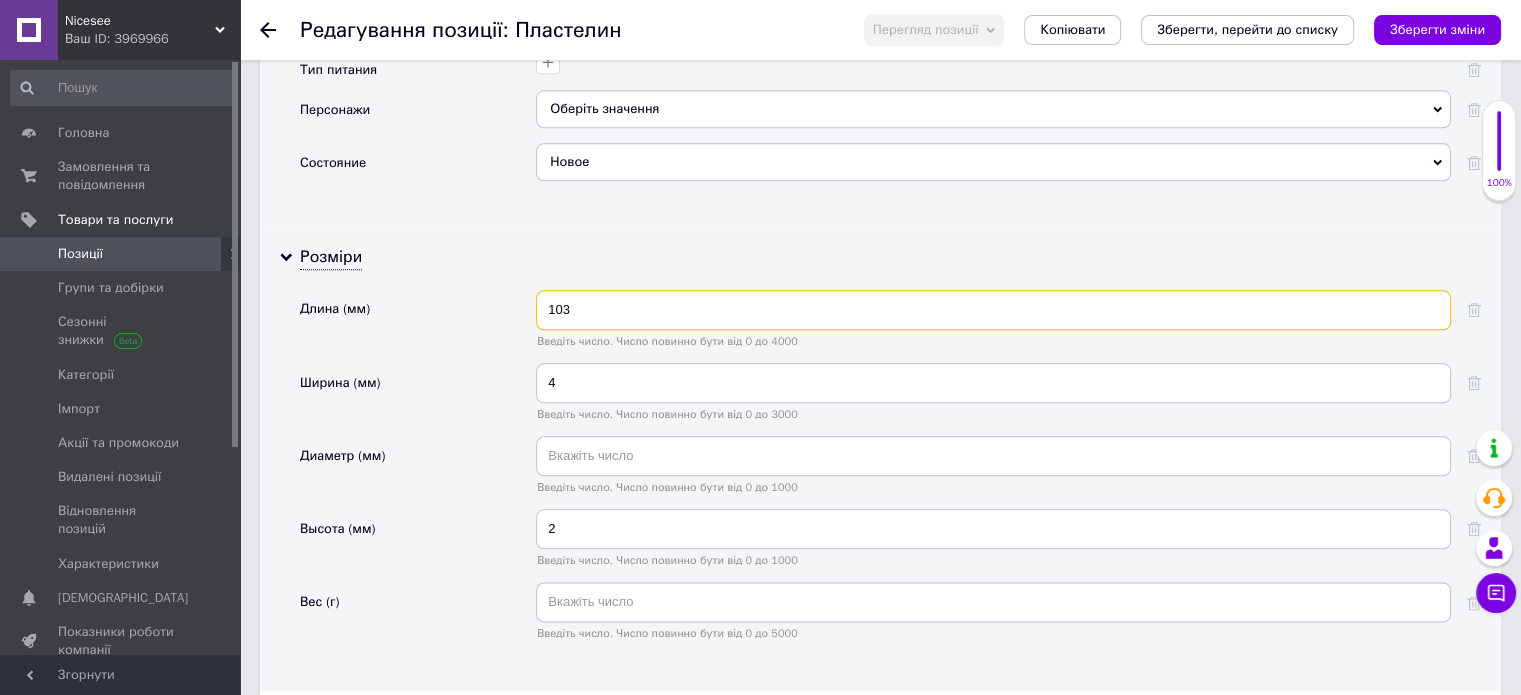 type on "103" 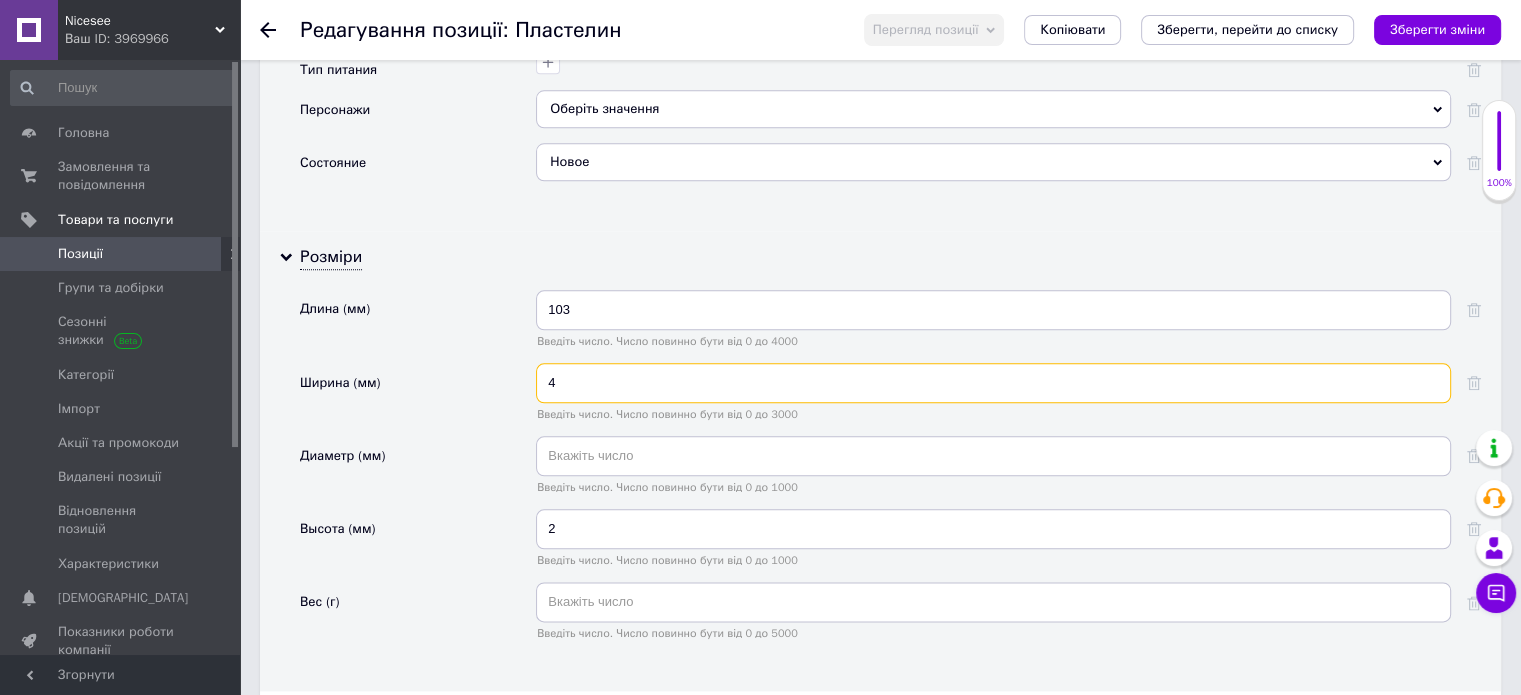 click on "4" at bounding box center (993, 383) 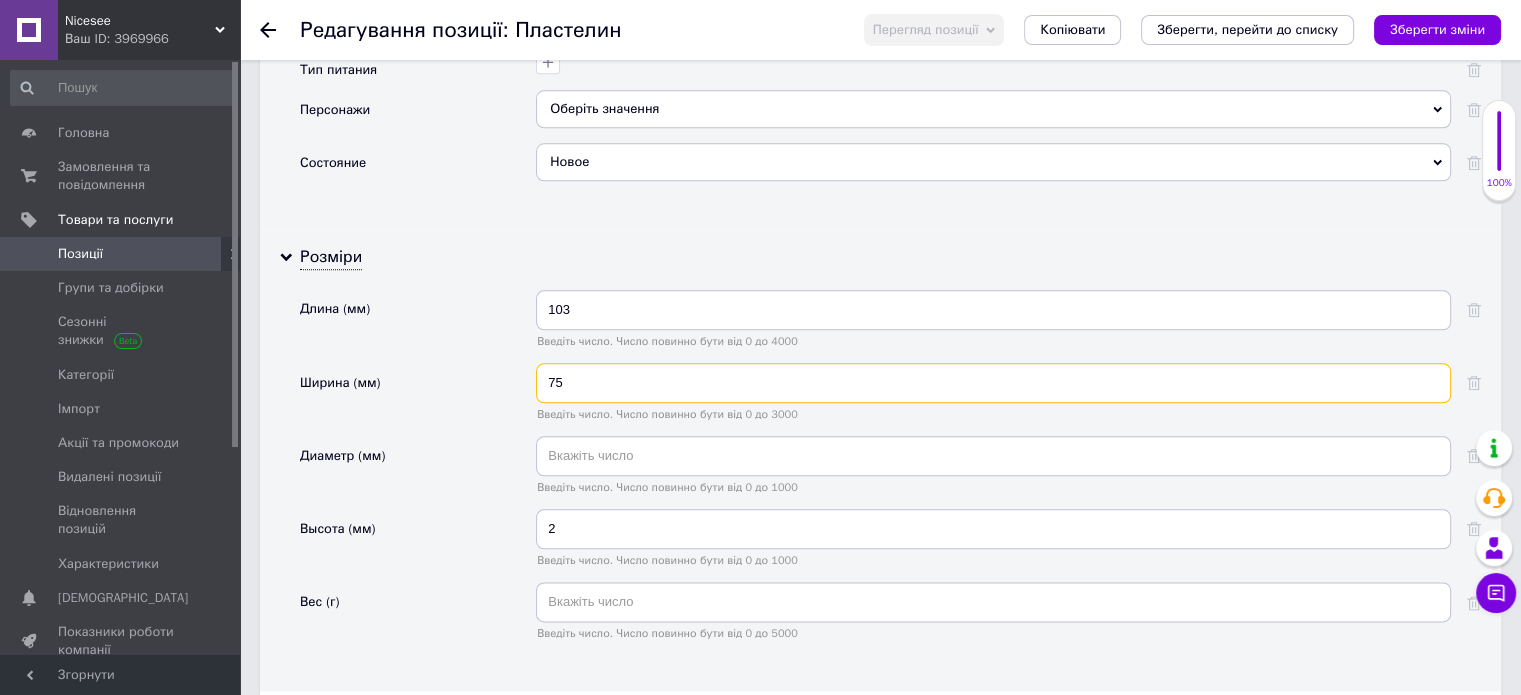 type on "75" 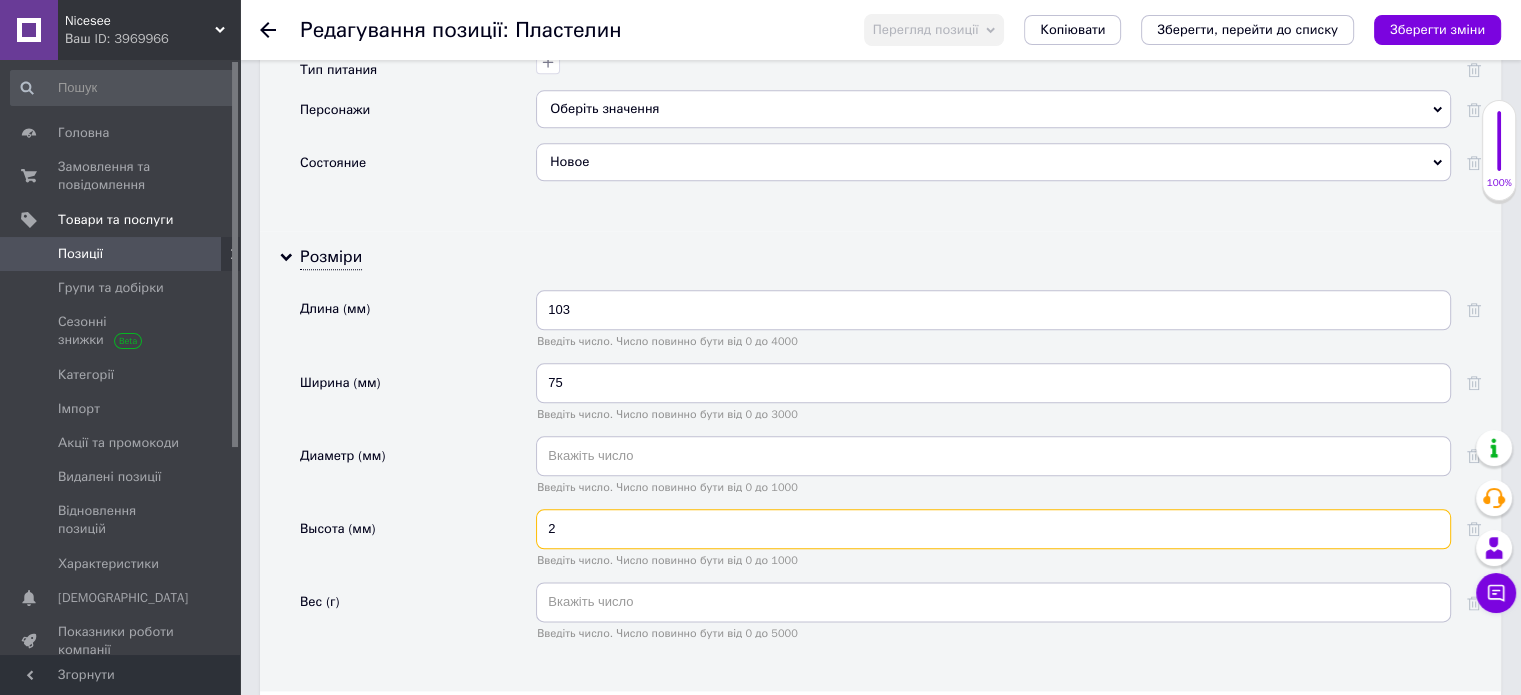 click on "2" at bounding box center [993, 529] 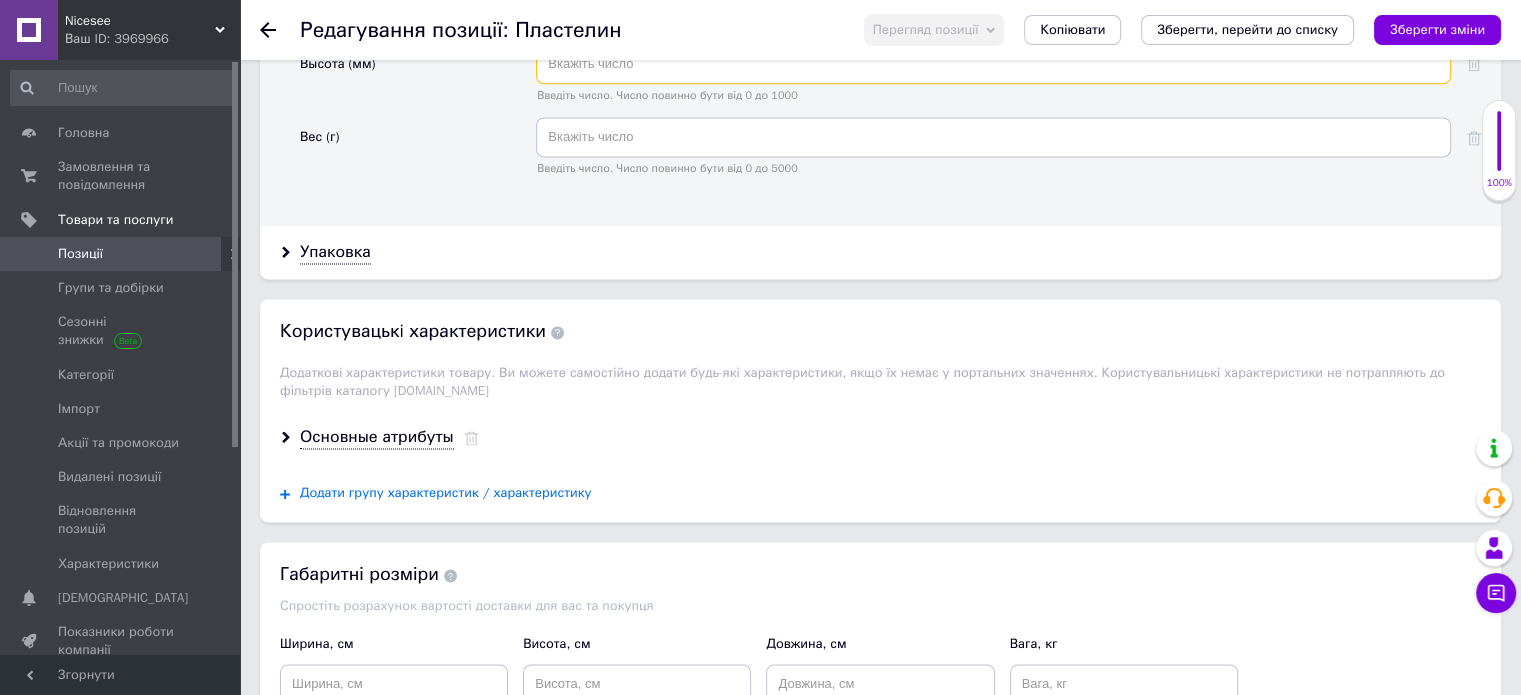 scroll, scrollTop: 2800, scrollLeft: 0, axis: vertical 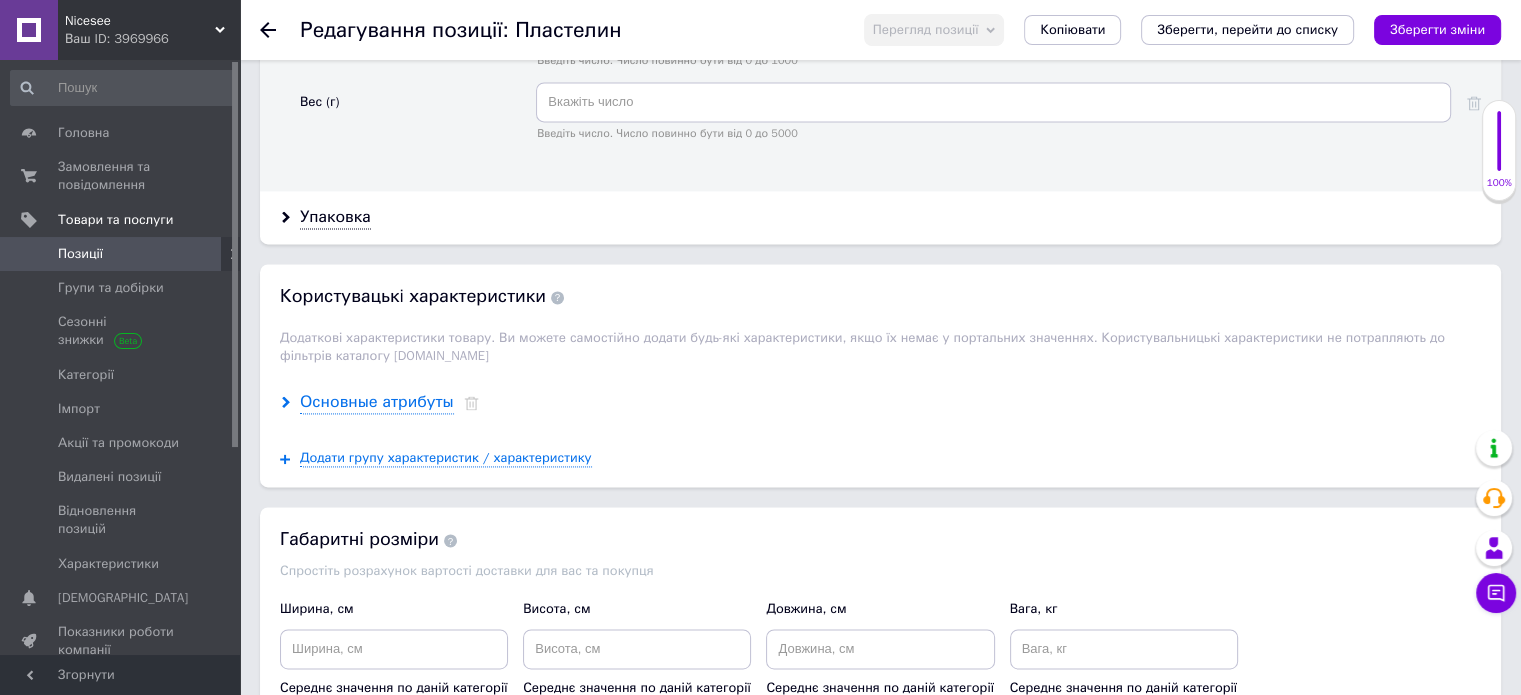 type 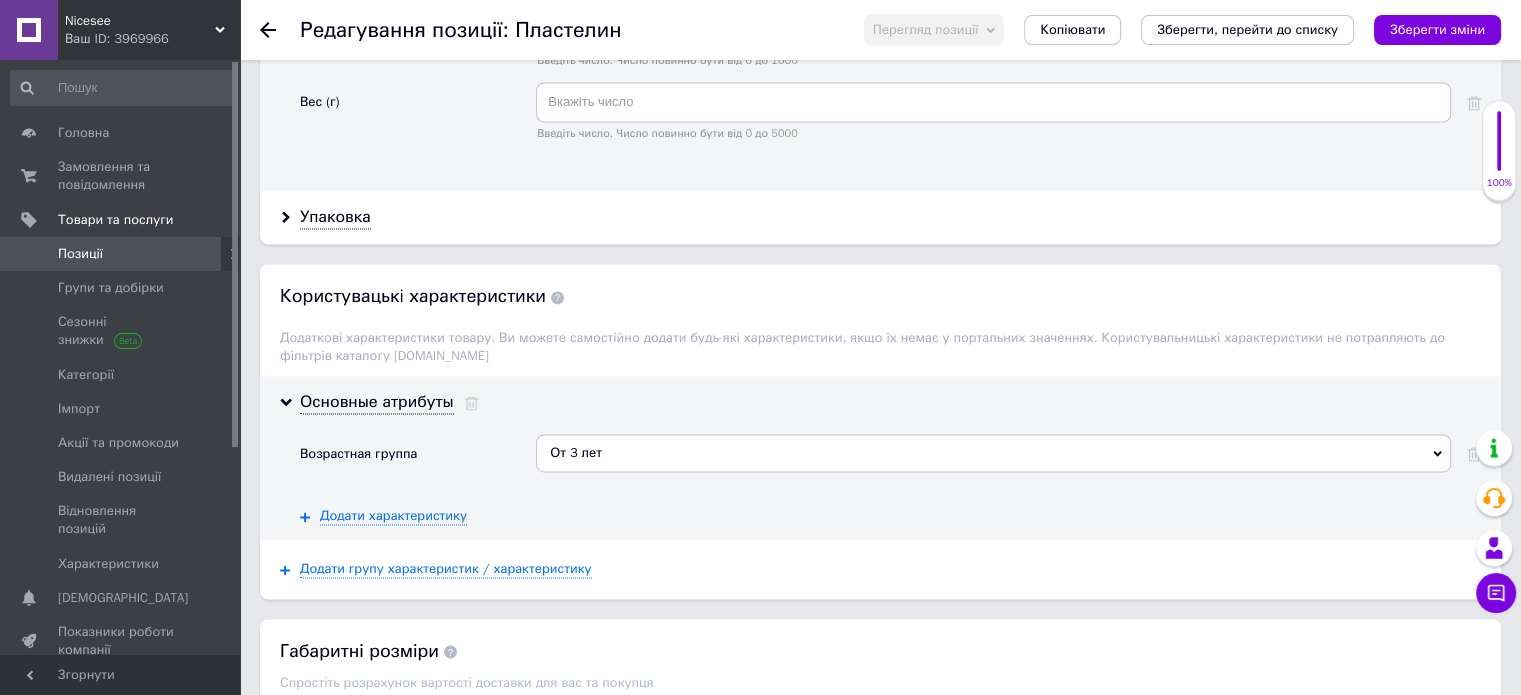 click 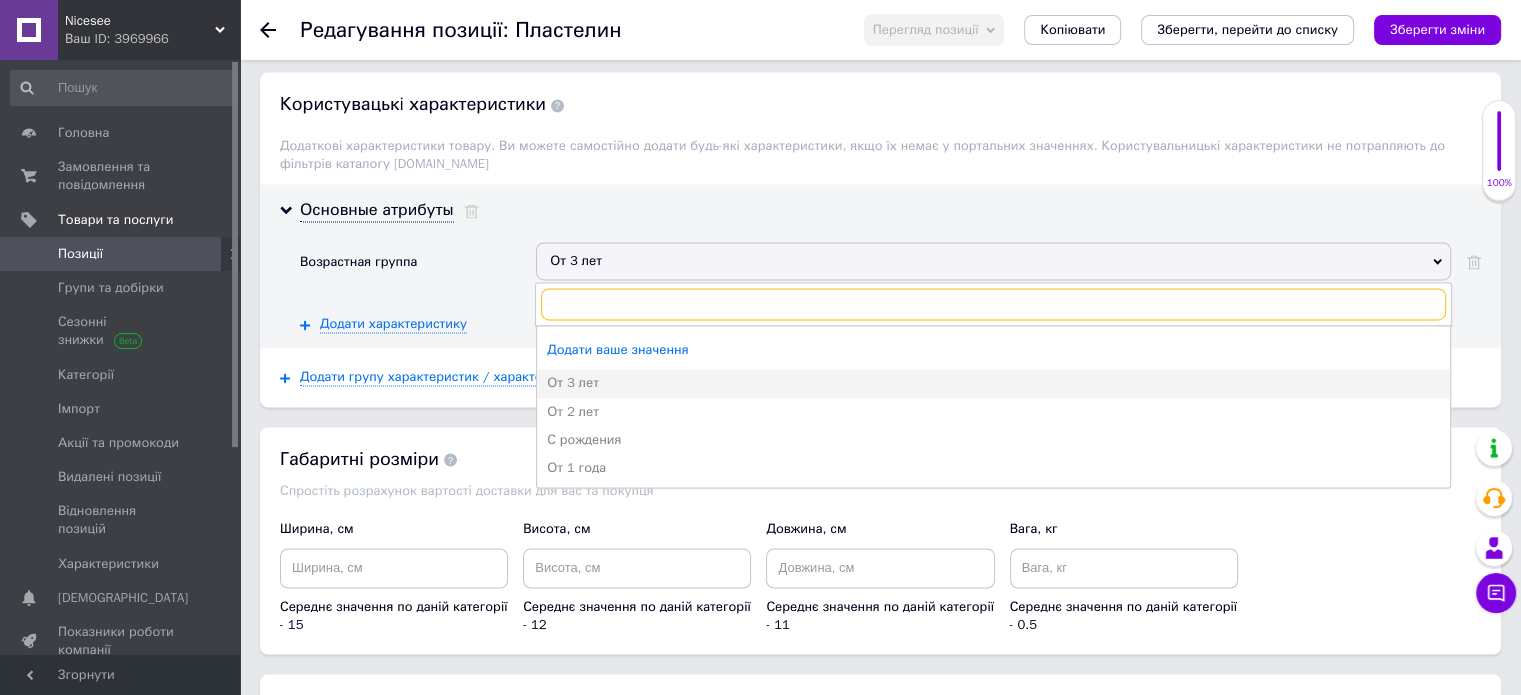 scroll, scrollTop: 3000, scrollLeft: 0, axis: vertical 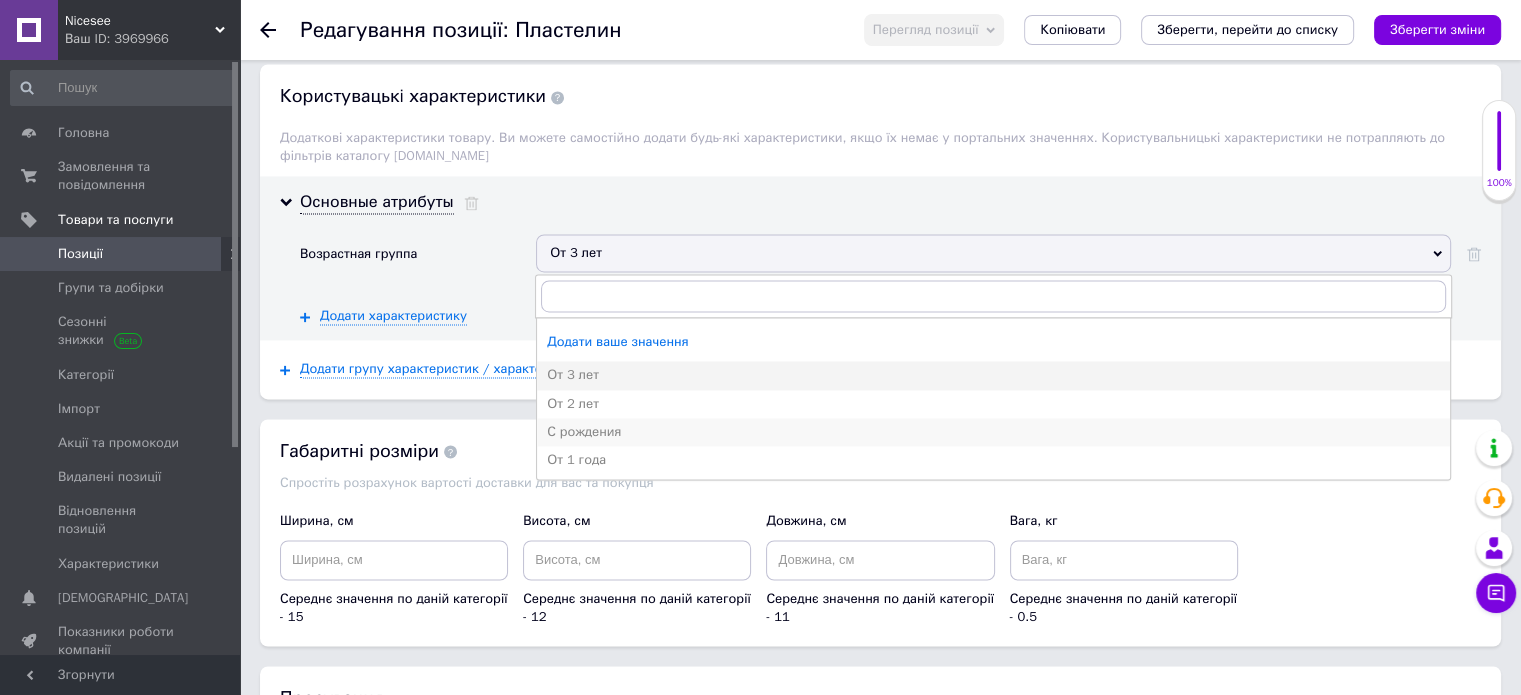 click on "С рождения" at bounding box center [993, 432] 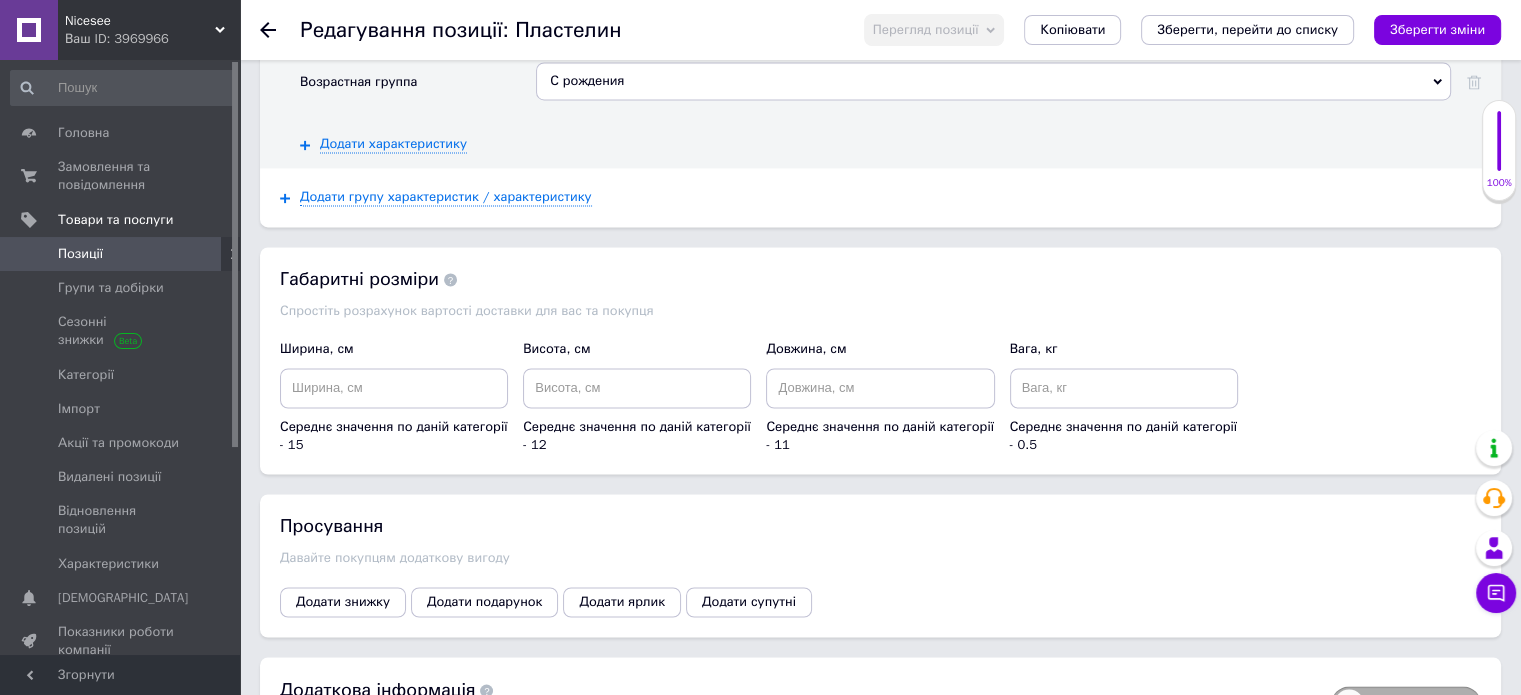 scroll, scrollTop: 3294, scrollLeft: 0, axis: vertical 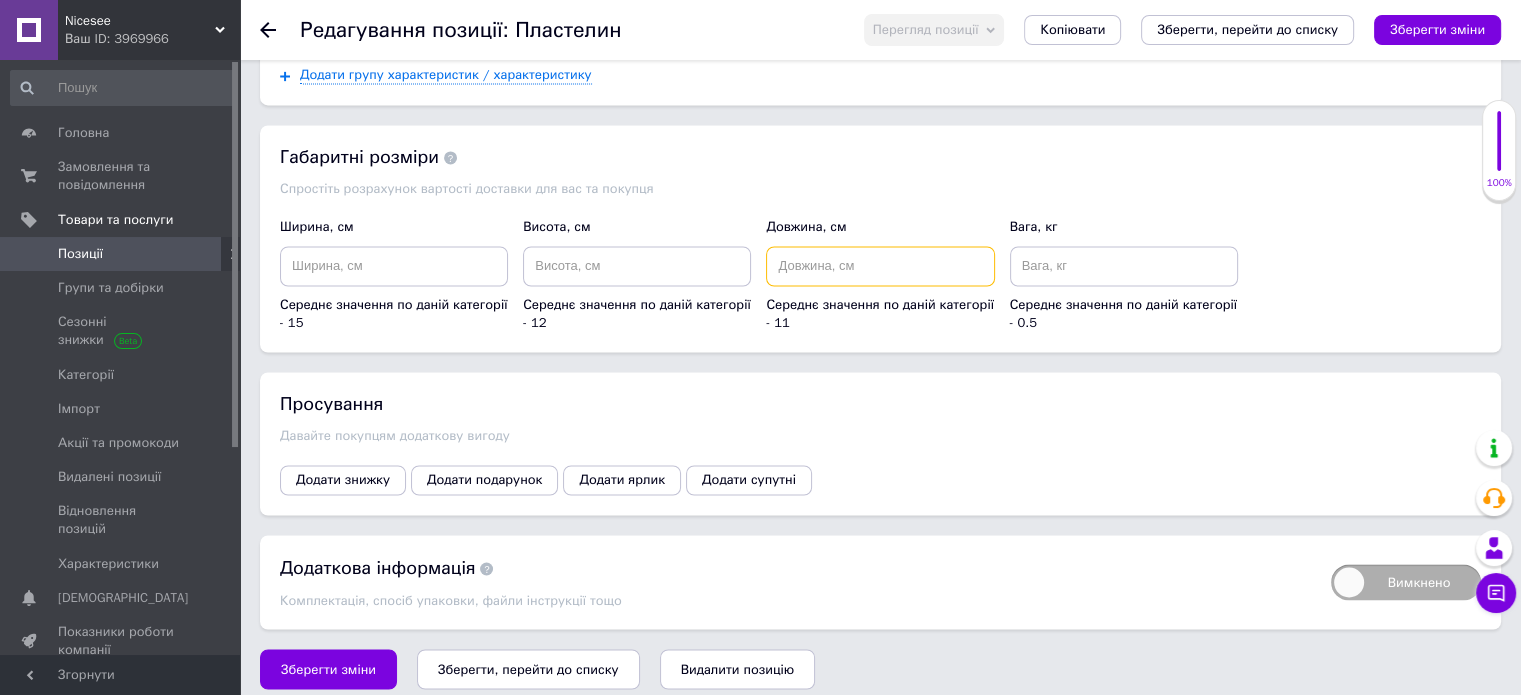 click at bounding box center (880, 266) 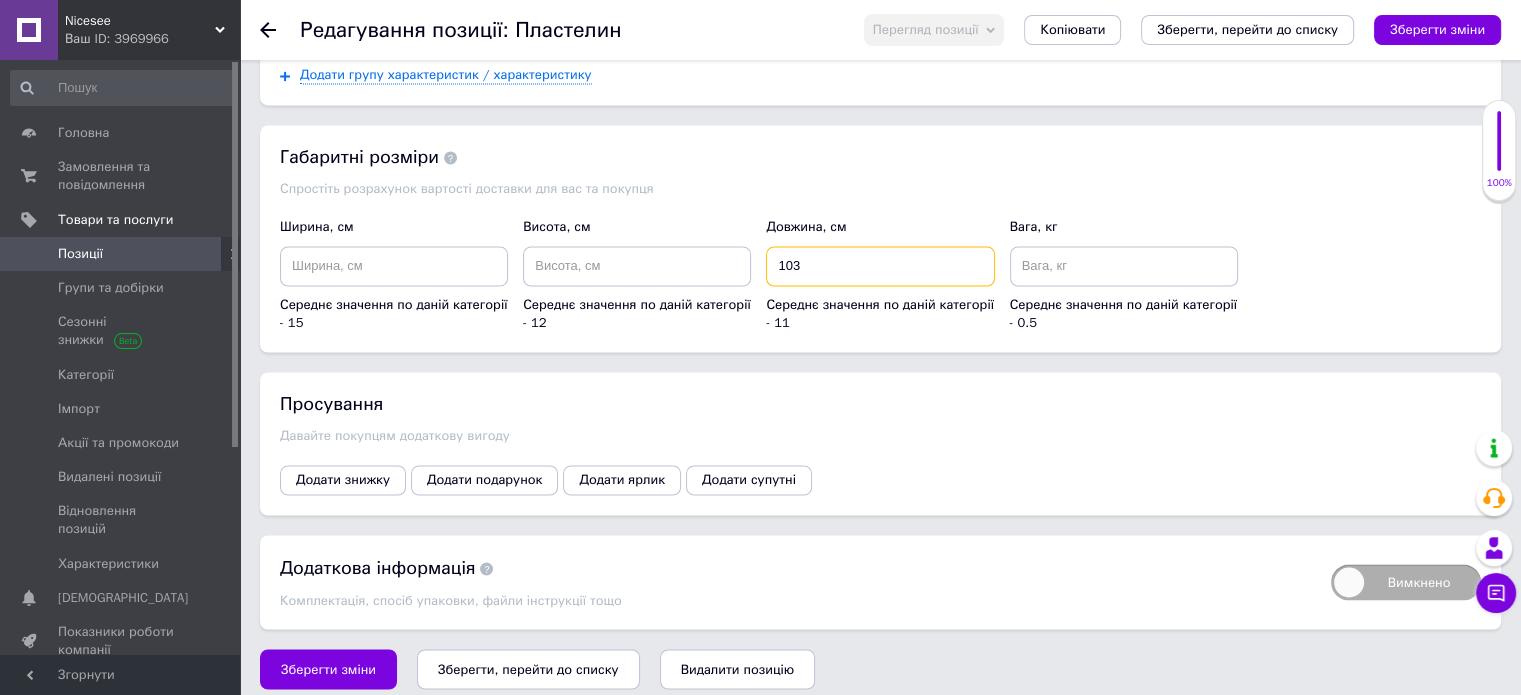 type on "103" 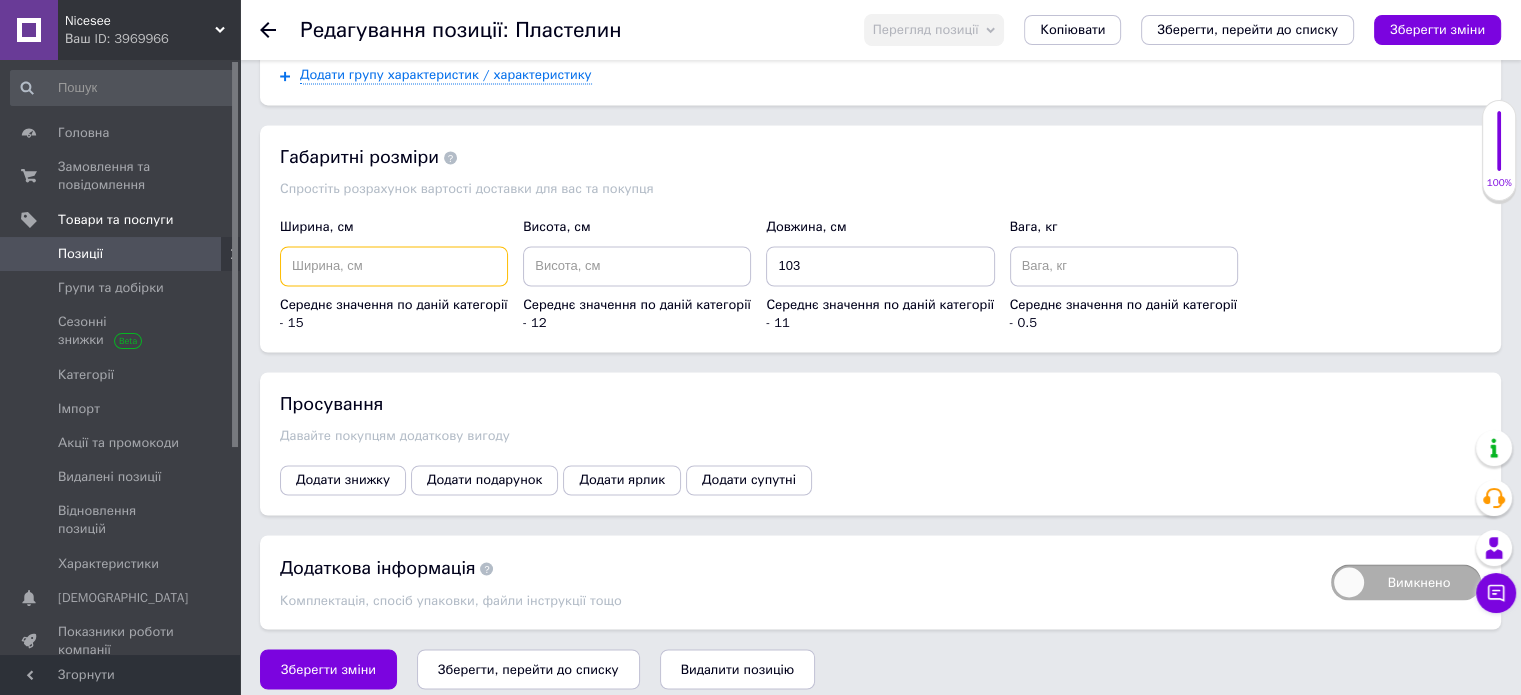 click at bounding box center [394, 266] 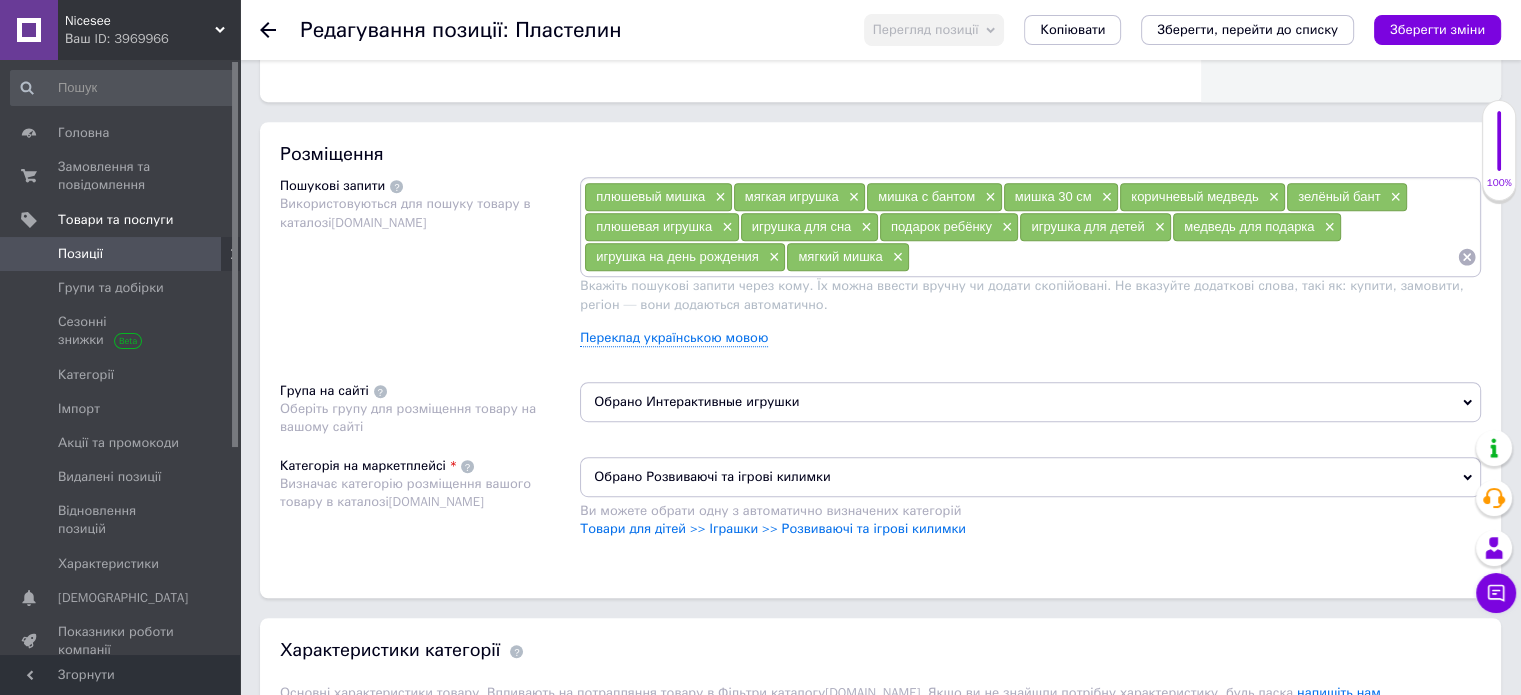 scroll, scrollTop: 594, scrollLeft: 0, axis: vertical 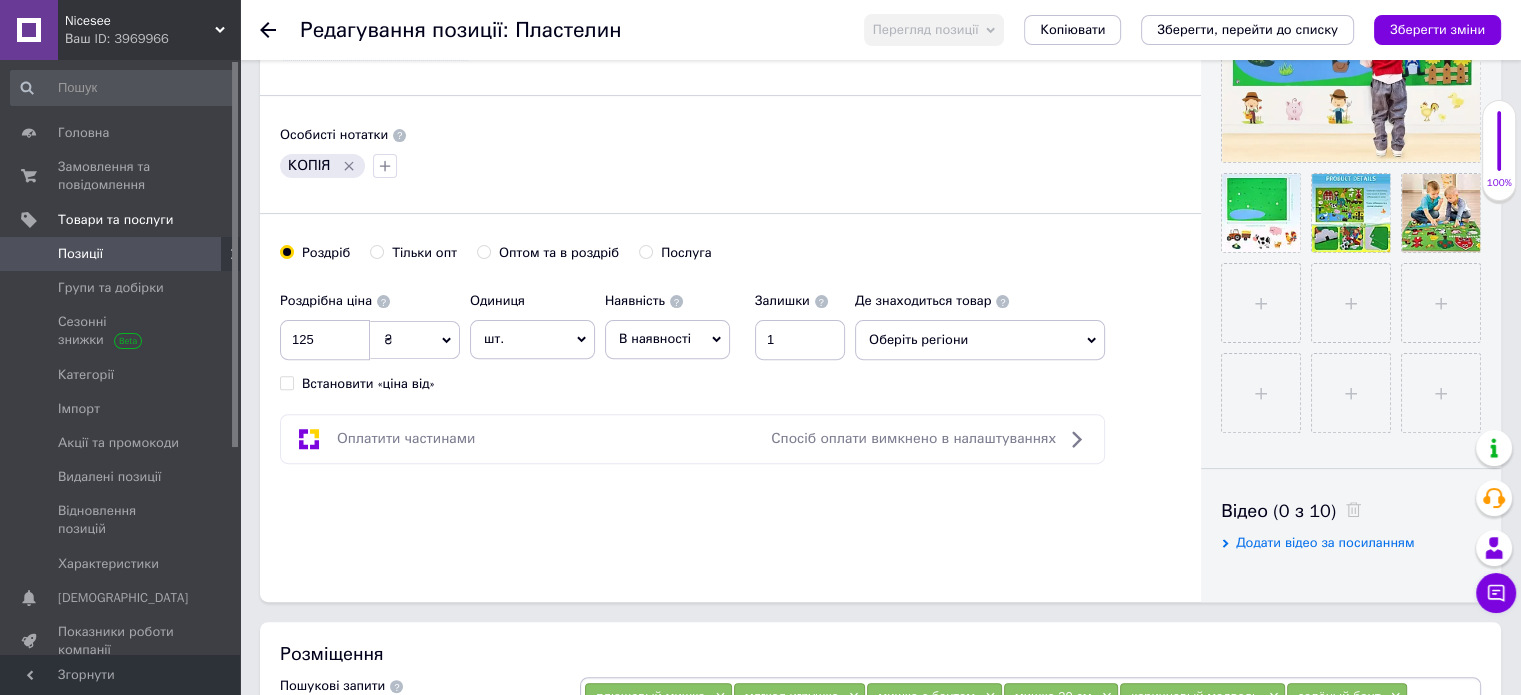 type on "75" 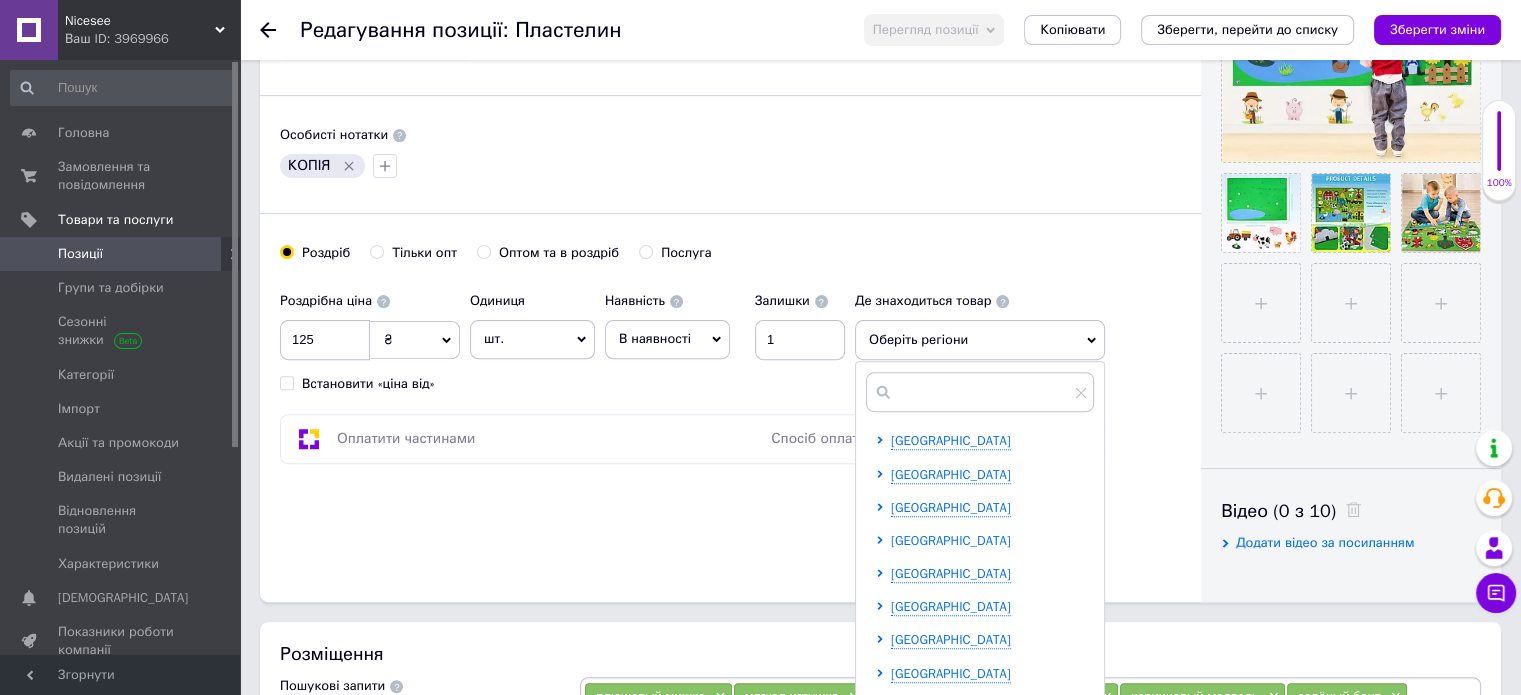 click on "[GEOGRAPHIC_DATA]" at bounding box center (951, 540) 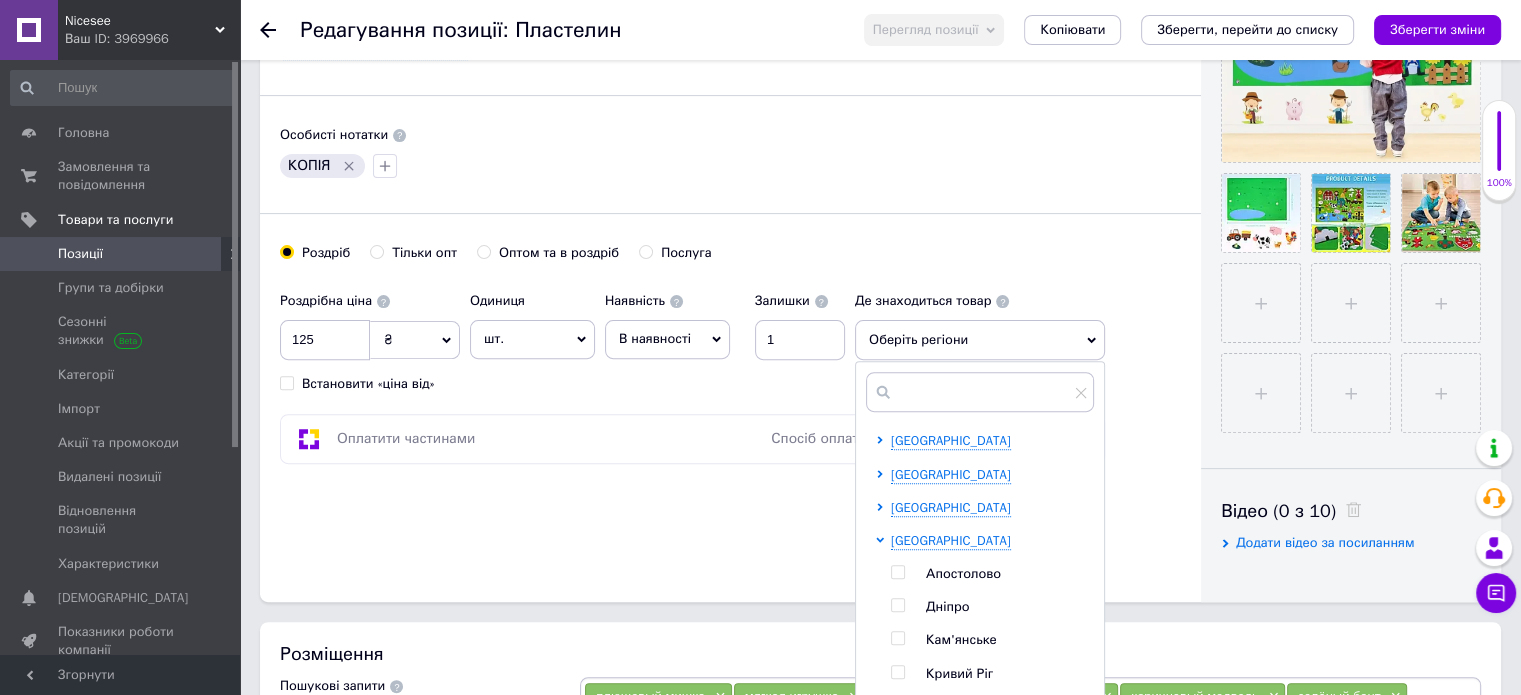 click at bounding box center [897, 672] 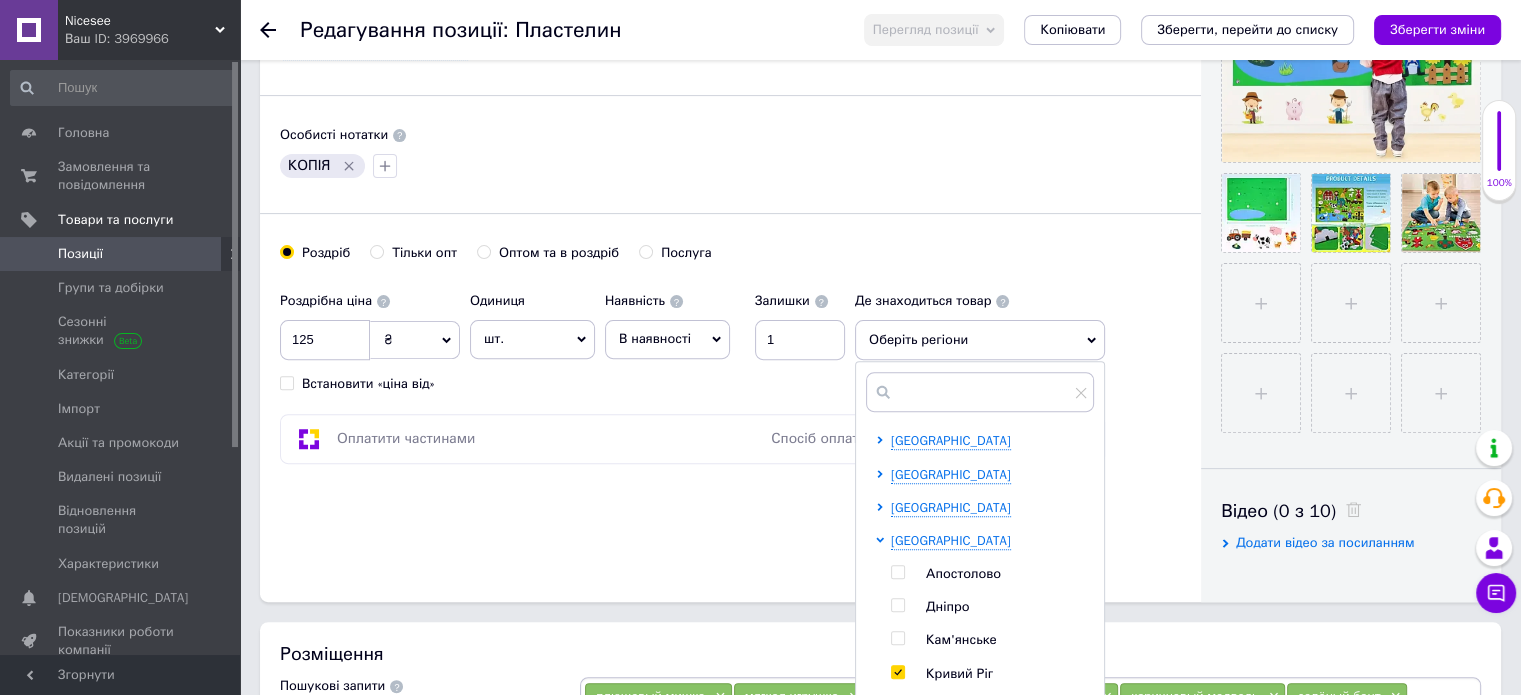 checkbox on "true" 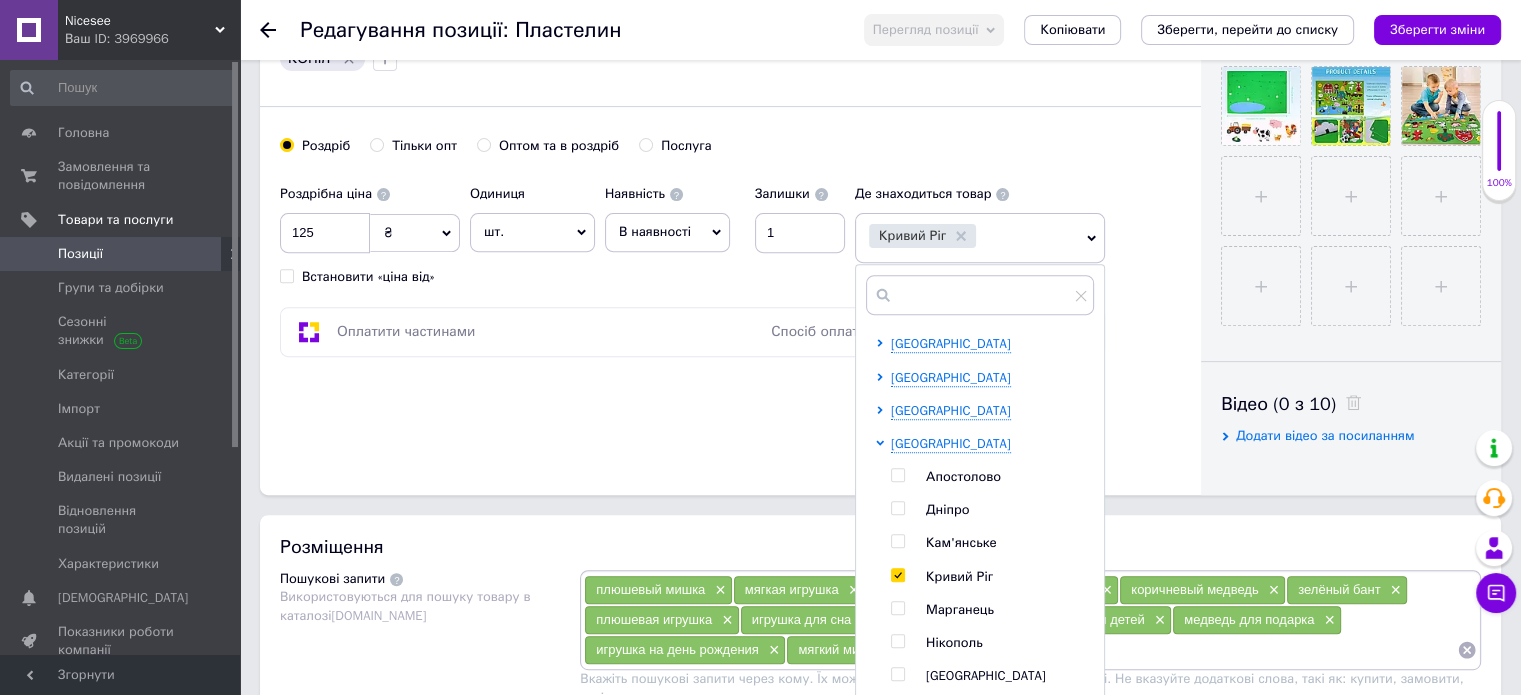 scroll, scrollTop: 894, scrollLeft: 0, axis: vertical 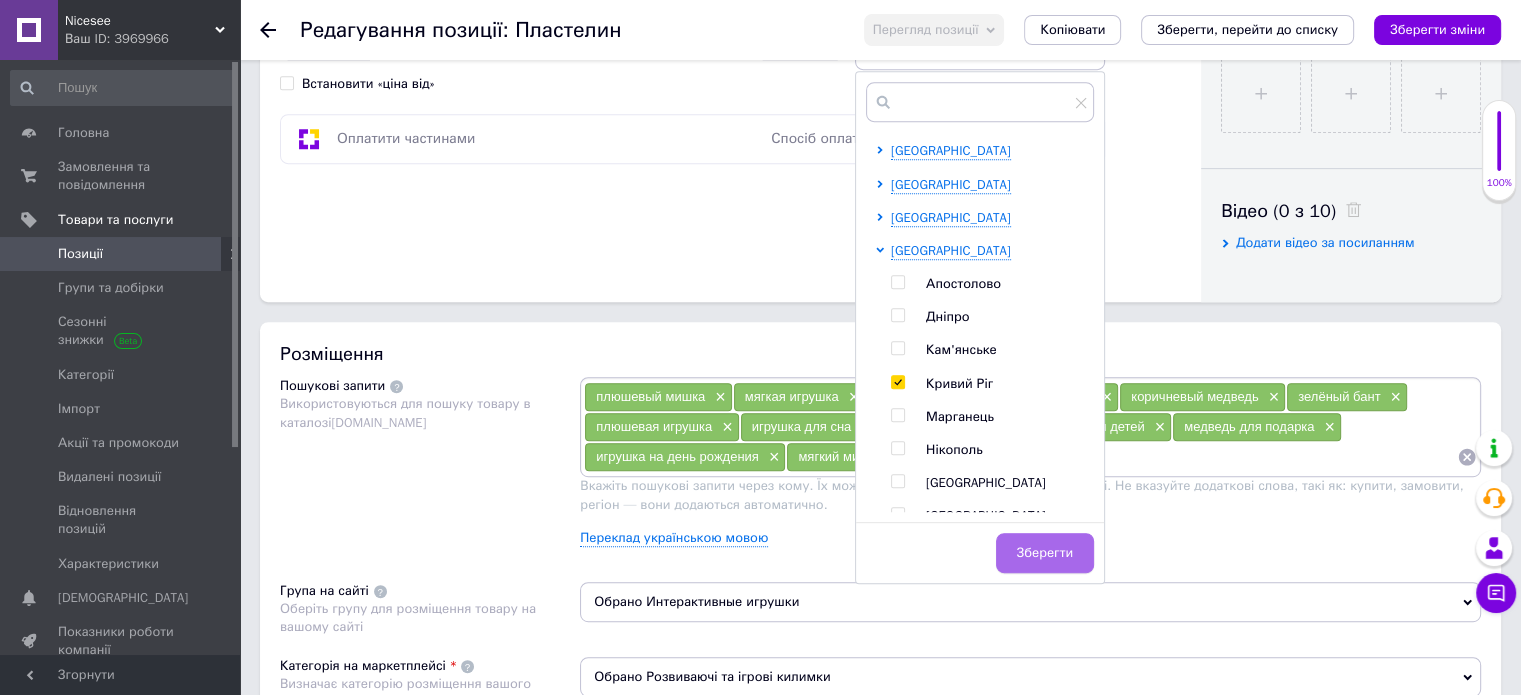 click on "Зберегти" at bounding box center [1045, 553] 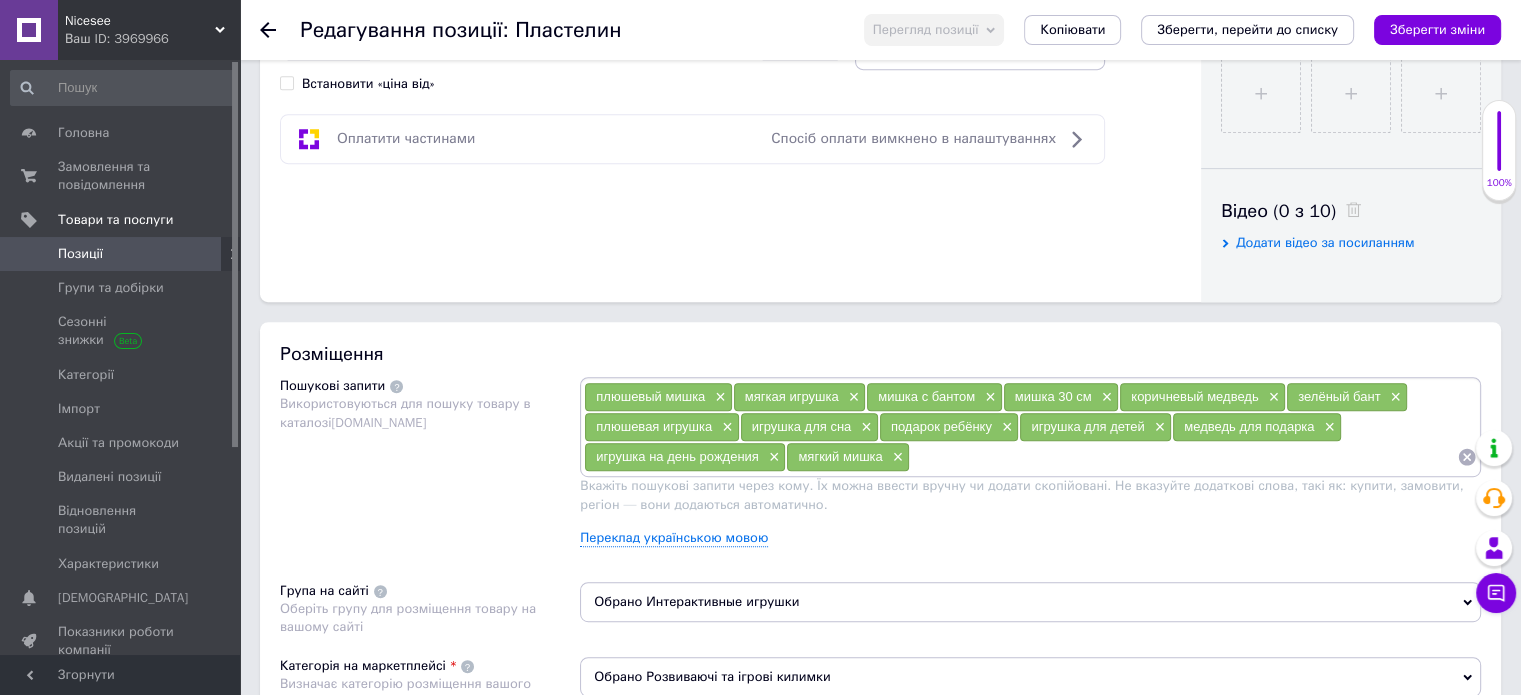 scroll, scrollTop: 594, scrollLeft: 0, axis: vertical 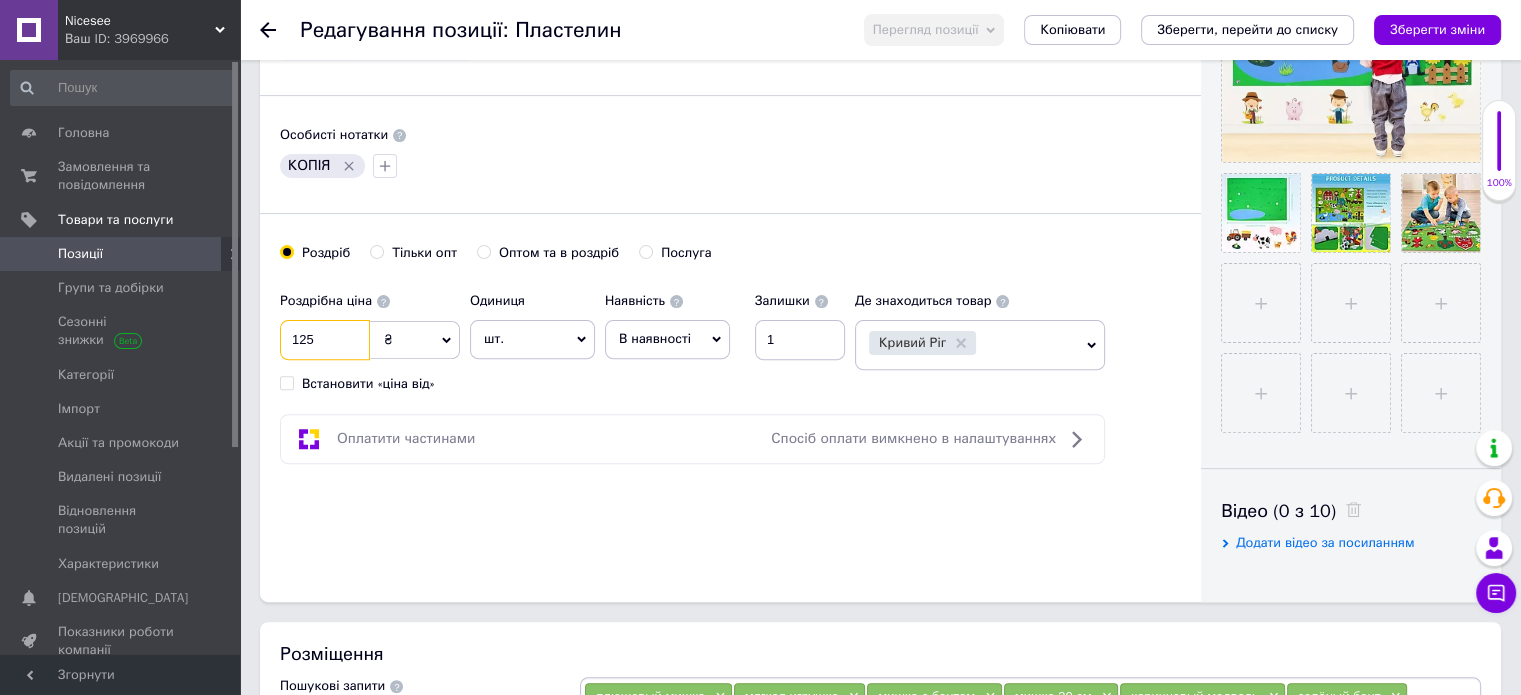 drag, startPoint x: 337, startPoint y: 356, endPoint x: 265, endPoint y: 354, distance: 72.02777 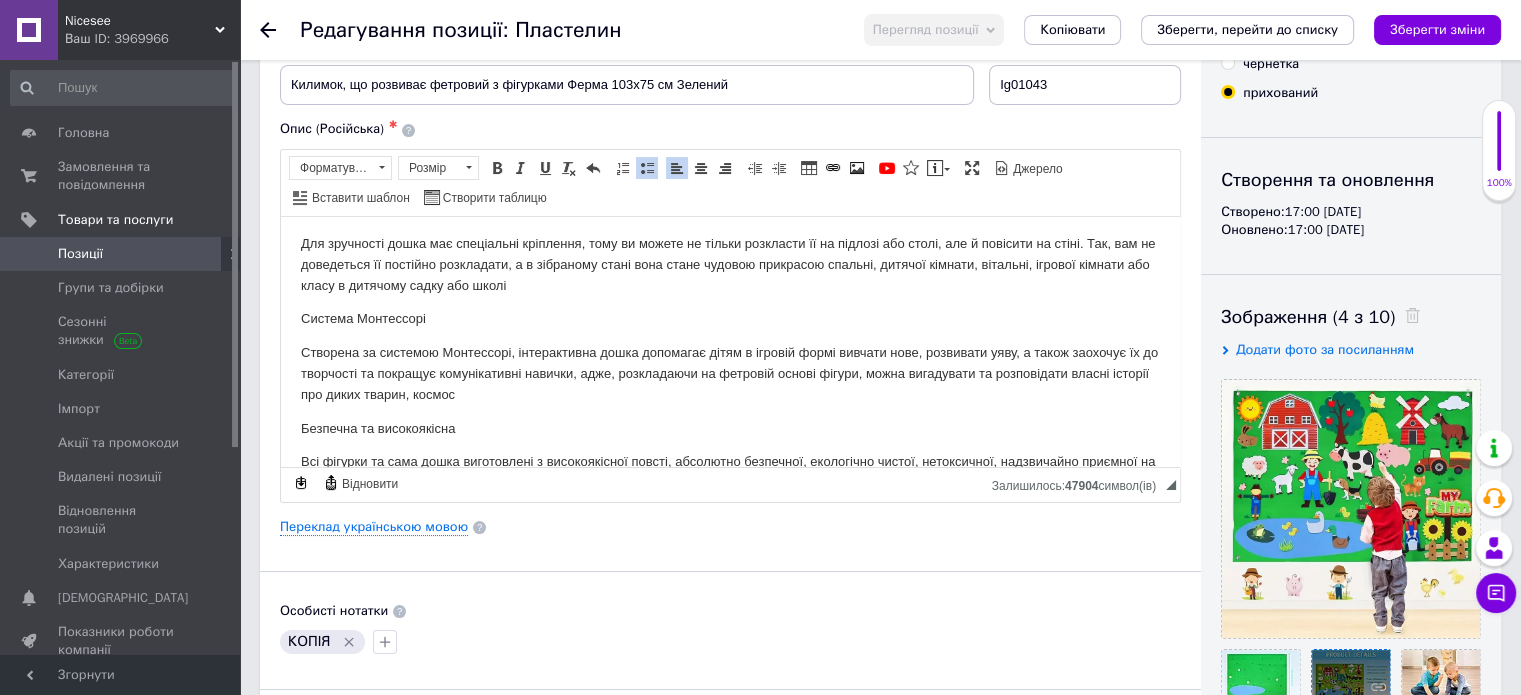 scroll, scrollTop: 0, scrollLeft: 0, axis: both 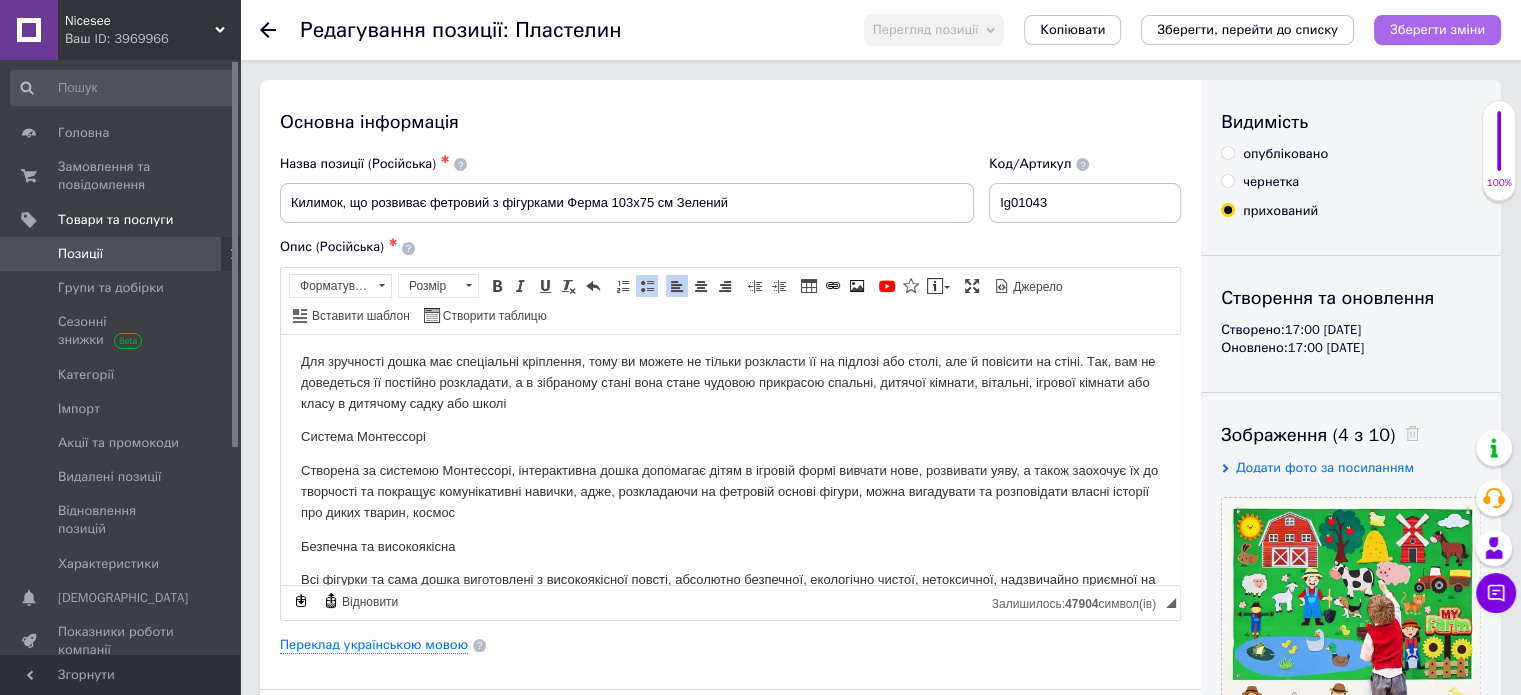 type on "270" 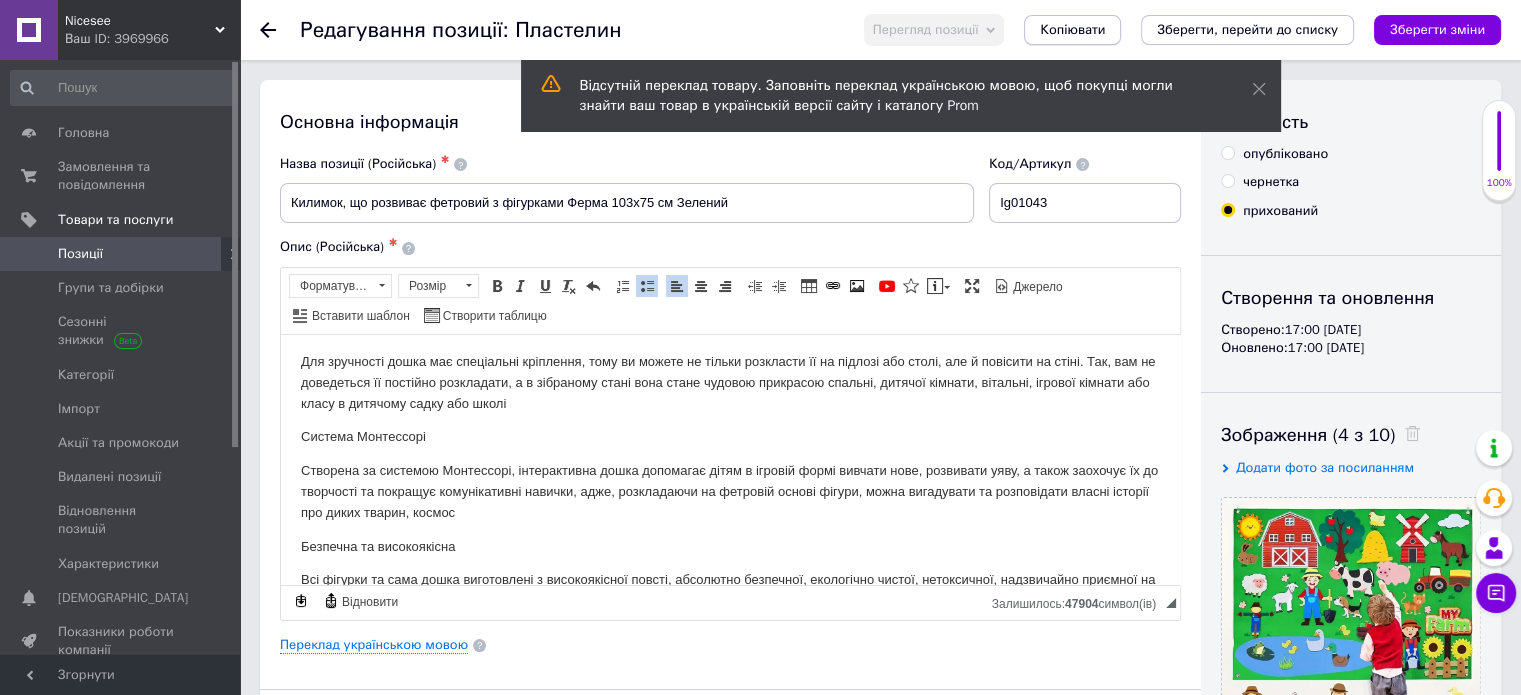 click on "Копіювати" at bounding box center (1072, 30) 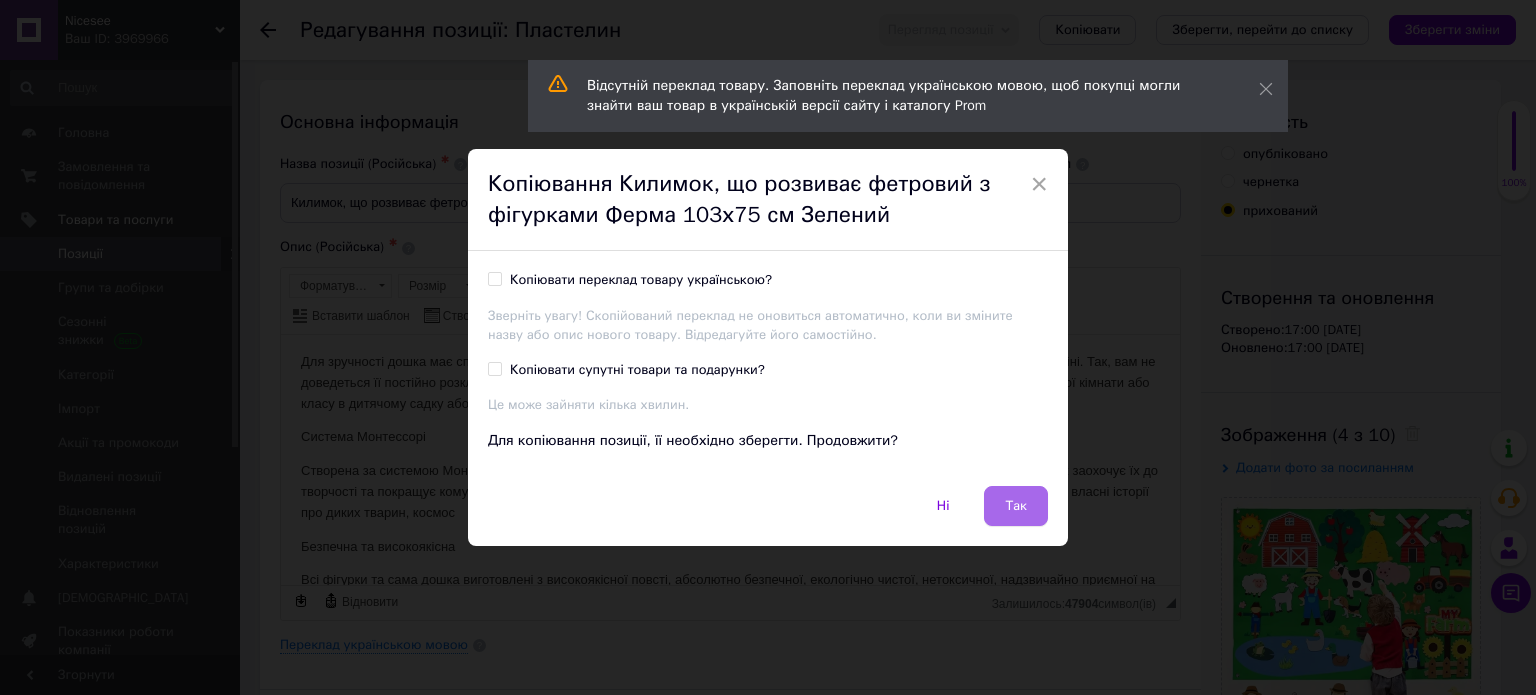click on "Так" at bounding box center (1016, 506) 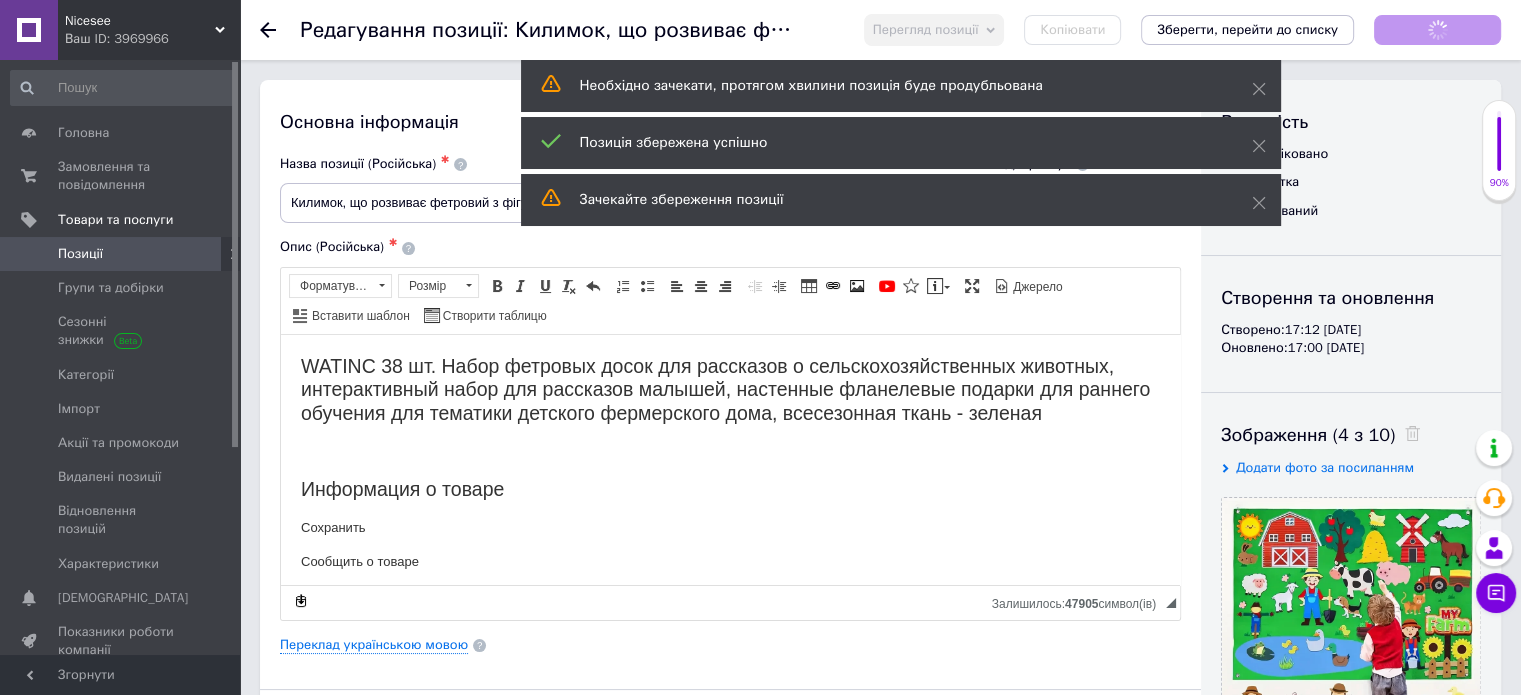 scroll, scrollTop: 0, scrollLeft: 0, axis: both 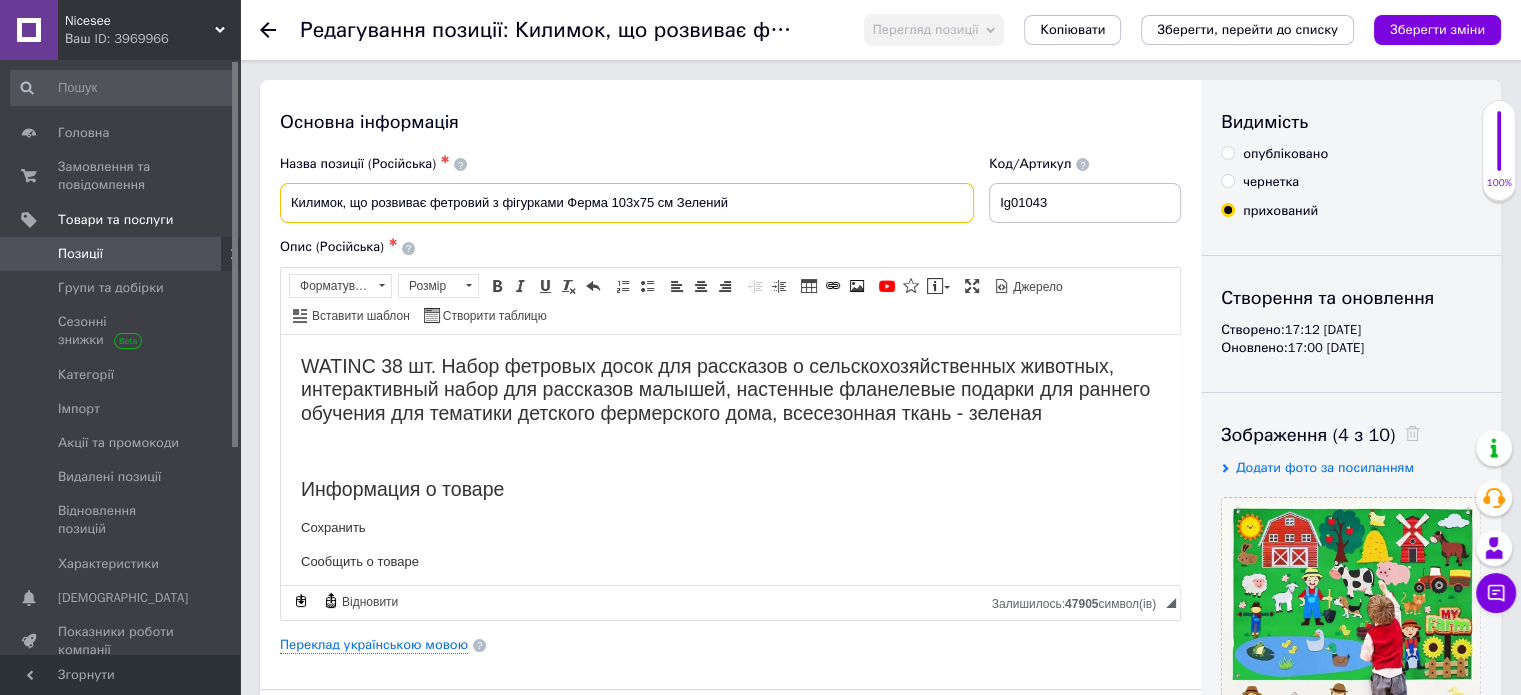 drag, startPoint x: 808, startPoint y: 207, endPoint x: 261, endPoint y: 194, distance: 547.1545 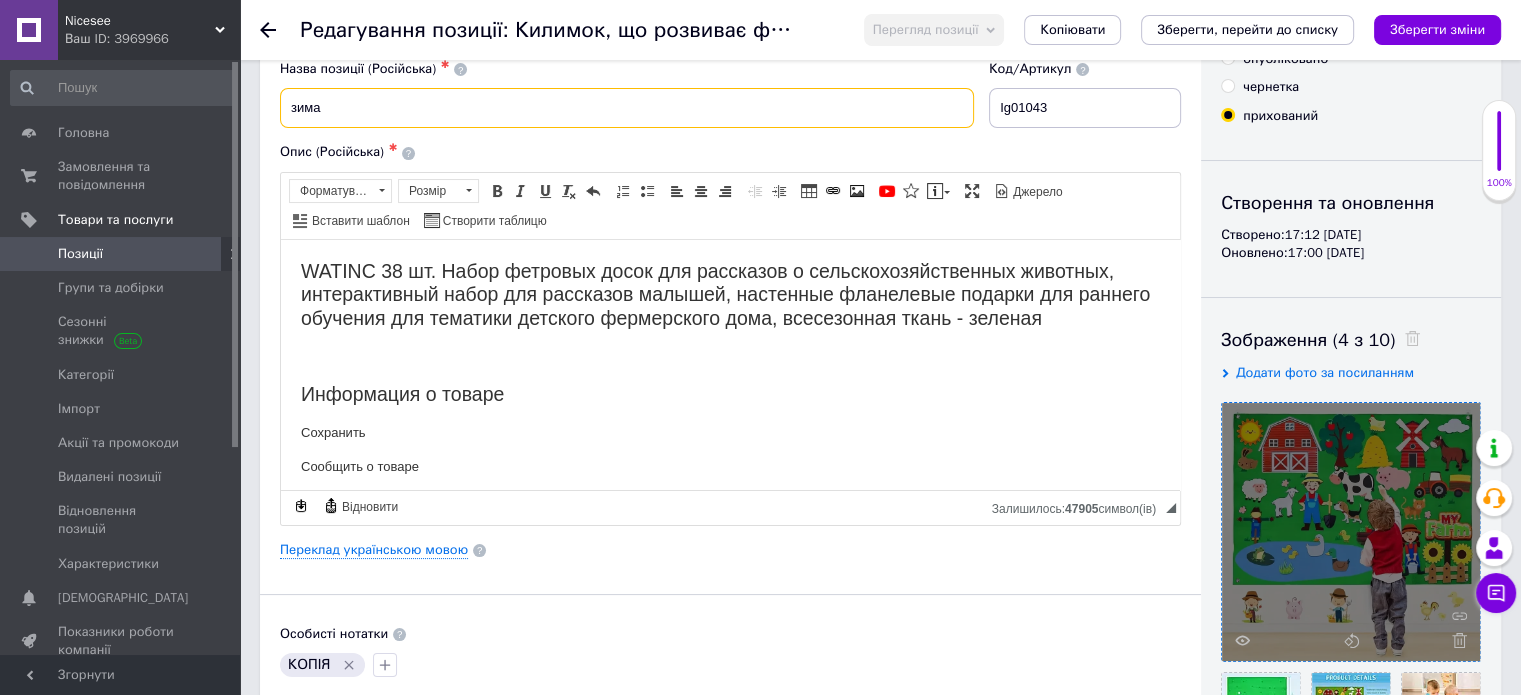 scroll, scrollTop: 200, scrollLeft: 0, axis: vertical 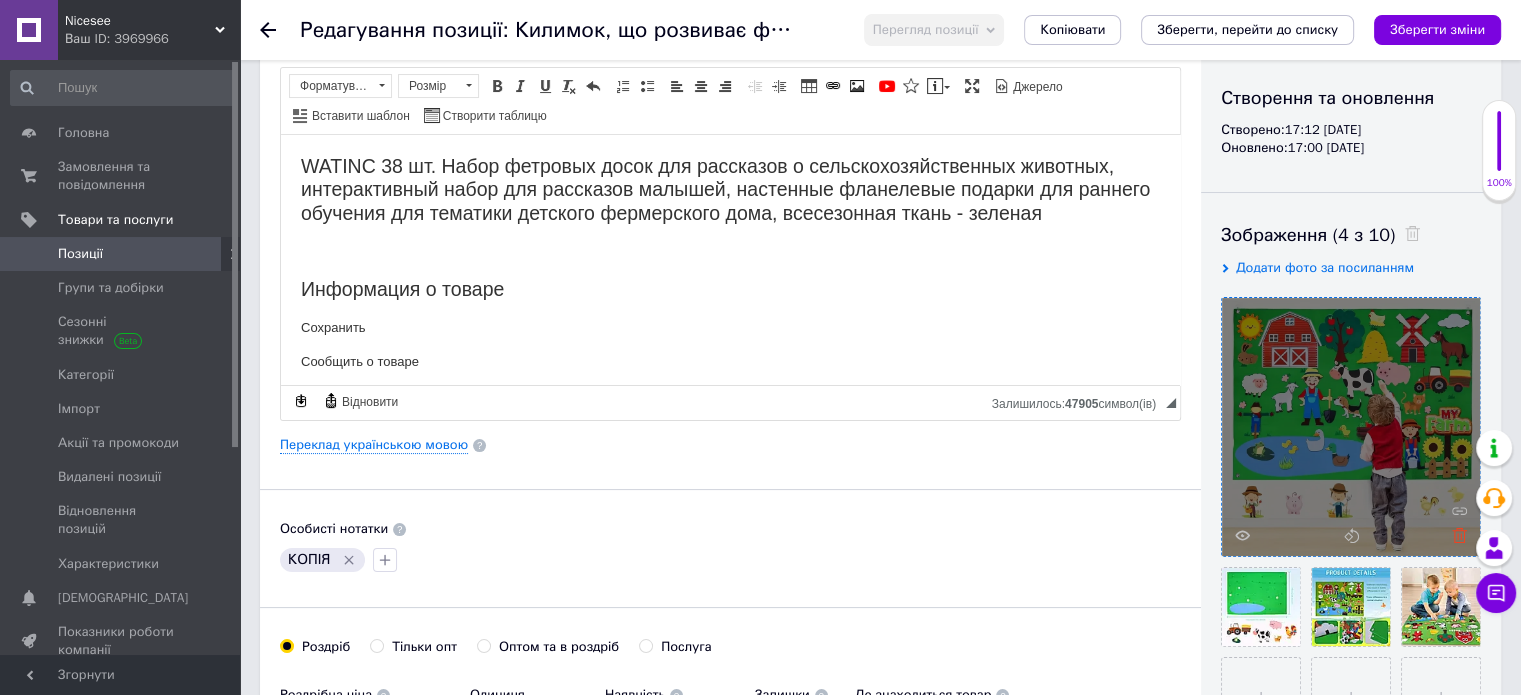 type on "зима" 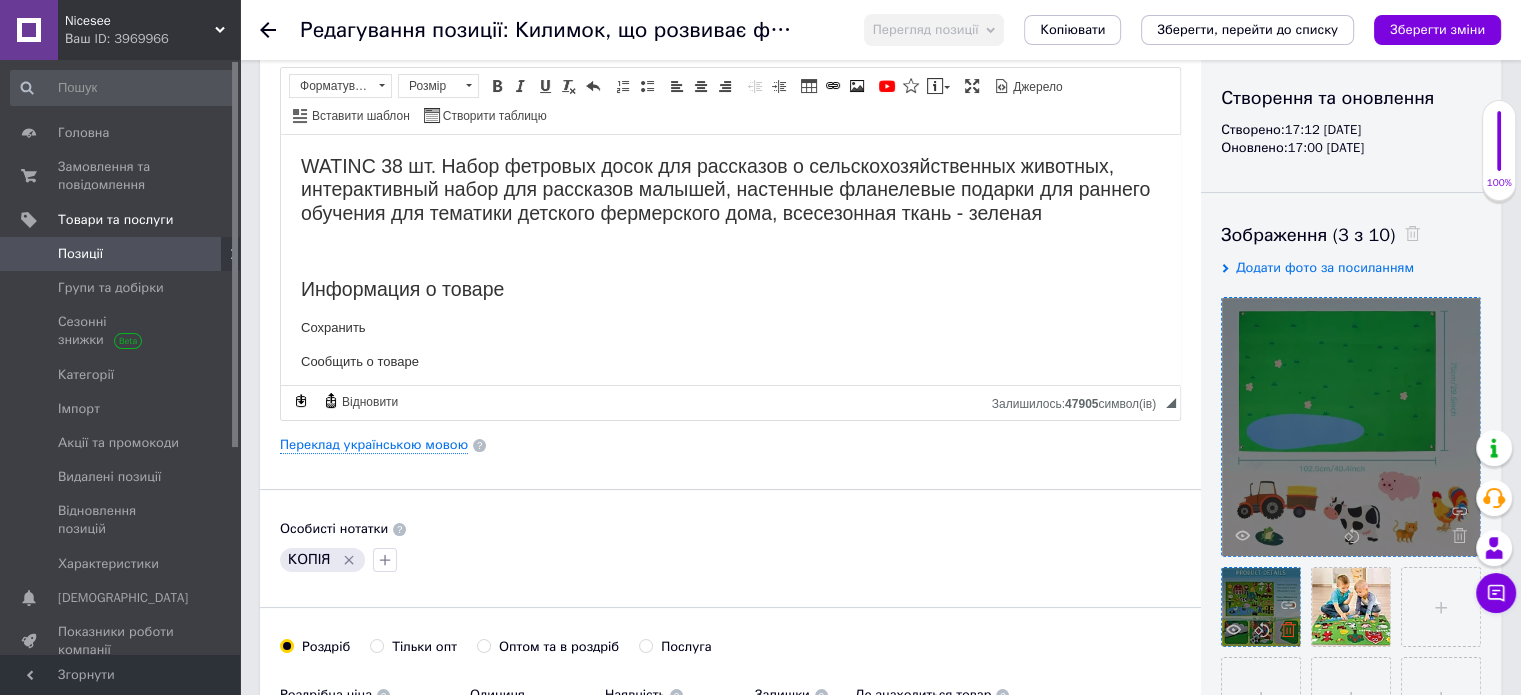 click 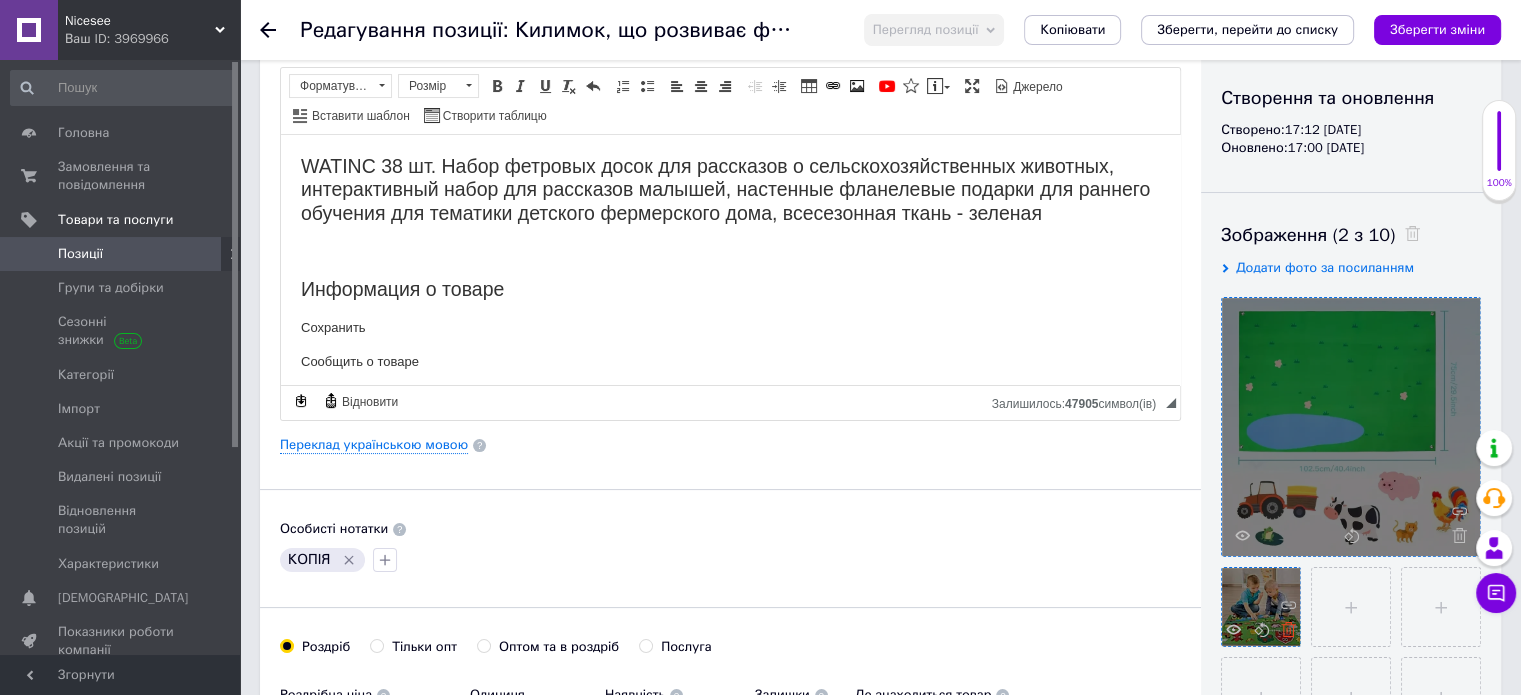 click 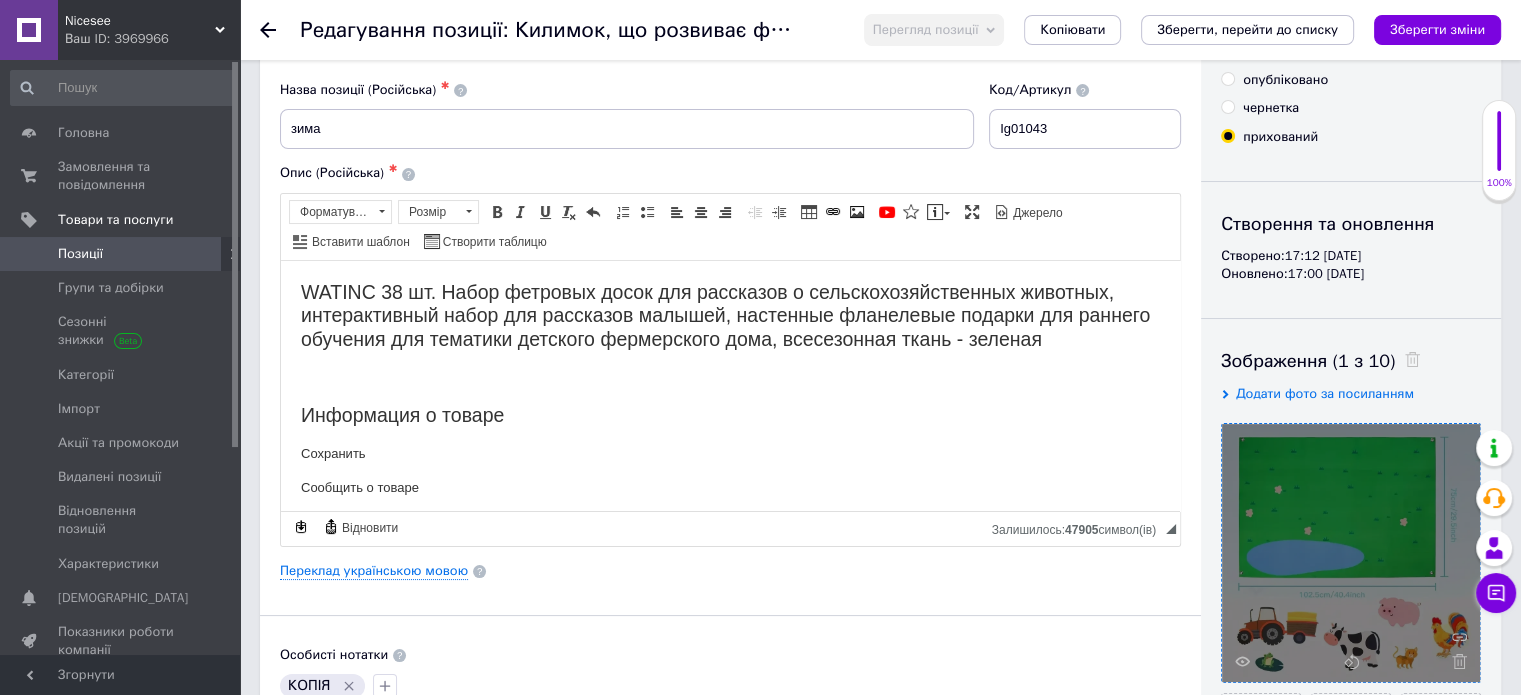 scroll, scrollTop: 0, scrollLeft: 0, axis: both 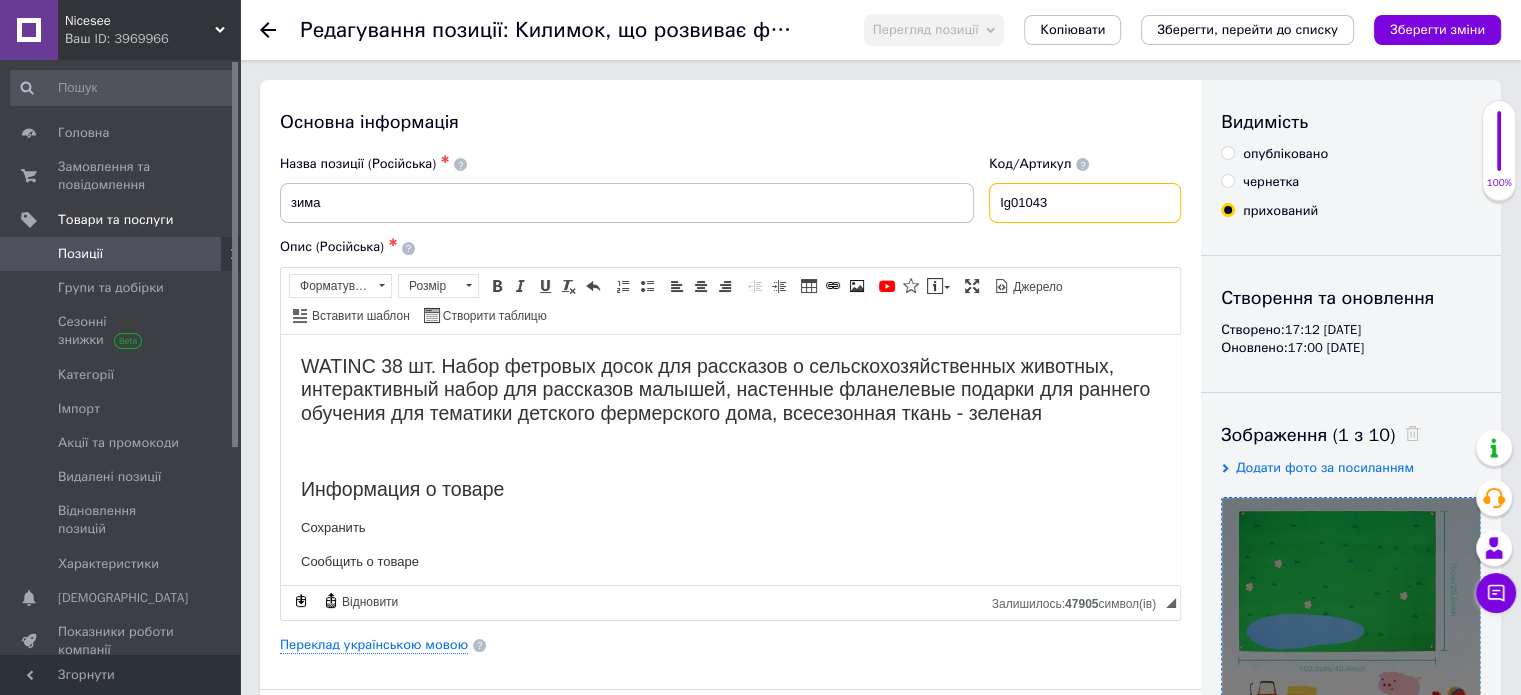 click on "Ig01043" at bounding box center (1085, 203) 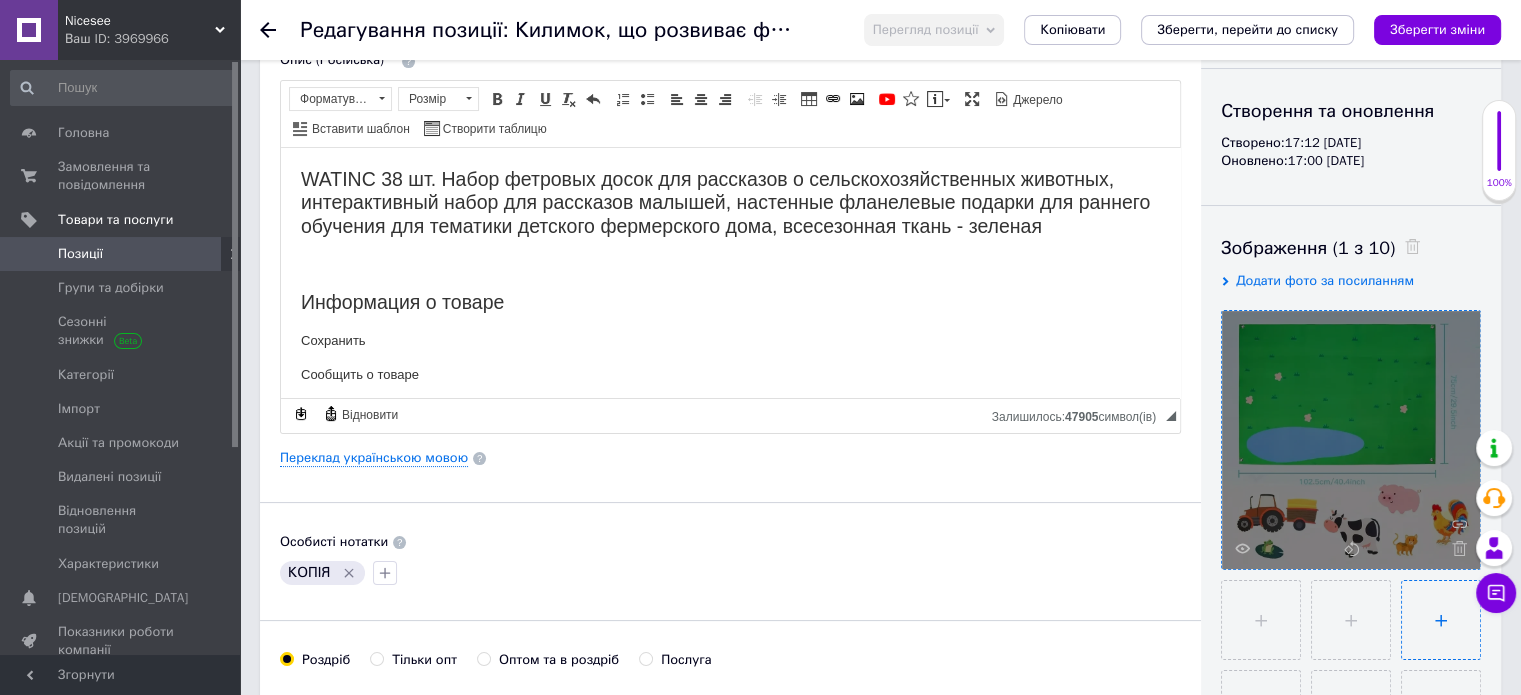 scroll, scrollTop: 300, scrollLeft: 0, axis: vertical 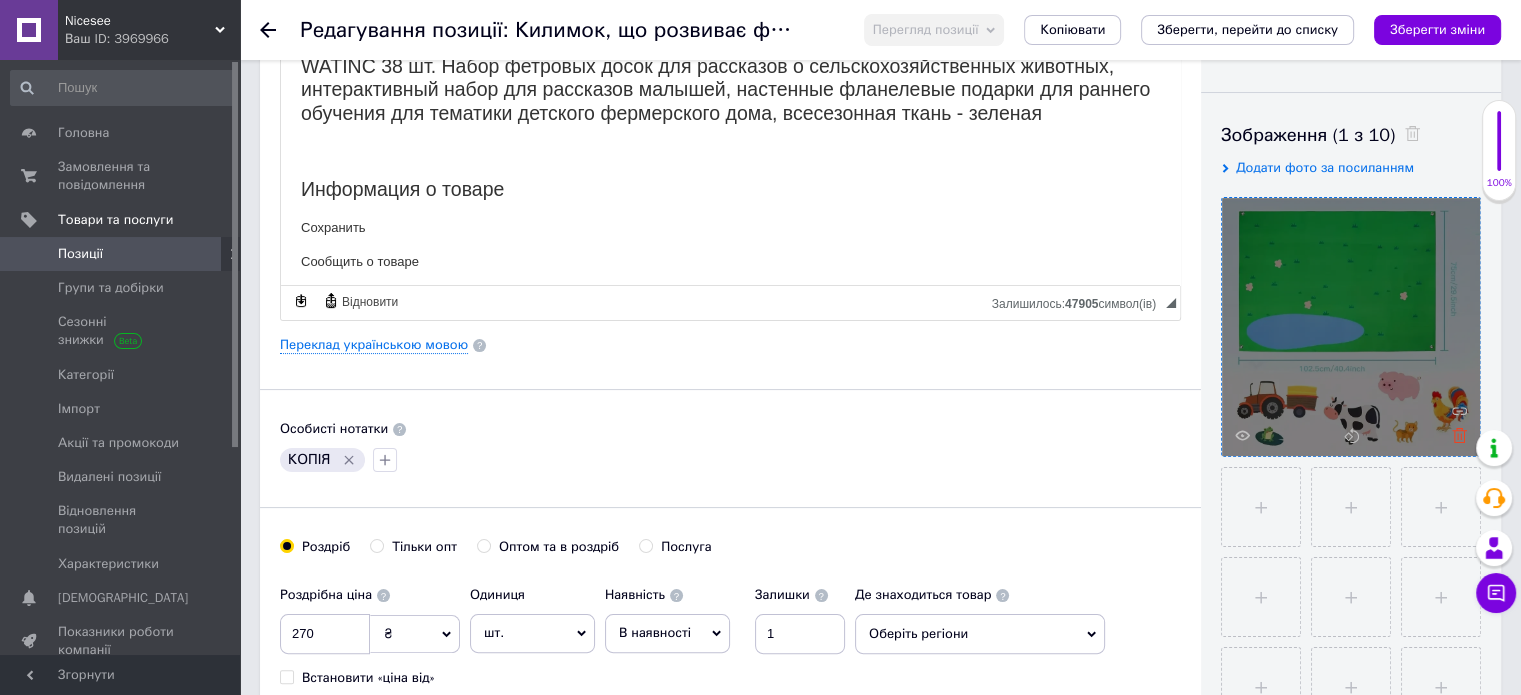 type on "Ig01044" 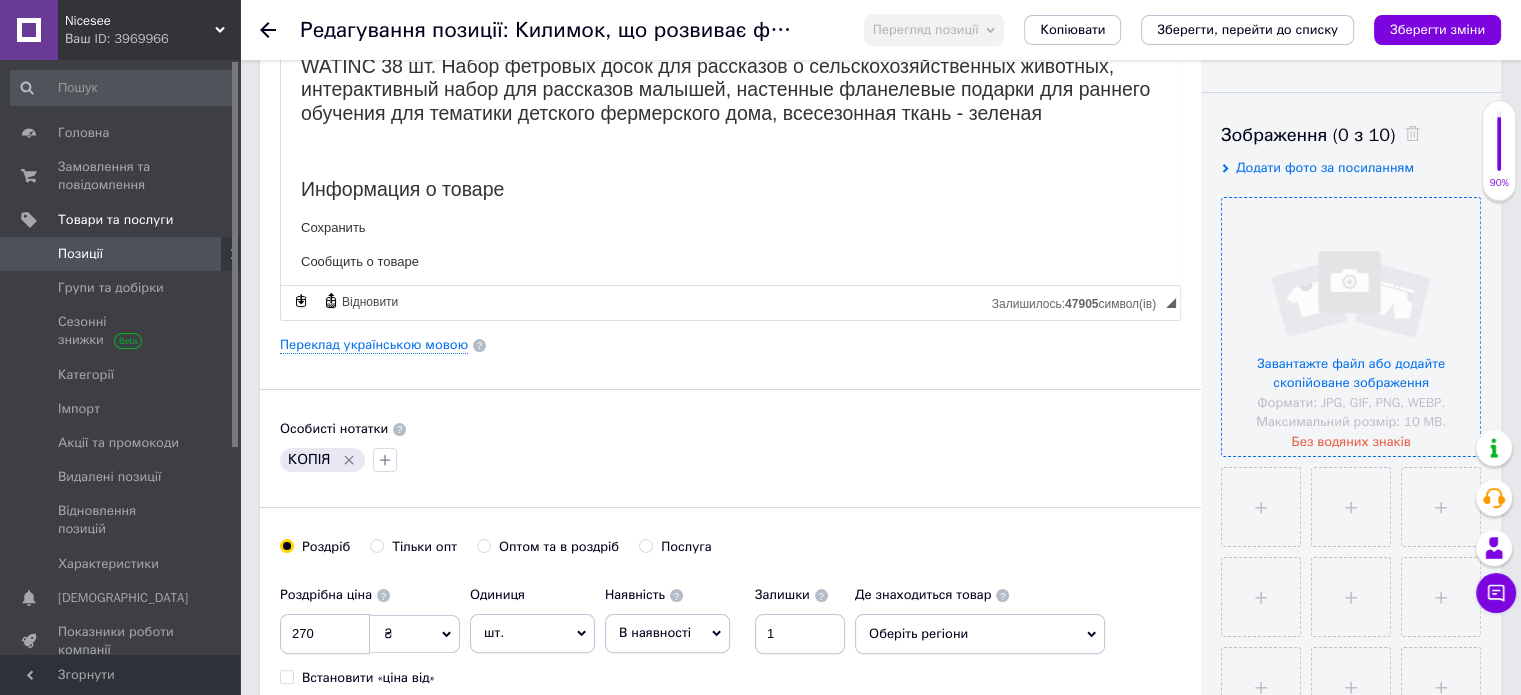 scroll, scrollTop: 0, scrollLeft: 0, axis: both 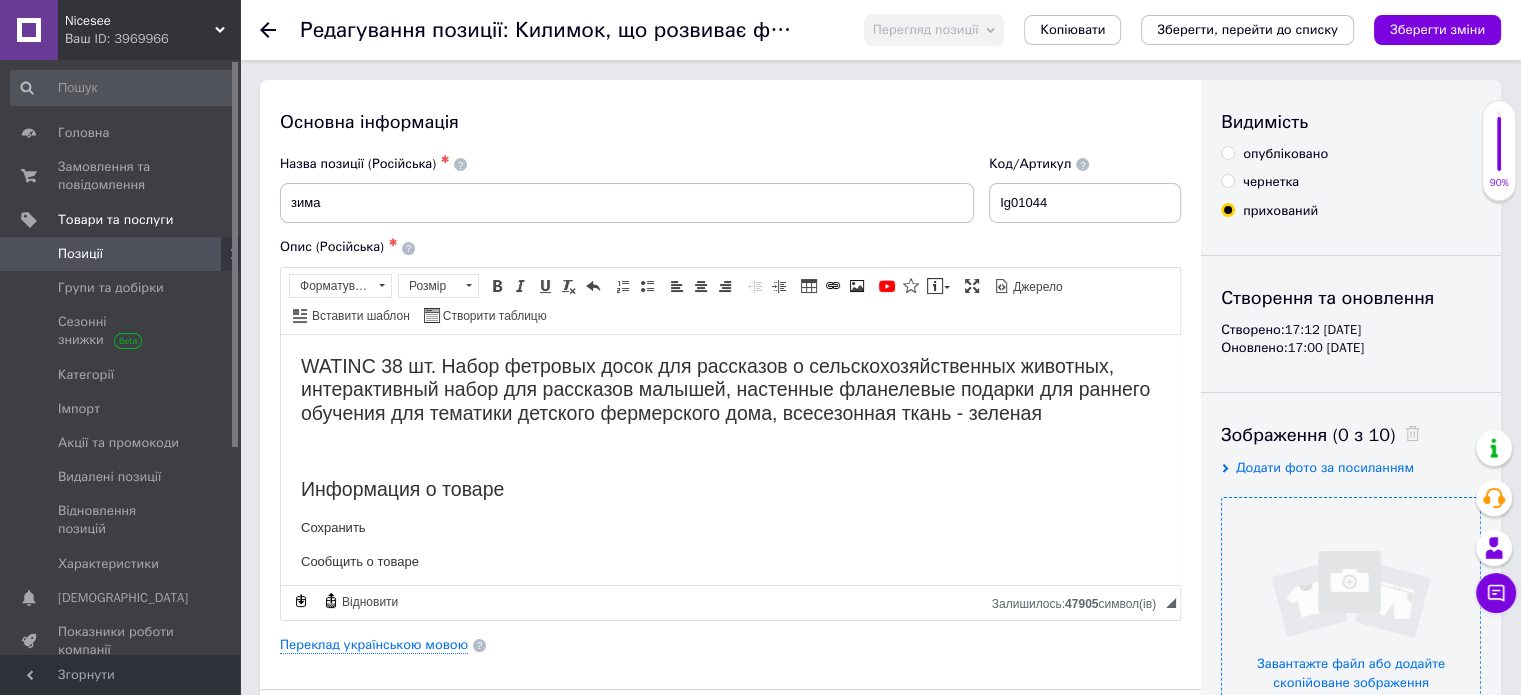 click on "Зберегти зміни" at bounding box center (1437, 29) 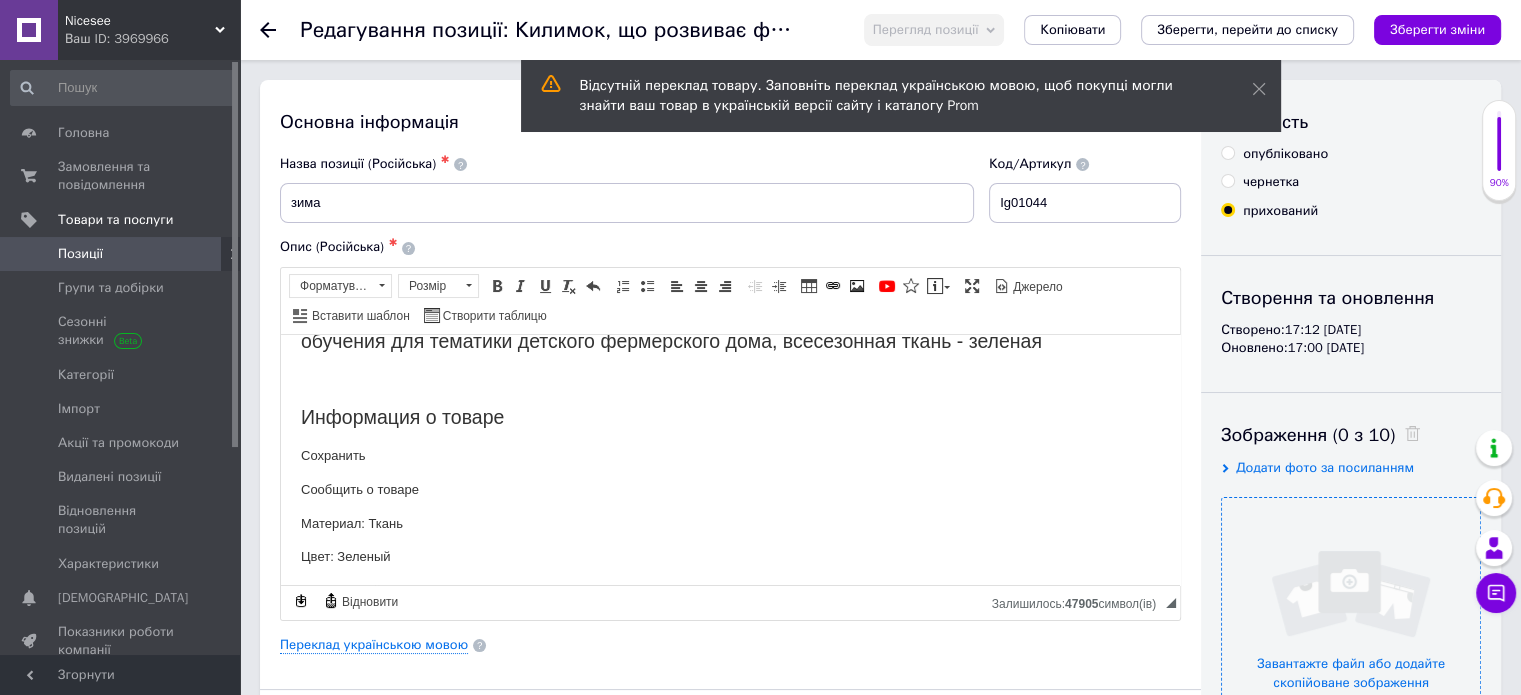 scroll, scrollTop: 0, scrollLeft: 0, axis: both 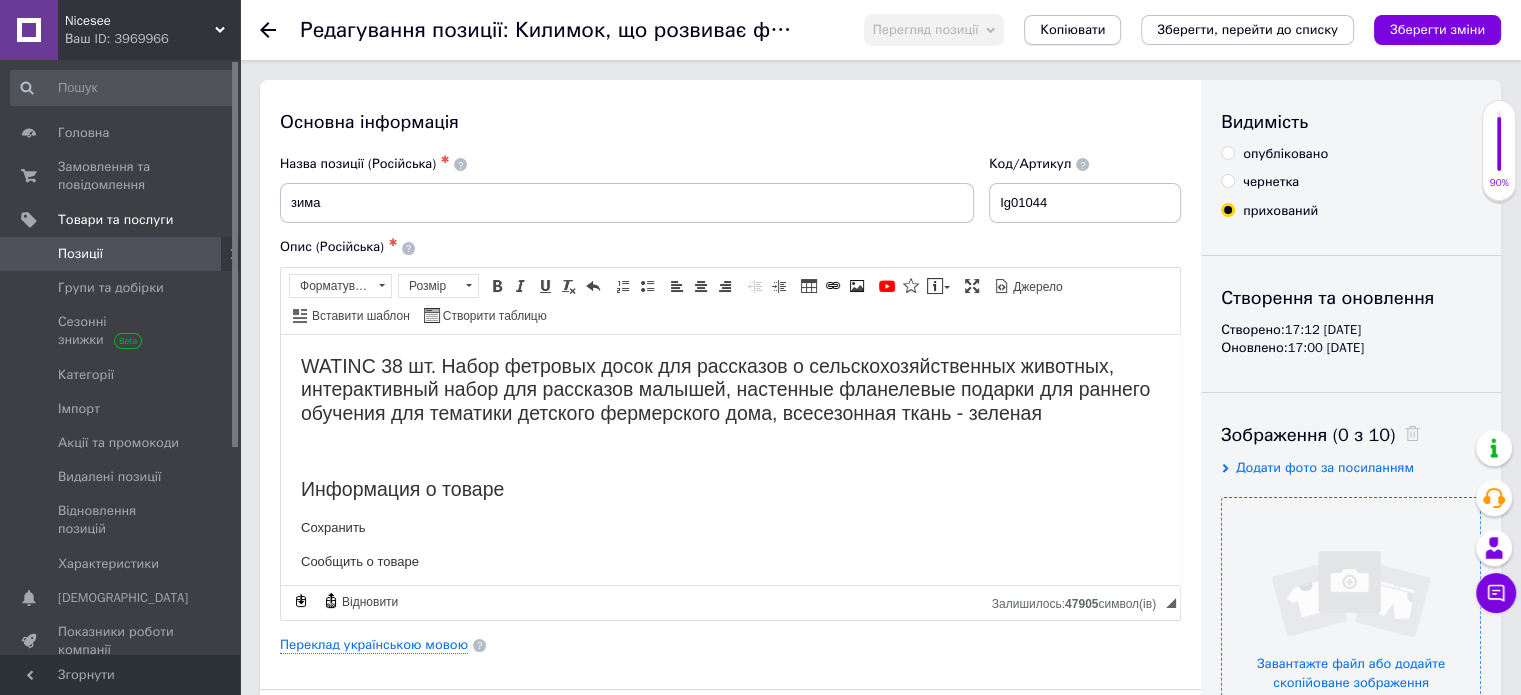click on "Копіювати" at bounding box center (1072, 30) 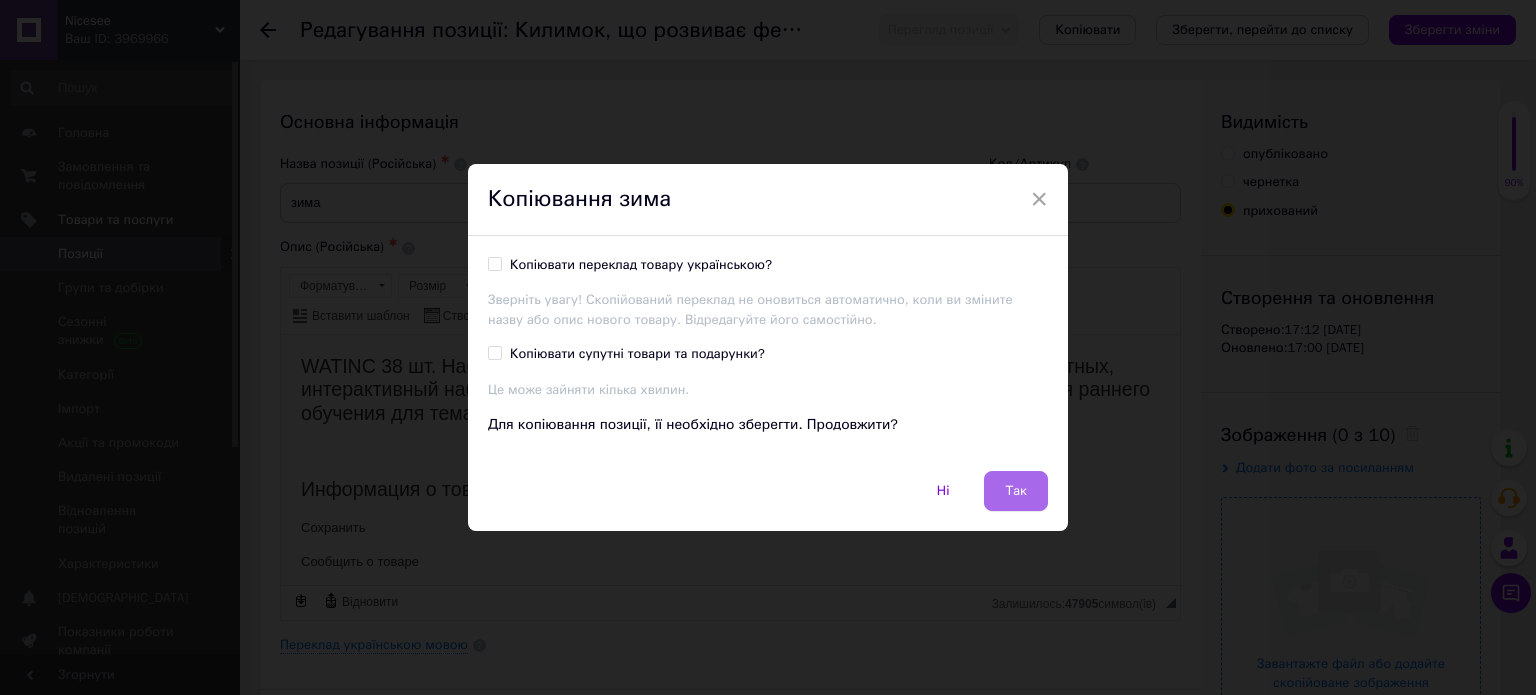 click on "Так" at bounding box center [1016, 491] 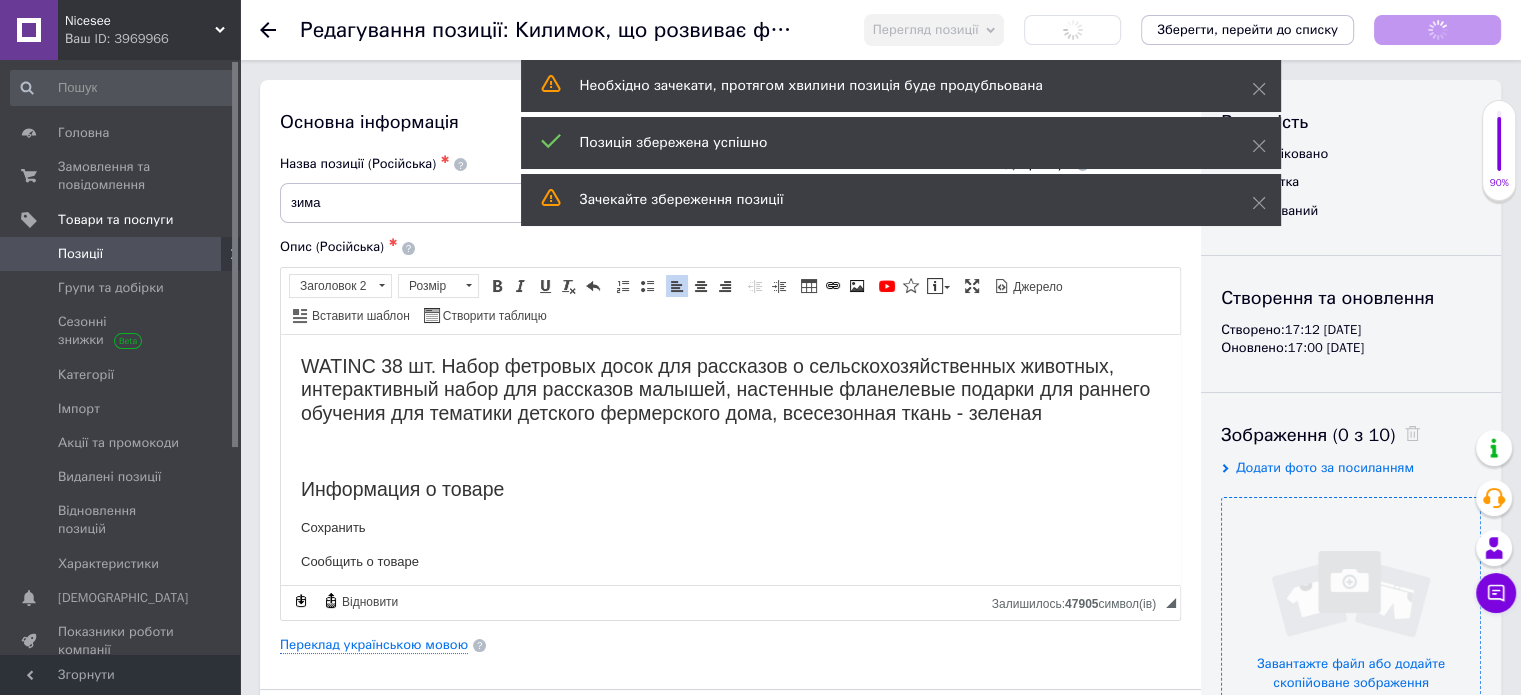 click on "WATINC 38 шт. Набор фетровых досок для рассказов о сельскохозяйственных животных, интерактивный набор для рассказов малышей, настенные фланелевые подарки для раннего обучения для тематики детского фермерского дома, всесезонная ткань - зеленая Информация о товаре Сохранить Сообщить о товаре Материал: Ткань Цвет: Зеленый Всесезонный: Все сезоны Идентификатор товара: QN99649 Происхождение: [GEOGRAPHIC_DATA],[GEOGRAPHIC_DATA] Применимая Возрастная Группа:0+ Килимок, що розвиває фетровий з фігурками Ферма 105х75 см -   це відмінний і цікавий набір для раннього розвитку дитини. Вік: 3+ років" at bounding box center [730, 966] 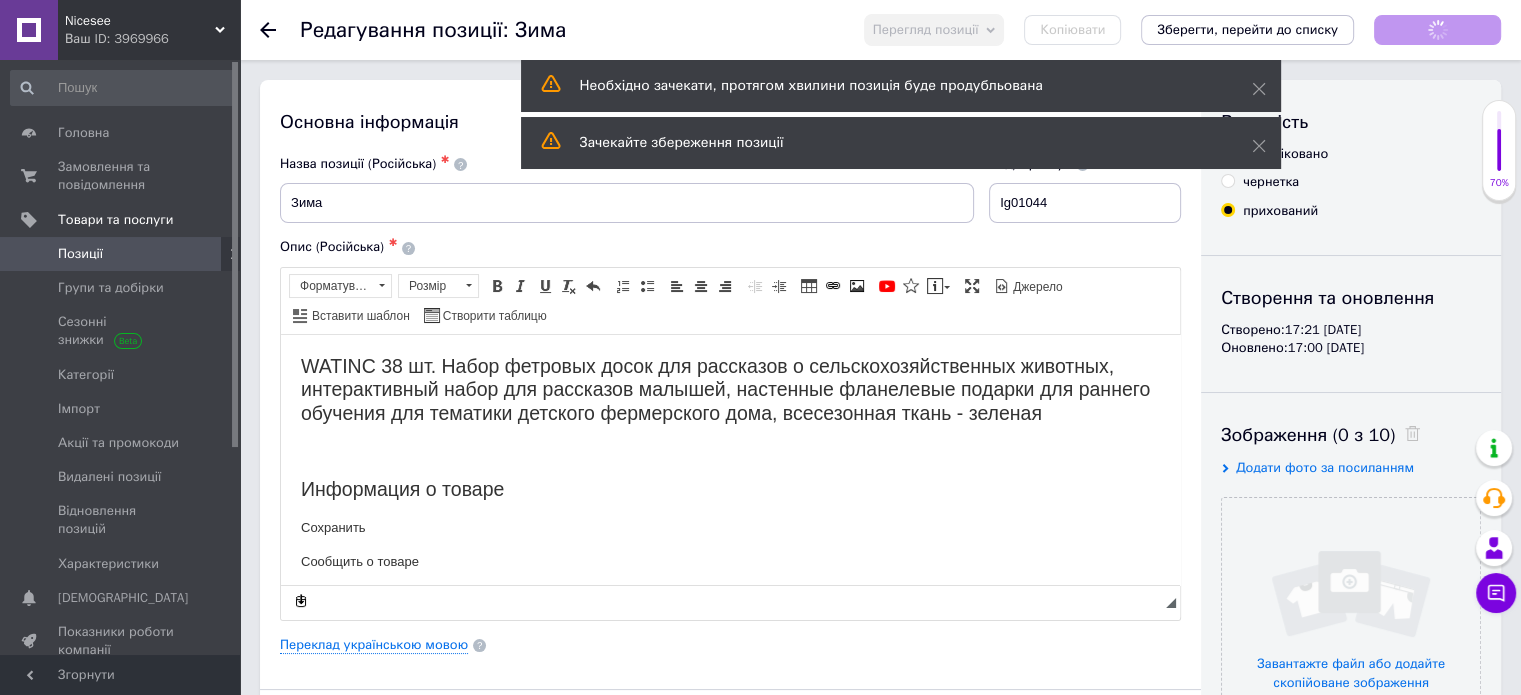 scroll, scrollTop: 0, scrollLeft: 0, axis: both 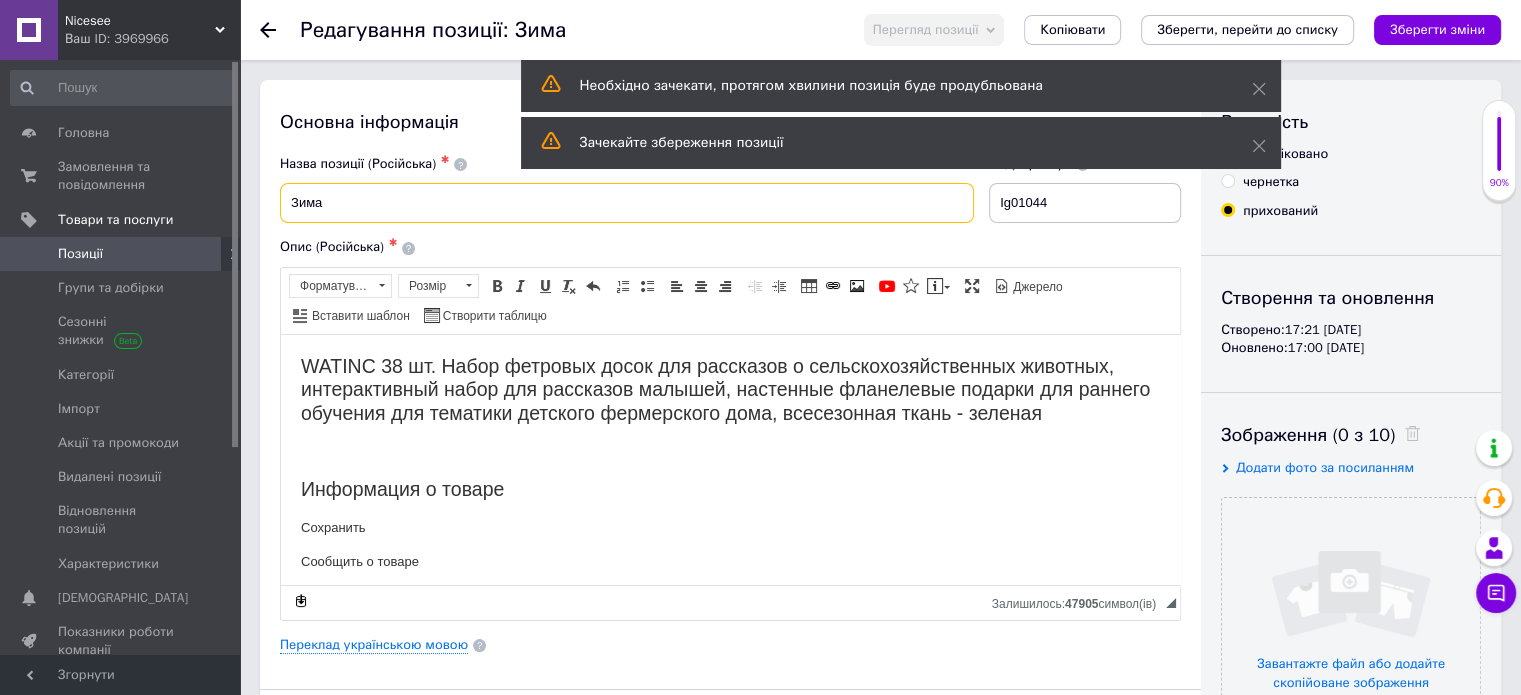 drag, startPoint x: 396, startPoint y: 206, endPoint x: 282, endPoint y: 205, distance: 114.00439 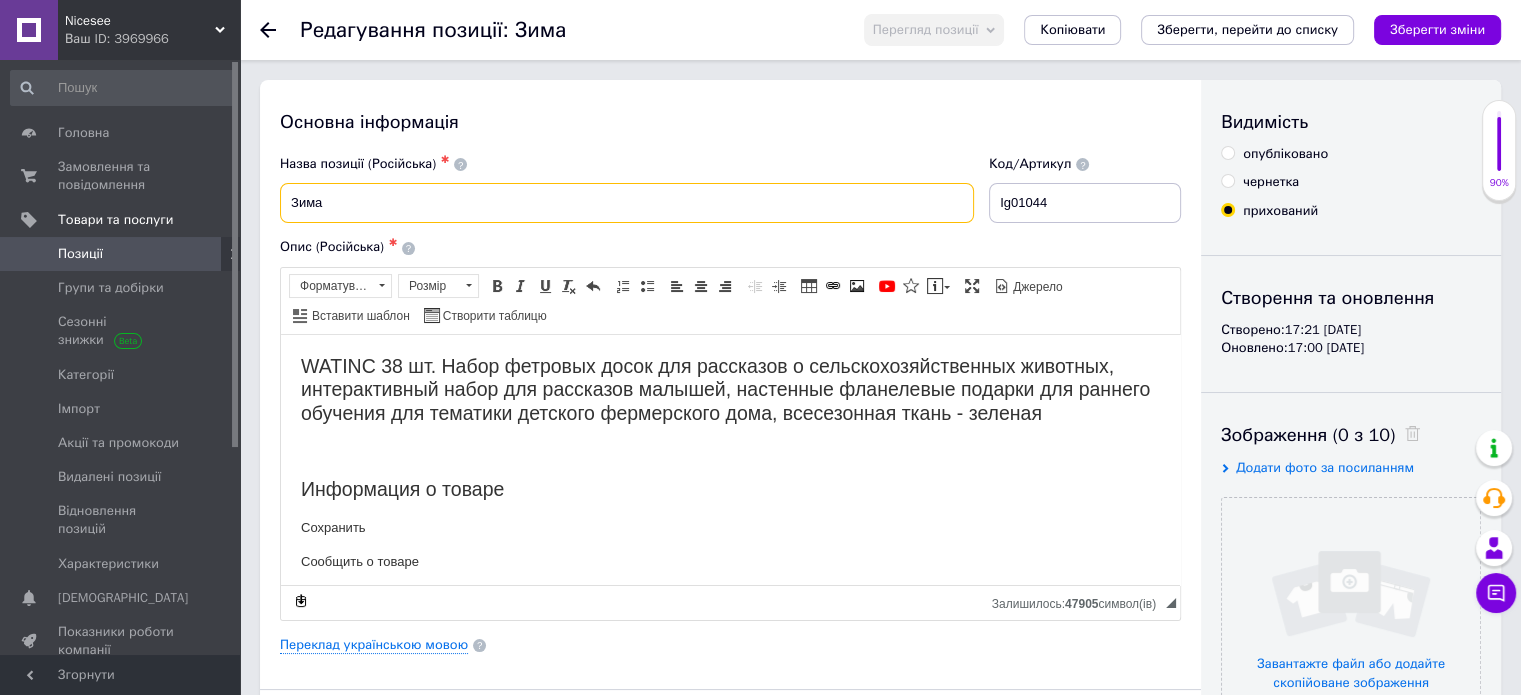 paste on "грушка-головоломка Maze Puzzle, игра навигации по сортировке цветов и распознаванию чисел, деревянная игрушк" 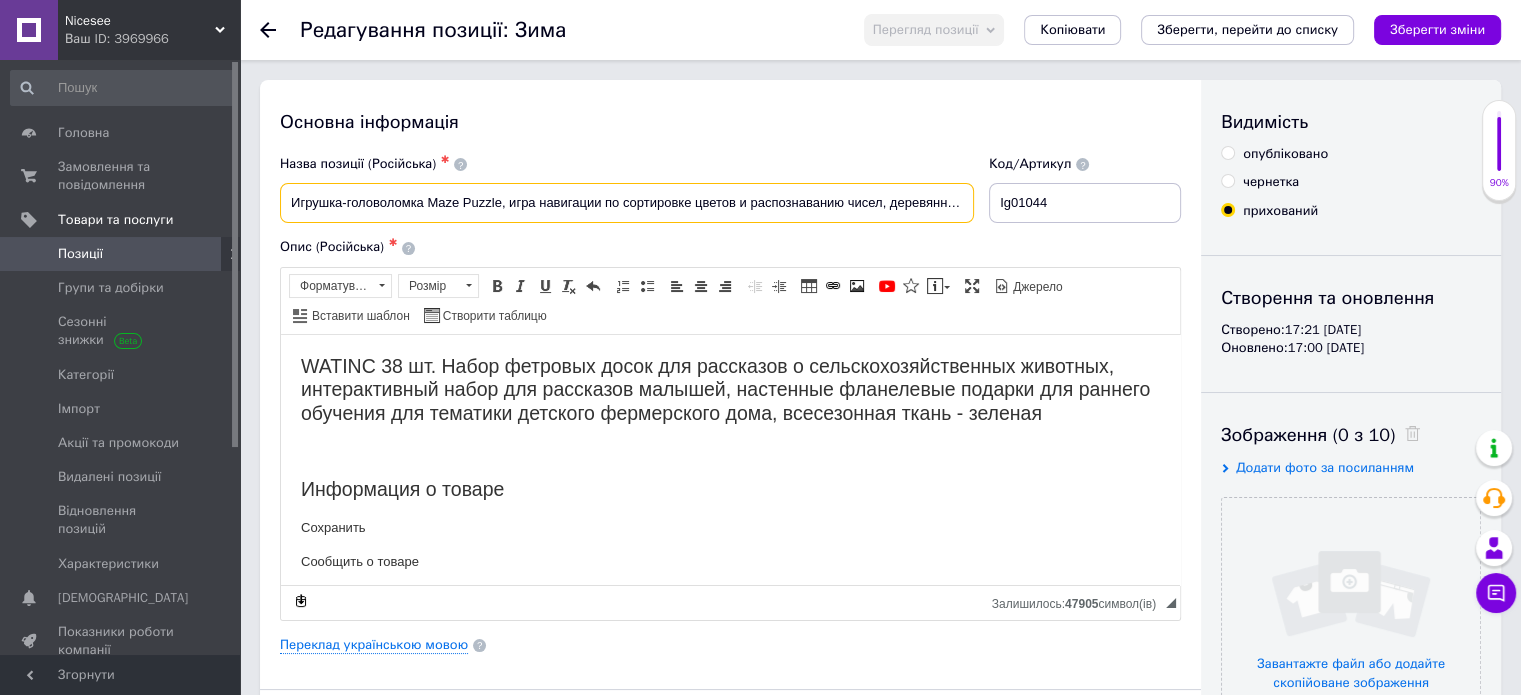 scroll, scrollTop: 0, scrollLeft: 42, axis: horizontal 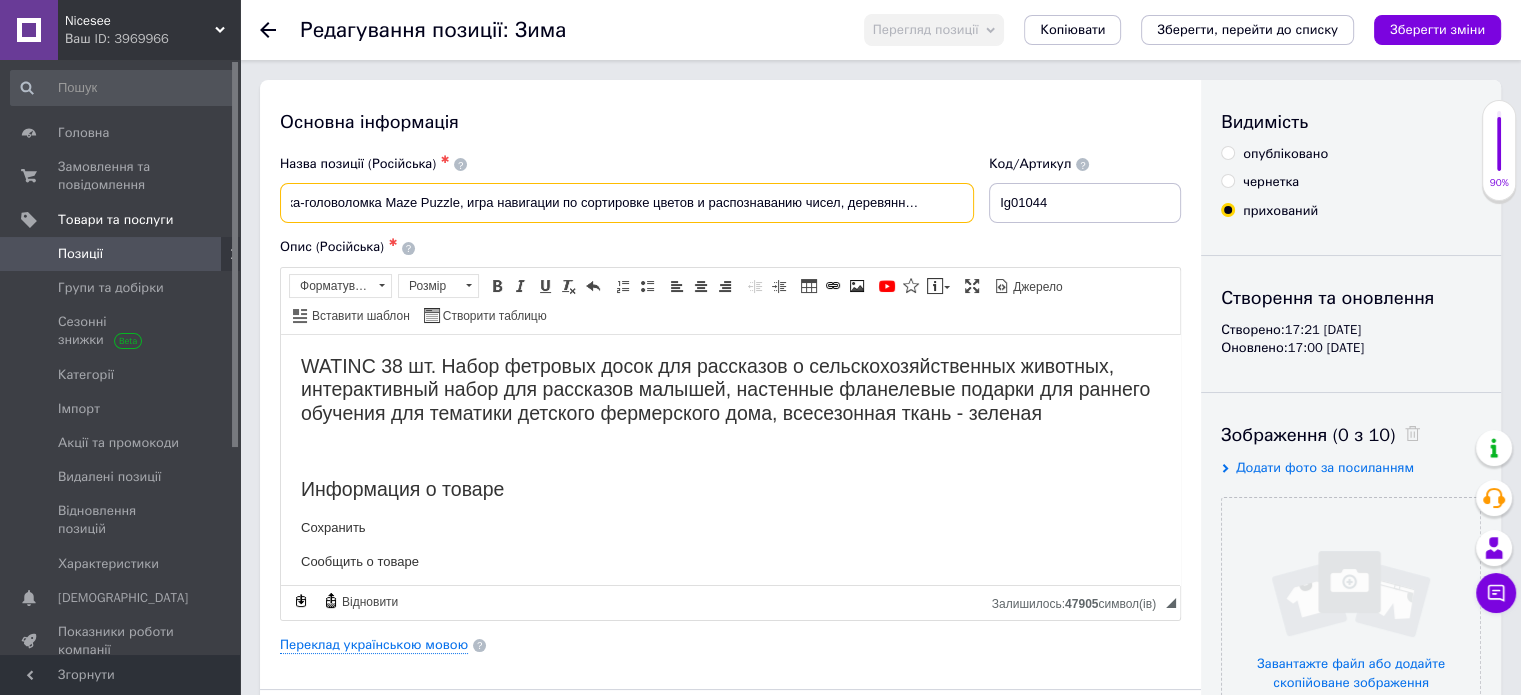 type on "Игрушка-головоломка Maze Puzzle, игра навигации по сортировке цветов и распознаванию чисел, деревянная игрушка" 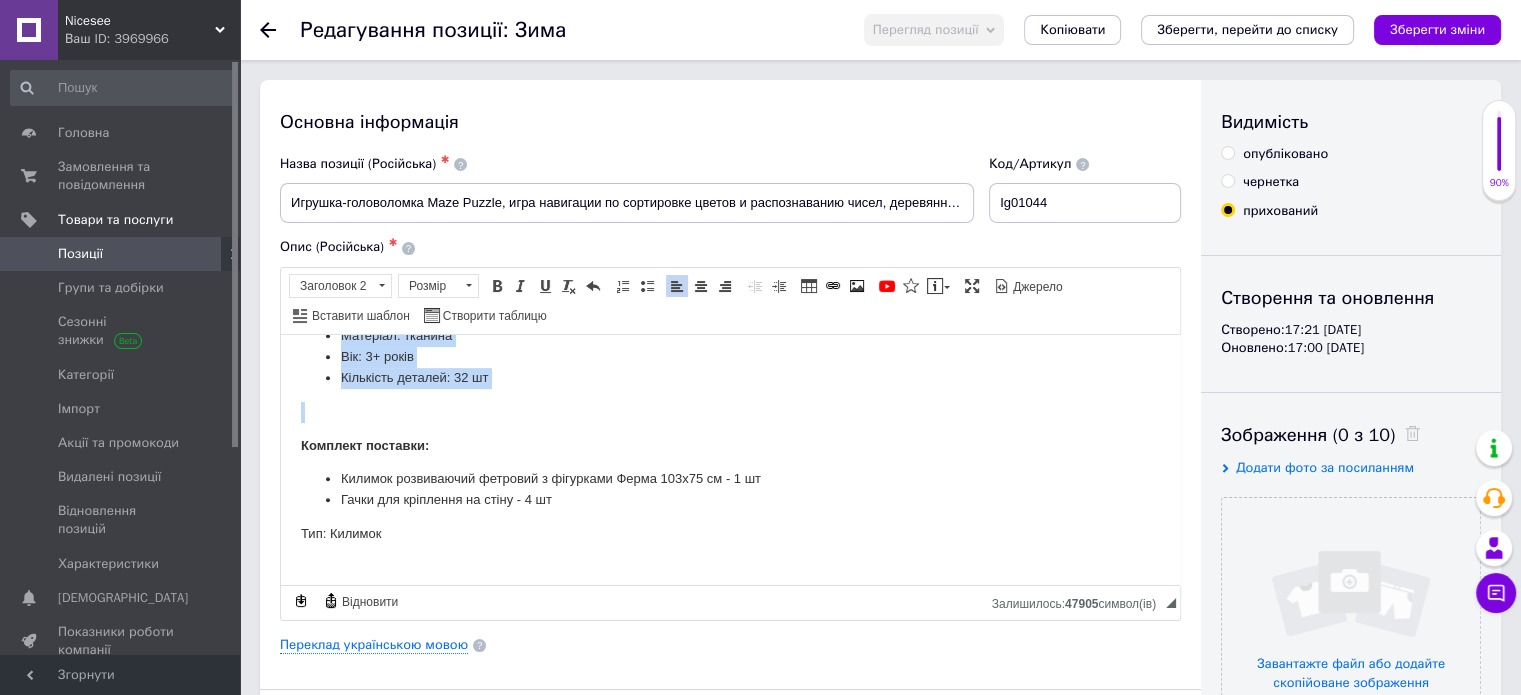 scroll, scrollTop: 1013, scrollLeft: 0, axis: vertical 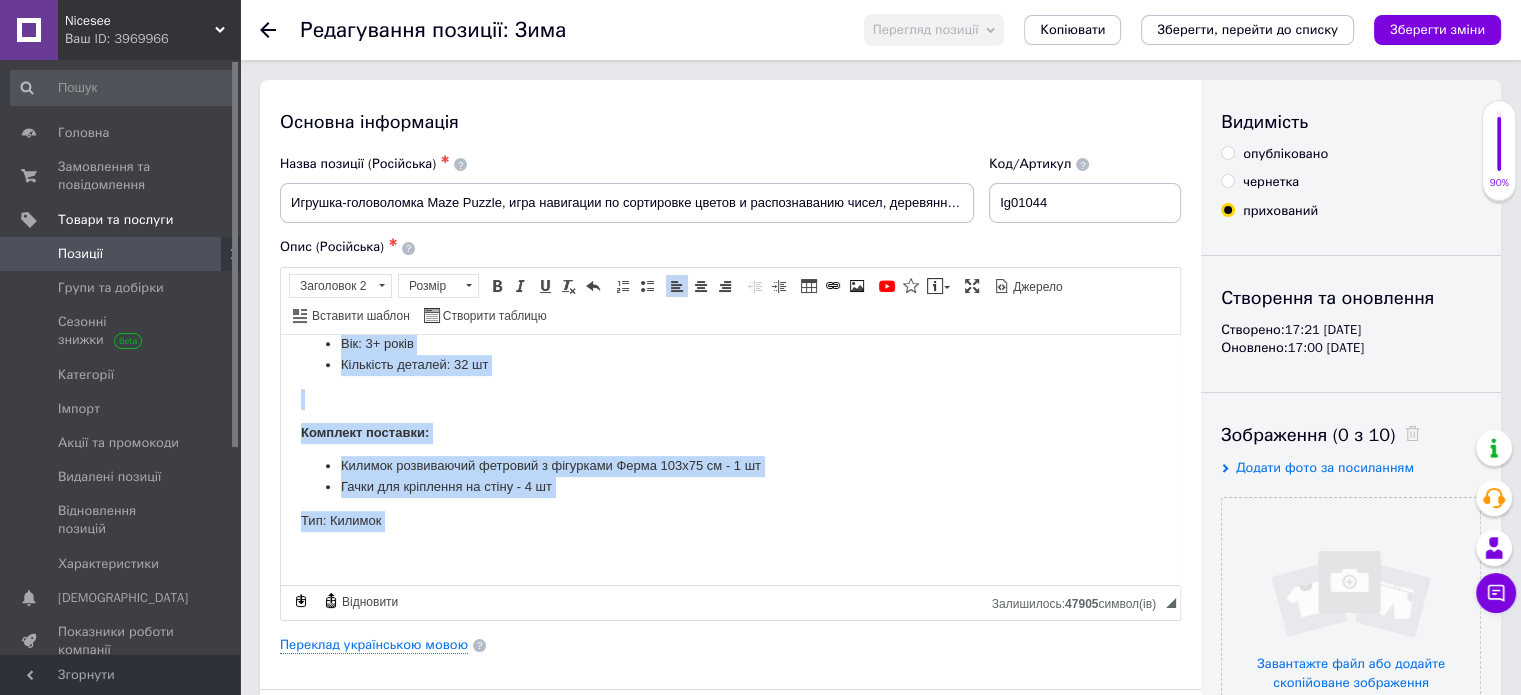 drag, startPoint x: 305, startPoint y: 363, endPoint x: 548, endPoint y: 548, distance: 305.40793 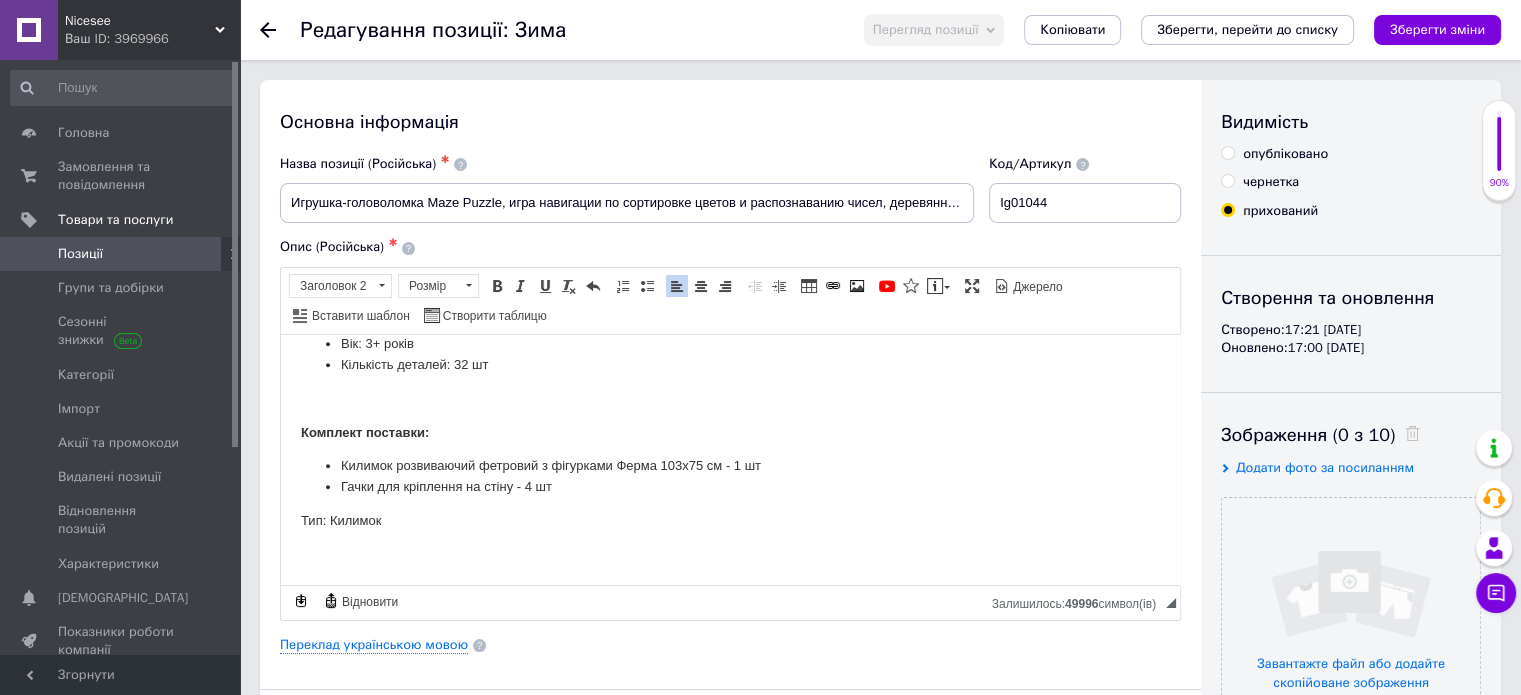 scroll, scrollTop: 0, scrollLeft: 0, axis: both 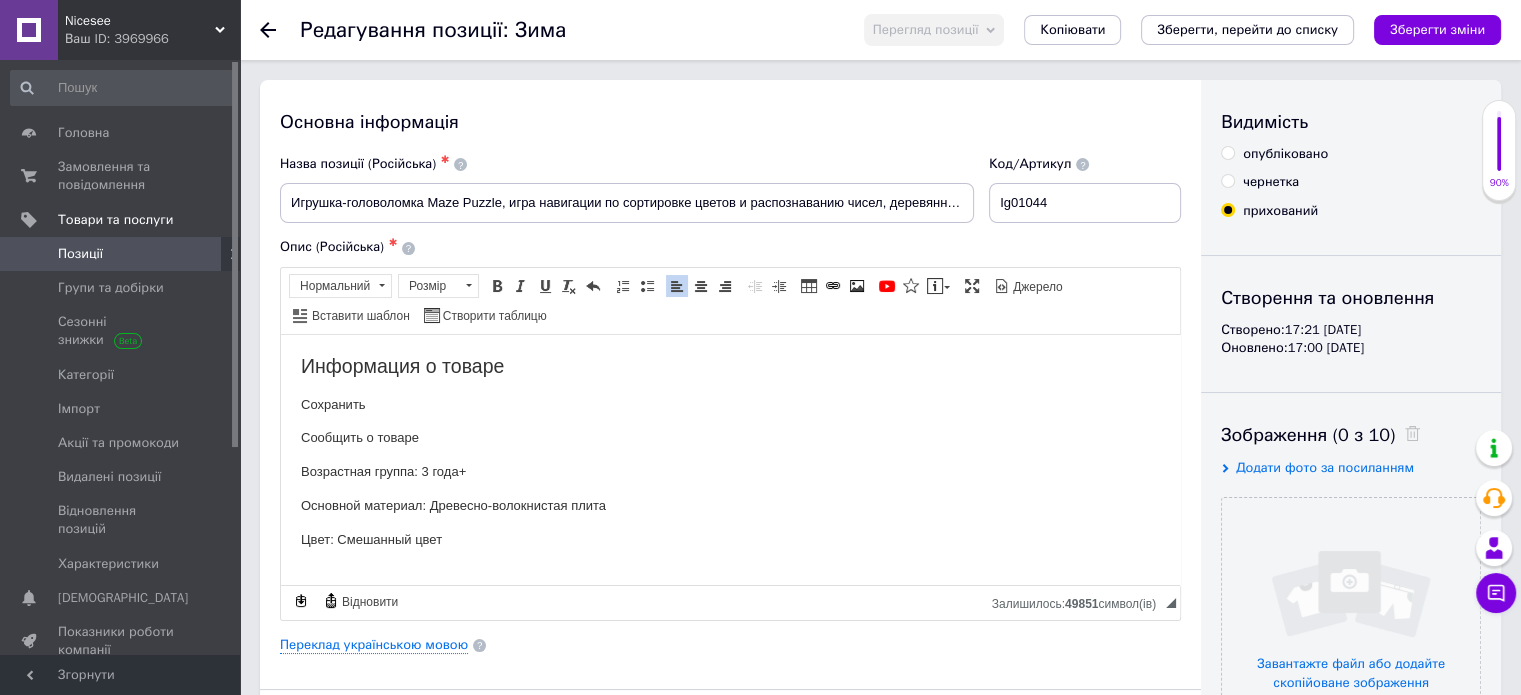 click on "Информация о товаре" at bounding box center (730, 365) 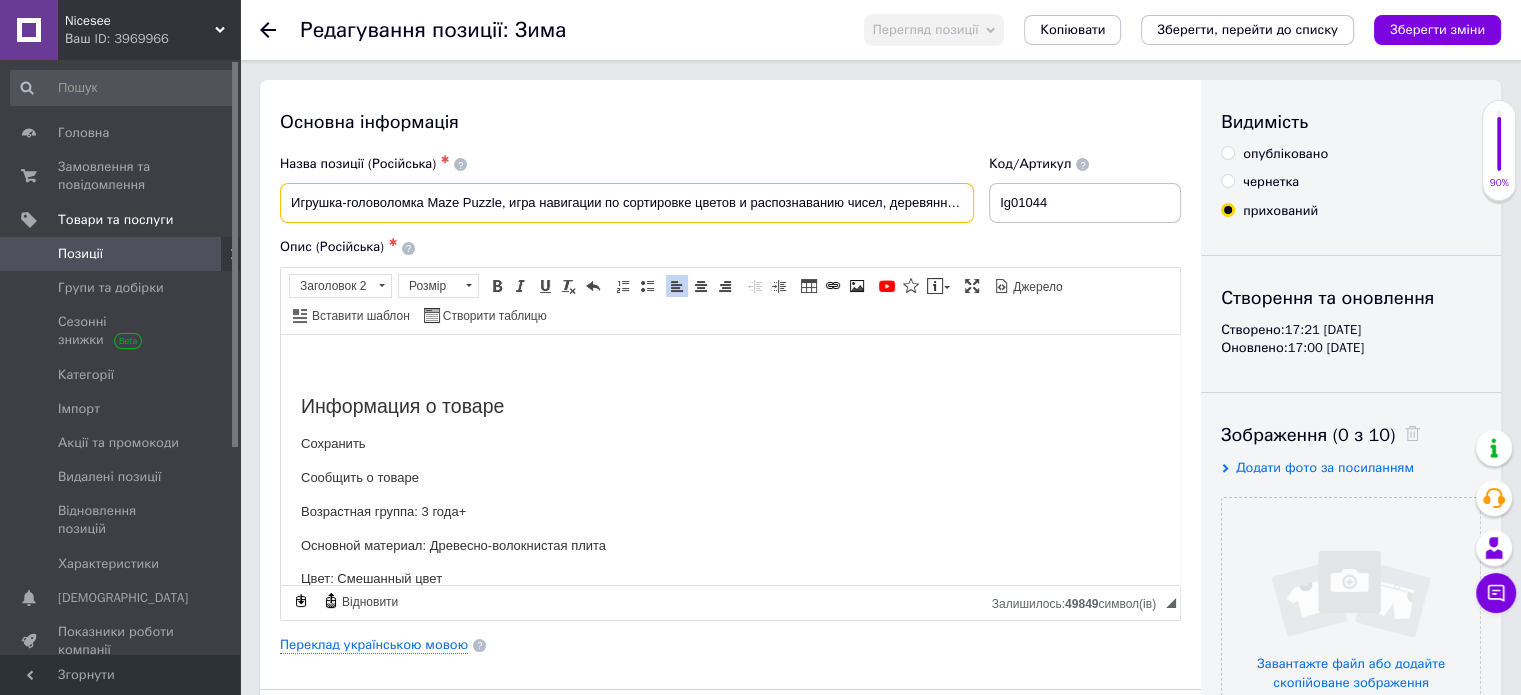 scroll, scrollTop: 0, scrollLeft: 43, axis: horizontal 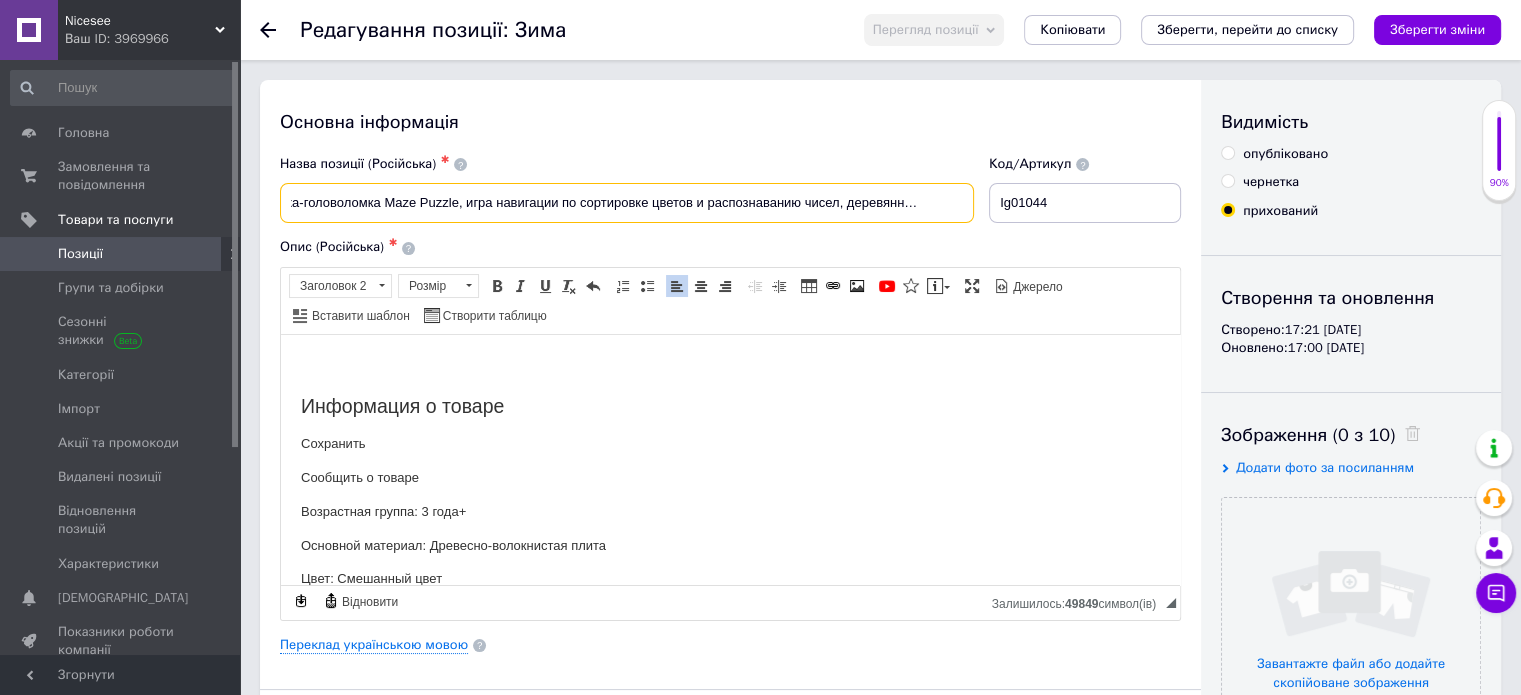 drag, startPoint x: 292, startPoint y: 201, endPoint x: 1052, endPoint y: 227, distance: 760.4446 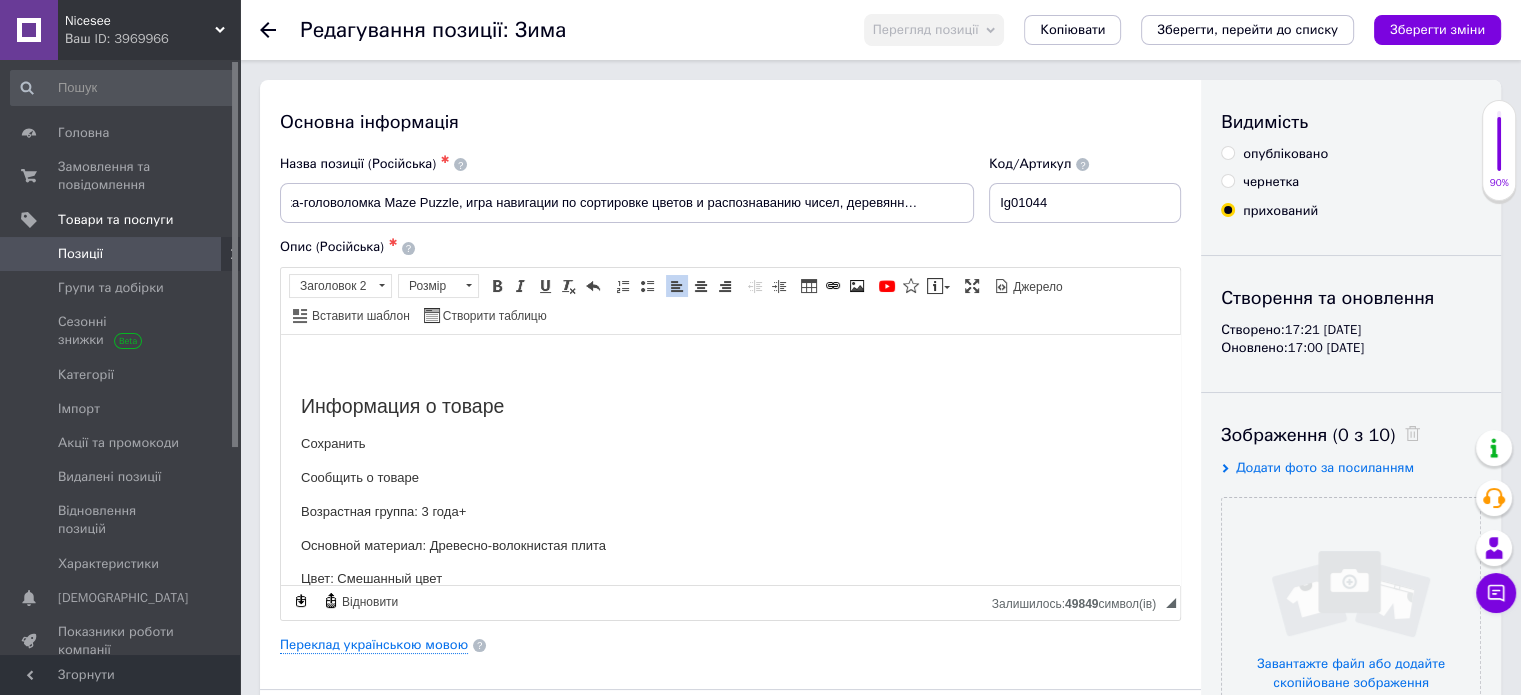 click at bounding box center (730, 365) 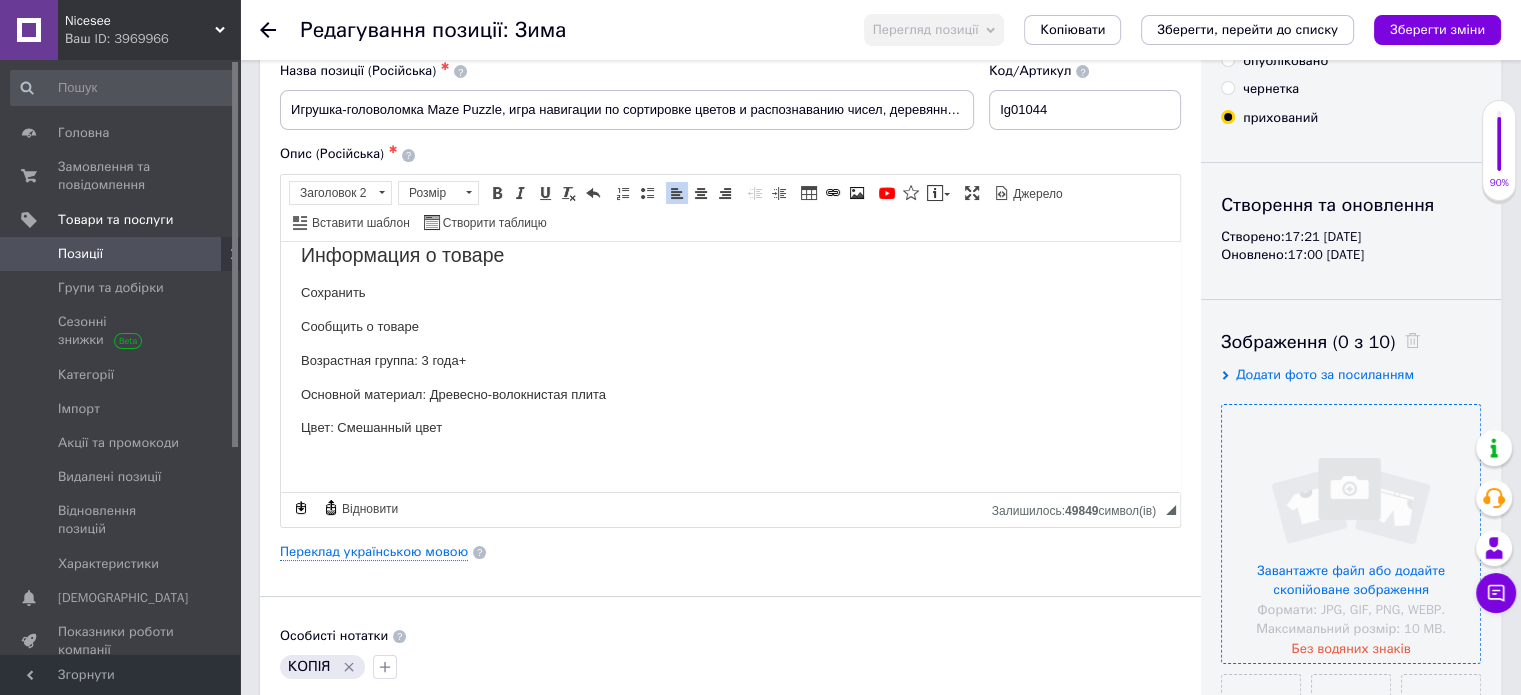 scroll, scrollTop: 200, scrollLeft: 0, axis: vertical 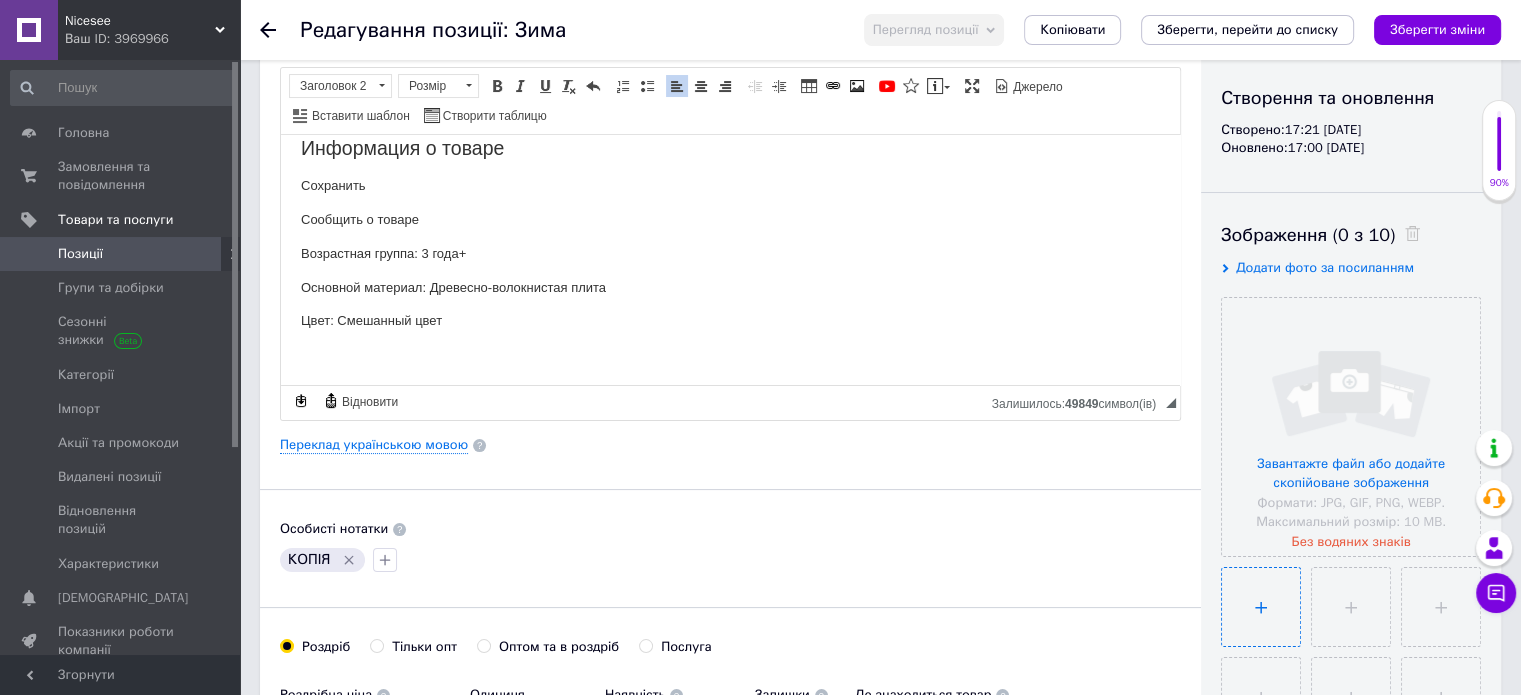 click at bounding box center [1261, 607] 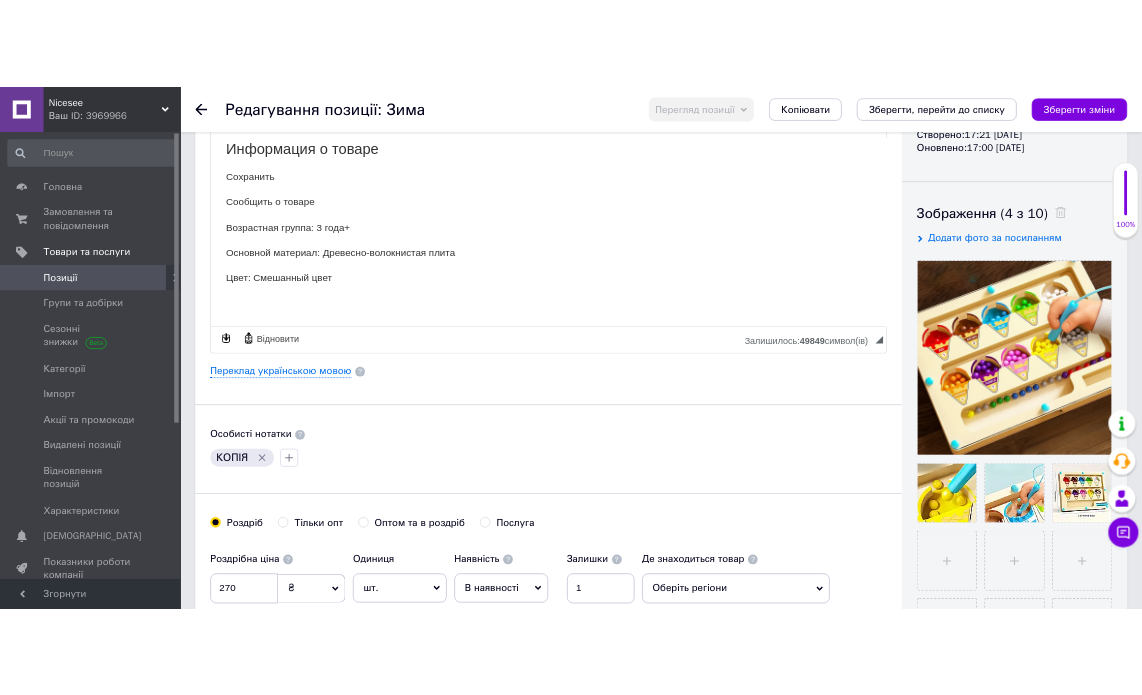 scroll, scrollTop: 300, scrollLeft: 0, axis: vertical 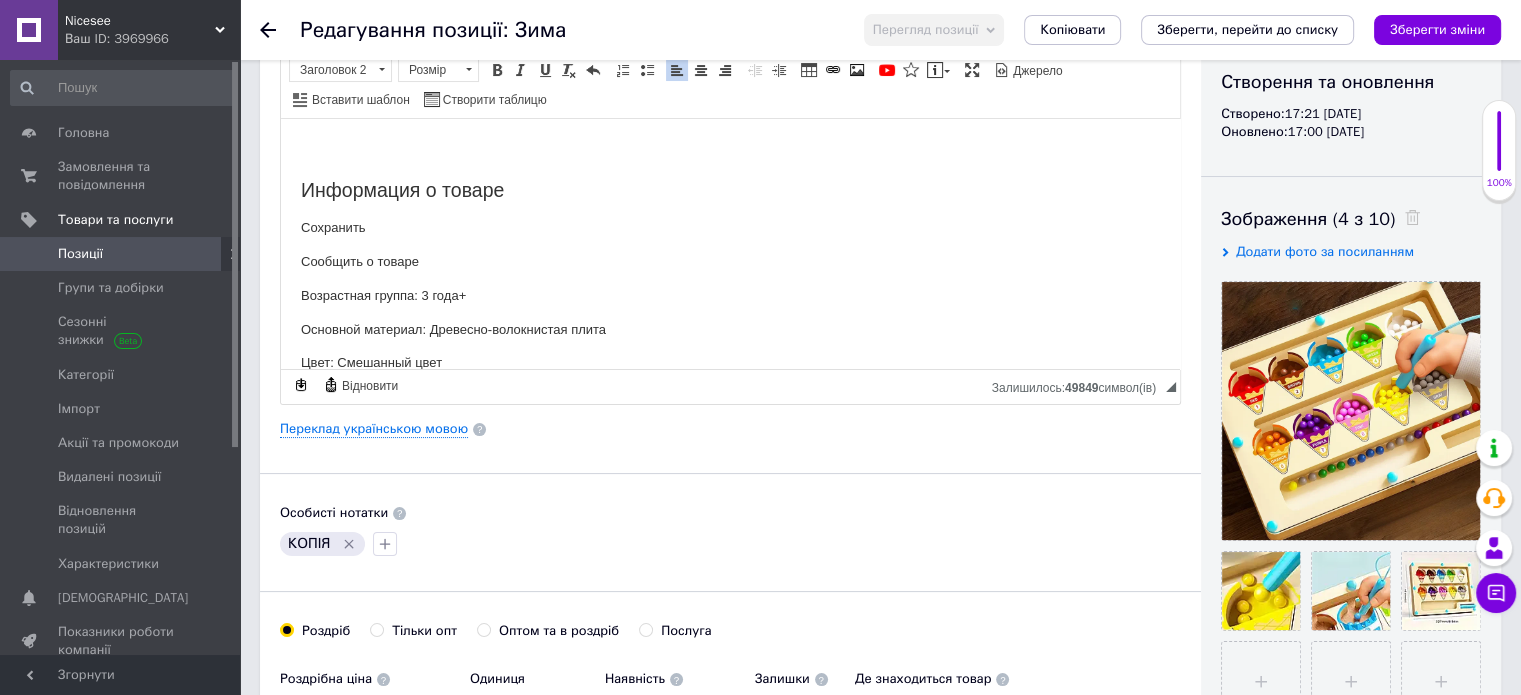 click at bounding box center [730, 149] 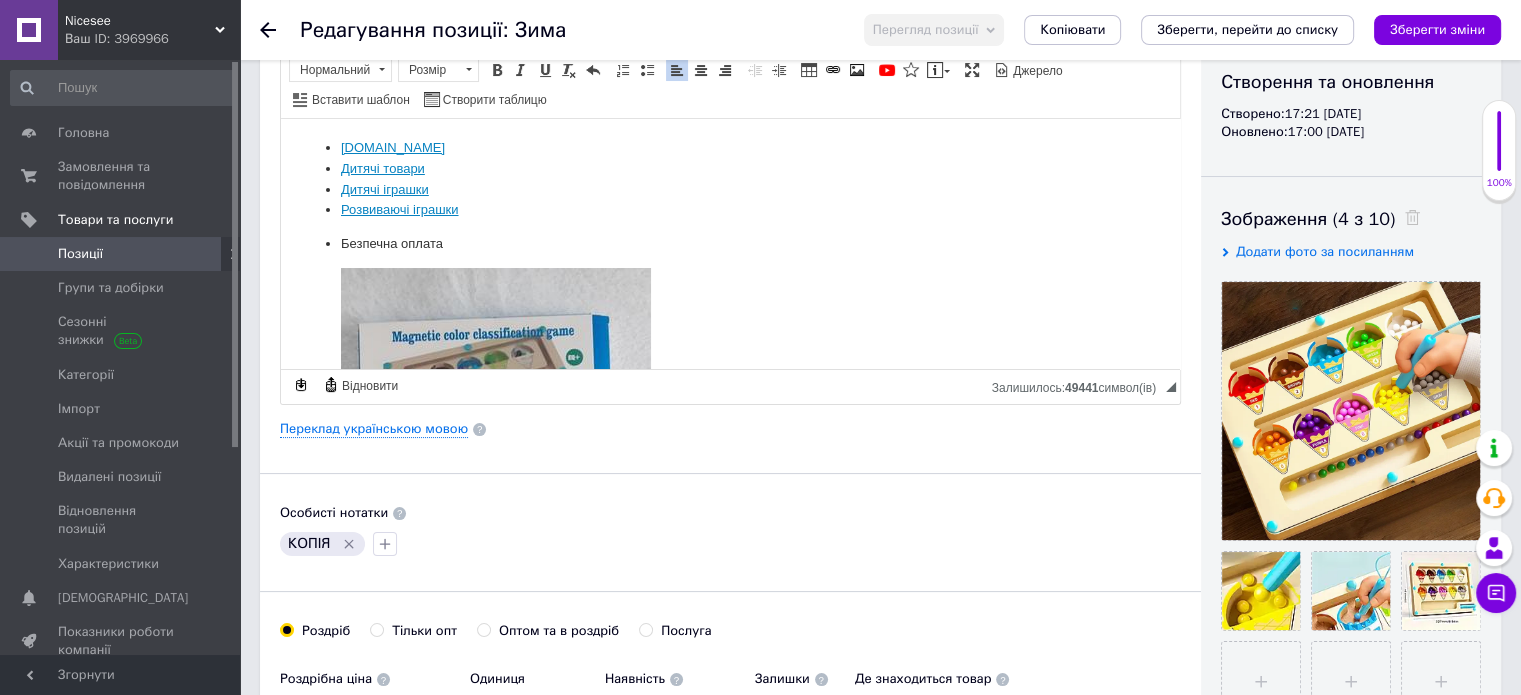 scroll, scrollTop: 0, scrollLeft: 0, axis: both 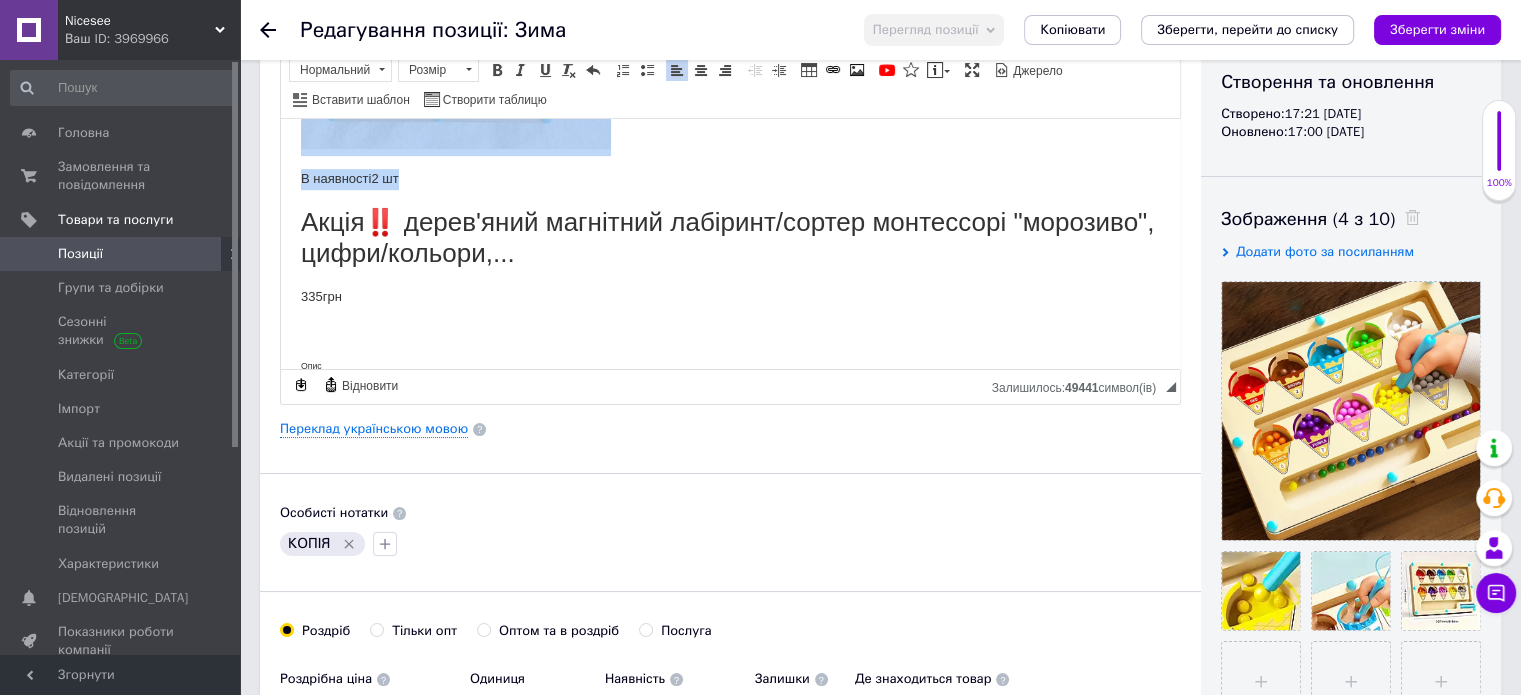drag, startPoint x: 336, startPoint y: 149, endPoint x: 629, endPoint y: 165, distance: 293.43652 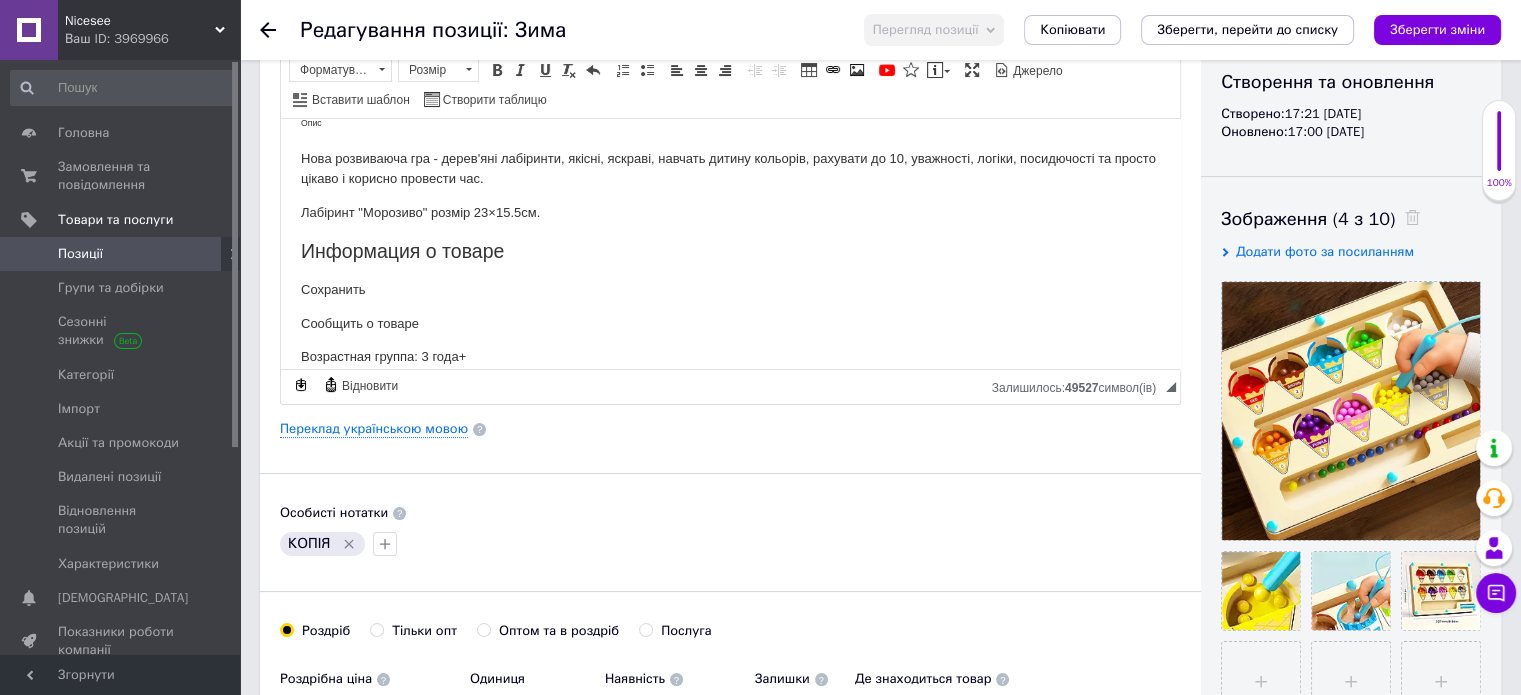 scroll, scrollTop: 34, scrollLeft: 0, axis: vertical 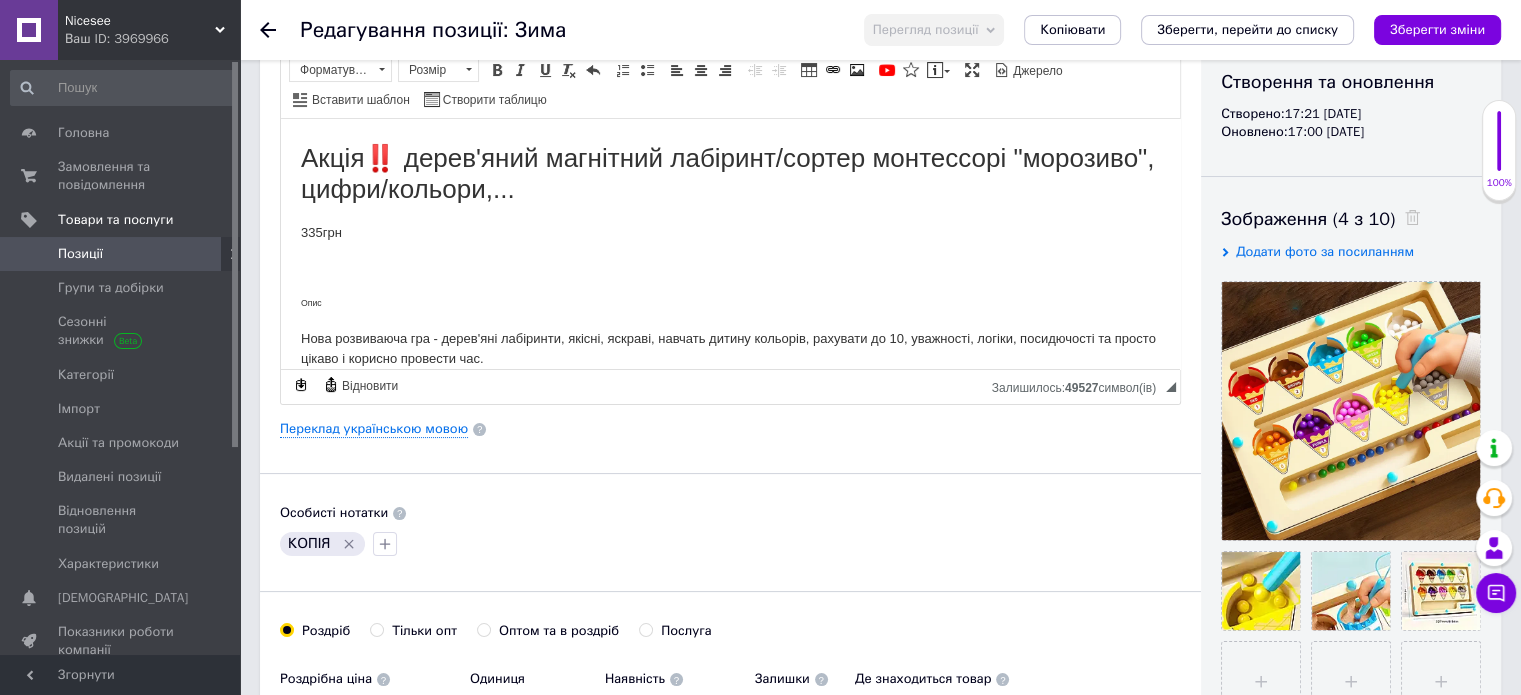 click on "Акція‼️ дерев'яний магнітний лабіринт/сортер монтессорі "морозиво", цифри/кольори,..." at bounding box center [730, 173] 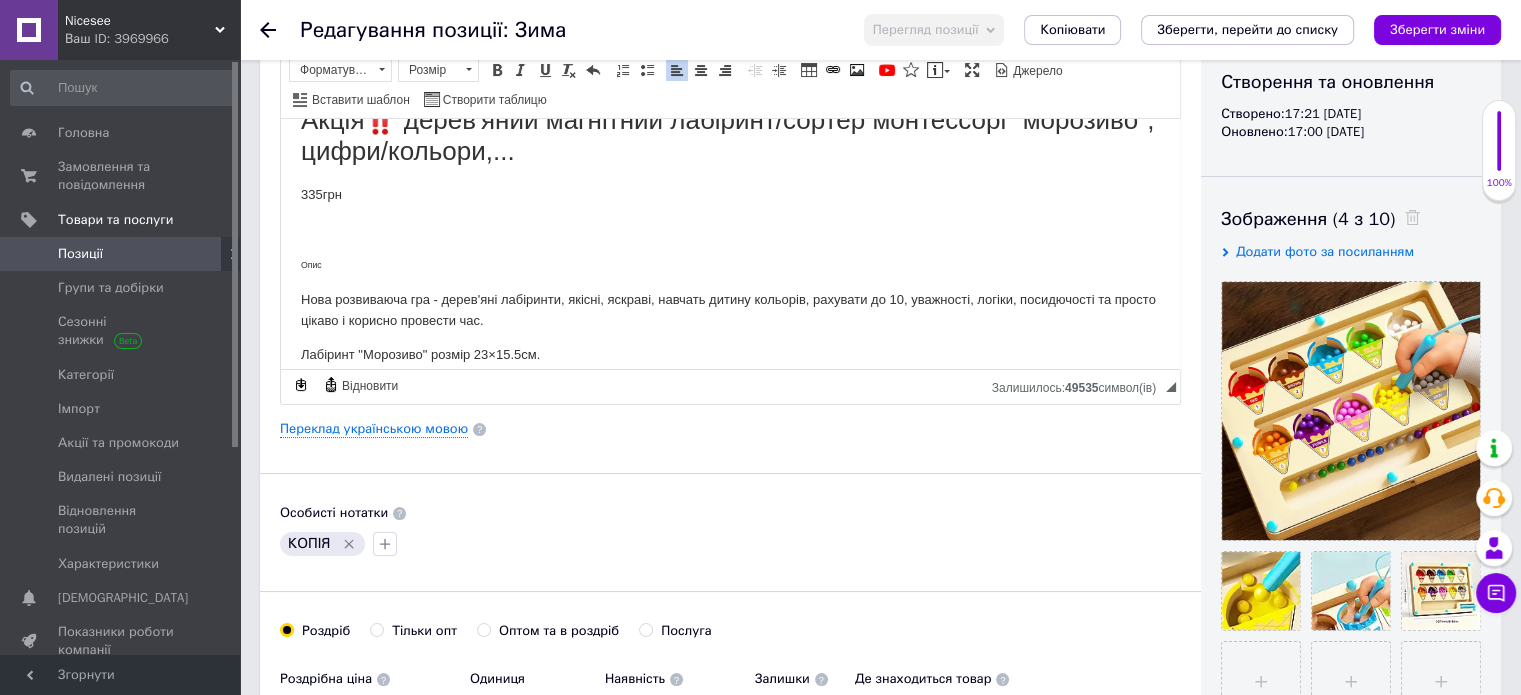 type 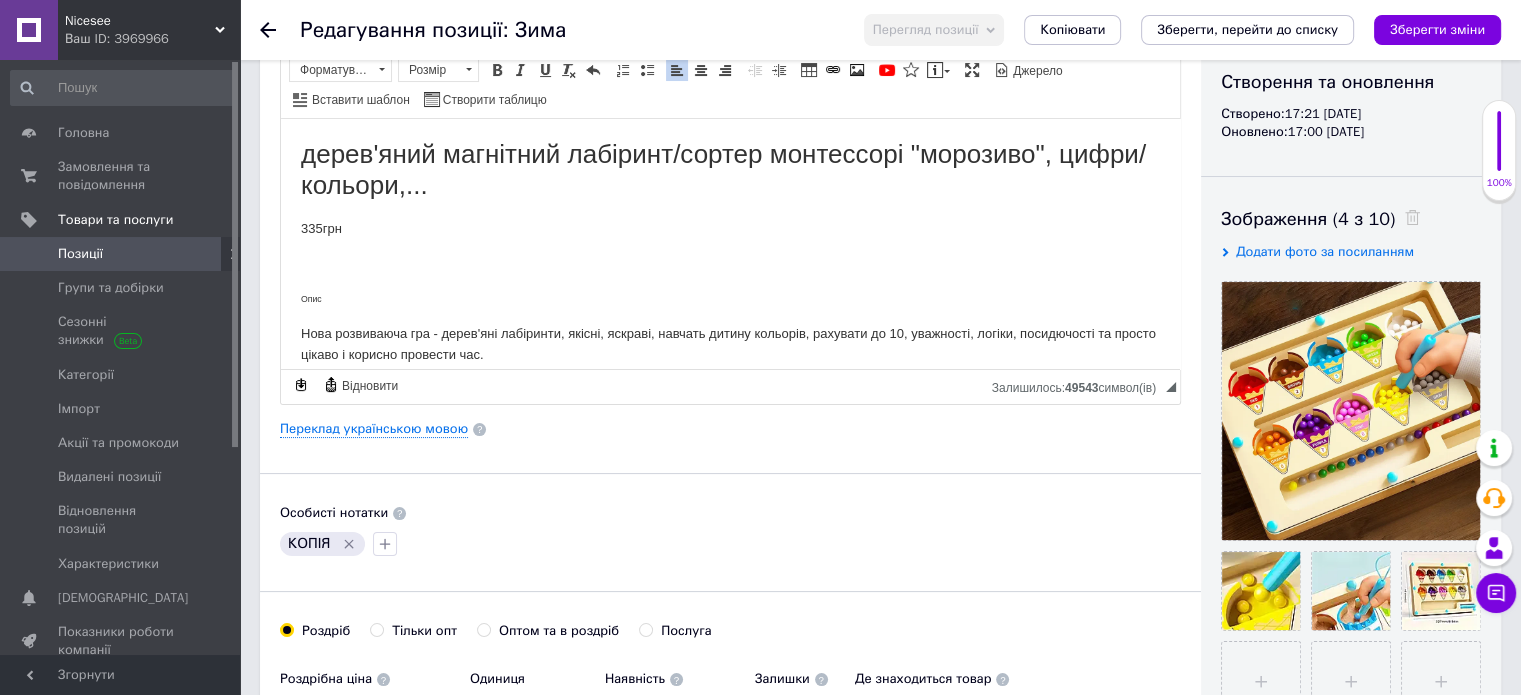 scroll, scrollTop: 16, scrollLeft: 0, axis: vertical 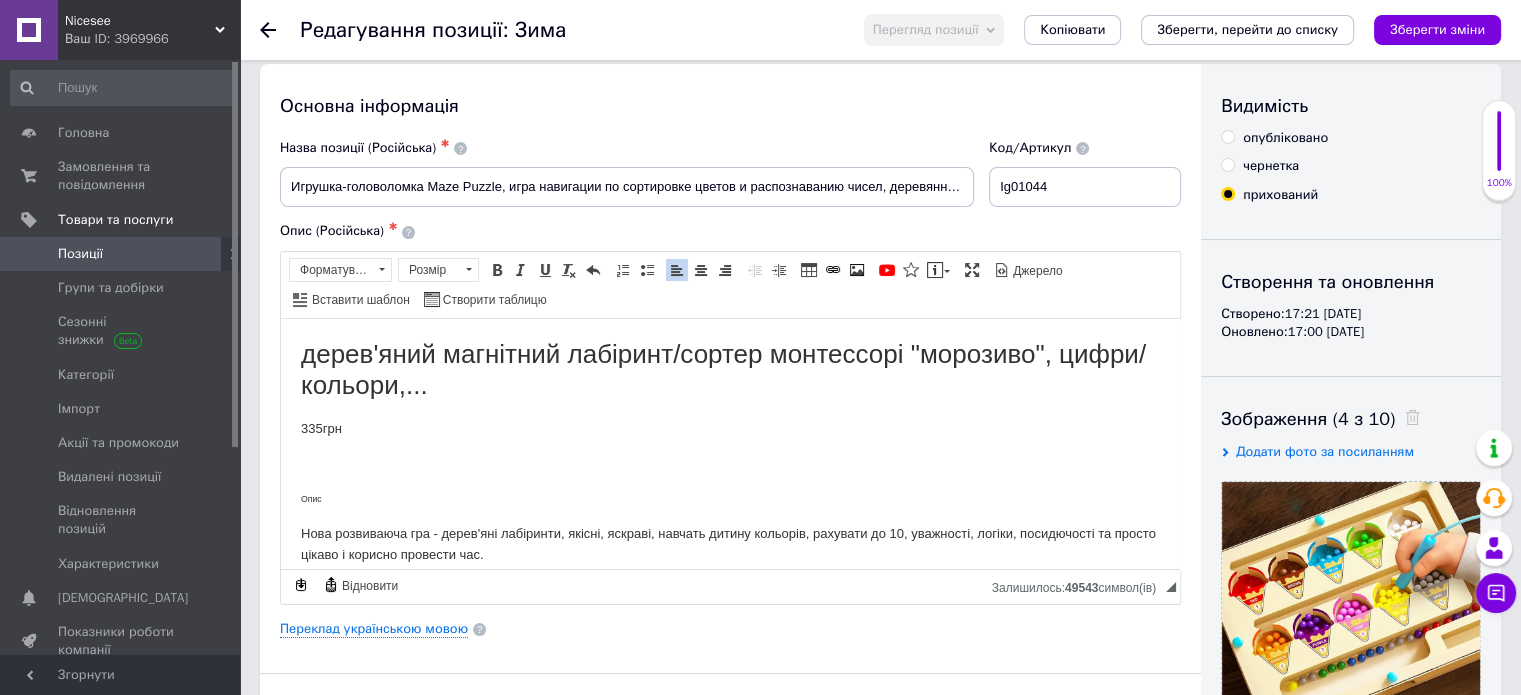 click on "335грн" 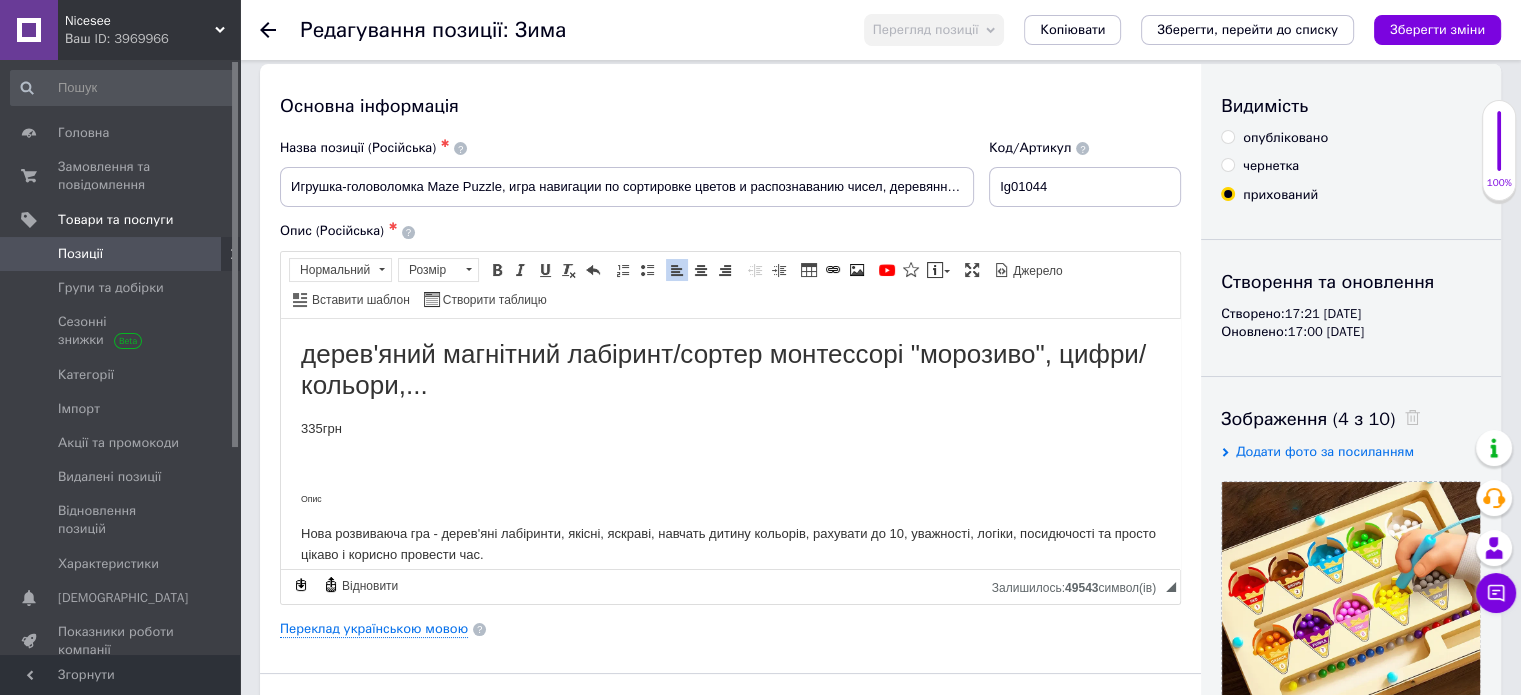 click on "дерев'яний магнітний лабіринт/сортер монтессорі "морозиво", цифри/кольори,..." 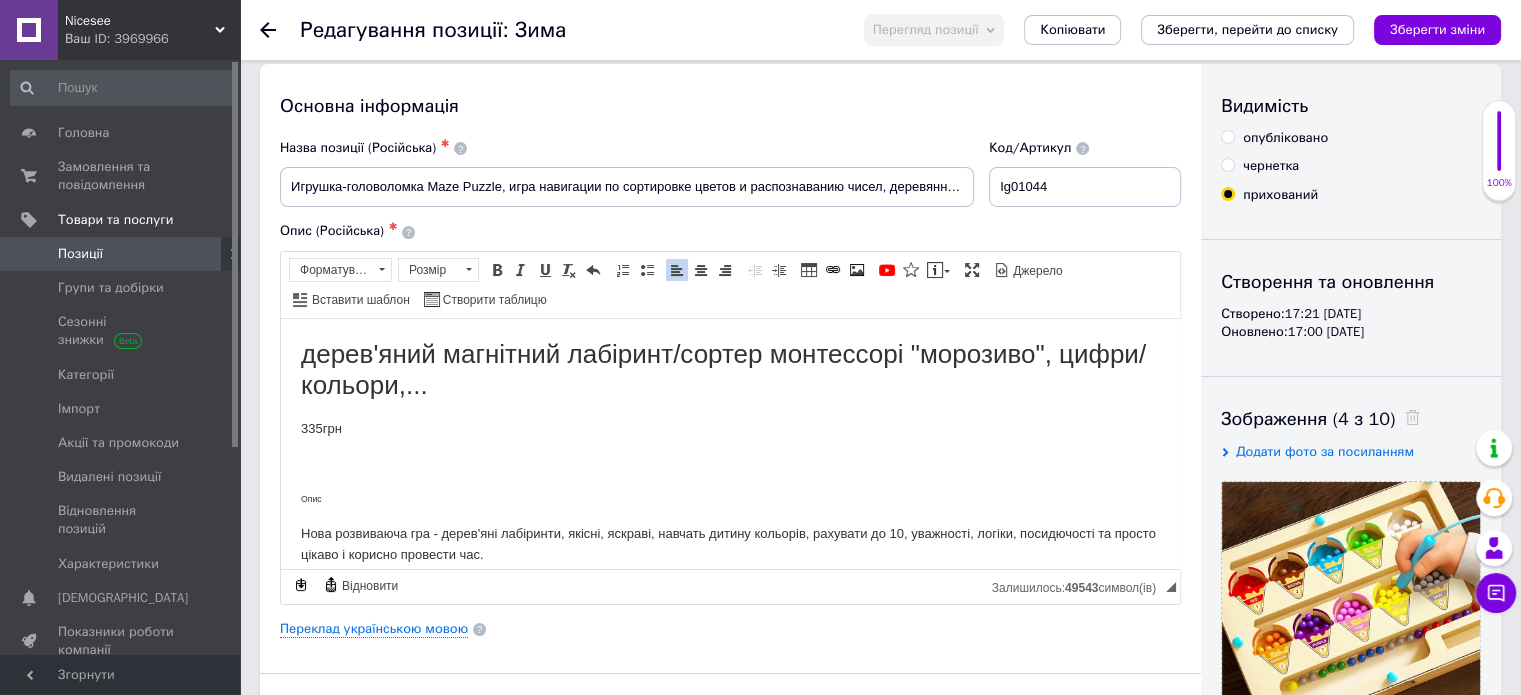 click on "дерев'яний магнітний лабіринт/сортер монтессорі "морозиво", цифри/кольори,... 335грн Опис Нова розвиваюча гра - дерев'яні лабіринти, якісні, яскраві, навчать дитину кольорів, рахувати до 10, уважності, логіки, посидючості та просто цікаво і корисно провести час. Лабіринт "Морозиво" розмір 23×15.5см. Информация о товаре Сохранить Сообщить о товаре Возрастная группа: 3 года+ Основной материал: Древесно-волокнистая плита Цвет: Смешанный цвет" at bounding box center (730, 591) 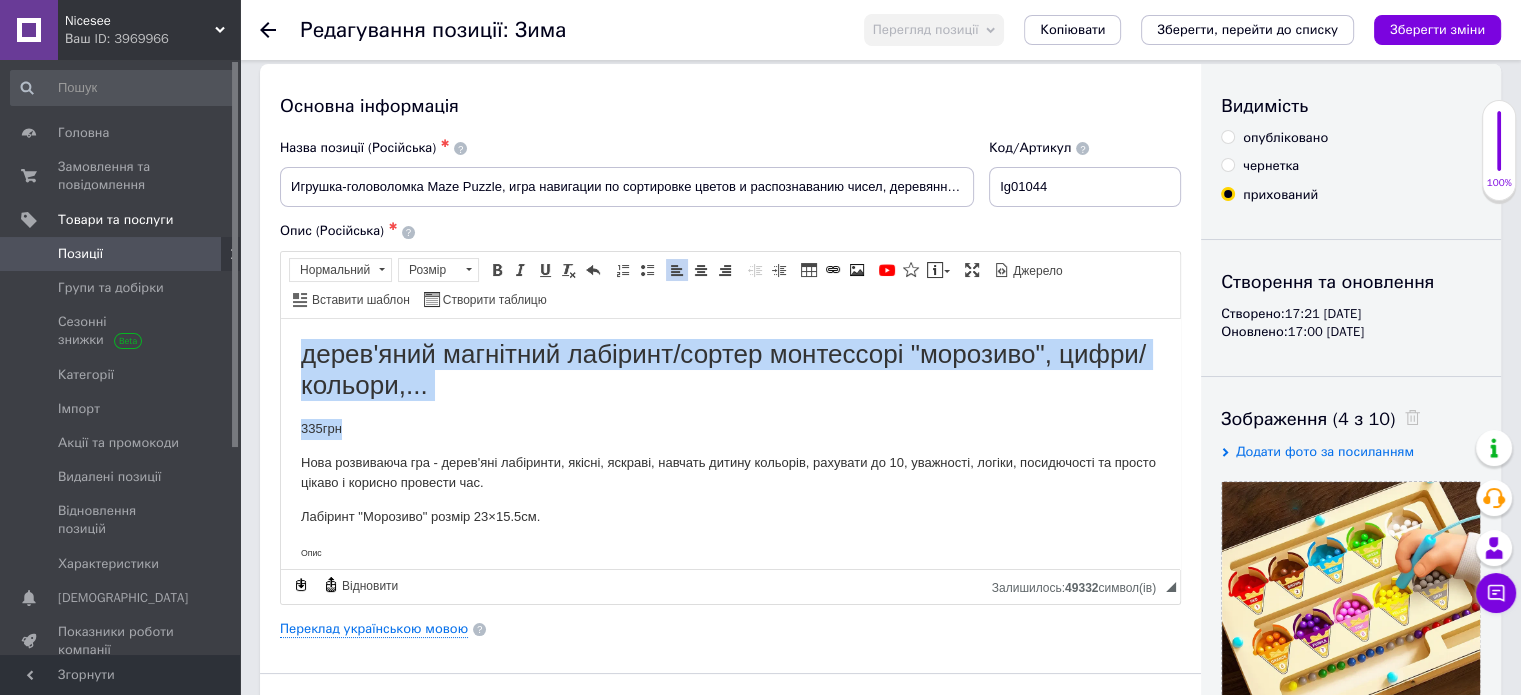 drag, startPoint x: 373, startPoint y: 432, endPoint x: 300, endPoint y: 362, distance: 101.13852 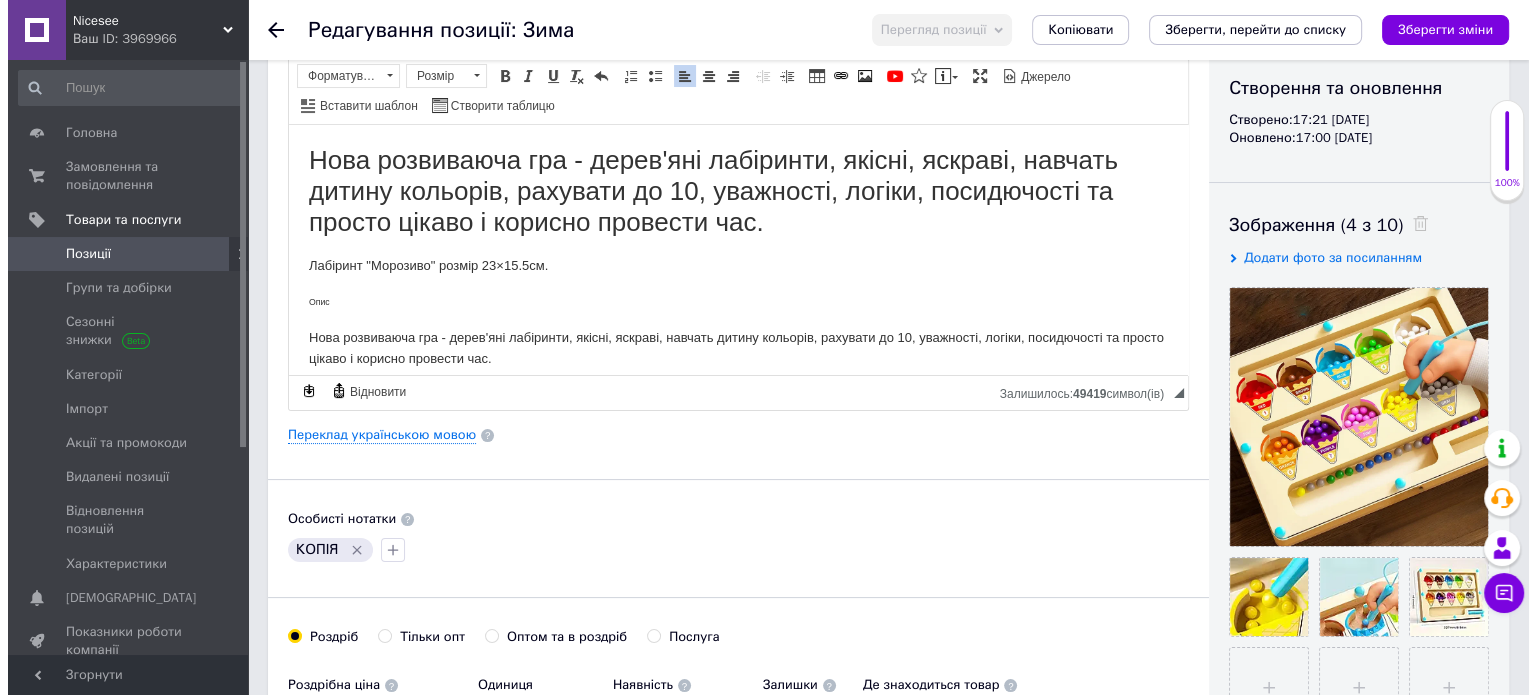 scroll, scrollTop: 216, scrollLeft: 0, axis: vertical 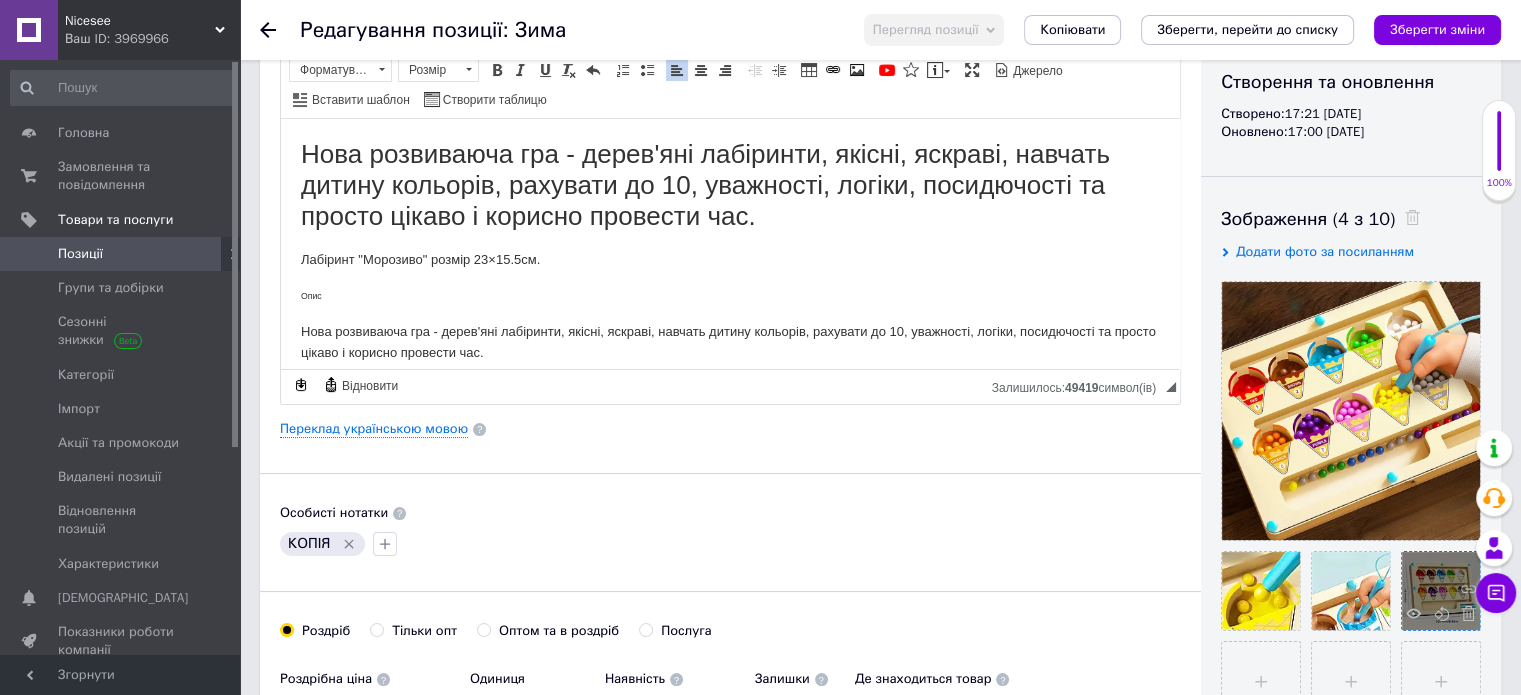 click at bounding box center [1441, 591] 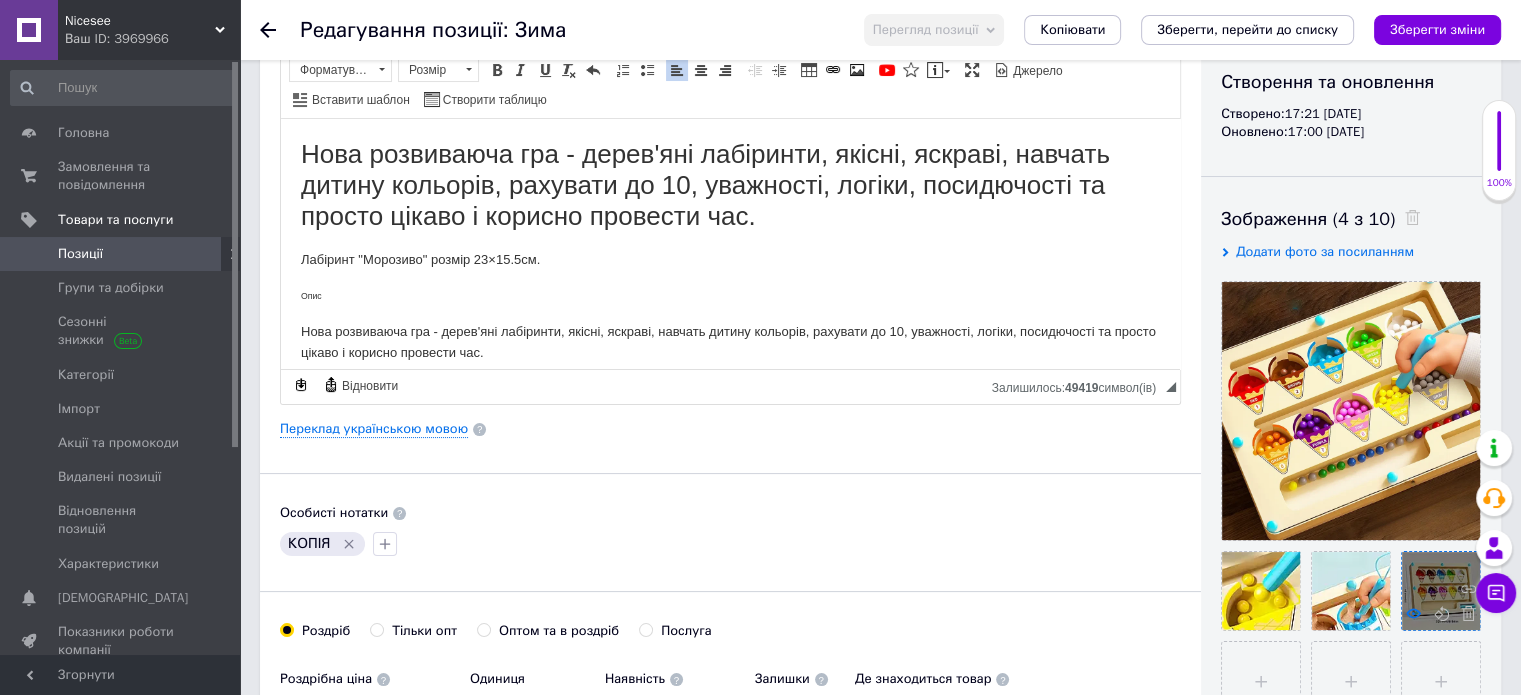 click 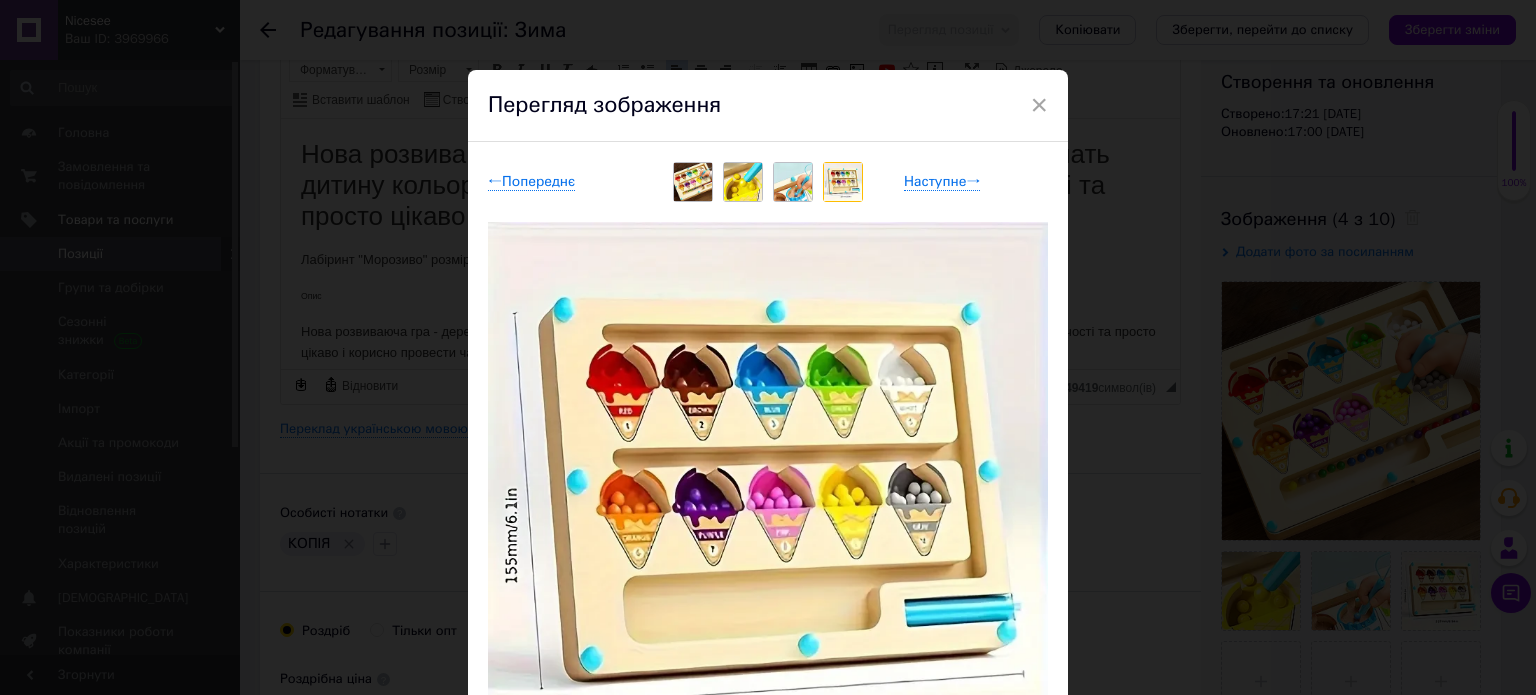 scroll, scrollTop: 100, scrollLeft: 0, axis: vertical 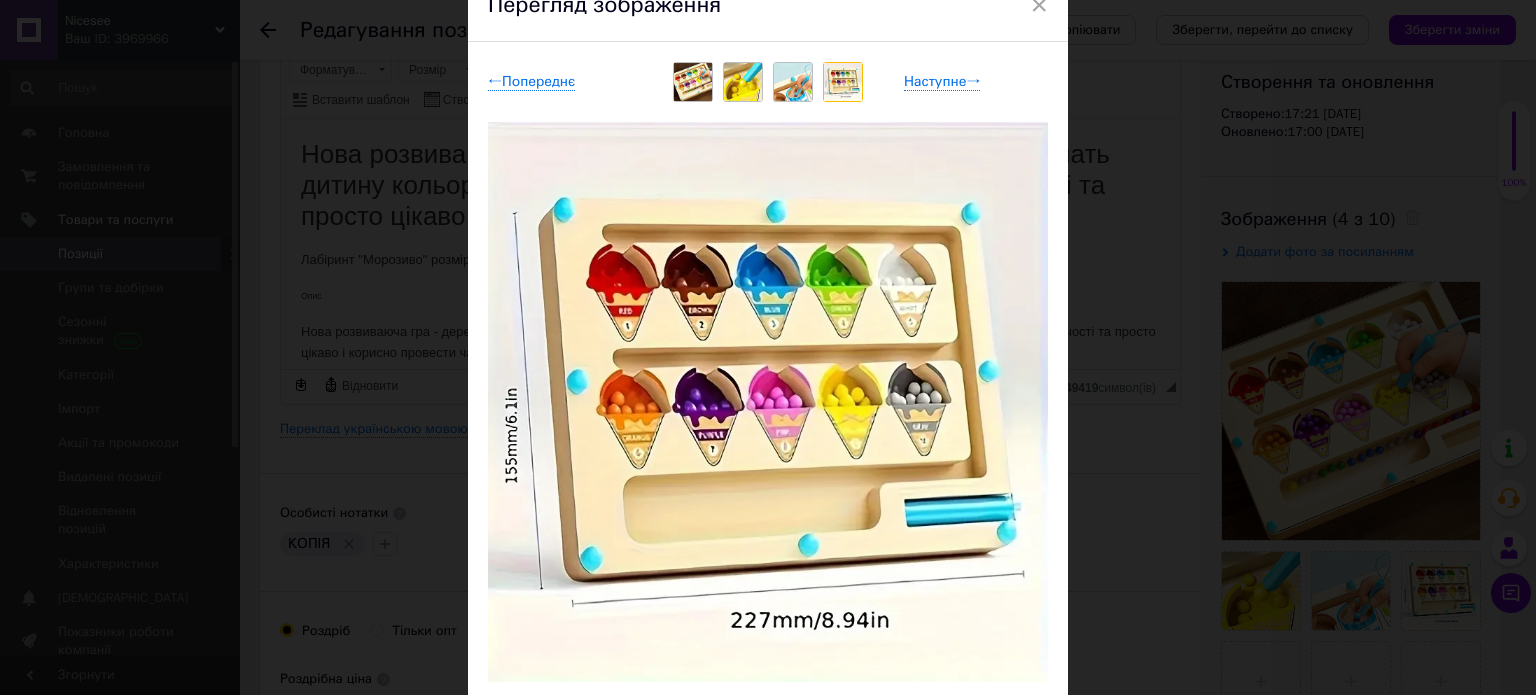click at bounding box center (768, 402) 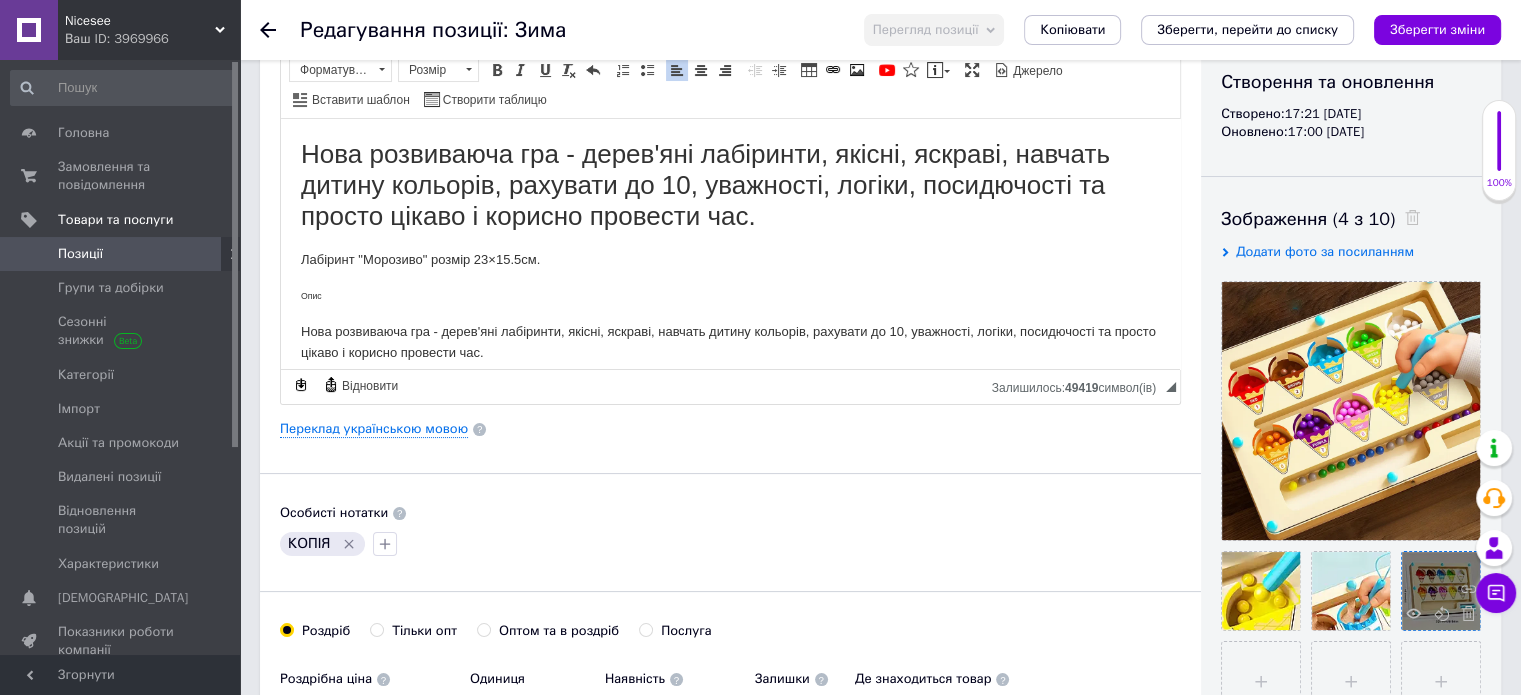 click at bounding box center (1441, 591) 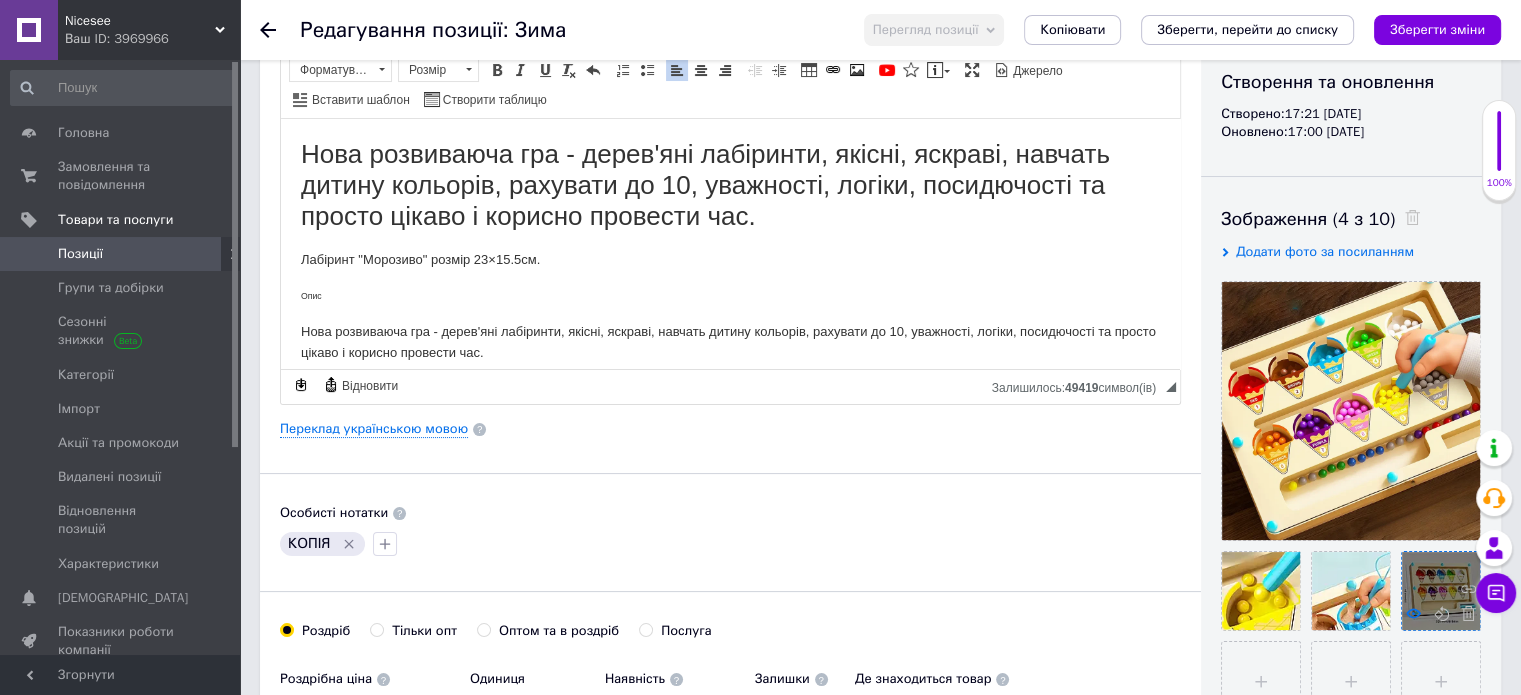 click 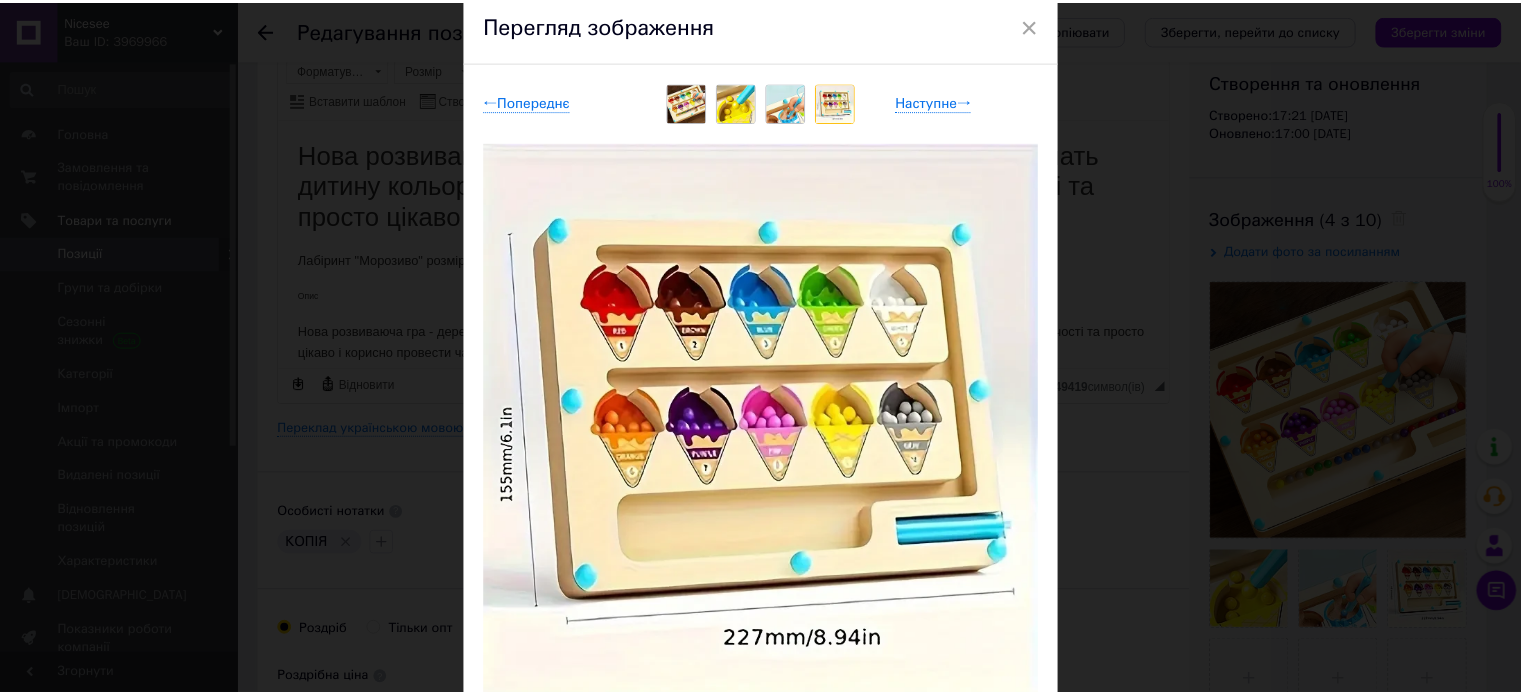 scroll, scrollTop: 200, scrollLeft: 0, axis: vertical 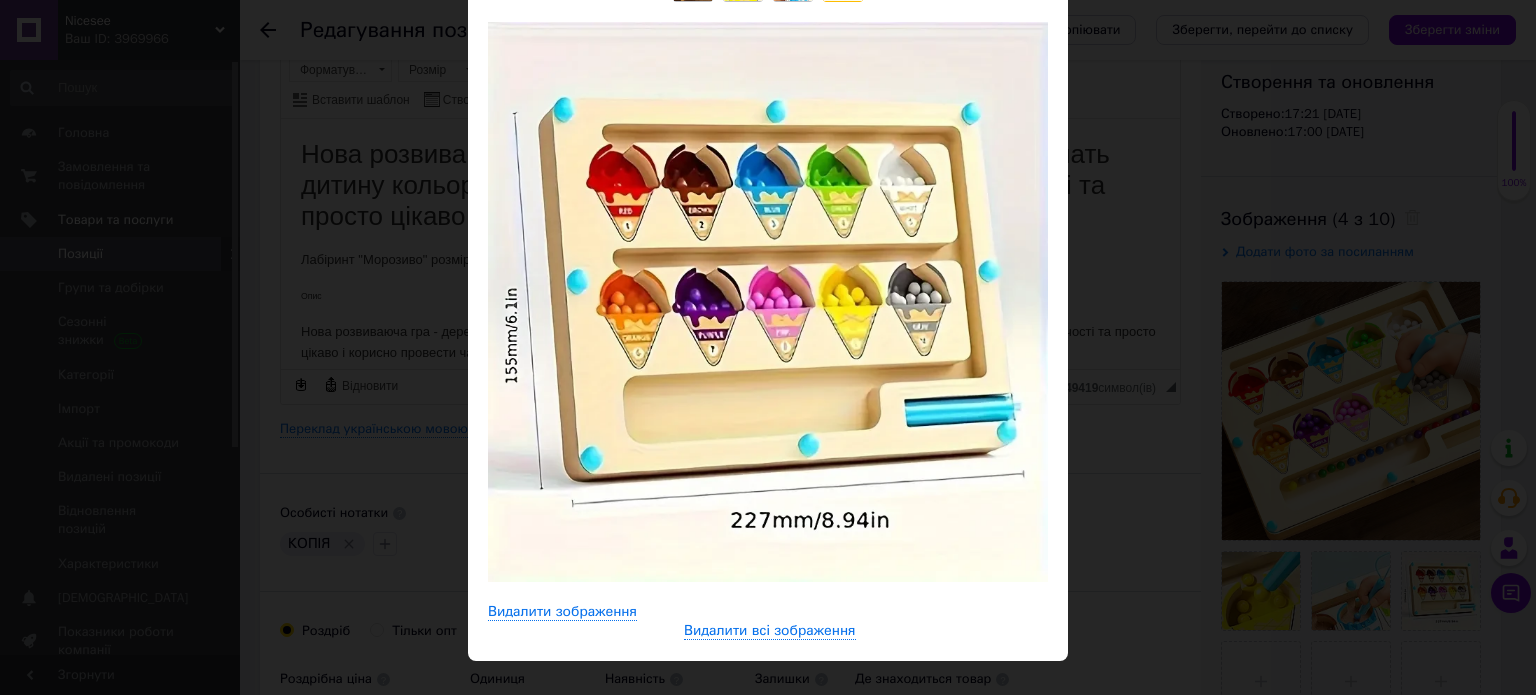 click at bounding box center [768, 302] 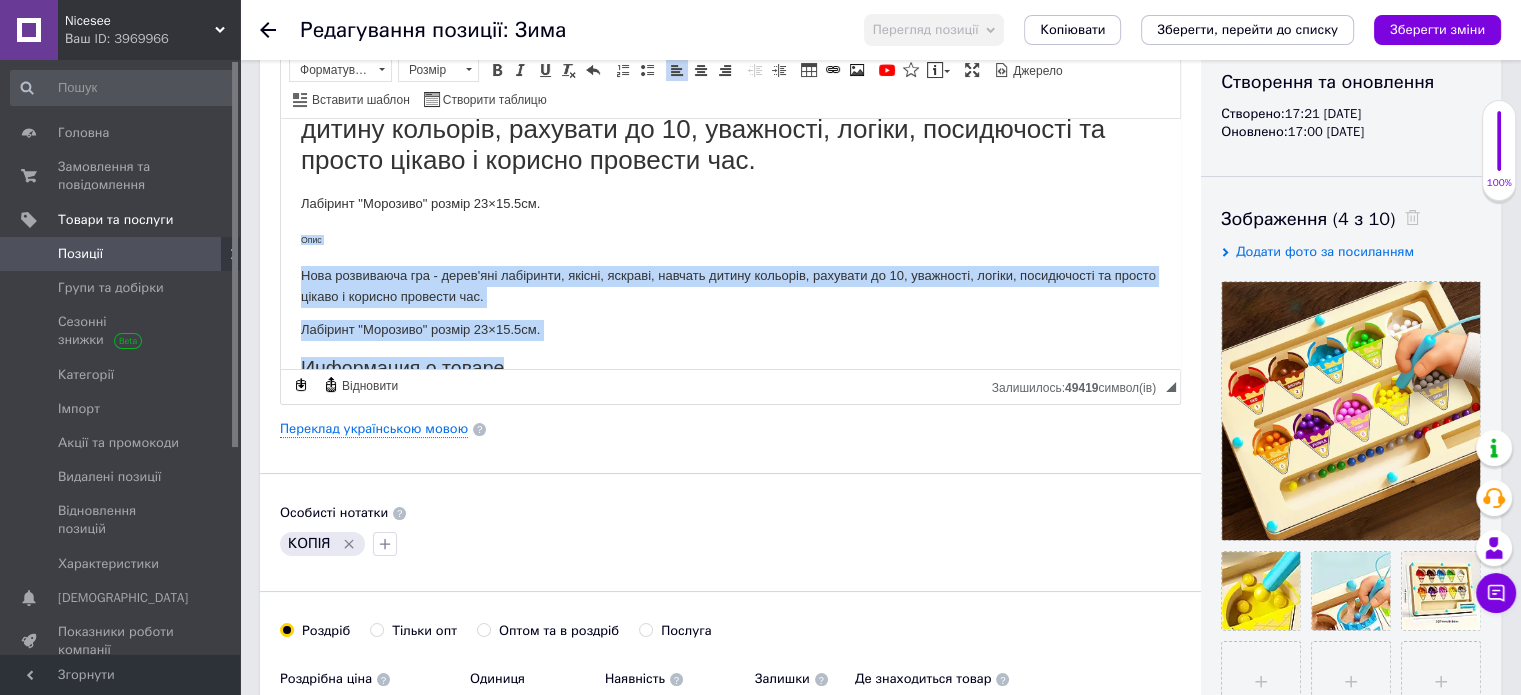 scroll, scrollTop: 64, scrollLeft: 0, axis: vertical 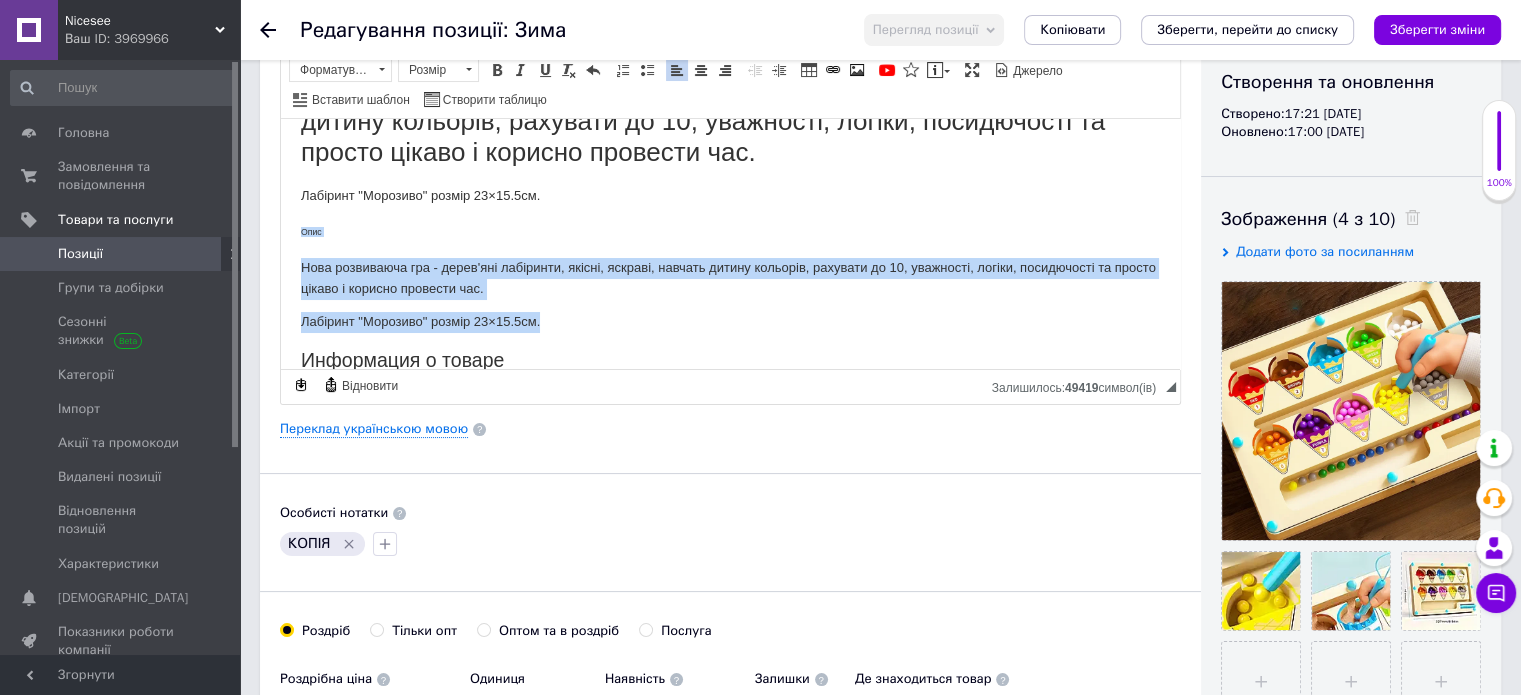 drag, startPoint x: 303, startPoint y: 299, endPoint x: 577, endPoint y: 321, distance: 274.8818 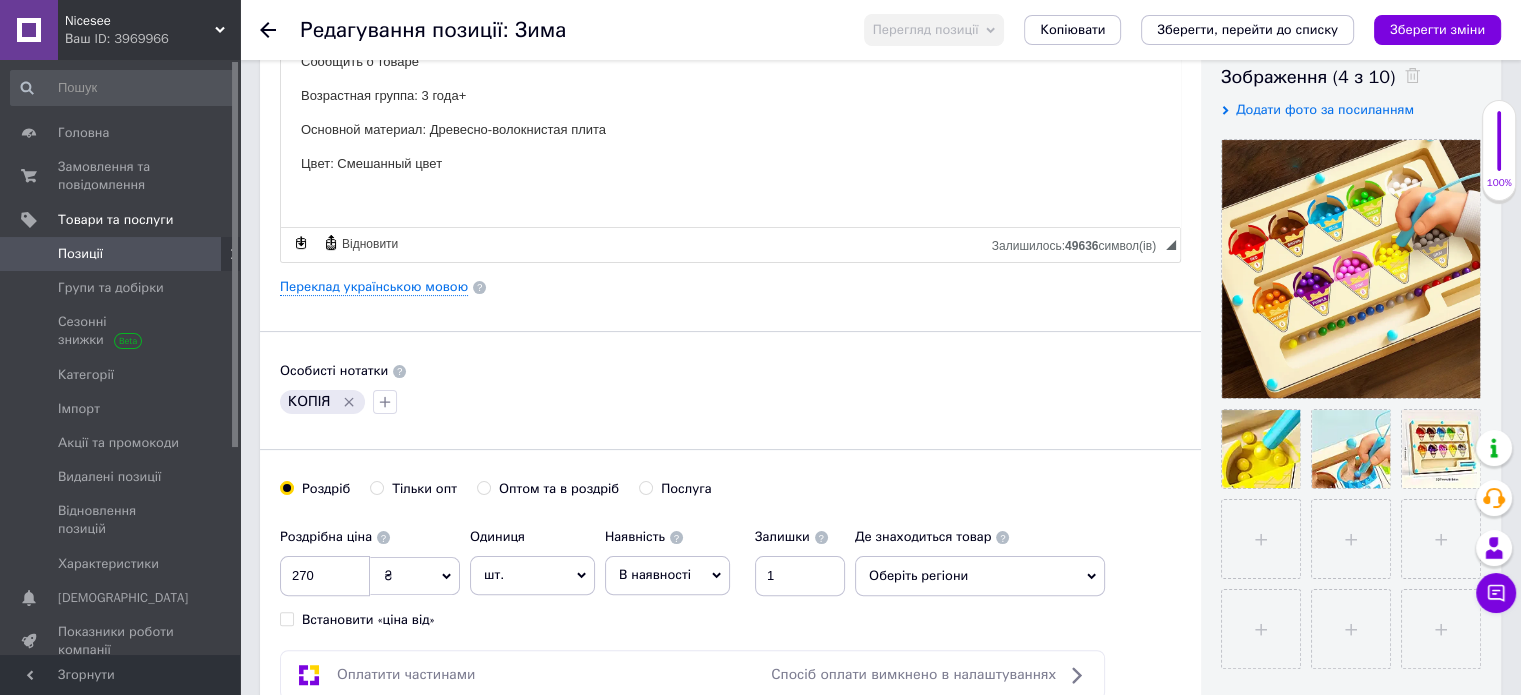 scroll, scrollTop: 416, scrollLeft: 0, axis: vertical 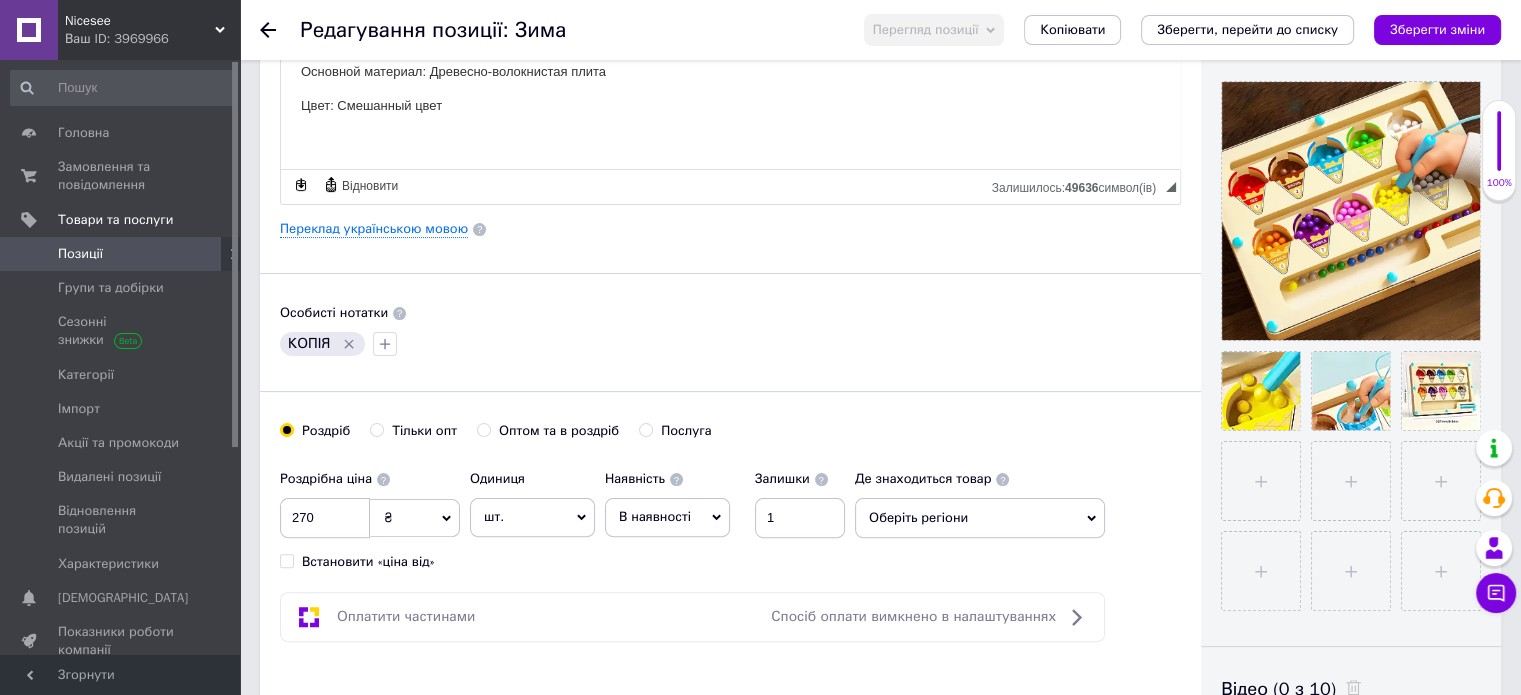 click 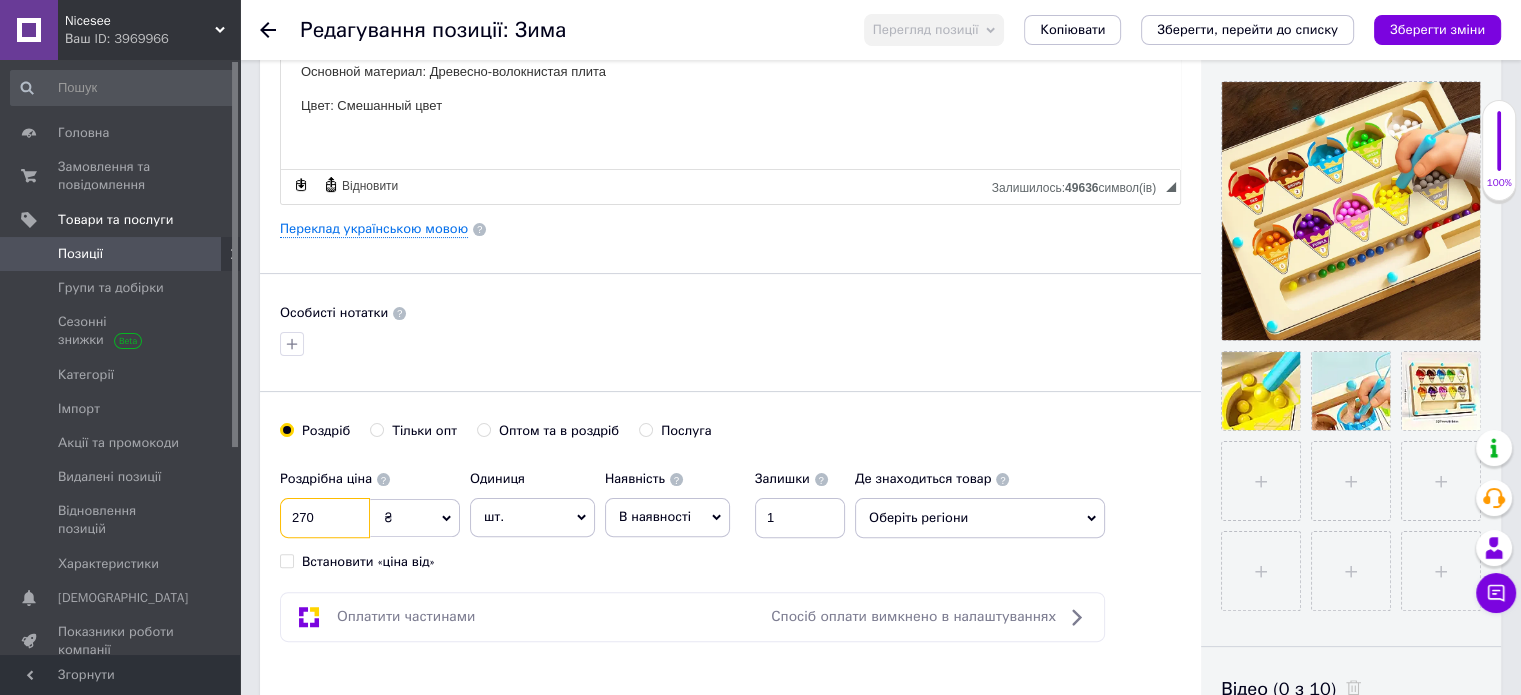 drag, startPoint x: 332, startPoint y: 510, endPoint x: 287, endPoint y: 515, distance: 45.276924 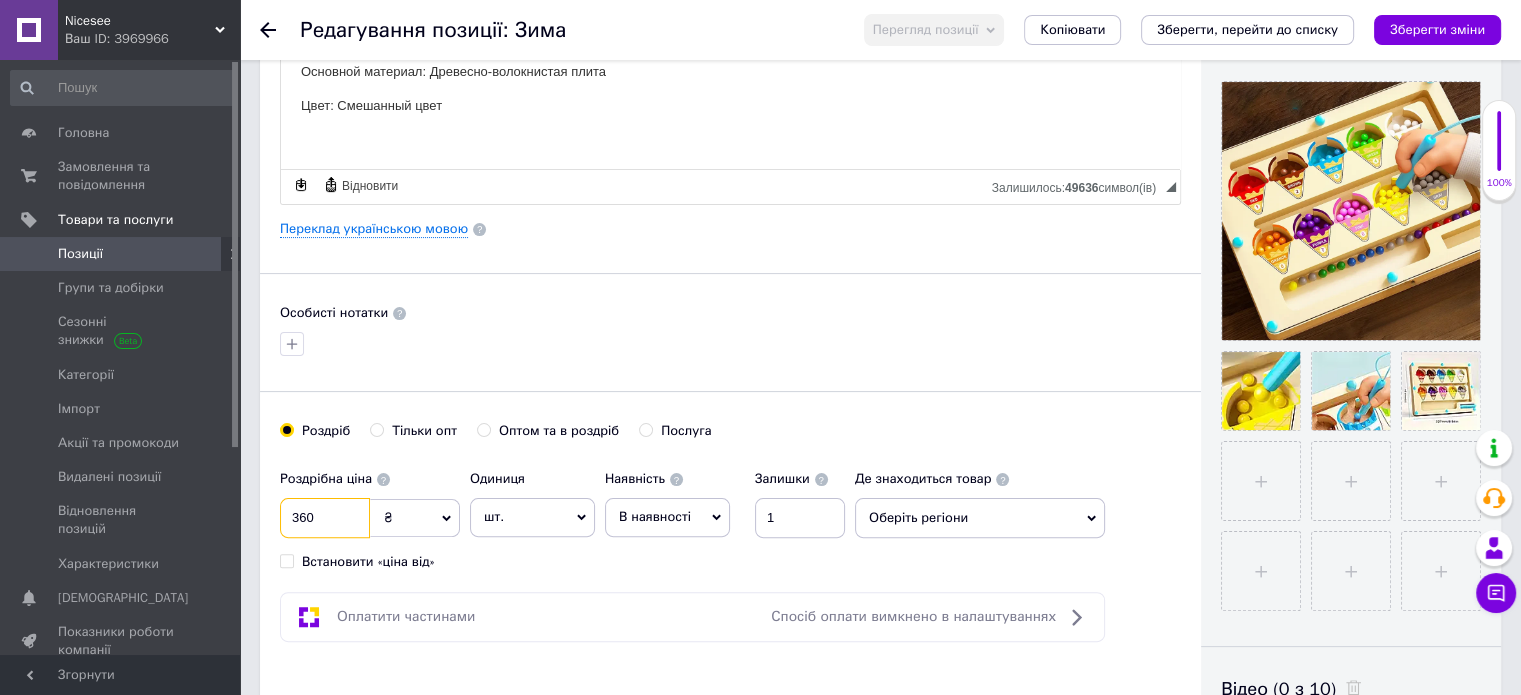 type on "360" 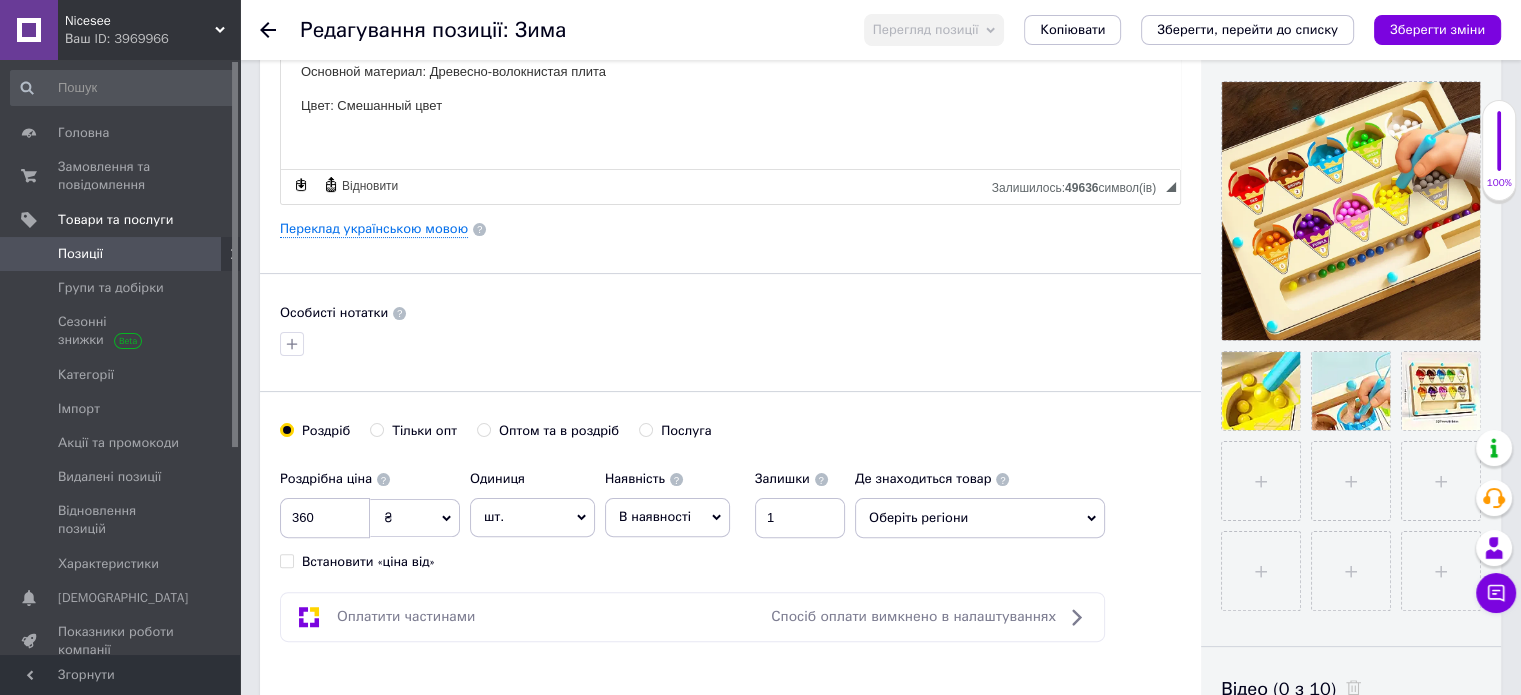 click on "Оберіть регіони" at bounding box center (980, 518) 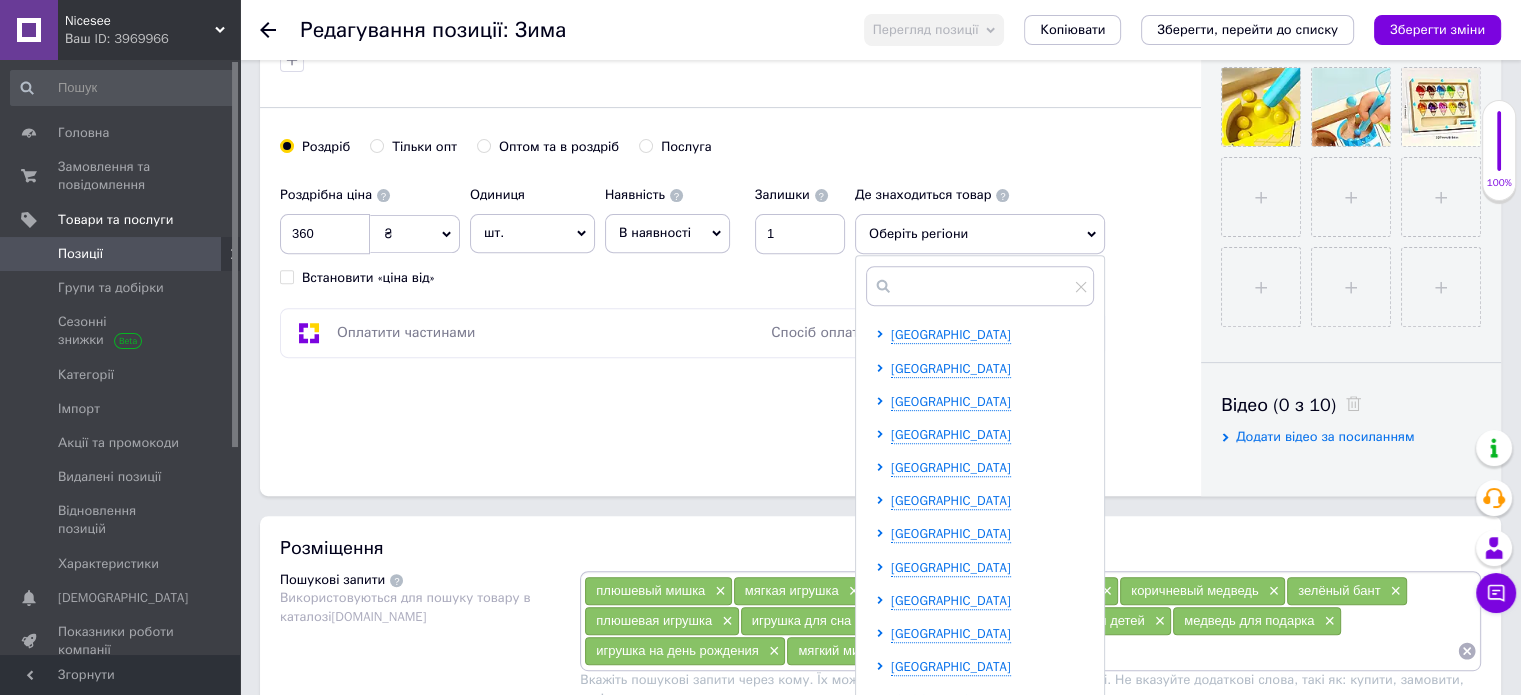 scroll, scrollTop: 716, scrollLeft: 0, axis: vertical 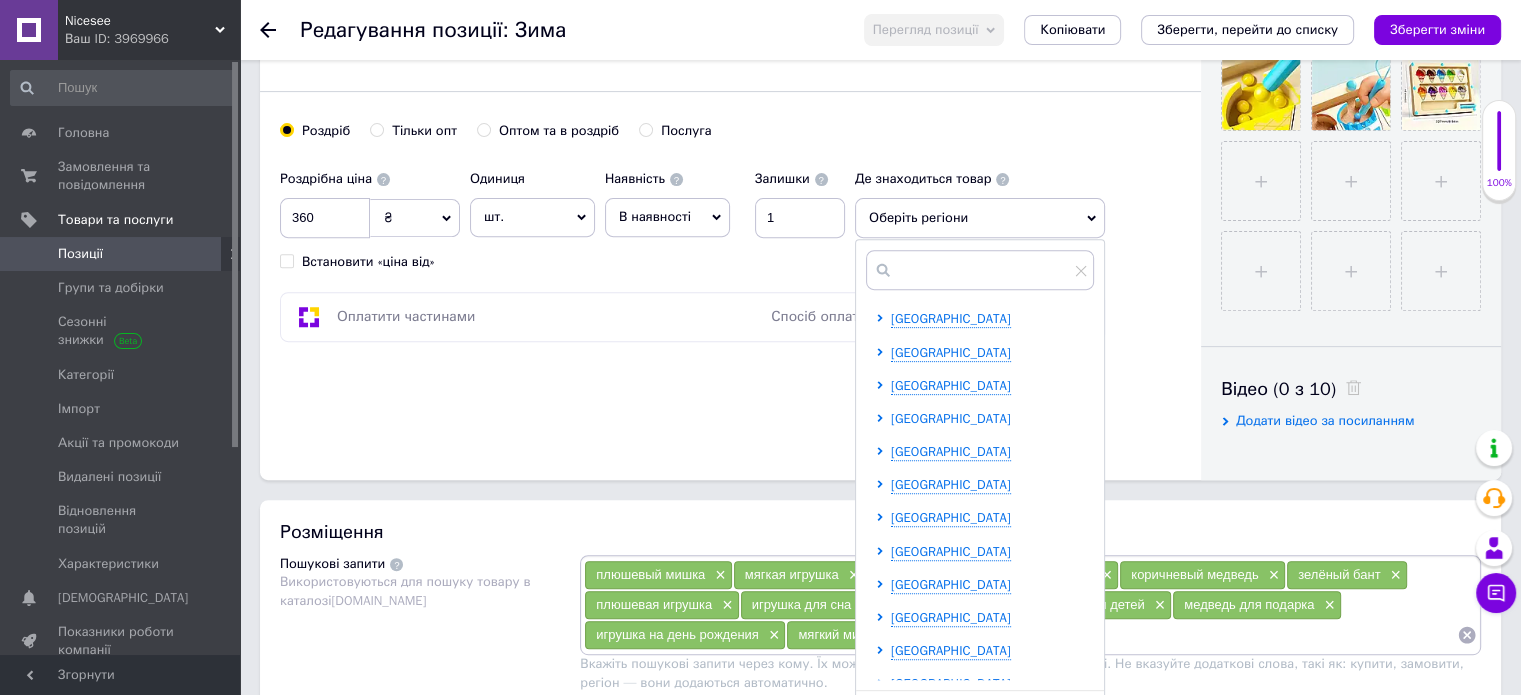 click on "[GEOGRAPHIC_DATA]" at bounding box center (951, 418) 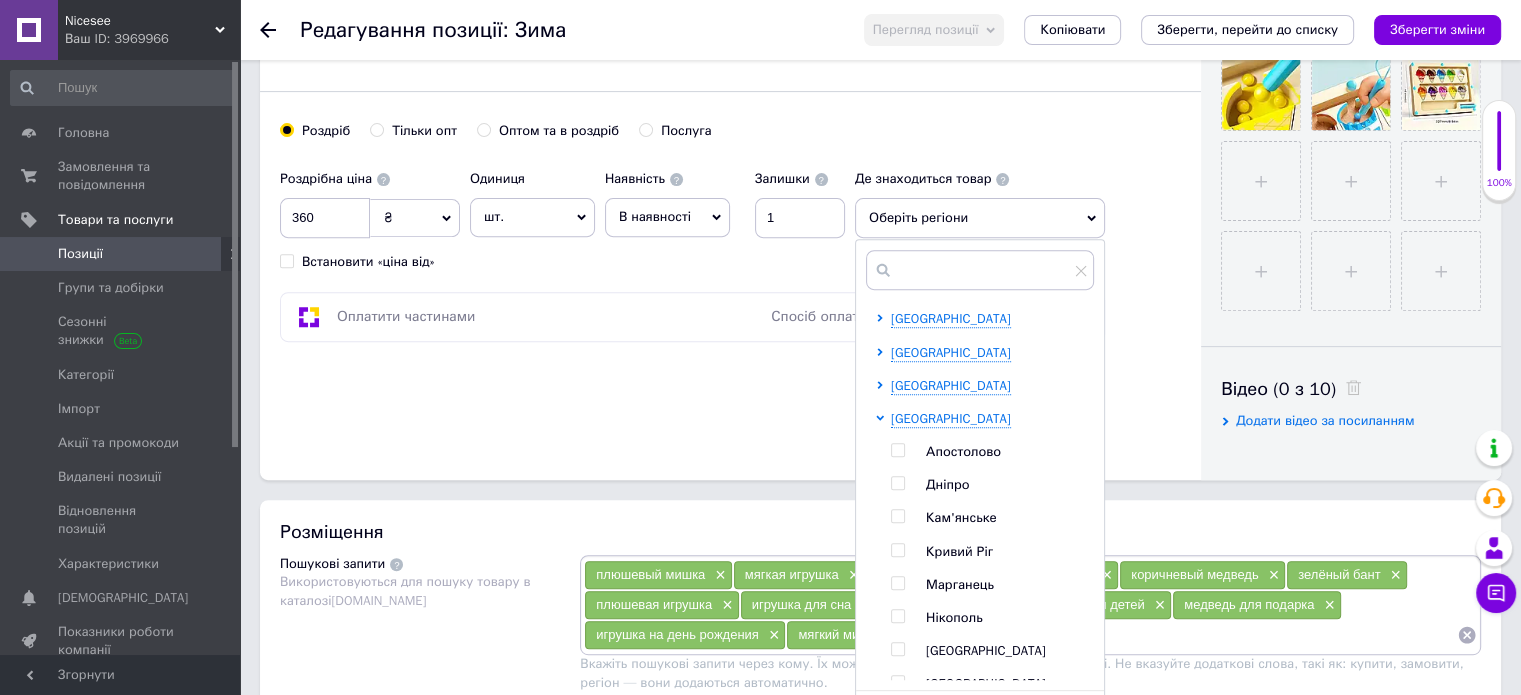 click at bounding box center [897, 550] 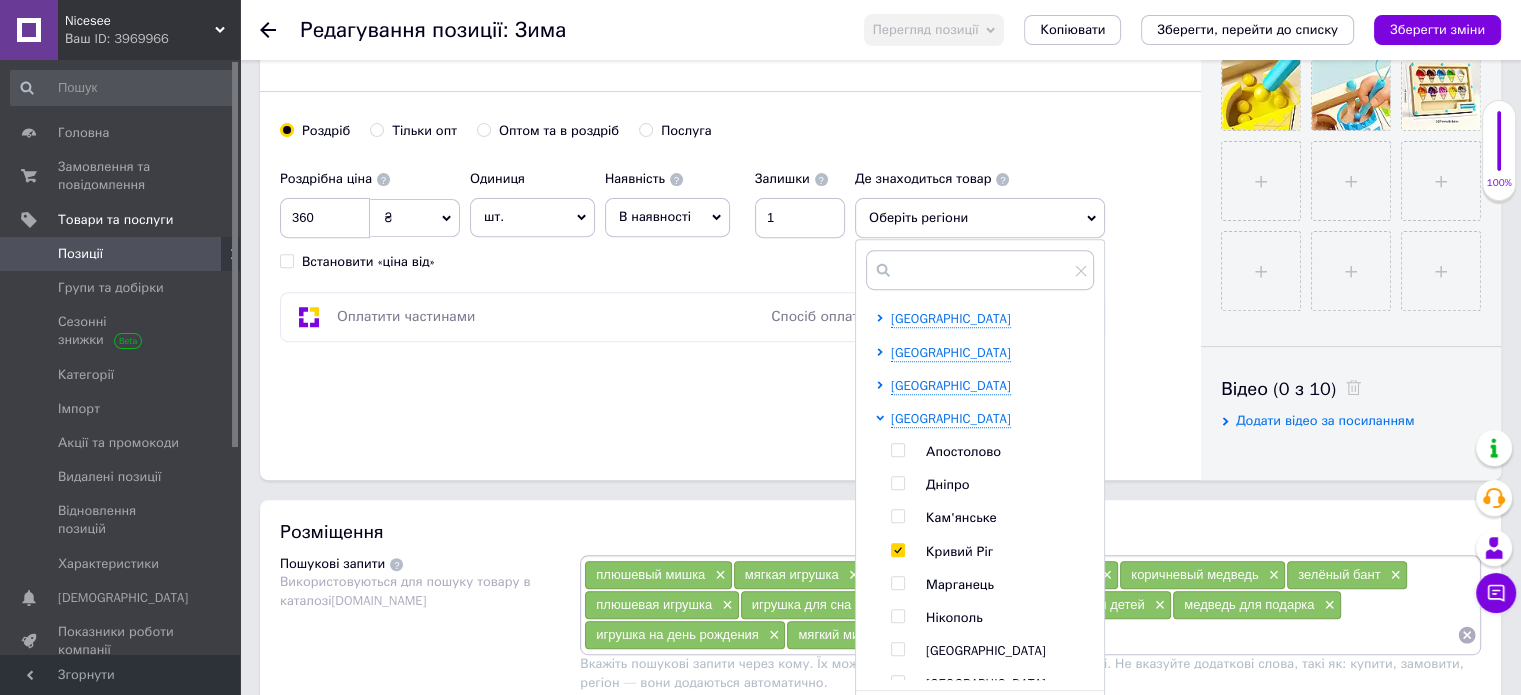 checkbox on "true" 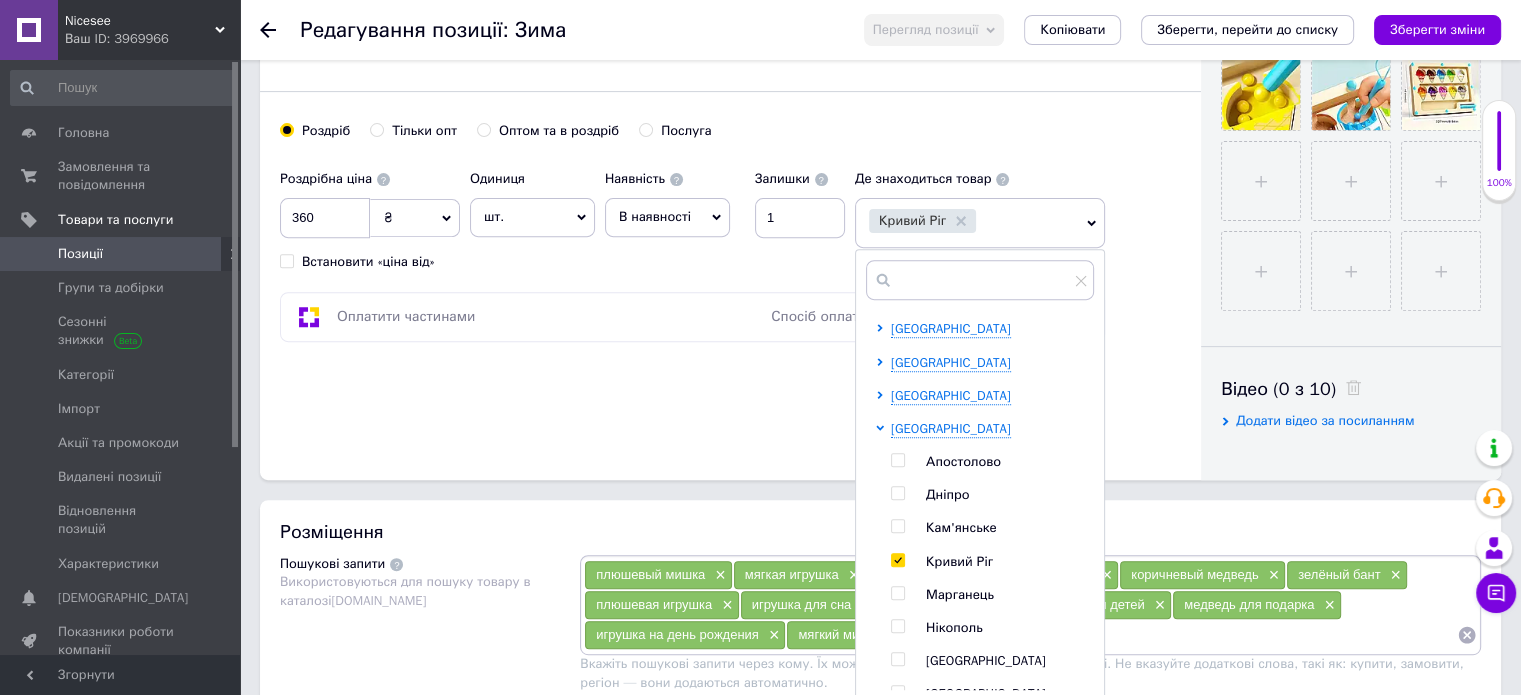click on "Основна інформація Назва позиції (Російська) ✱ Игрушка-головоломка Maze Puzzle, игра навигации по сортировке цветов и распознаванию чисел, деревянная игрушка Код/Артикул Ig01044 Опис (Російська) ✱ Нова розвиваюча гра - дерев'яні лабіринти, якісні, яскраві, навчать дитину кольорів, рахувати до 10, уважності, логіки, посидючості та просто цікаво і корисно провести час.
Лабіринт "Морозиво" розмір 23×15.5см.
Информация о товаре
Сохранить
Сообщить о товаре
Возрастная группа: 3 года+
Основной материал: Древесно-волокнистая плита
Цвет: Смешанный цвет" at bounding box center [730, -78] 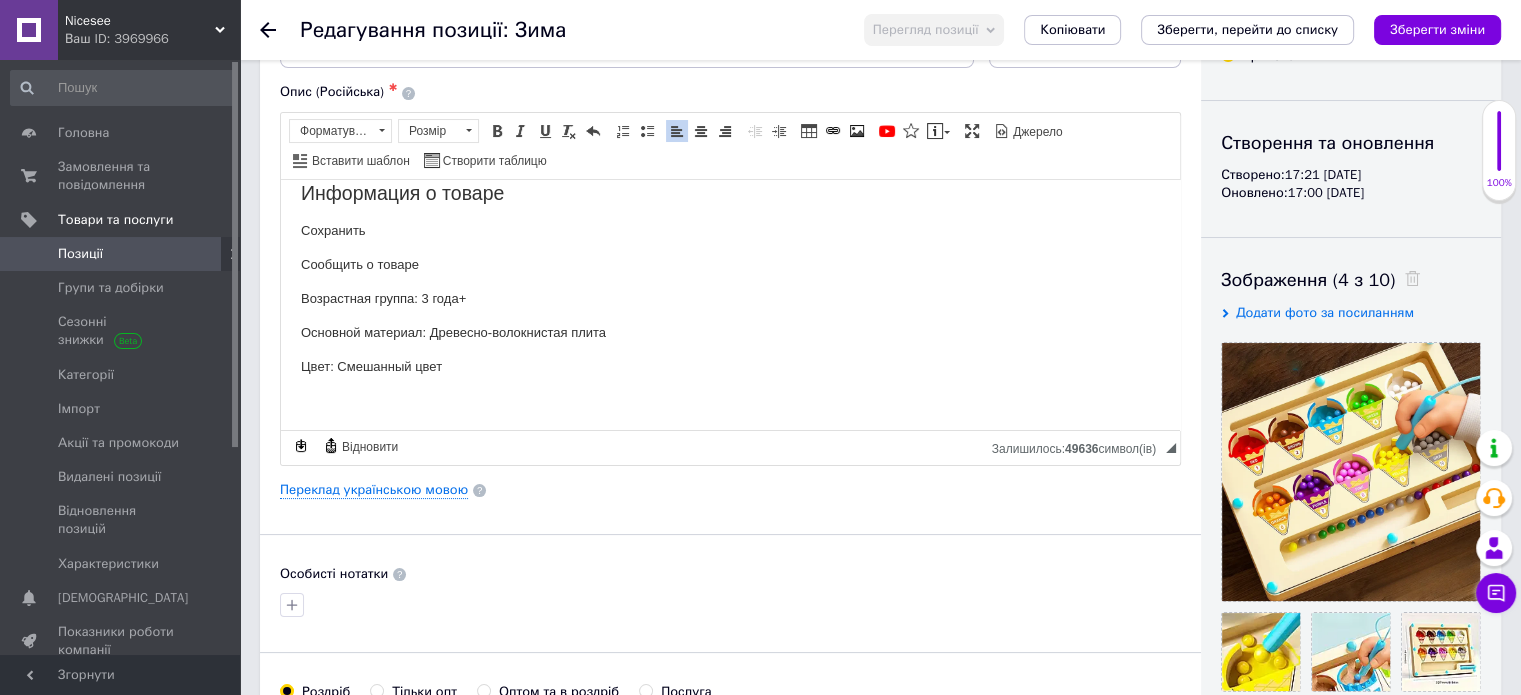 scroll, scrollTop: 0, scrollLeft: 0, axis: both 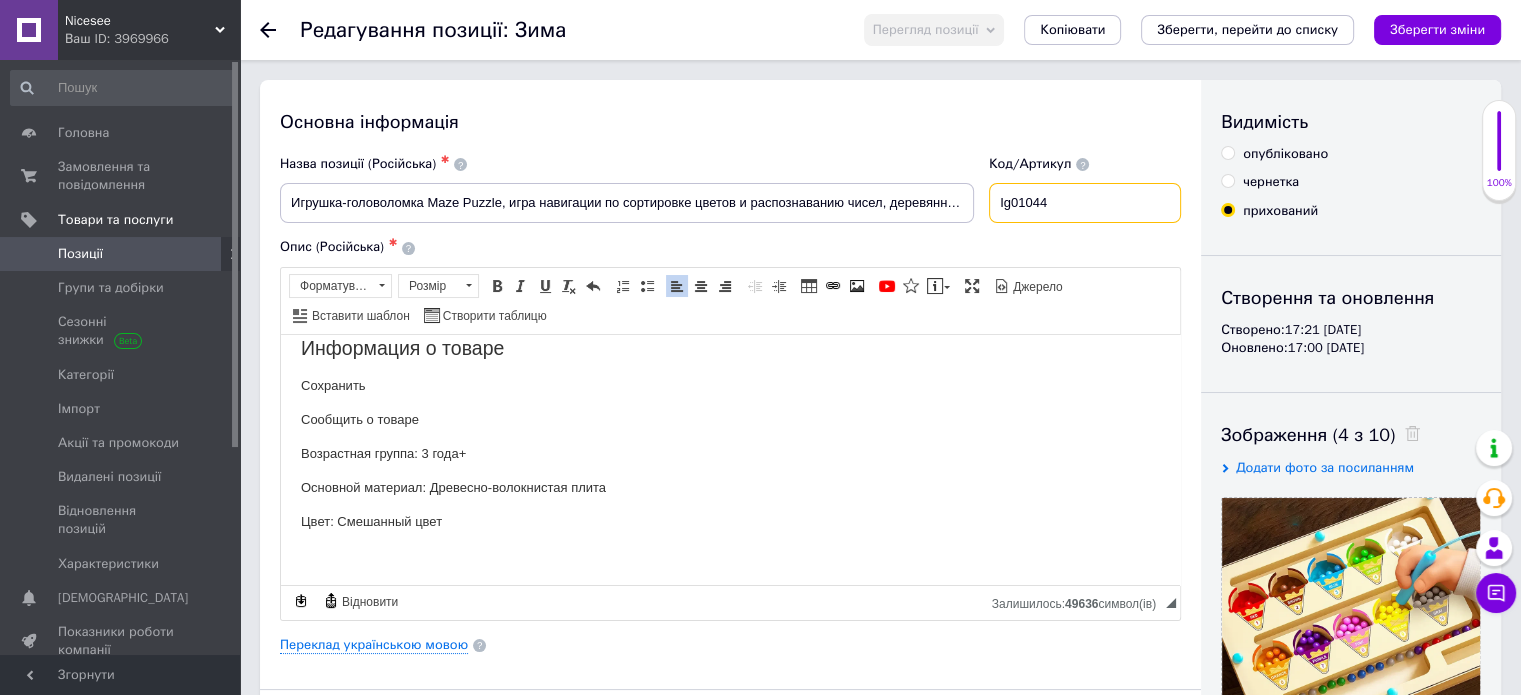 click on "Ig01044" at bounding box center [1085, 203] 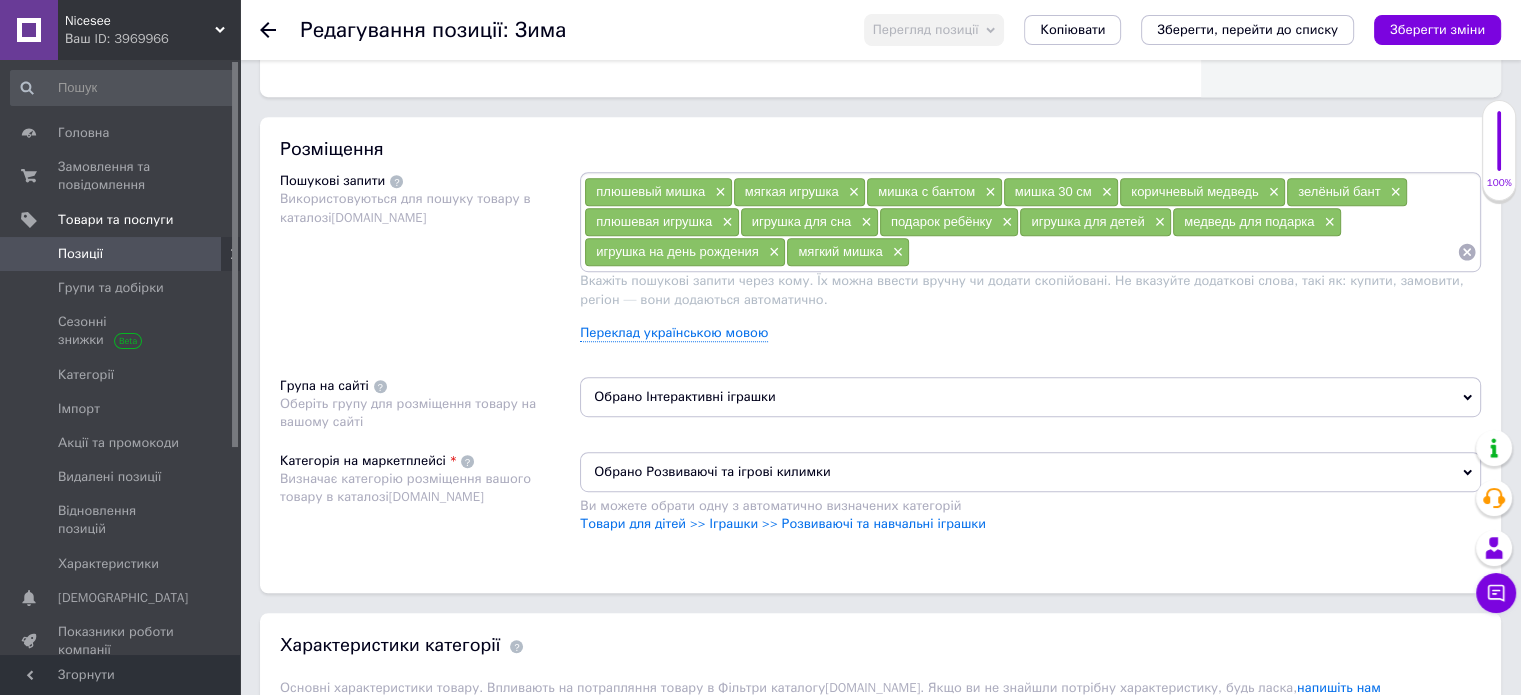 scroll, scrollTop: 1200, scrollLeft: 0, axis: vertical 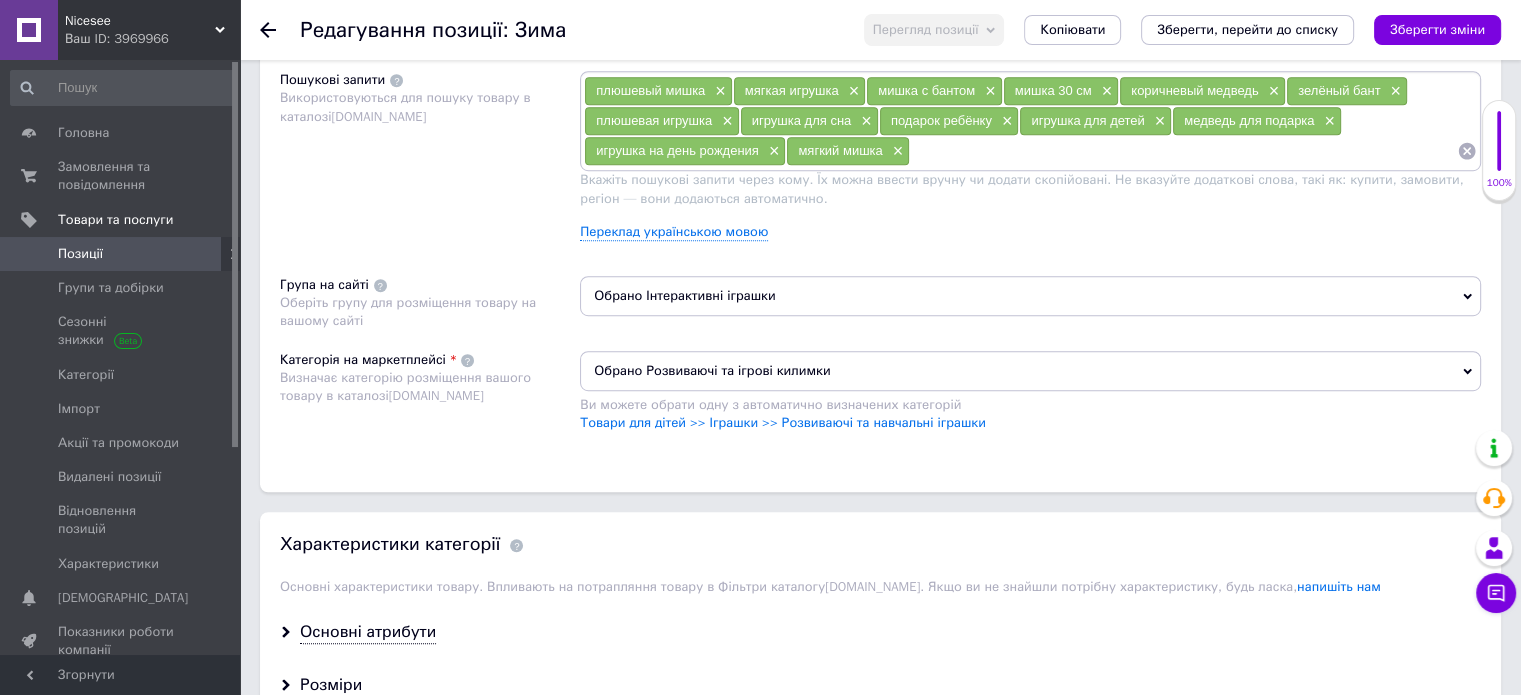 type on "Ig01045" 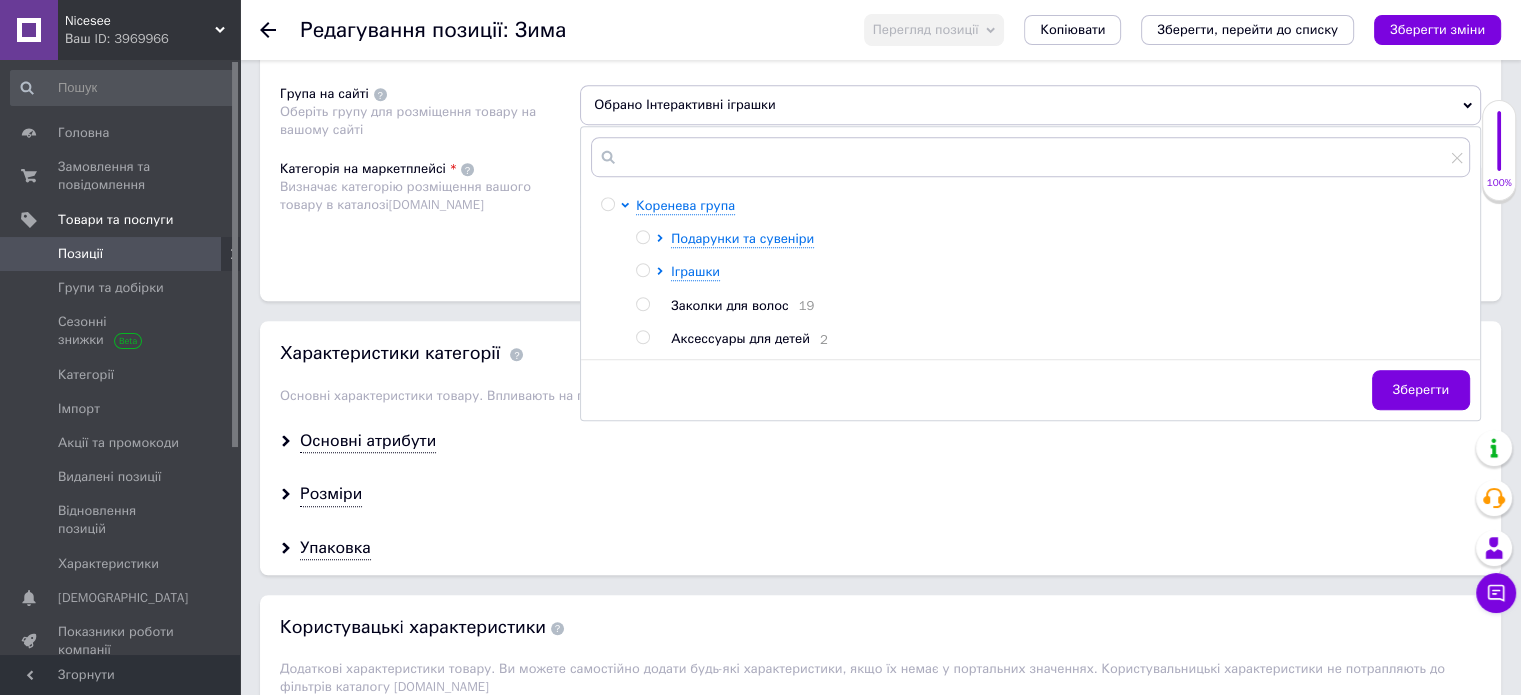 scroll, scrollTop: 1400, scrollLeft: 0, axis: vertical 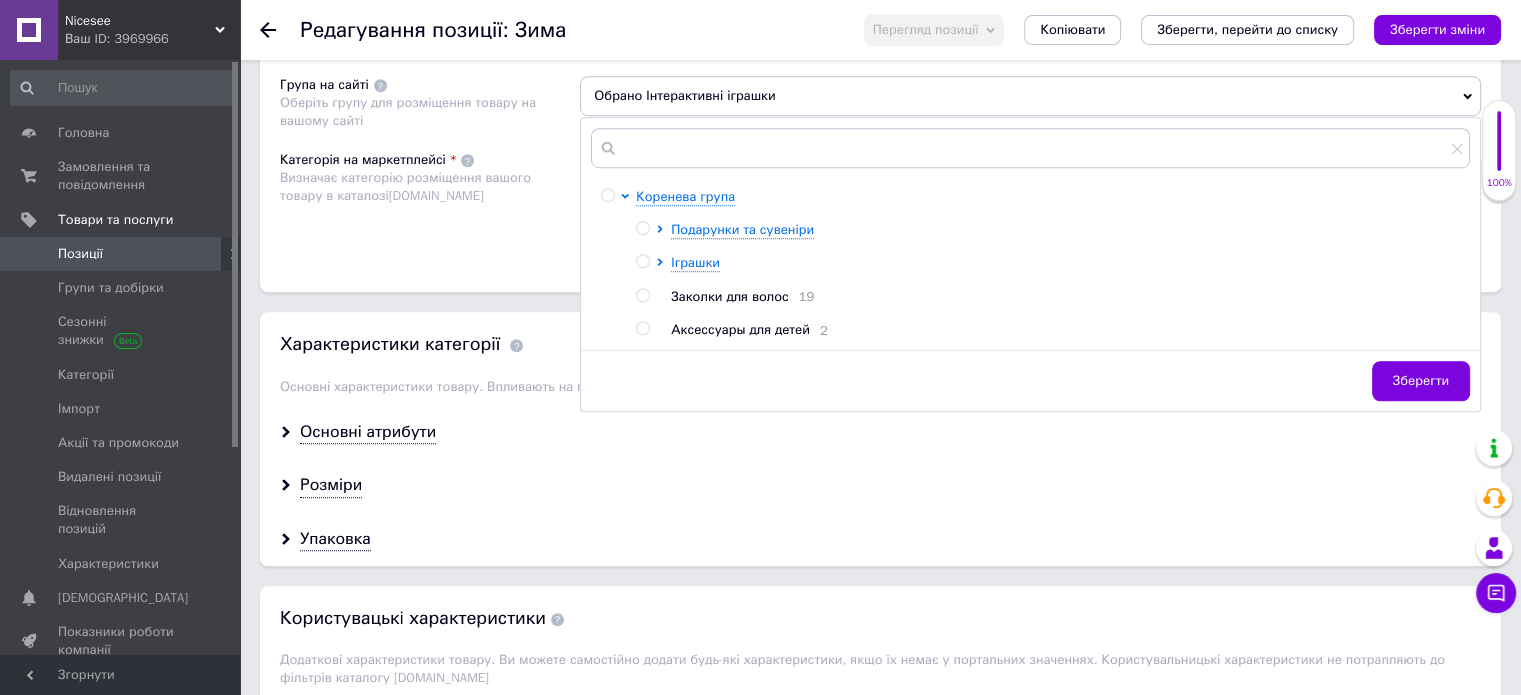 click on "Подарунки та сувеніри Іграшки Заколки для волос 19 Аксессуары для детей 2" at bounding box center [1052, 280] 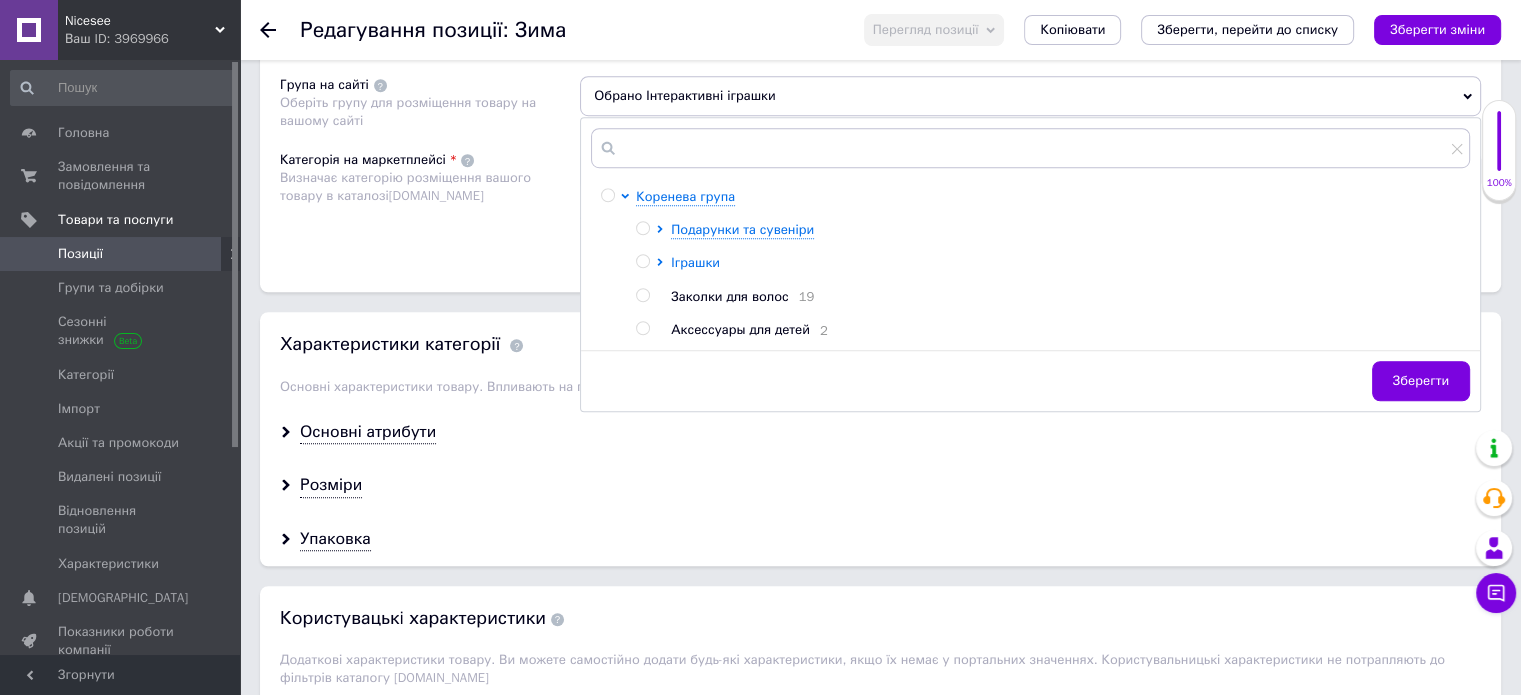click on "Іграшки" at bounding box center (695, 262) 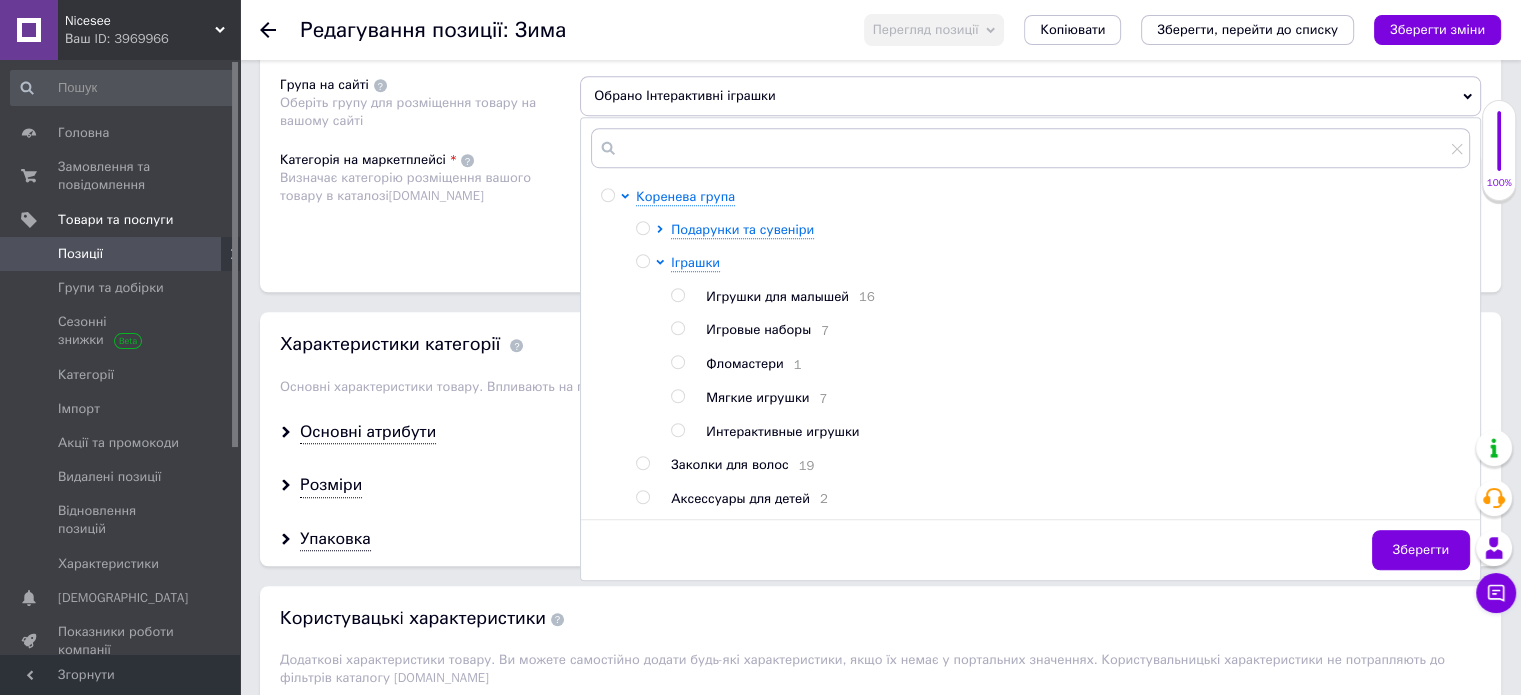 click at bounding box center [677, 430] 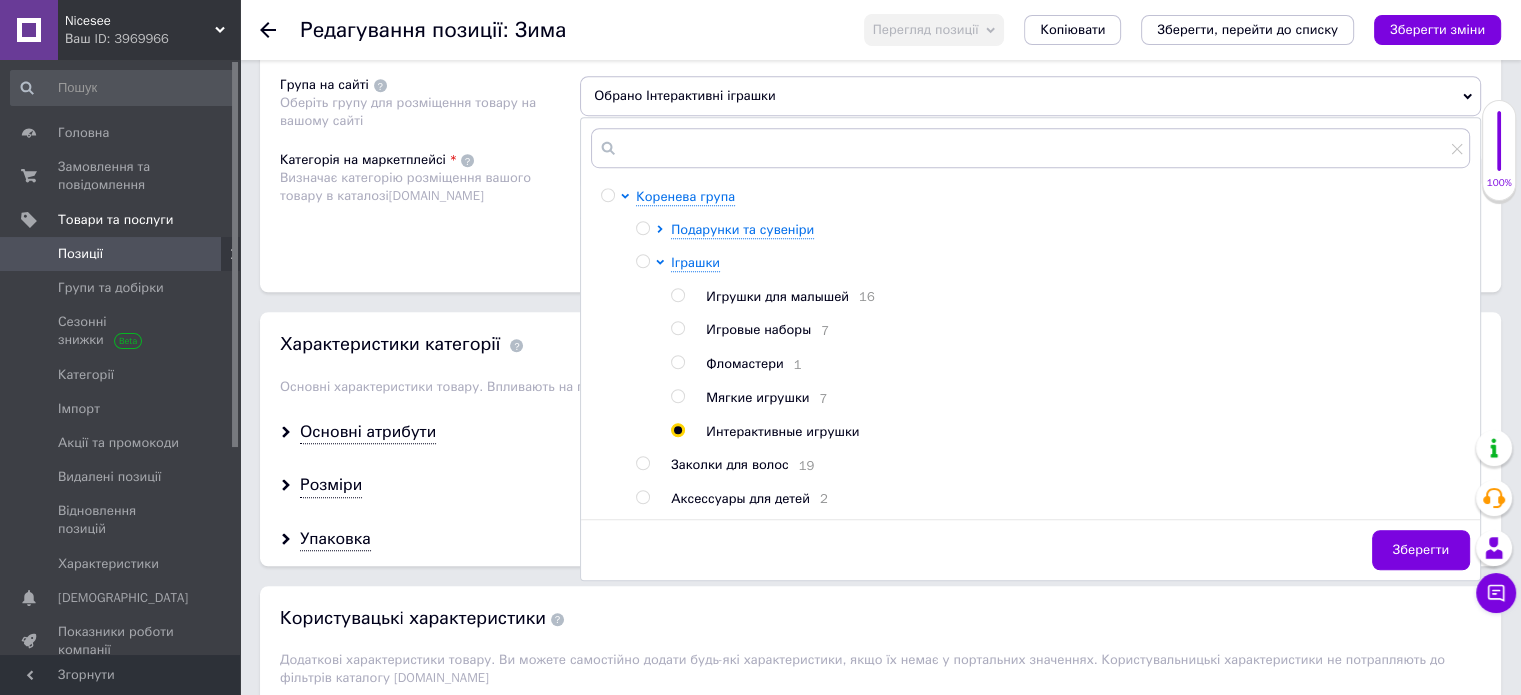 radio on "true" 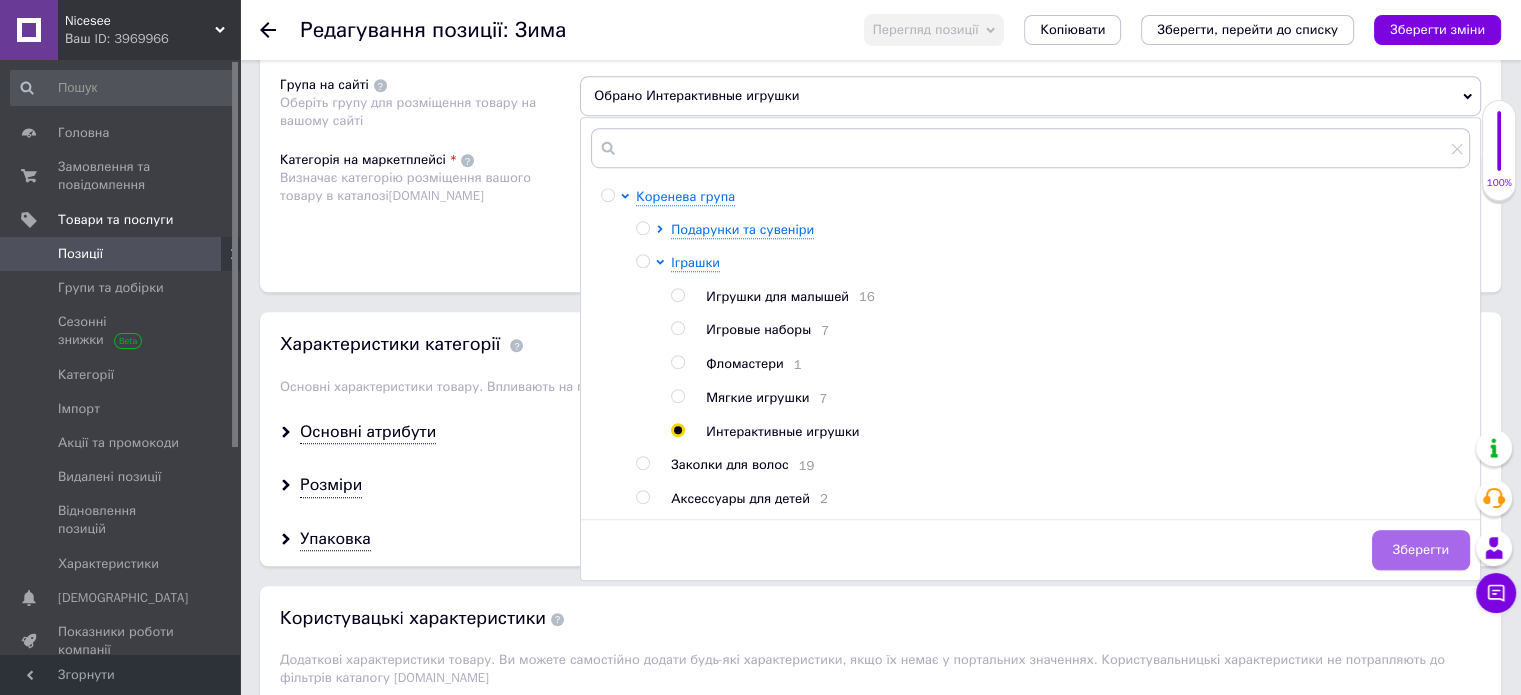 click on "Зберегти" at bounding box center [1421, 550] 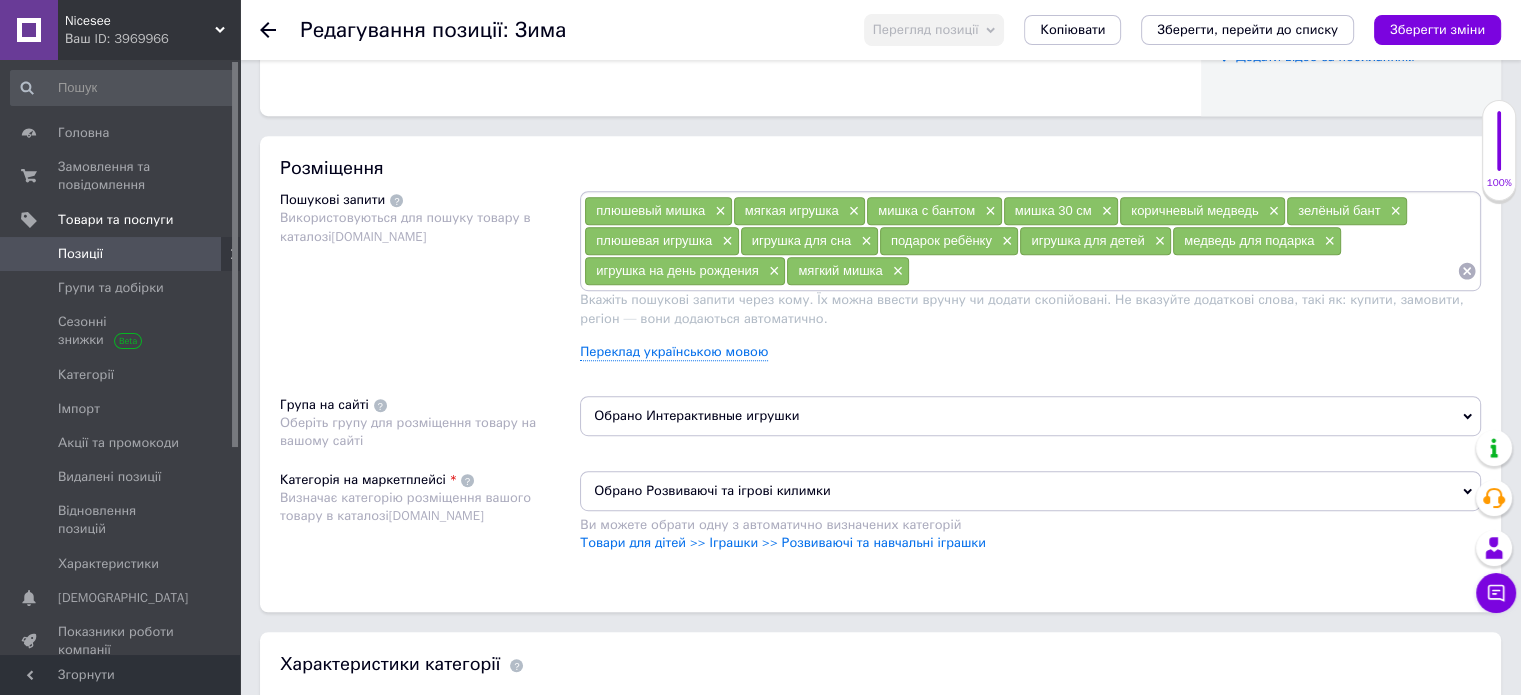 scroll, scrollTop: 1200, scrollLeft: 0, axis: vertical 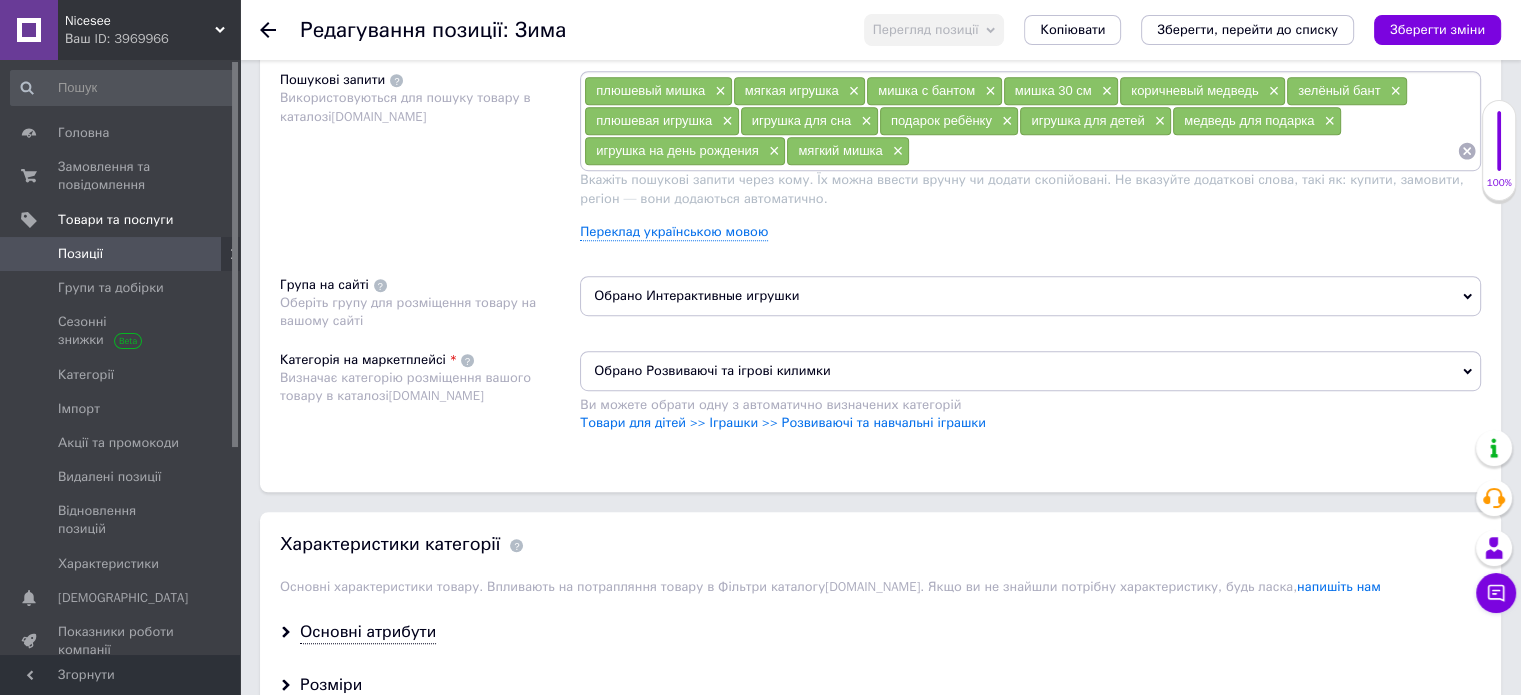 click on "Обрано Интерактивные игрушки" at bounding box center [1030, 296] 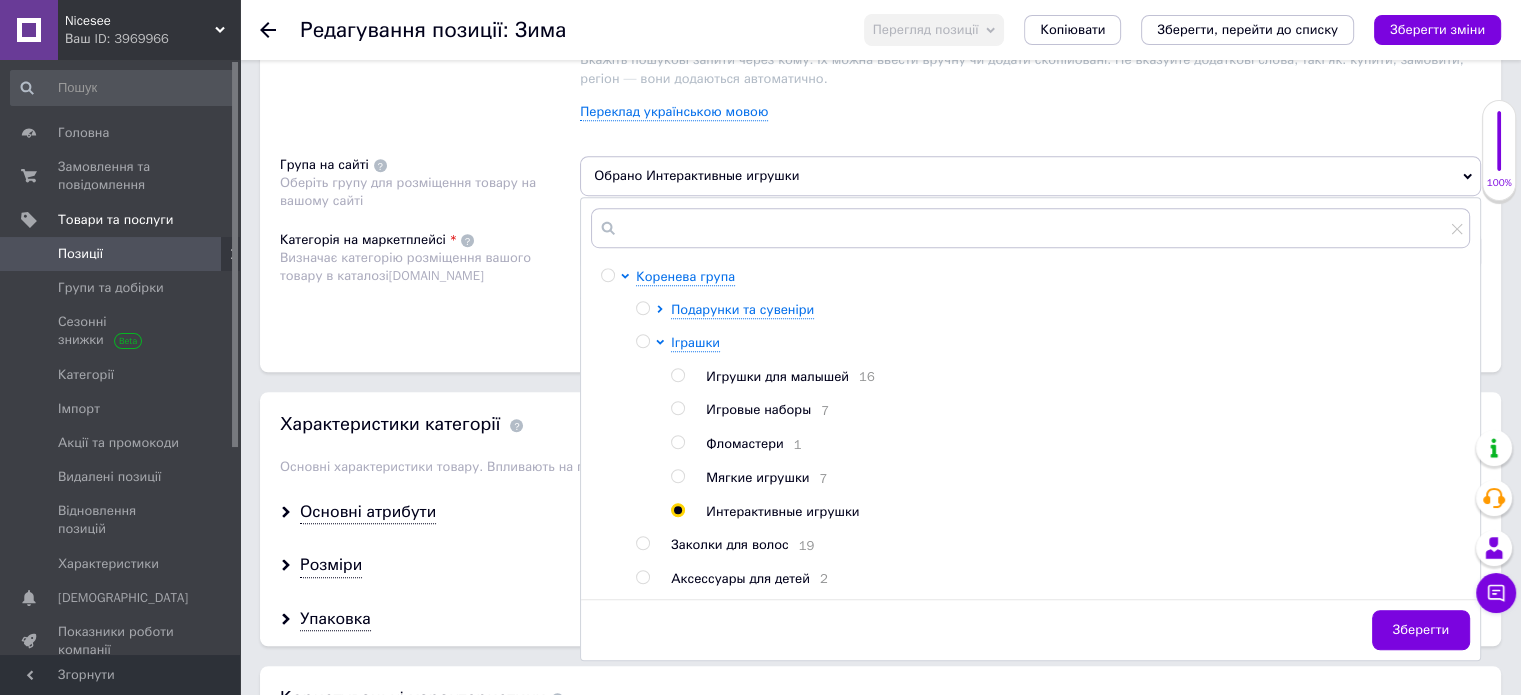 scroll, scrollTop: 1400, scrollLeft: 0, axis: vertical 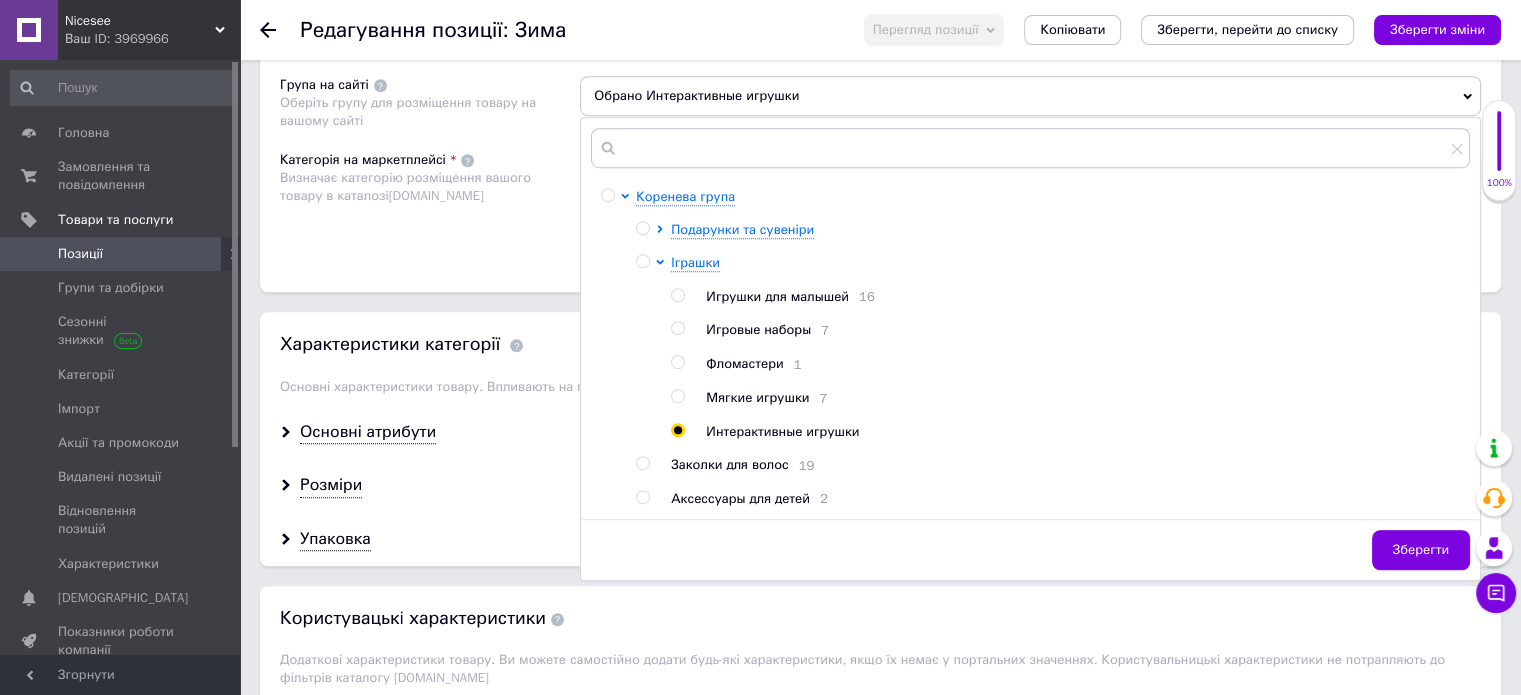 click at bounding box center (677, 295) 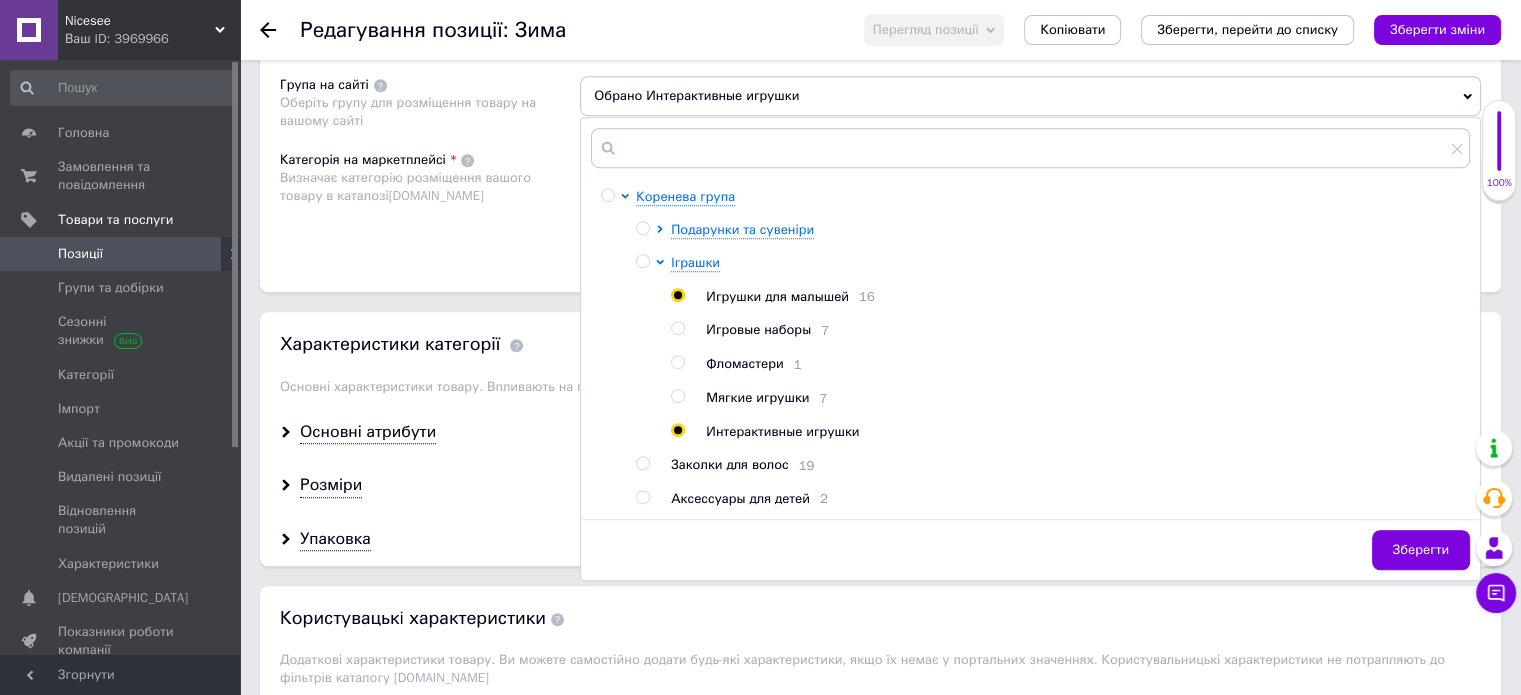 radio on "true" 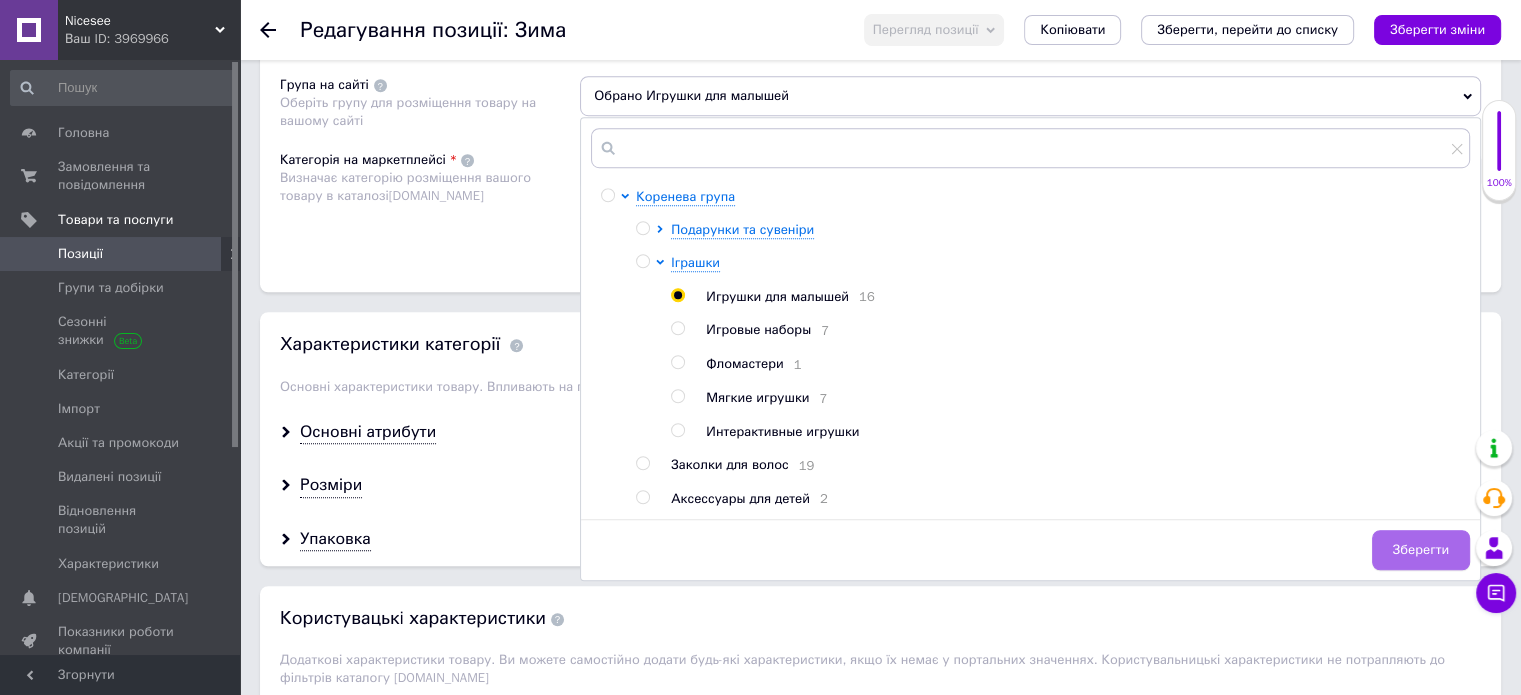 click on "Зберегти" at bounding box center (1421, 550) 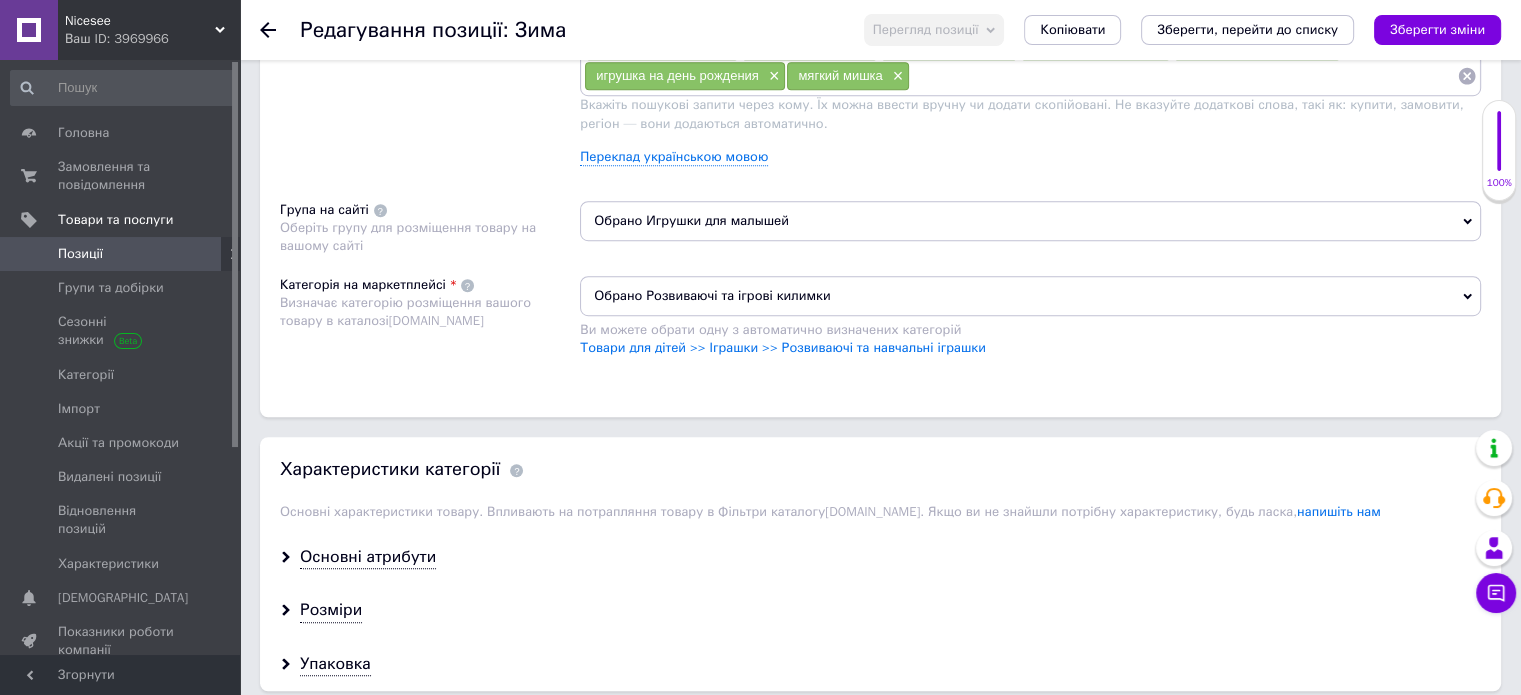 scroll, scrollTop: 1200, scrollLeft: 0, axis: vertical 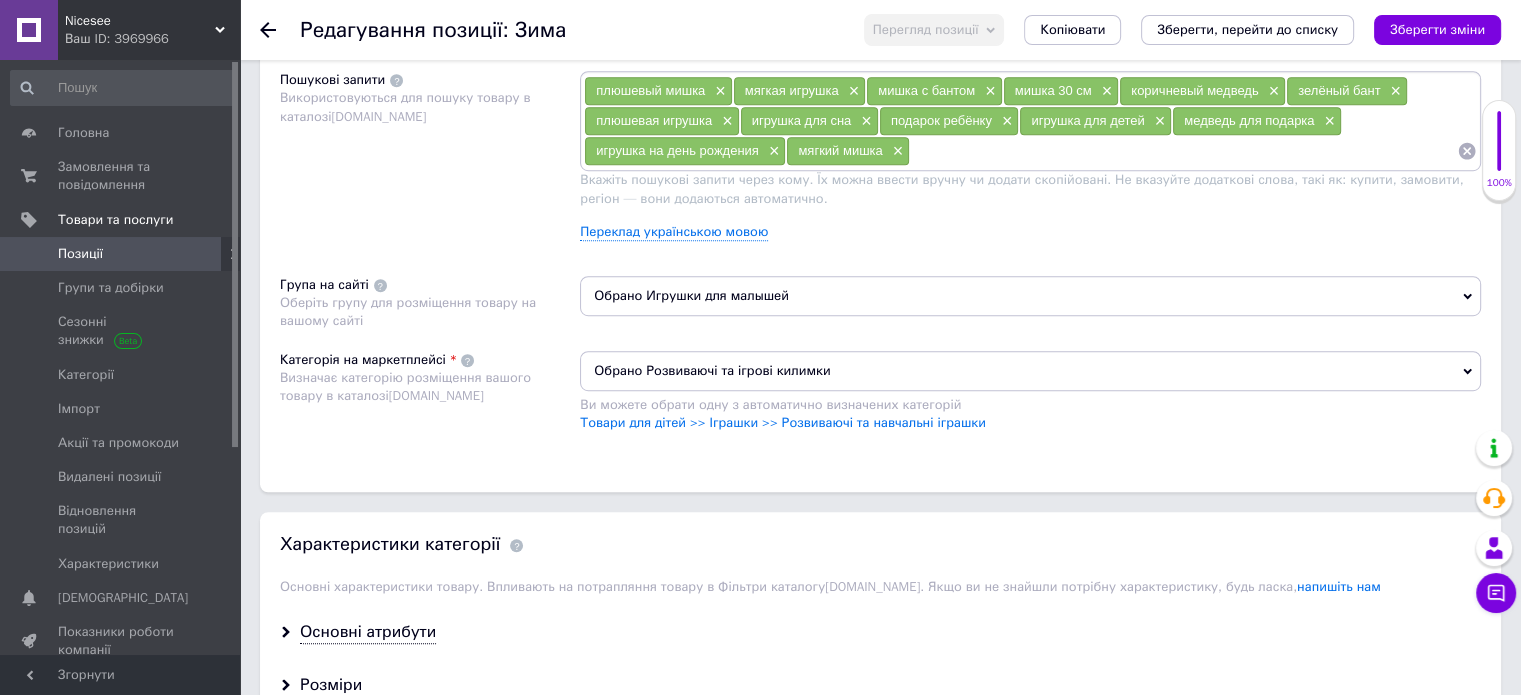 click on "Обрано Розвиваючі та ігрові килимки" at bounding box center (1030, 371) 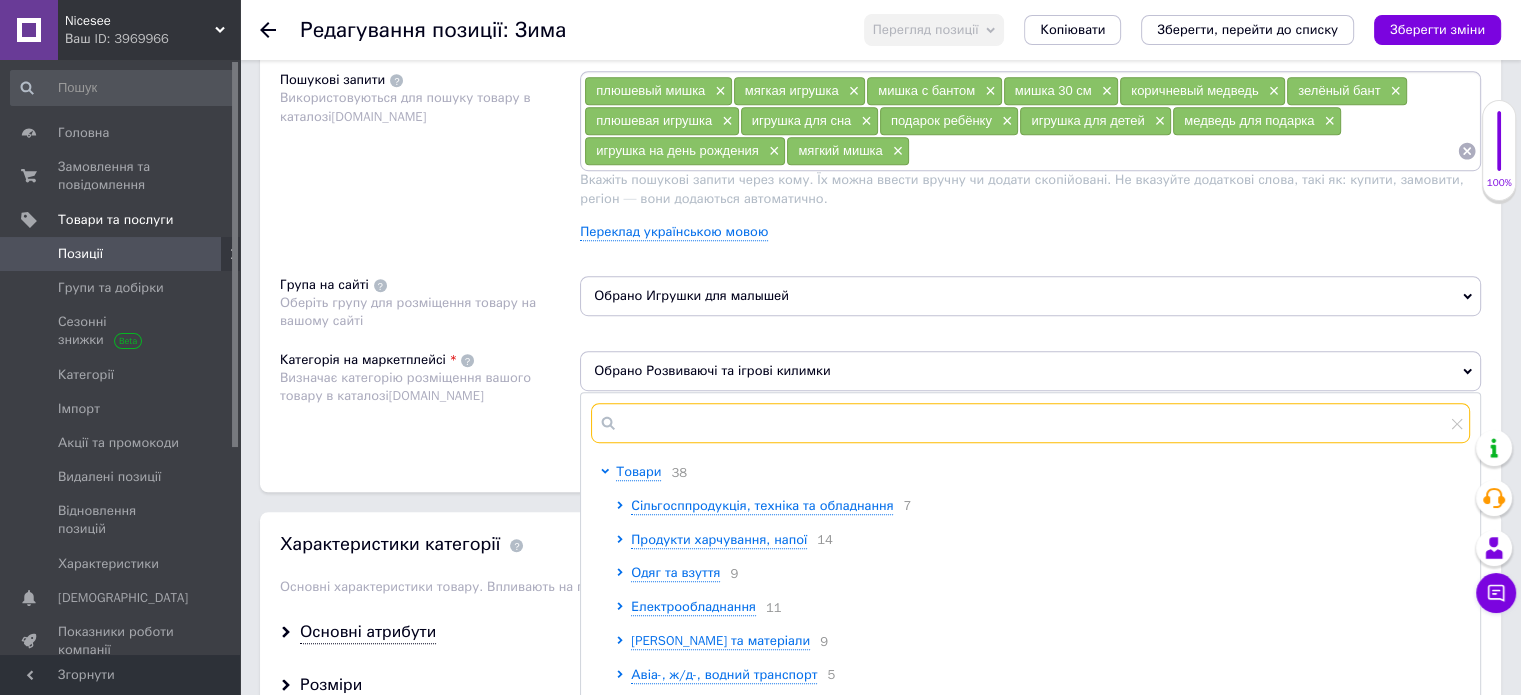 click at bounding box center [1030, 423] 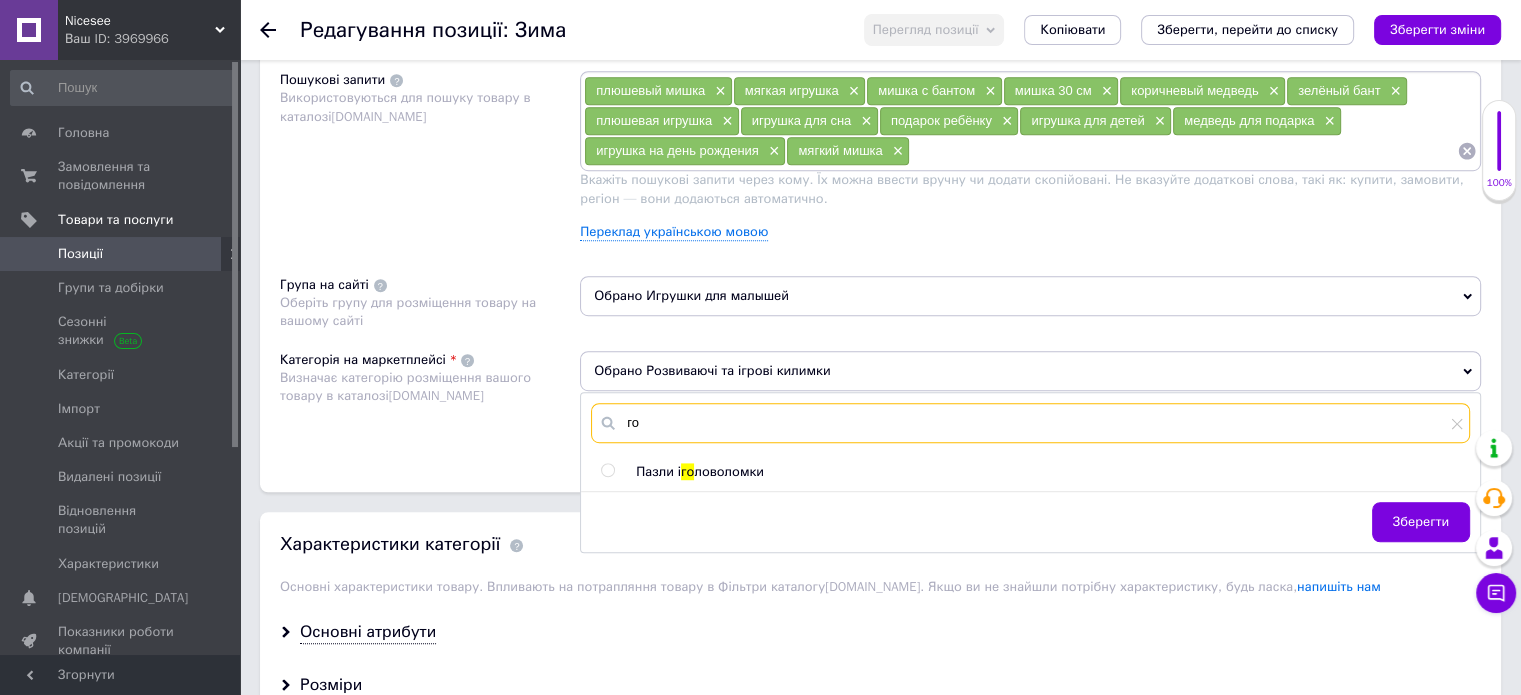 type on "г" 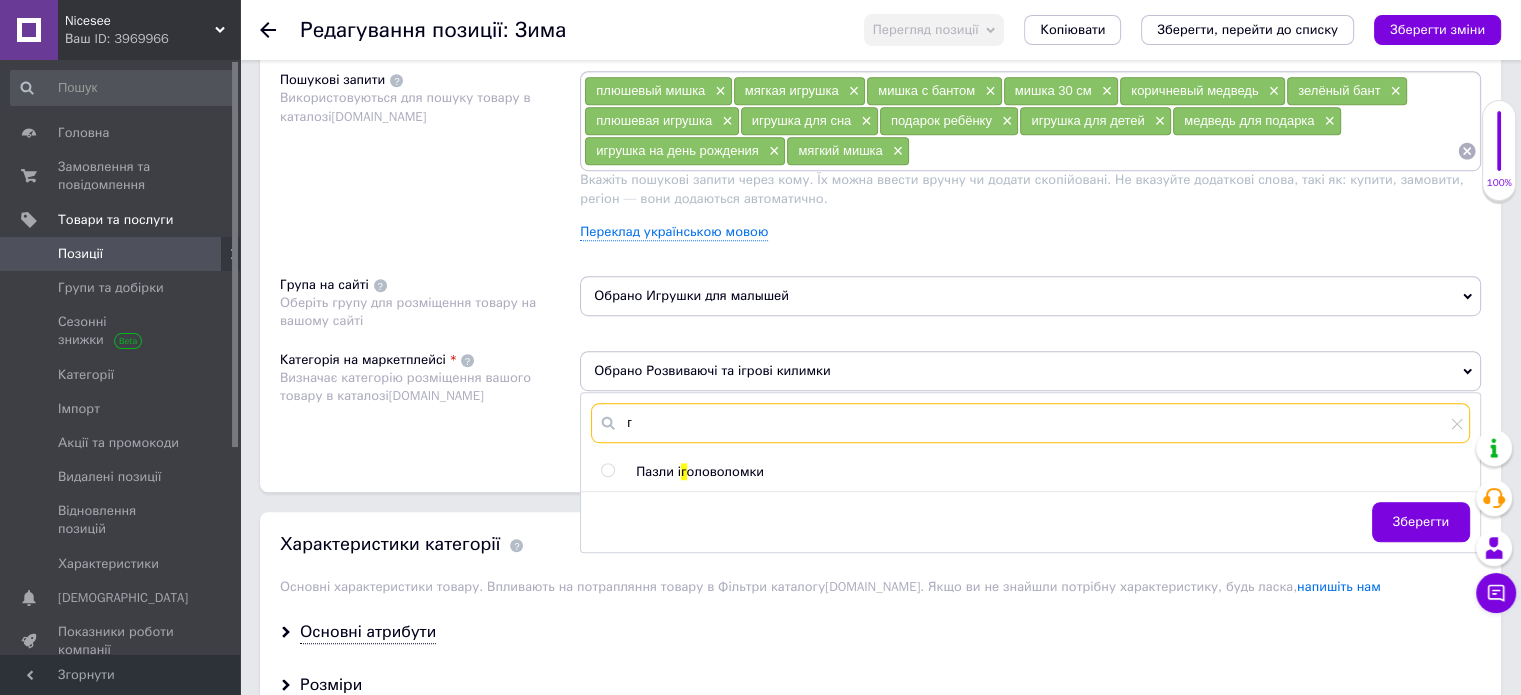 type 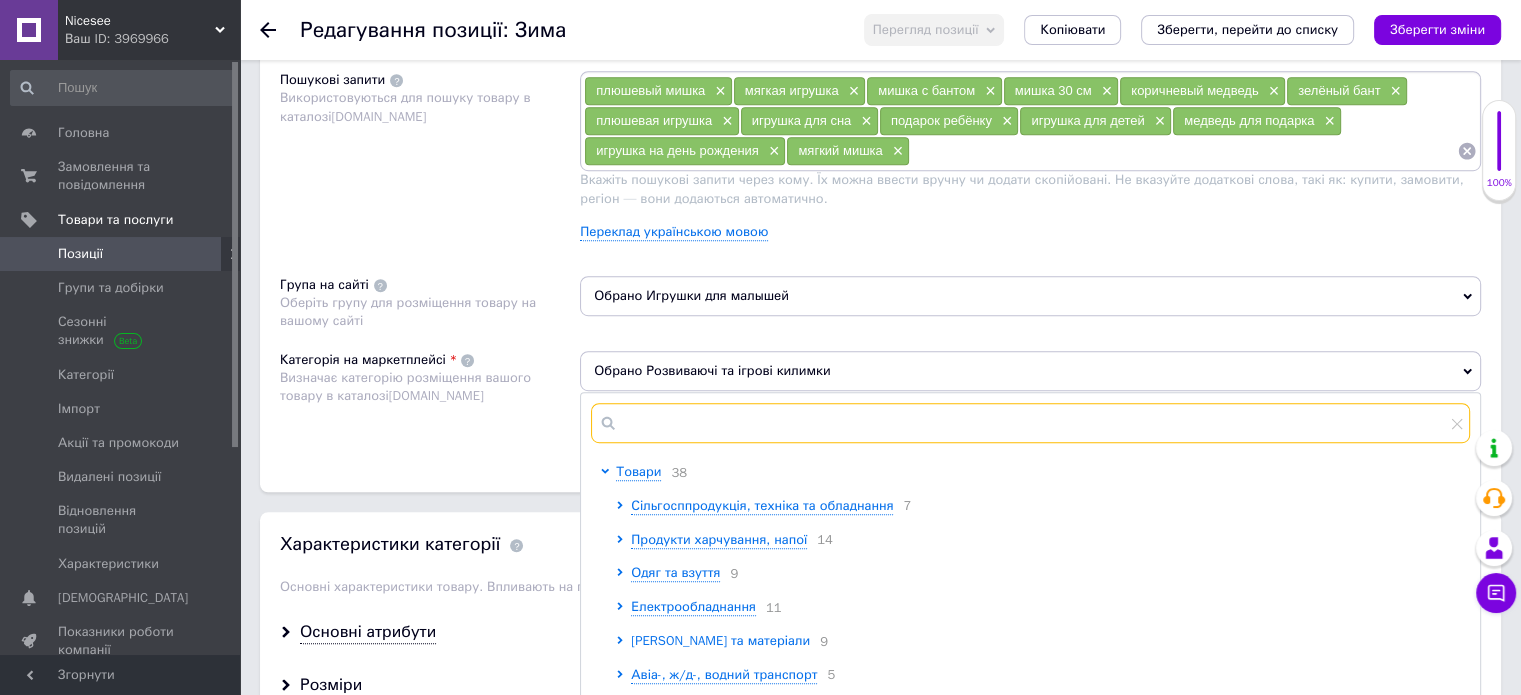 scroll, scrollTop: 1400, scrollLeft: 0, axis: vertical 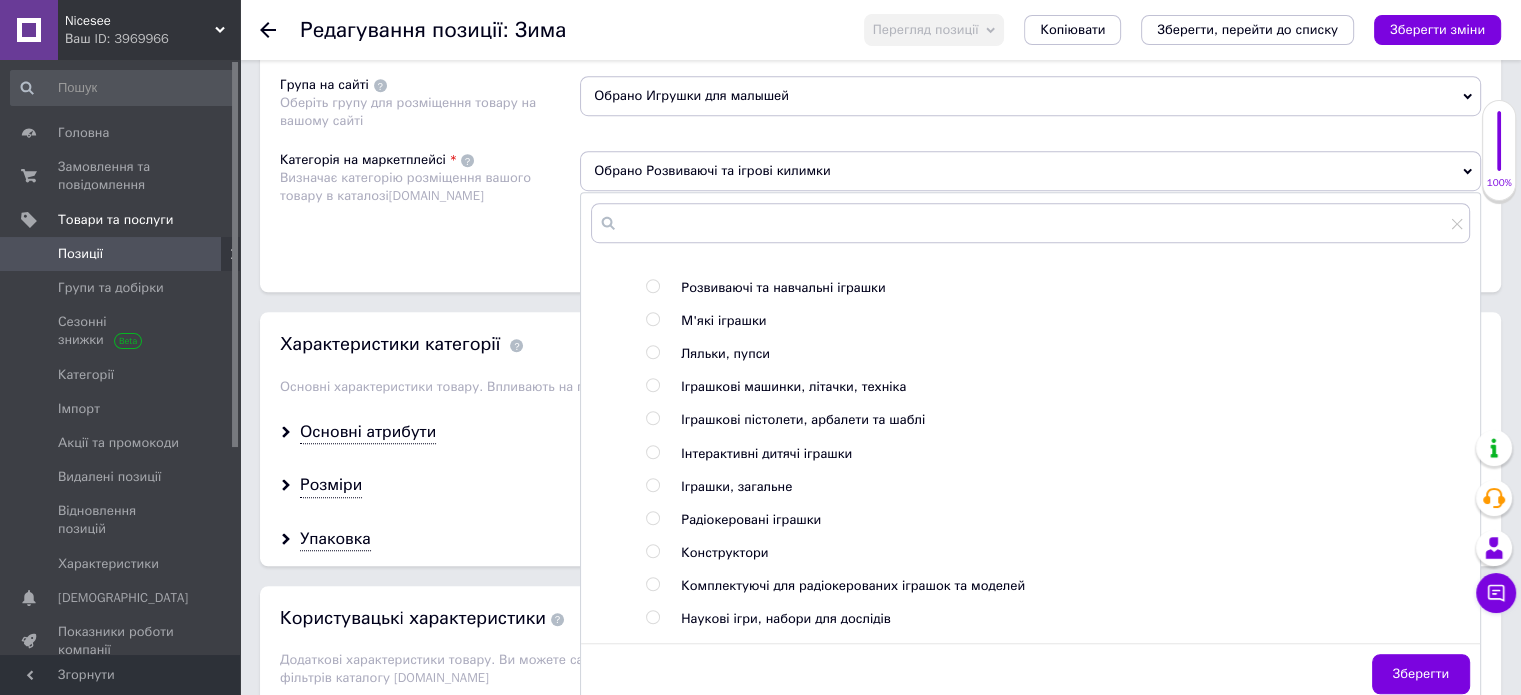 click at bounding box center [652, 286] 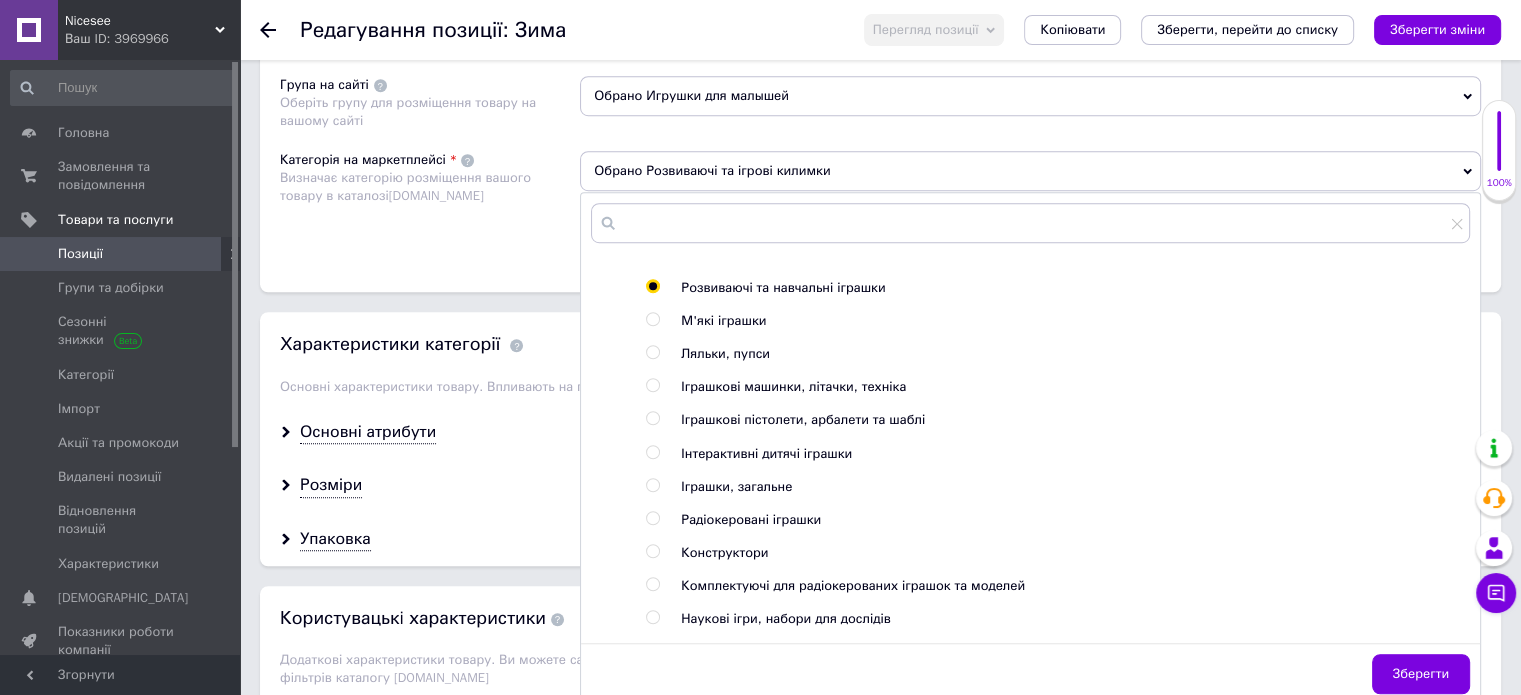 radio on "true" 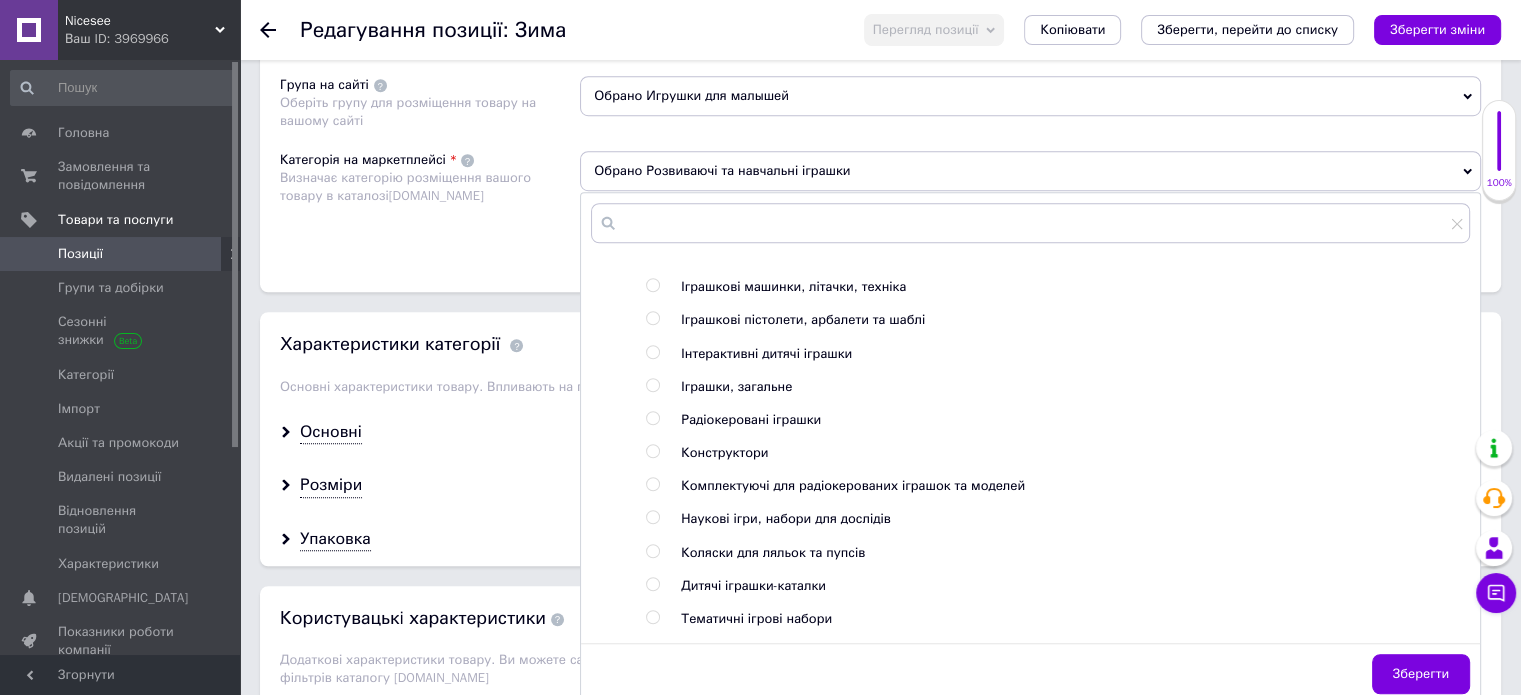 scroll, scrollTop: 1400, scrollLeft: 0, axis: vertical 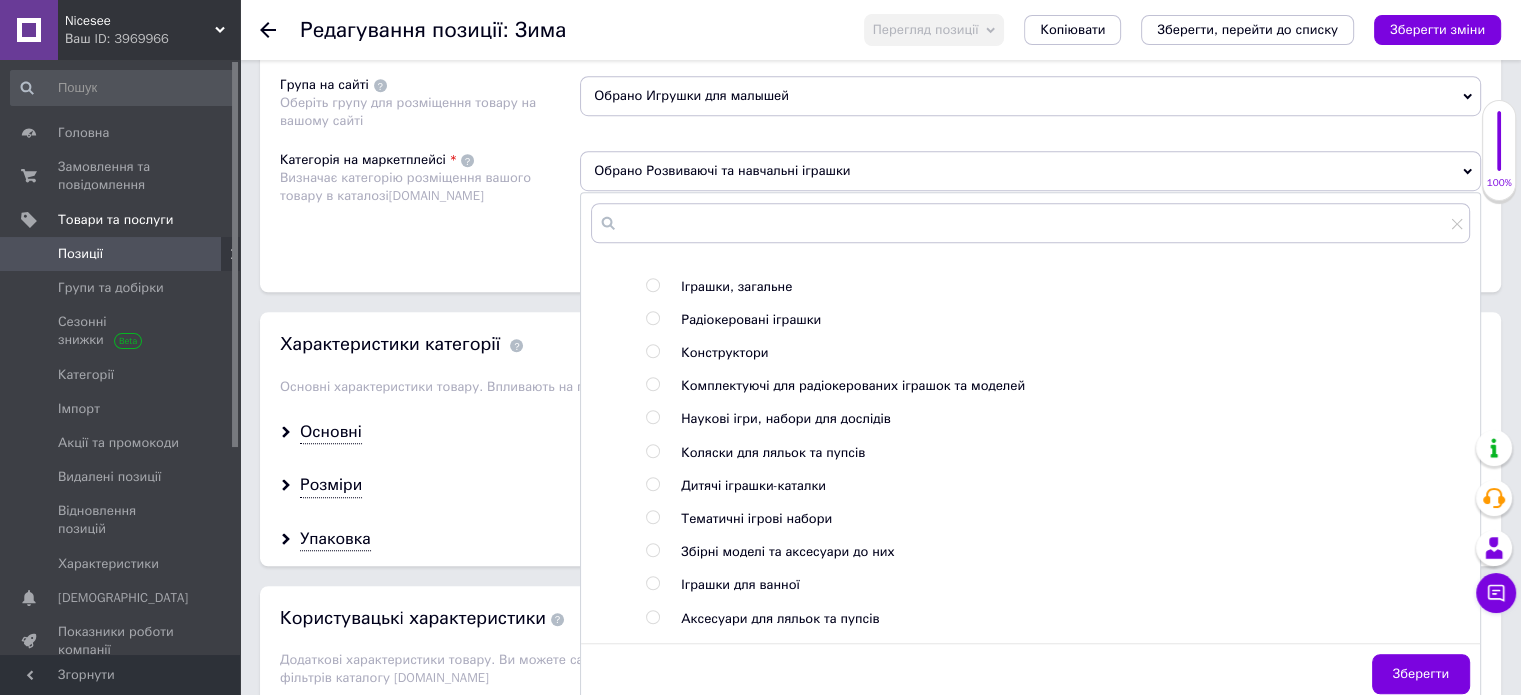 click on "Зберегти" at bounding box center [1421, 674] 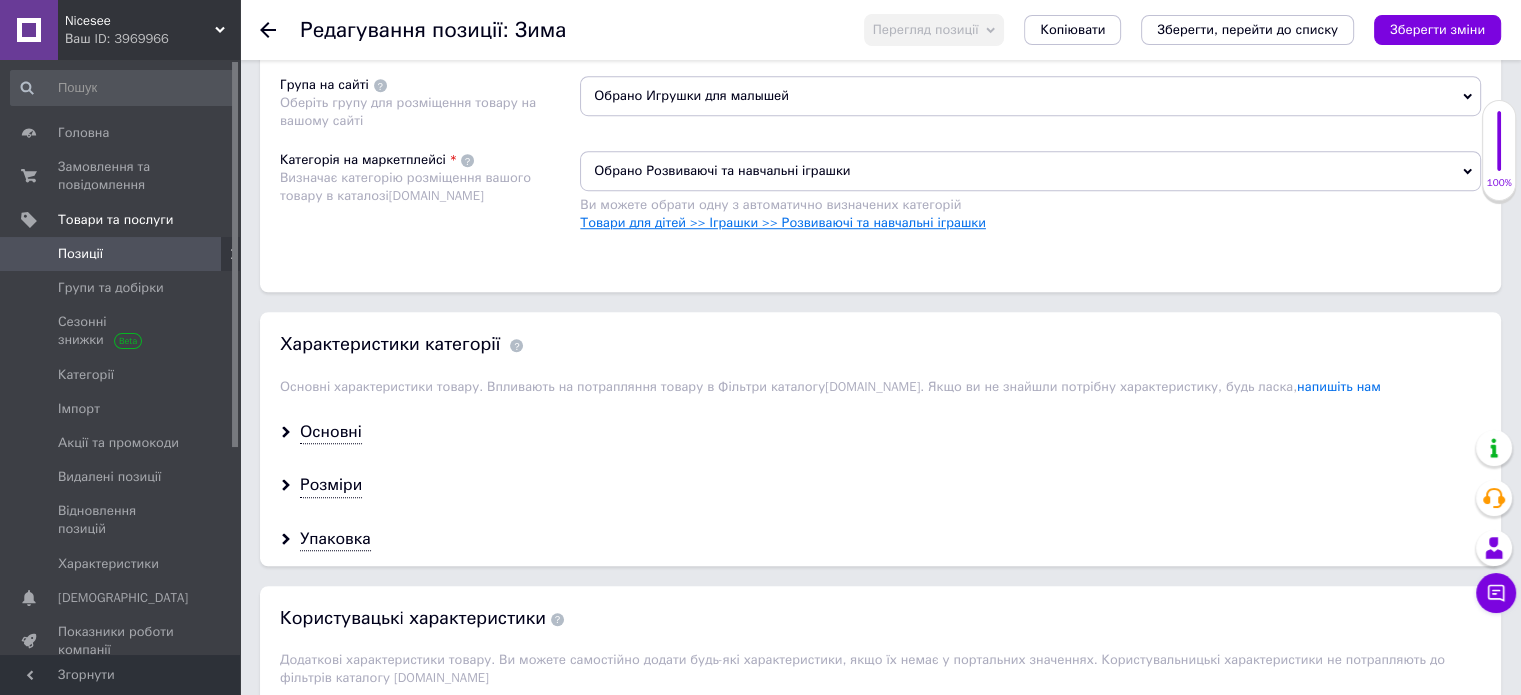 click on "Товари для дітей >> Іграшки >> Розвиваючі та навчальні іграшки" at bounding box center [783, 222] 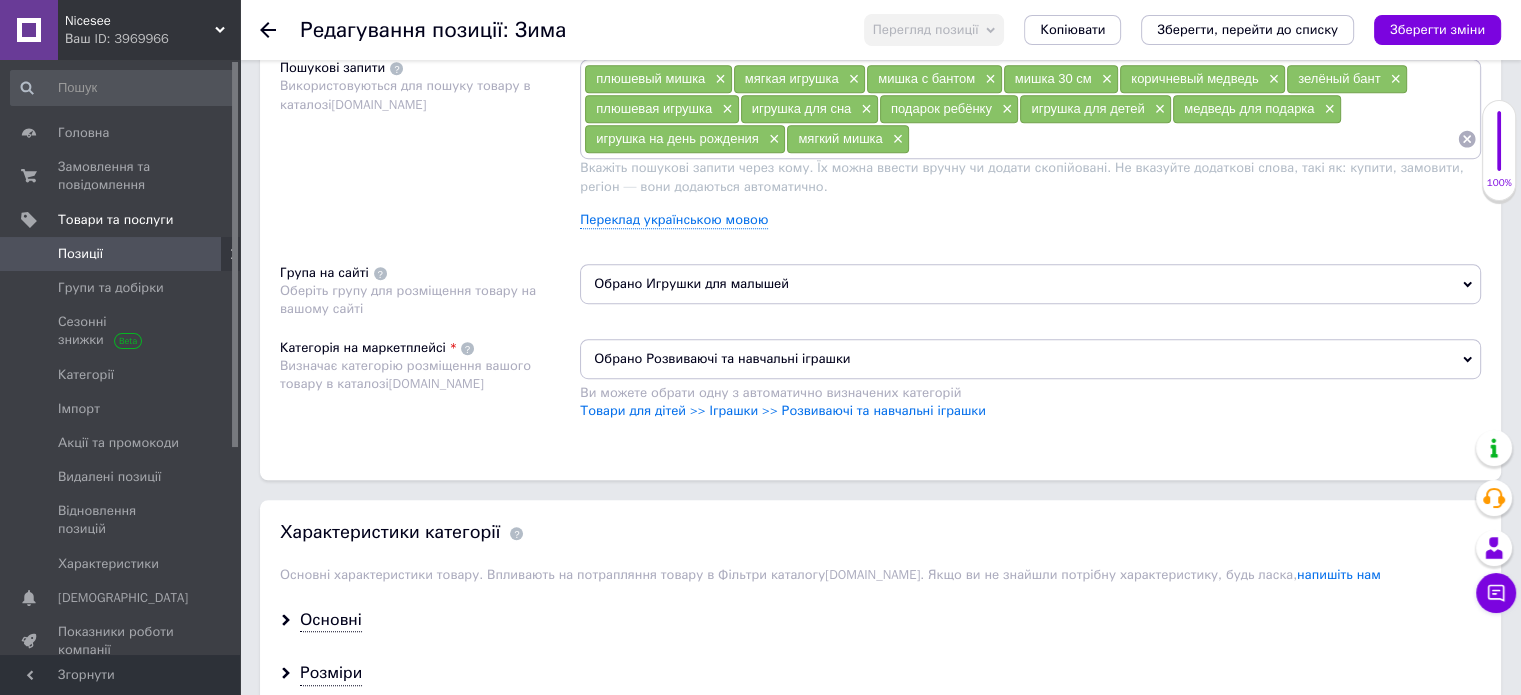 scroll, scrollTop: 1200, scrollLeft: 0, axis: vertical 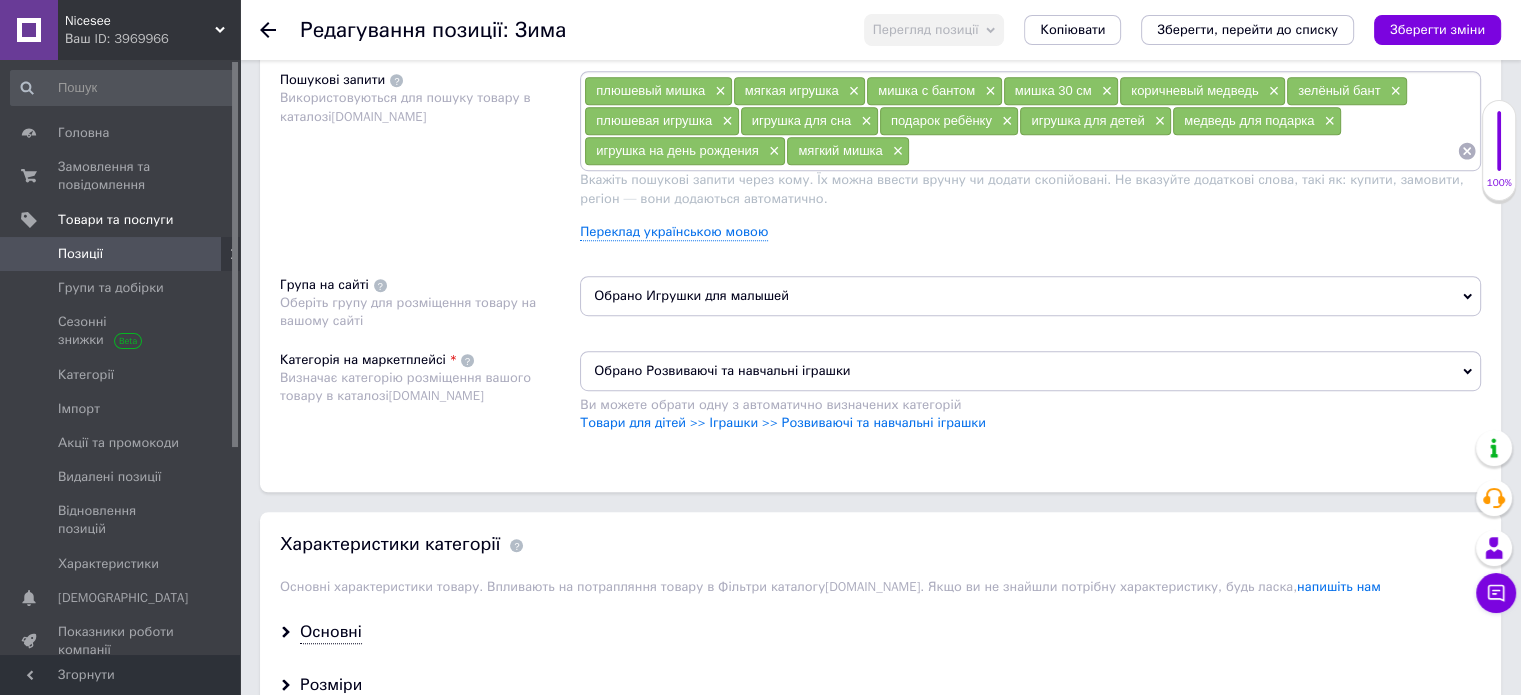 click on "Обрано Розвиваючі та навчальні іграшки" at bounding box center [1030, 371] 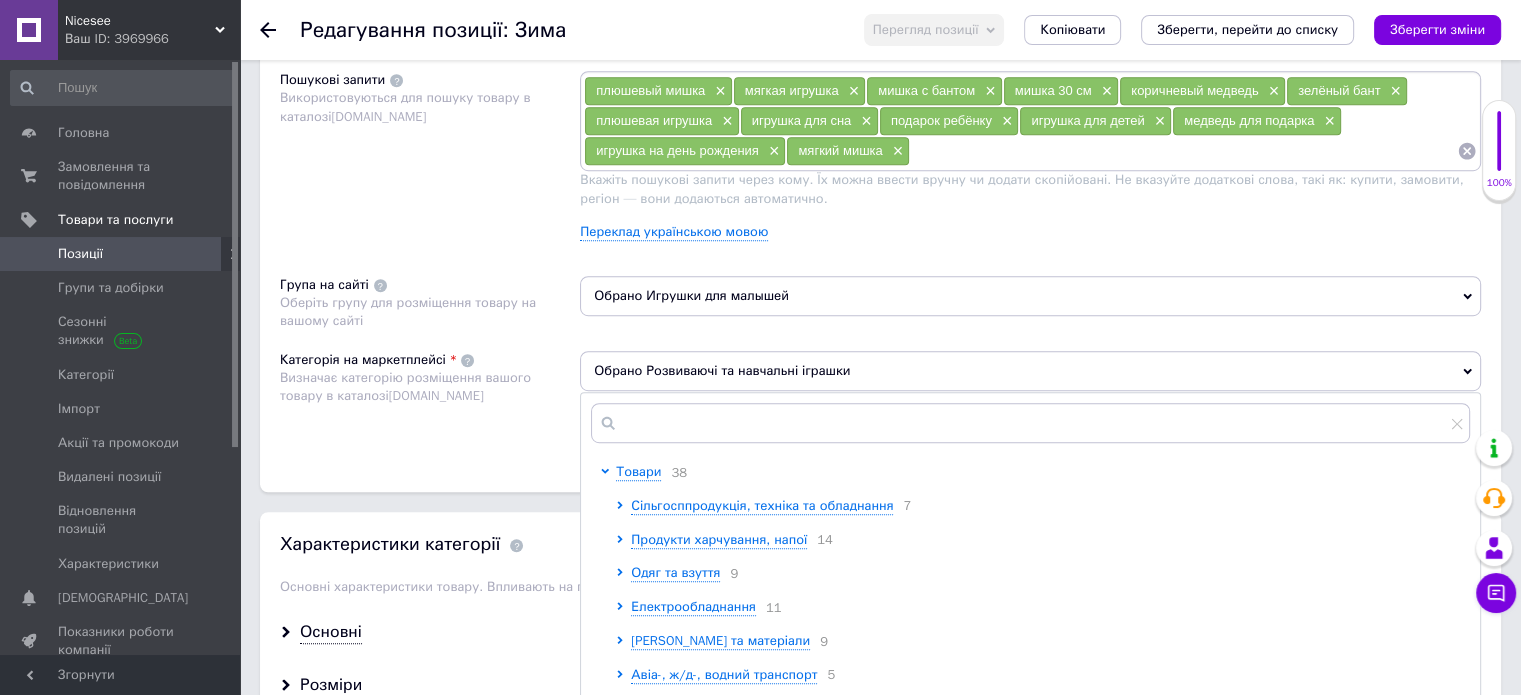 click on "Обрано Игрушки для малышей" at bounding box center [1030, 296] 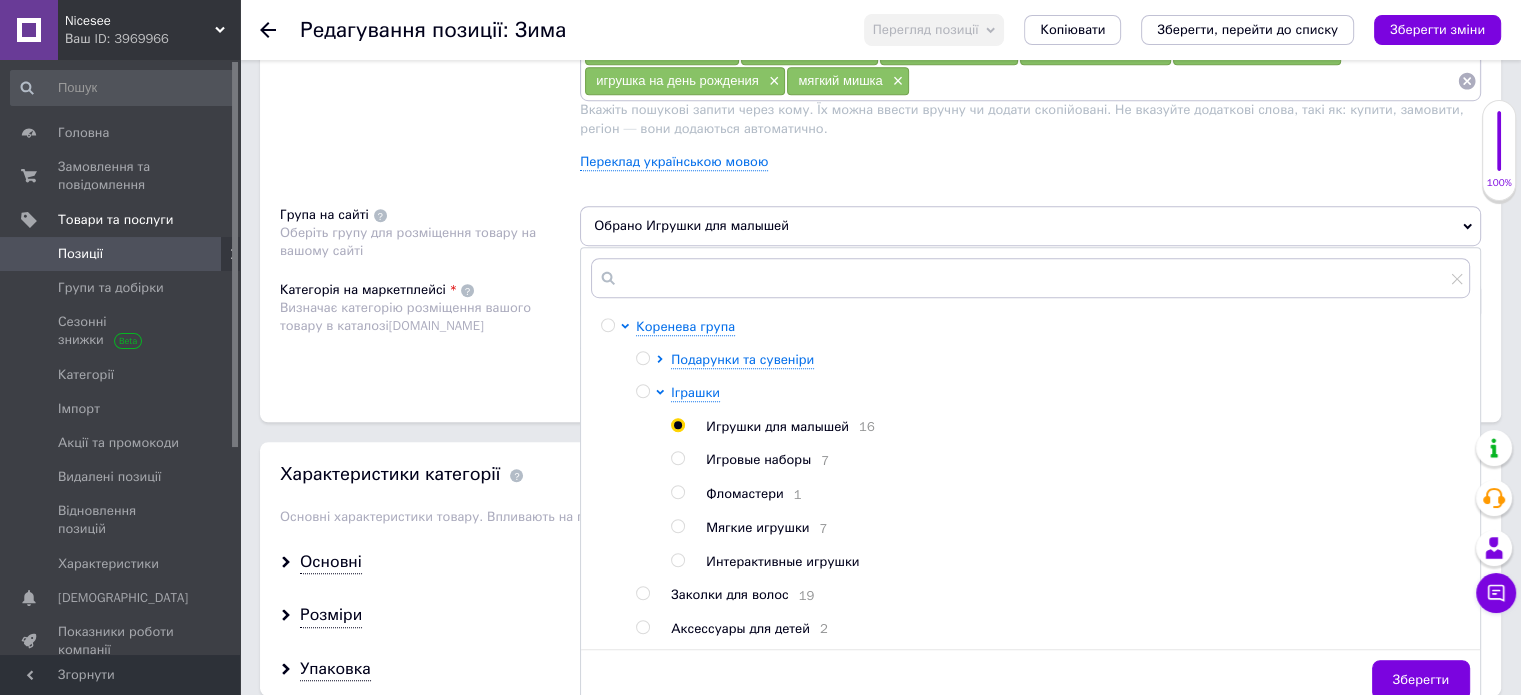 scroll, scrollTop: 1300, scrollLeft: 0, axis: vertical 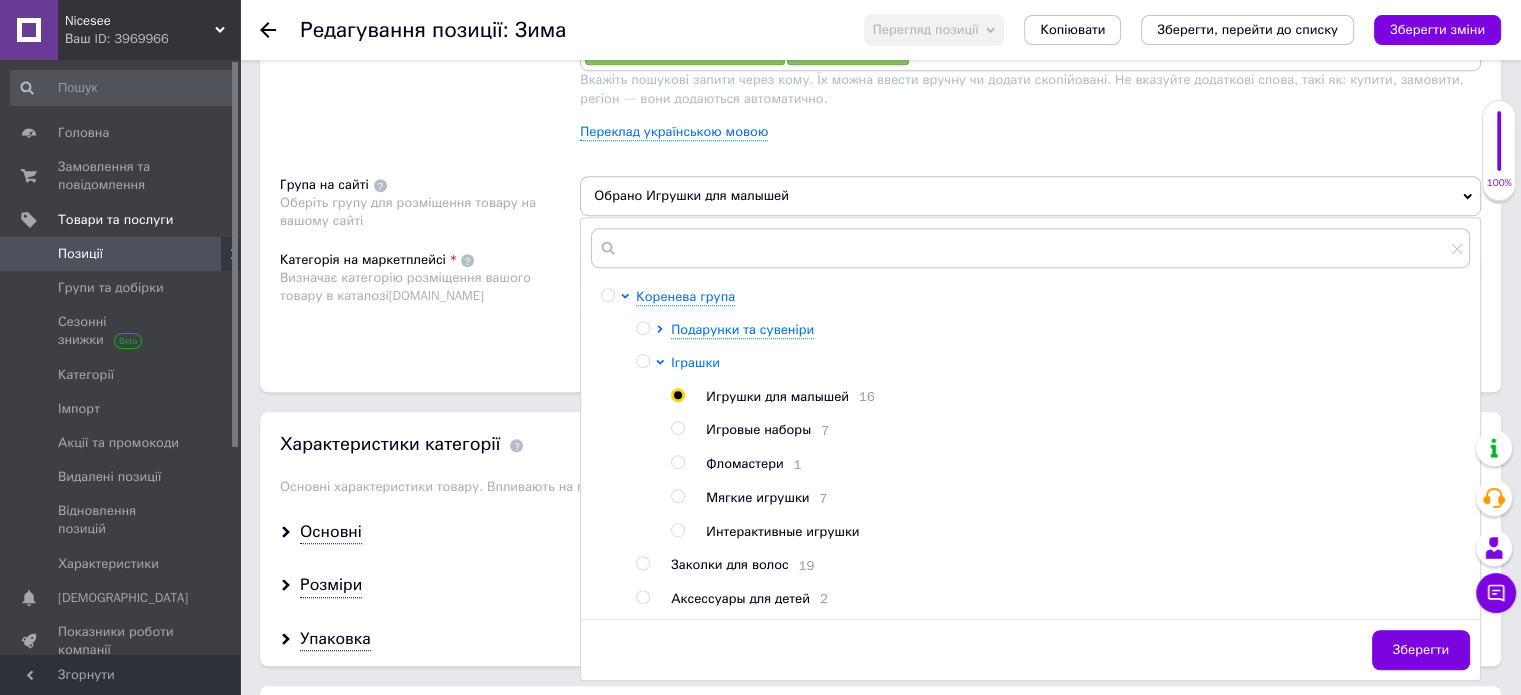 click on "Іграшки" at bounding box center (695, 362) 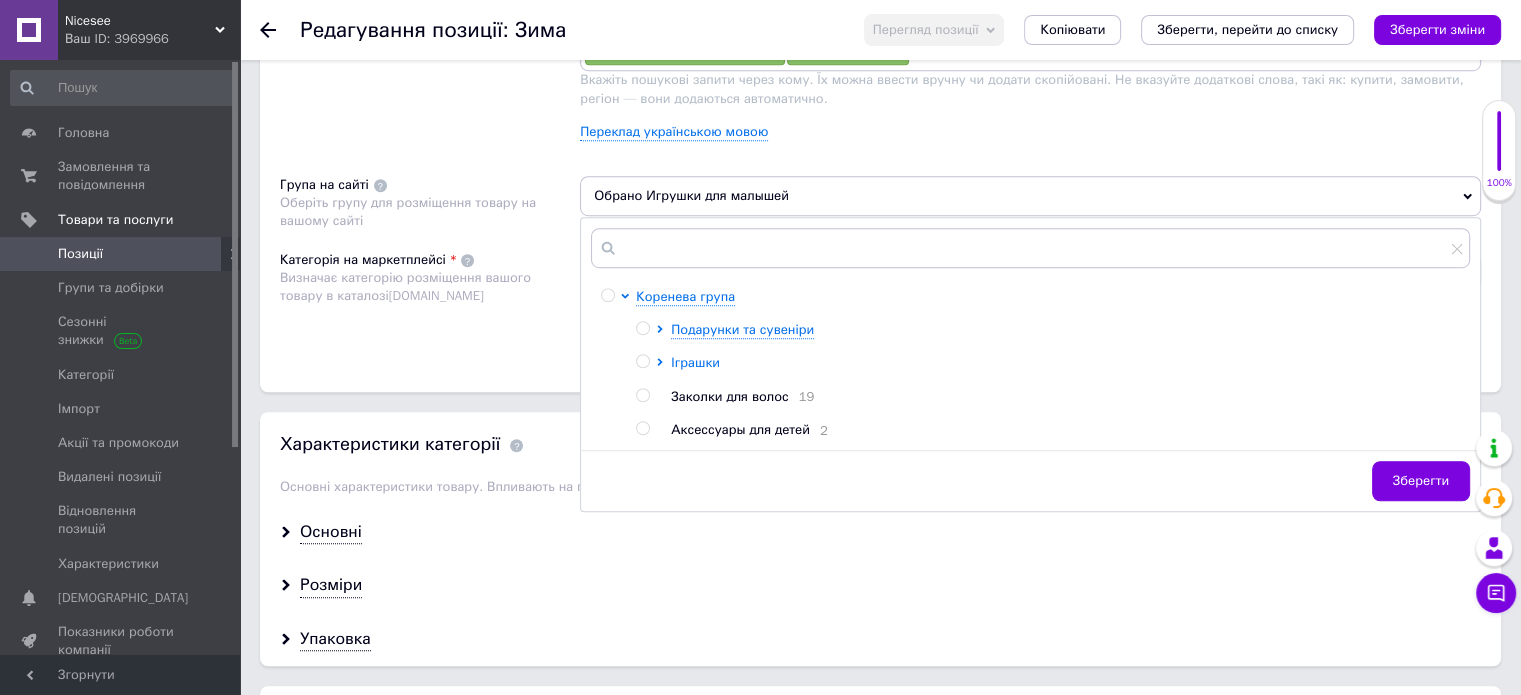 click on "Іграшки" at bounding box center (695, 362) 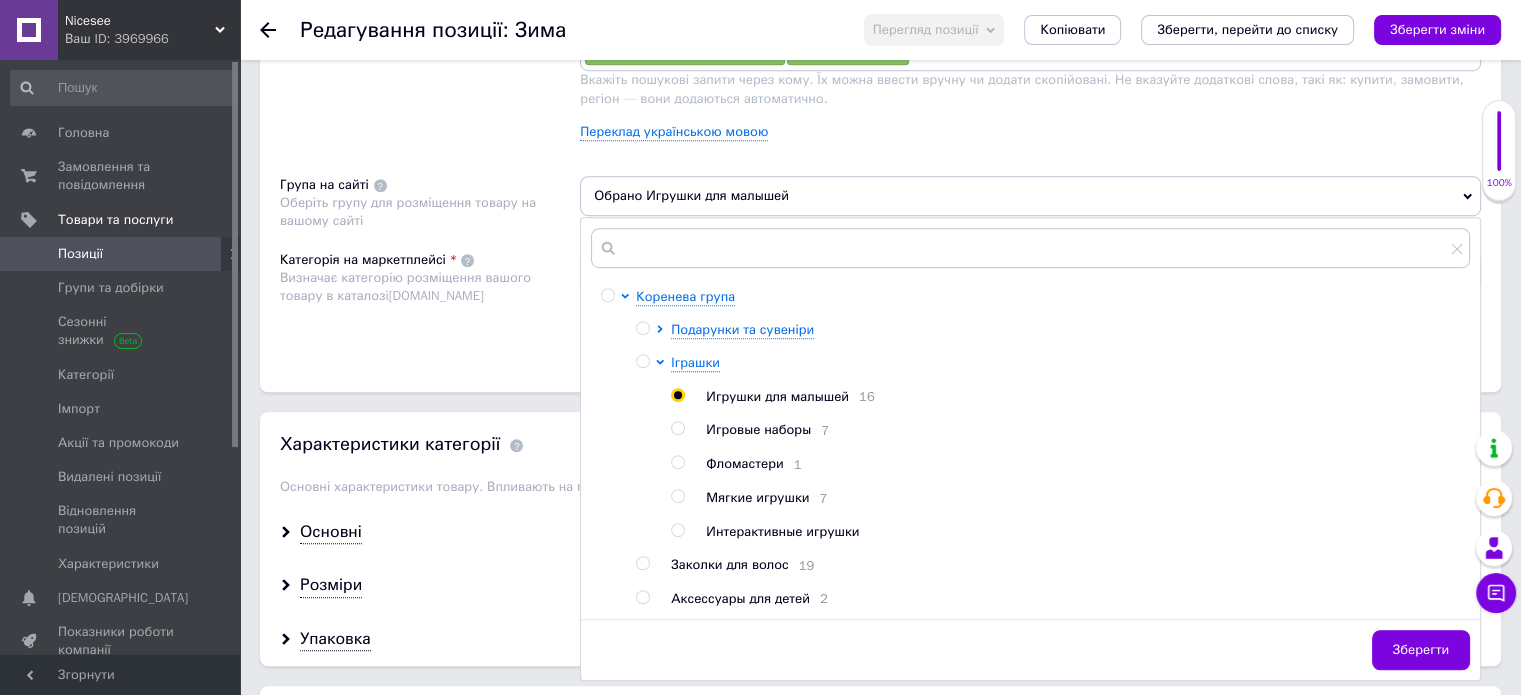 click on "плюшевый мишка × мягкая игрушка × мишка с бантом × мишка 30 см × коричневый медведь × зелёный бант × плюшевая игрушка × игрушка для сна × подарок ребёнку × игрушка для детей × медведь для подарка × игрушка на день рождения × мягкий мишка × Вкажіть пошукові запити через кому. Їх можна ввести вручну чи додати скопійовані. Не вказуйте додаткові слова, такі як: купити, замовити, регіон — вони додаються автоматично. Переклад українською мовою" at bounding box center (1030, 63) 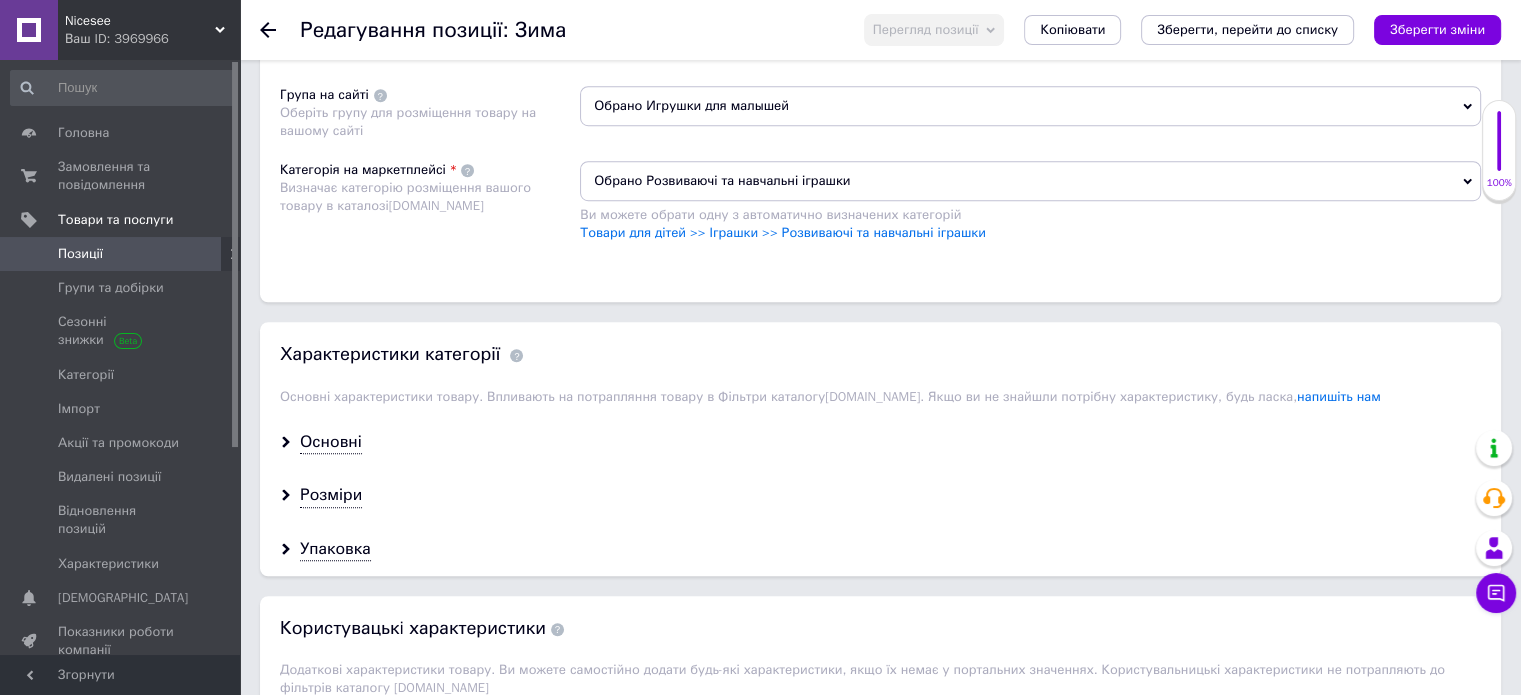 scroll, scrollTop: 1400, scrollLeft: 0, axis: vertical 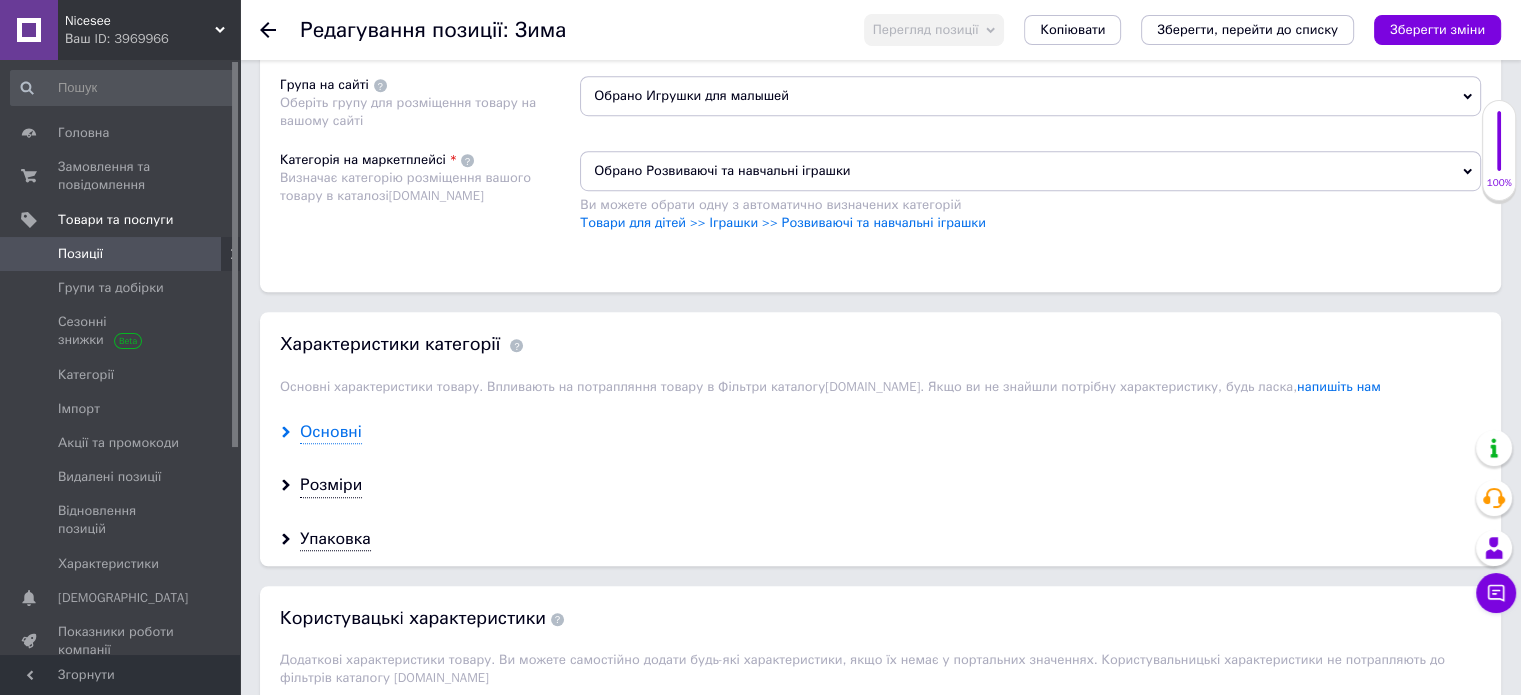 click on "Основні" at bounding box center (331, 432) 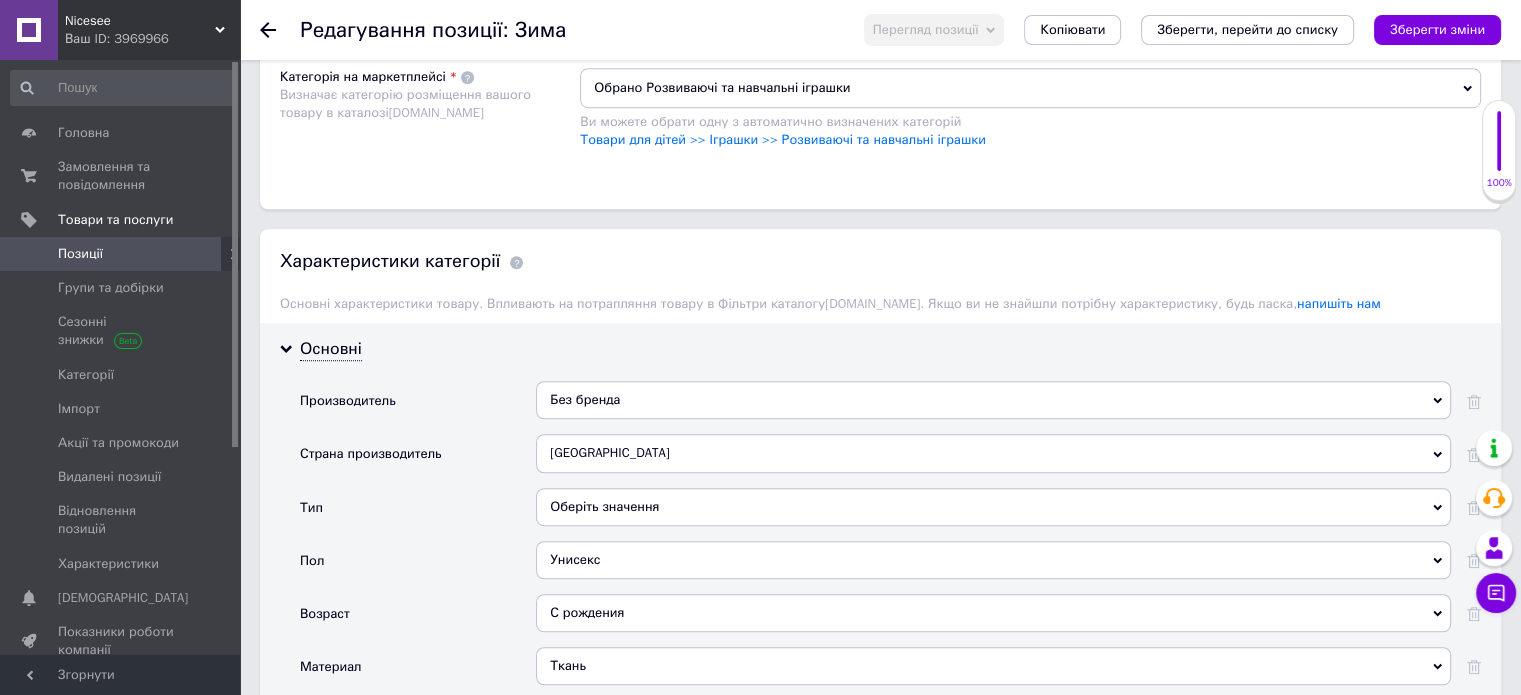 scroll, scrollTop: 1600, scrollLeft: 0, axis: vertical 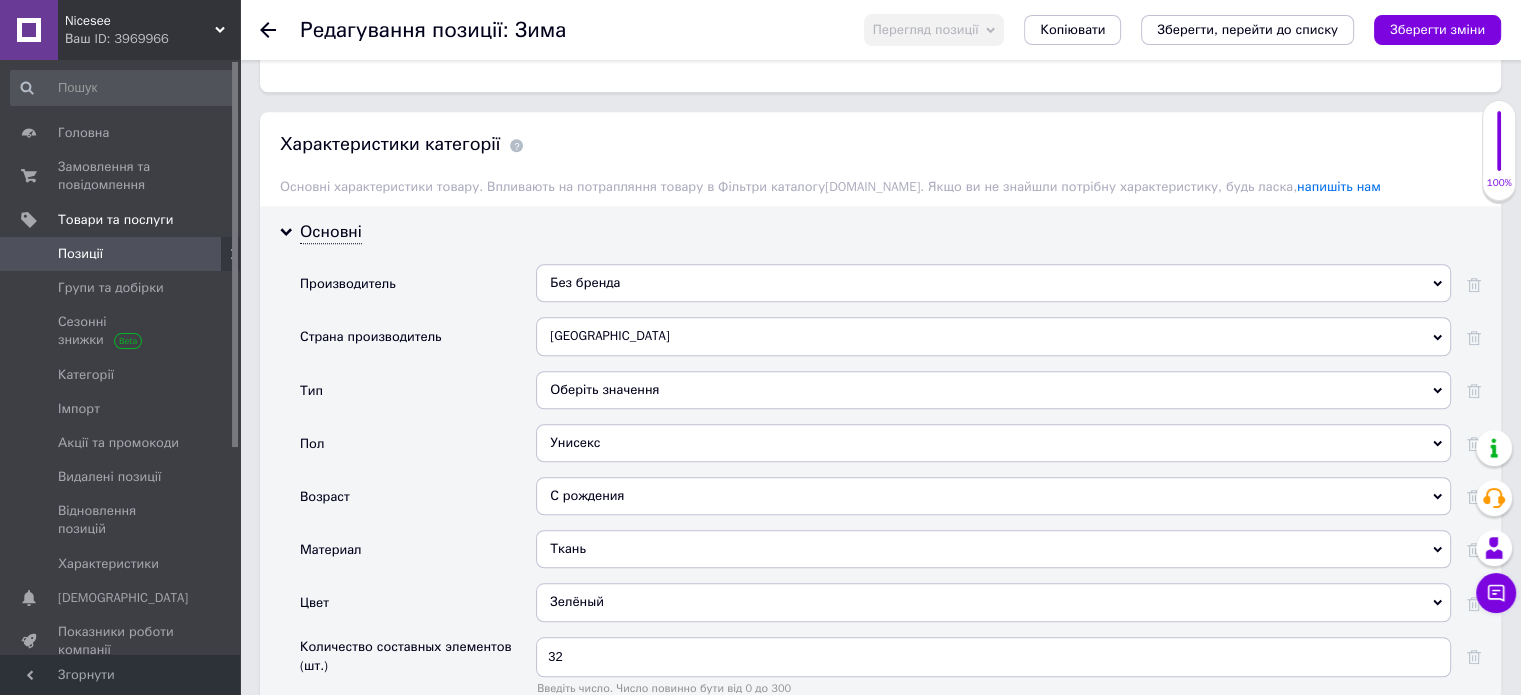 click on "Оберіть значення" at bounding box center [993, 390] 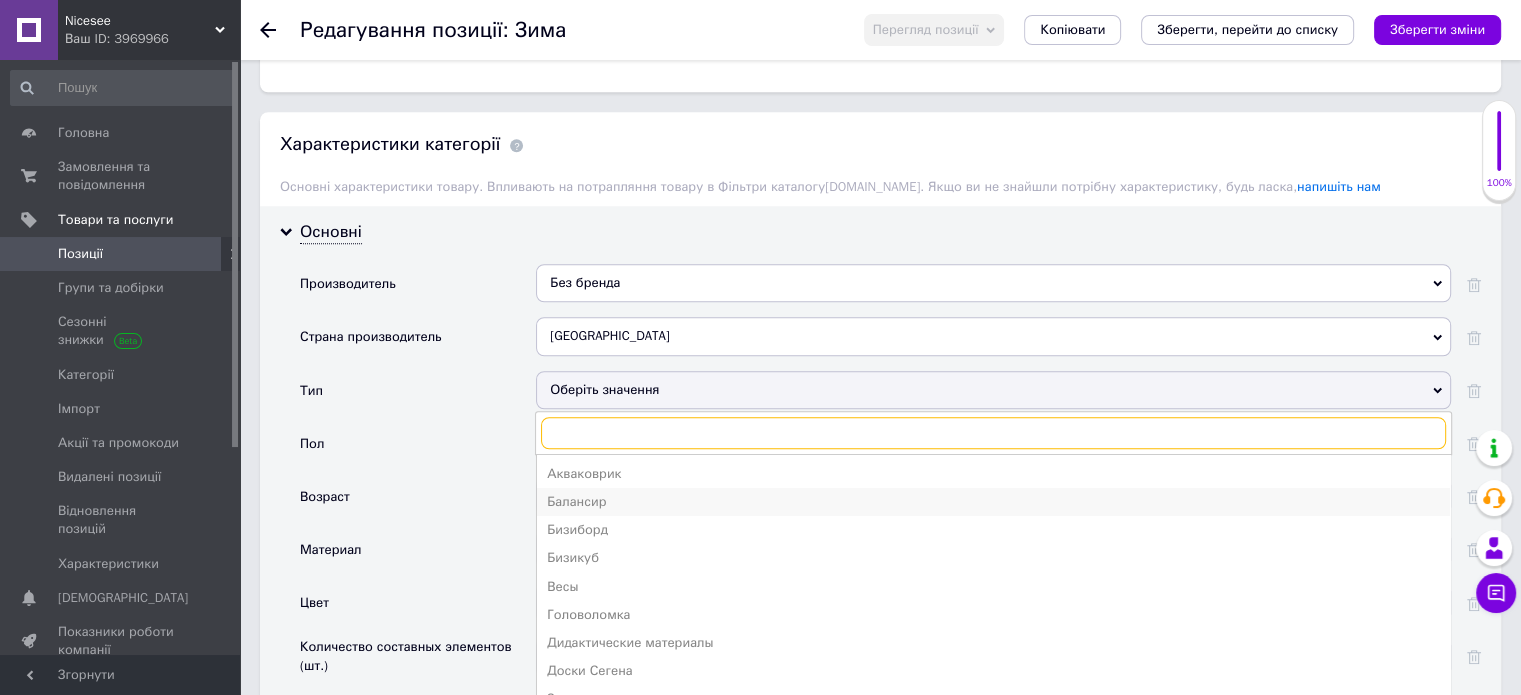 scroll, scrollTop: 100, scrollLeft: 0, axis: vertical 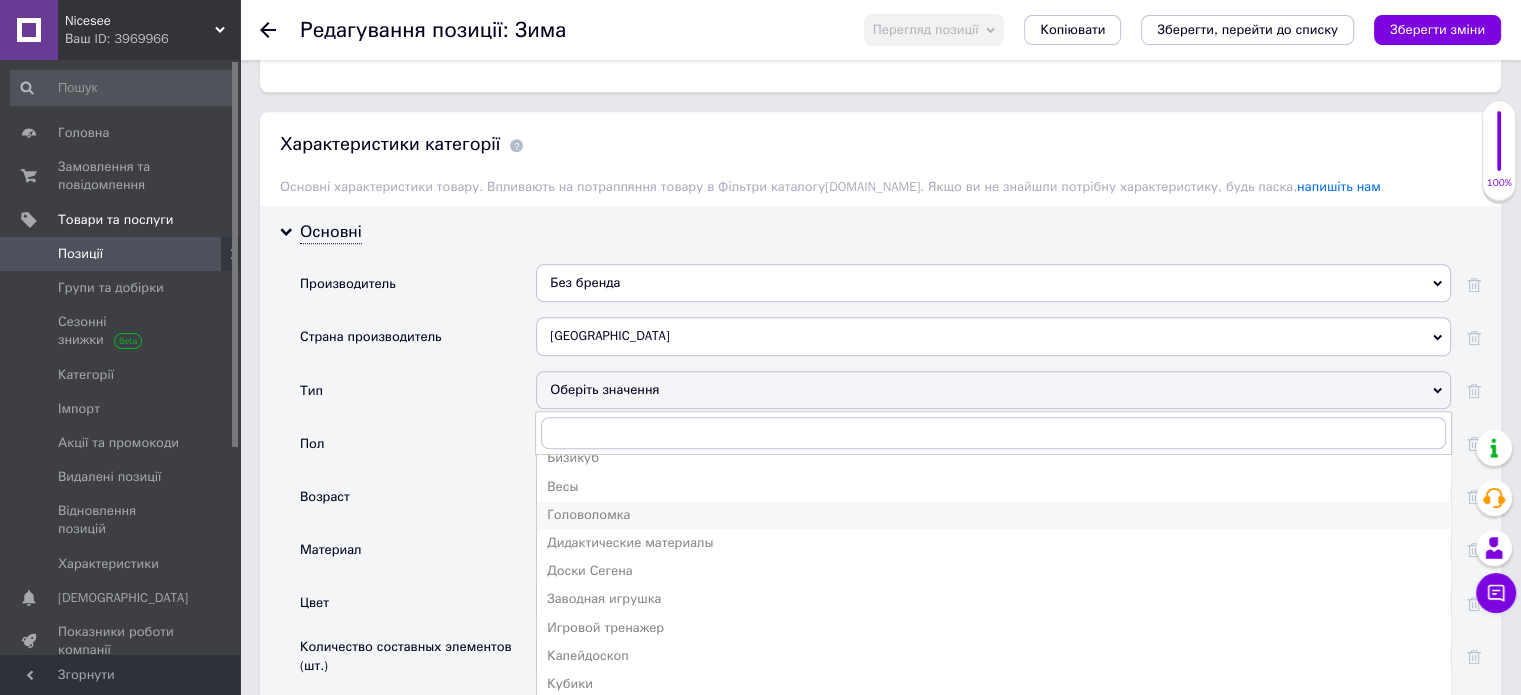 click on "Головоломка" at bounding box center [993, 515] 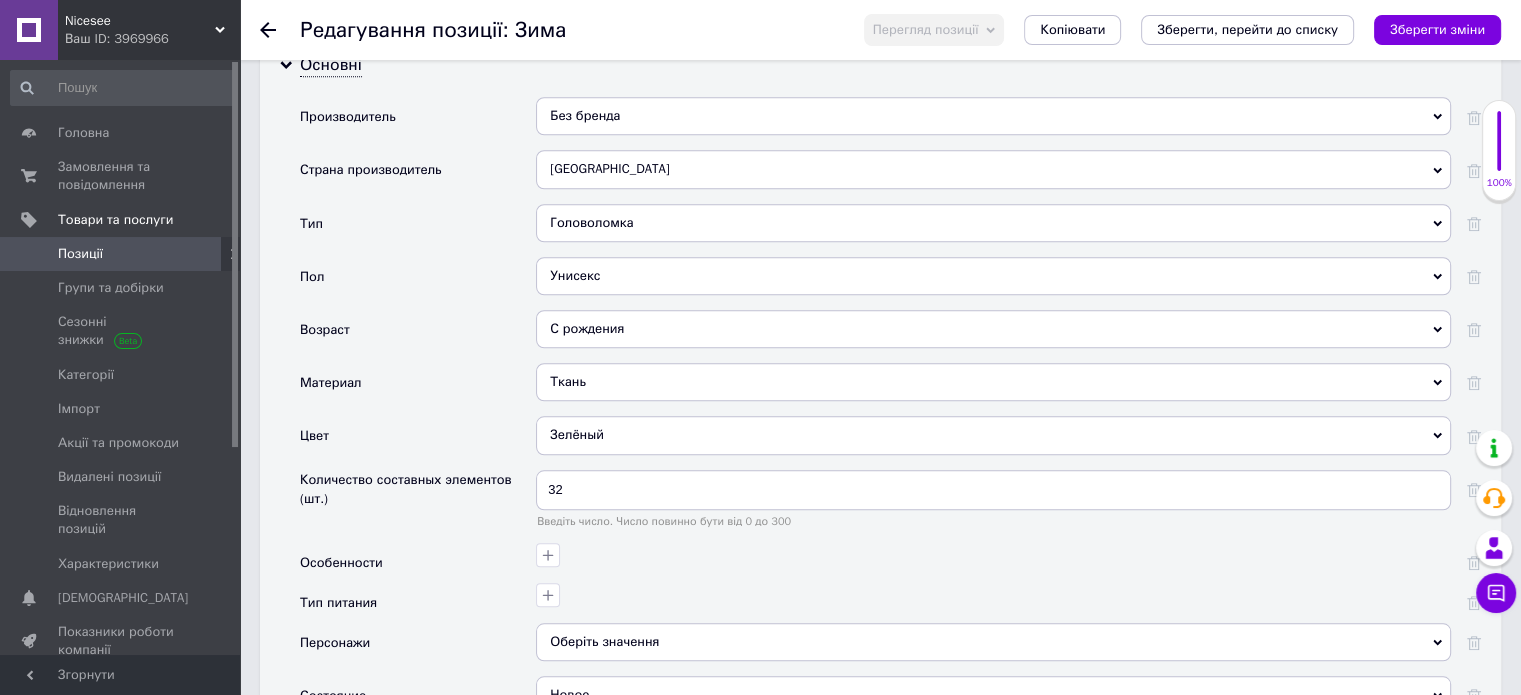 scroll, scrollTop: 1800, scrollLeft: 0, axis: vertical 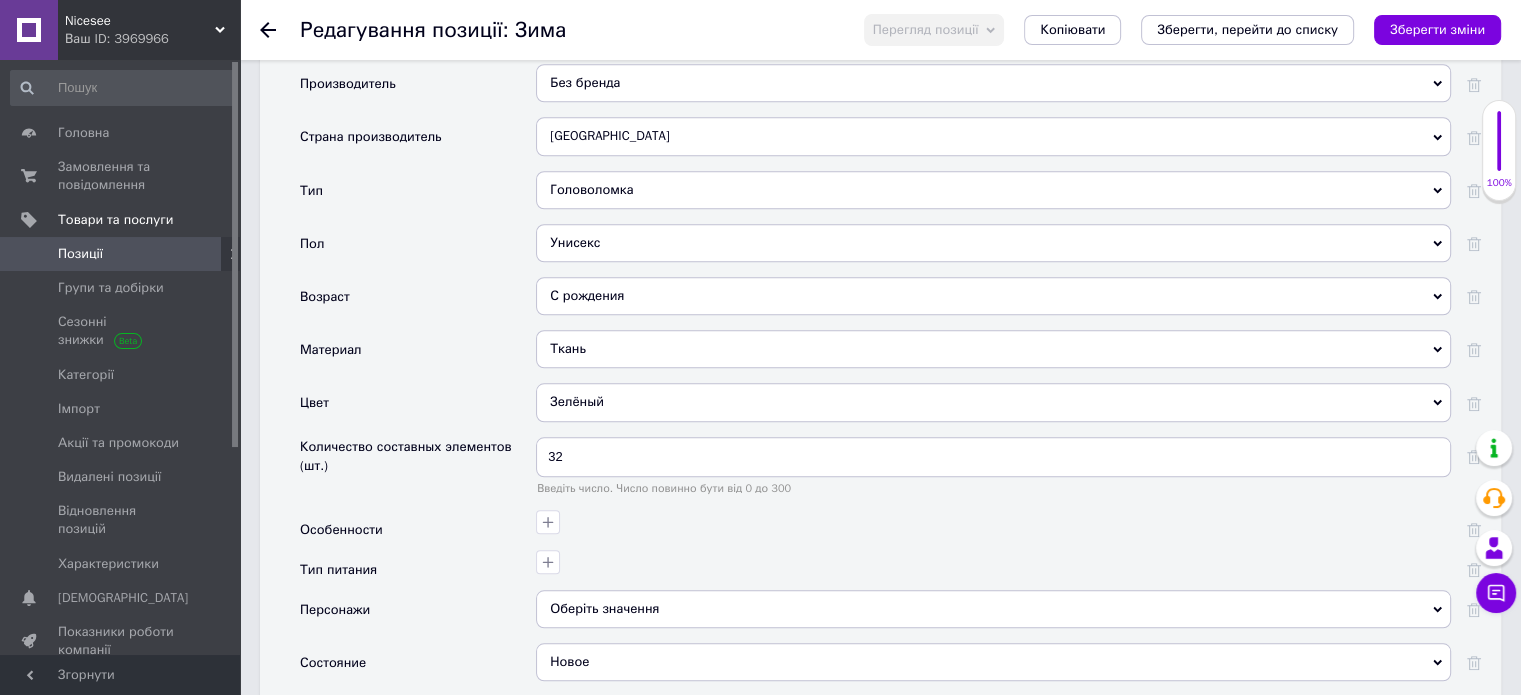 click on "С рождения" at bounding box center (993, 296) 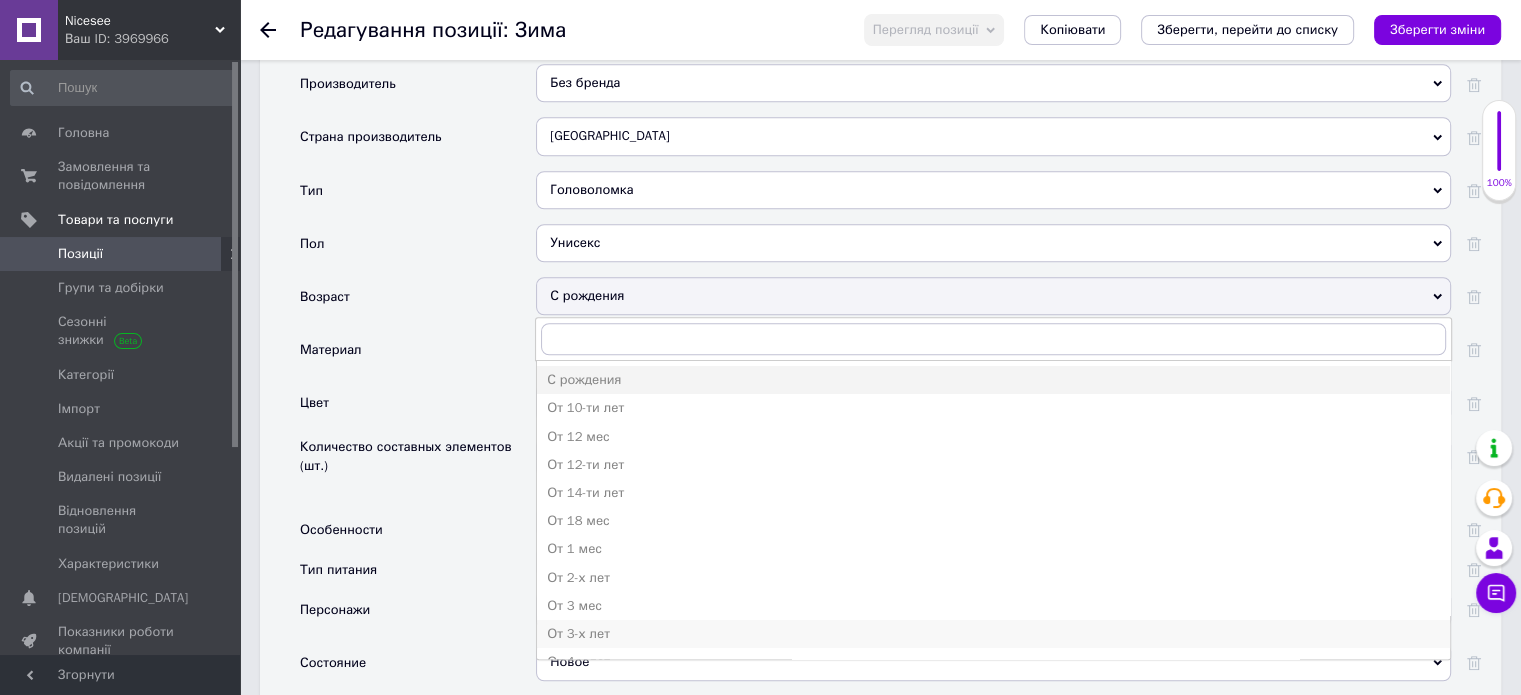click on "От 3-х лет" at bounding box center [993, 634] 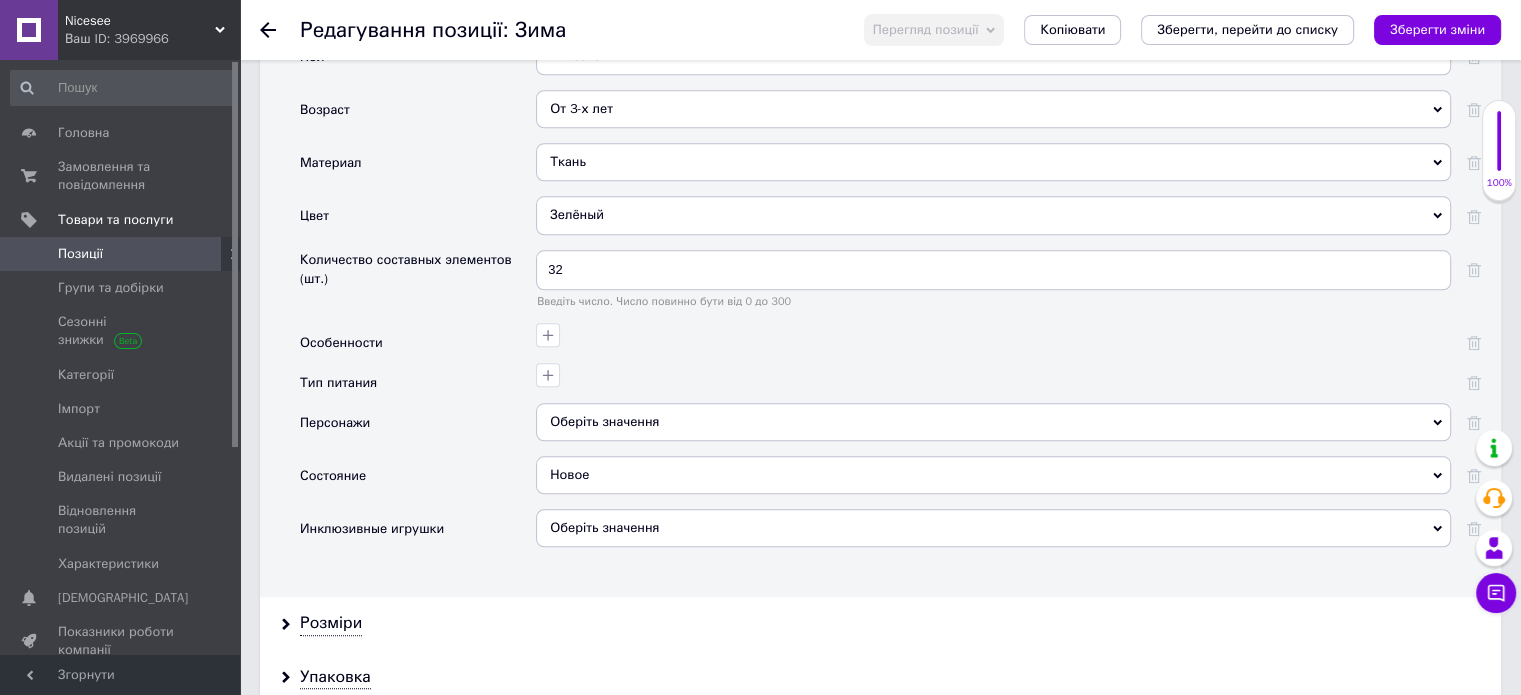 scroll, scrollTop: 2000, scrollLeft: 0, axis: vertical 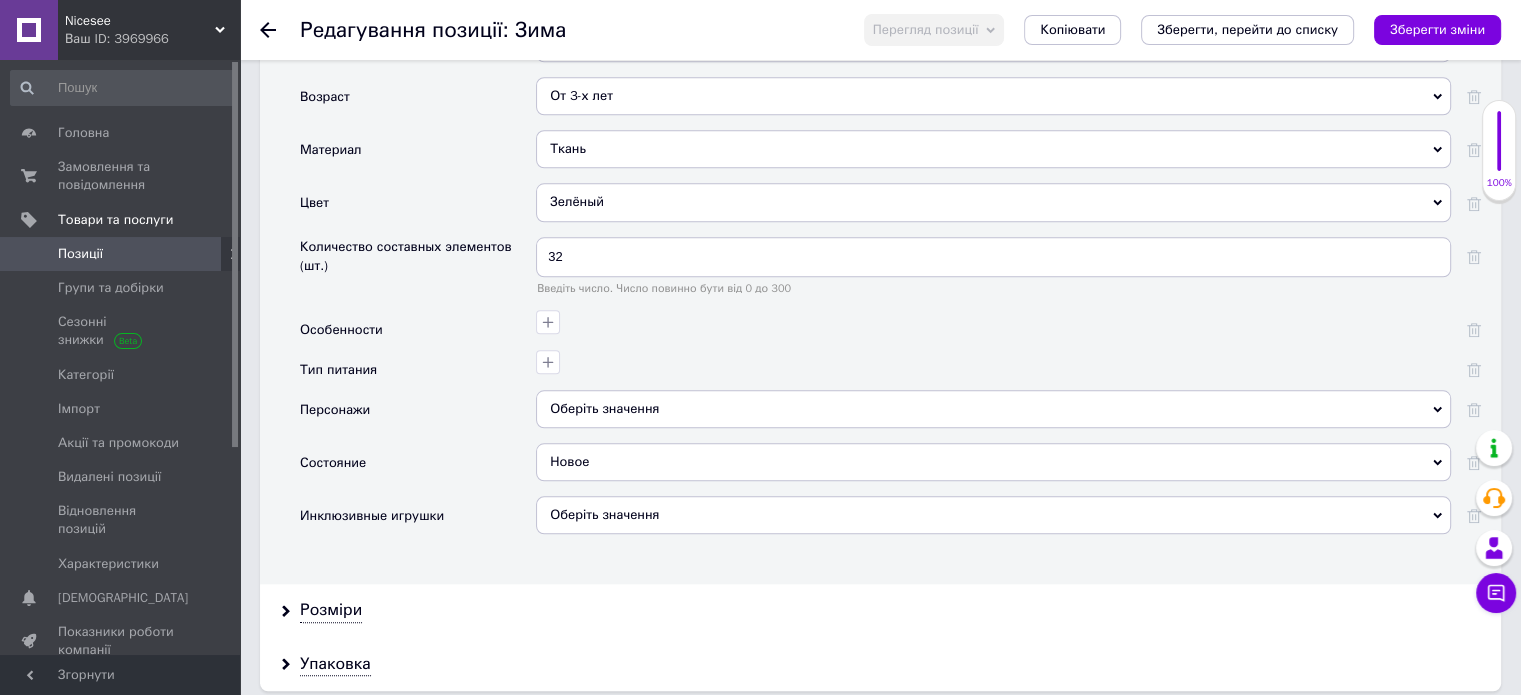 click on "Ткань" at bounding box center [993, 149] 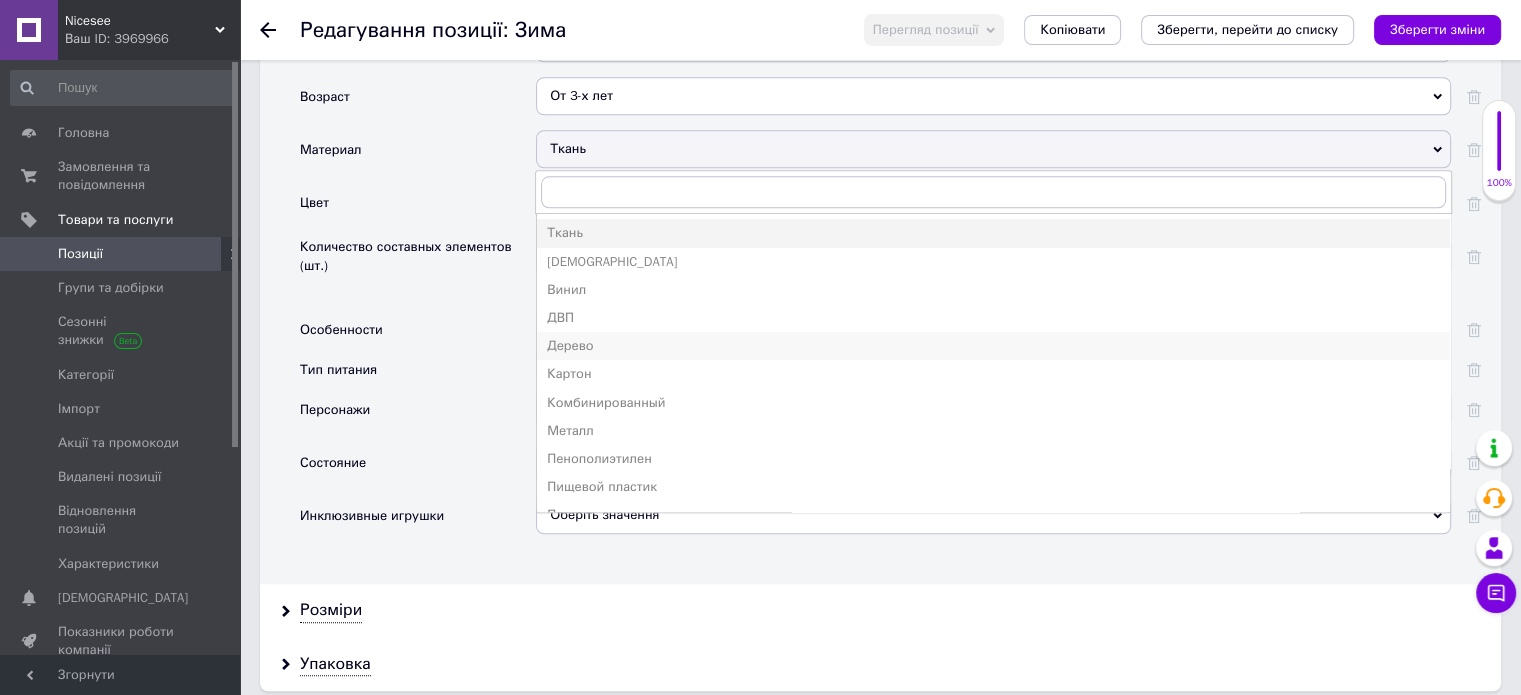 click on "Дерево" at bounding box center [993, 346] 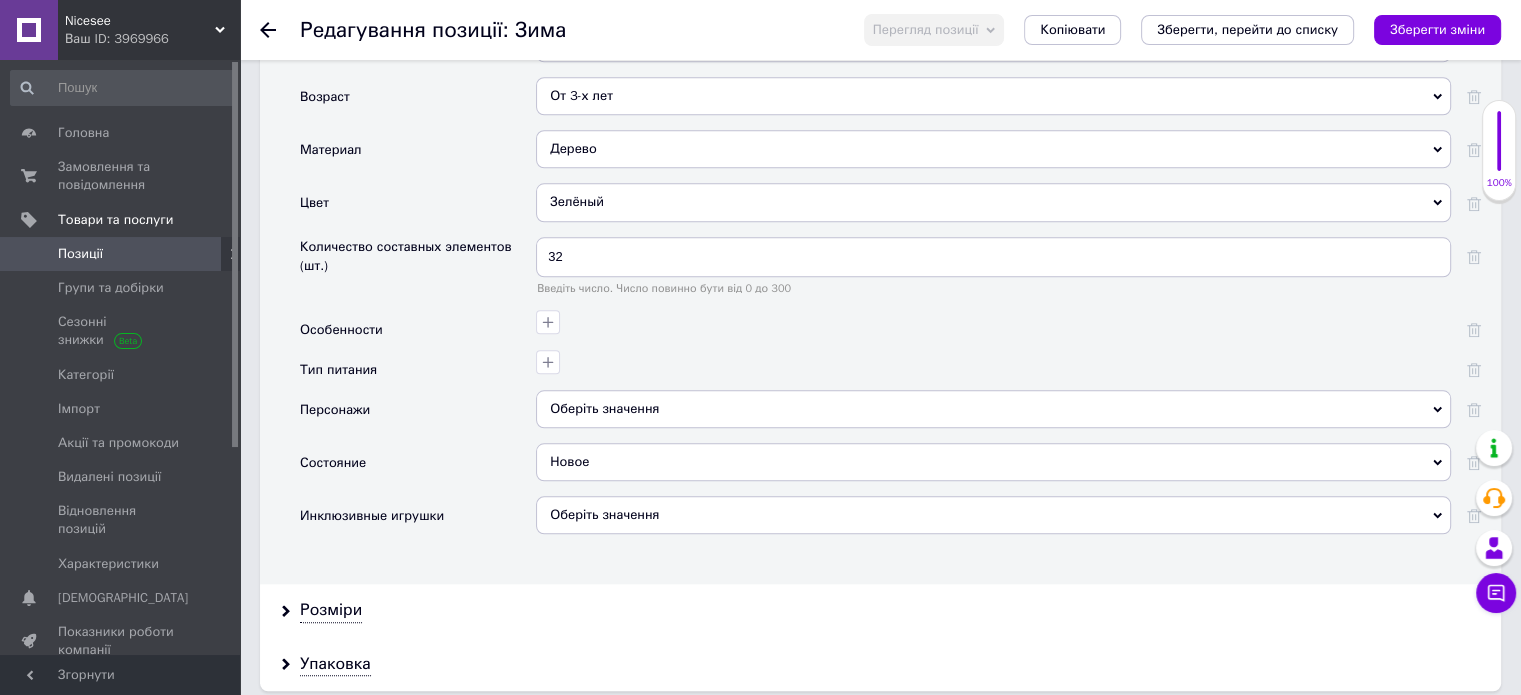 click on "Зелёный" at bounding box center [993, 202] 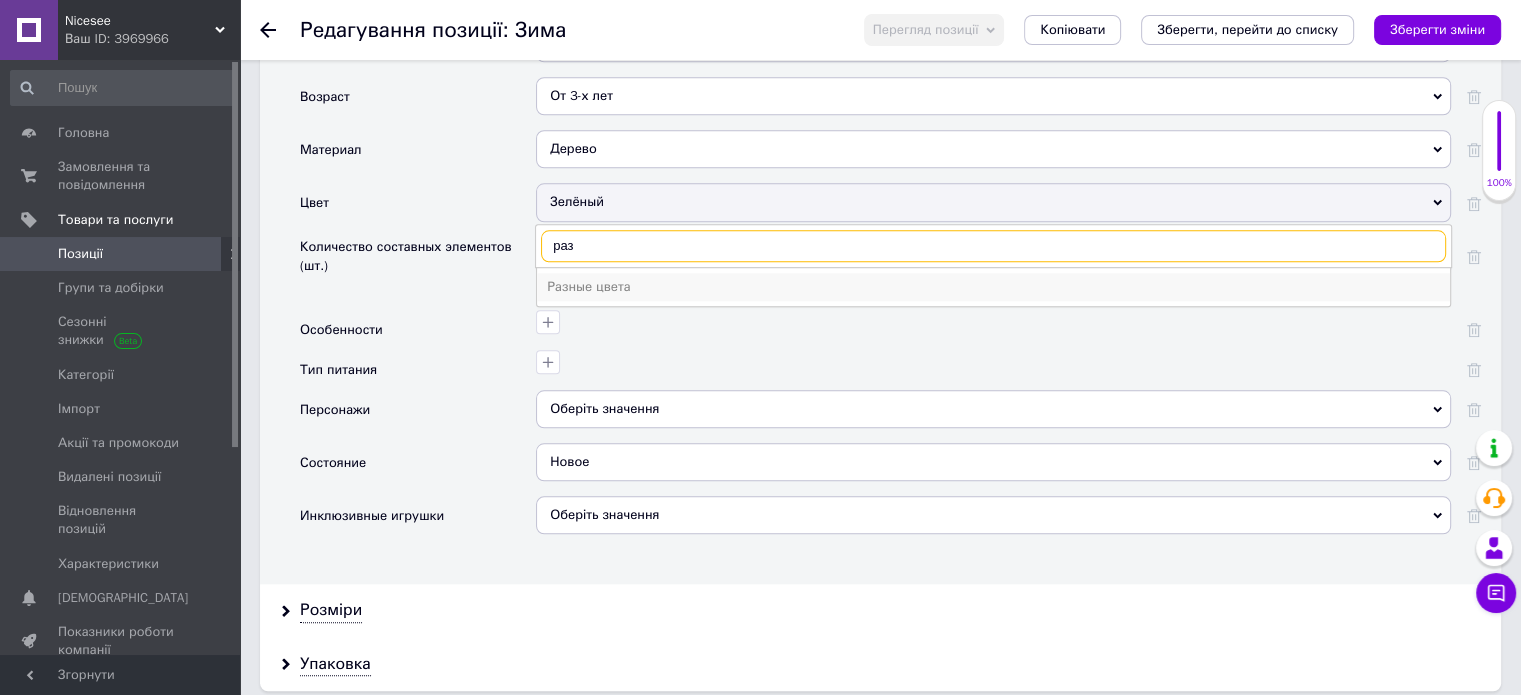 type on "раз" 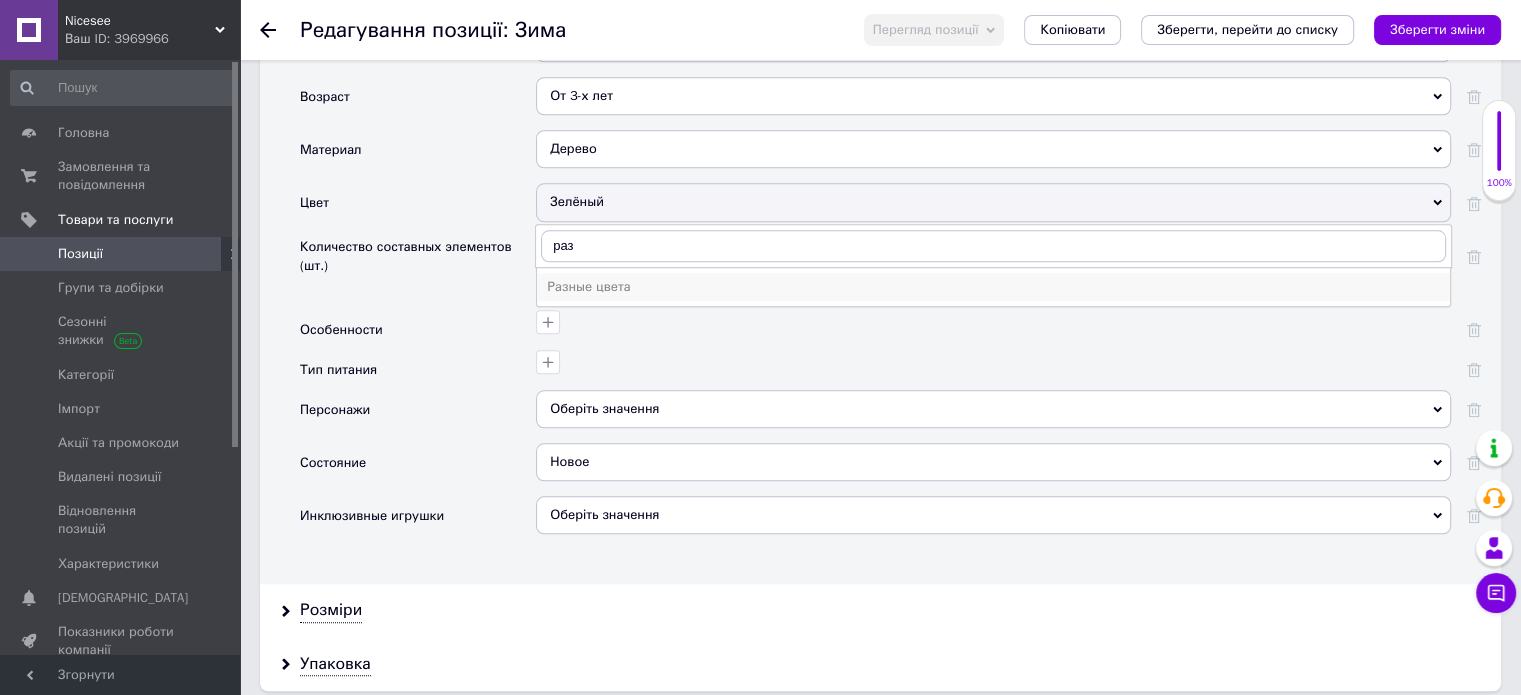 click on "Разные цвета" at bounding box center [993, 287] 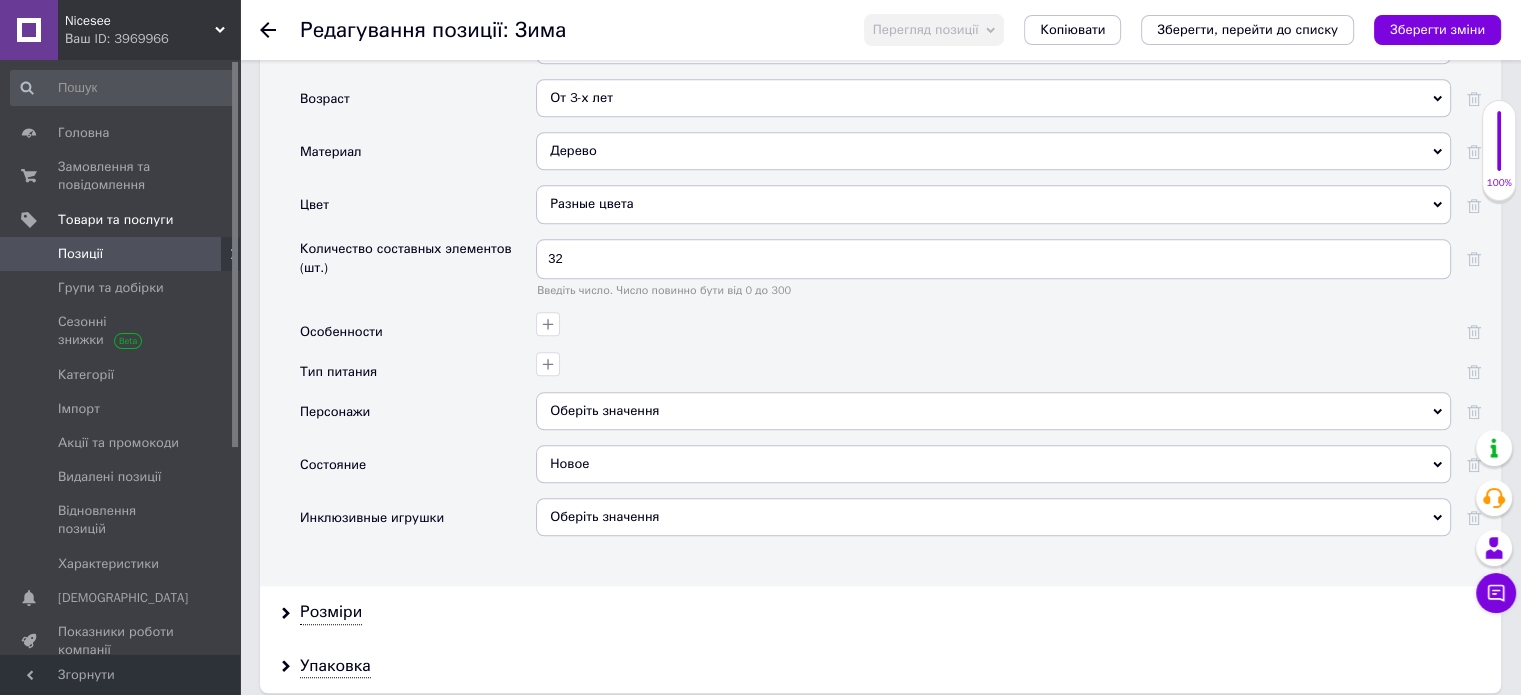 scroll, scrollTop: 2000, scrollLeft: 0, axis: vertical 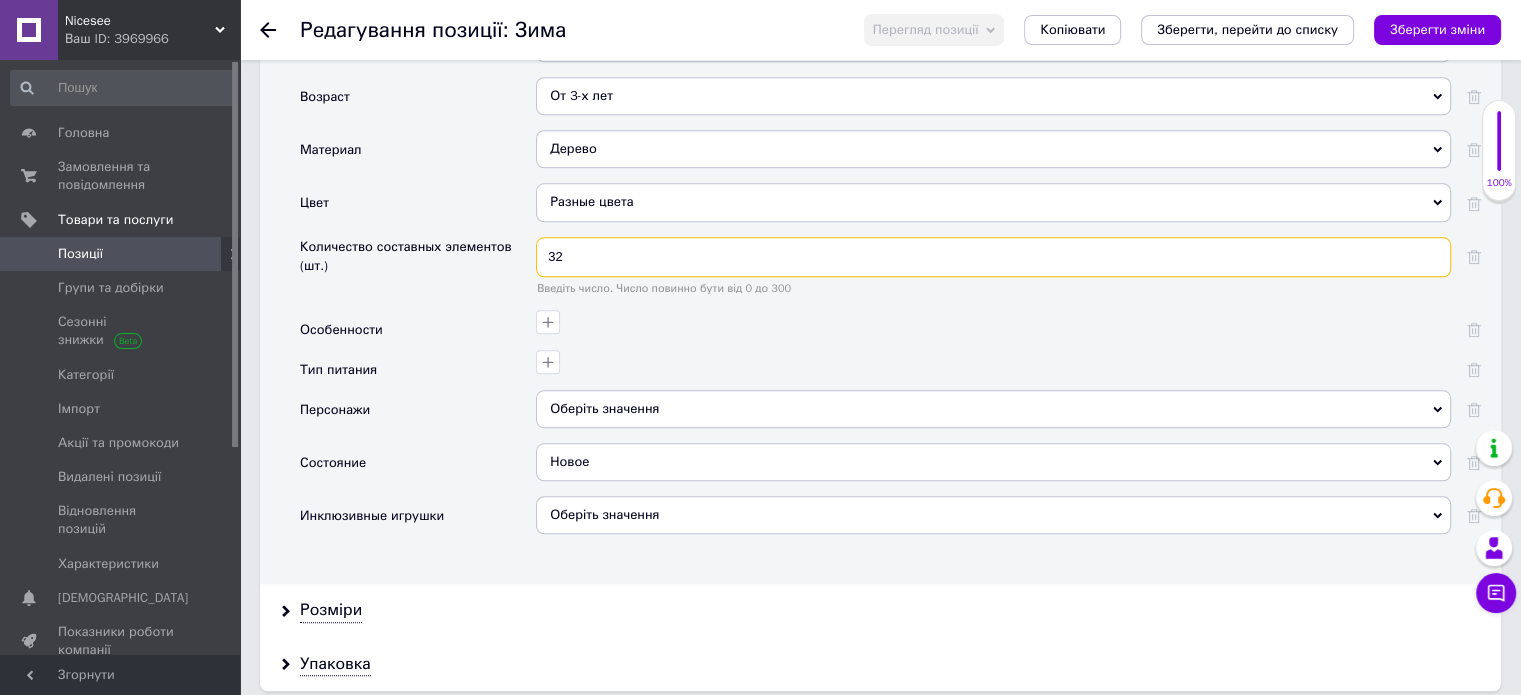 click on "32" at bounding box center (993, 257) 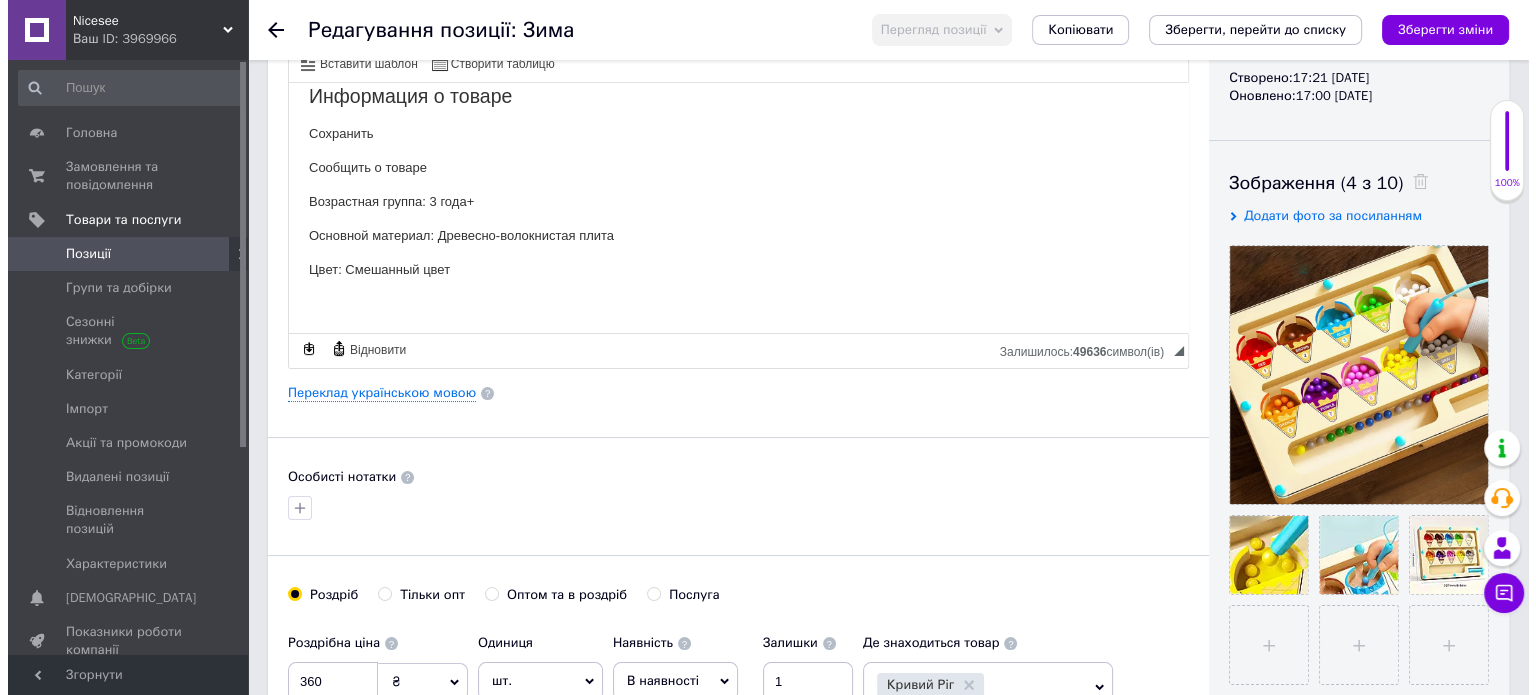 scroll, scrollTop: 400, scrollLeft: 0, axis: vertical 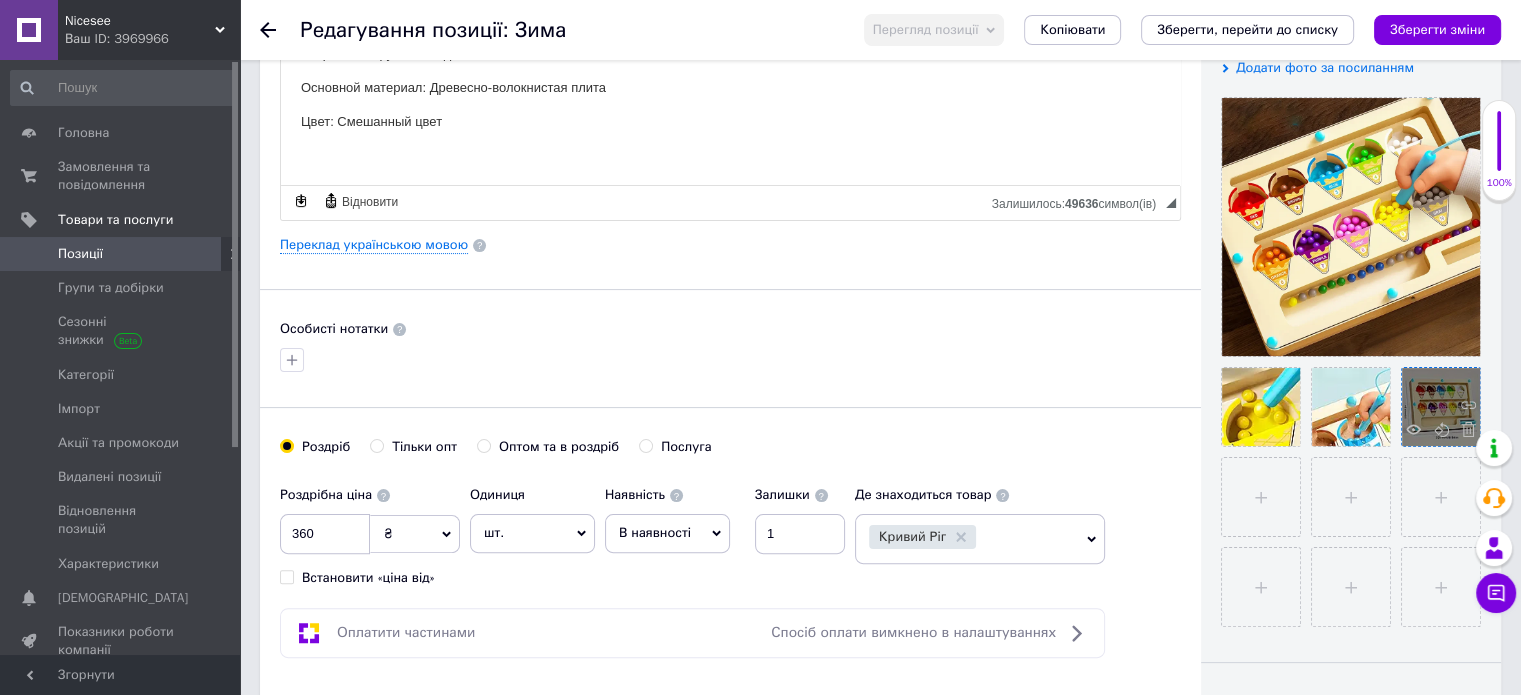 type 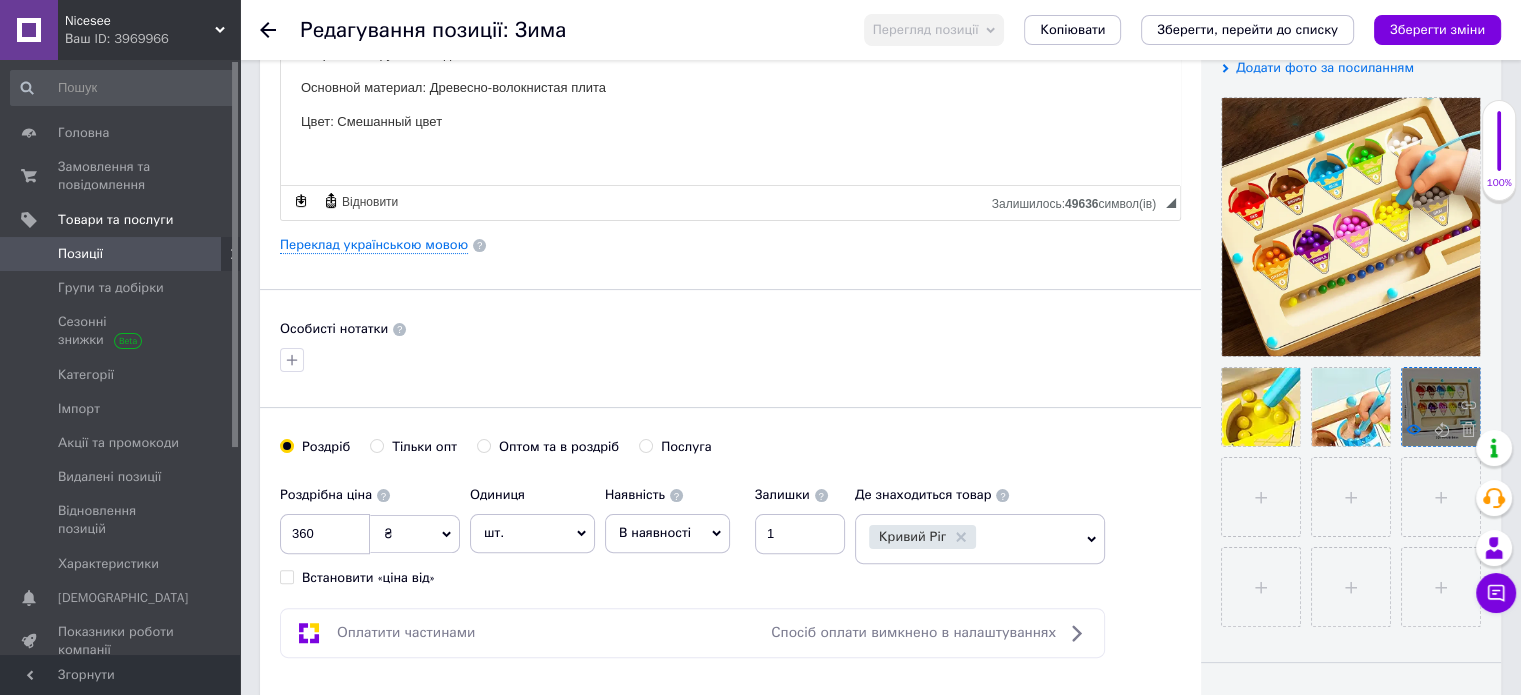 click 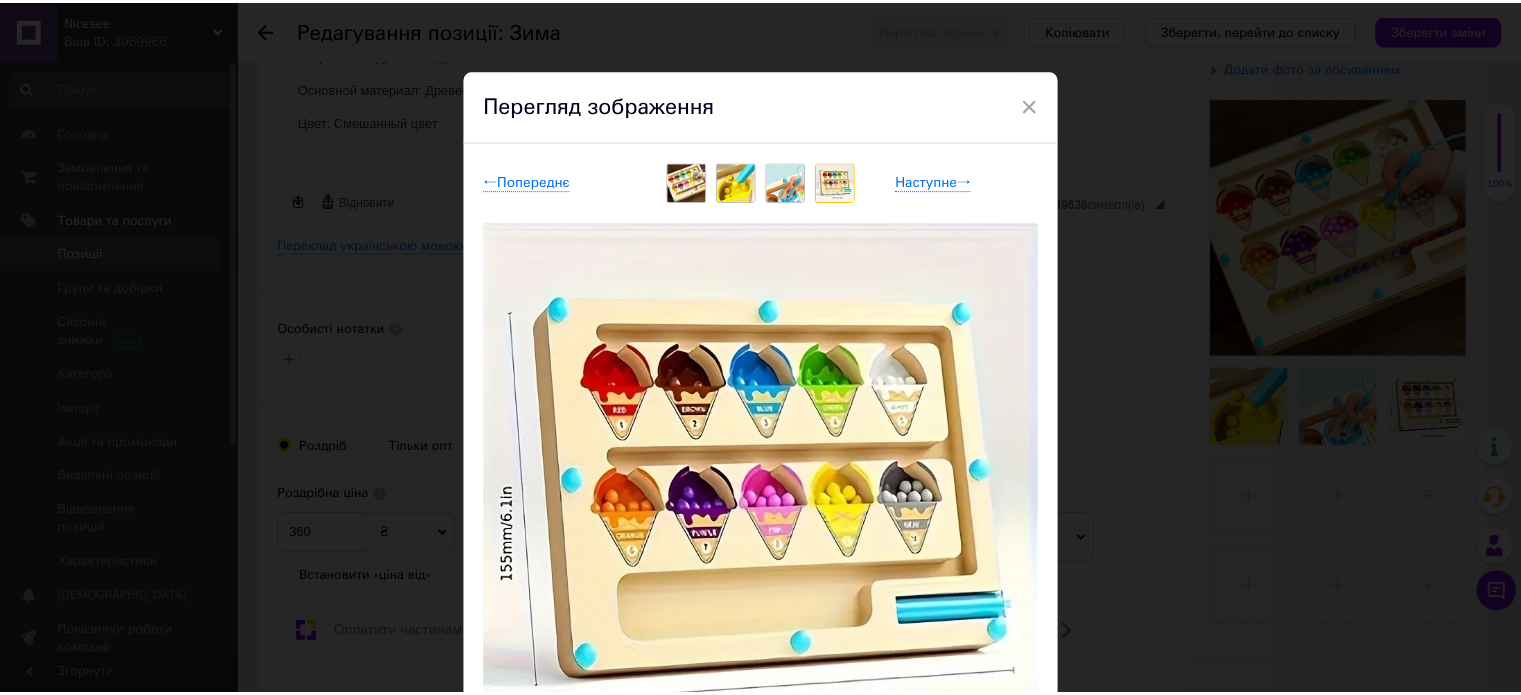 scroll, scrollTop: 100, scrollLeft: 0, axis: vertical 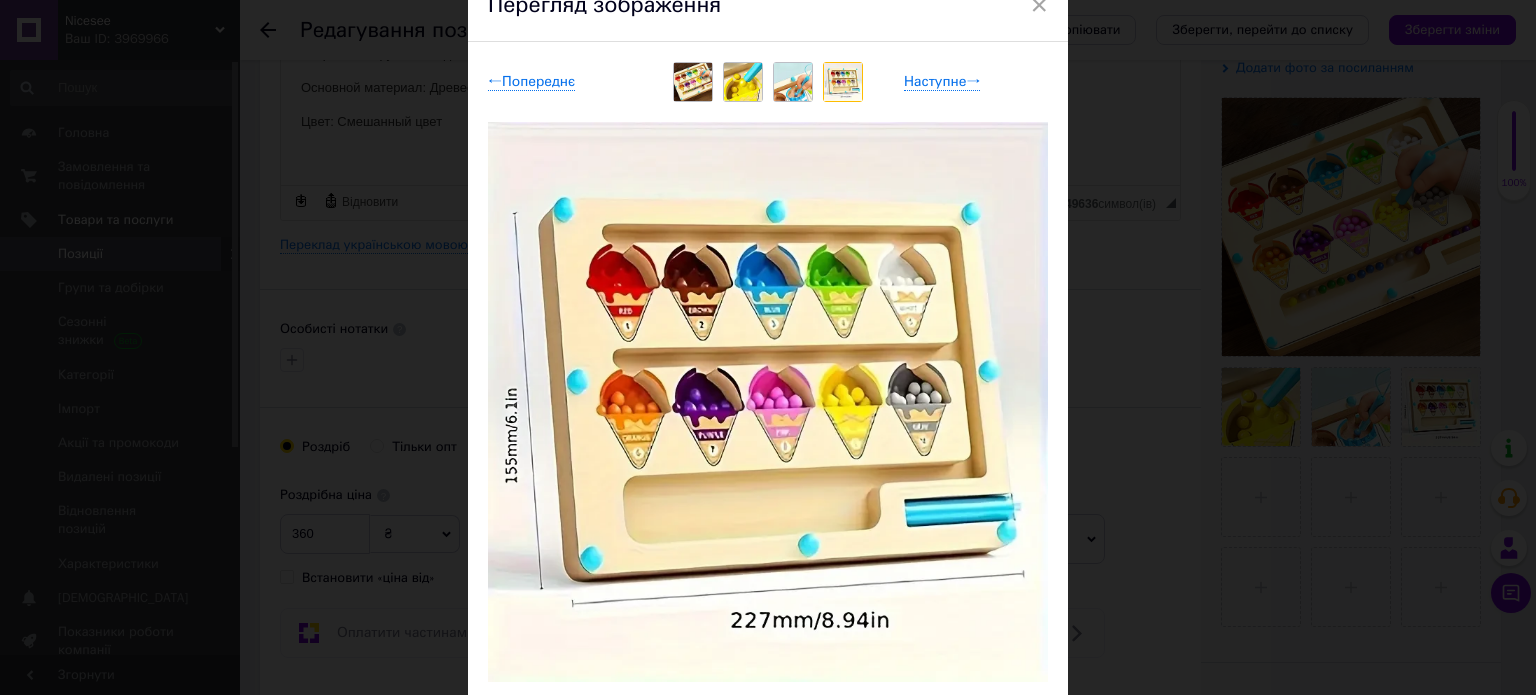 click at bounding box center (768, 402) 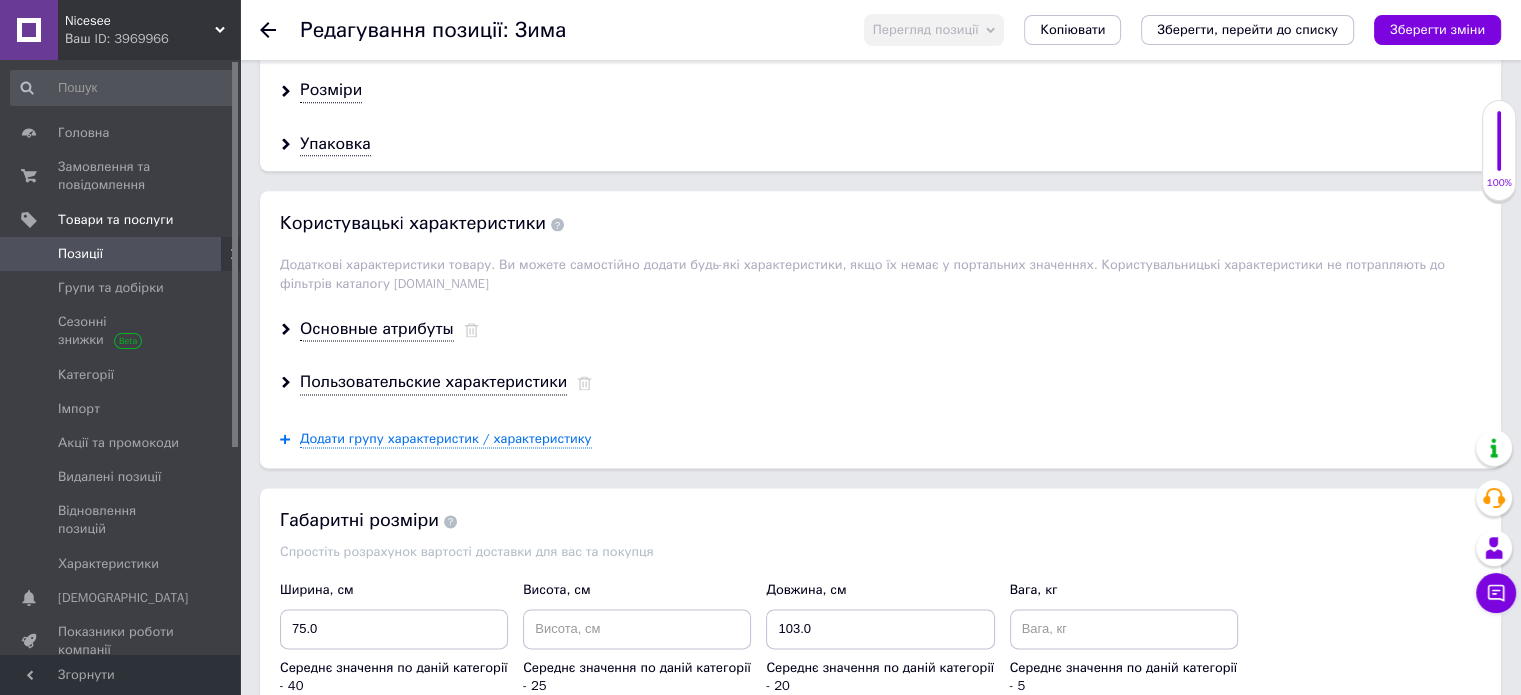 scroll, scrollTop: 2700, scrollLeft: 0, axis: vertical 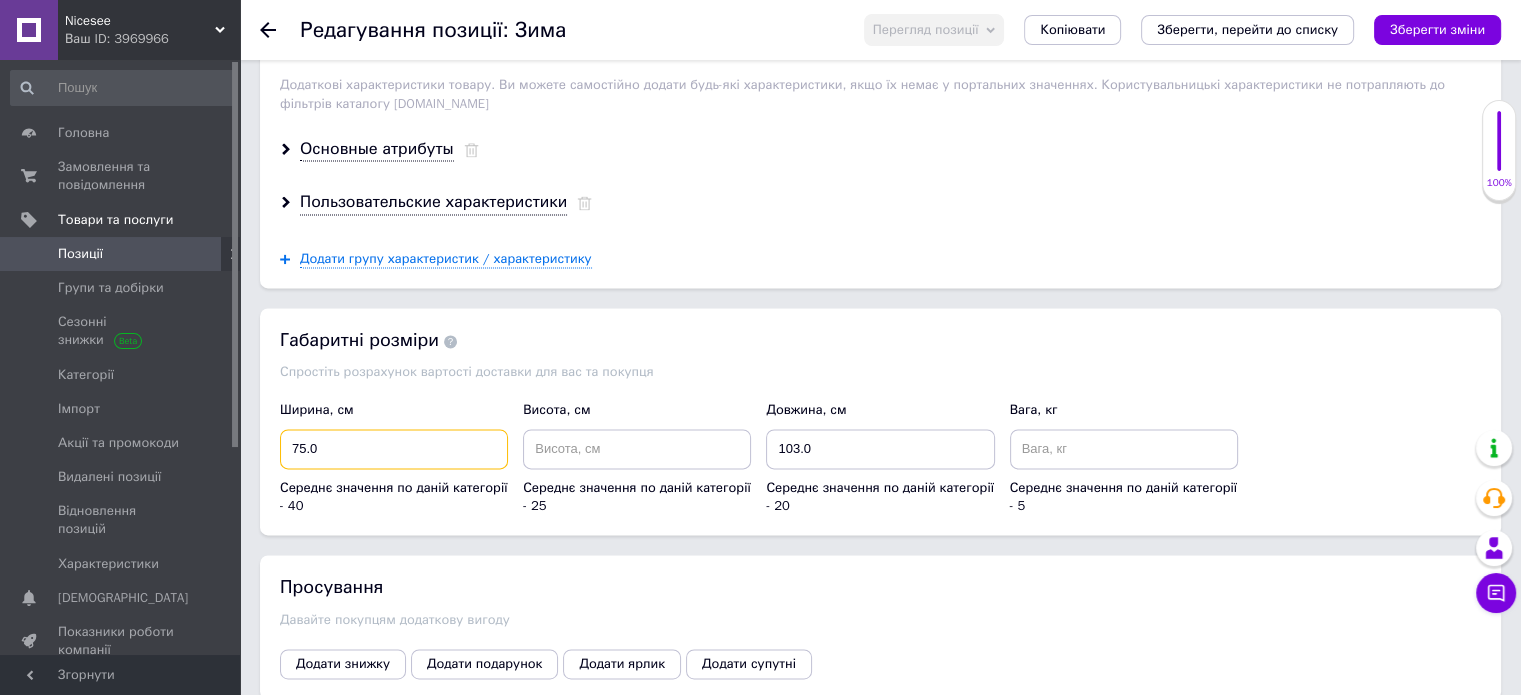 drag, startPoint x: 372, startPoint y: 443, endPoint x: 260, endPoint y: 445, distance: 112.01785 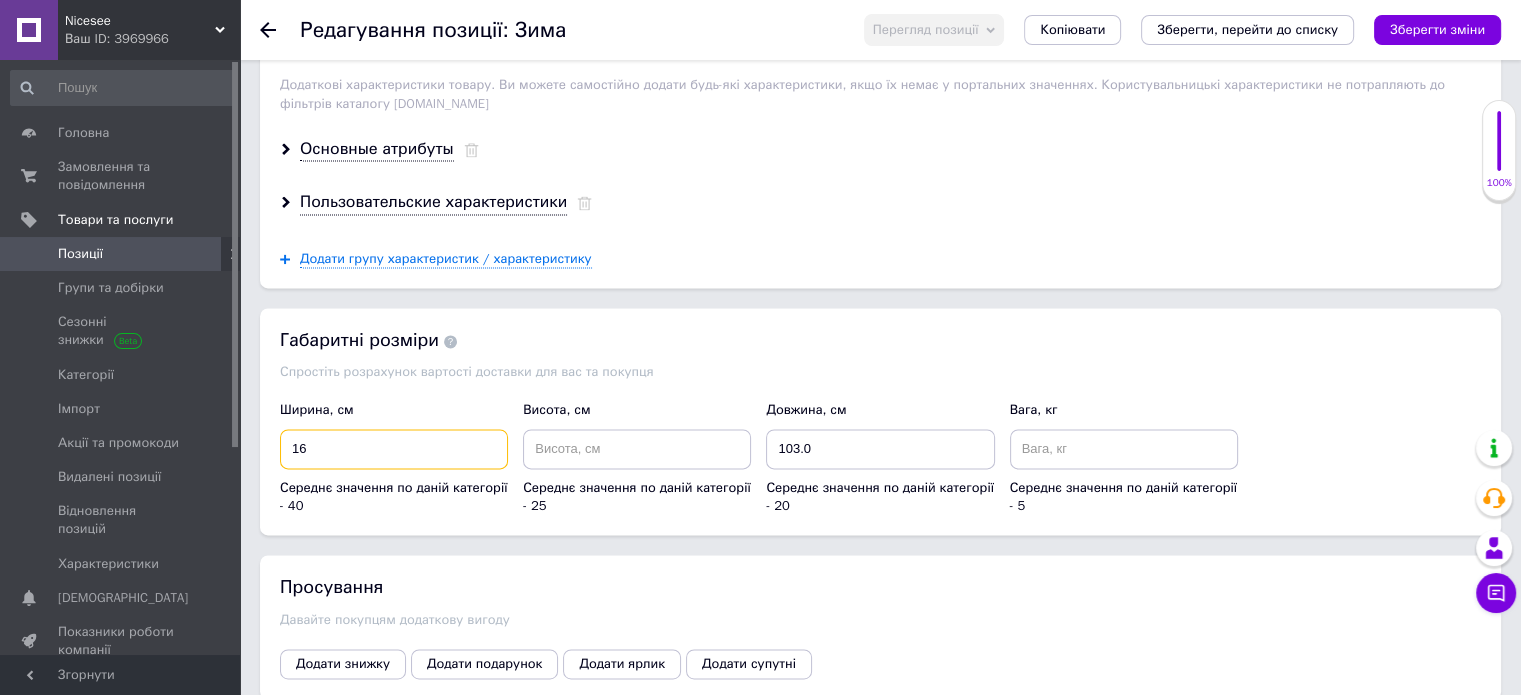 type on "16" 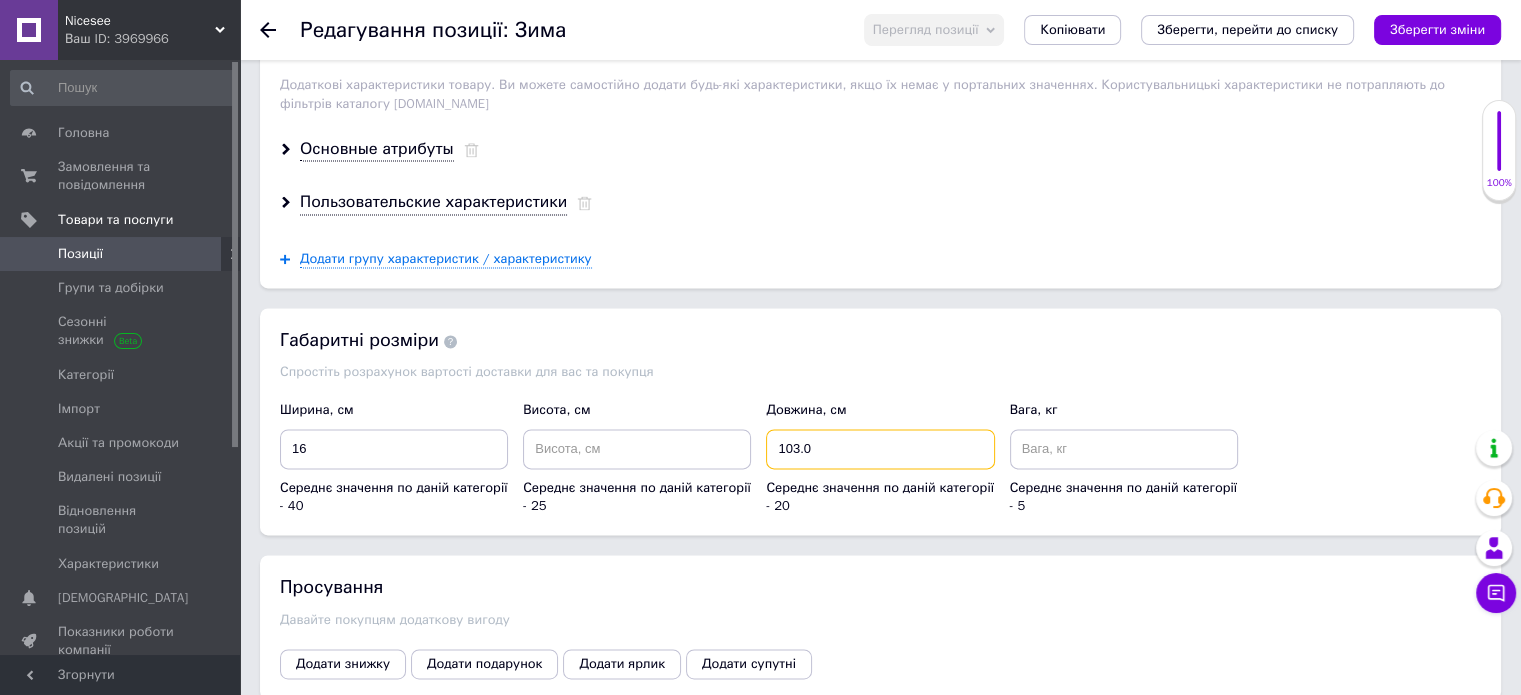 drag, startPoint x: 833, startPoint y: 439, endPoint x: 779, endPoint y: 441, distance: 54.037025 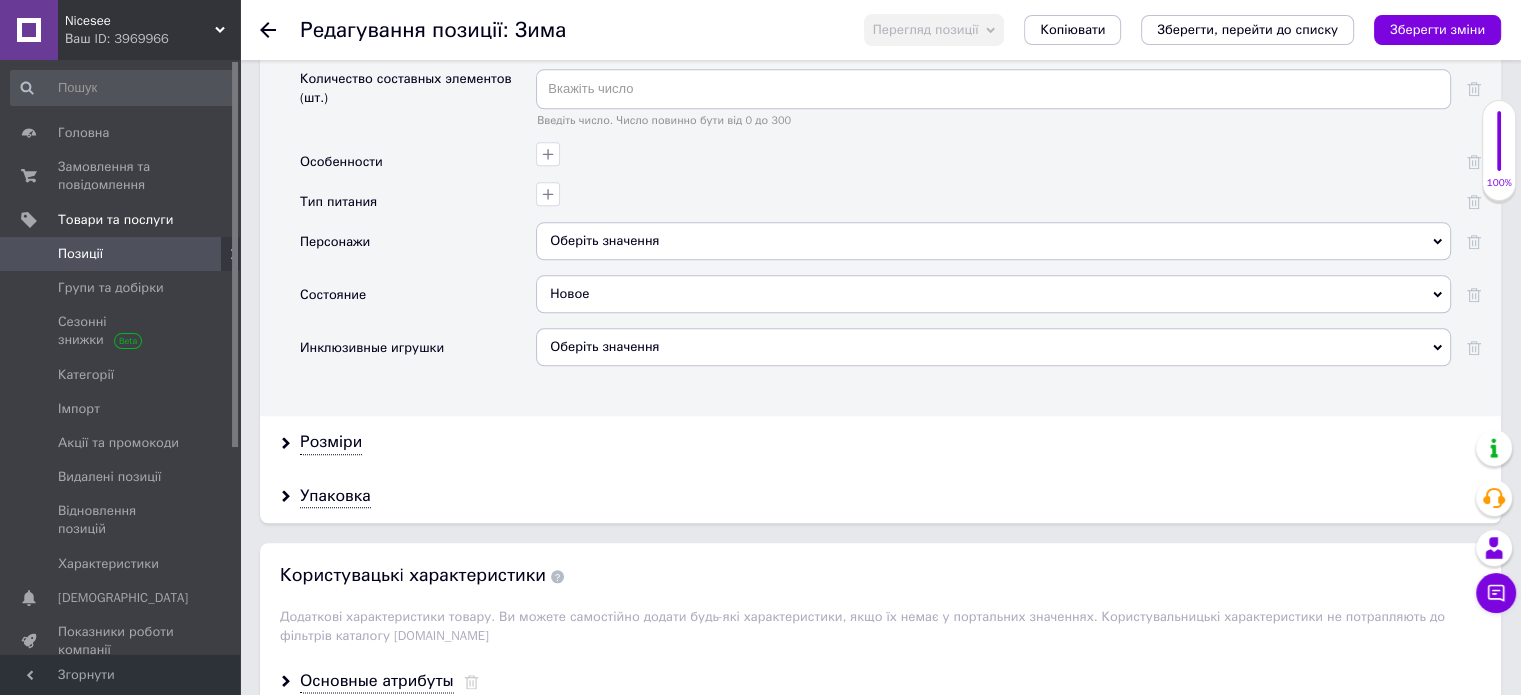 scroll, scrollTop: 2200, scrollLeft: 0, axis: vertical 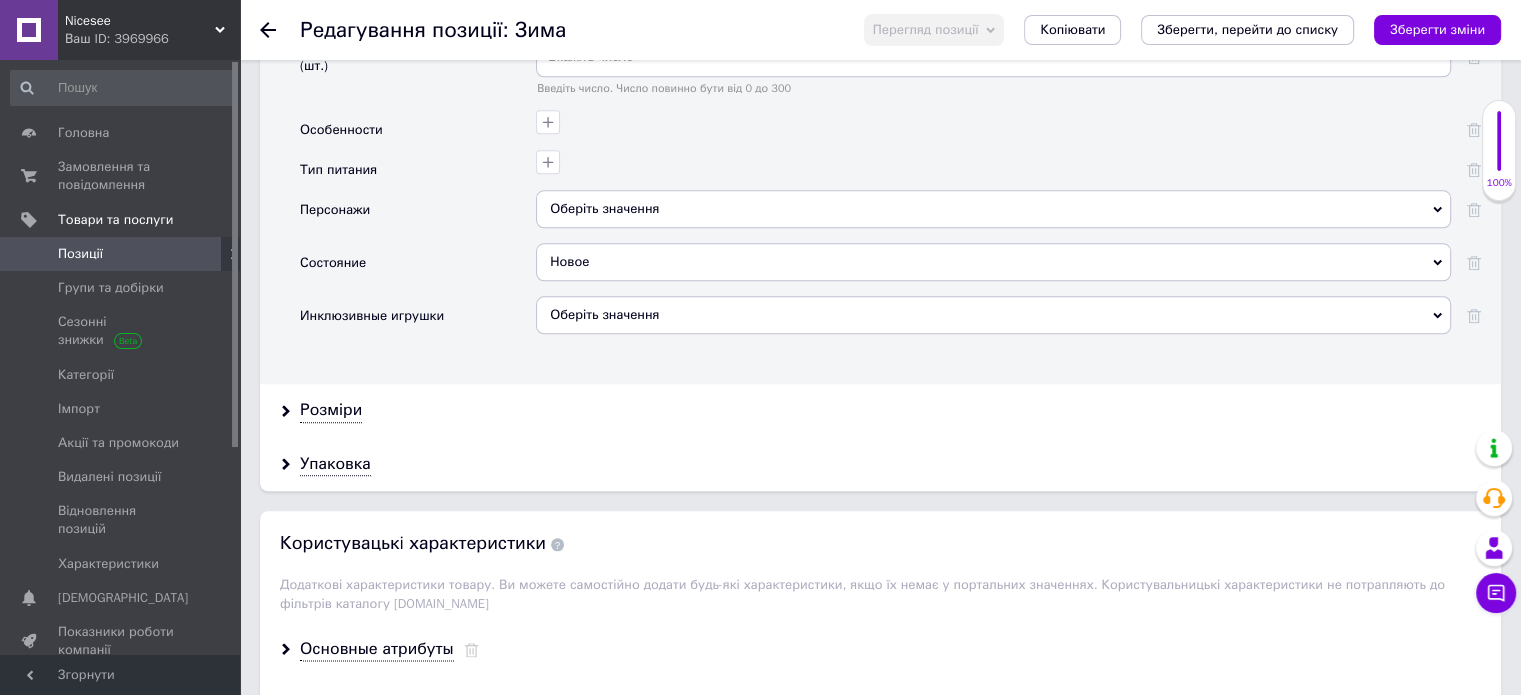 type on "23" 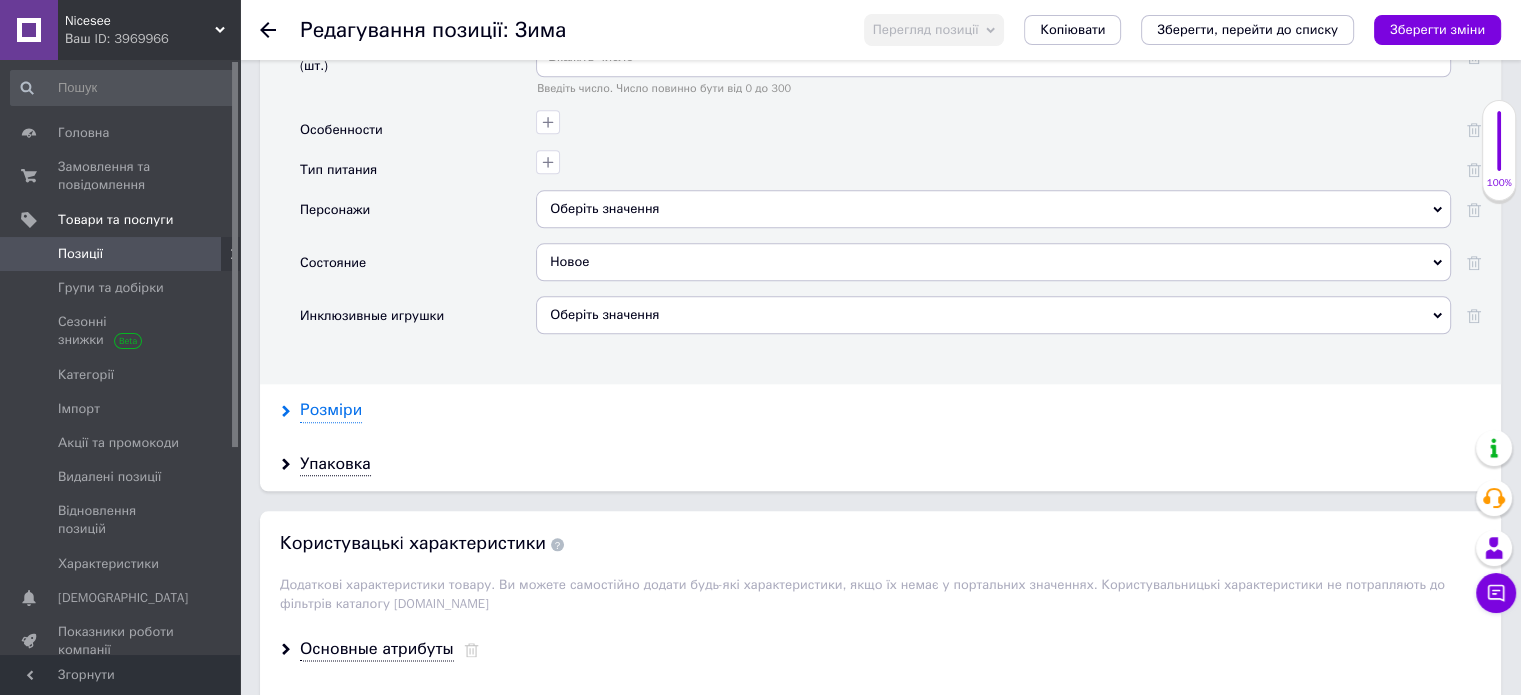click on "Розміри" at bounding box center (331, 410) 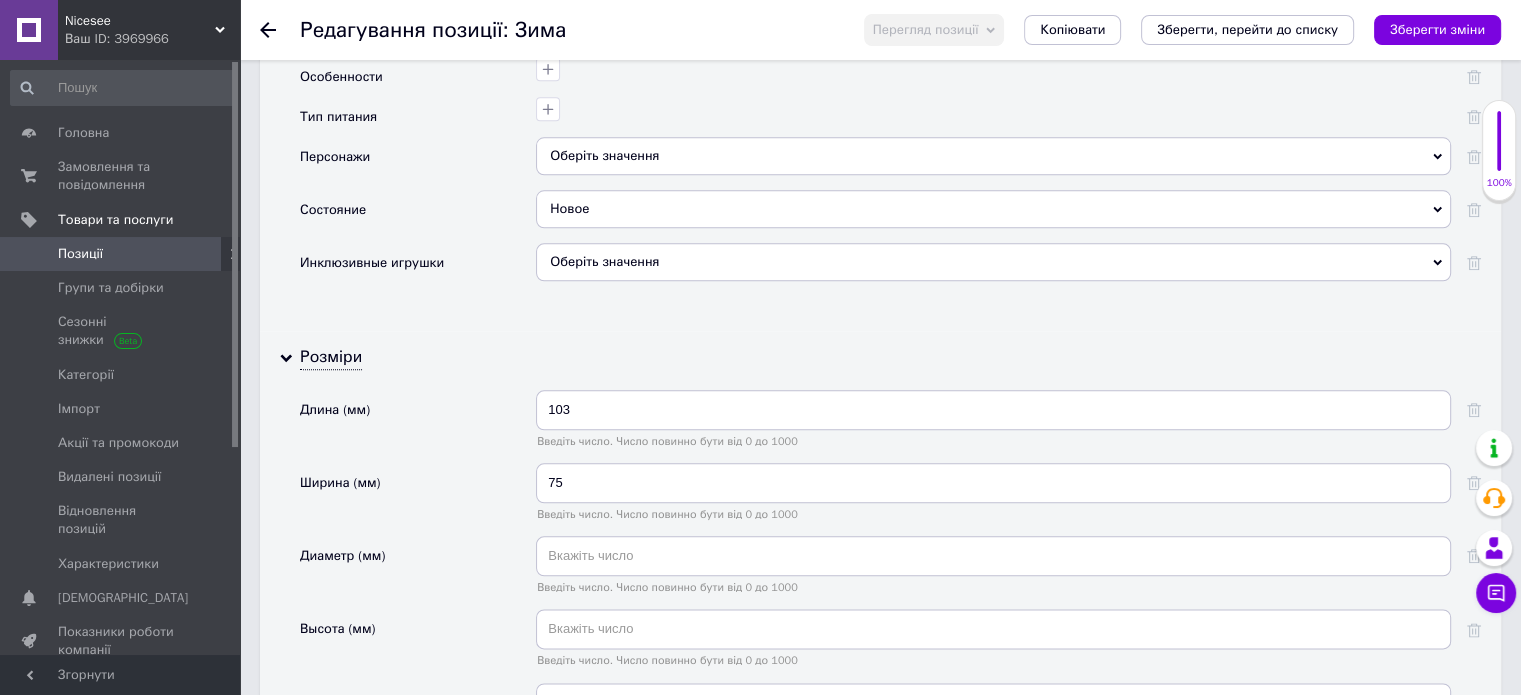 scroll, scrollTop: 2300, scrollLeft: 0, axis: vertical 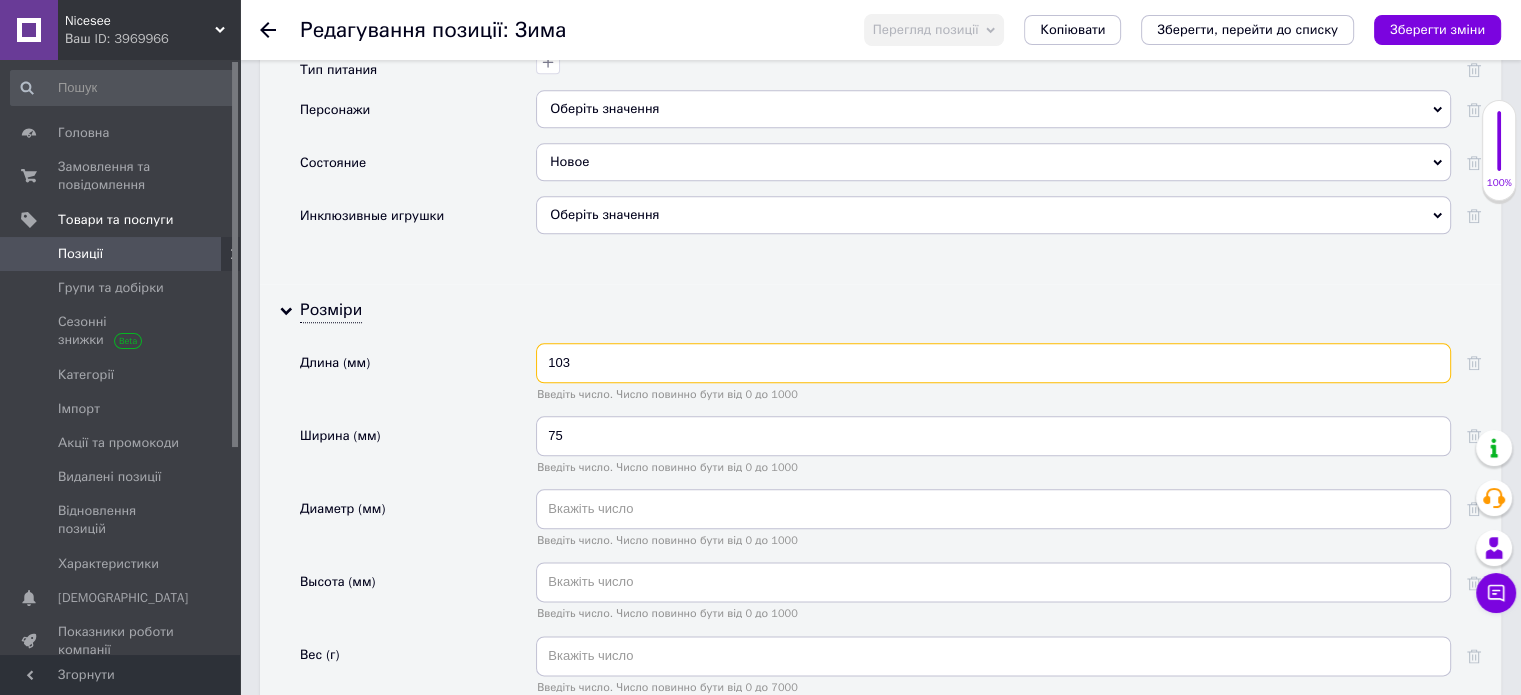drag, startPoint x: 568, startPoint y: 355, endPoint x: 548, endPoint y: 355, distance: 20 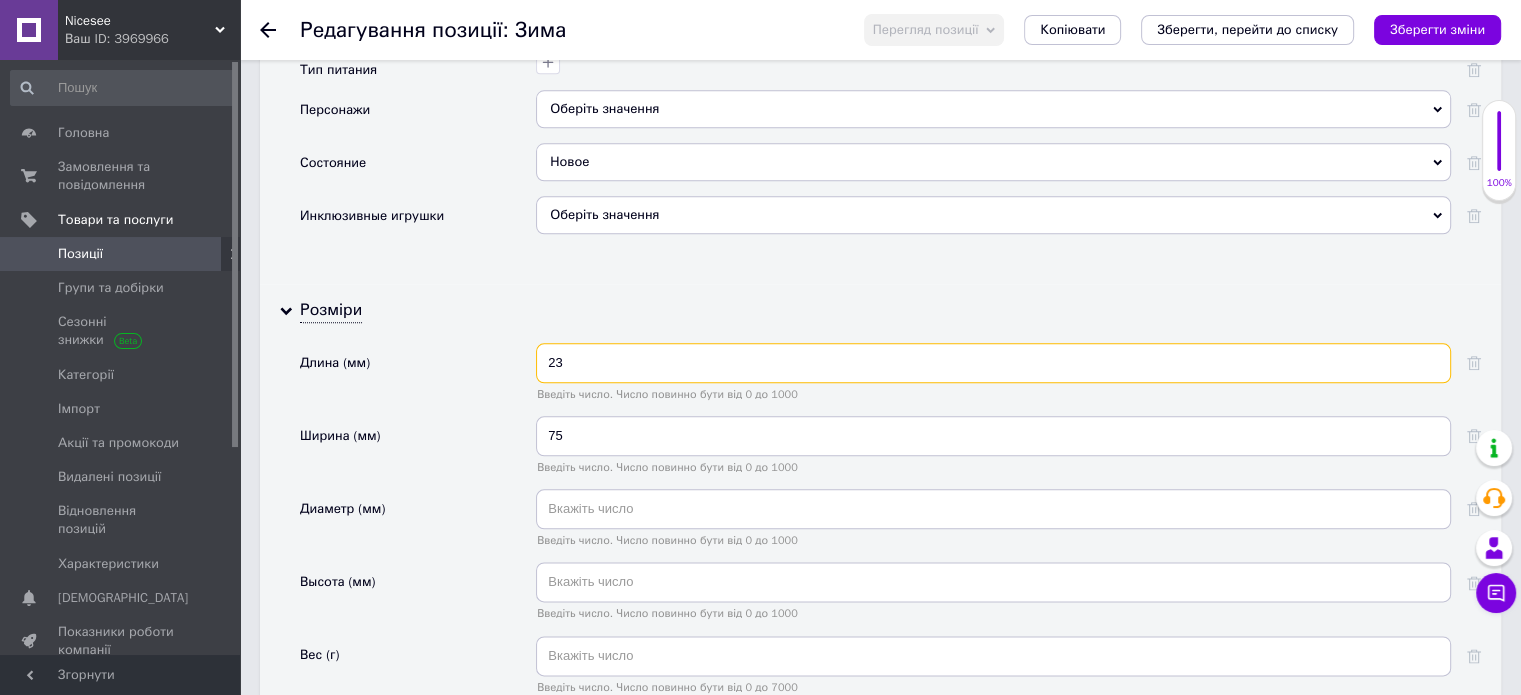 type on "23" 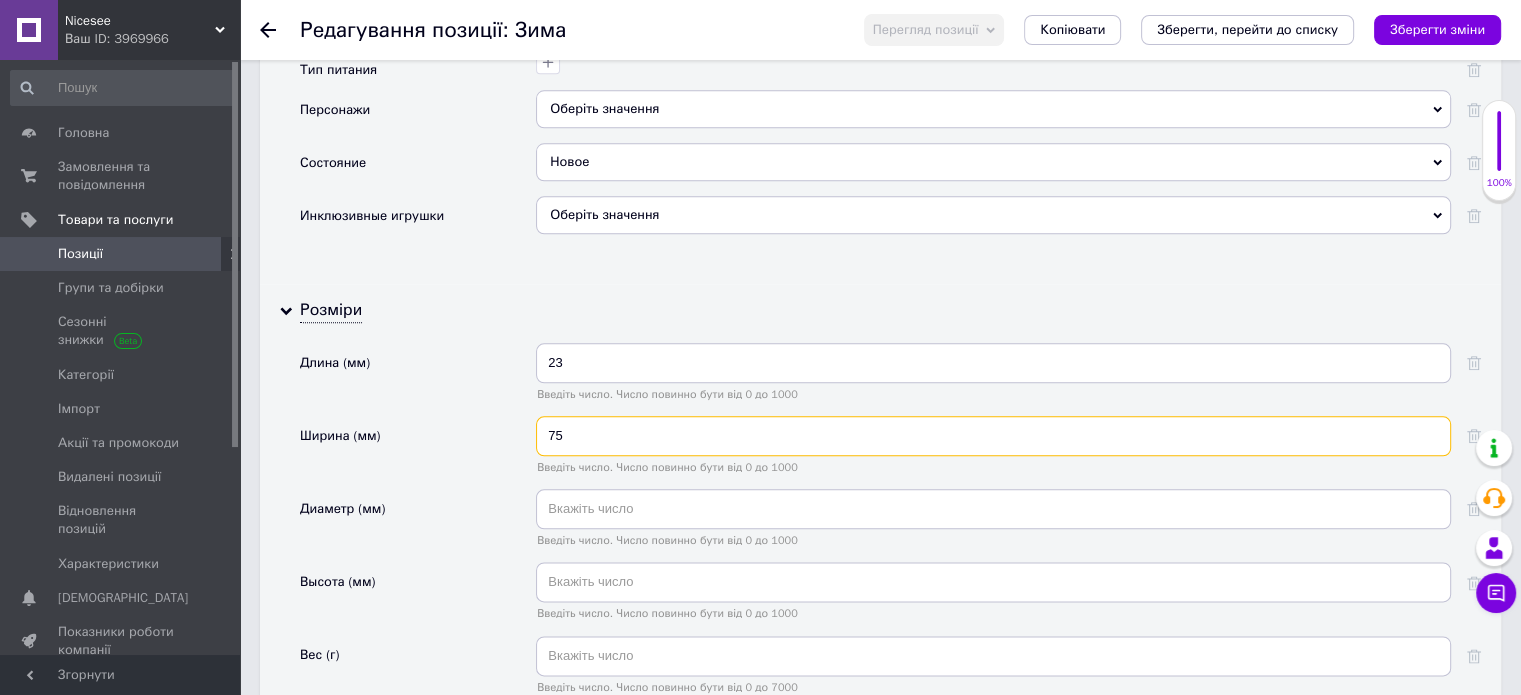 drag, startPoint x: 582, startPoint y: 423, endPoint x: 544, endPoint y: 431, distance: 38.832977 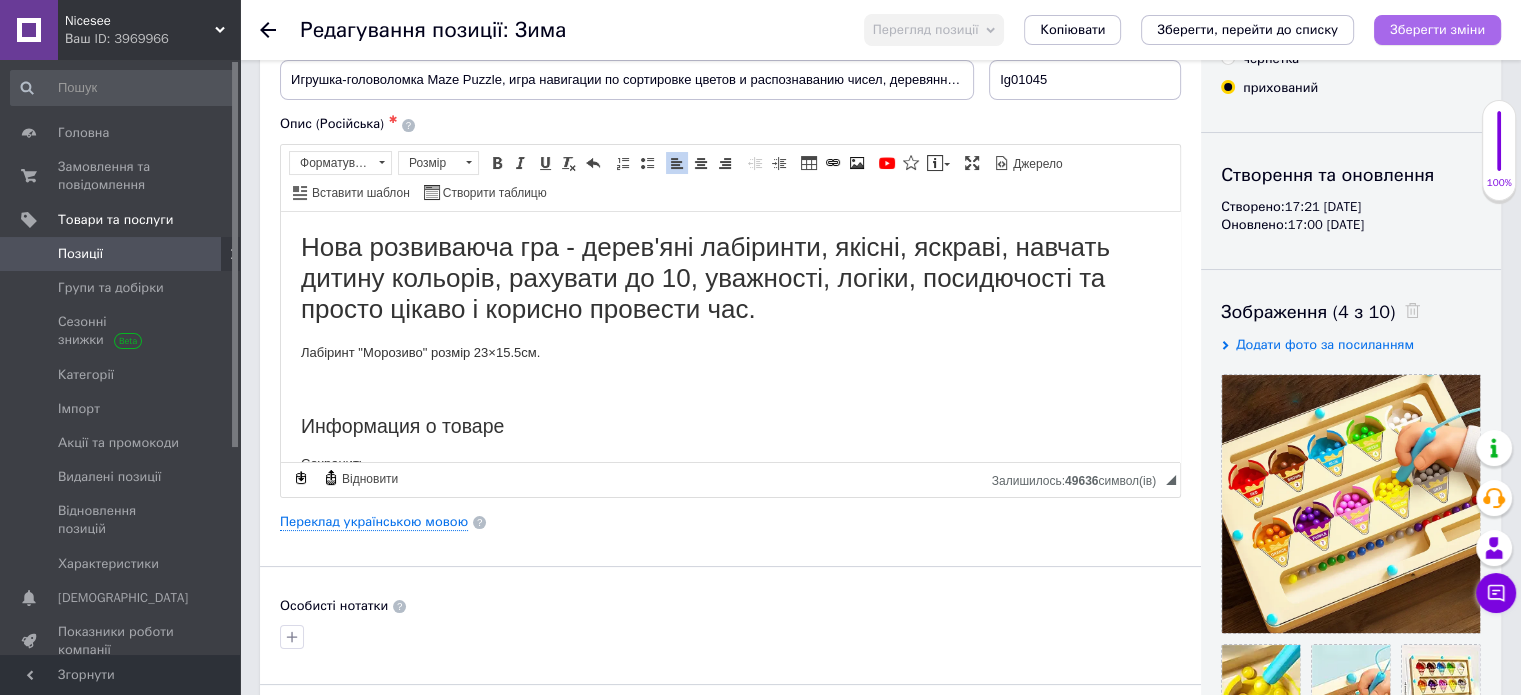 scroll, scrollTop: 0, scrollLeft: 0, axis: both 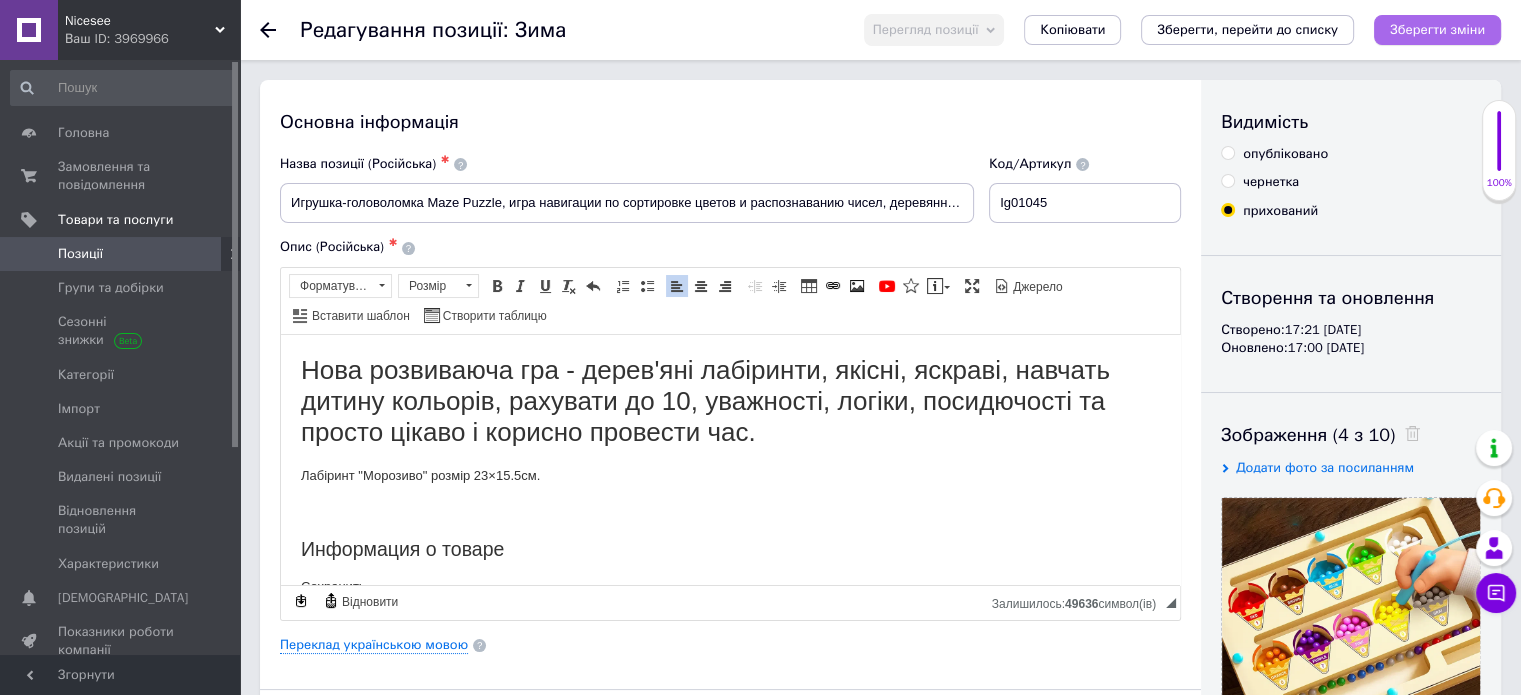 type on "16" 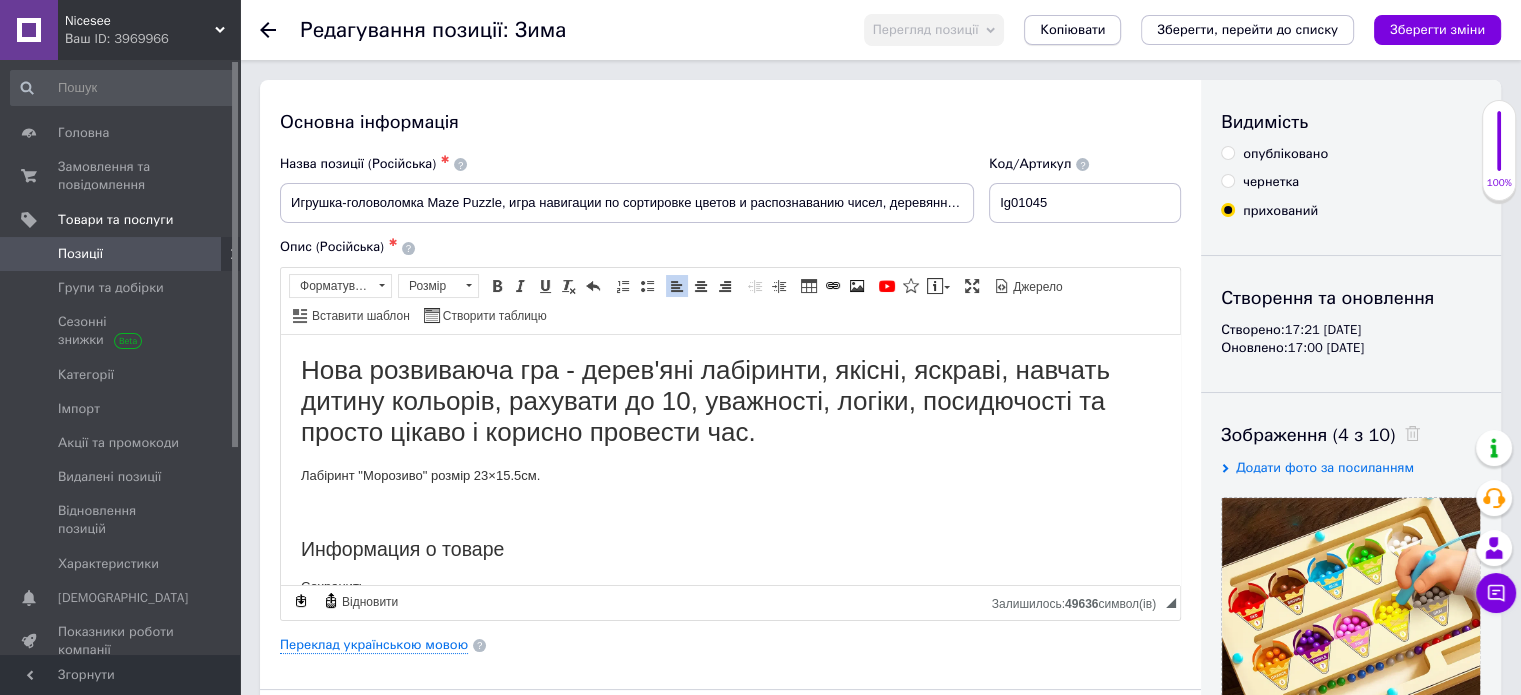 click on "Копіювати" at bounding box center [1072, 30] 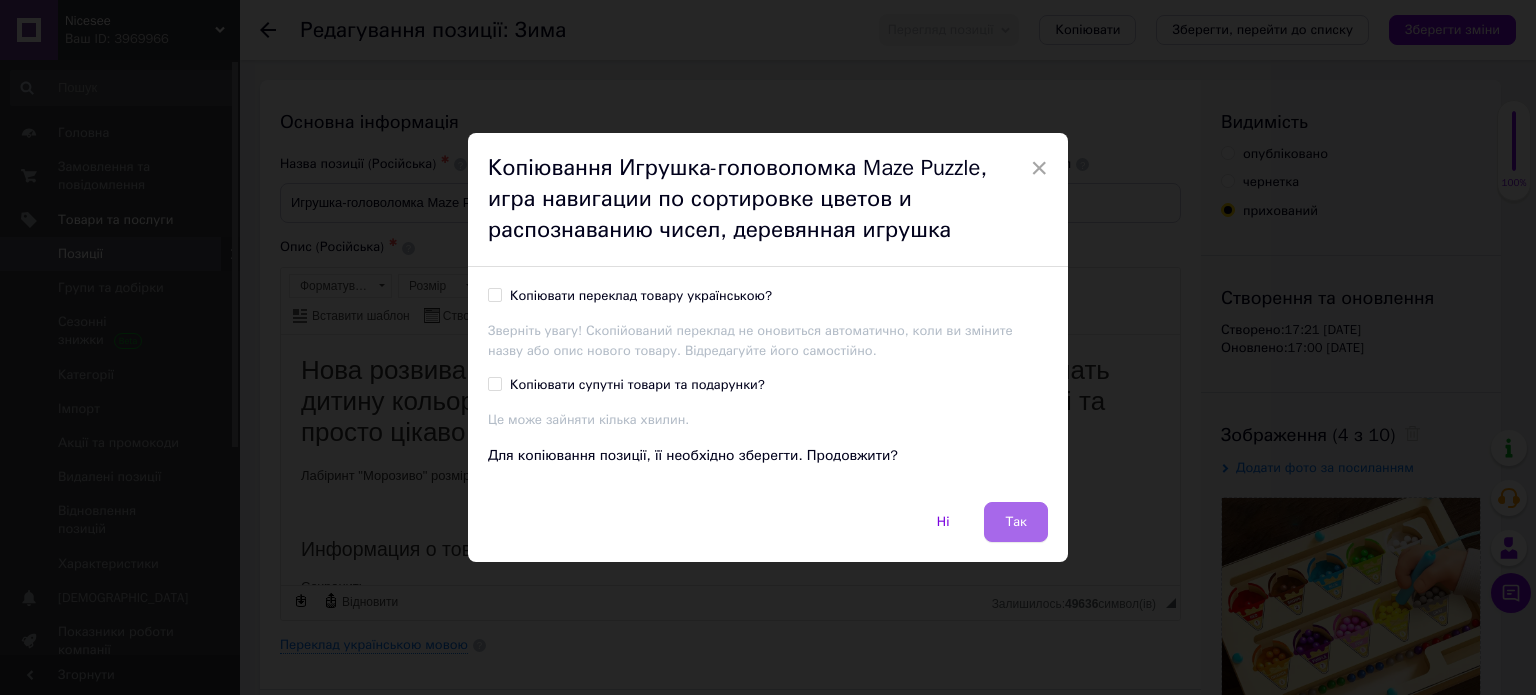 click on "Так" at bounding box center [1016, 522] 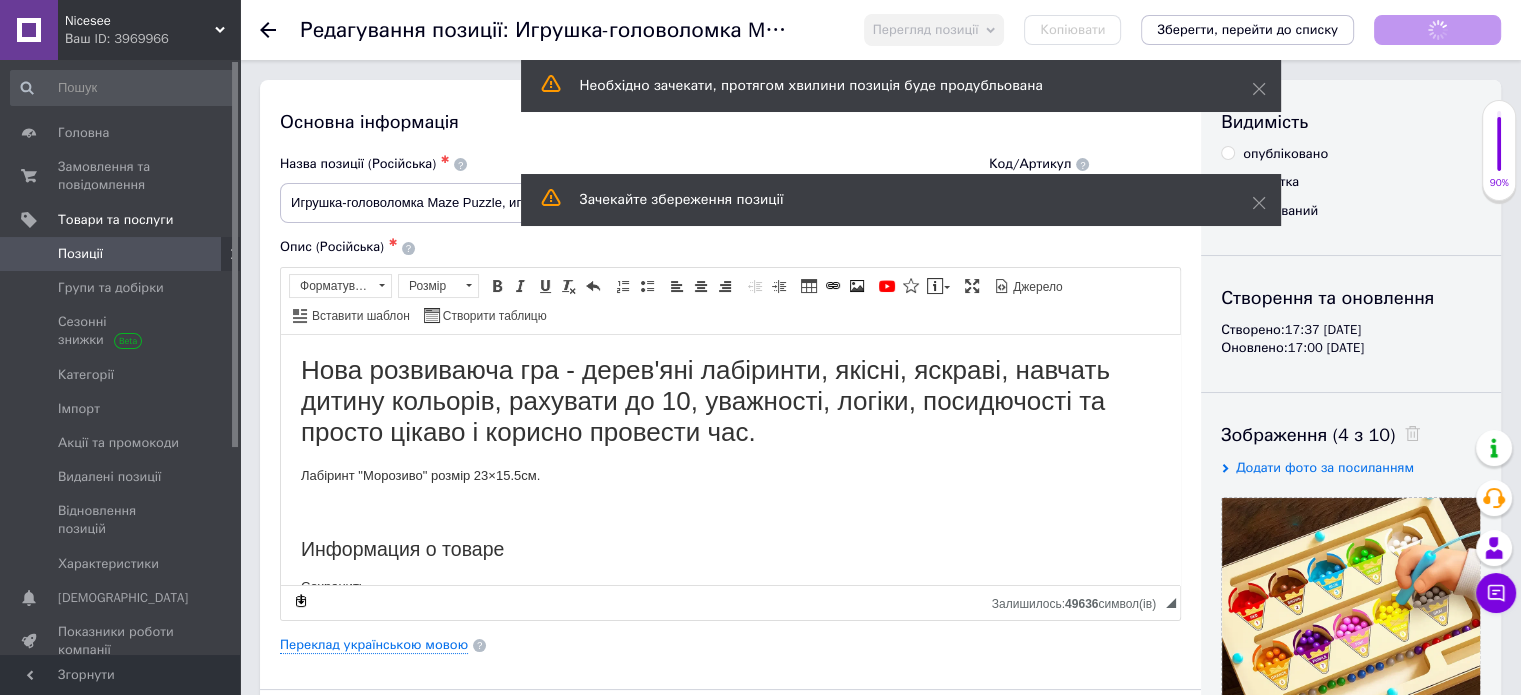 scroll, scrollTop: 0, scrollLeft: 0, axis: both 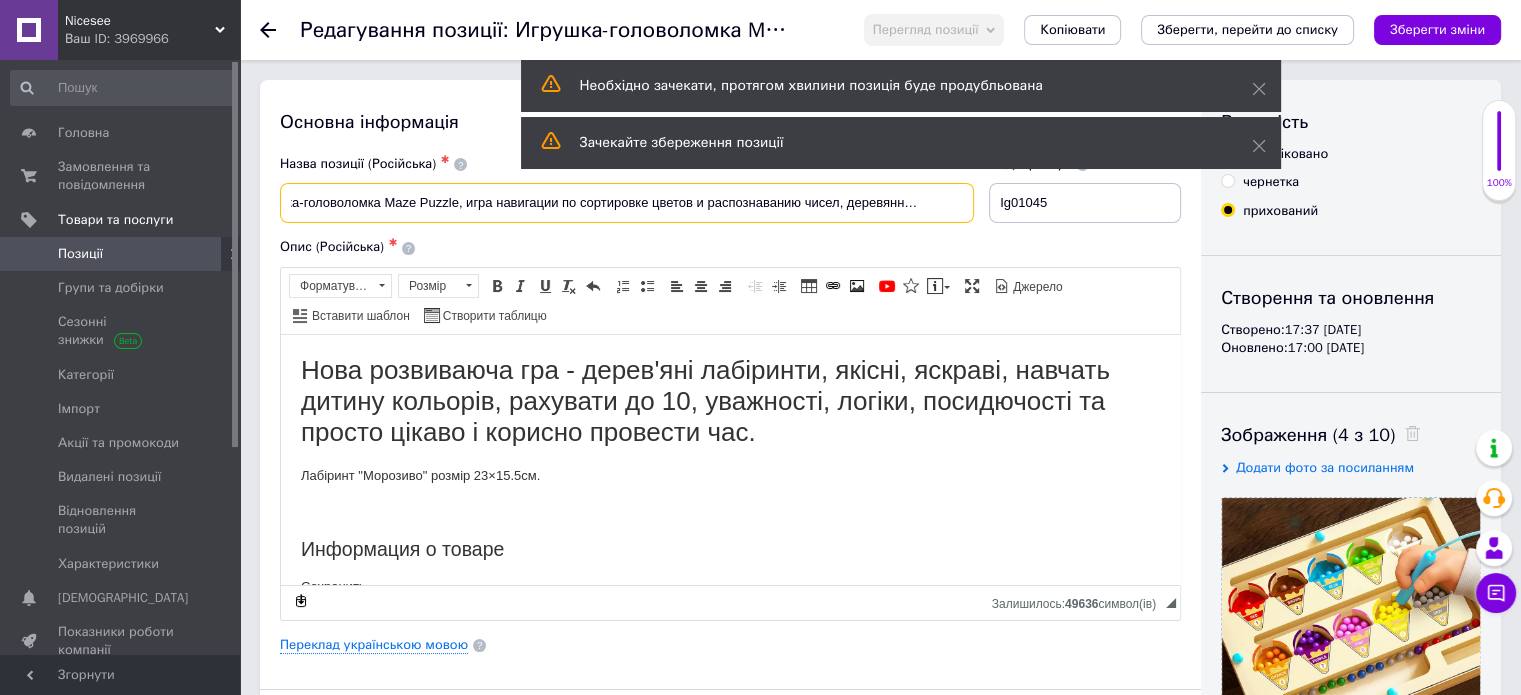 drag, startPoint x: 291, startPoint y: 196, endPoint x: 980, endPoint y: 211, distance: 689.16327 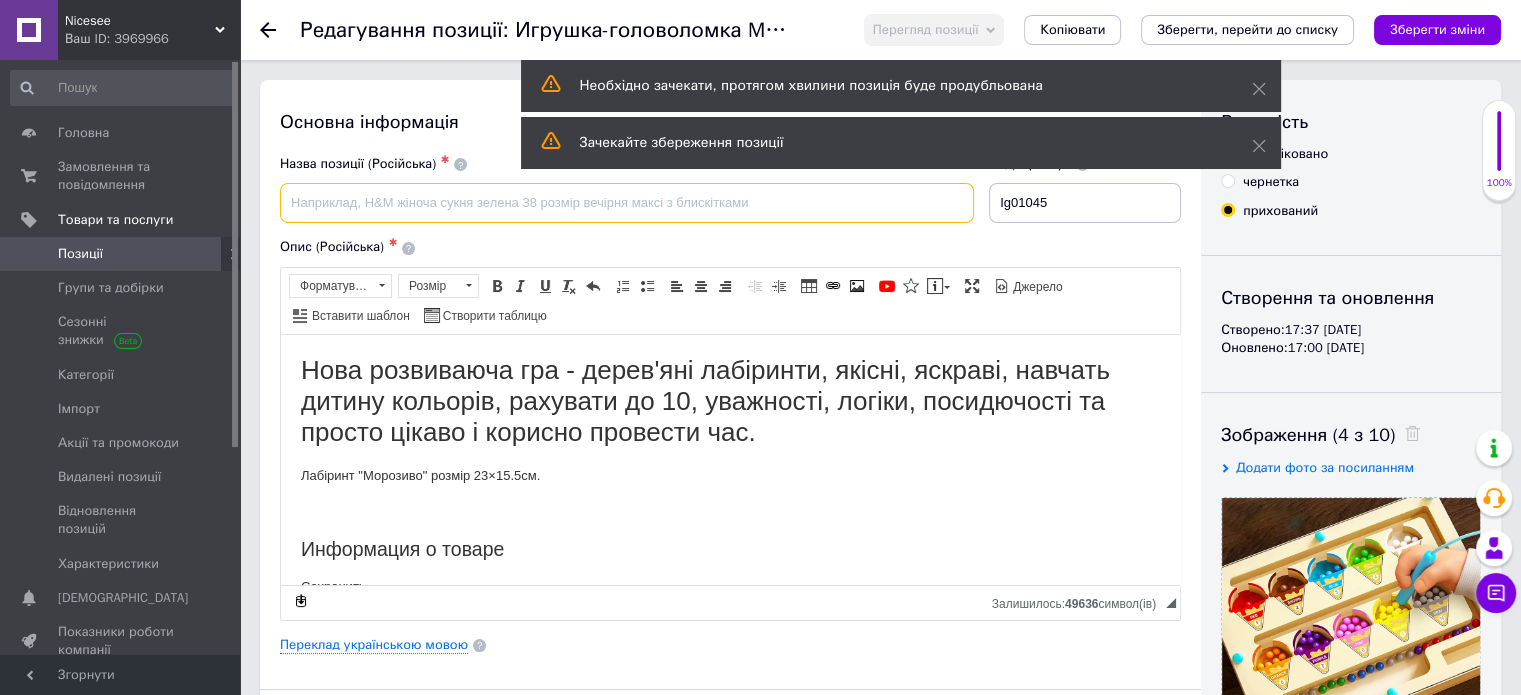 scroll, scrollTop: 0, scrollLeft: 0, axis: both 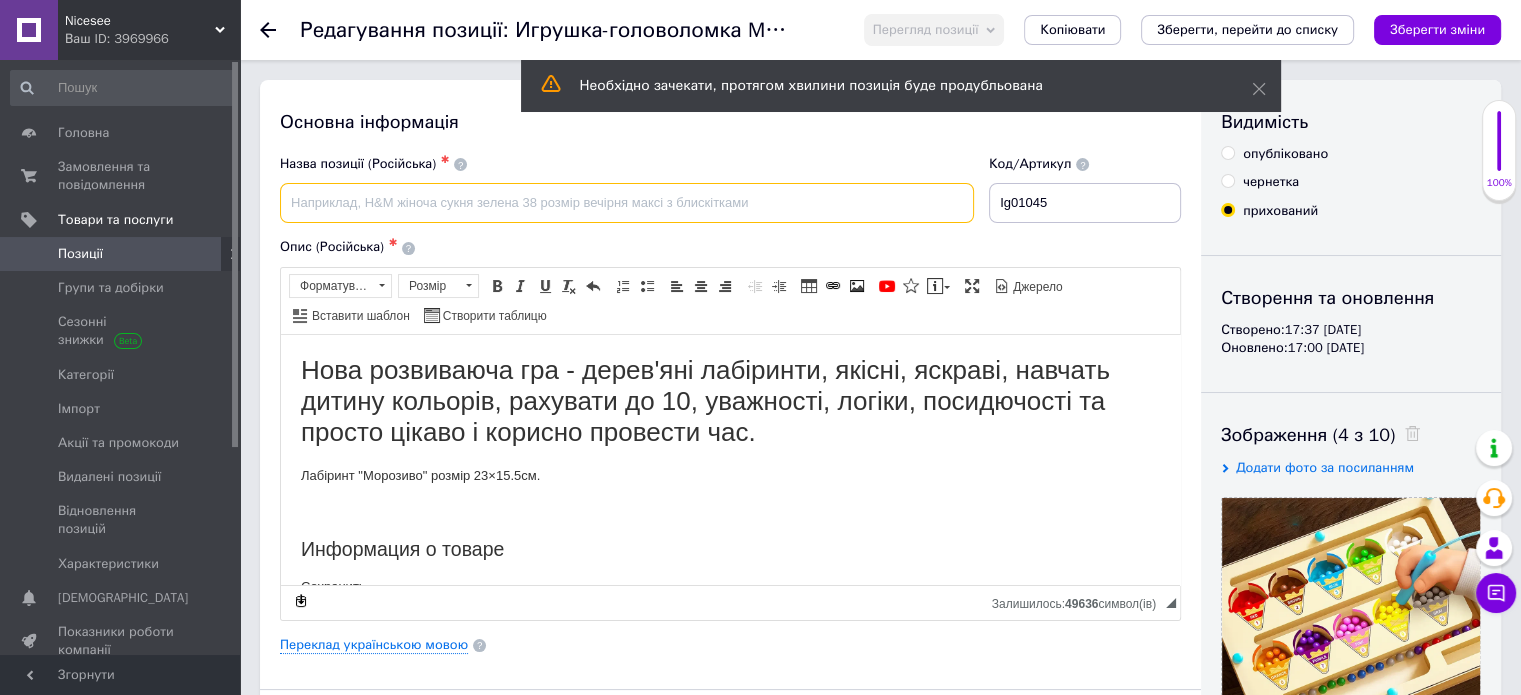 paste on "Набор для винтов с 3D DIY | 1 набор игрушечных инструментов для сверл и отверток | Ручные игрушки для обучения" 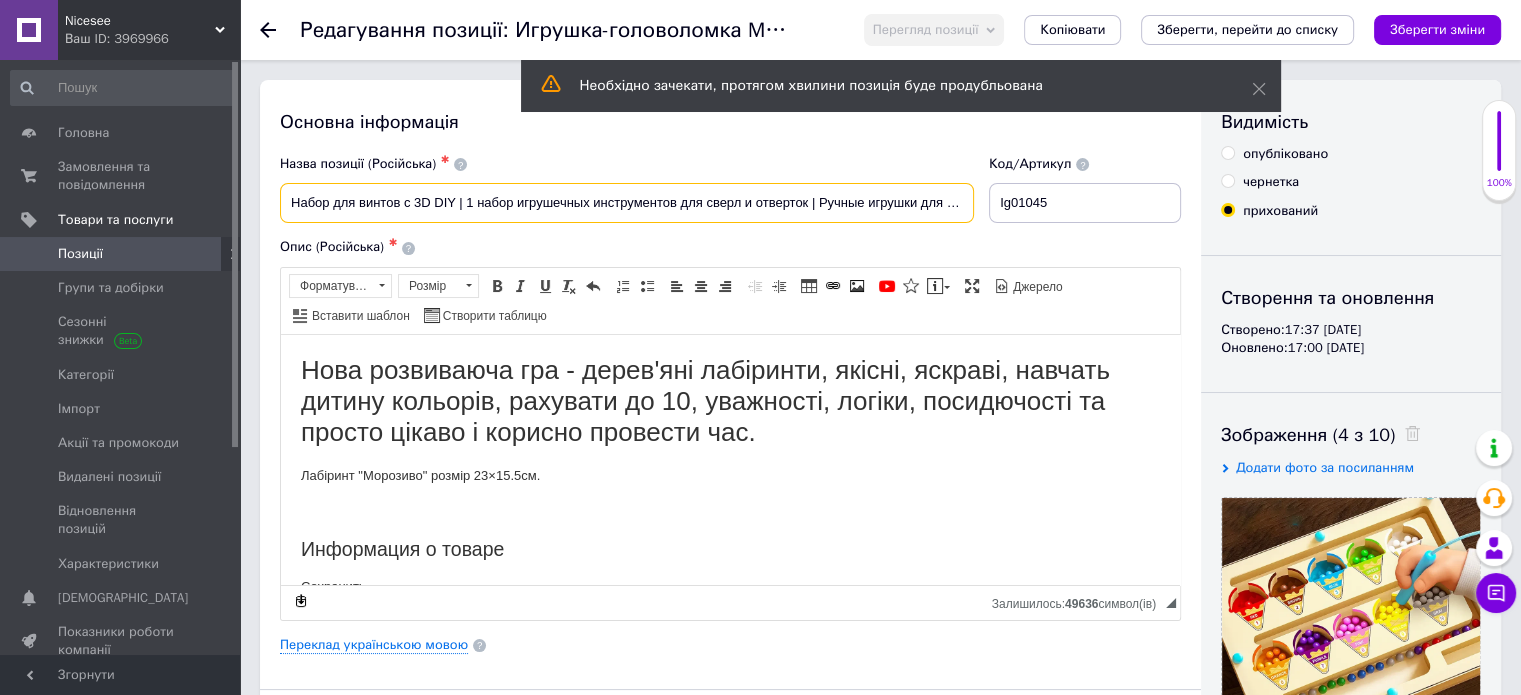scroll, scrollTop: 0, scrollLeft: 31, axis: horizontal 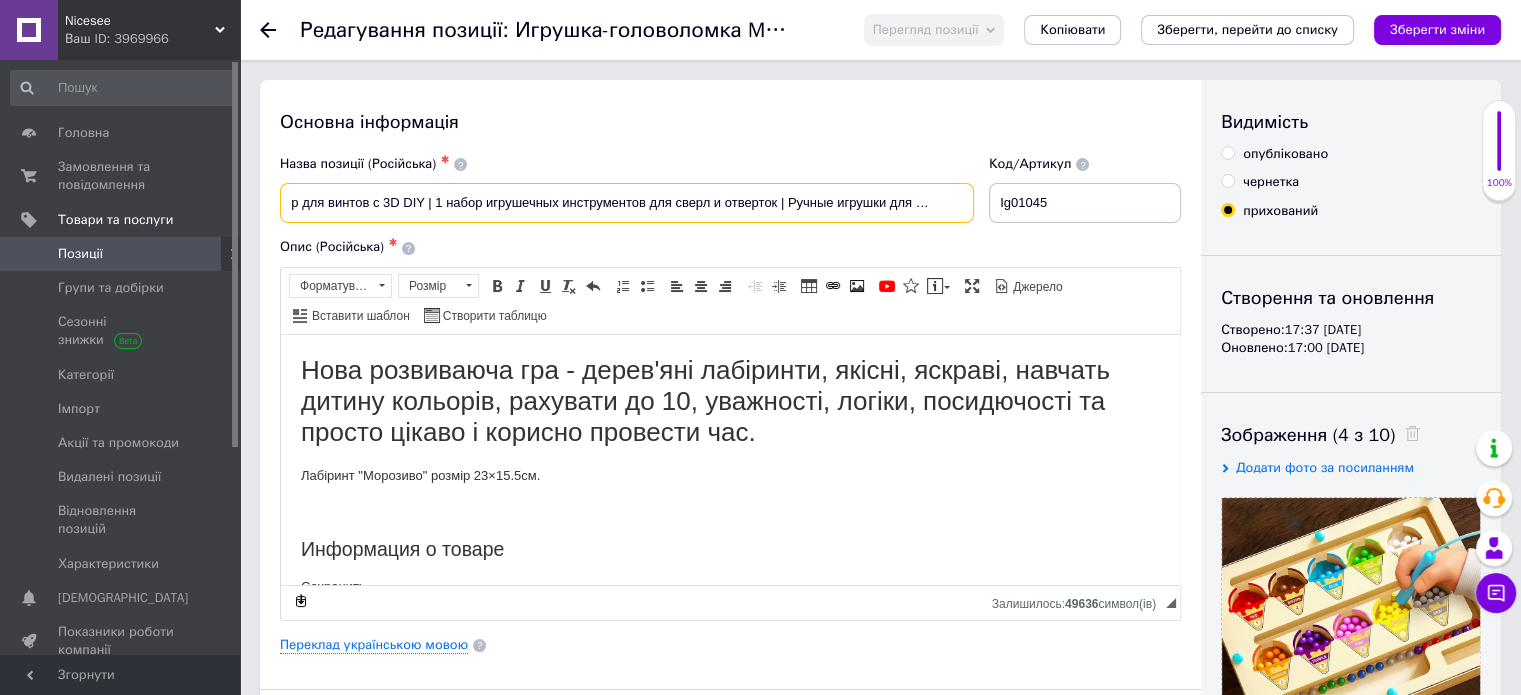 type on "Набор для винтов с 3D DIY | 1 набор игрушечных инструментов для сверл и отверток | Ручные игрушки для обучения" 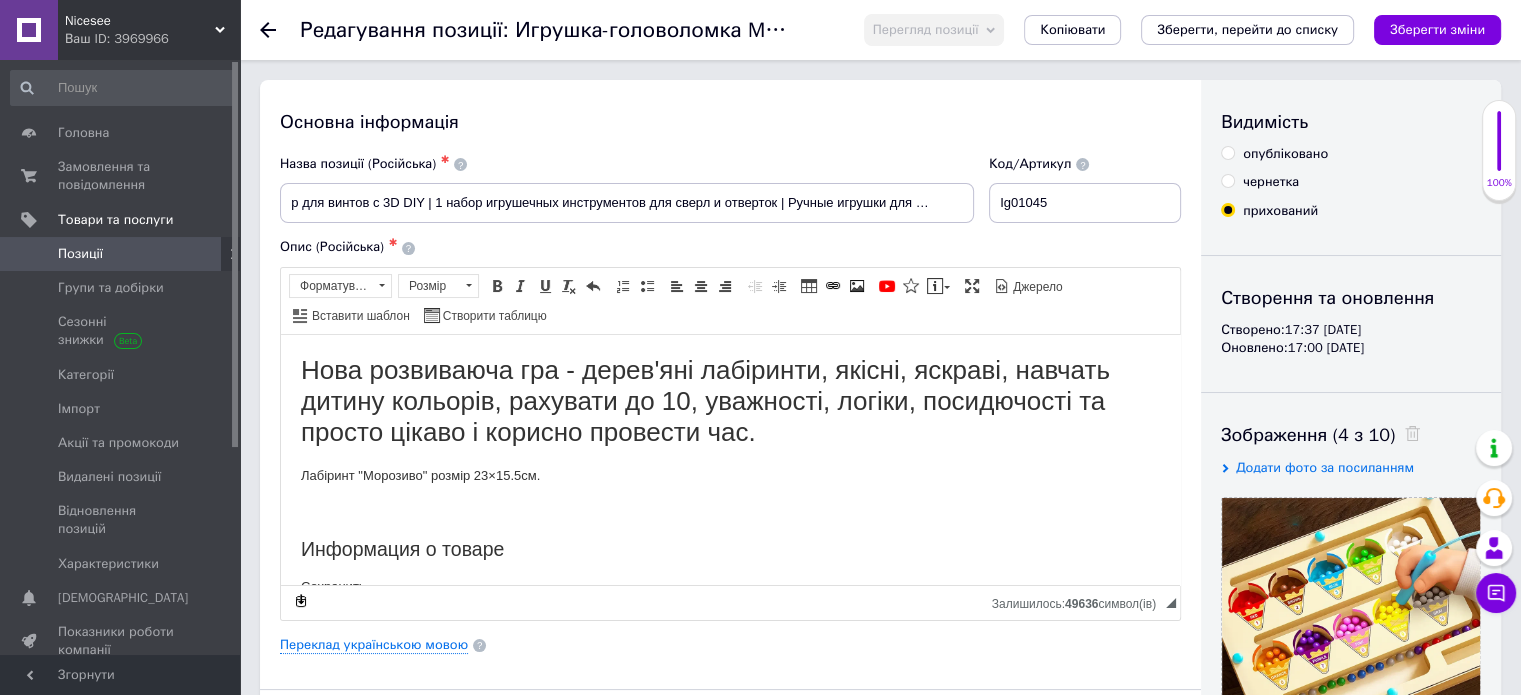 click on "Нова розвиваюча гра - дерев'яні лабіринти, якісні, яскраві, навчать дитину кольорів, рахувати до 10, уважності, логіки, посидючості та просто цікаво і корисно провести час. Лабіринт "Морозиво" розмір 23×15.5см. Информация о товаре Сохранить Сообщить о товаре Возрастная группа: 3 года+ Основной материал: Древесно-волокнистая плита Цвет: Смешанный цвет" at bounding box center (730, 560) 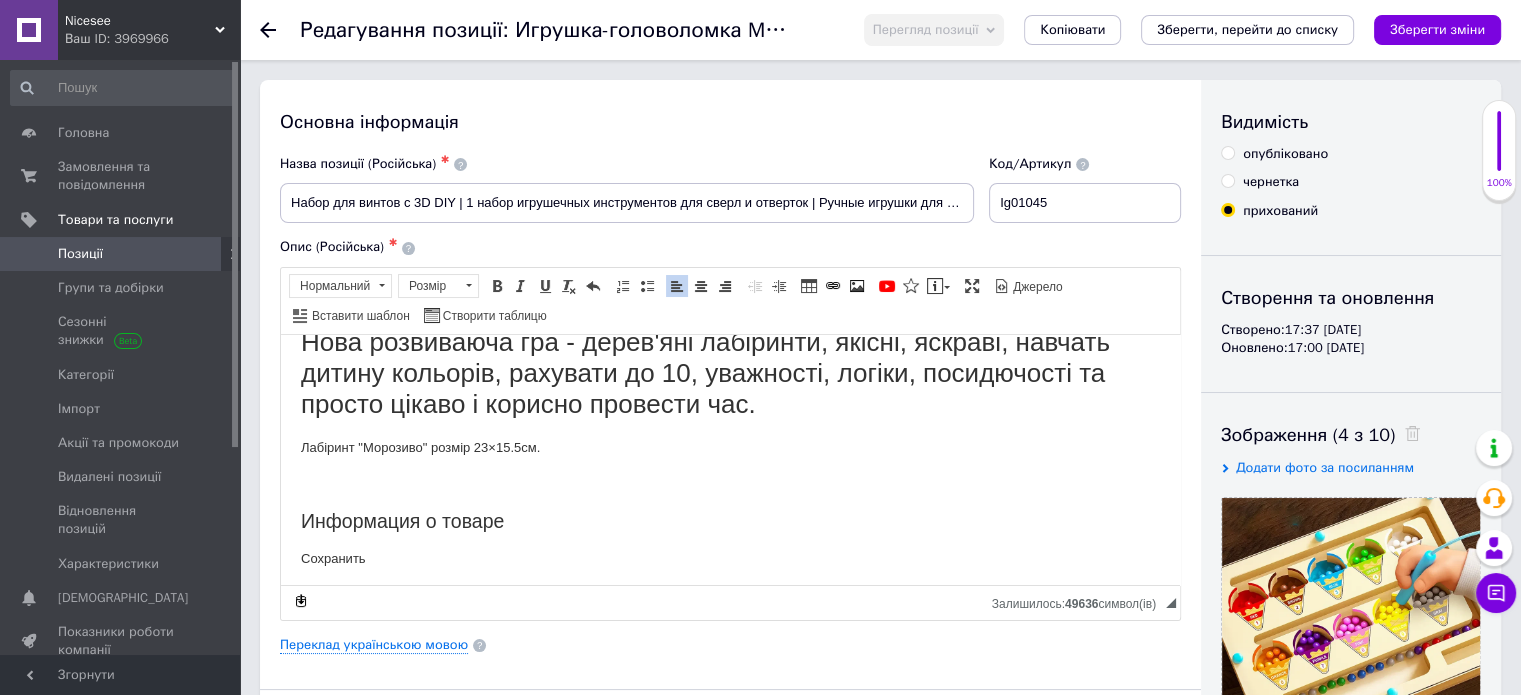 scroll, scrollTop: 0, scrollLeft: 0, axis: both 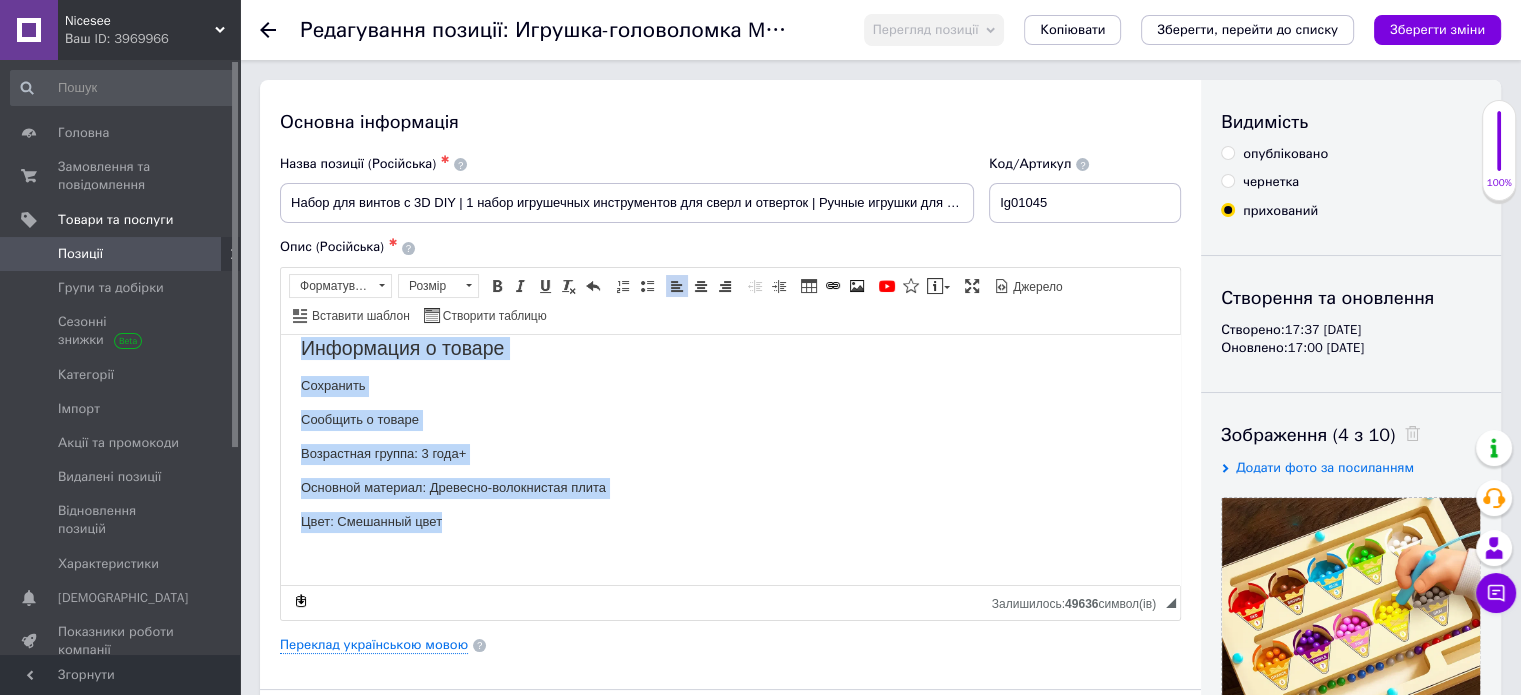 drag, startPoint x: 298, startPoint y: 368, endPoint x: 565, endPoint y: 521, distance: 307.7304 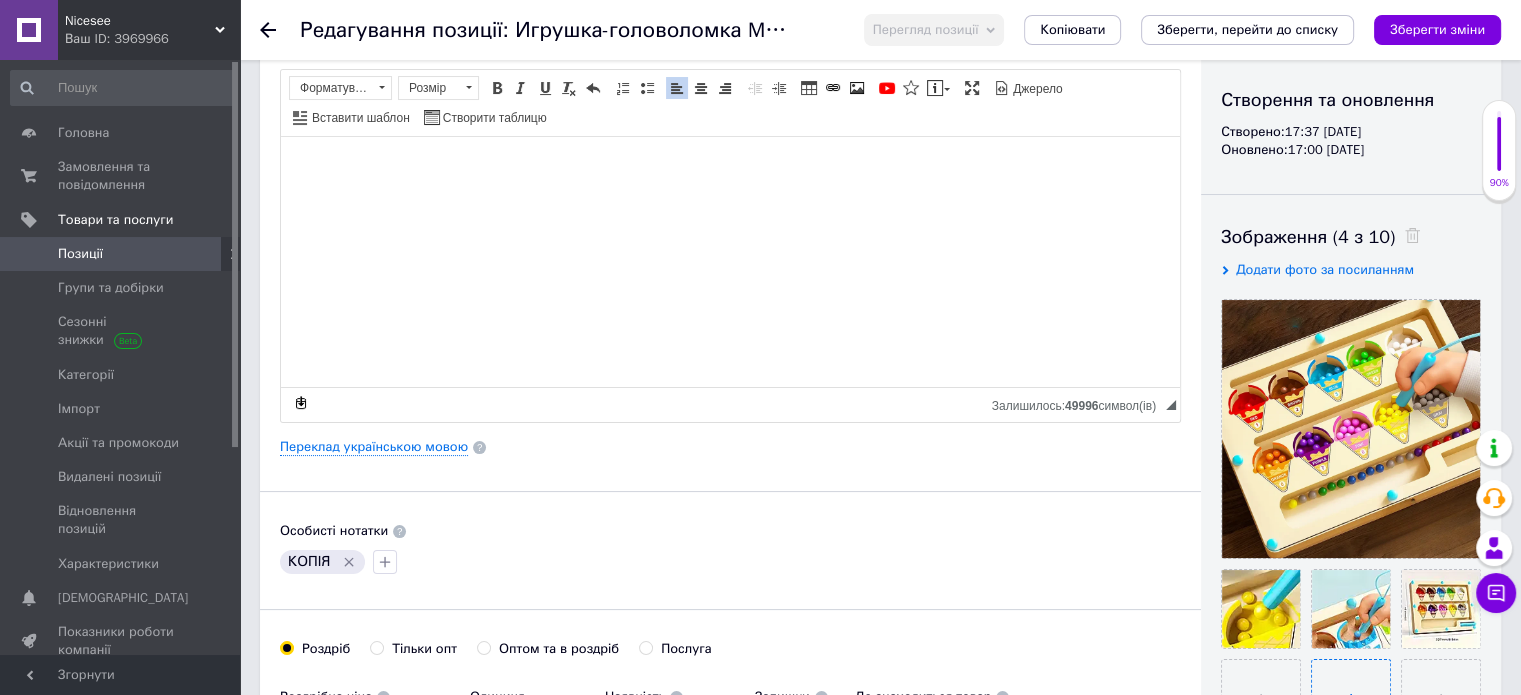 scroll, scrollTop: 200, scrollLeft: 0, axis: vertical 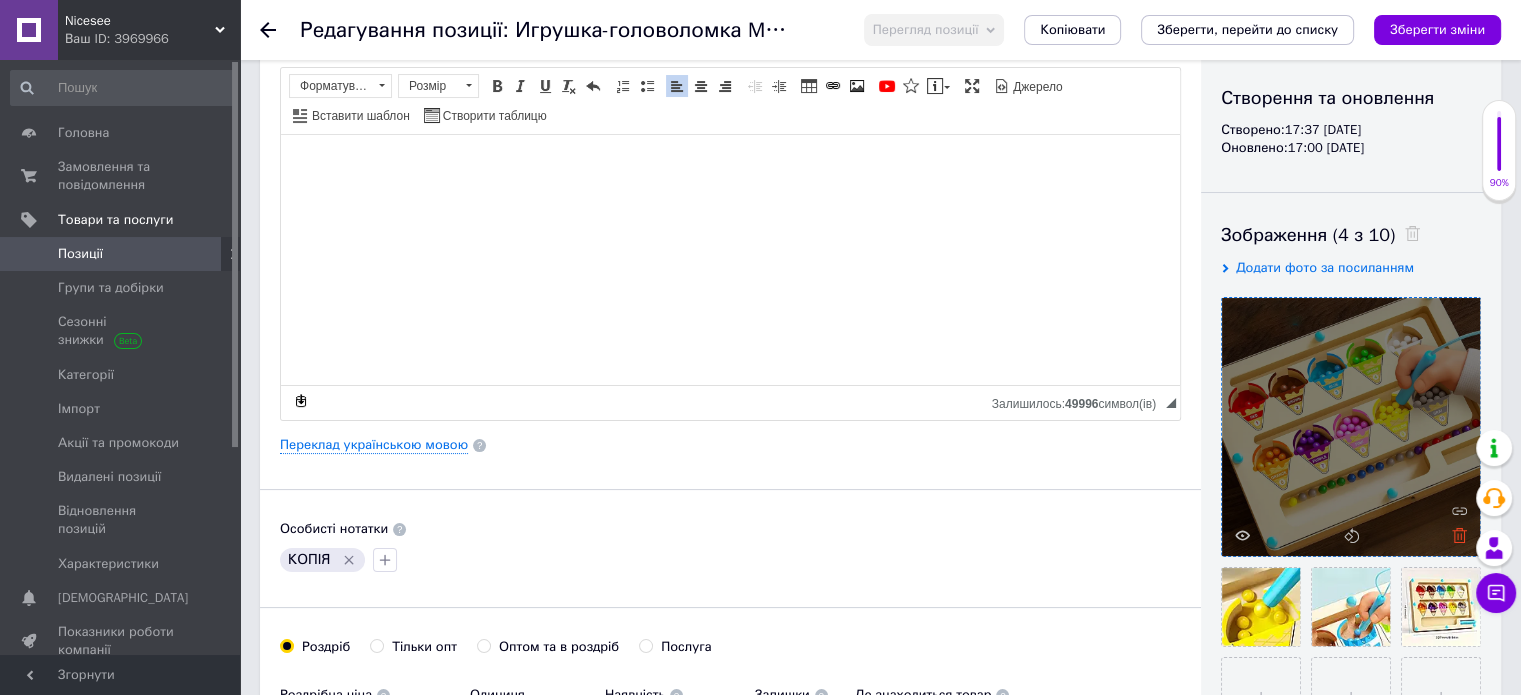 click 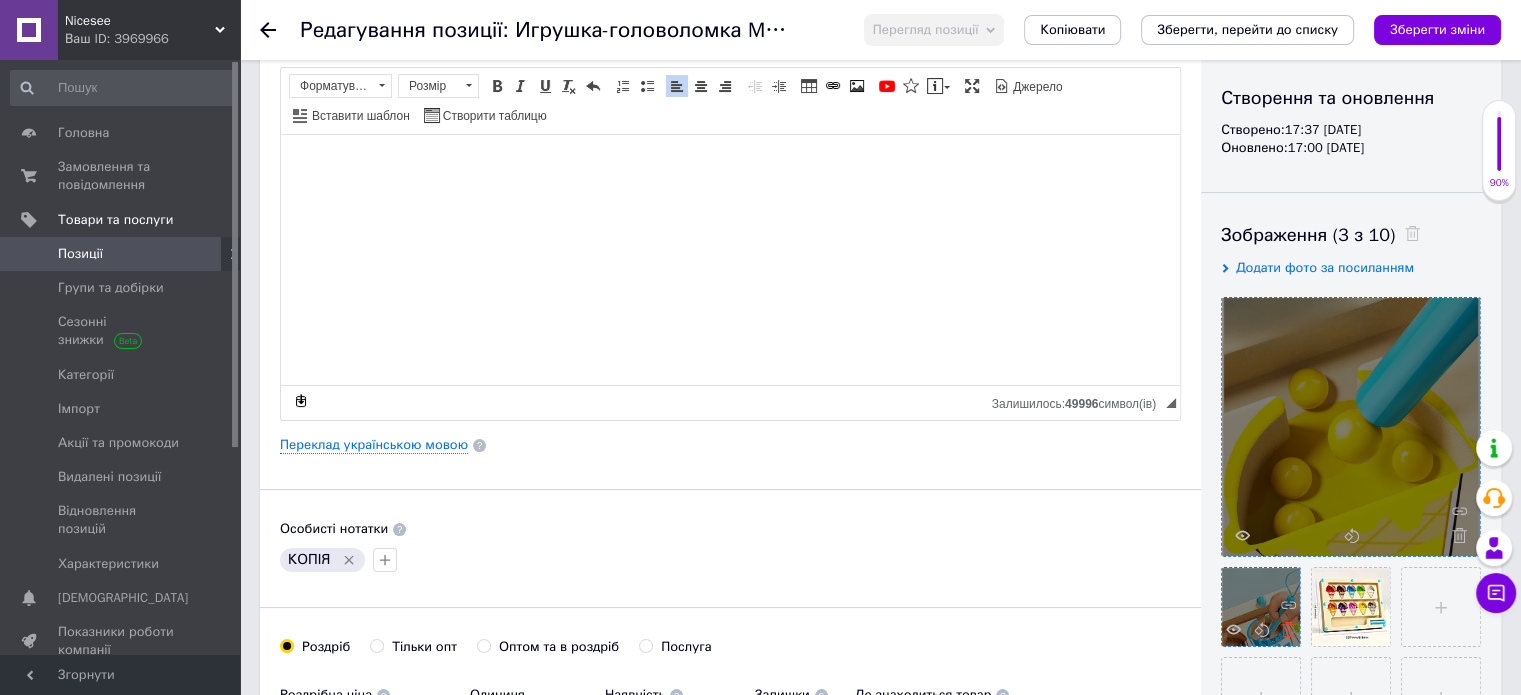 click 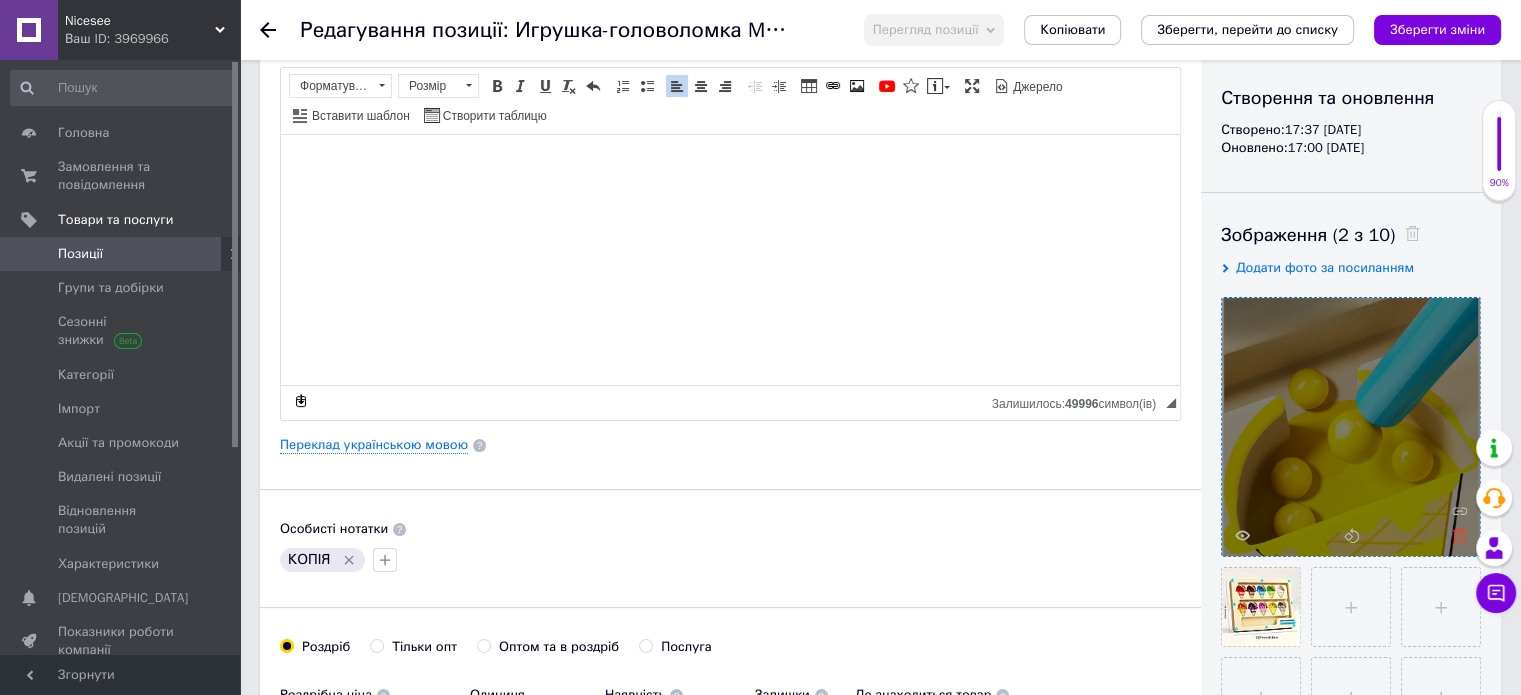 click 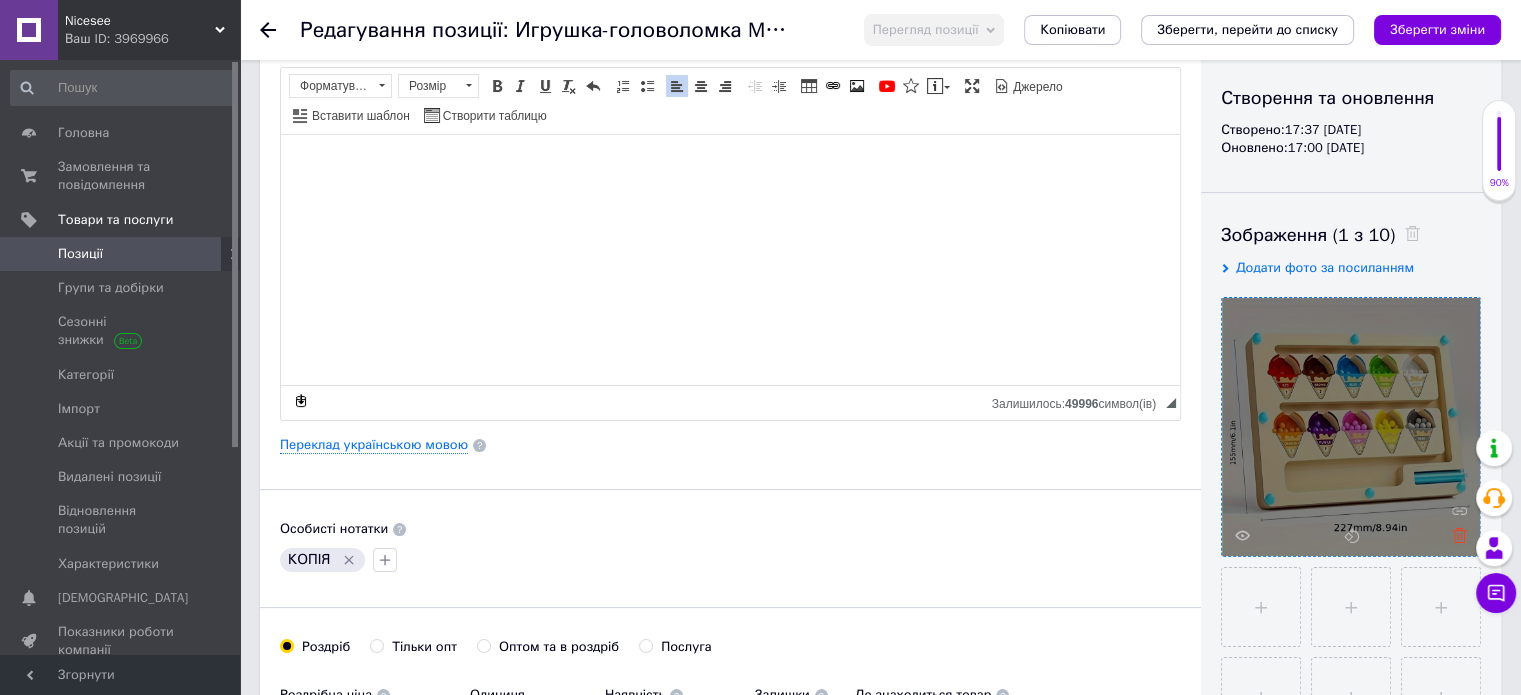 click 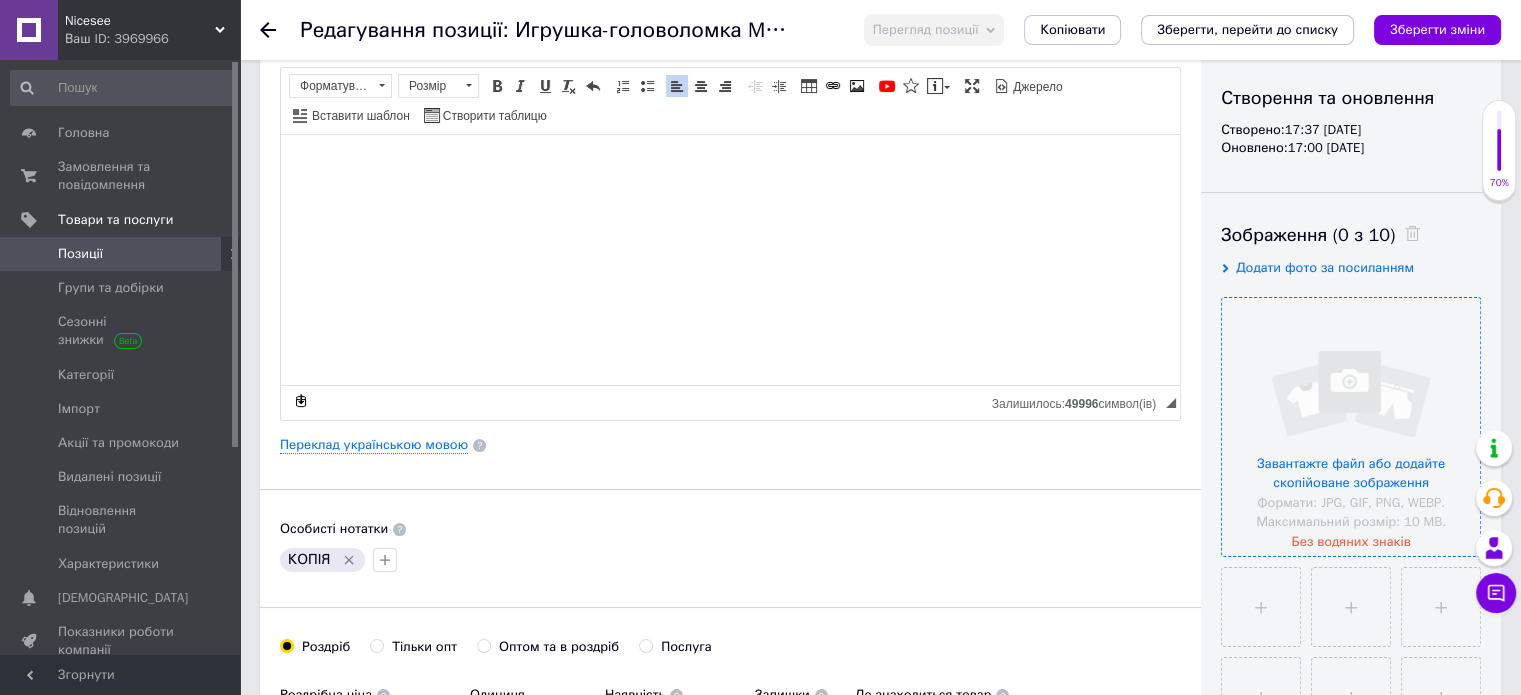 click at bounding box center (730, 188) 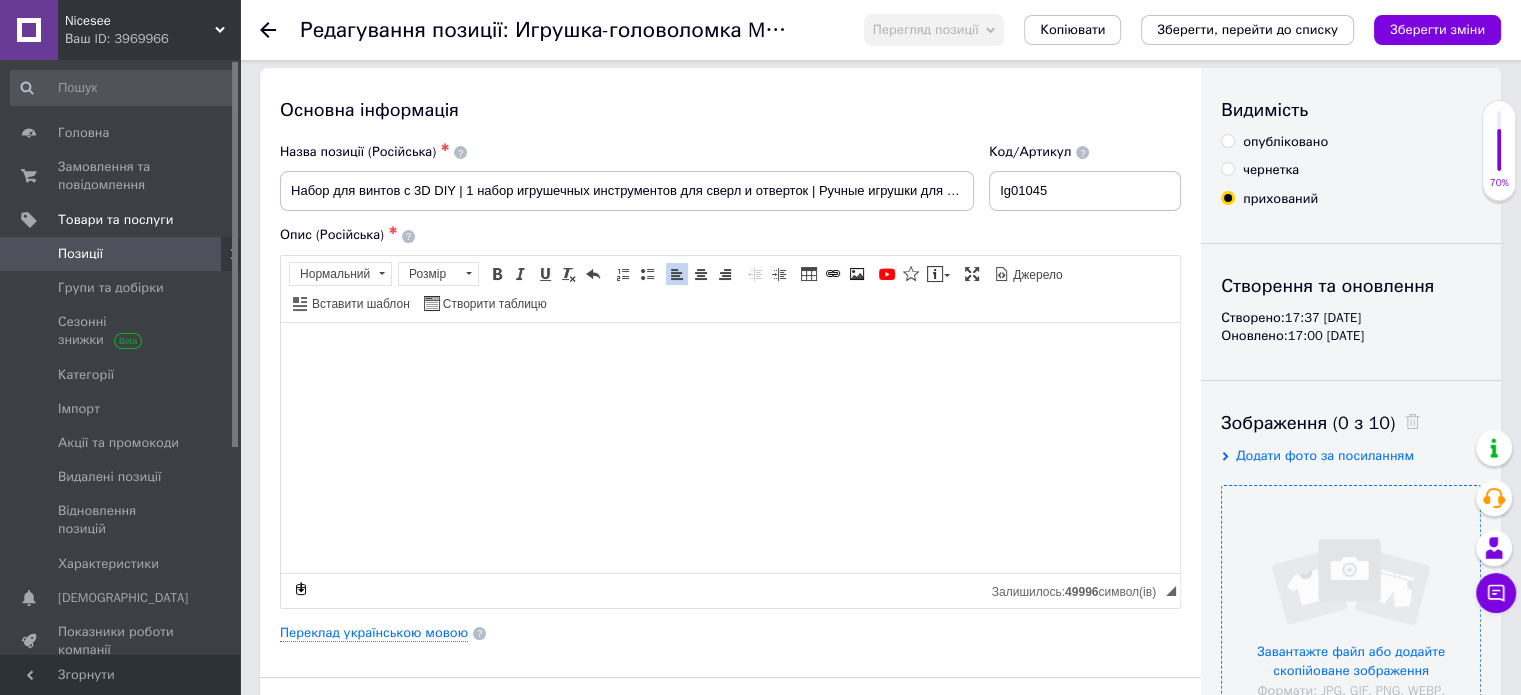 scroll, scrollTop: 0, scrollLeft: 0, axis: both 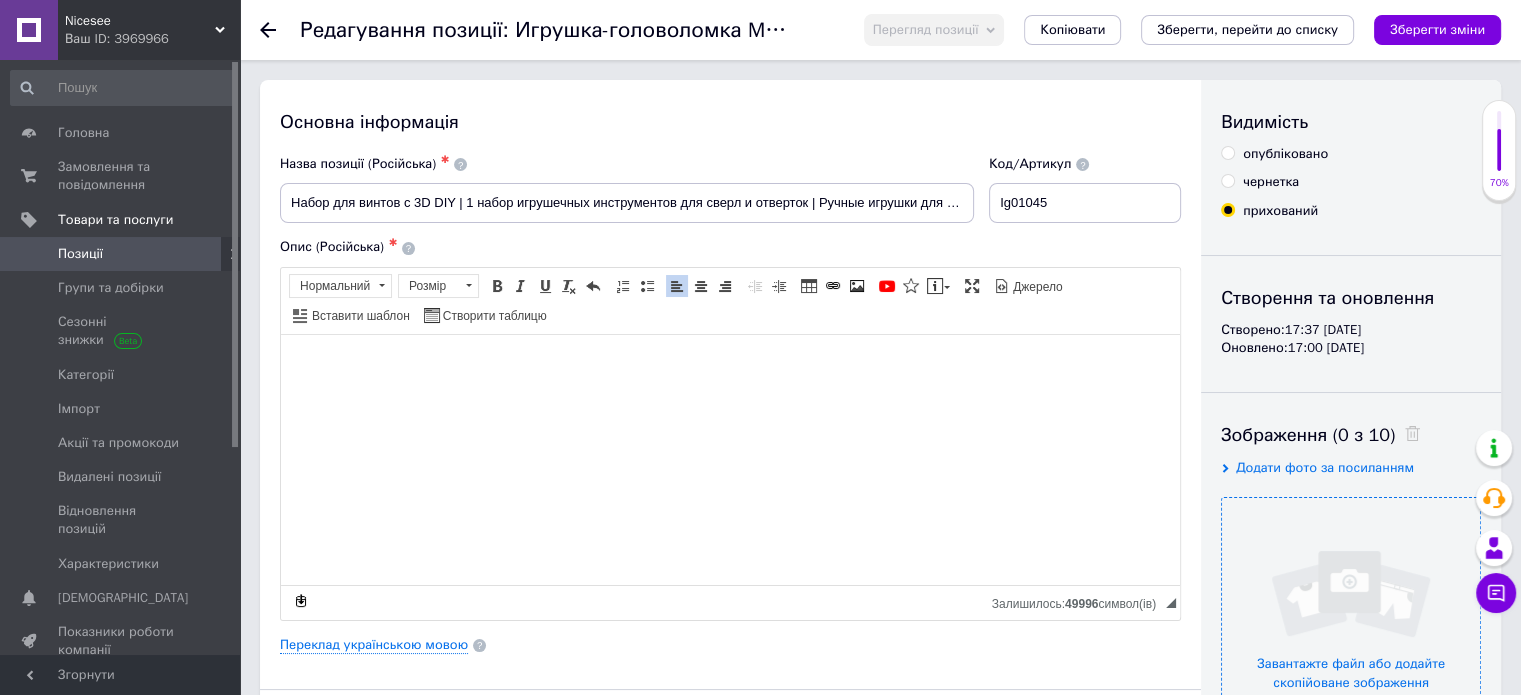 click at bounding box center [730, 369] 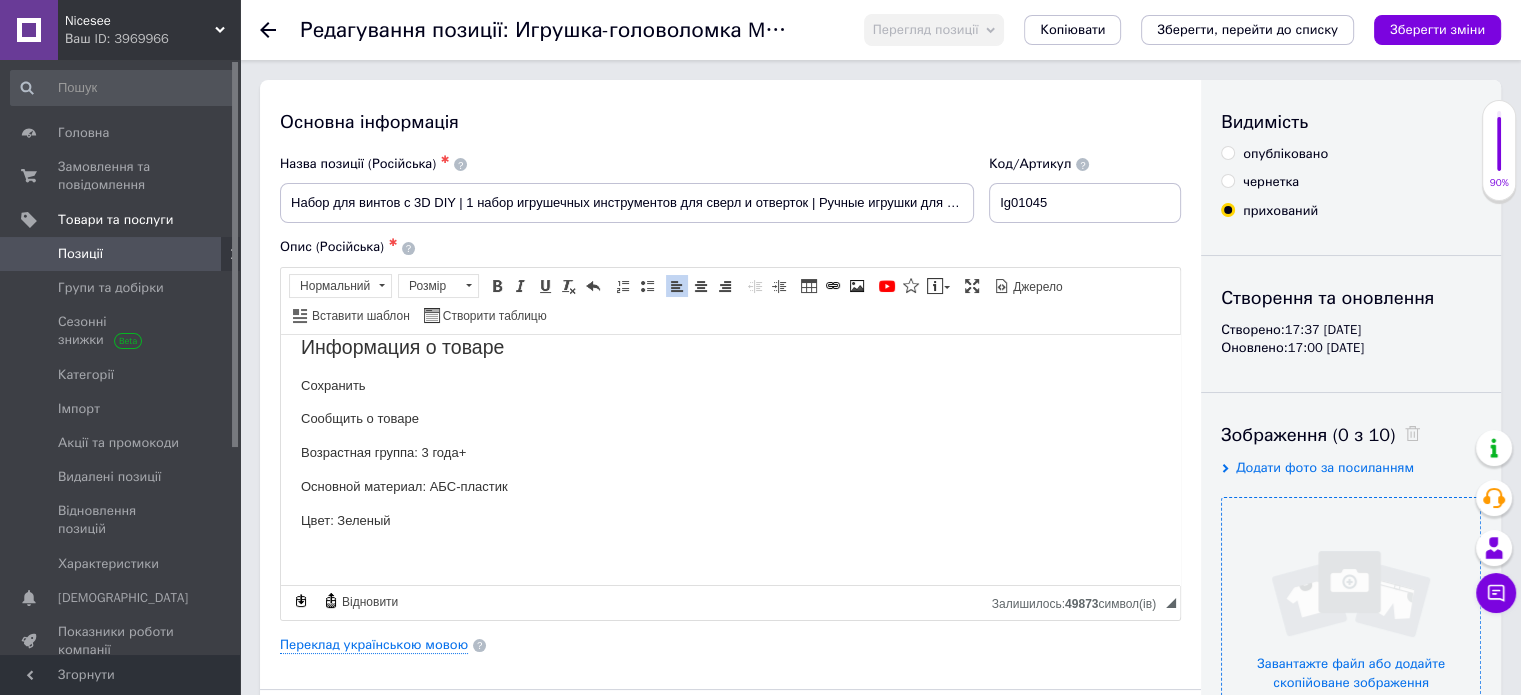 scroll, scrollTop: 200, scrollLeft: 0, axis: vertical 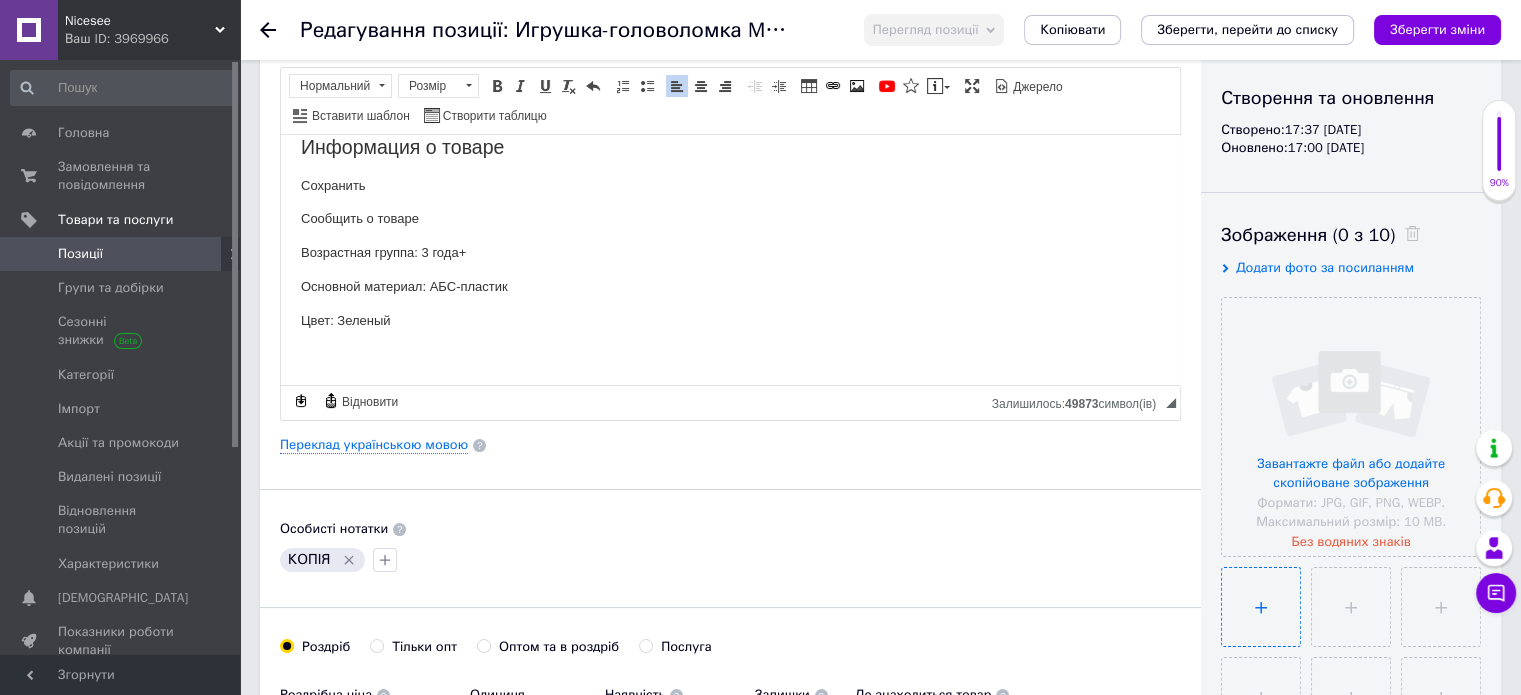 click at bounding box center [1261, 607] 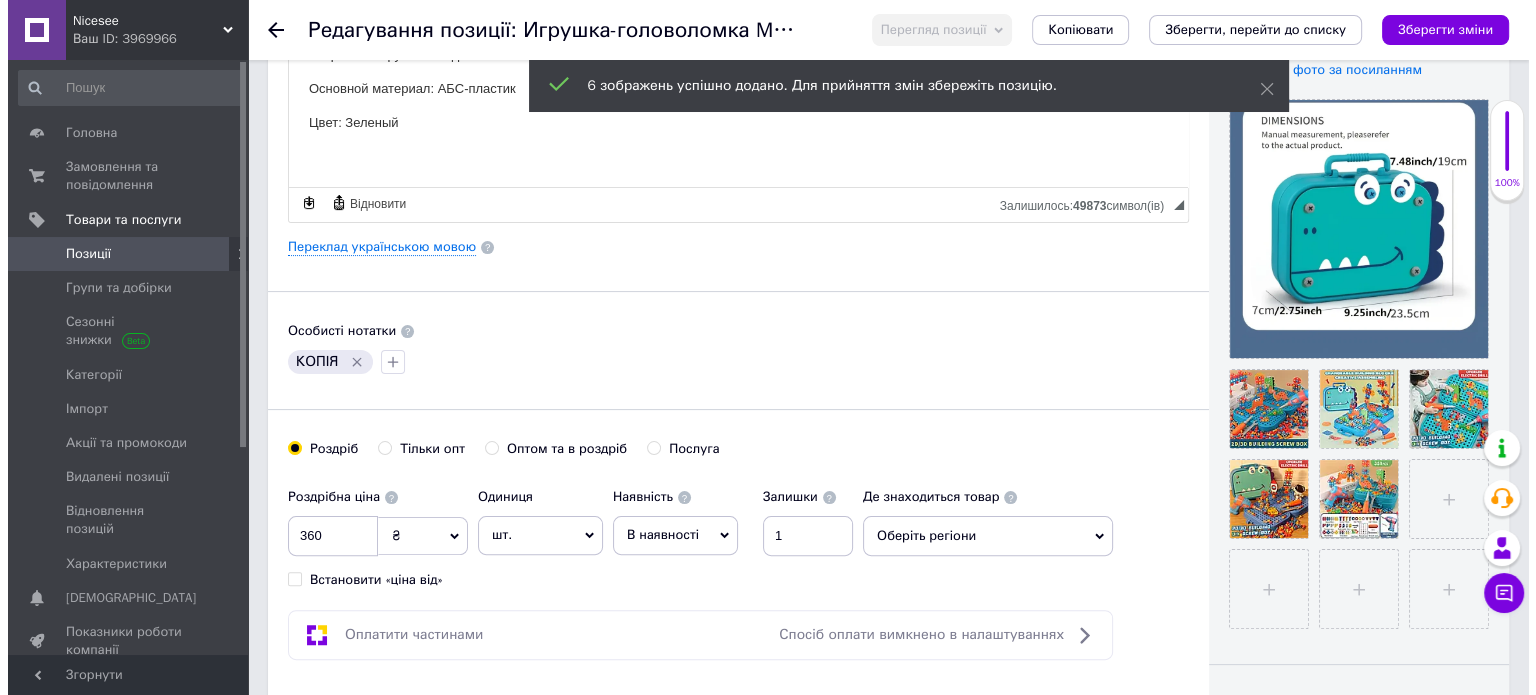 scroll, scrollTop: 400, scrollLeft: 0, axis: vertical 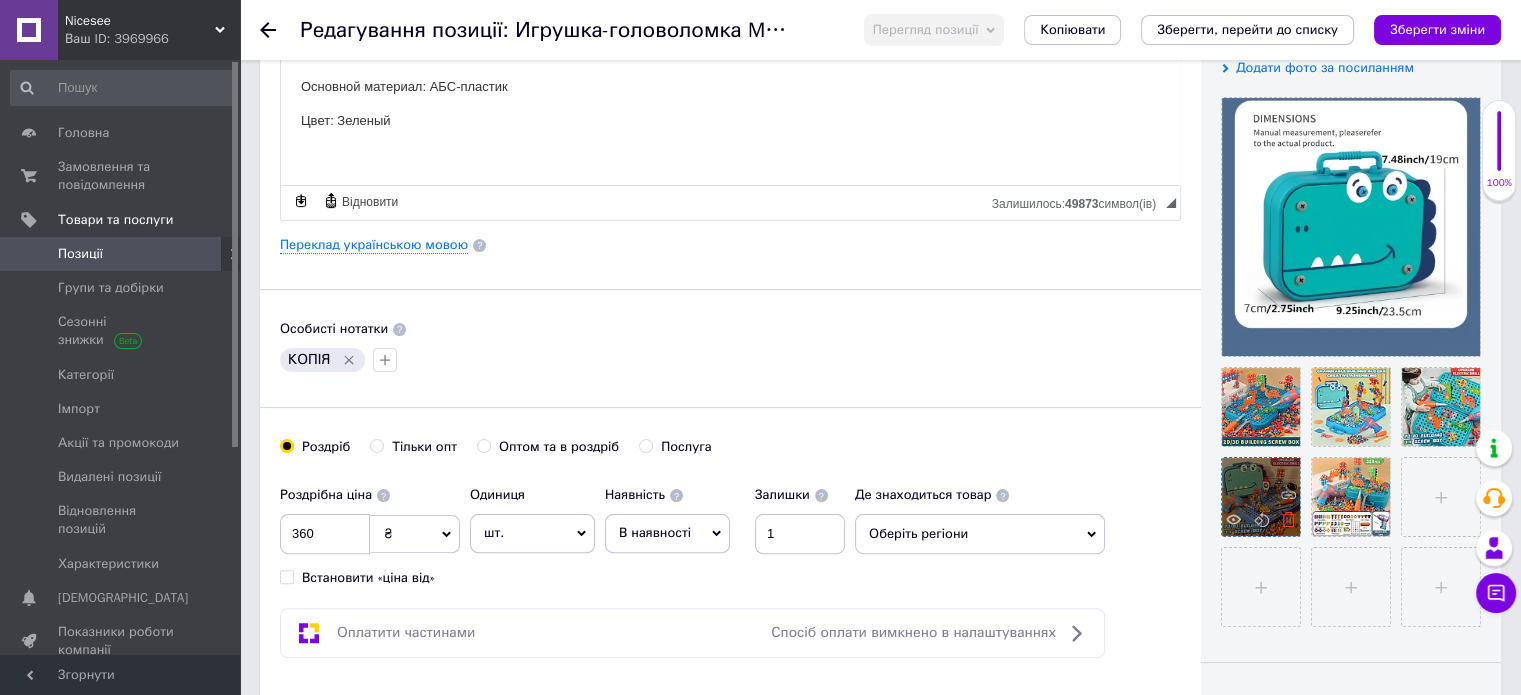 click 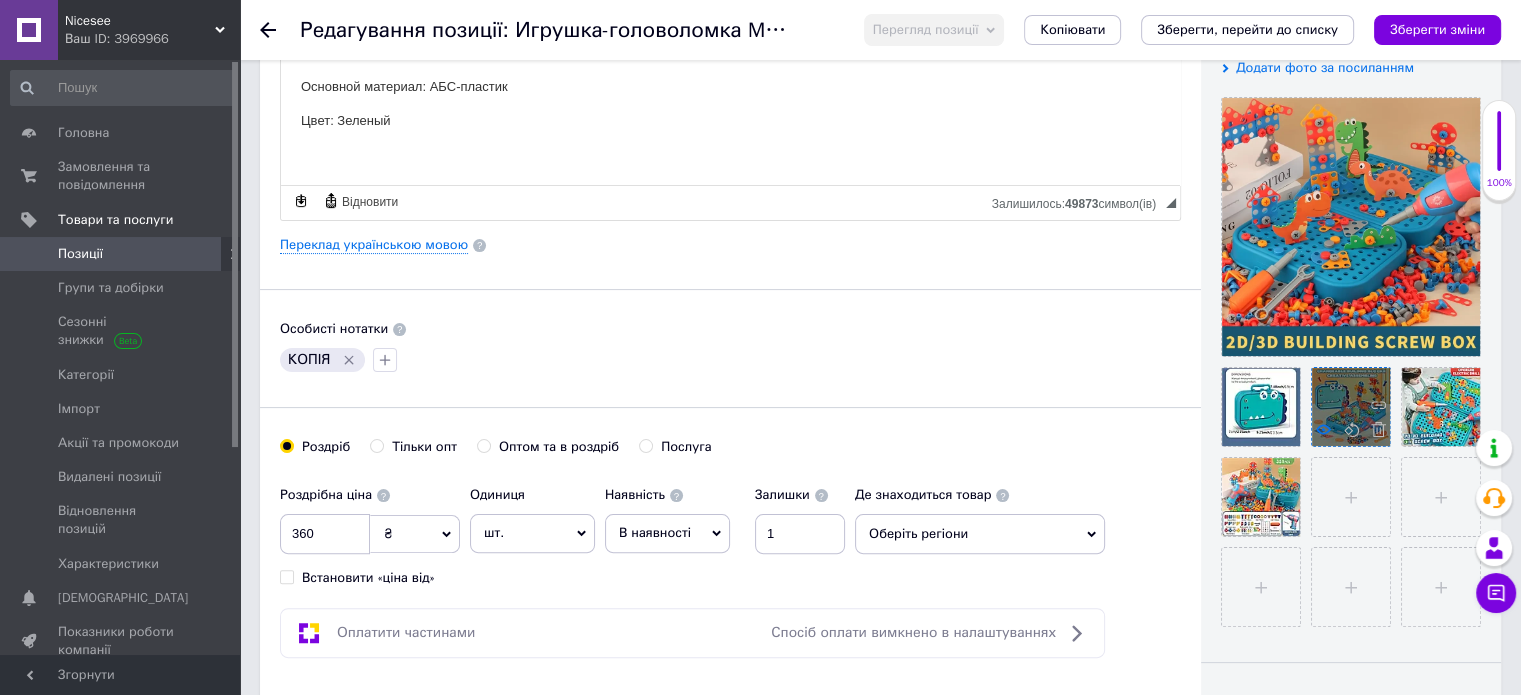 click 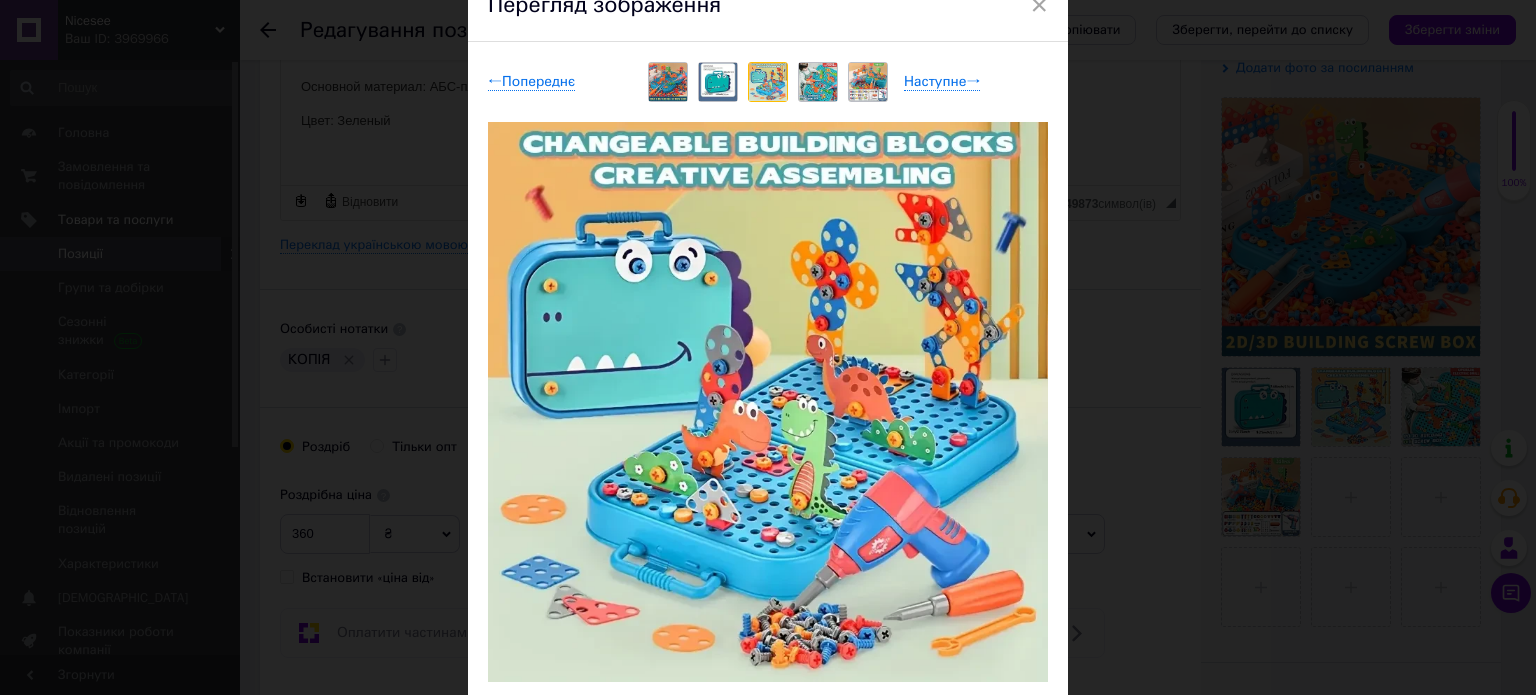 scroll, scrollTop: 200, scrollLeft: 0, axis: vertical 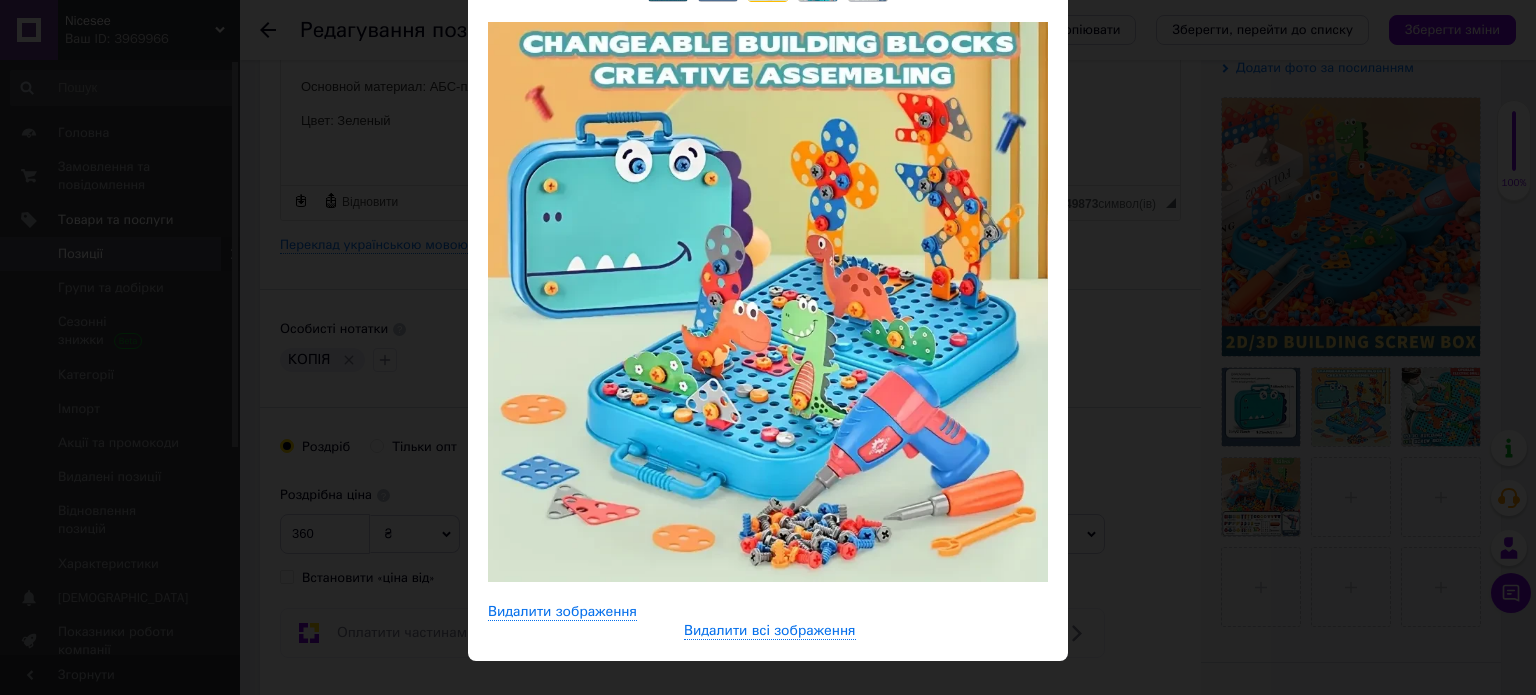 click on "× Перегляд зображення ← Попереднє Наступне → Видалити зображення Видалити всі зображення" at bounding box center [768, 347] 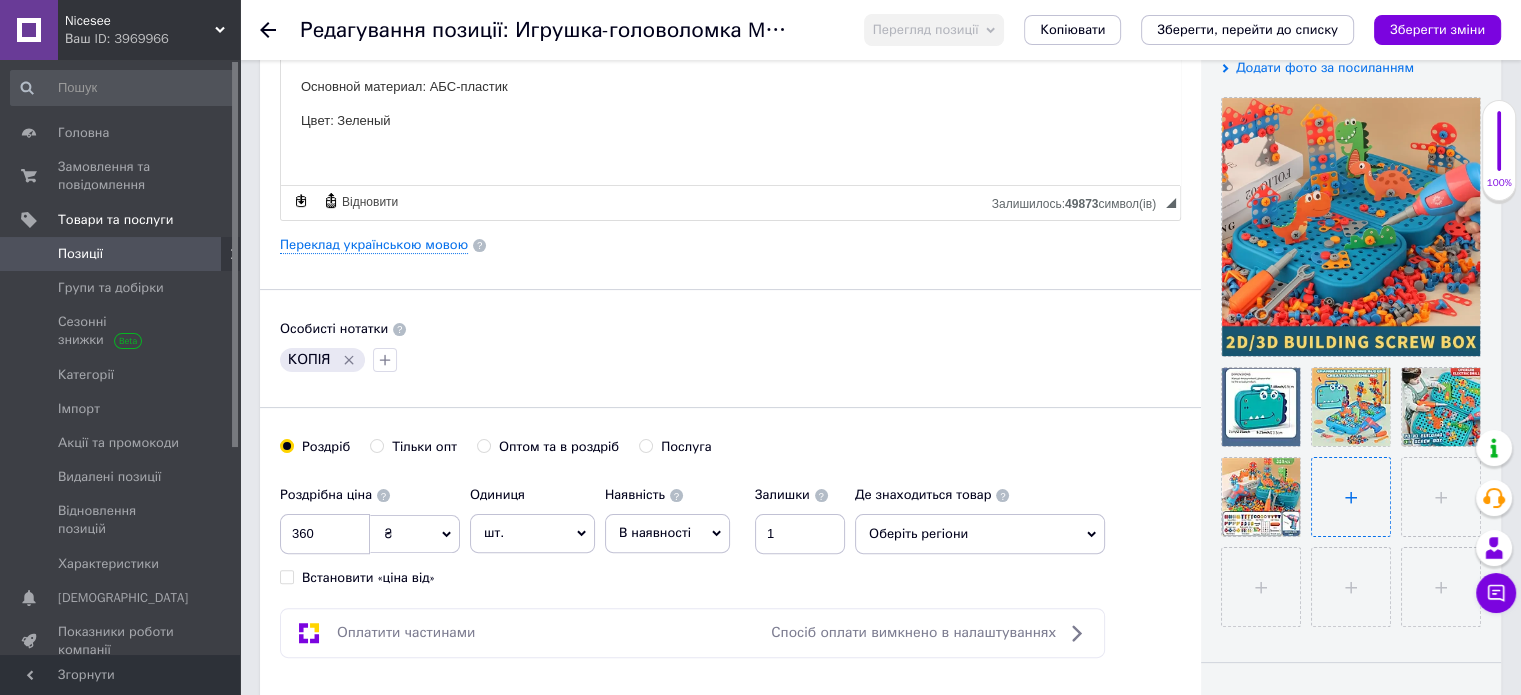 click at bounding box center [1351, 497] 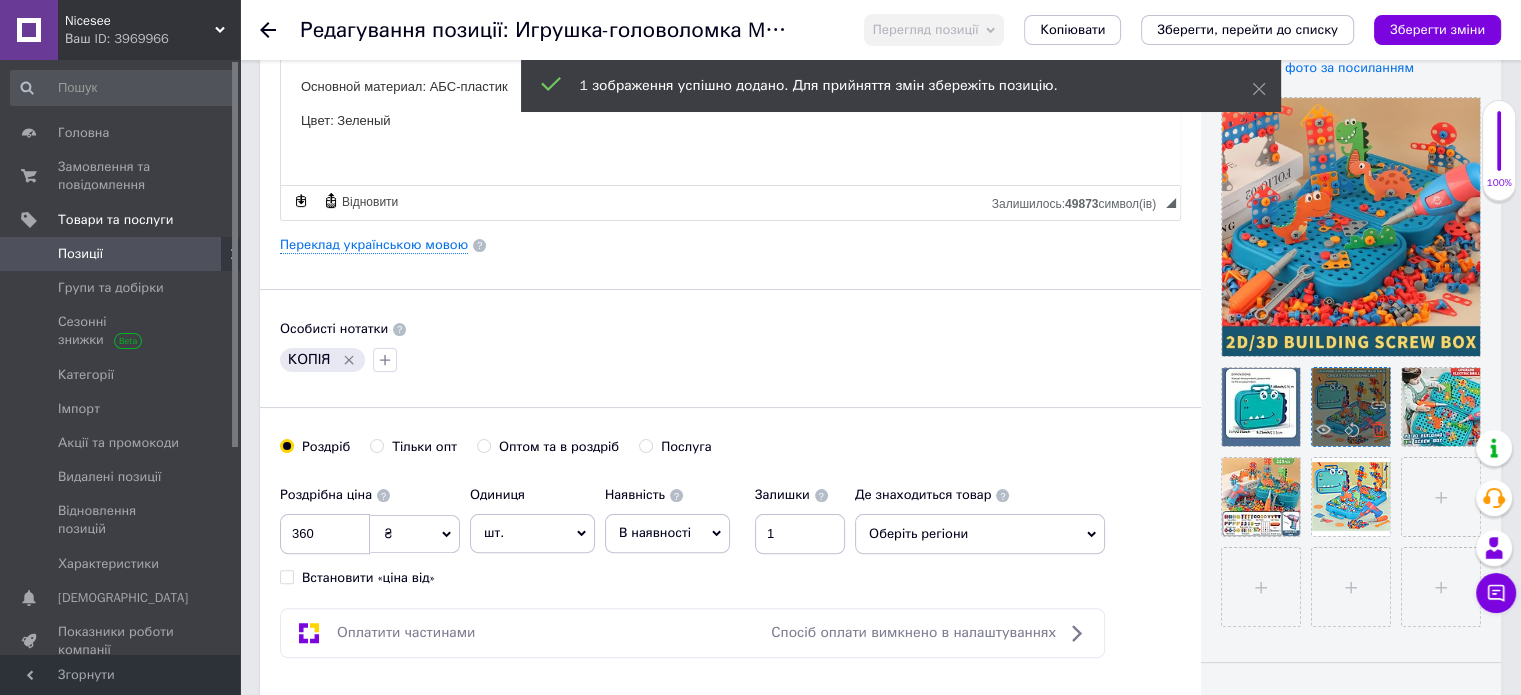 click 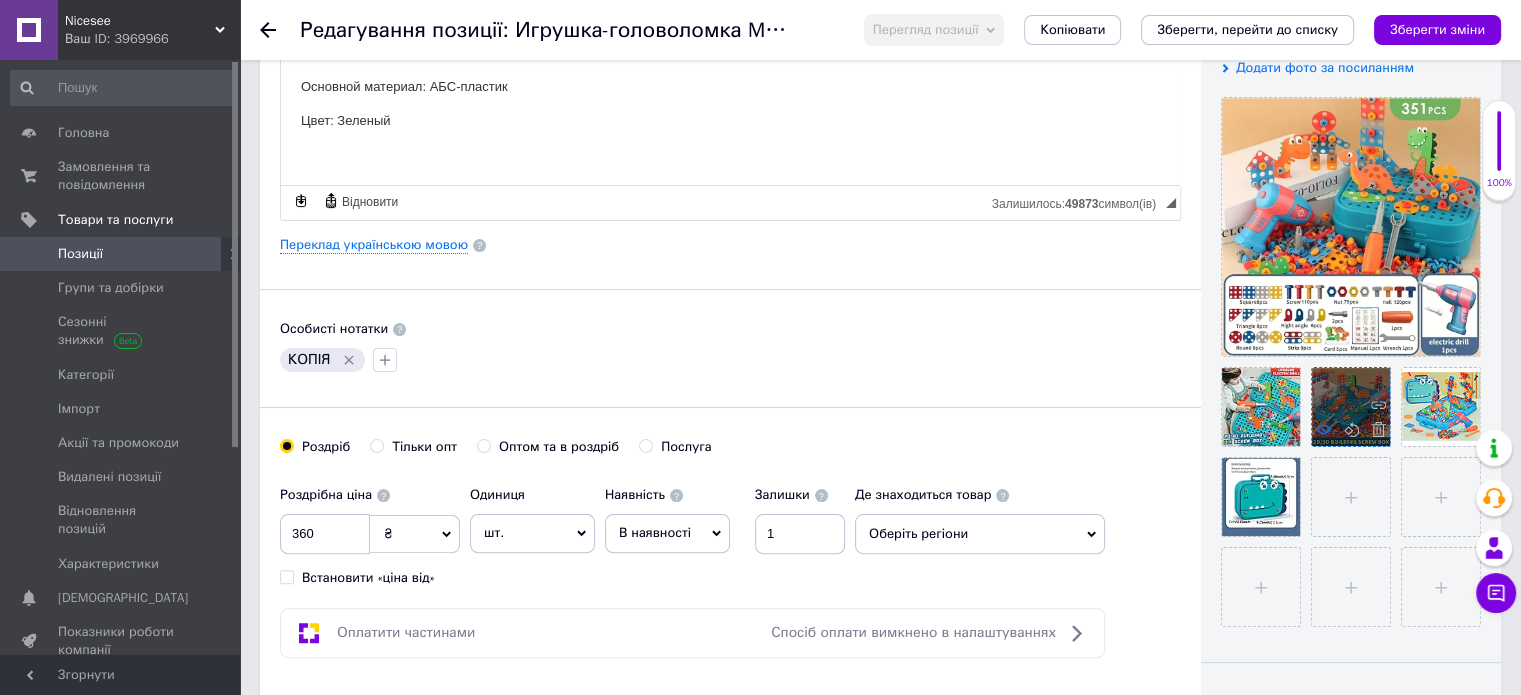 click 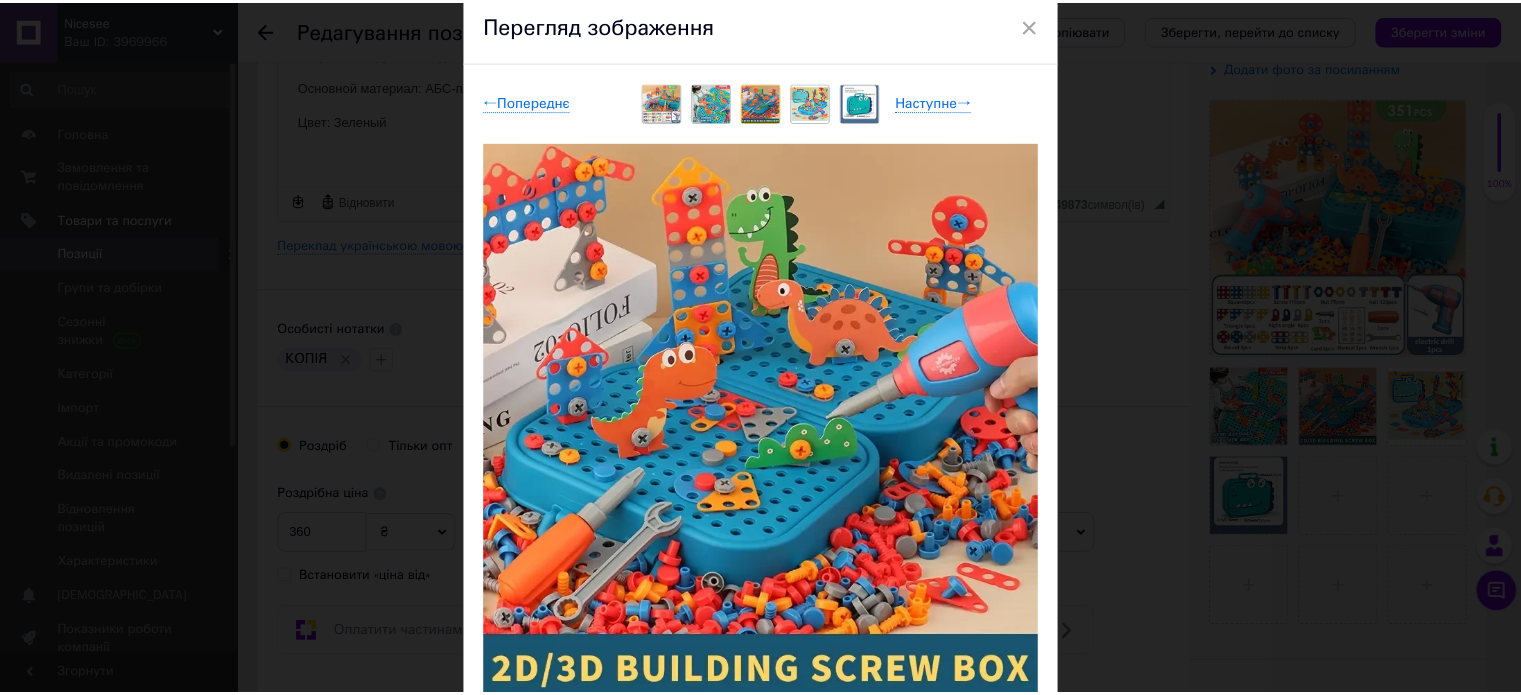 scroll, scrollTop: 200, scrollLeft: 0, axis: vertical 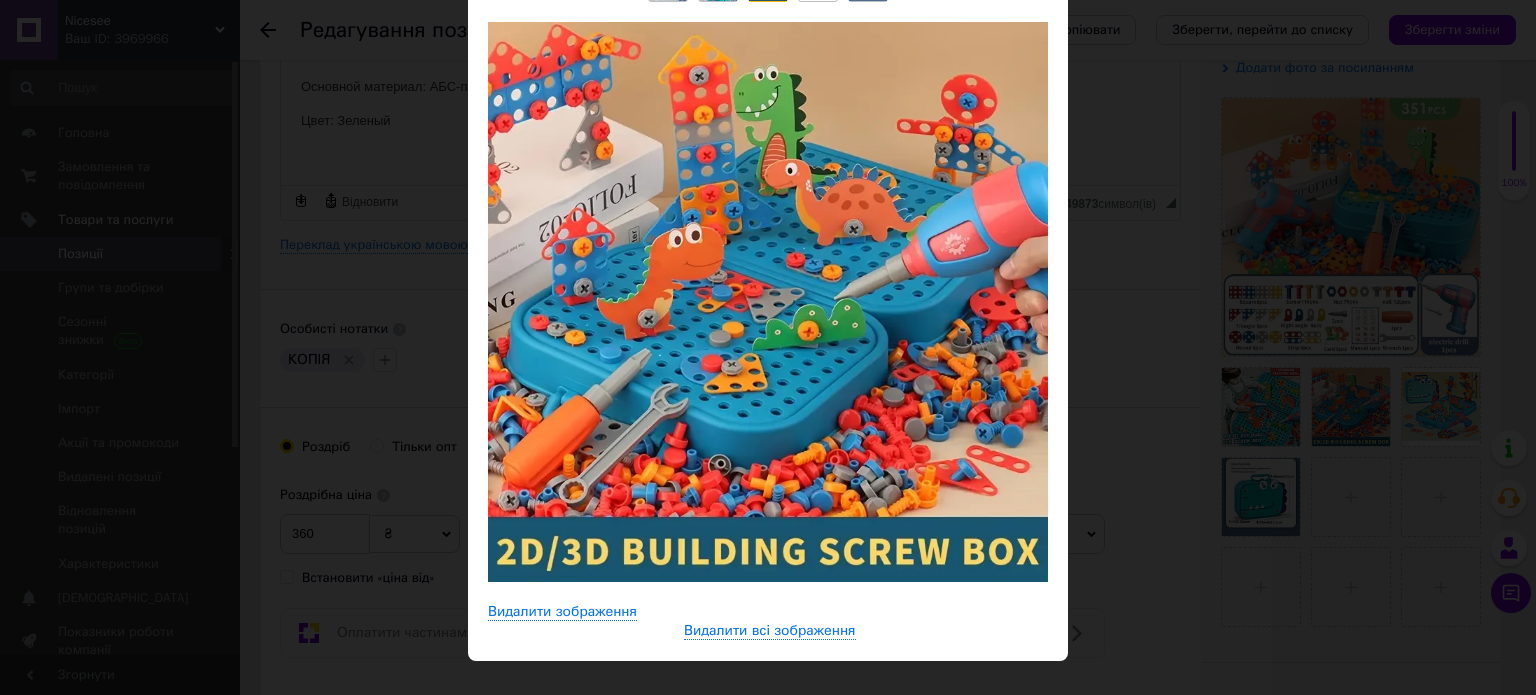 click on "× Перегляд зображення ← Попереднє Наступне → Видалити зображення Видалити всі зображення" at bounding box center [768, 347] 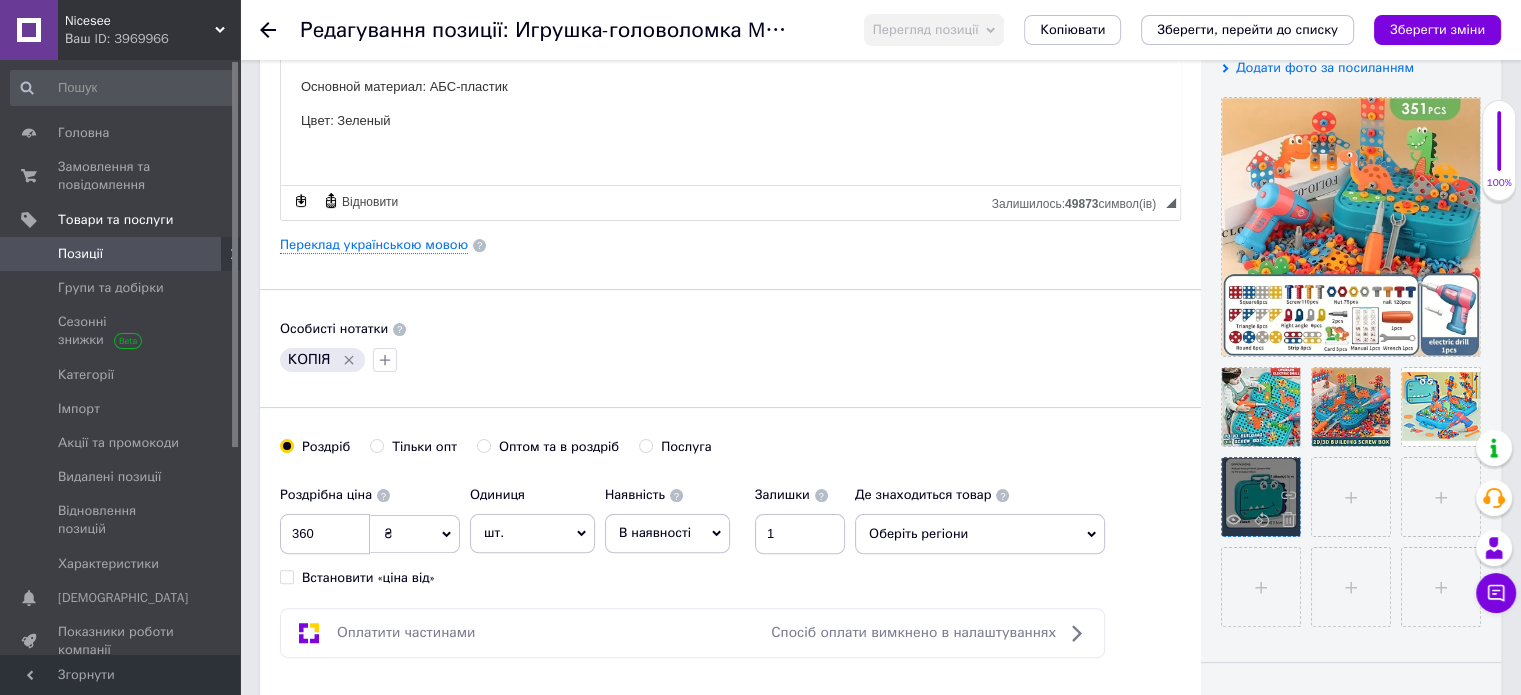 click at bounding box center (1261, 497) 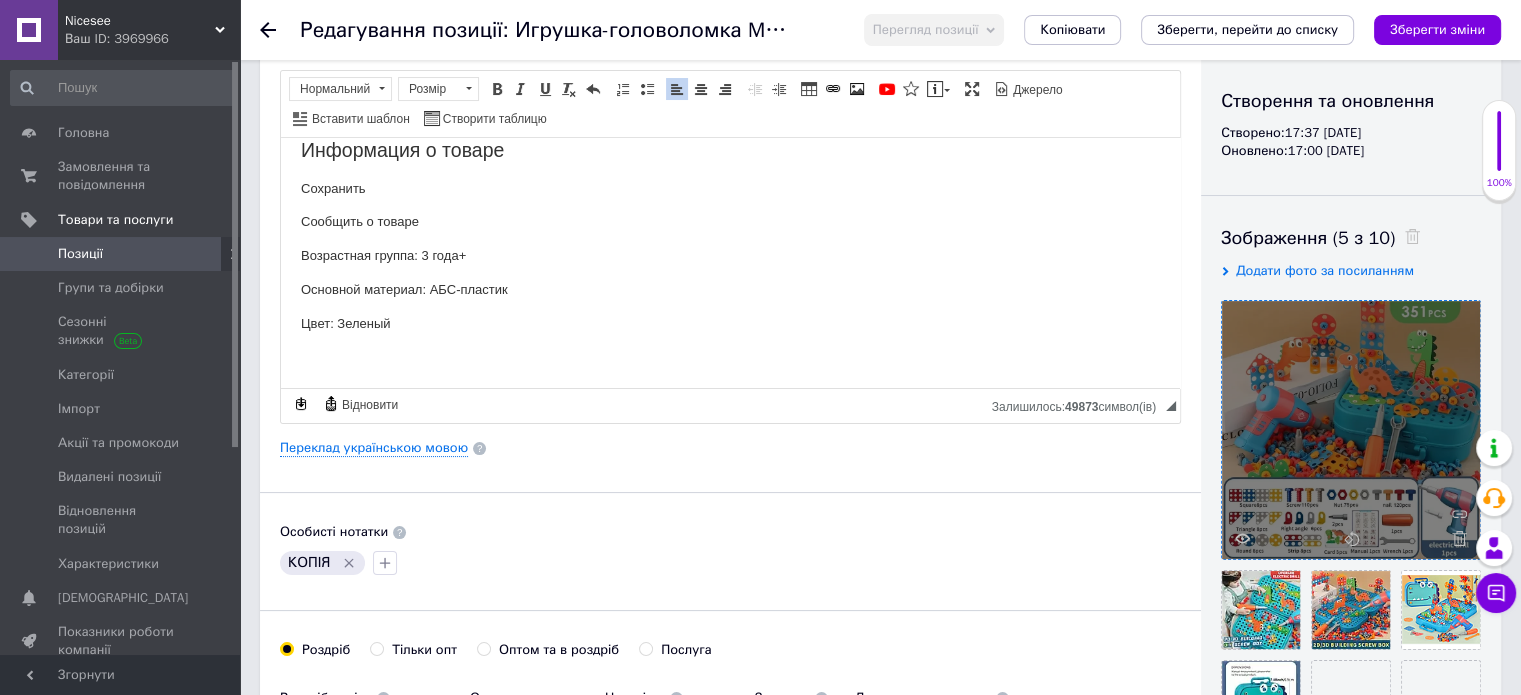 scroll, scrollTop: 200, scrollLeft: 0, axis: vertical 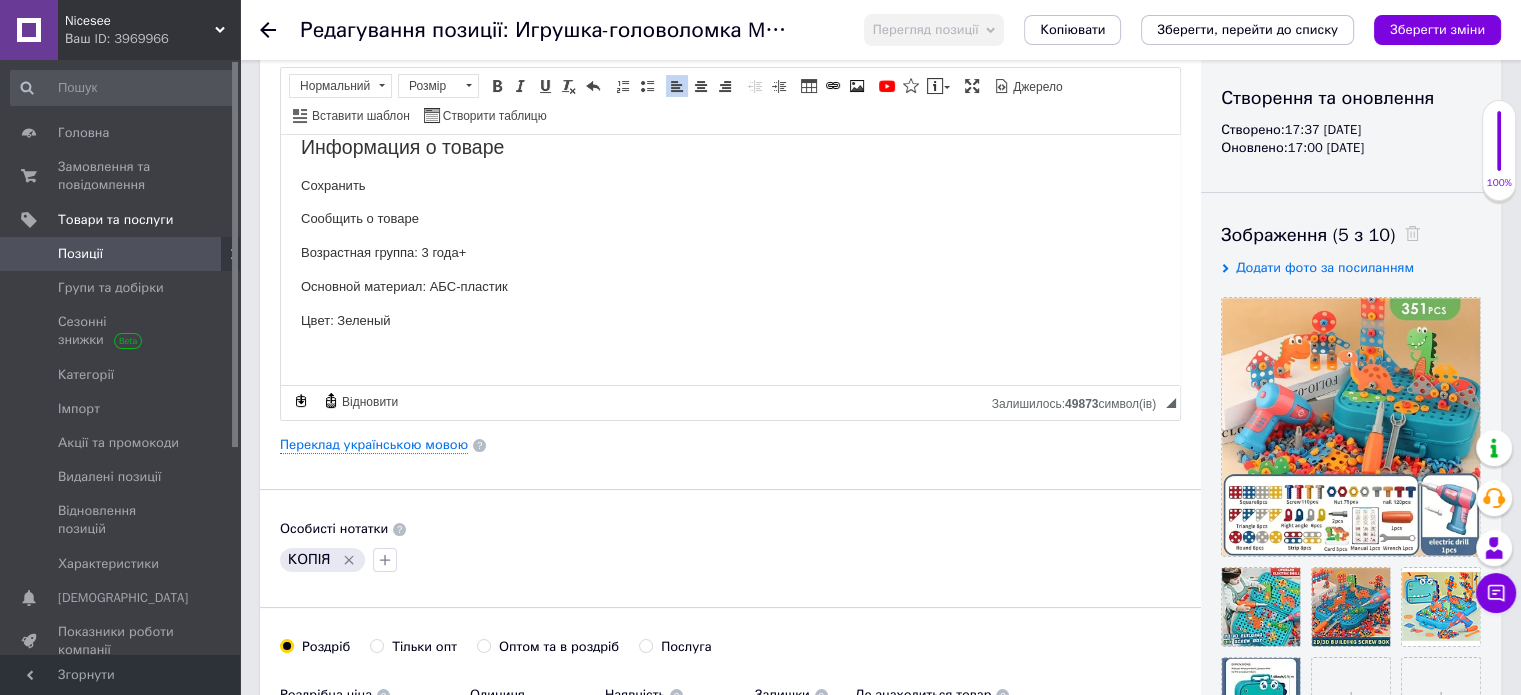 click at bounding box center (730, 354) 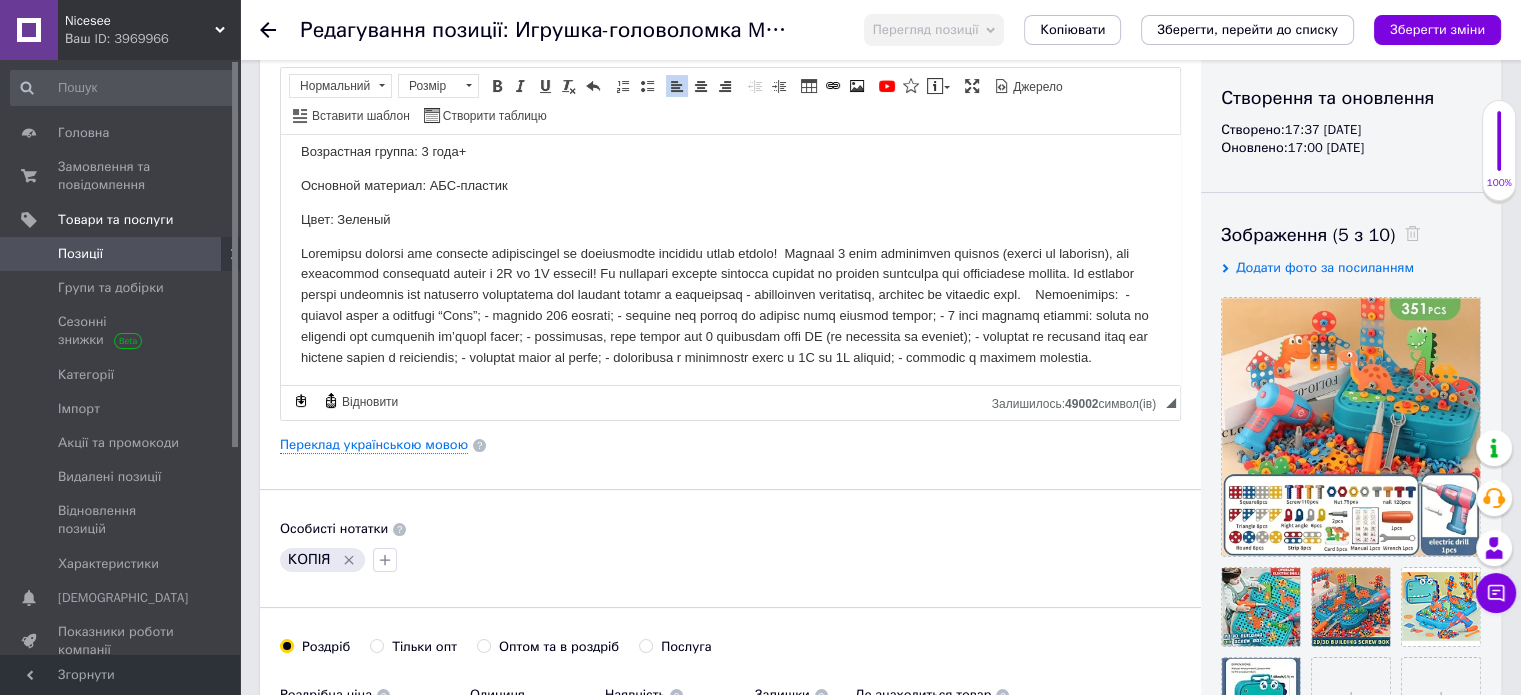 scroll, scrollTop: 154, scrollLeft: 0, axis: vertical 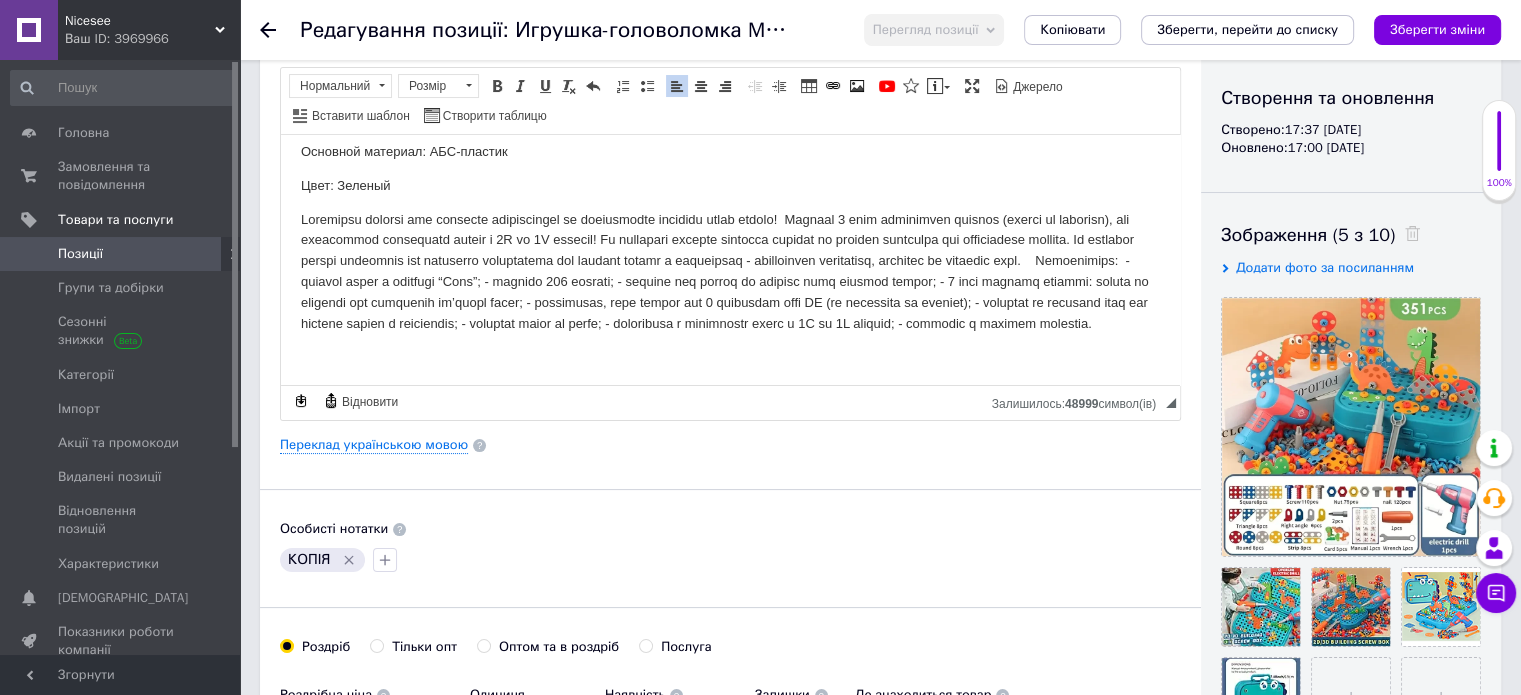 click at bounding box center [730, 271] 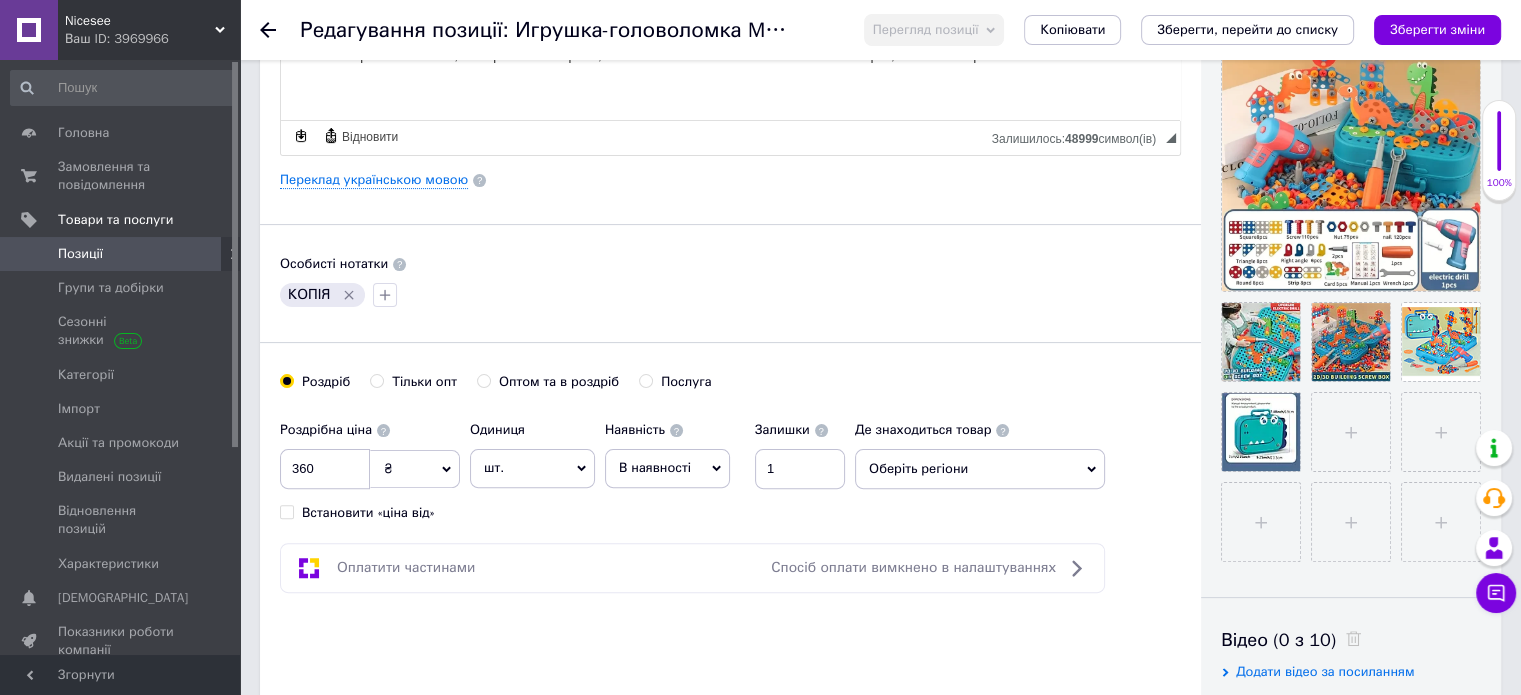 scroll, scrollTop: 500, scrollLeft: 0, axis: vertical 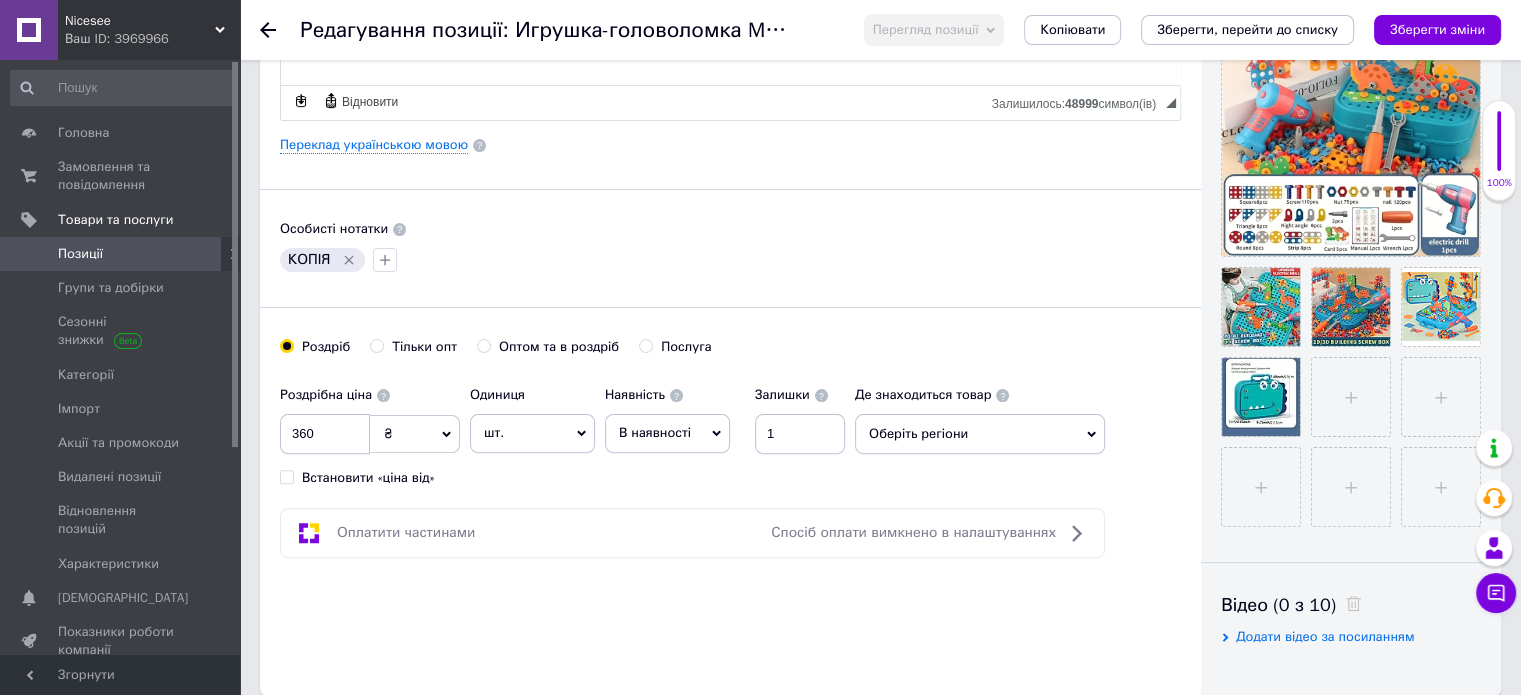 click 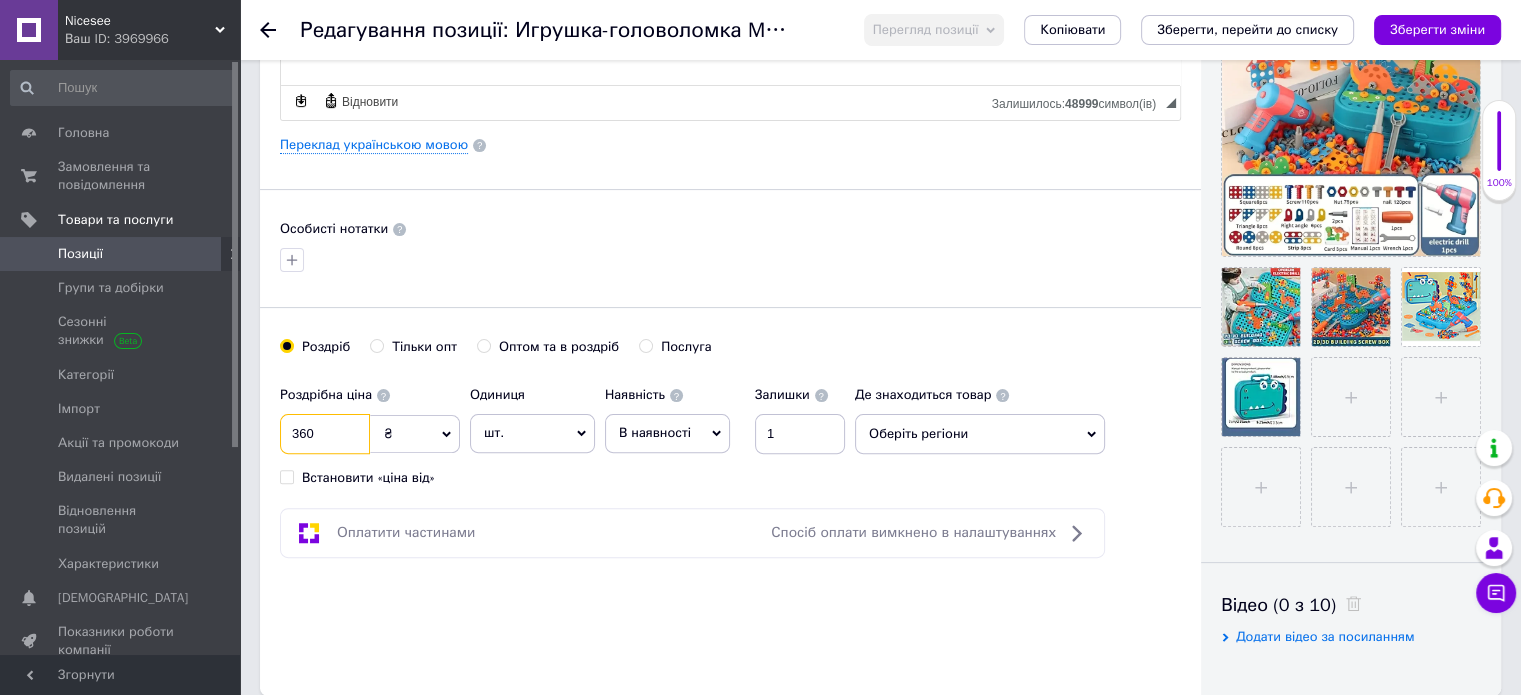 drag, startPoint x: 334, startPoint y: 431, endPoint x: 281, endPoint y: 432, distance: 53.009434 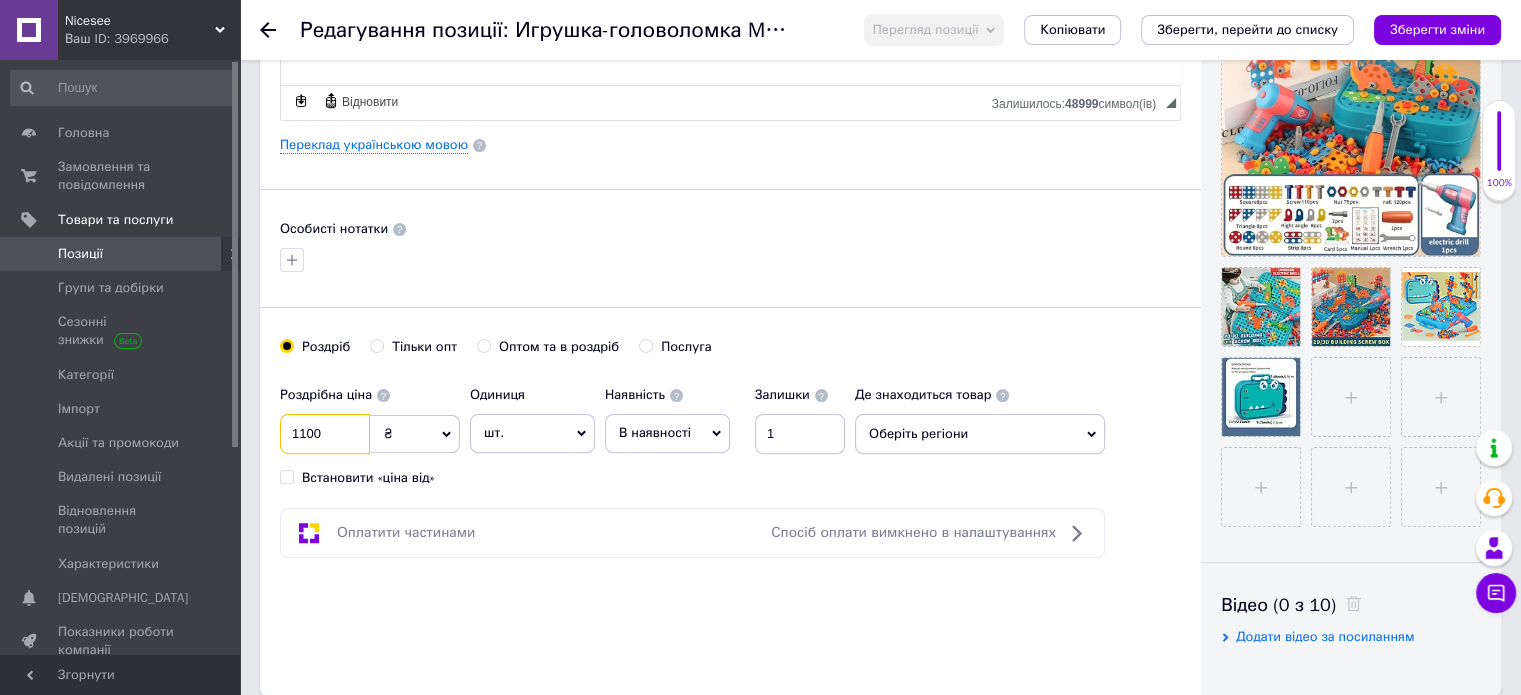 type on "1100" 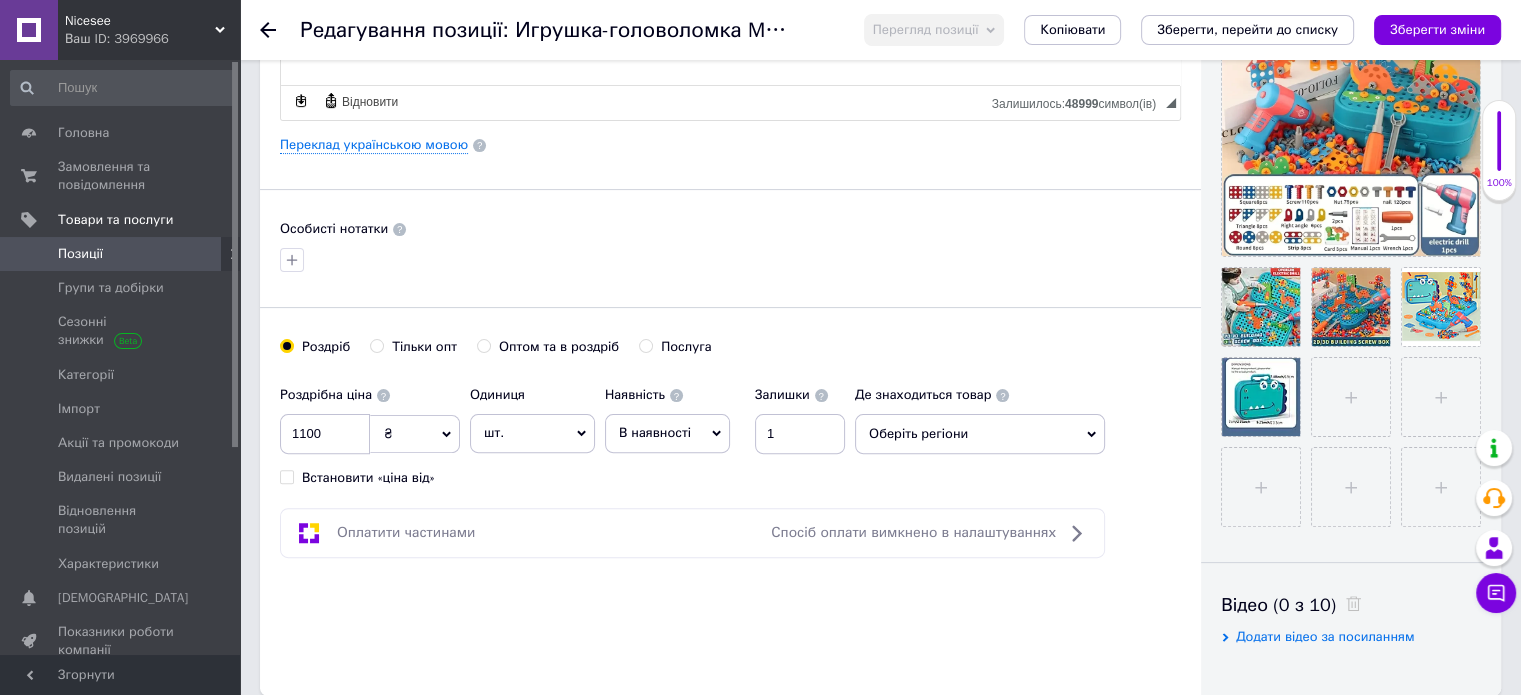 click on "Оберіть регіони" at bounding box center (980, 434) 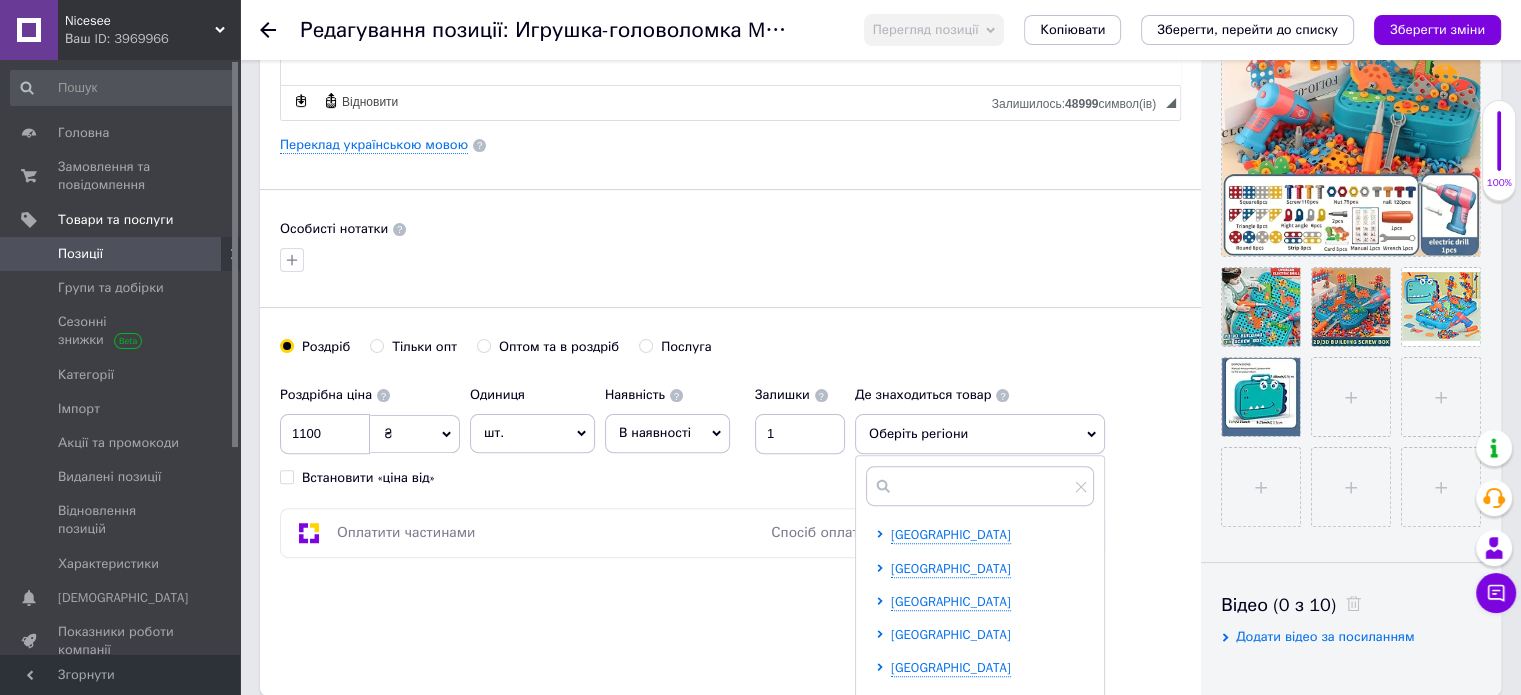 click on "[GEOGRAPHIC_DATA]" at bounding box center (951, 634) 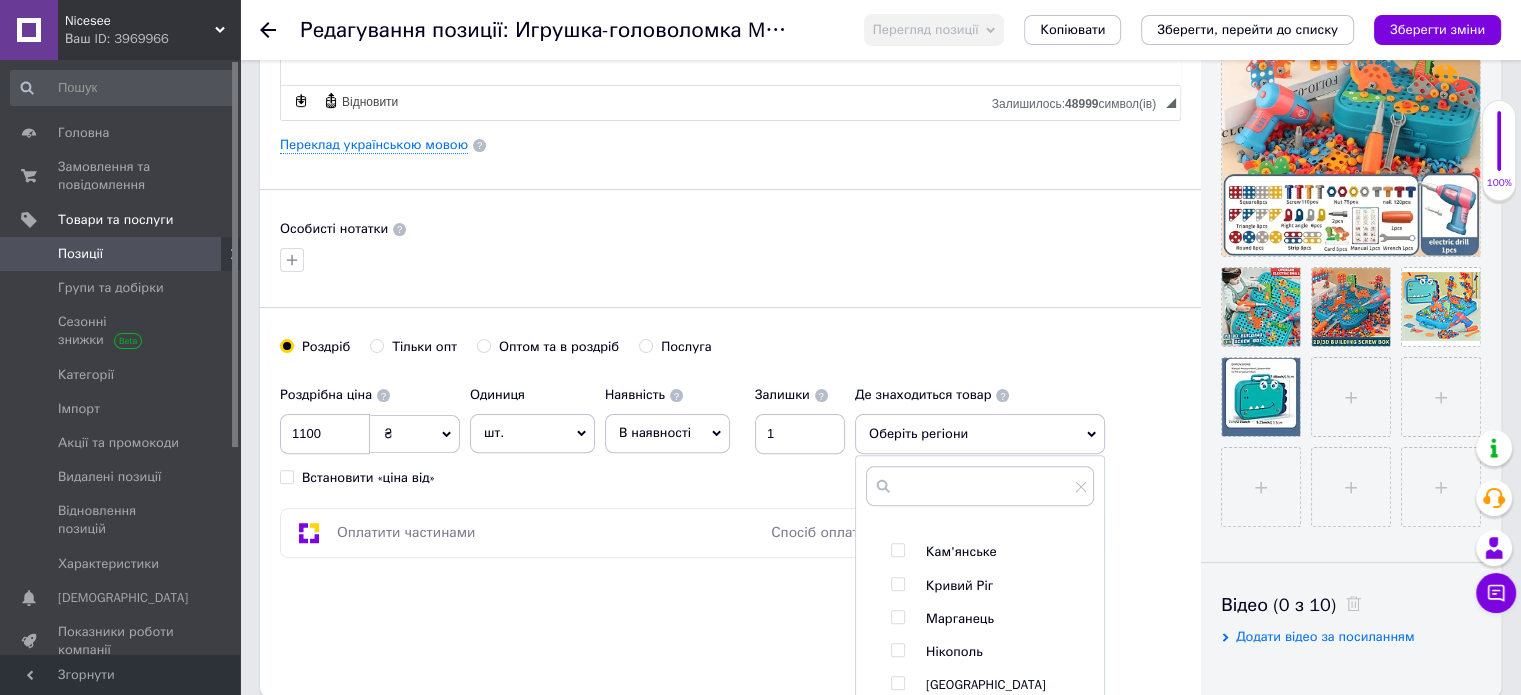 scroll, scrollTop: 200, scrollLeft: 0, axis: vertical 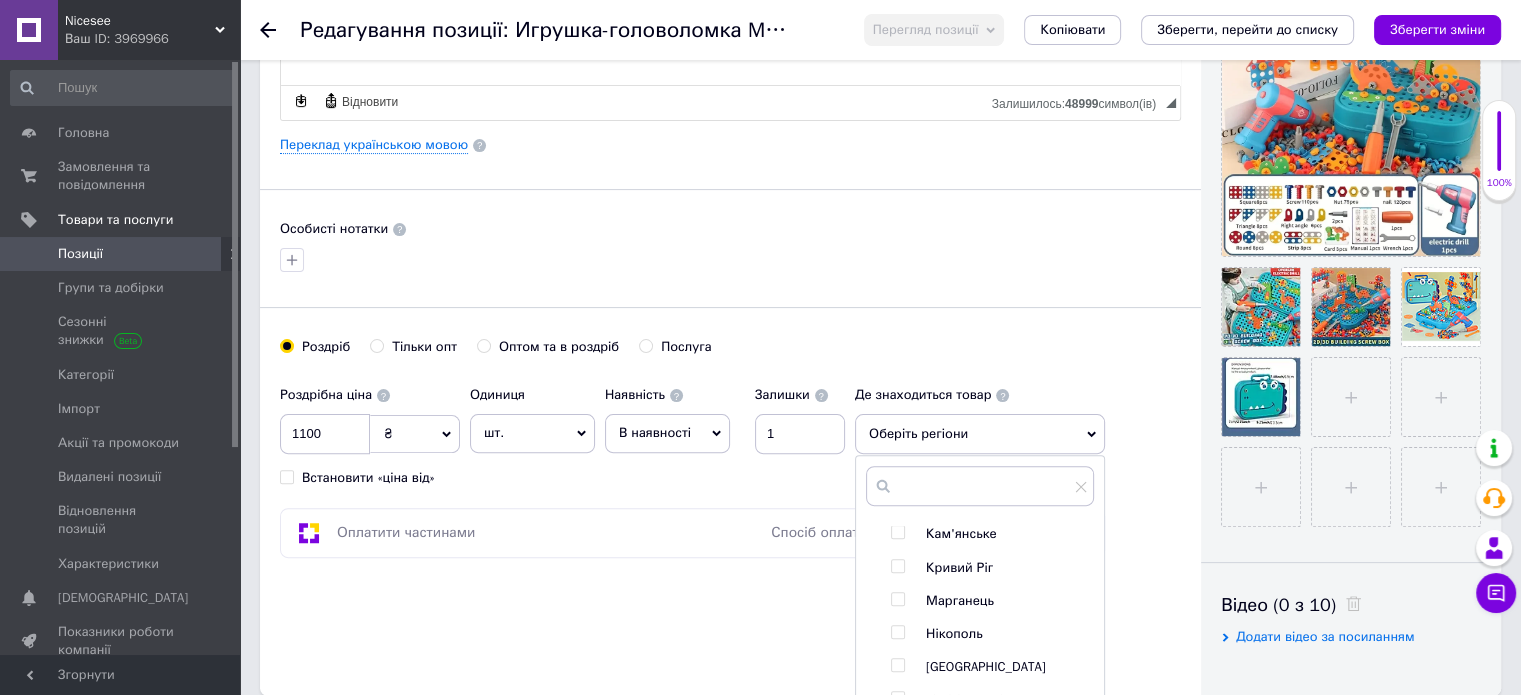 click at bounding box center (897, 566) 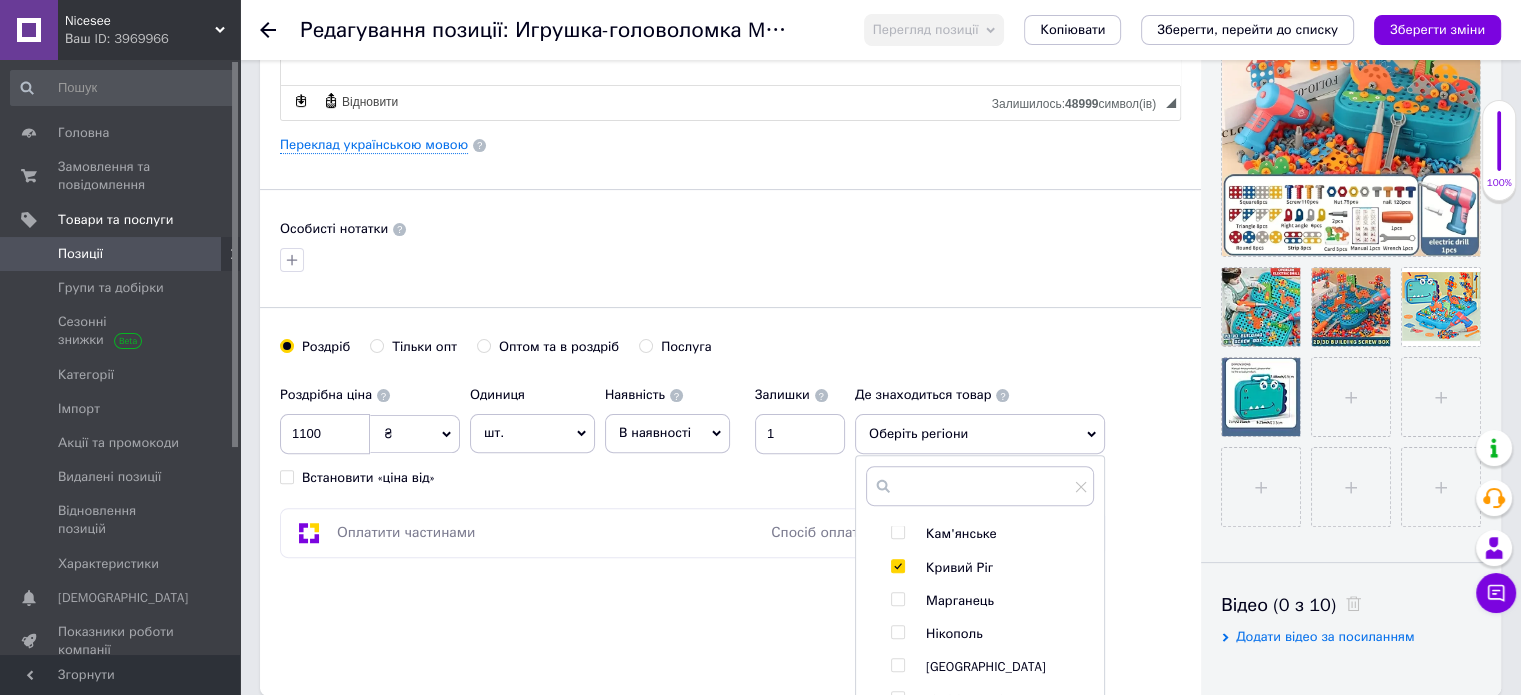 checkbox on "true" 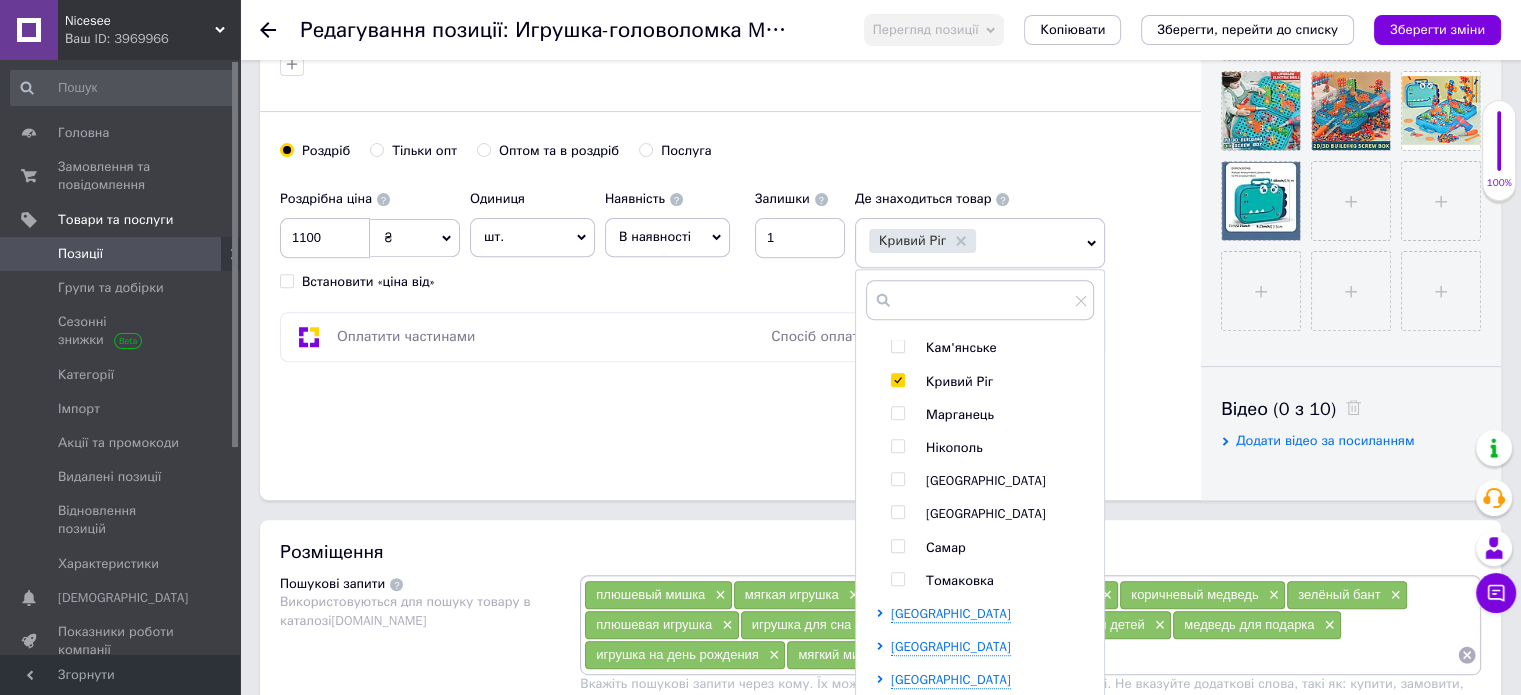 scroll, scrollTop: 800, scrollLeft: 0, axis: vertical 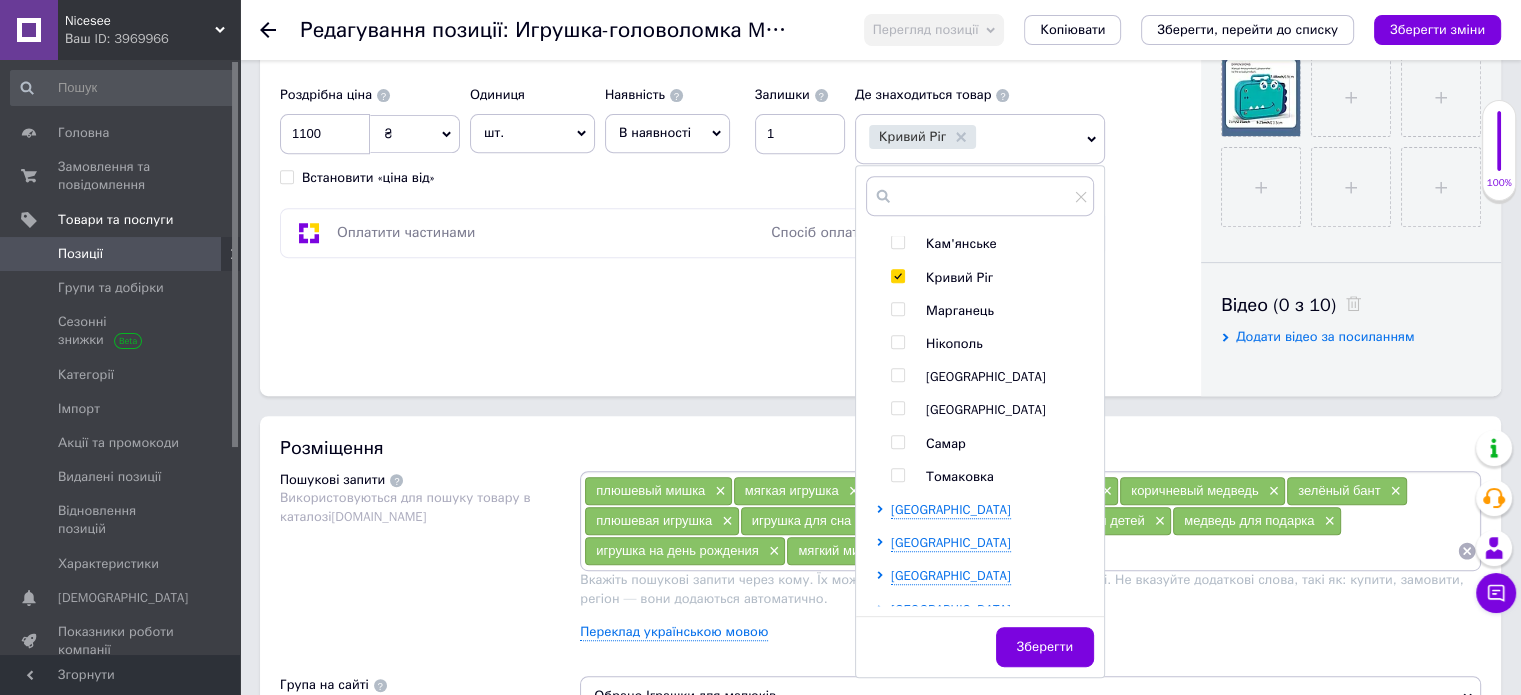 click on "Основна інформація Назва позиції (Російська) ✱ Набор для винтов с 3D DIY | 1 набор игрушечных инструментов для сверл и отверток | Ручные игрушки для обучения Код/Артикул Ig01045 Опис (Російська) ✱ Информация о товаре
Сохранить
Сообщить о товаре
Возрастная группа: 3 года+
Основной материал: АБС-пластик
Цвет: Зеленый
Розширений текстовий редактор, B7AED99B-A1A3-4E7B-8C6B-00B75FDA6B9D Панель інструментів редактора Форматування Нормальний Розмір Розмір   Жирний  Сполучення клавіш Ctrl+B   Курсив  Сполучення клавіш Ctrl+I   Підкреслений  Сполучення клавіш Ctrl+U         $" at bounding box center (730, -162) 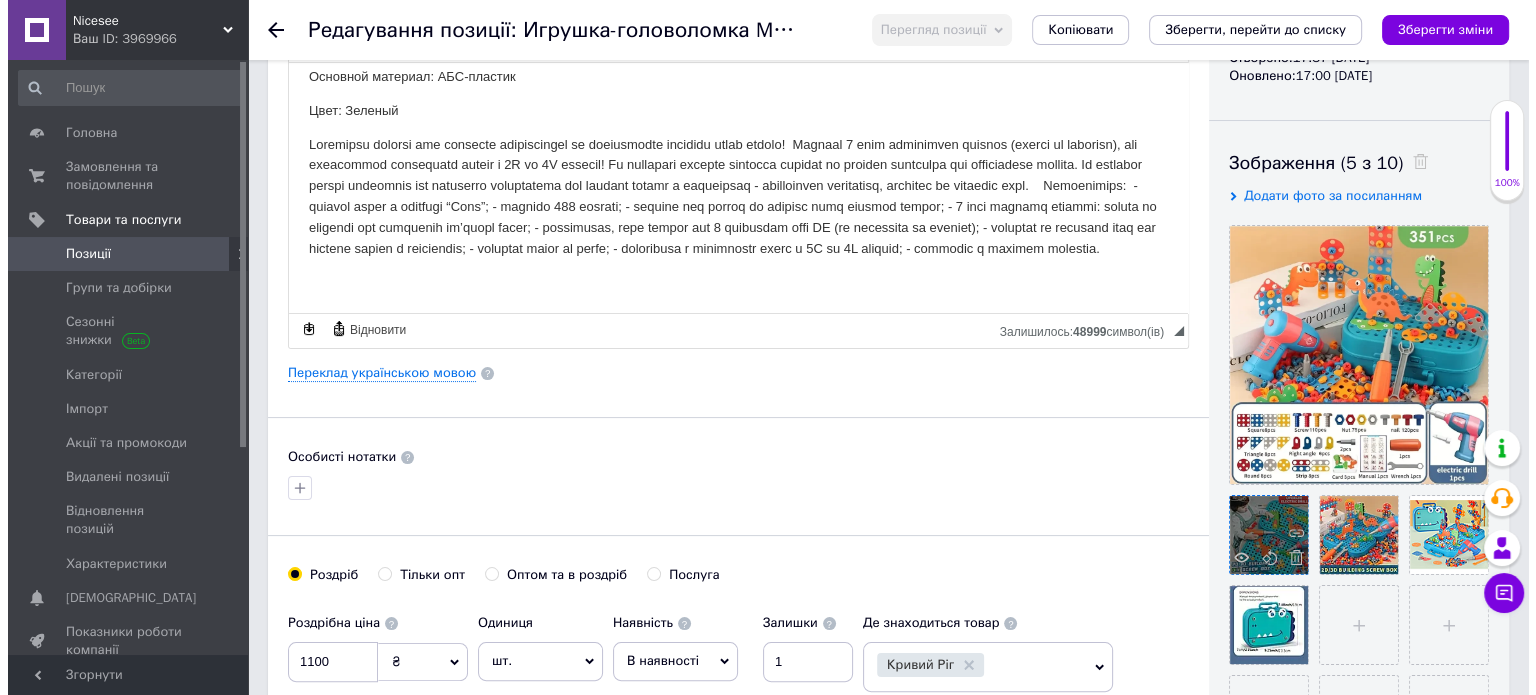 scroll, scrollTop: 300, scrollLeft: 0, axis: vertical 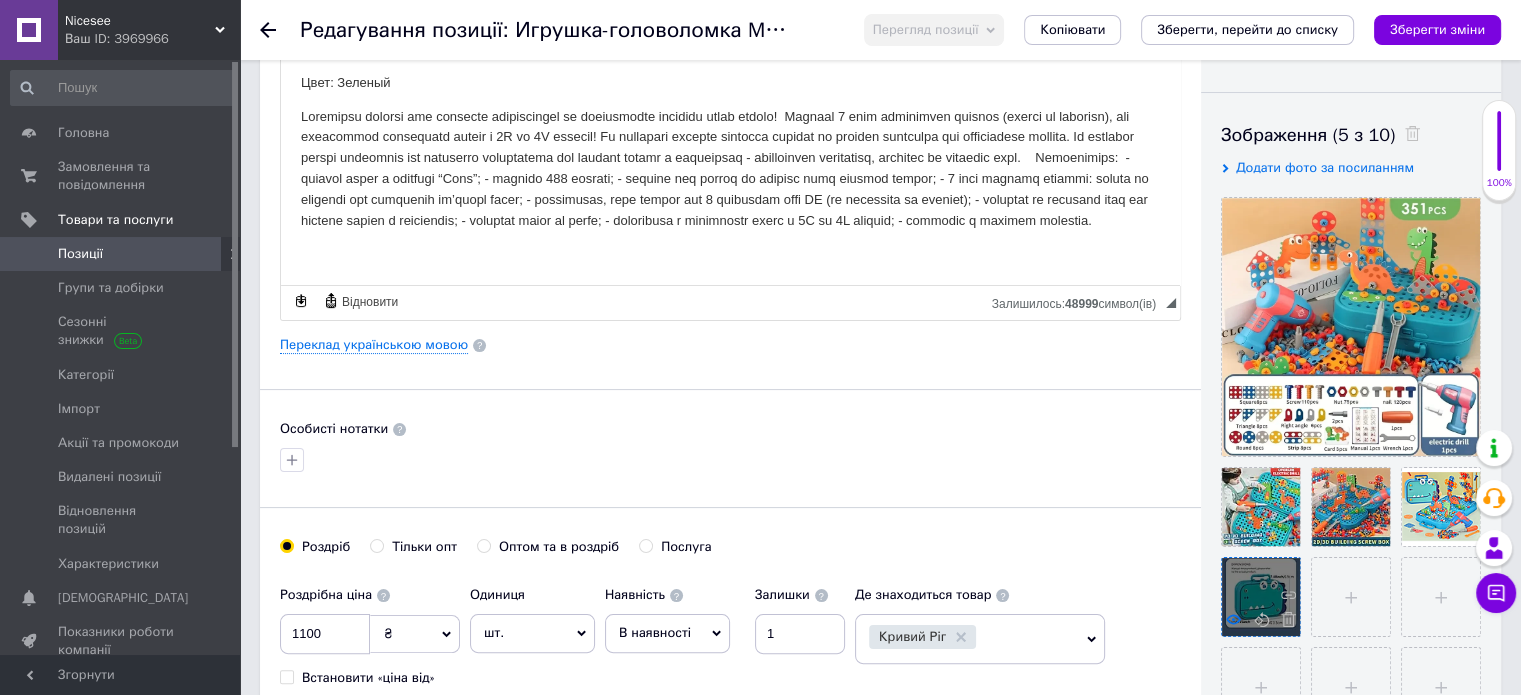 click 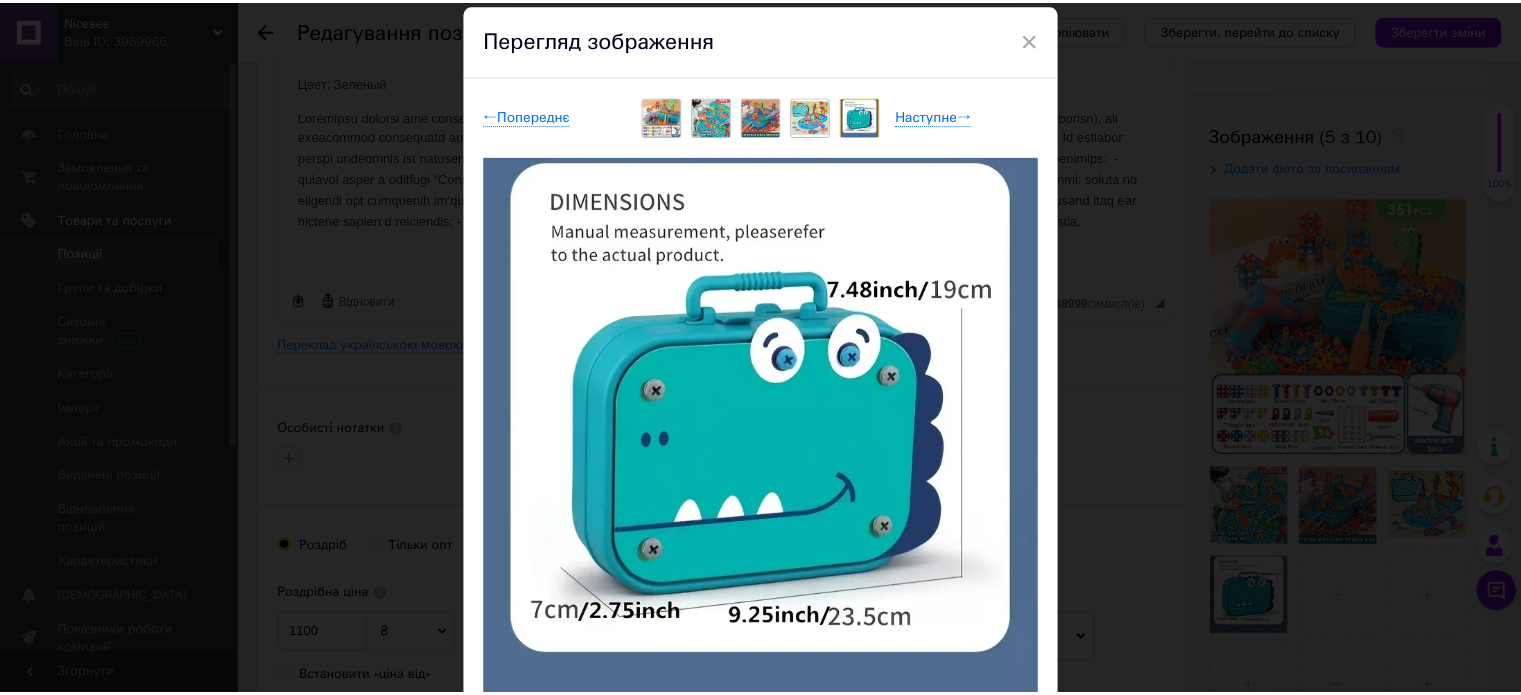 scroll, scrollTop: 100, scrollLeft: 0, axis: vertical 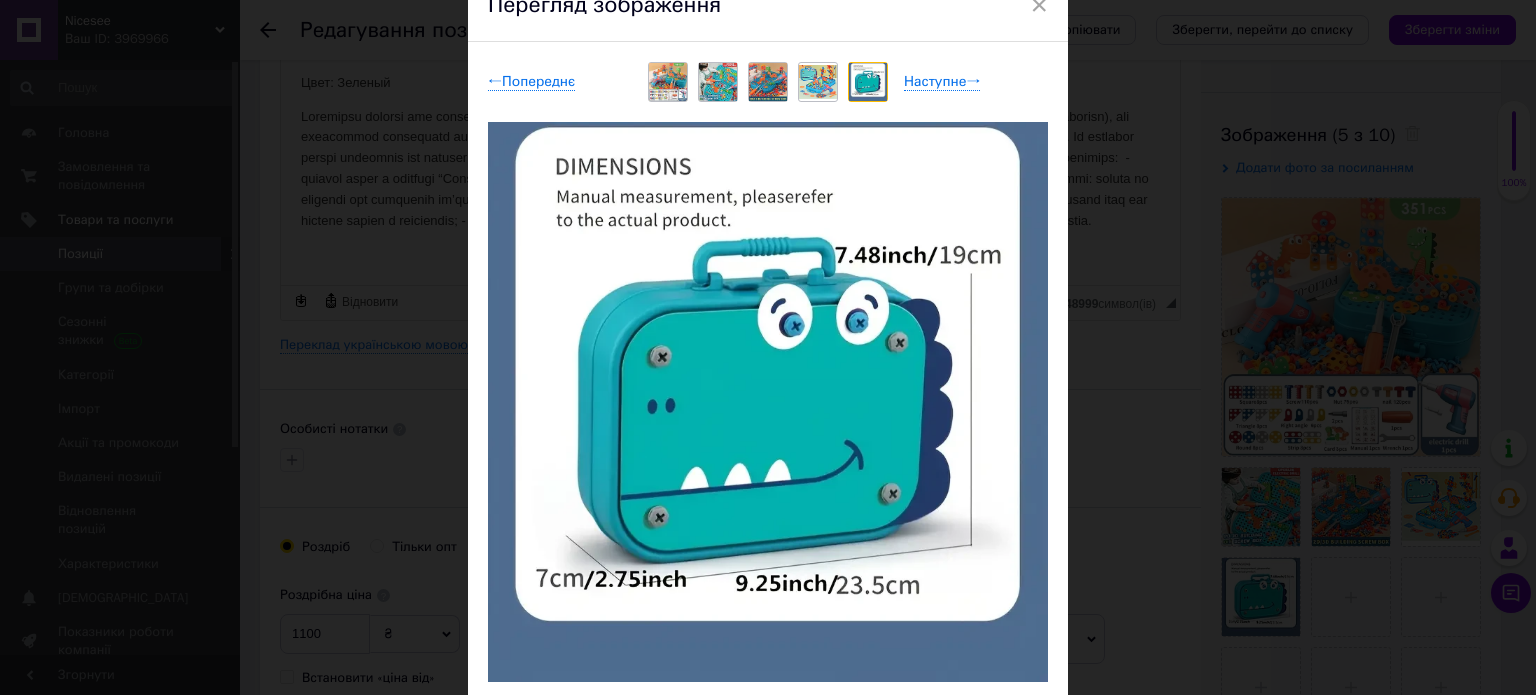 click at bounding box center (768, 402) 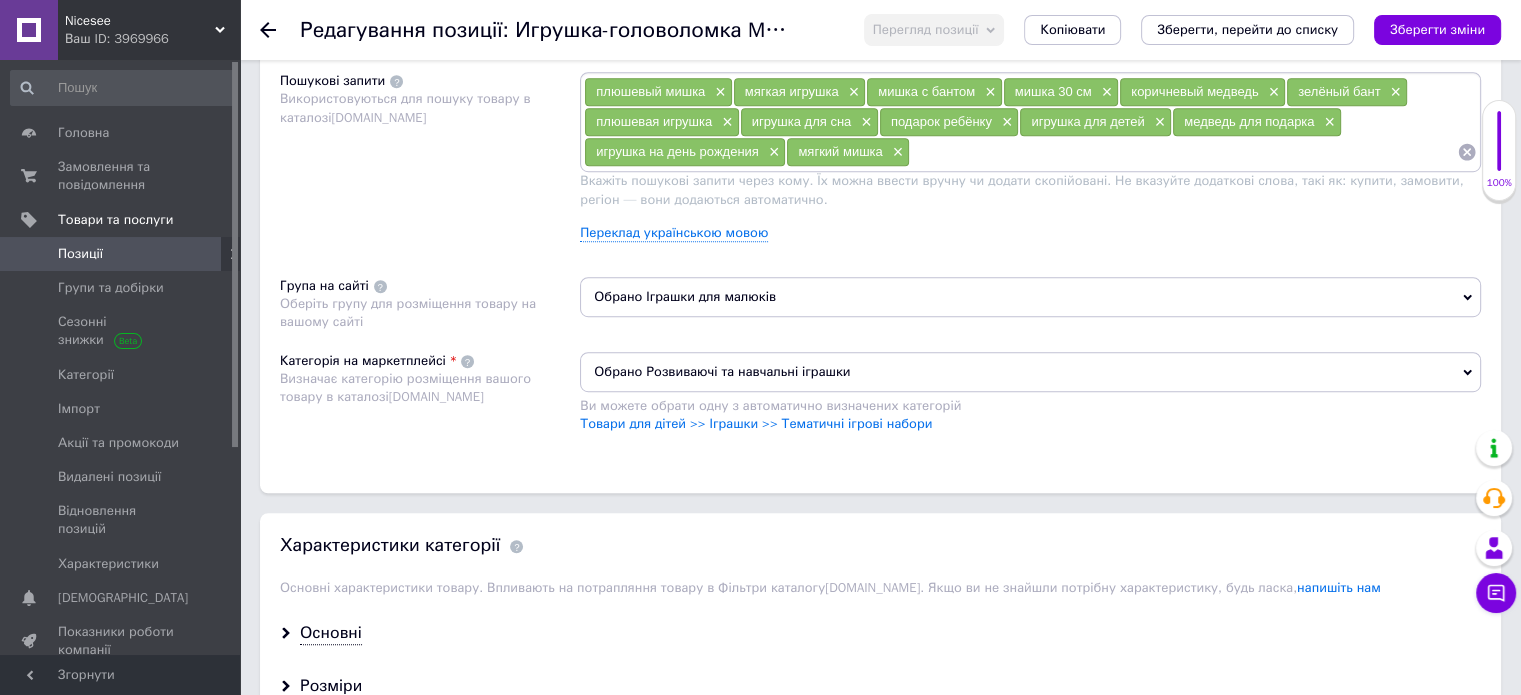 scroll, scrollTop: 1200, scrollLeft: 0, axis: vertical 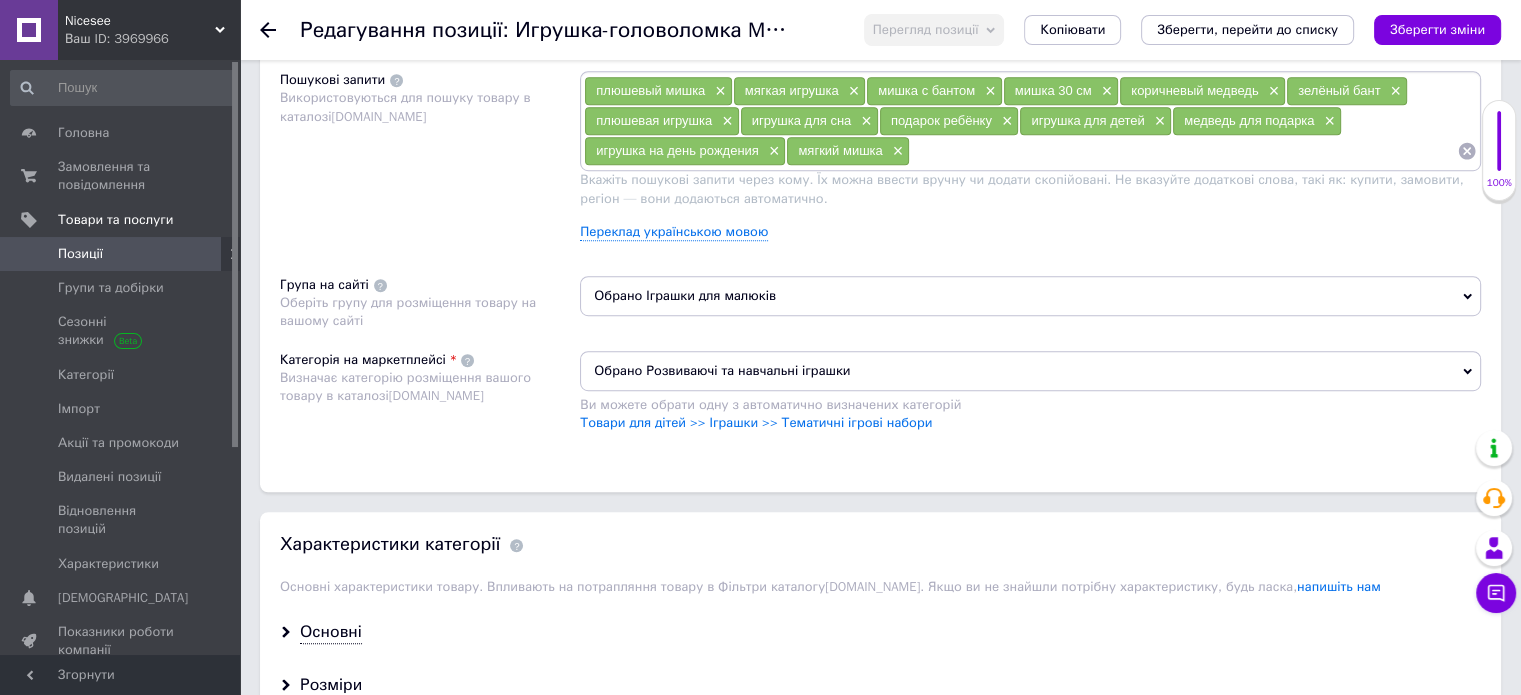 click on "Обрано Іграшки для малюків" at bounding box center [1030, 296] 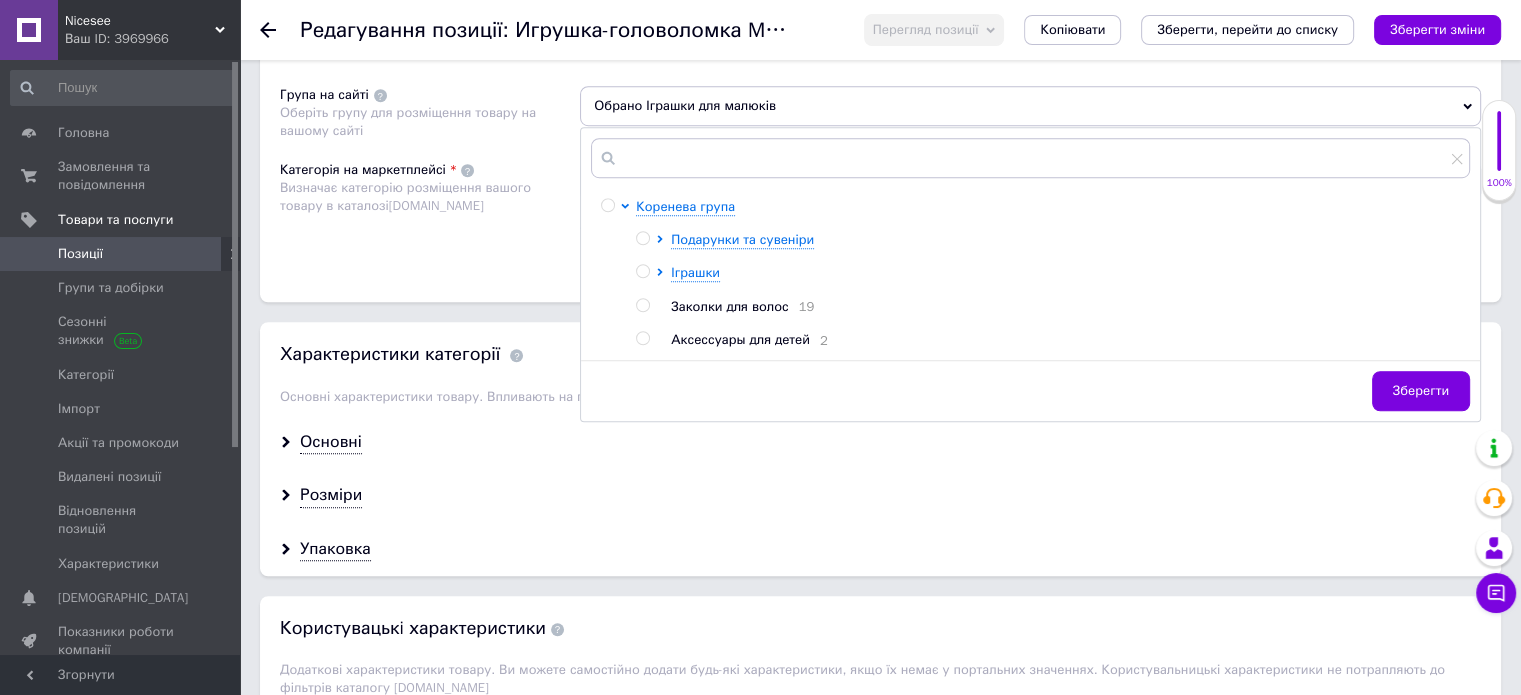 scroll, scrollTop: 1400, scrollLeft: 0, axis: vertical 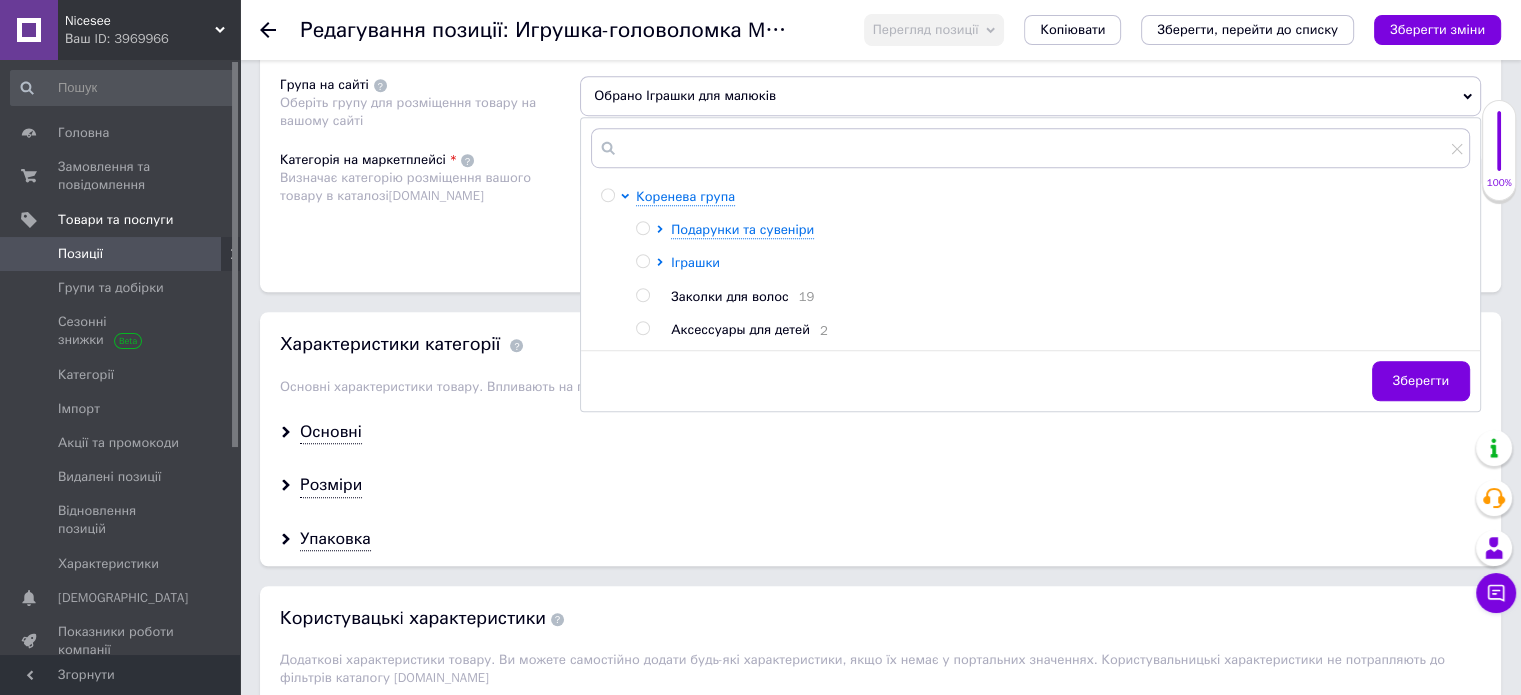 click on "Іграшки" at bounding box center (695, 262) 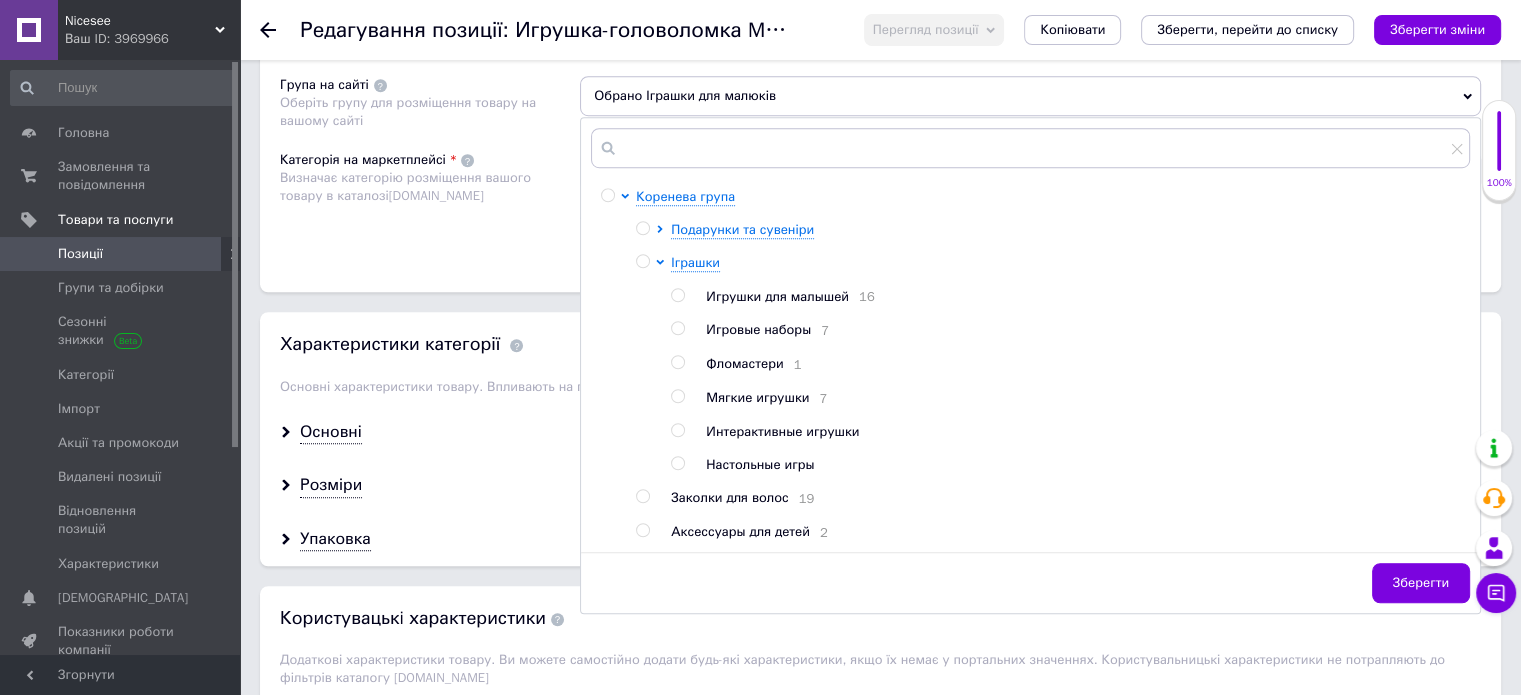 click at bounding box center (677, 328) 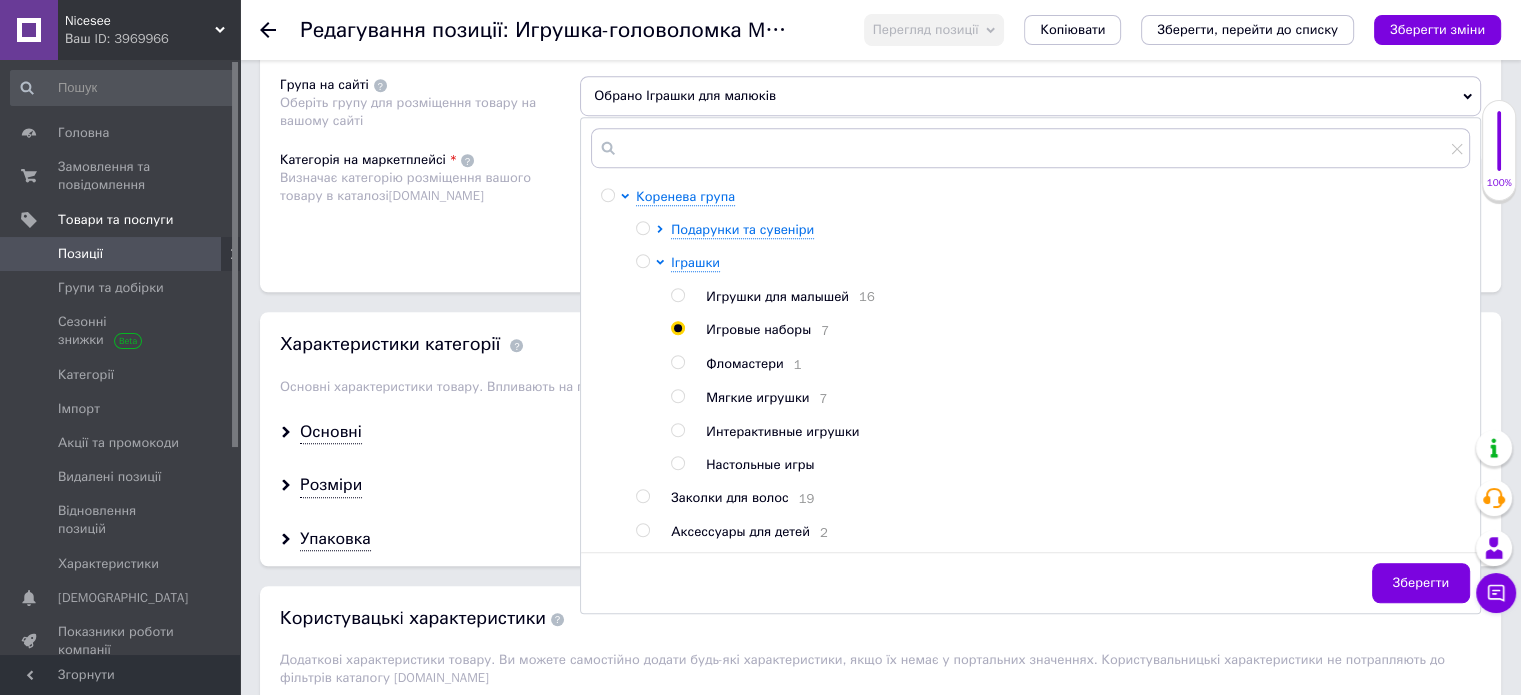 radio on "true" 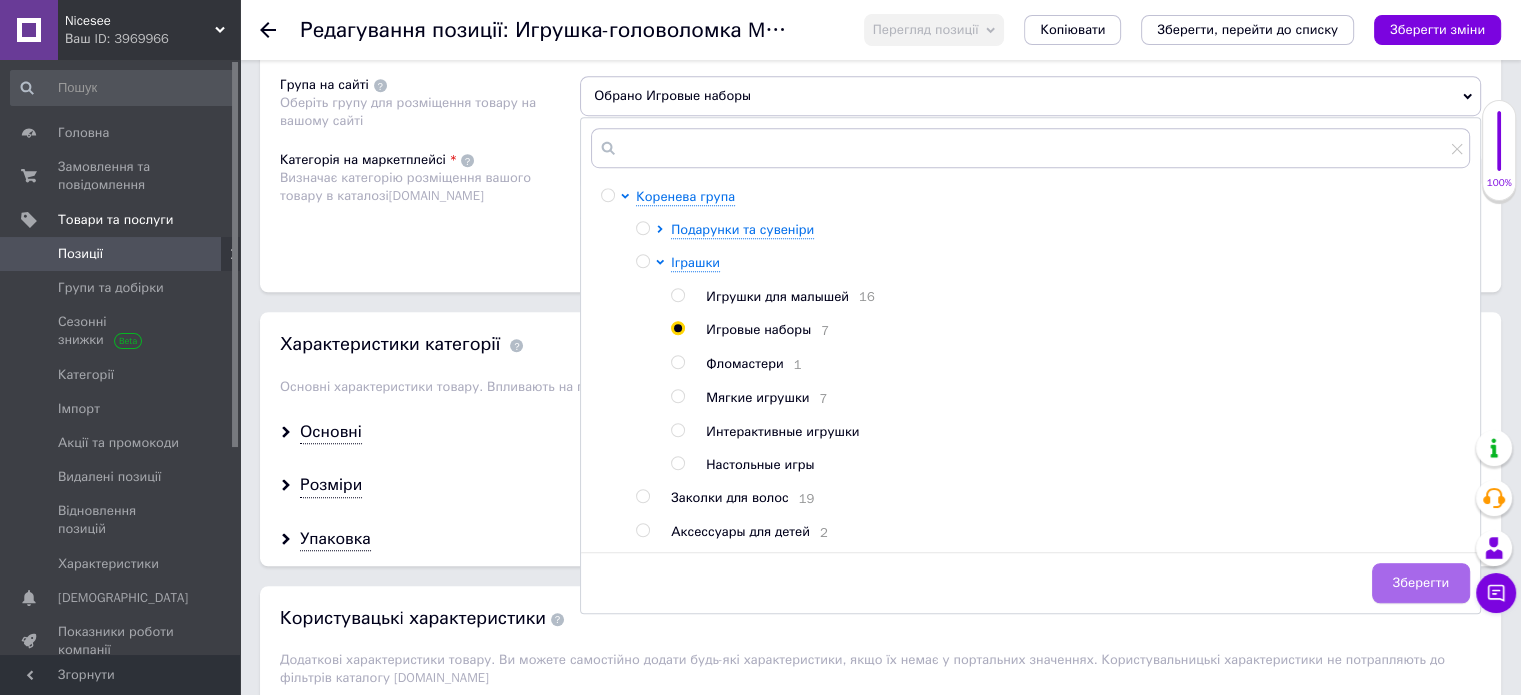 click on "Зберегти" at bounding box center [1421, 583] 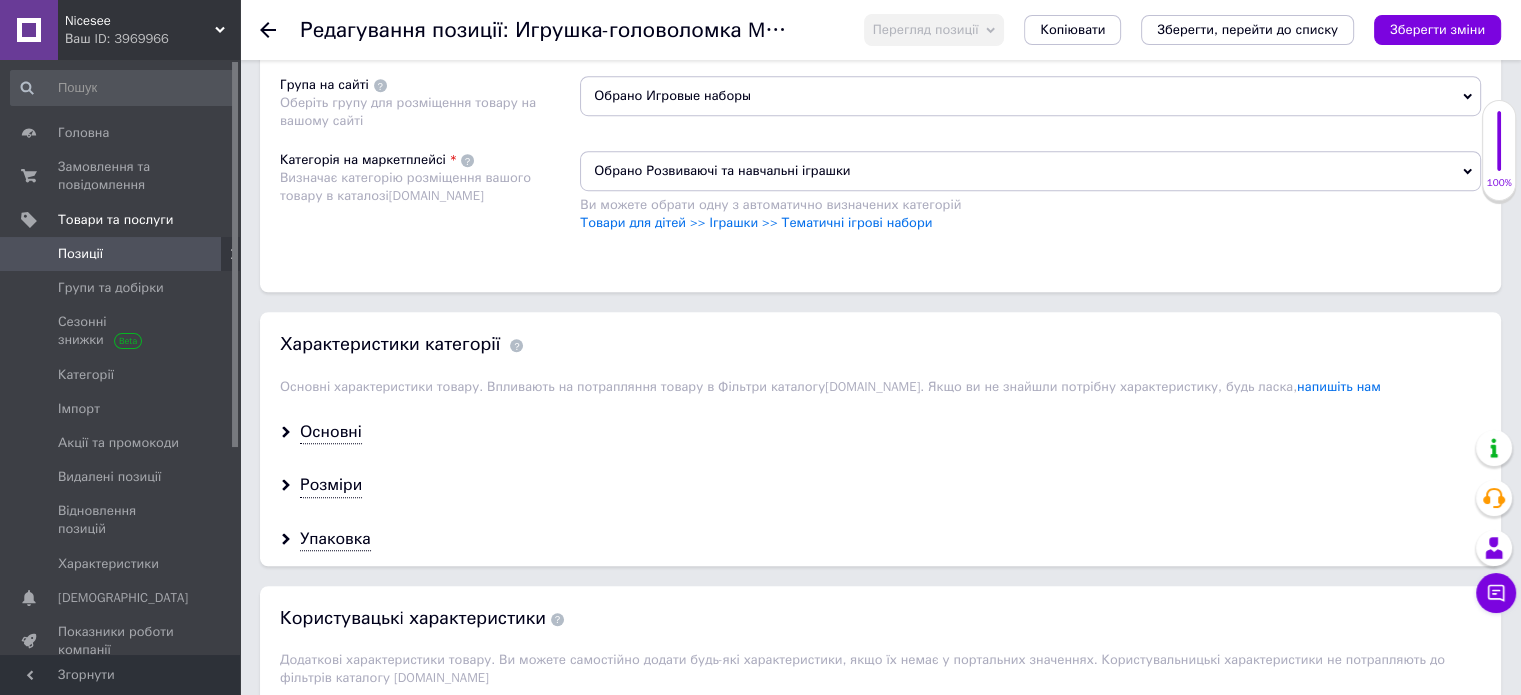 scroll, scrollTop: 1300, scrollLeft: 0, axis: vertical 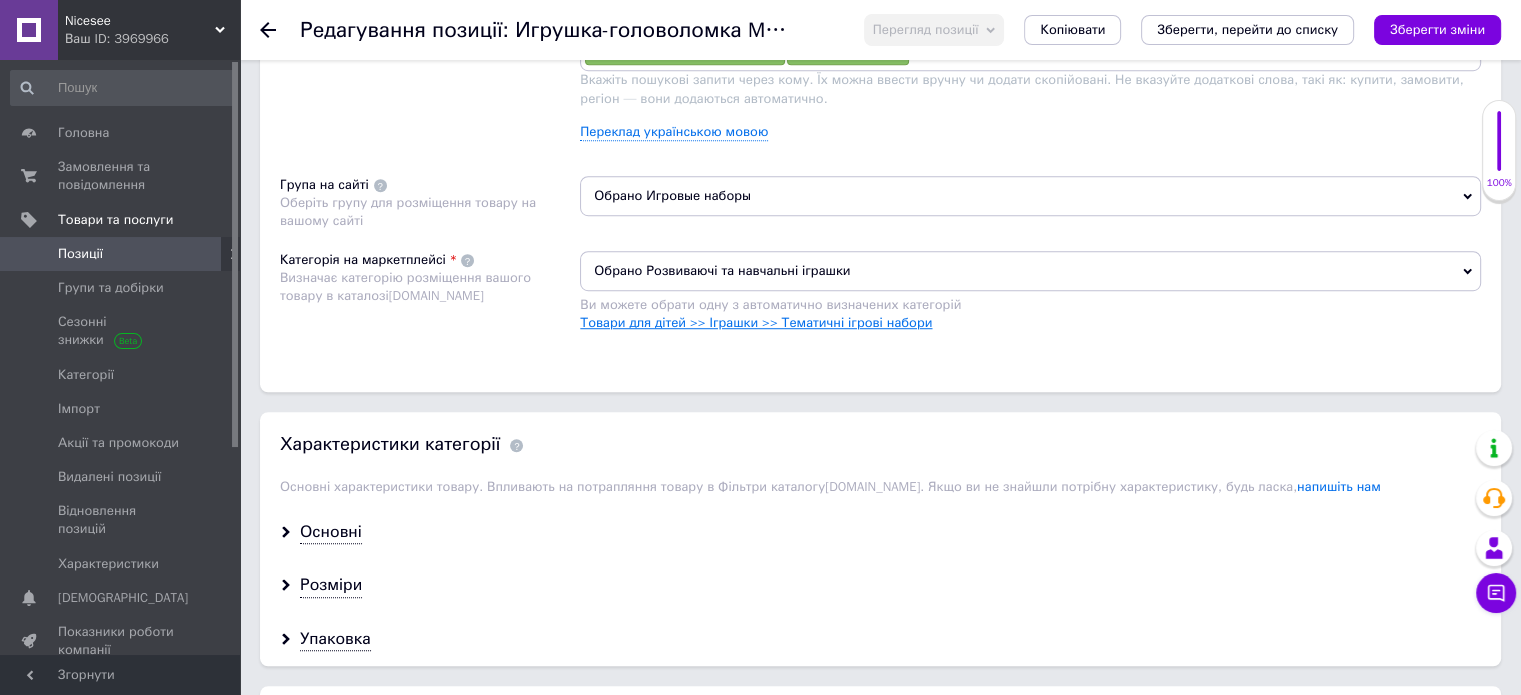 click on "Товари для дітей >> Іграшки >> Тематичні ігрові набори" at bounding box center [756, 322] 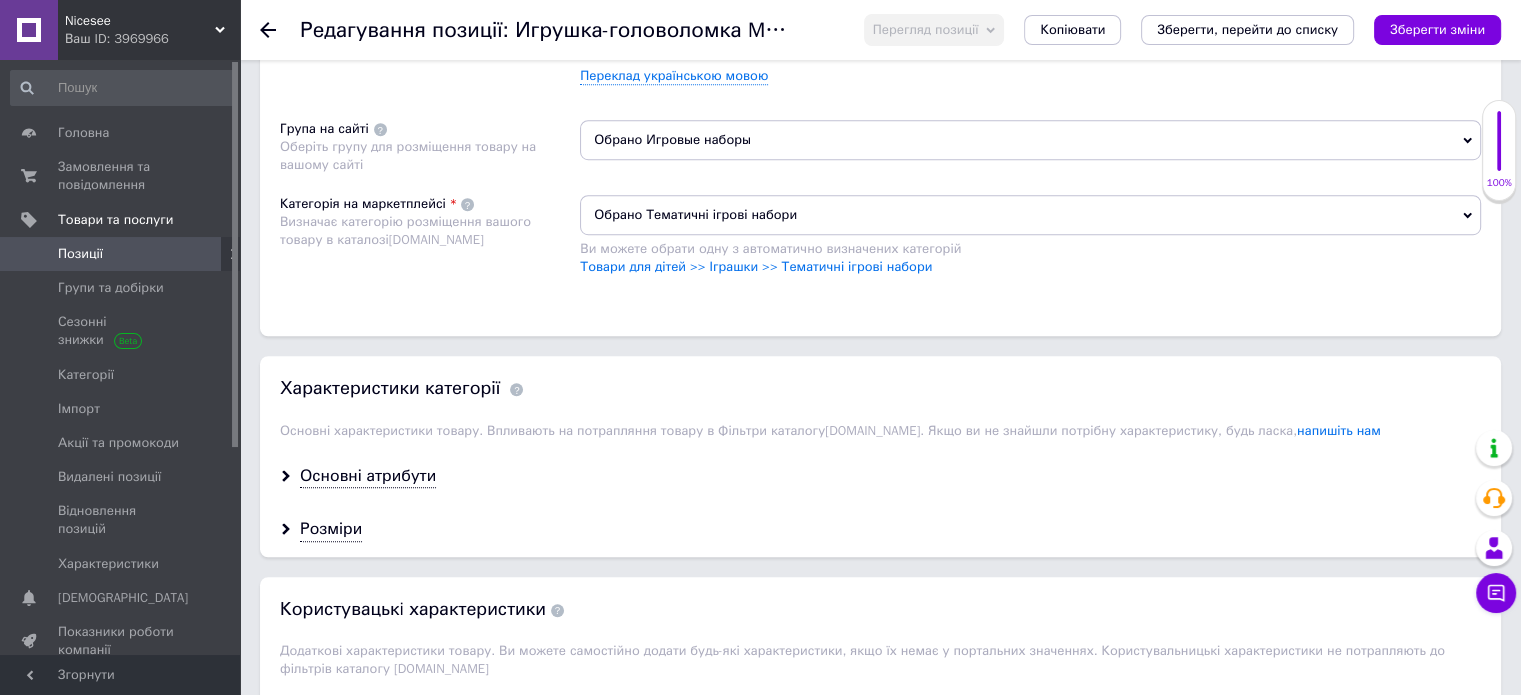 scroll, scrollTop: 1400, scrollLeft: 0, axis: vertical 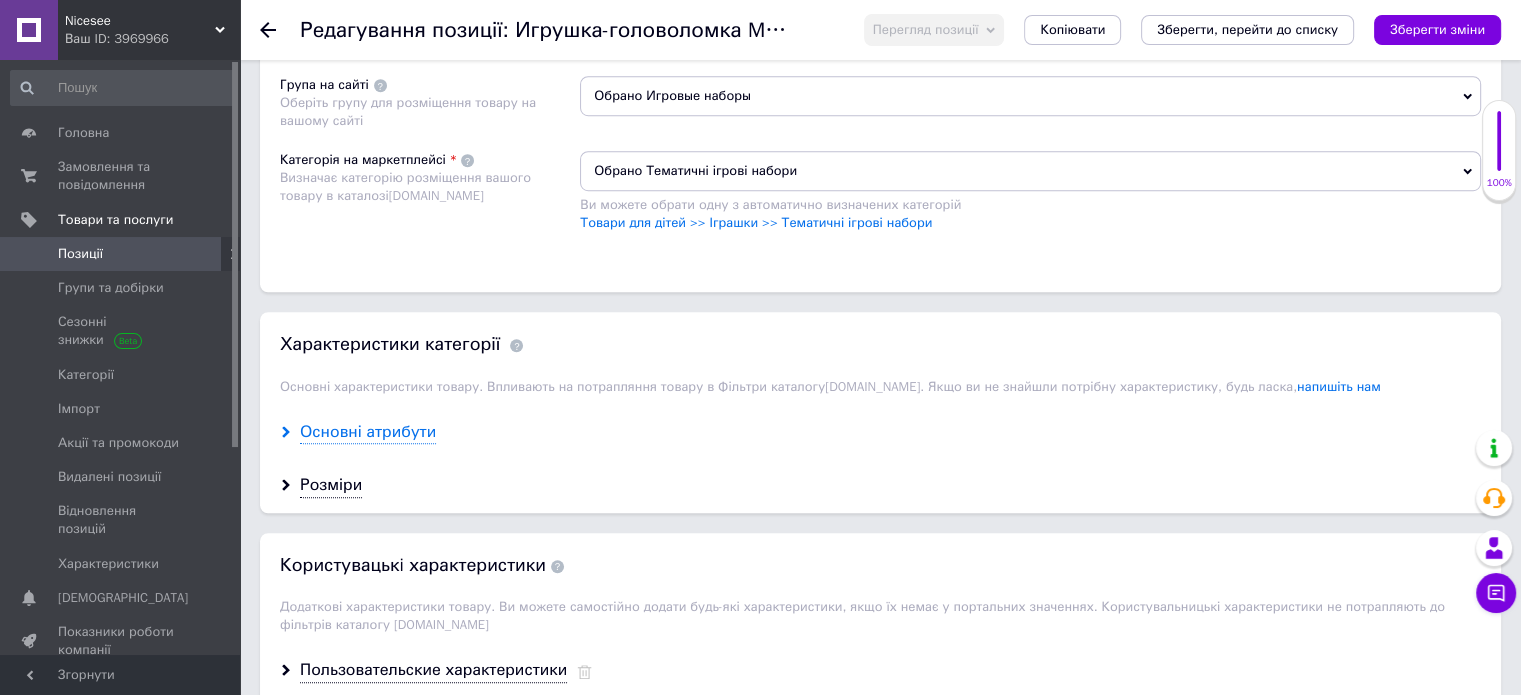 click on "Основні атрибути" at bounding box center (368, 432) 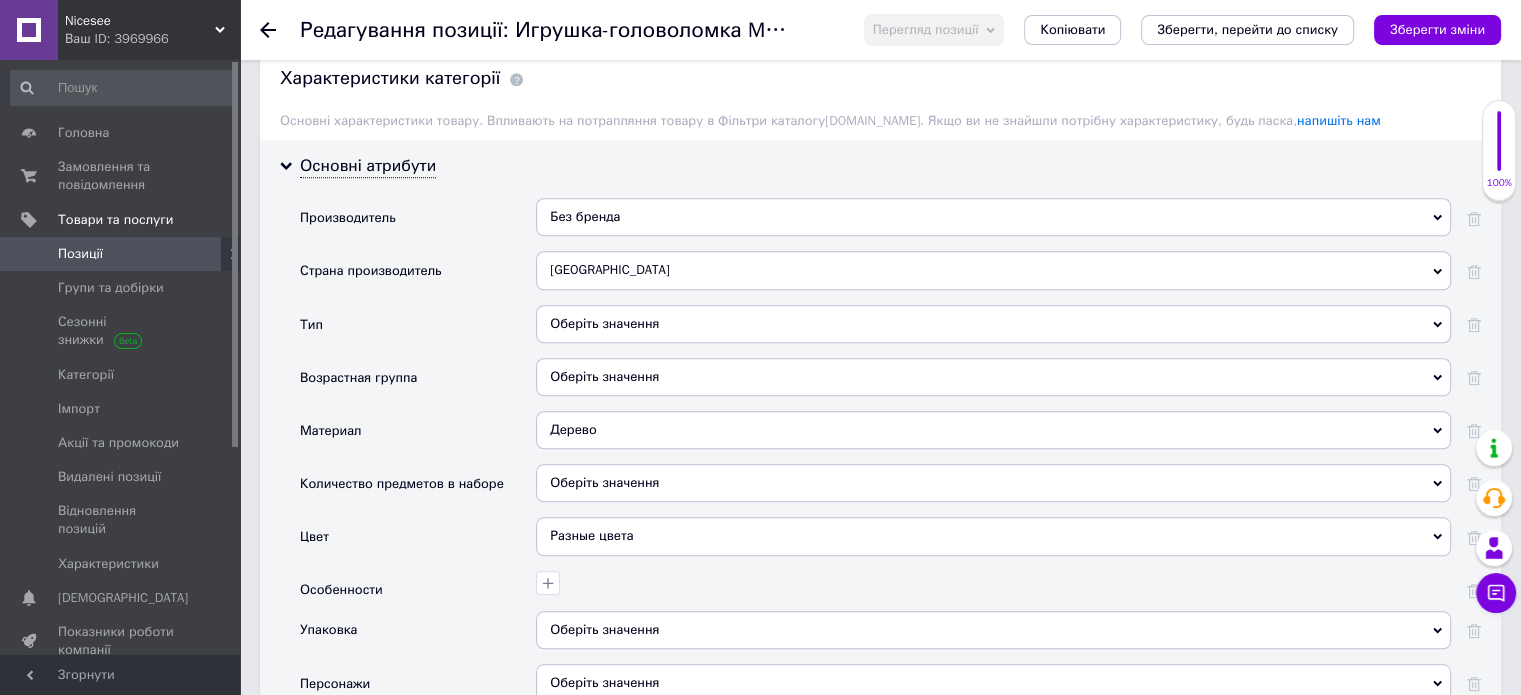 scroll, scrollTop: 1700, scrollLeft: 0, axis: vertical 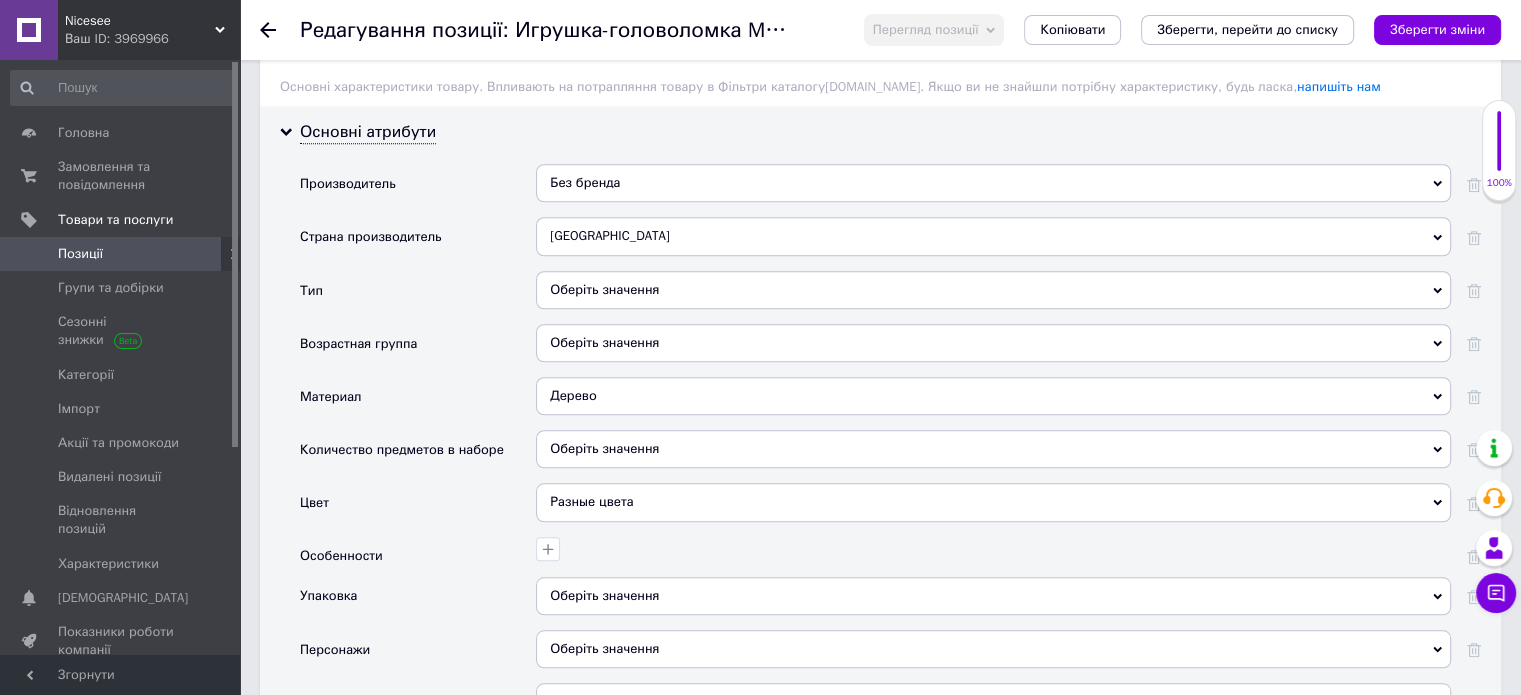 click on "Оберіть значення" at bounding box center (993, 290) 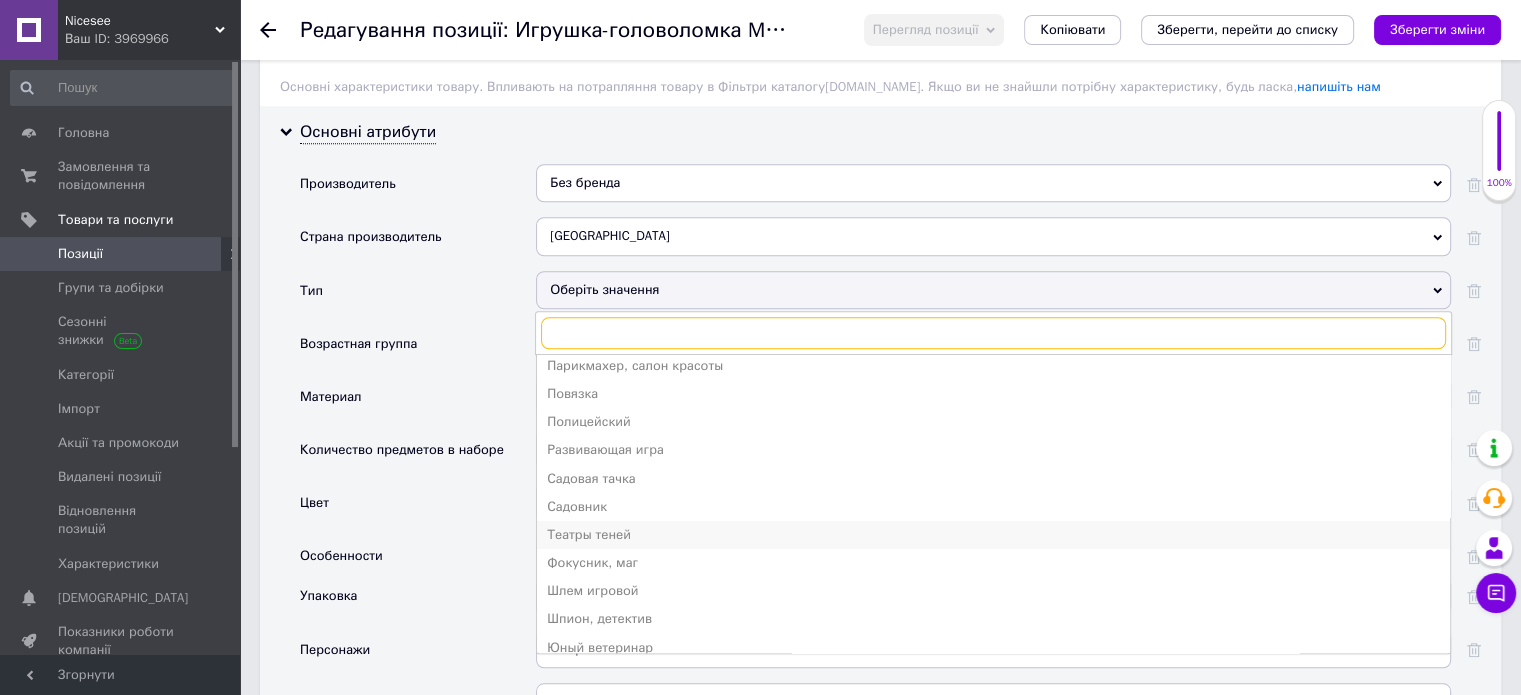 scroll, scrollTop: 614, scrollLeft: 0, axis: vertical 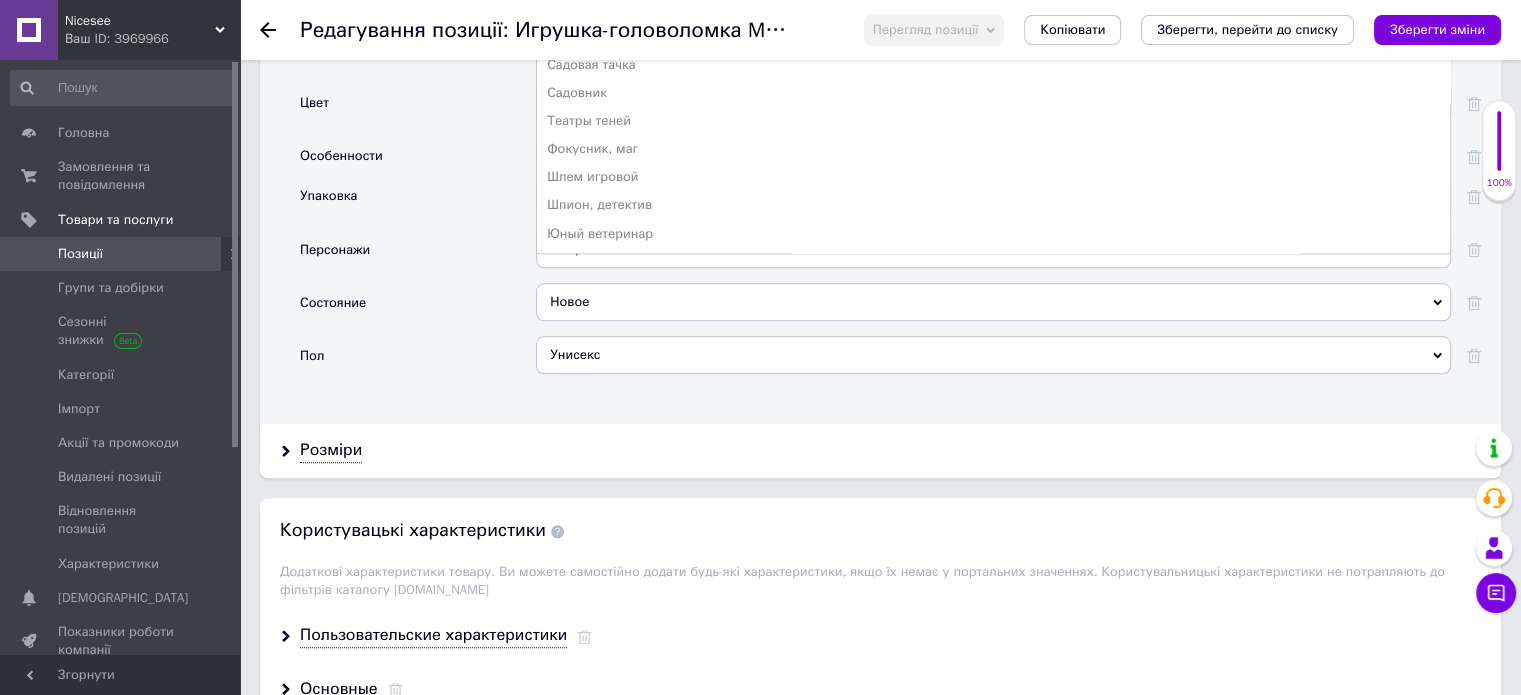 click on "Состояние" at bounding box center (418, 309) 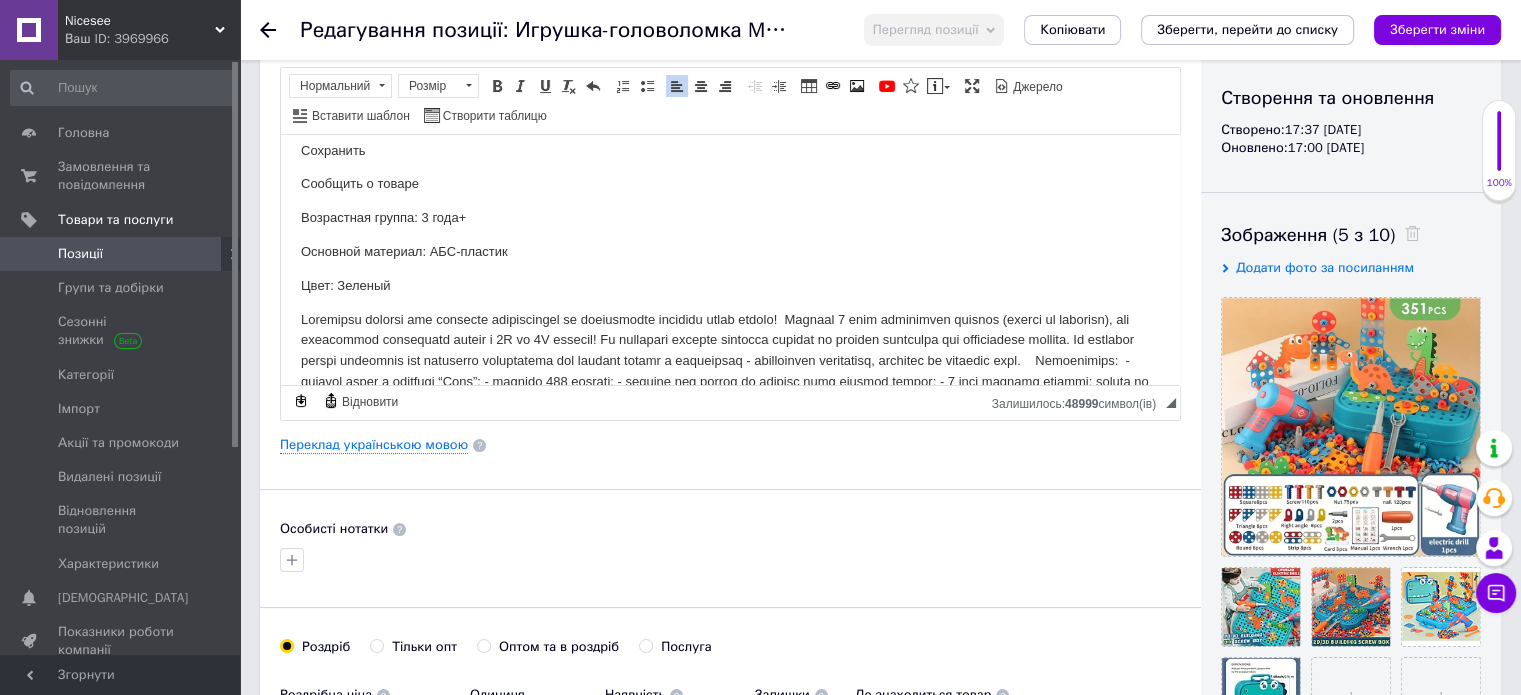 scroll, scrollTop: 100, scrollLeft: 0, axis: vertical 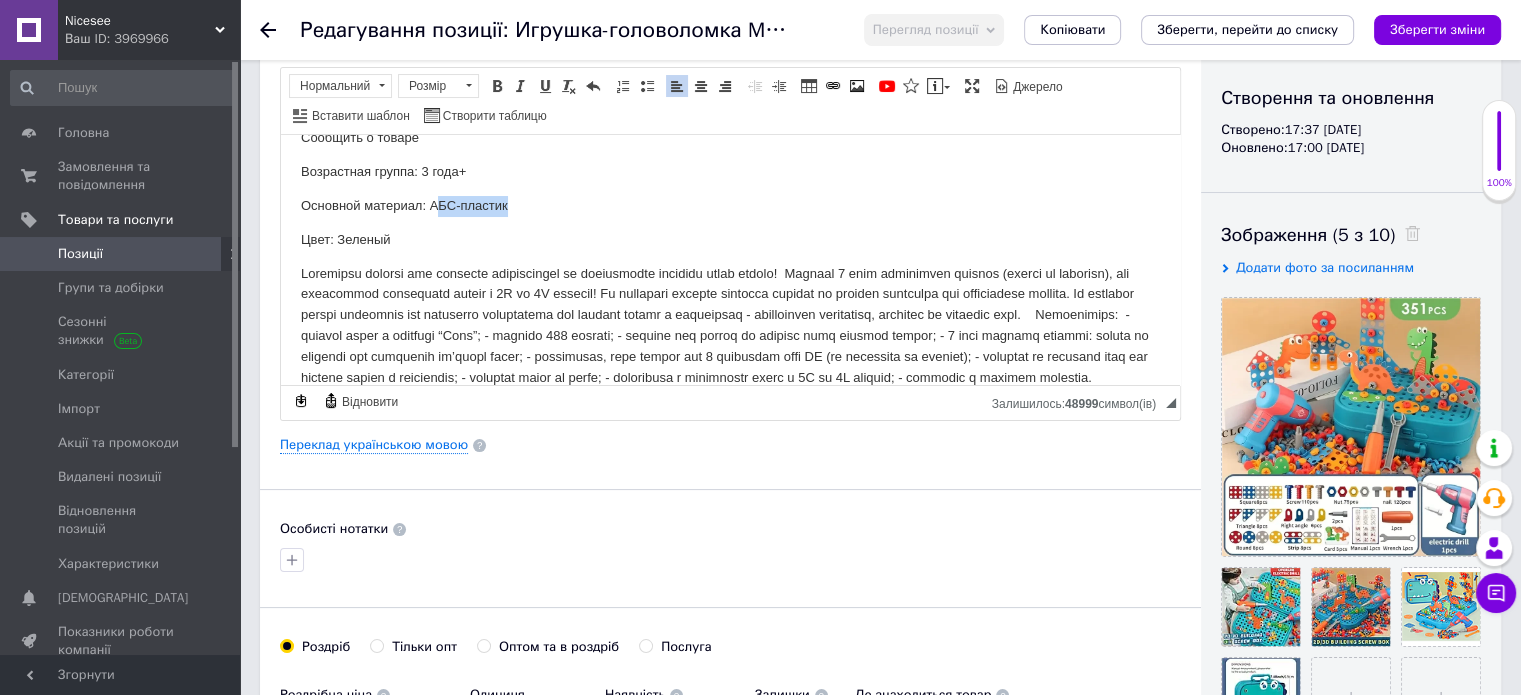 drag, startPoint x: 527, startPoint y: 203, endPoint x: 438, endPoint y: 209, distance: 89.20202 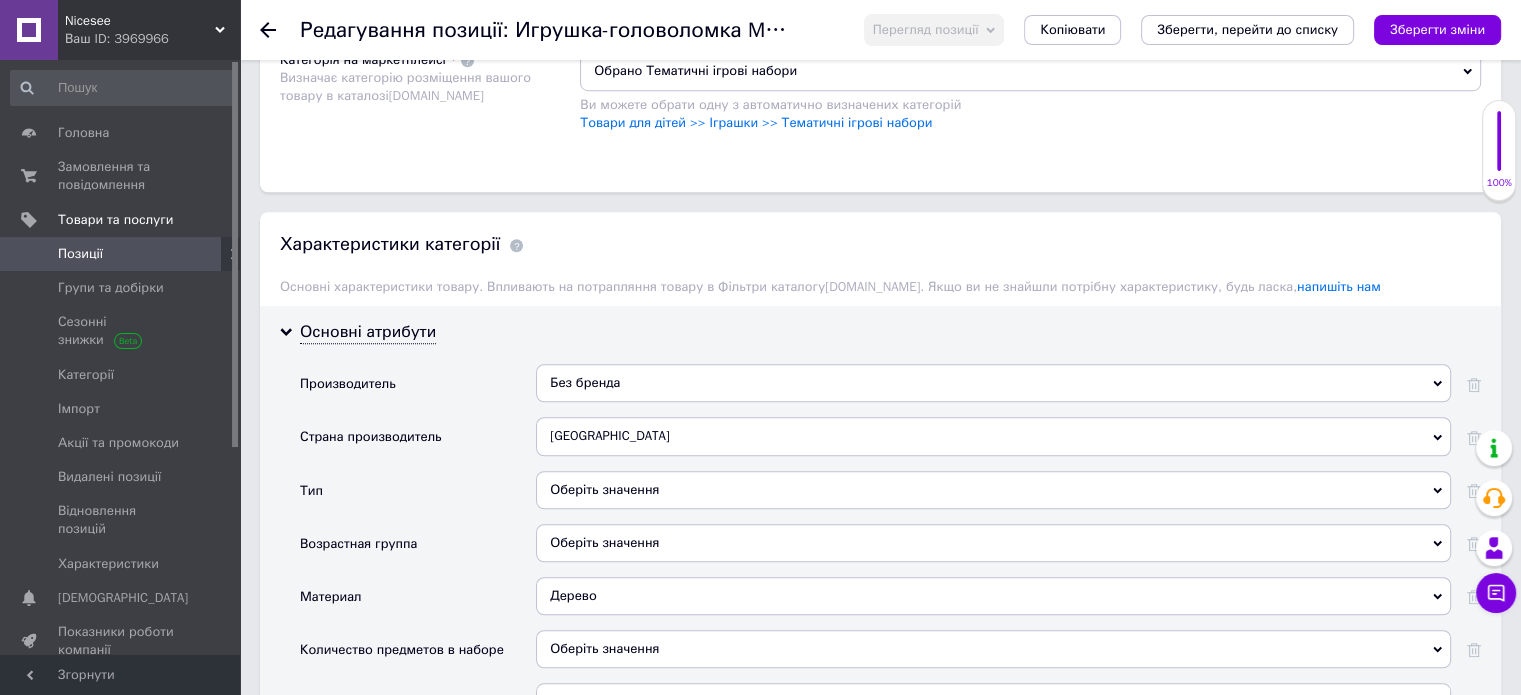 scroll, scrollTop: 1700, scrollLeft: 0, axis: vertical 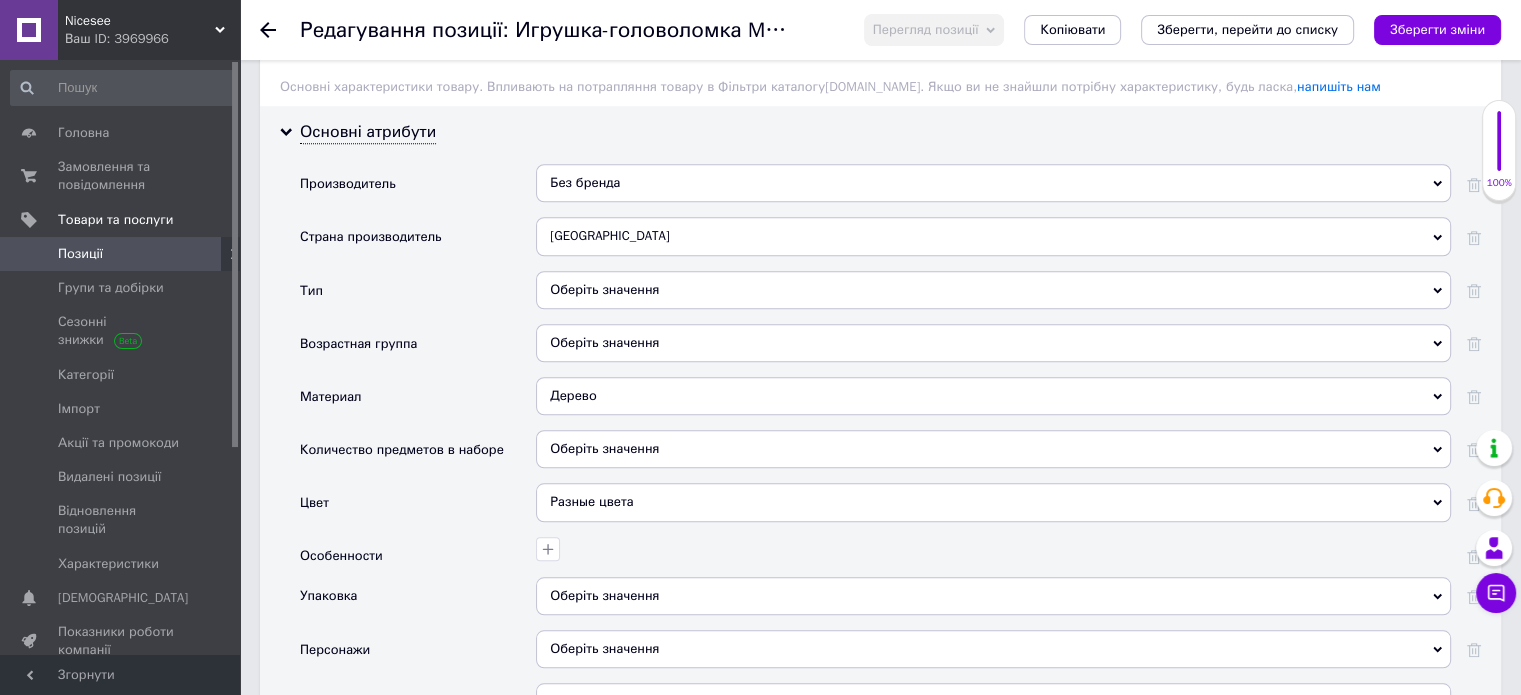 click on "Дерево" at bounding box center [993, 396] 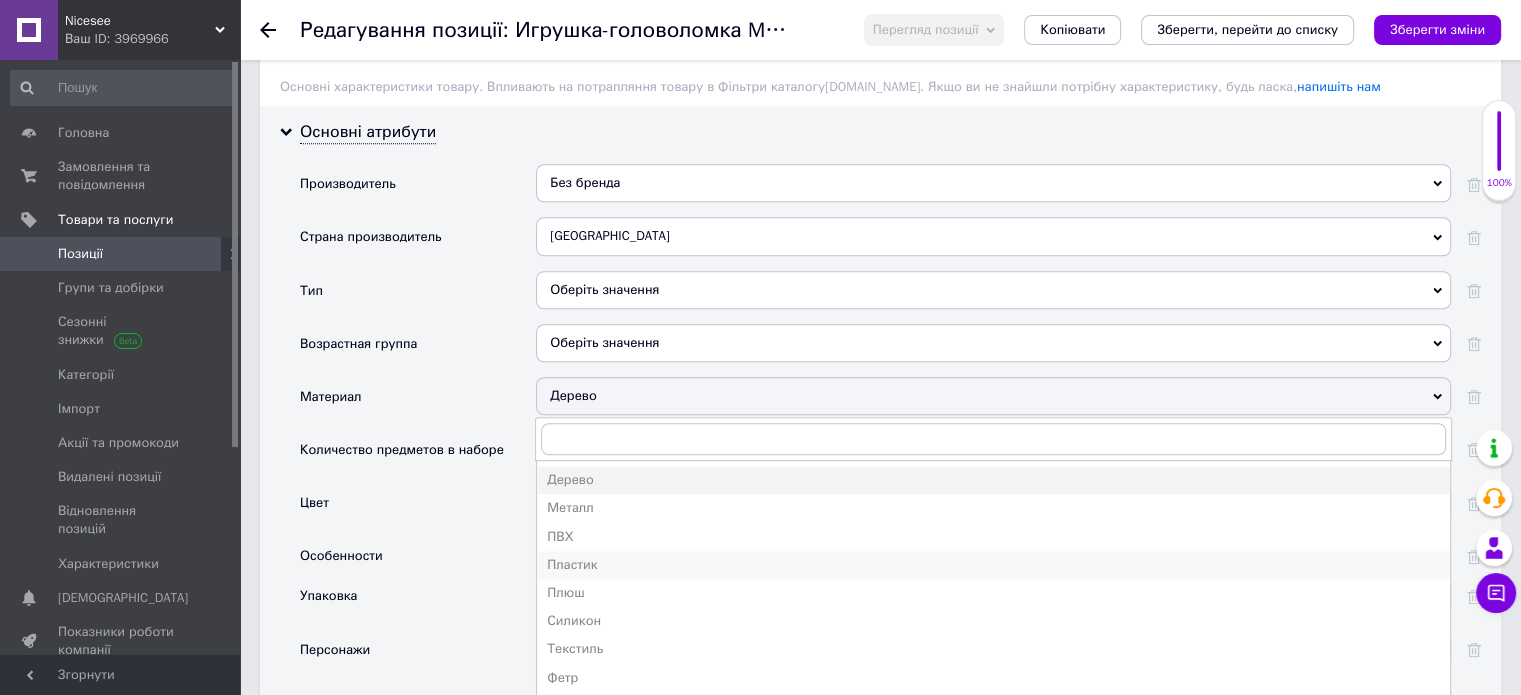 click on "Пластик" at bounding box center [993, 565] 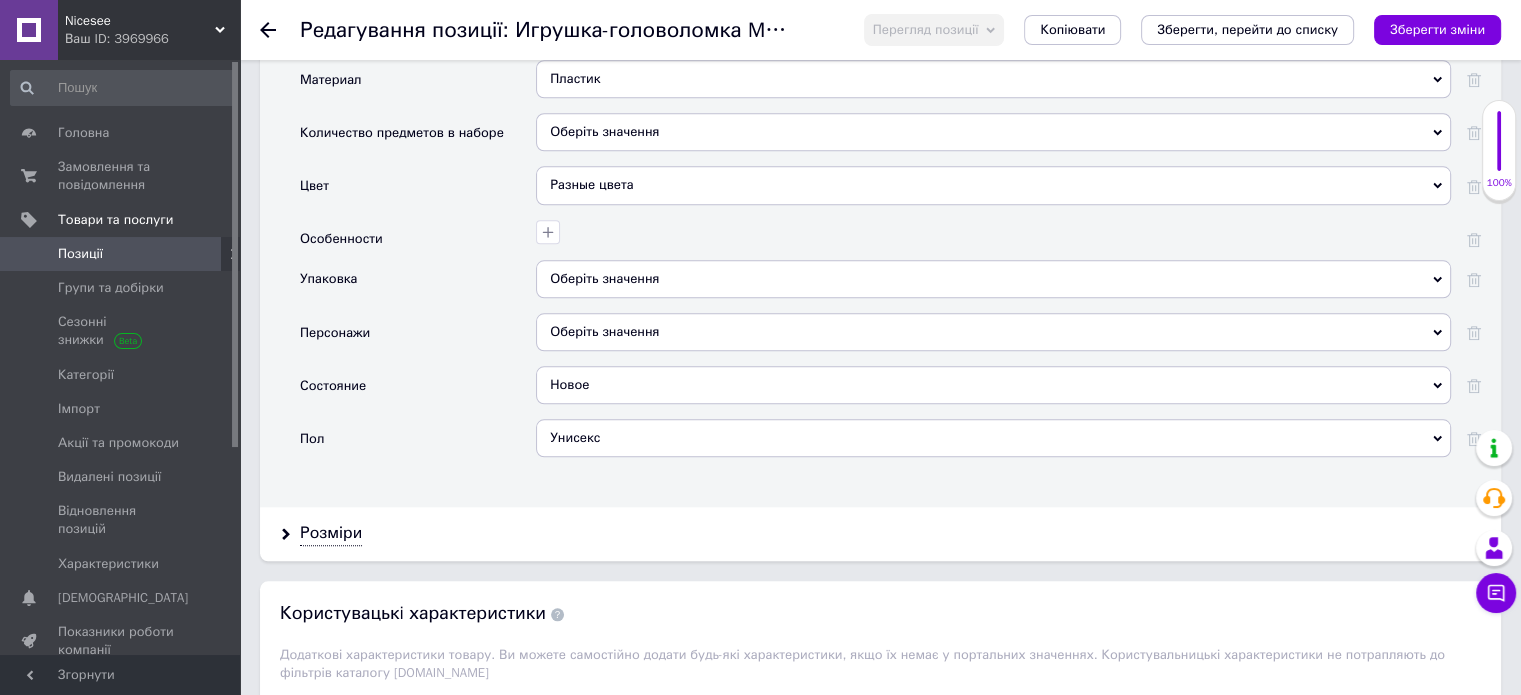 scroll, scrollTop: 1900, scrollLeft: 0, axis: vertical 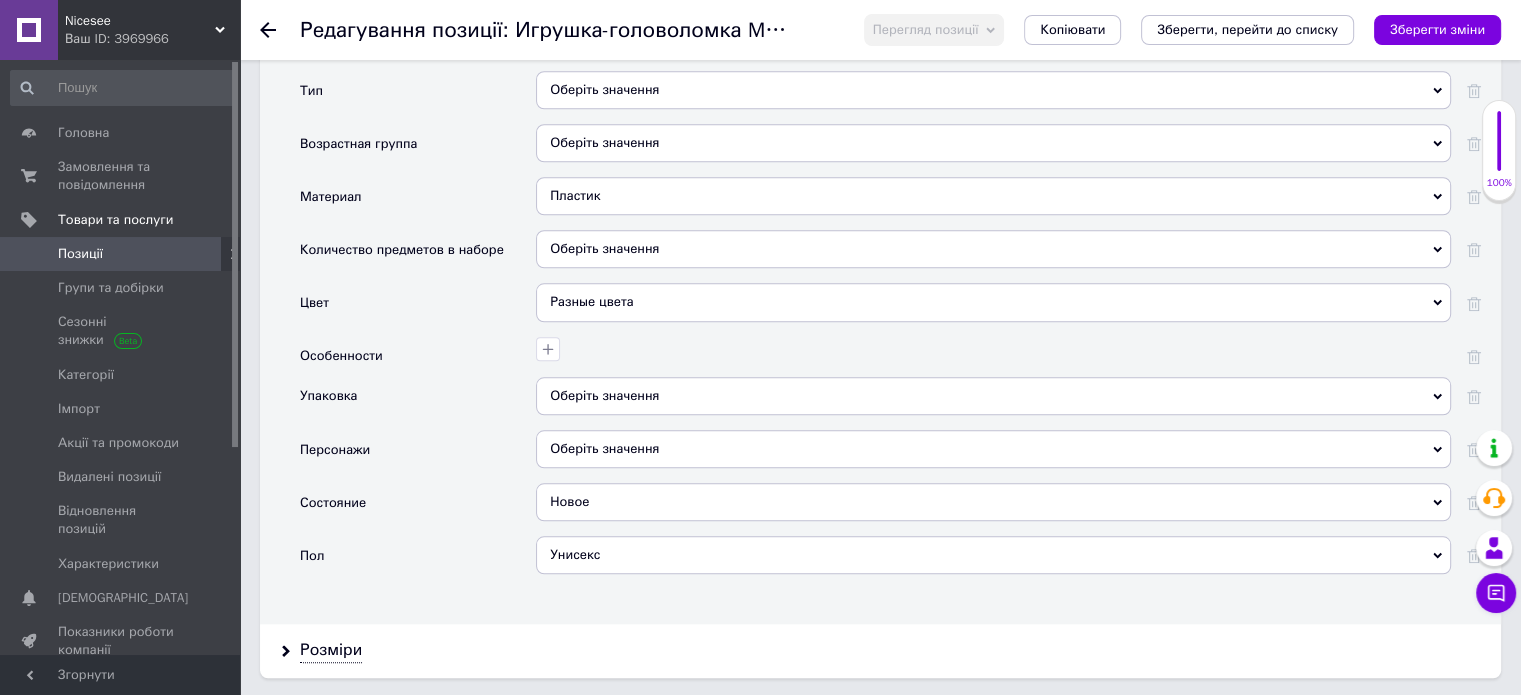 click on "Оберіть значення" at bounding box center (993, 249) 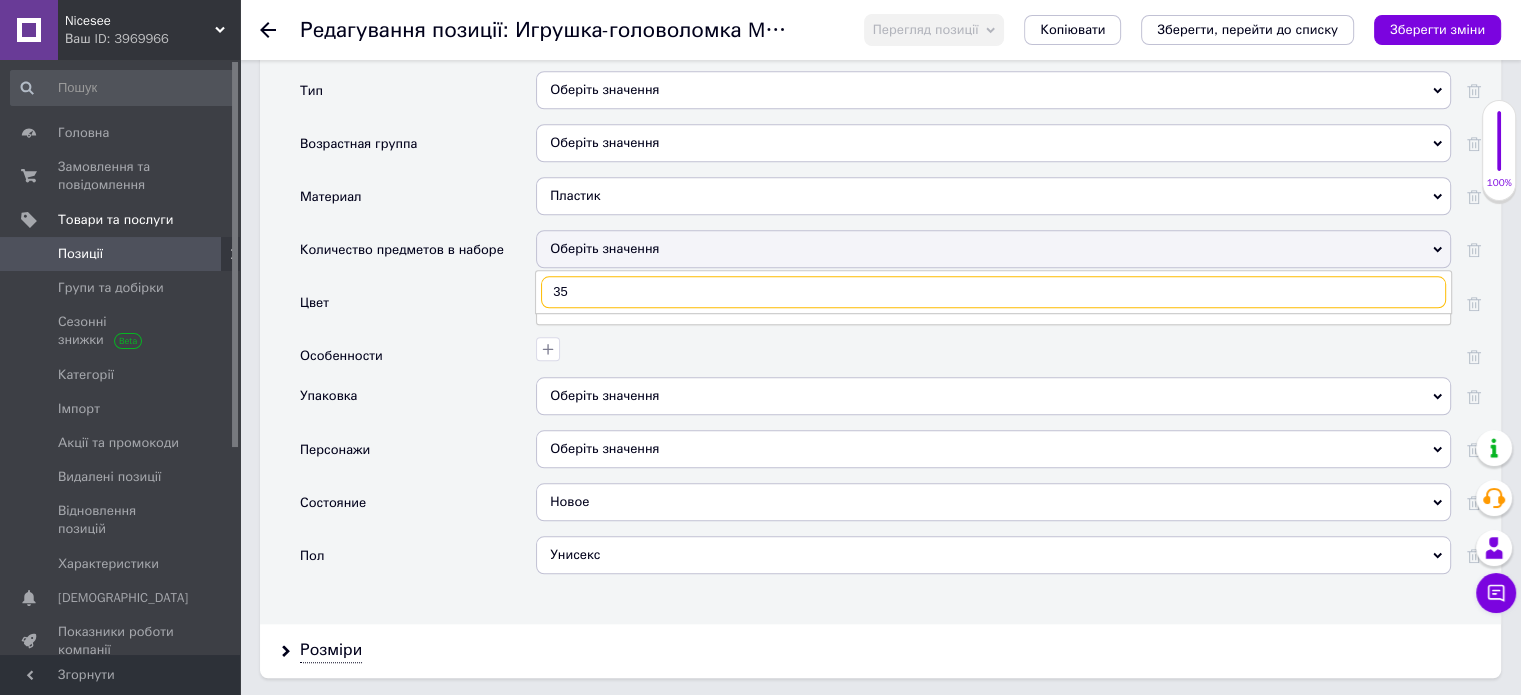 type on "351" 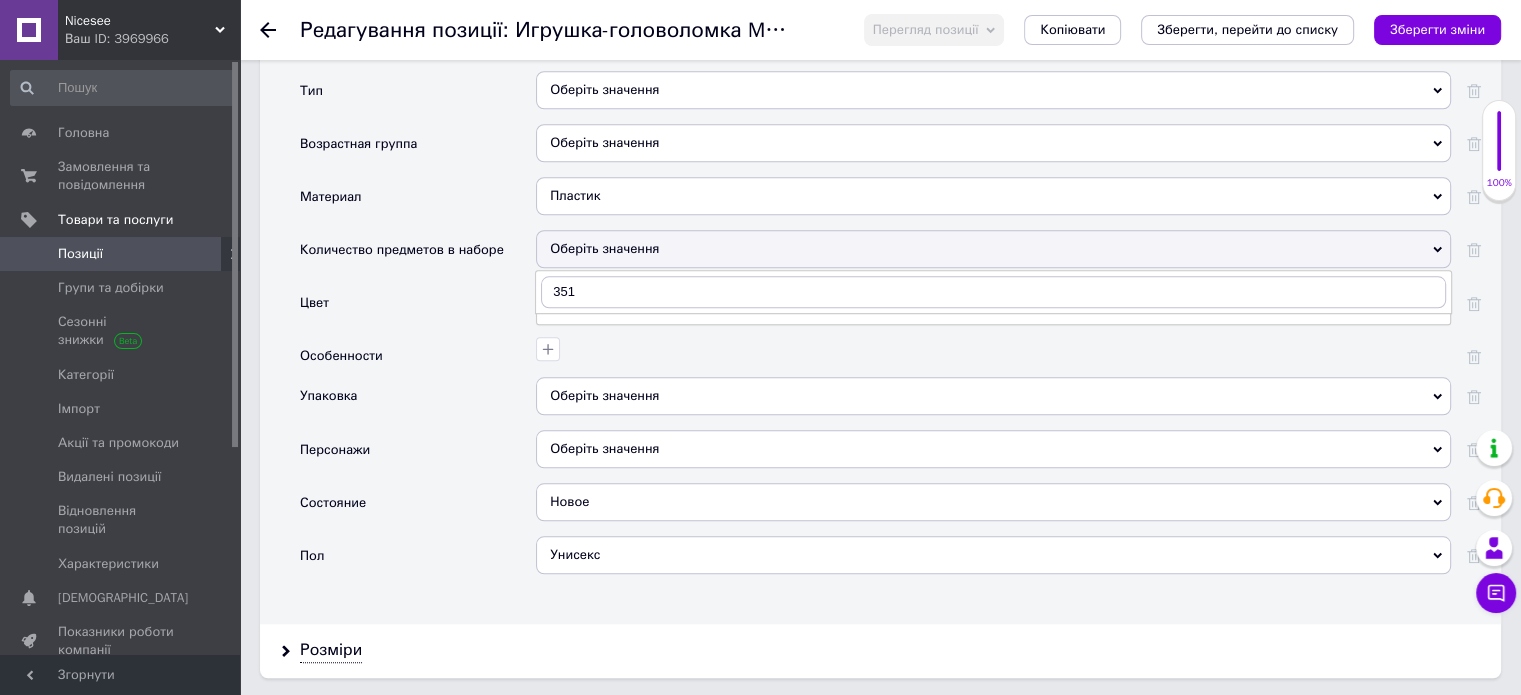 type 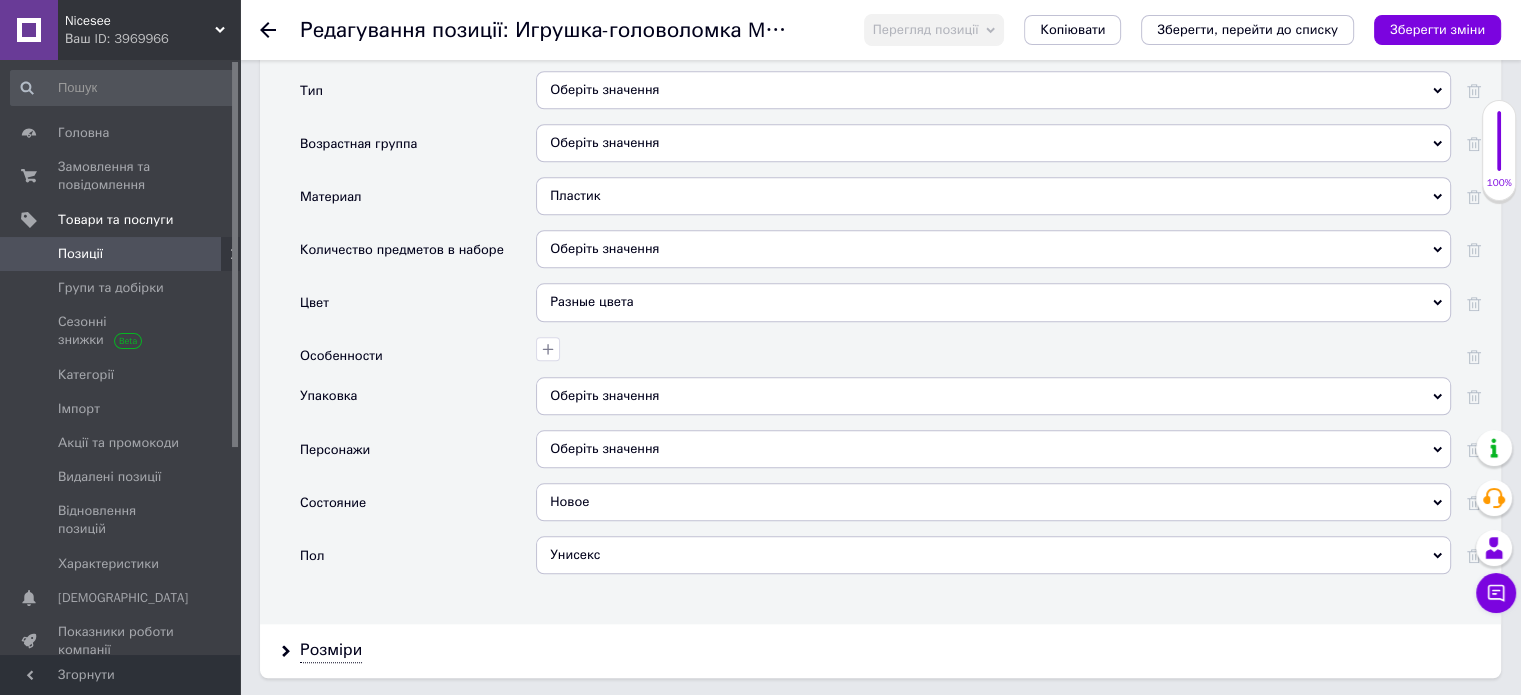 click on "Упаковка" at bounding box center [418, 403] 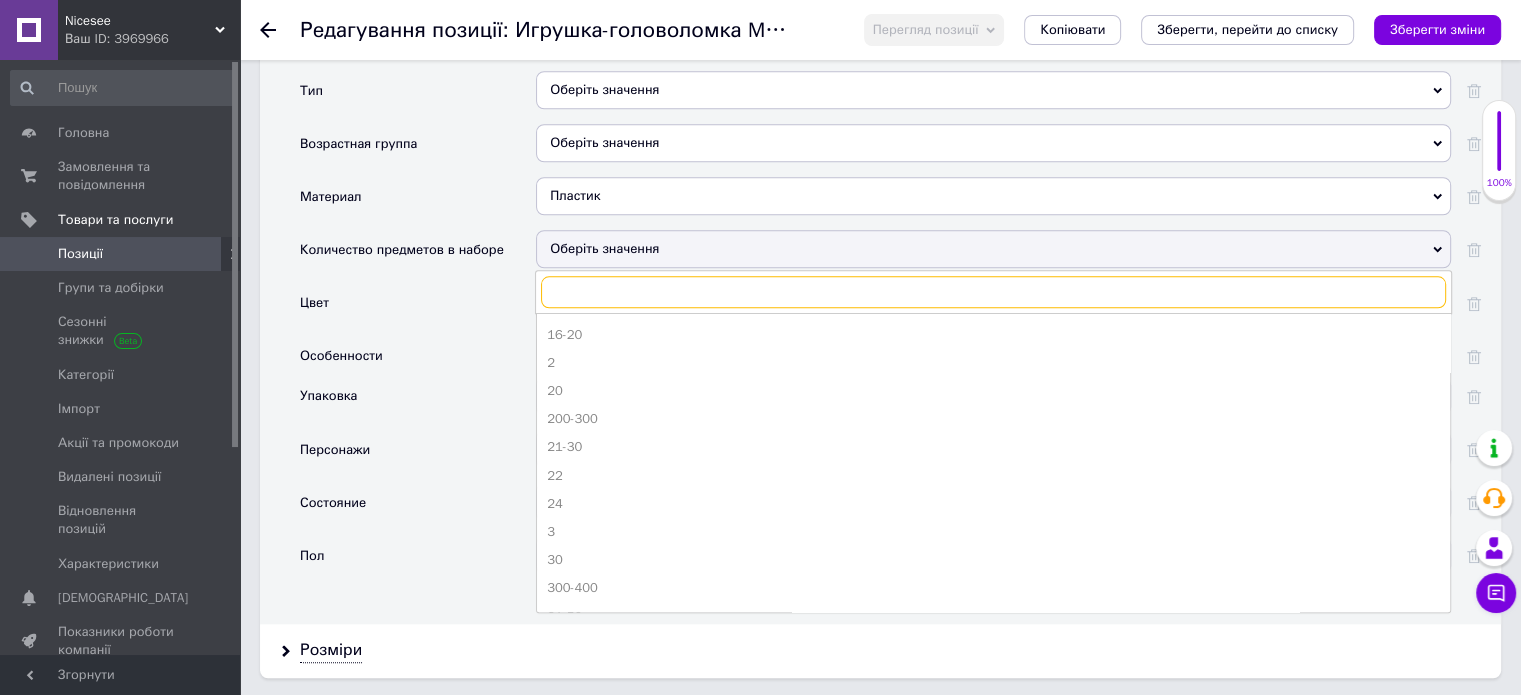 scroll, scrollTop: 200, scrollLeft: 0, axis: vertical 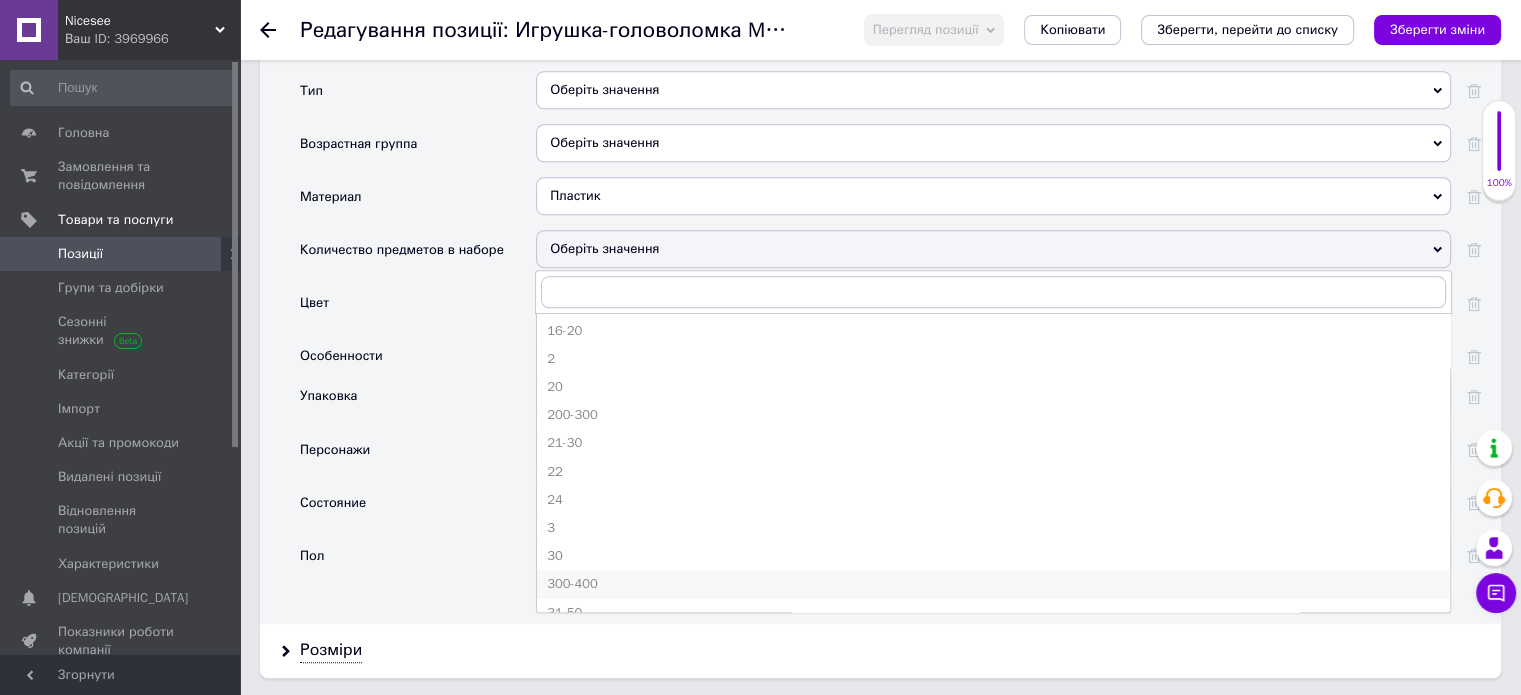 click on "300-400" at bounding box center [993, 584] 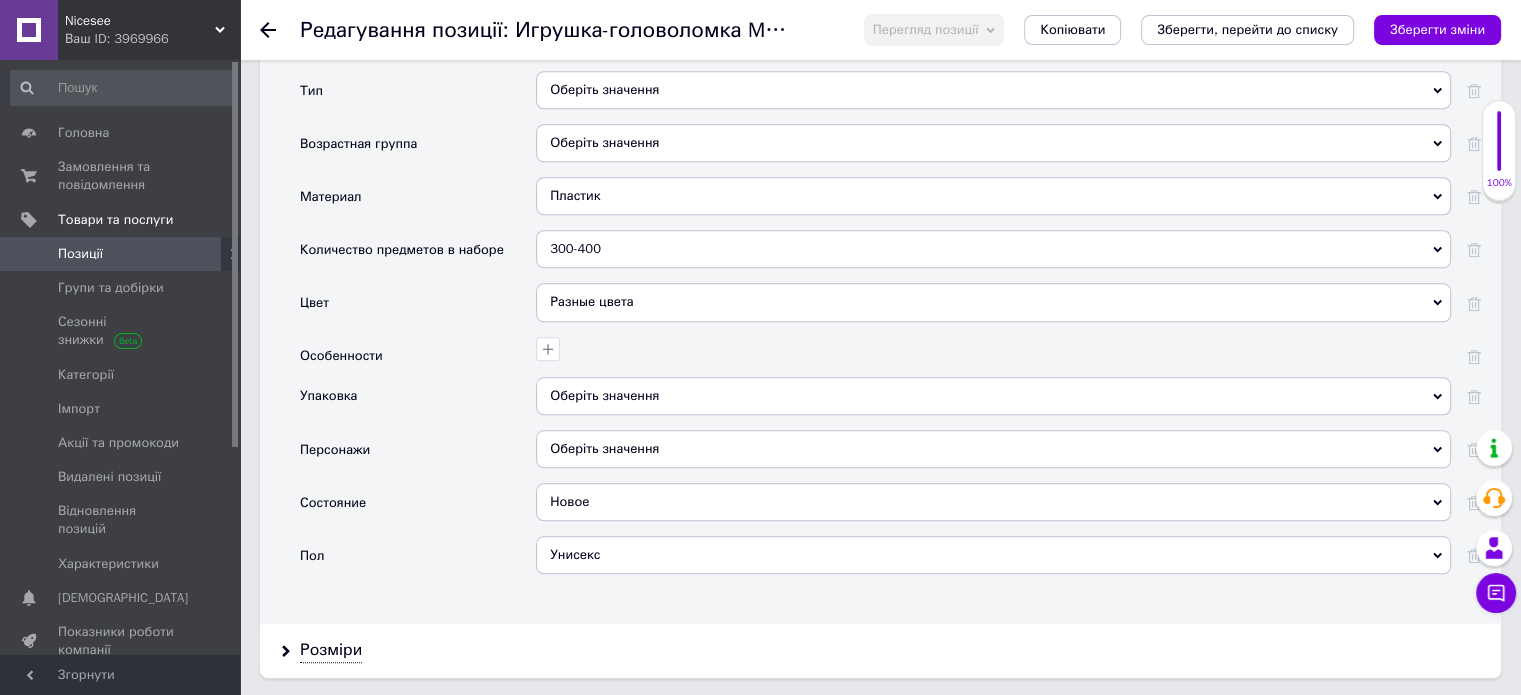 scroll, scrollTop: 2000, scrollLeft: 0, axis: vertical 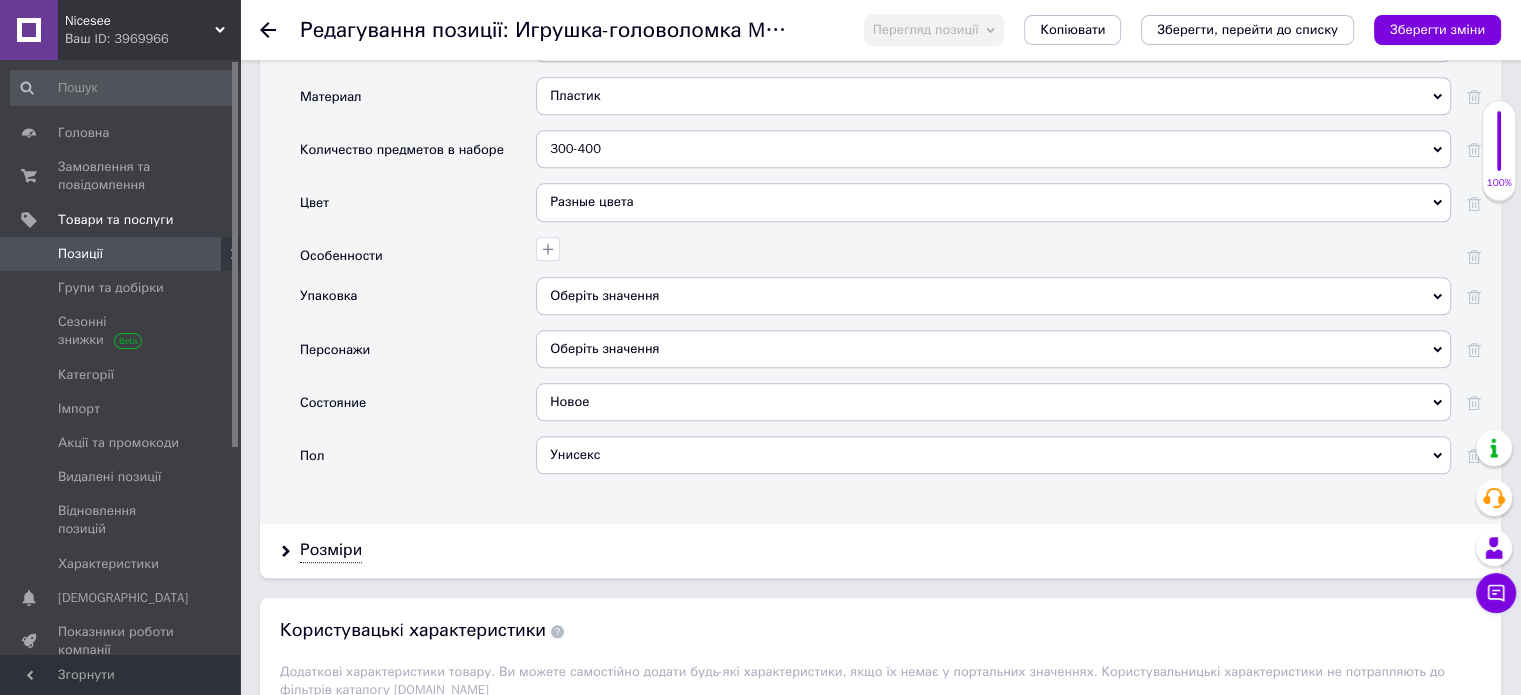 click on "Оберіть значення" at bounding box center [993, 296] 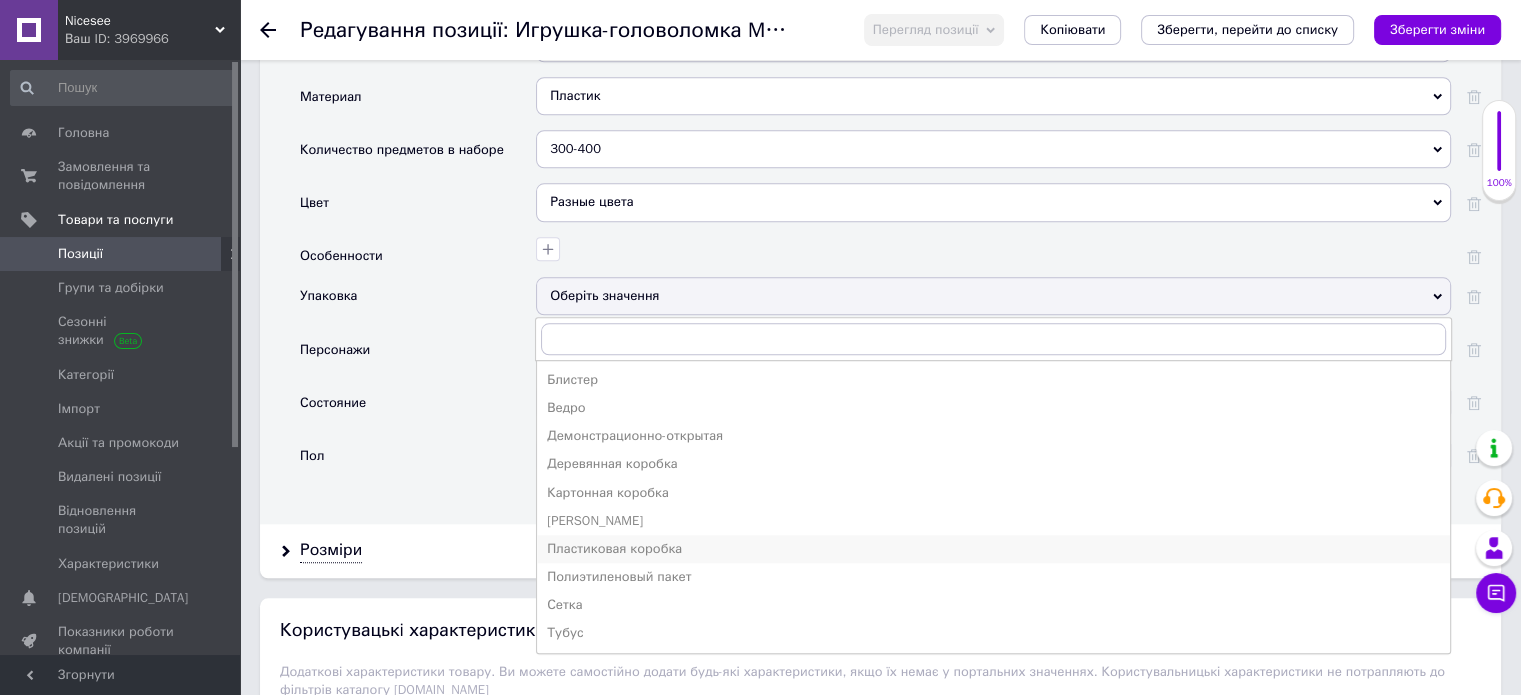 click on "Пластиковая коробка" at bounding box center [993, 549] 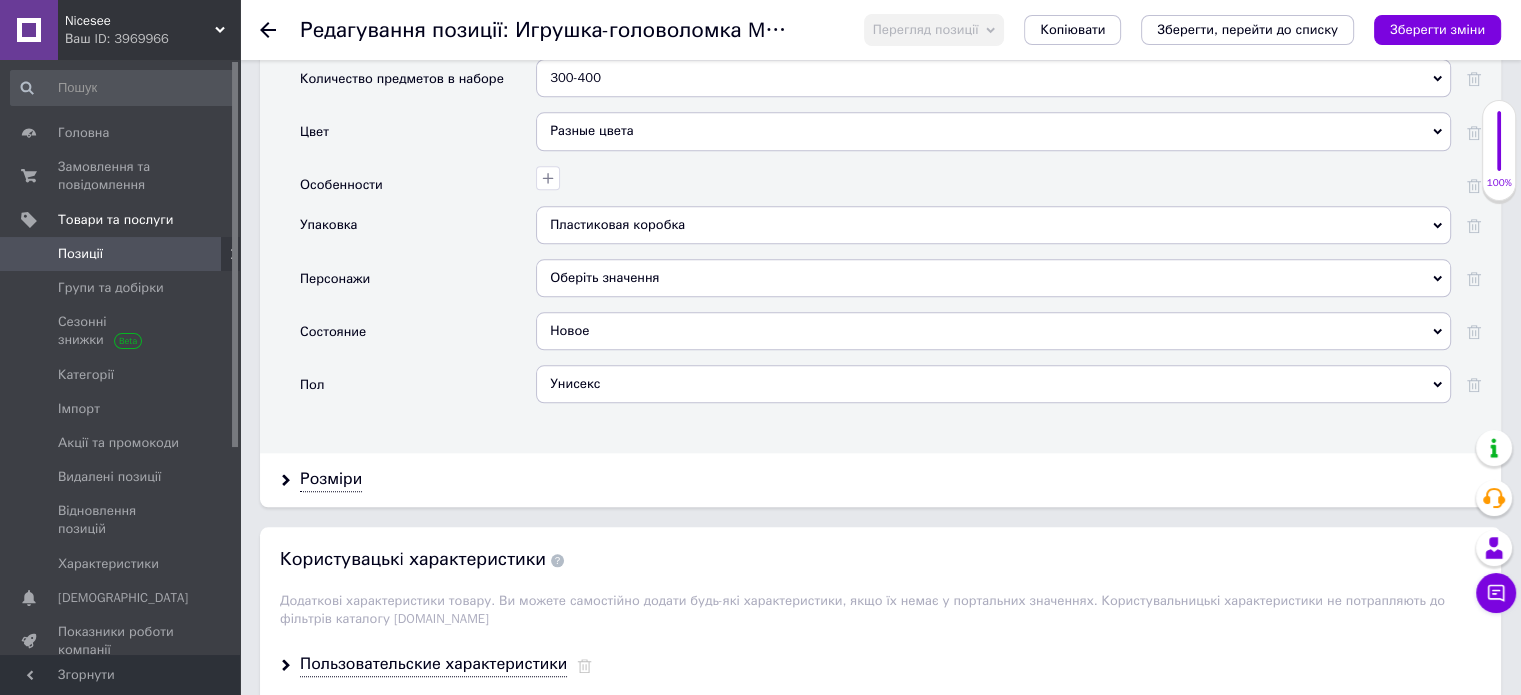 scroll, scrollTop: 2100, scrollLeft: 0, axis: vertical 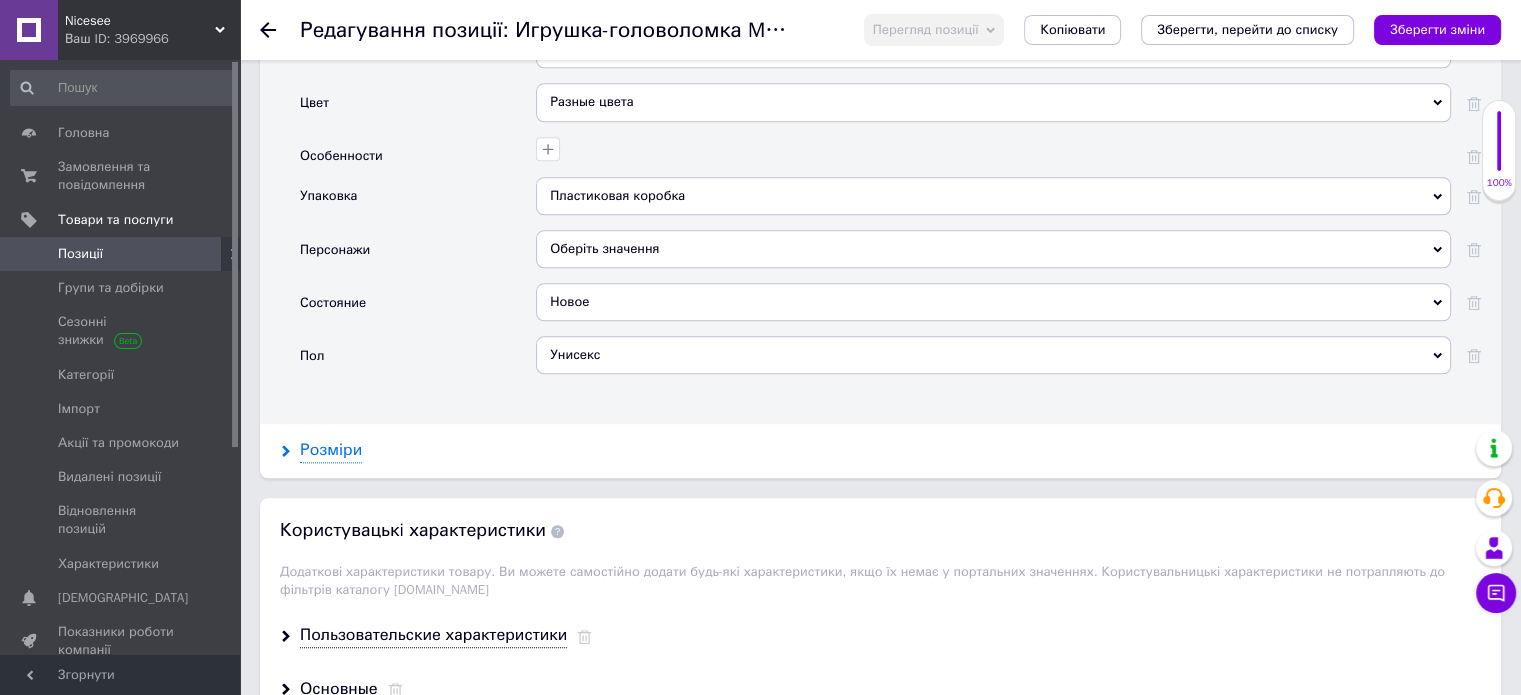 click on "Розміри" at bounding box center [331, 450] 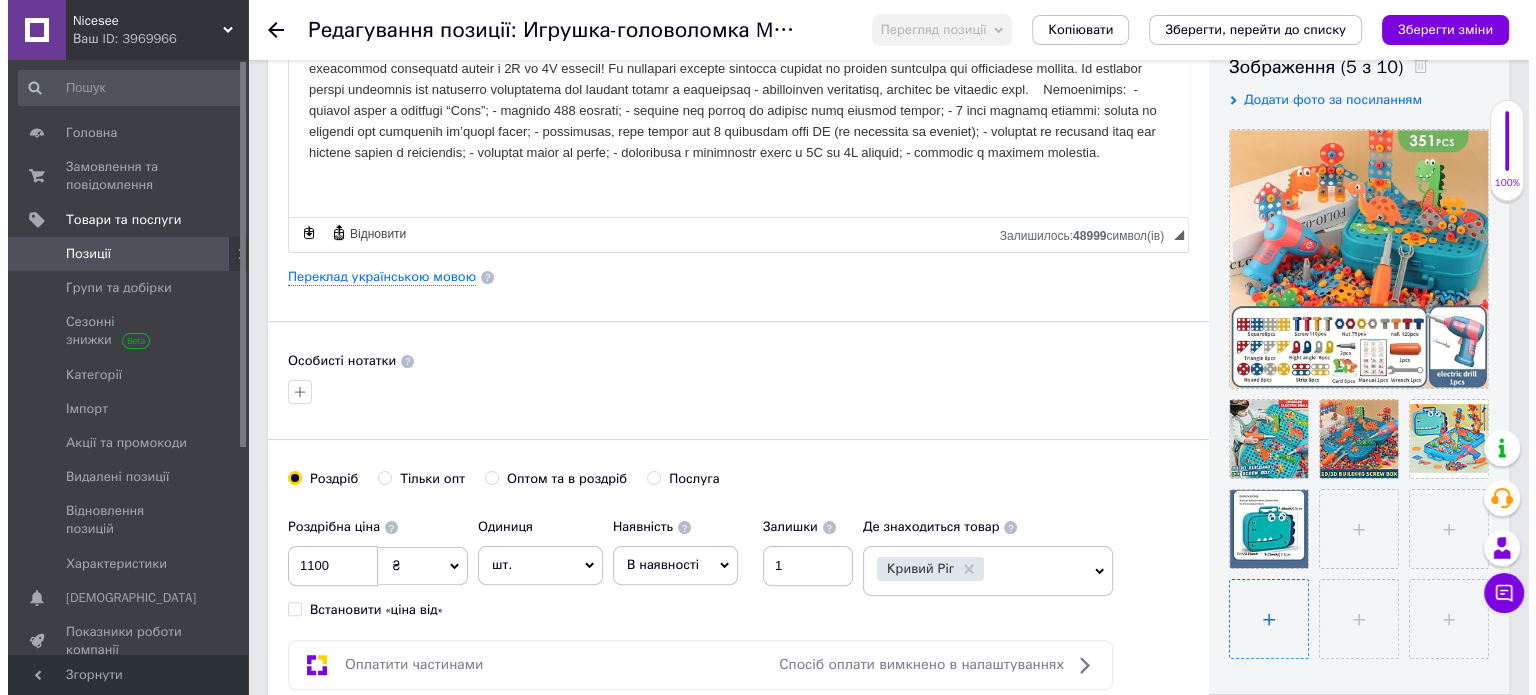 scroll, scrollTop: 400, scrollLeft: 0, axis: vertical 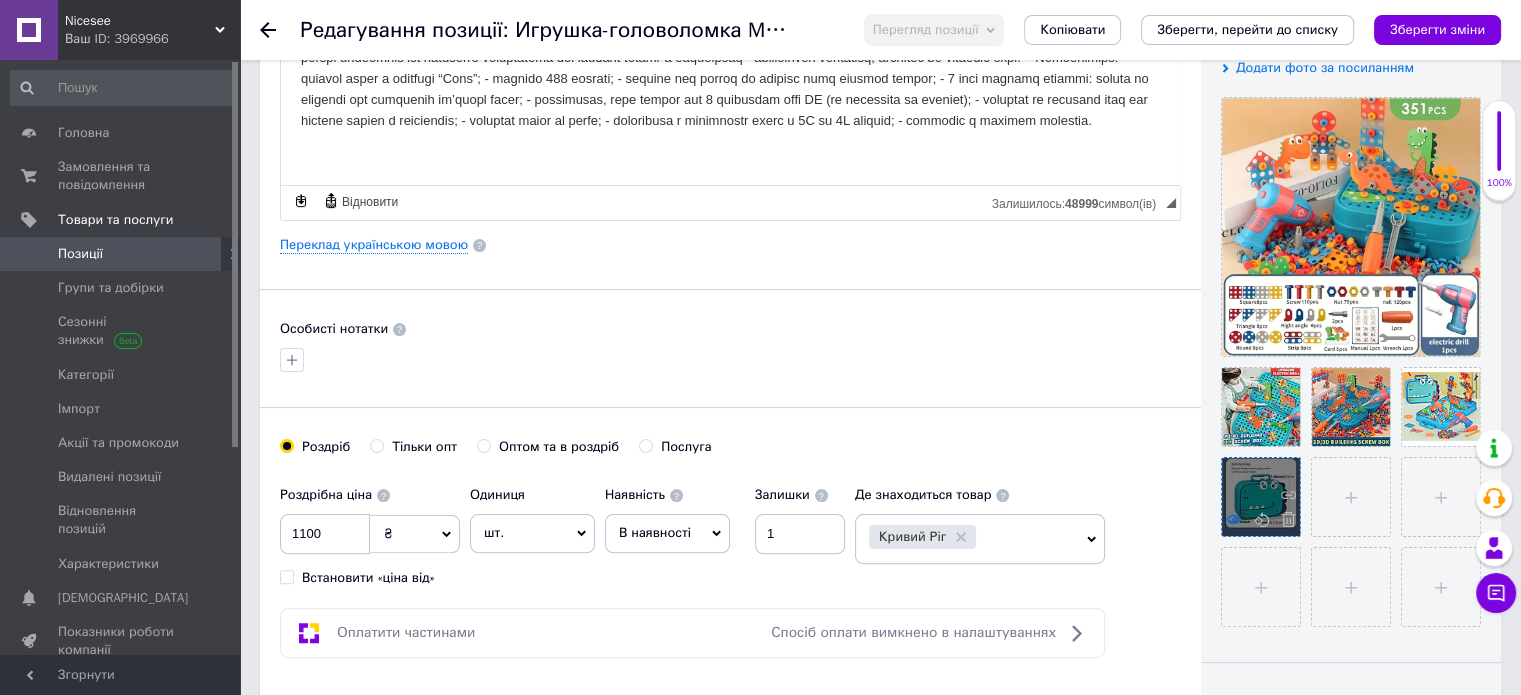 click 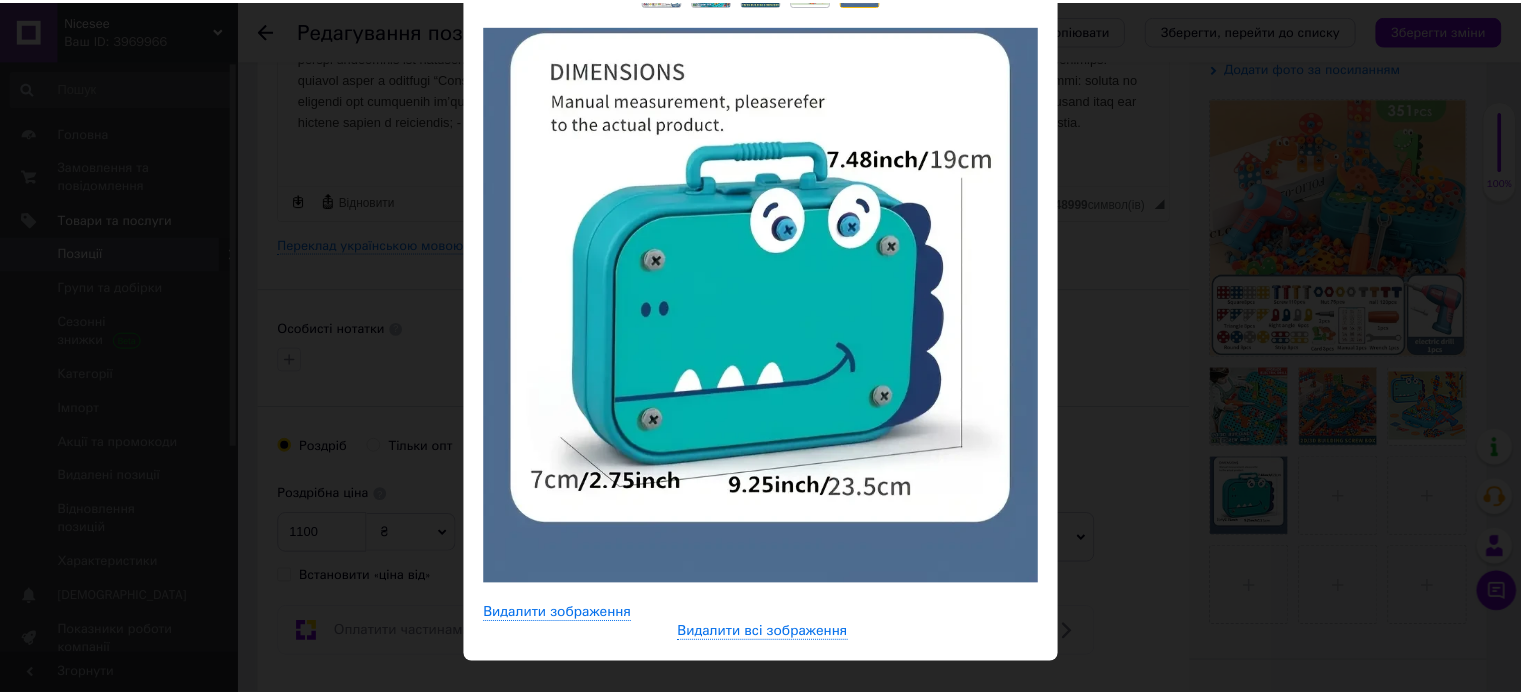 scroll, scrollTop: 200, scrollLeft: 0, axis: vertical 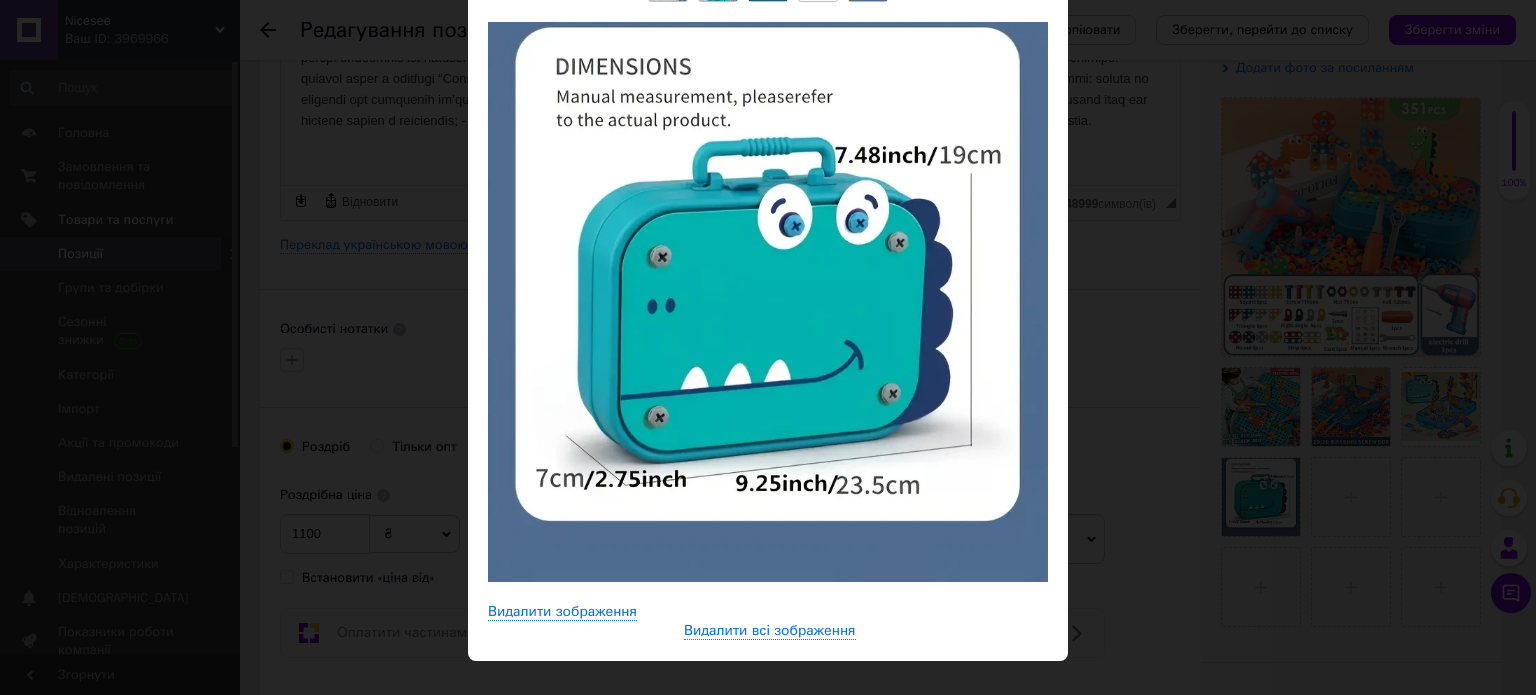 click at bounding box center [768, 302] 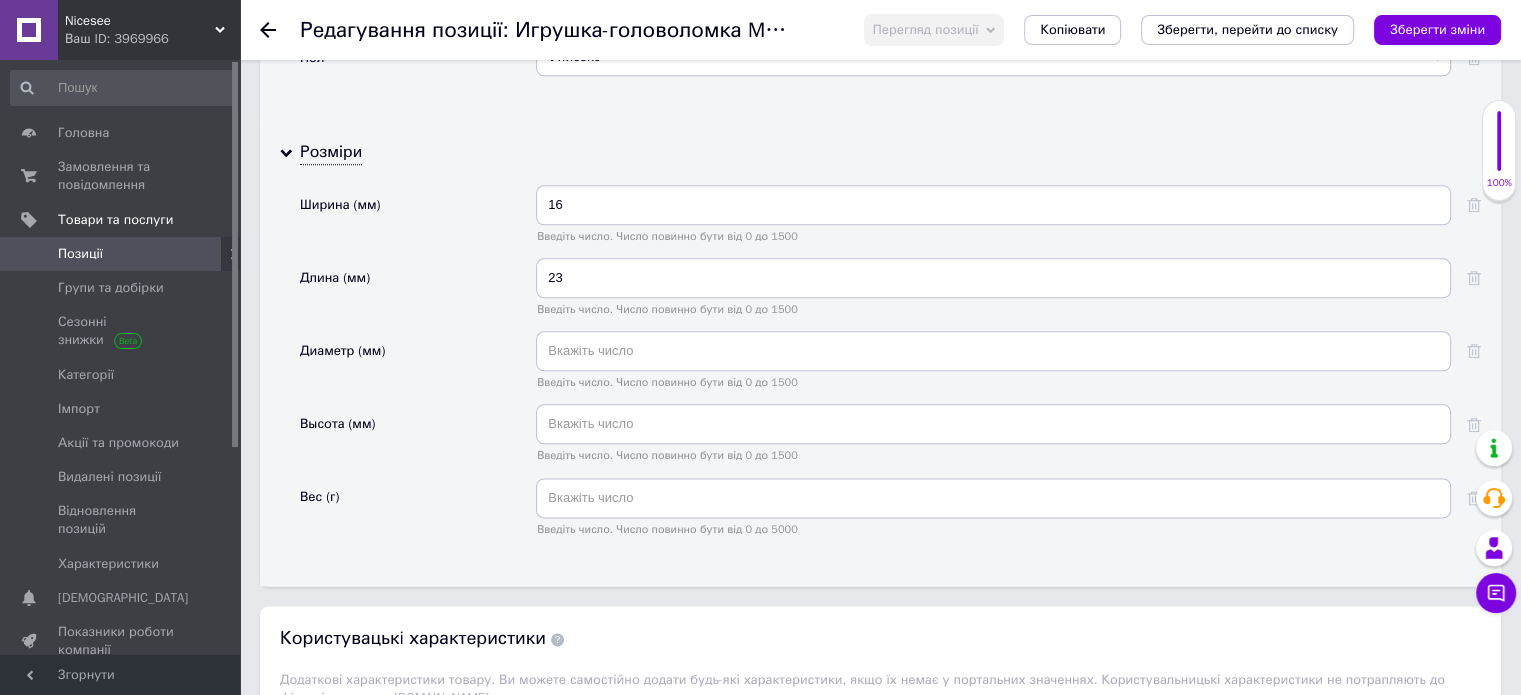 scroll, scrollTop: 2400, scrollLeft: 0, axis: vertical 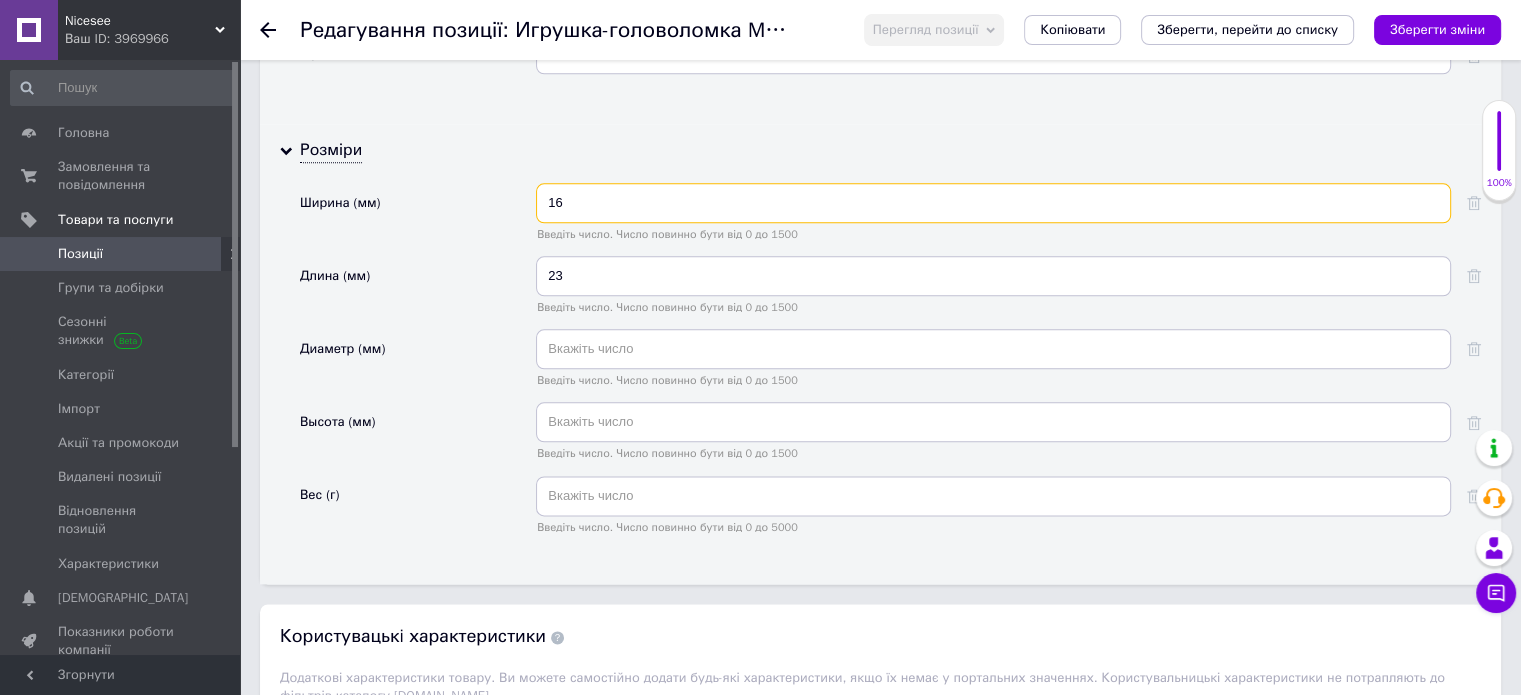 drag, startPoint x: 582, startPoint y: 191, endPoint x: 548, endPoint y: 196, distance: 34.36568 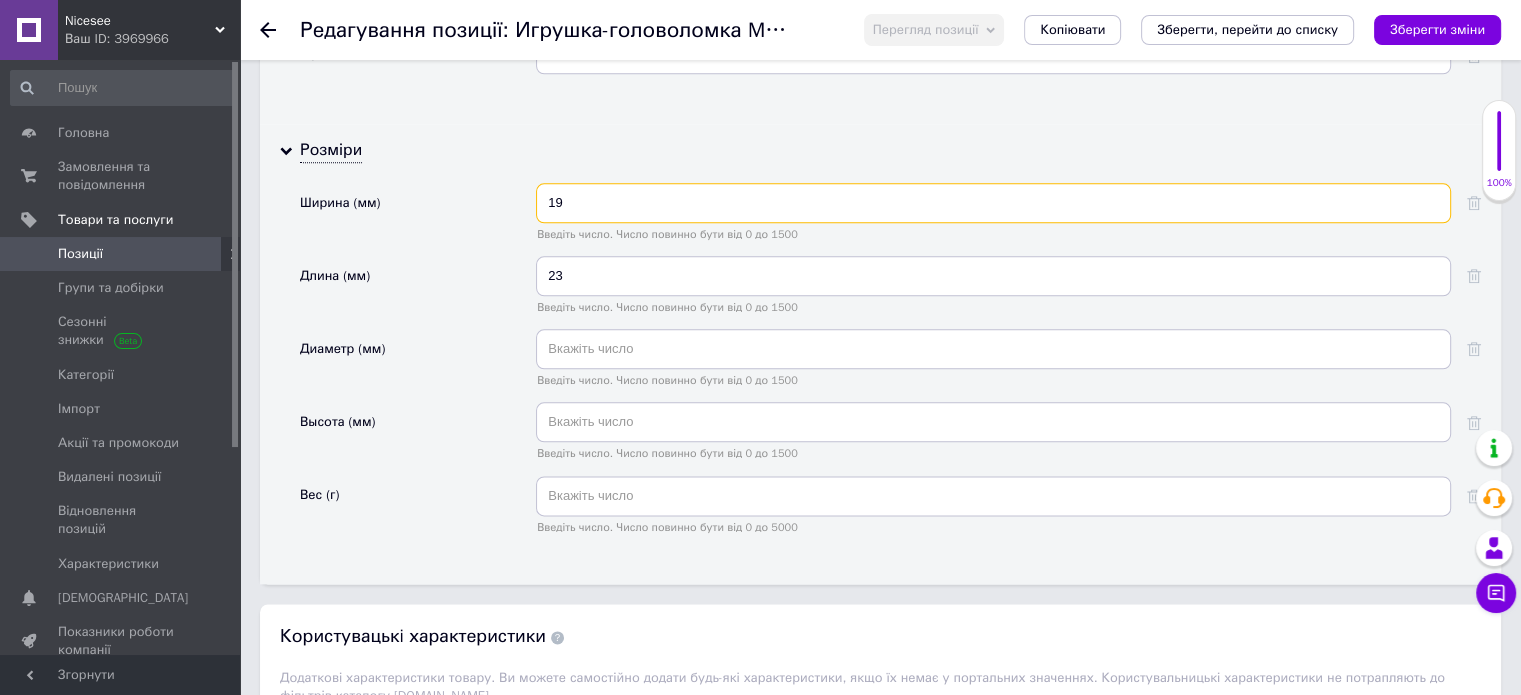 type on "19" 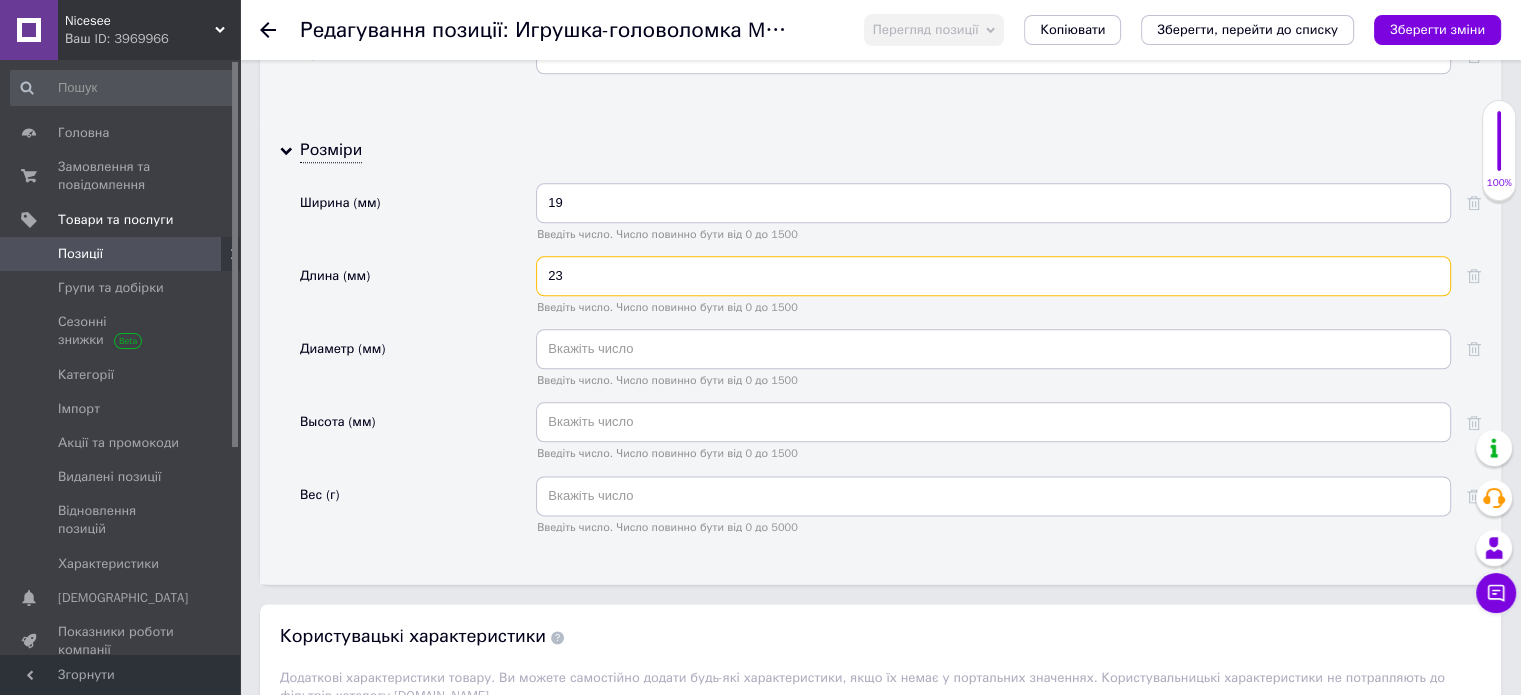 click on "23" at bounding box center (993, 276) 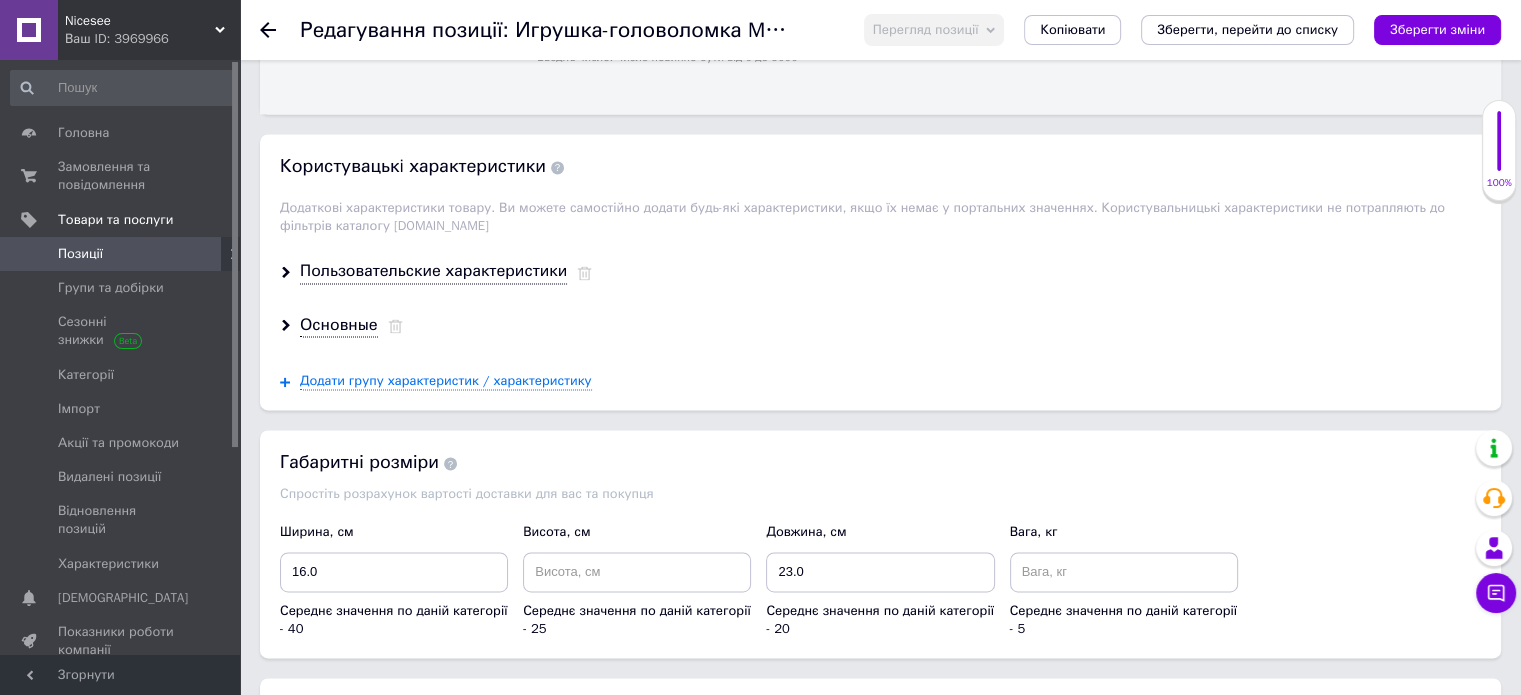 scroll, scrollTop: 2900, scrollLeft: 0, axis: vertical 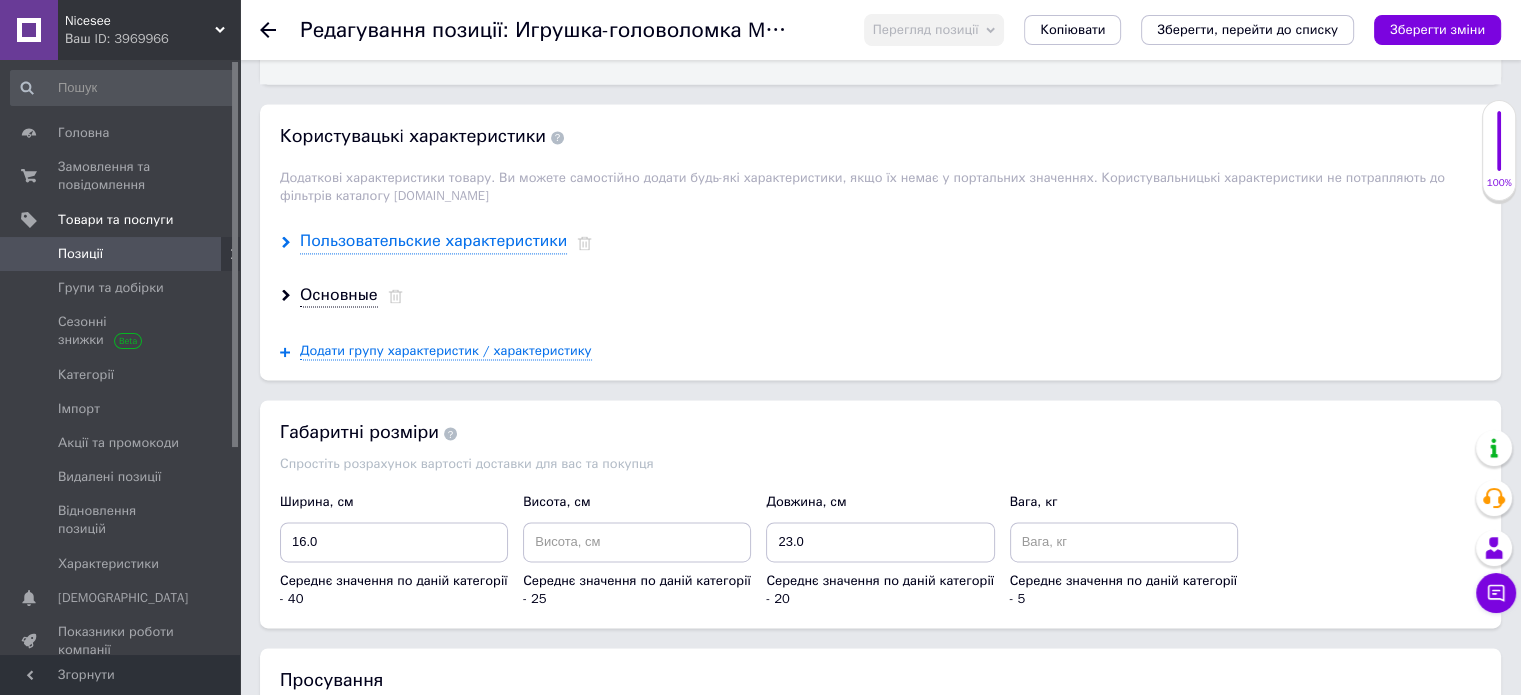 type on "24" 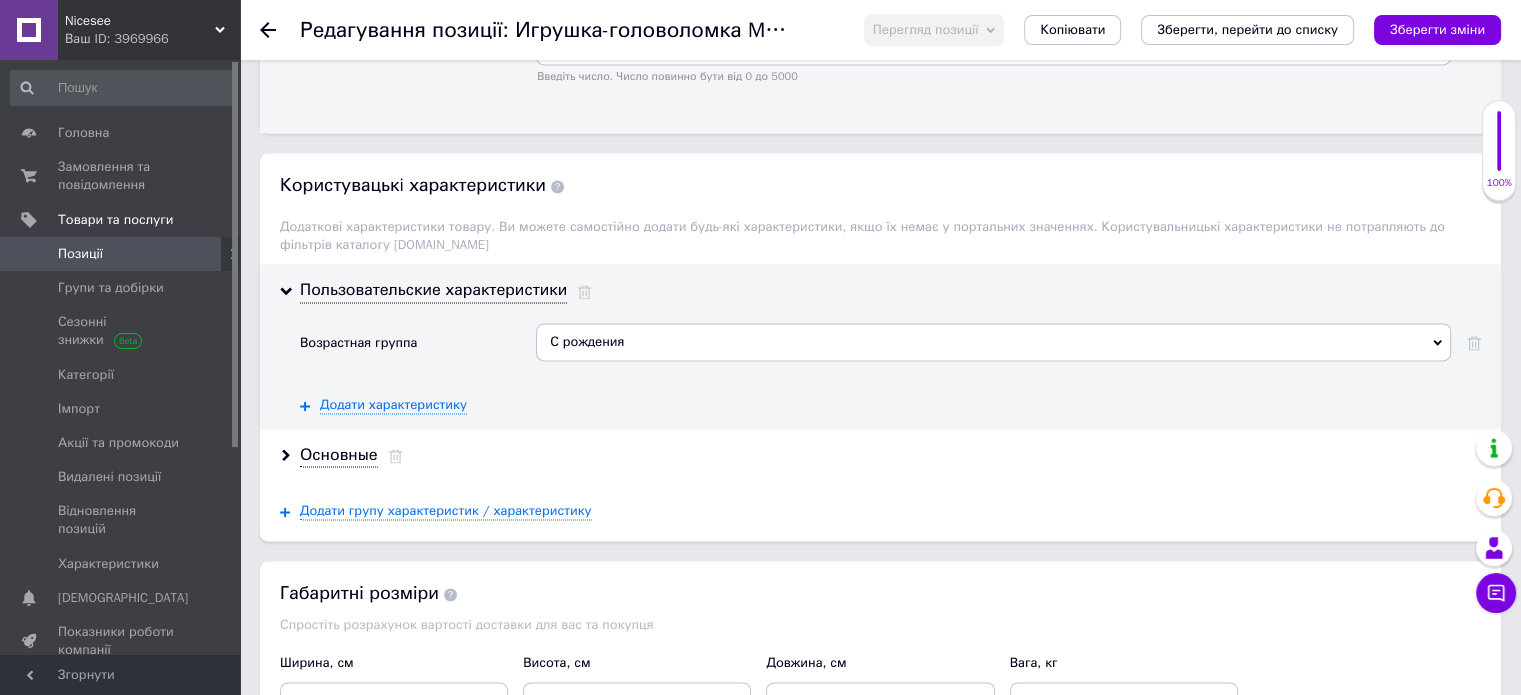 scroll, scrollTop: 2900, scrollLeft: 0, axis: vertical 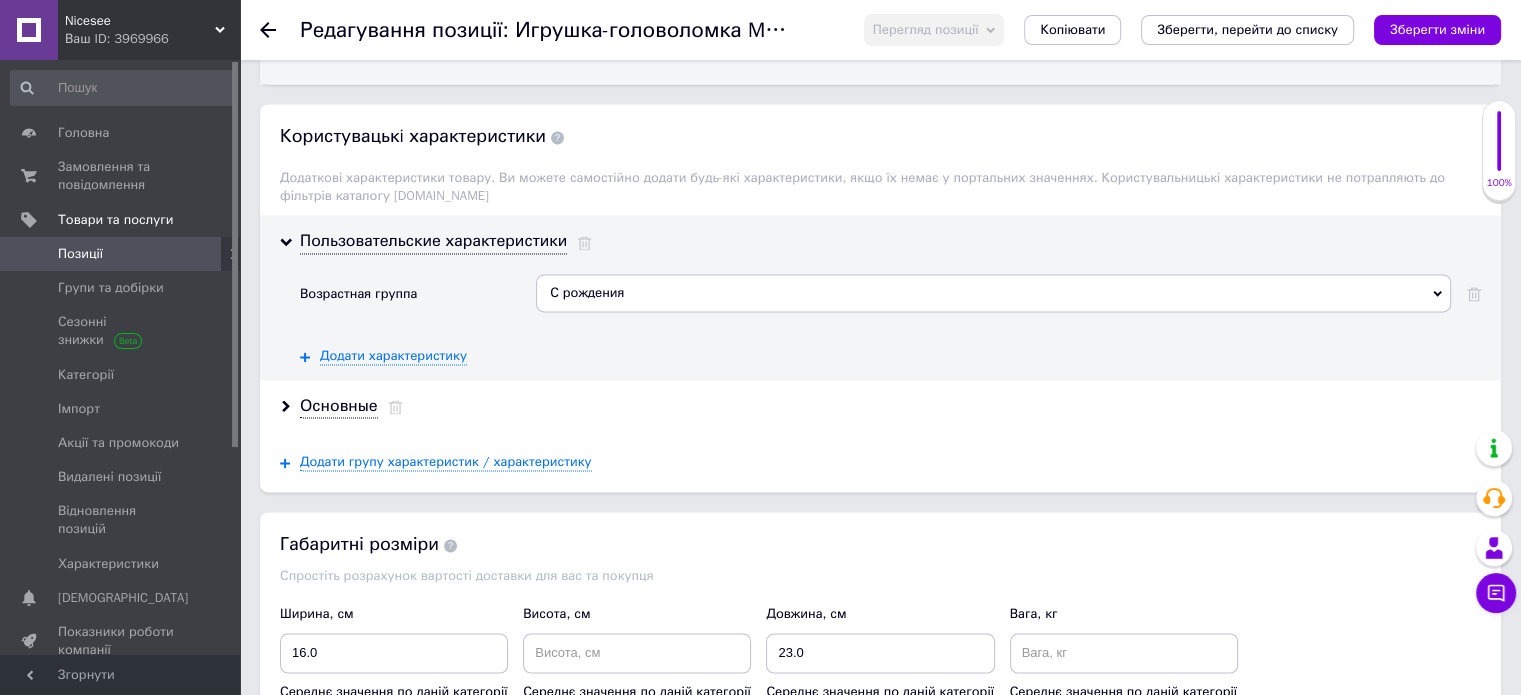 click on "С рождения" at bounding box center (993, 293) 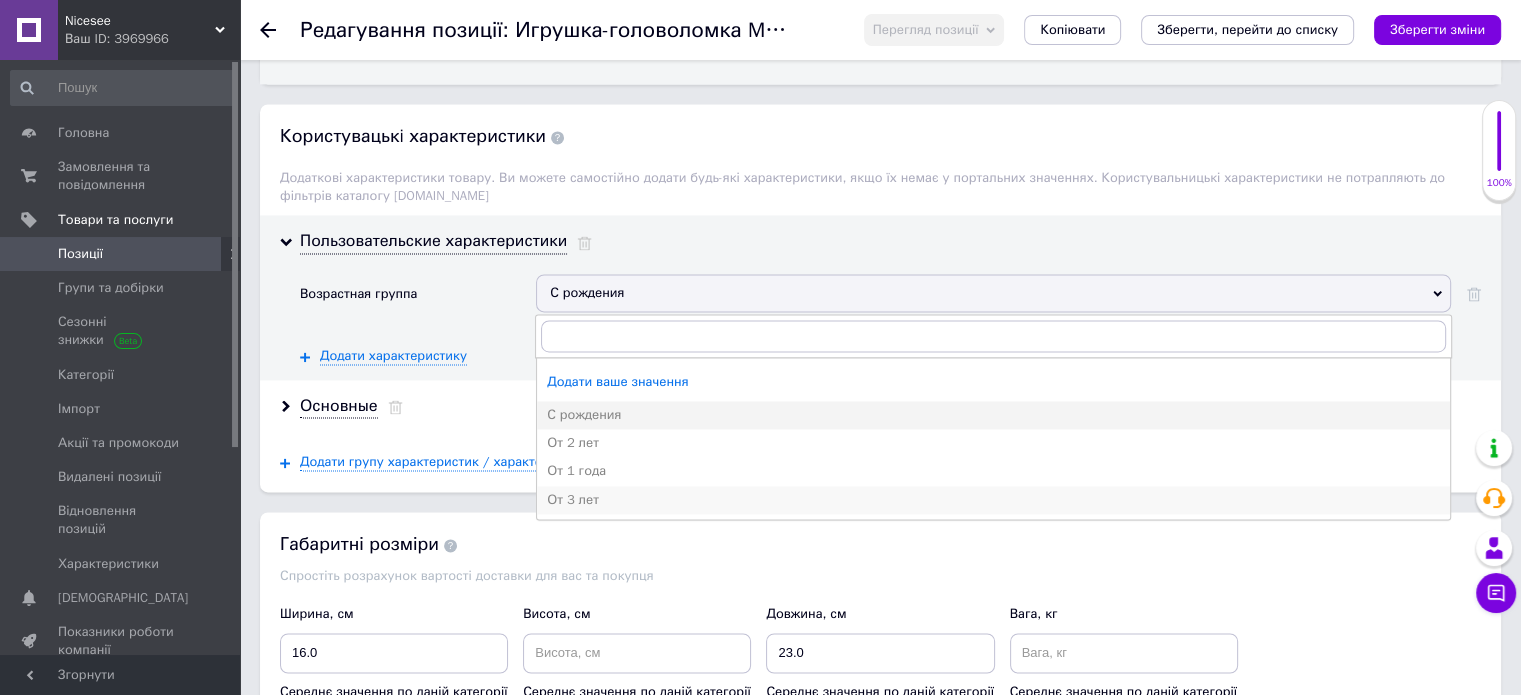 click on "От 3 лет" at bounding box center (993, 500) 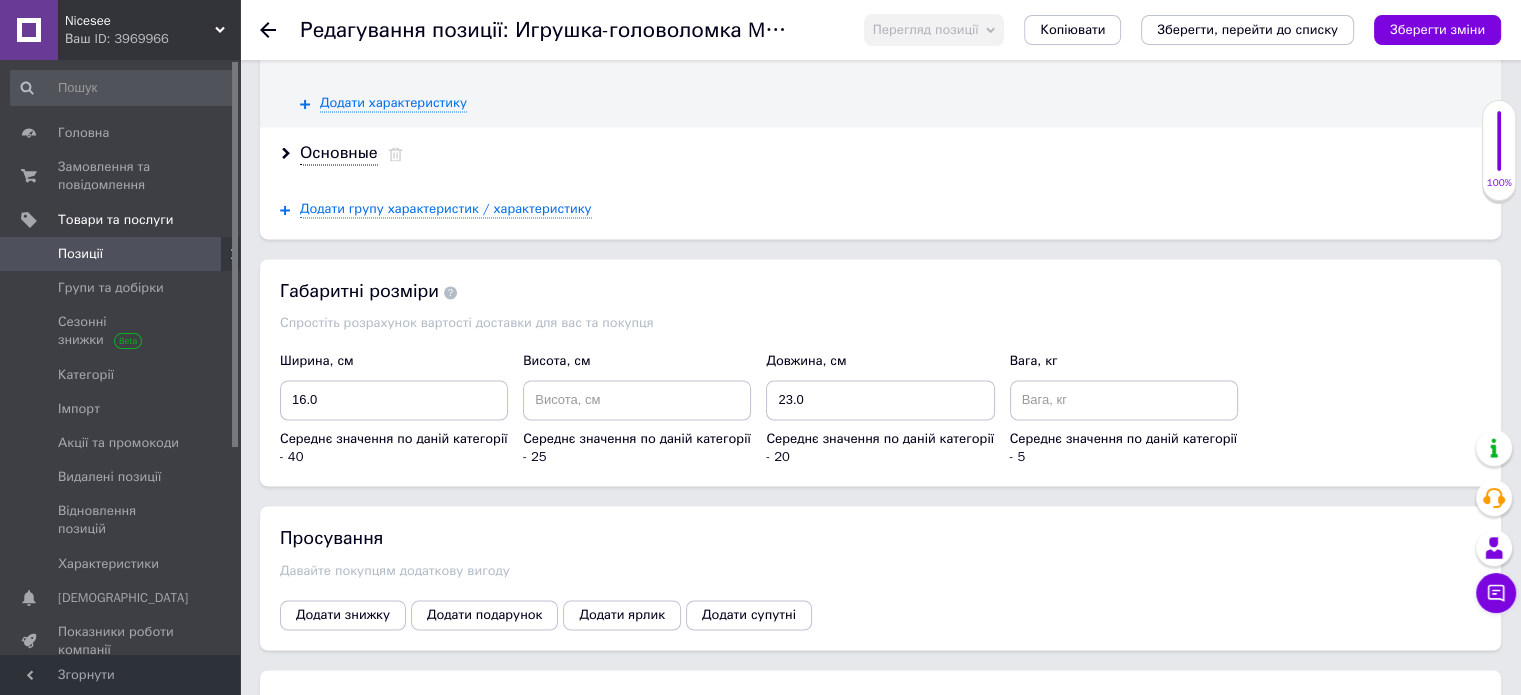 scroll, scrollTop: 3200, scrollLeft: 0, axis: vertical 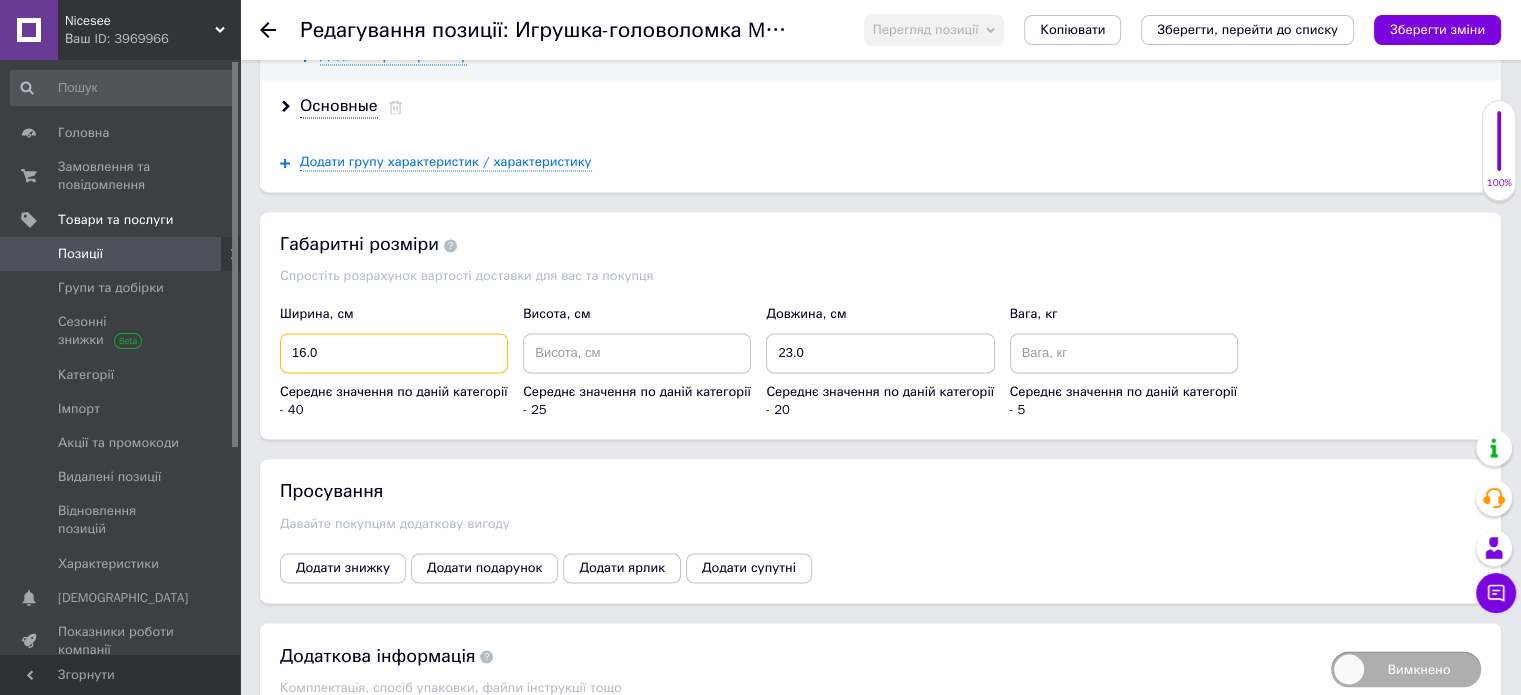 drag, startPoint x: 352, startPoint y: 343, endPoint x: 277, endPoint y: 347, distance: 75.10659 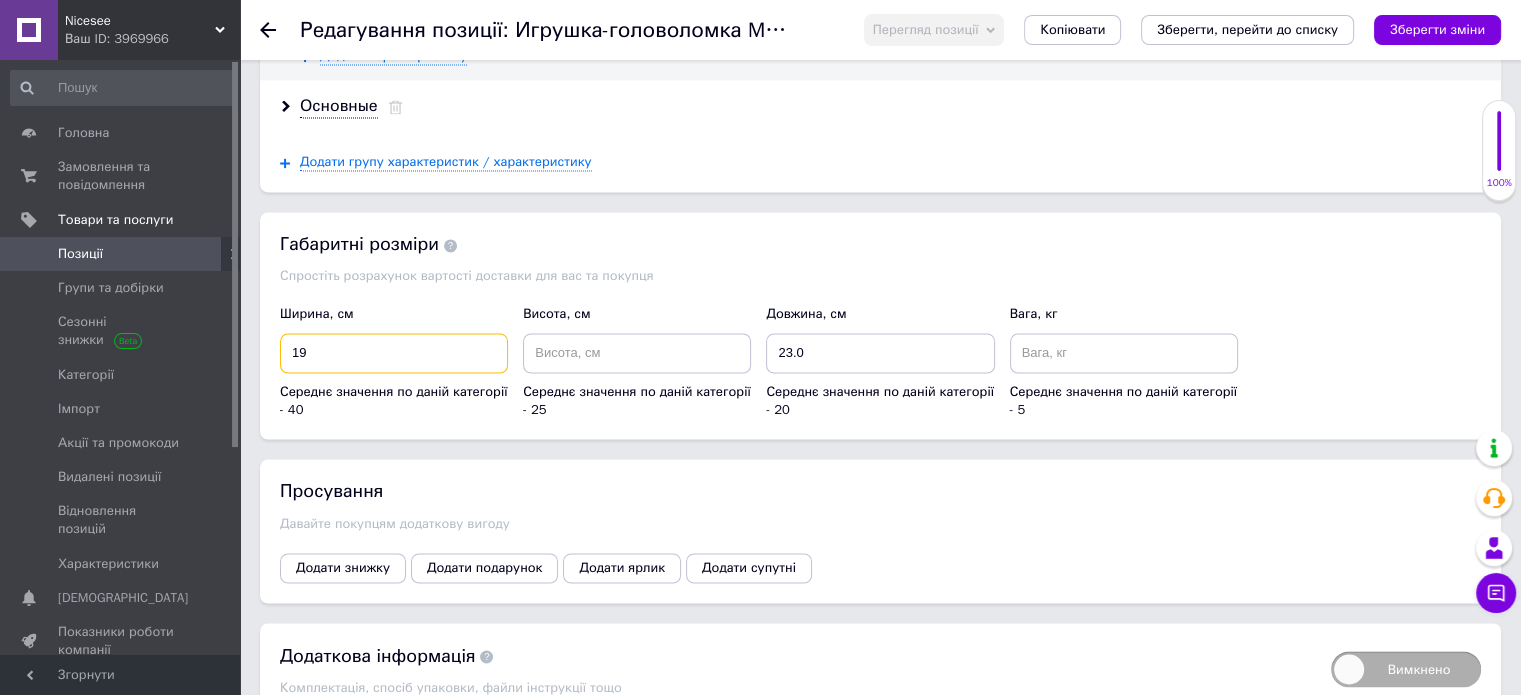 type on "19" 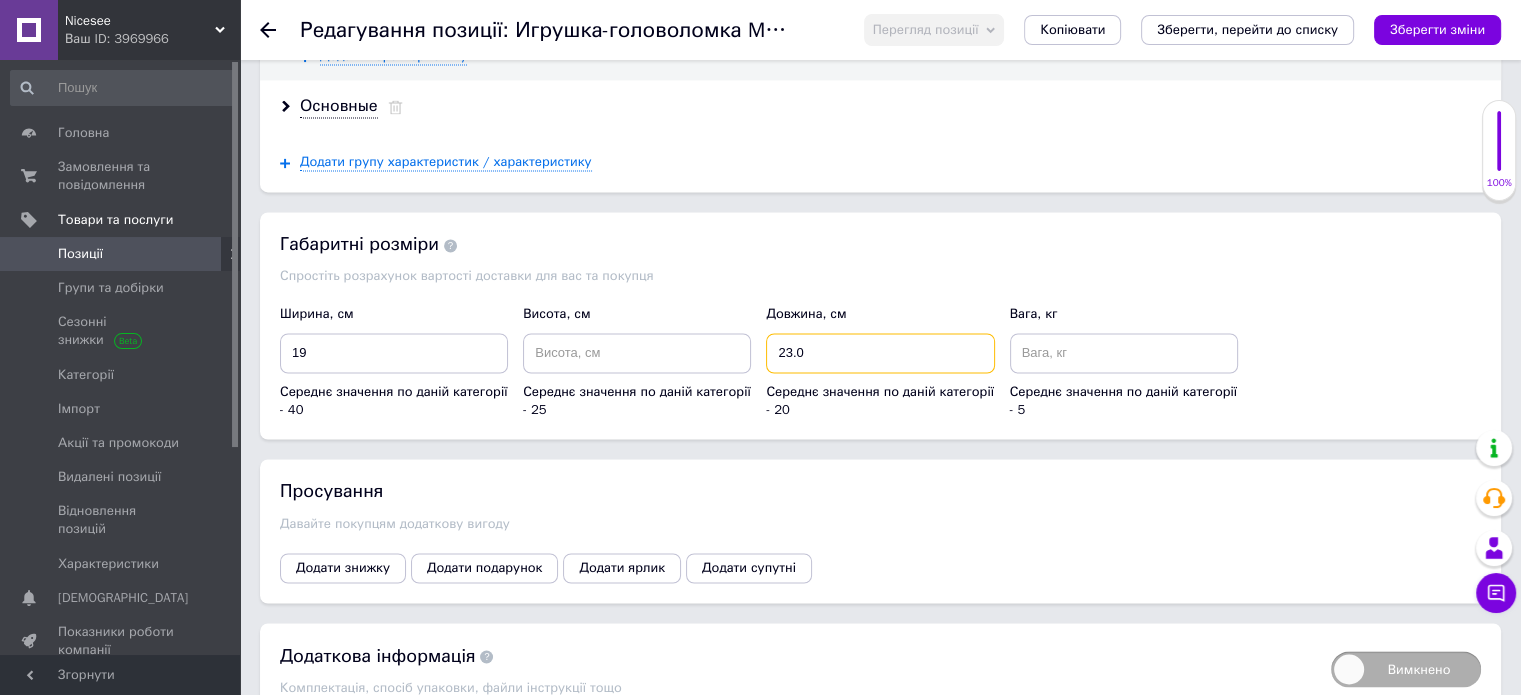 drag, startPoint x: 864, startPoint y: 340, endPoint x: 769, endPoint y: 347, distance: 95.257545 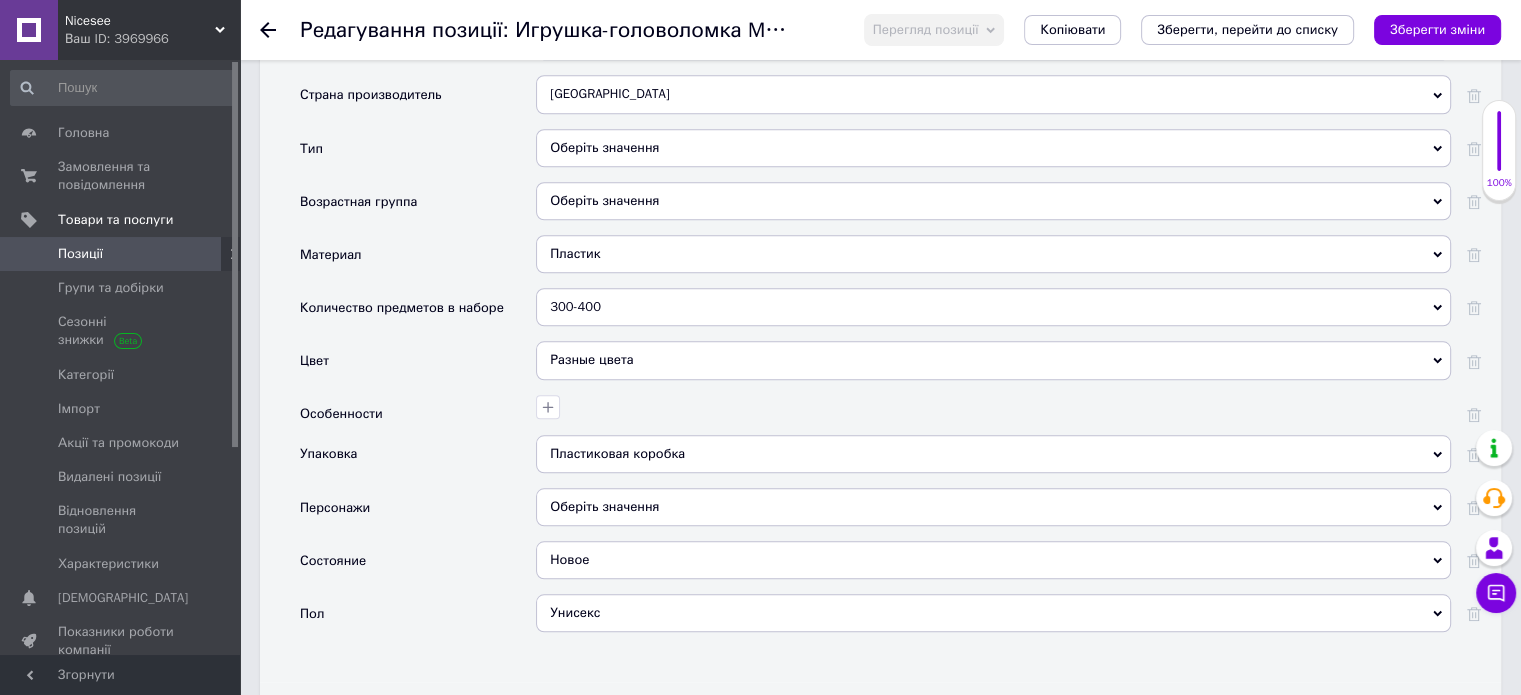 scroll, scrollTop: 1687, scrollLeft: 0, axis: vertical 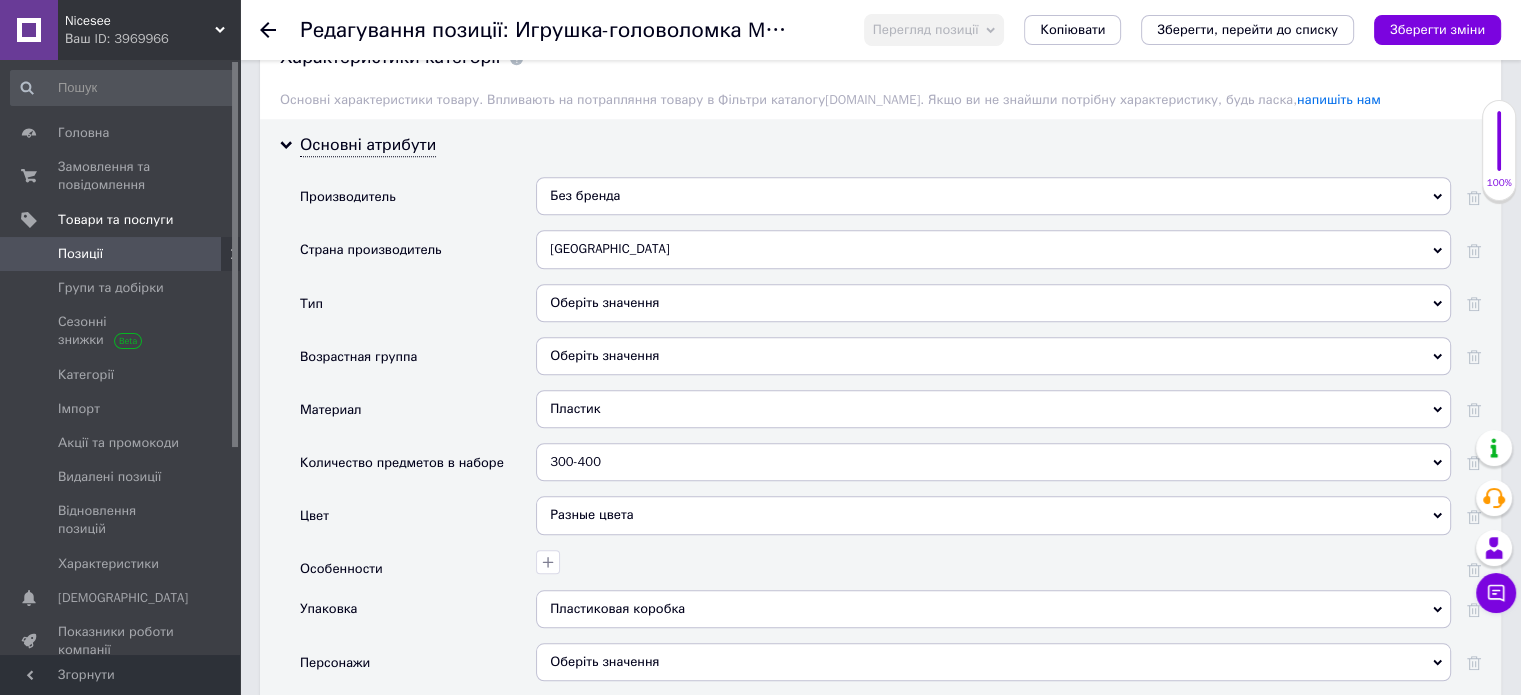 type on "24" 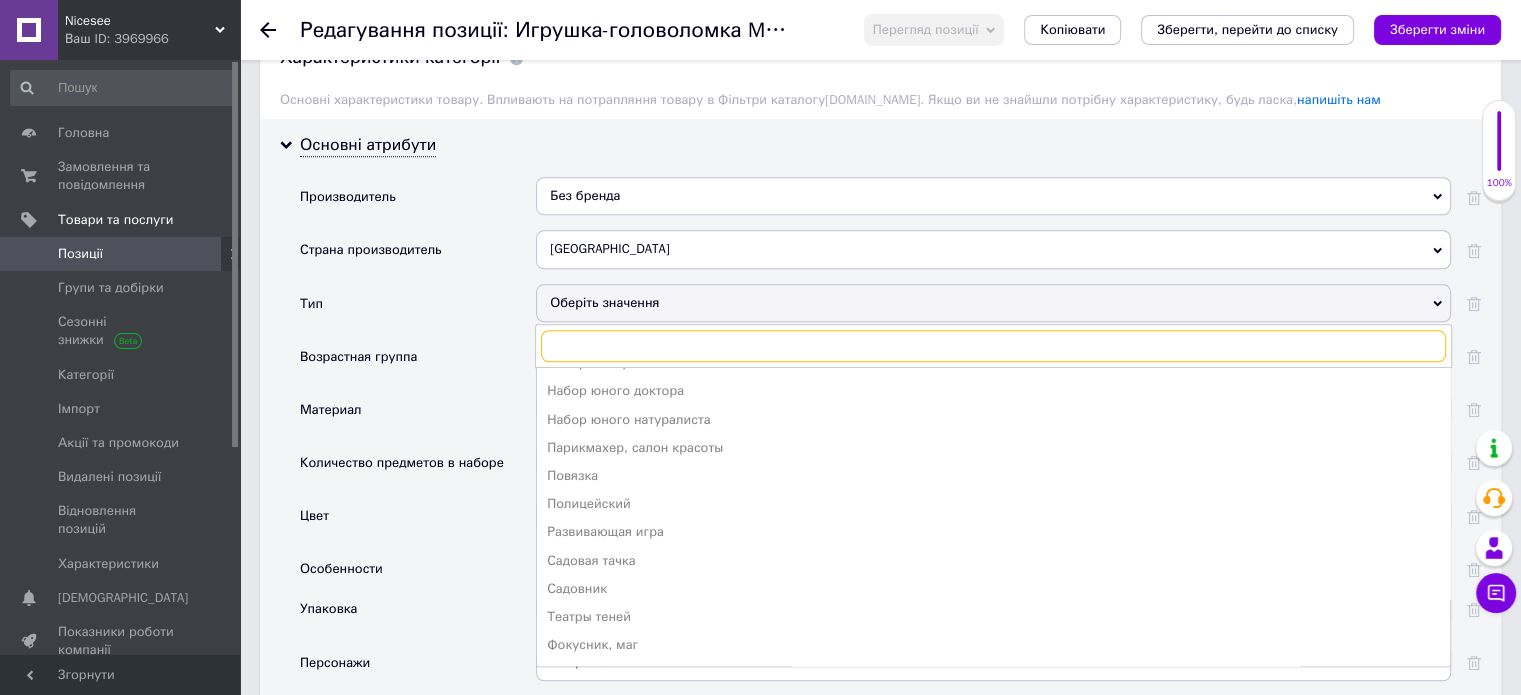 scroll, scrollTop: 414, scrollLeft: 0, axis: vertical 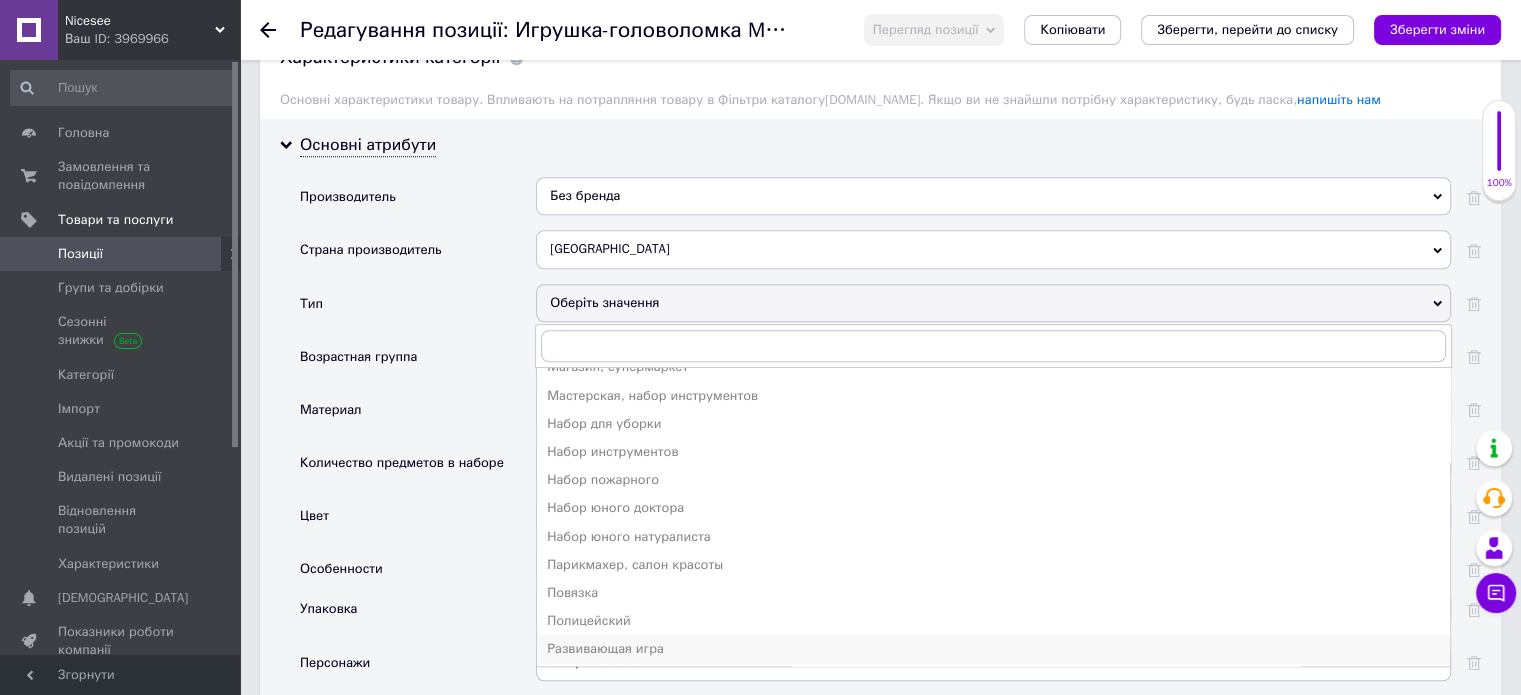 click on "Развивающая игра" at bounding box center (993, 649) 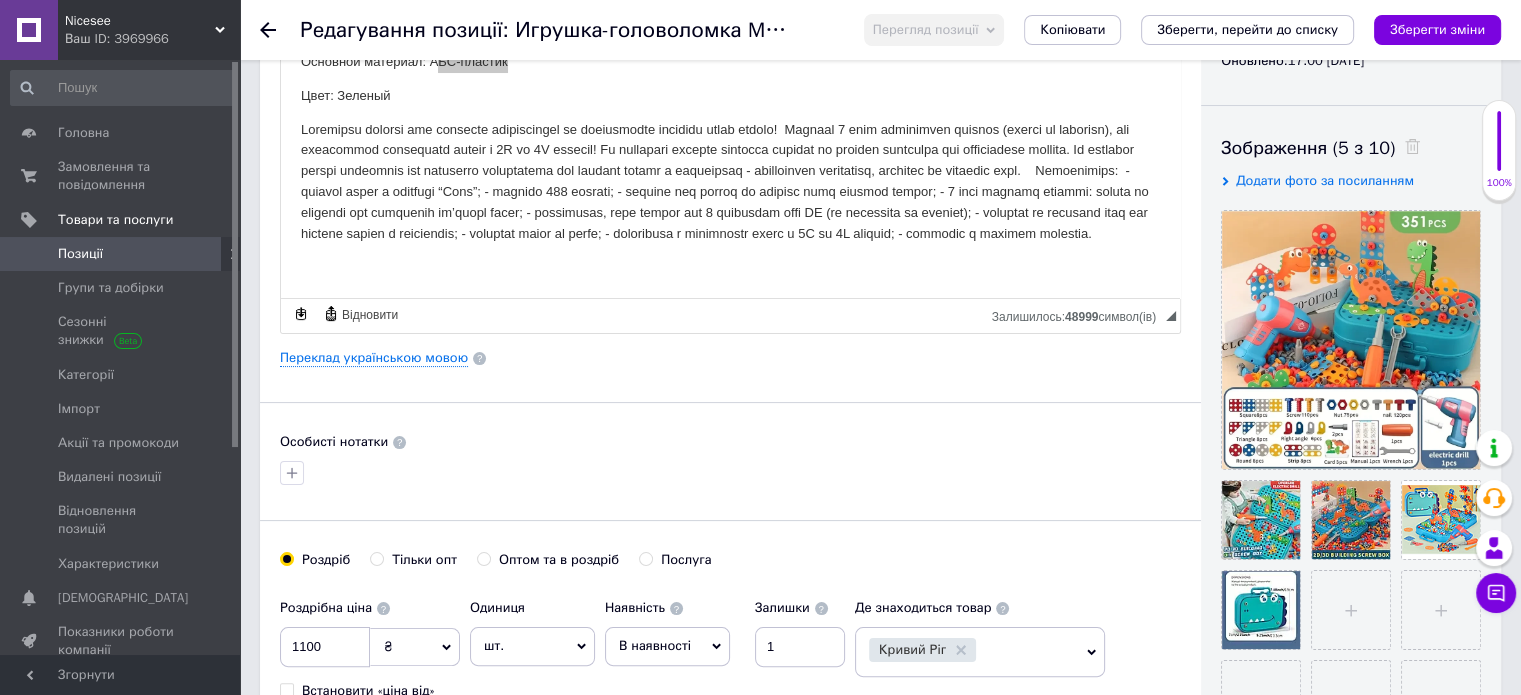 scroll, scrollTop: 0, scrollLeft: 0, axis: both 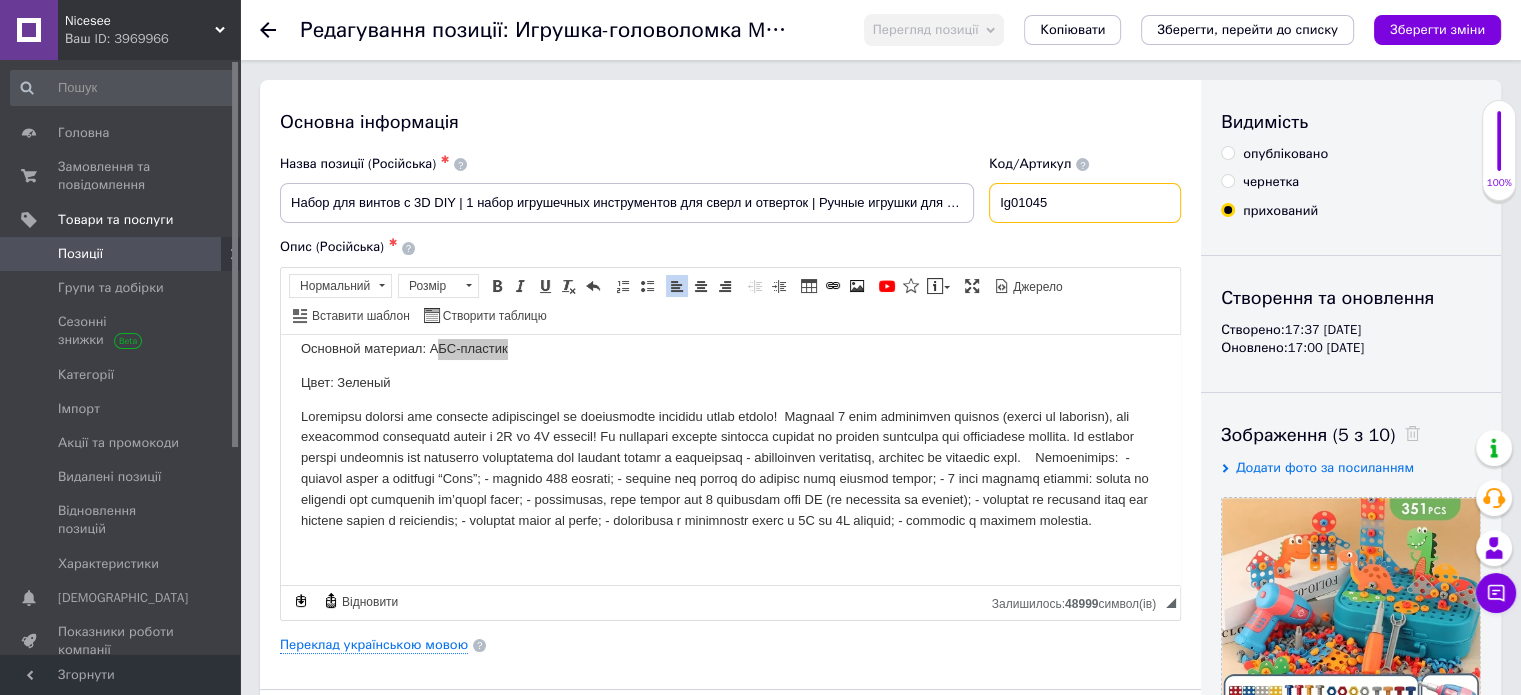 click on "Ig01045" at bounding box center [1085, 203] 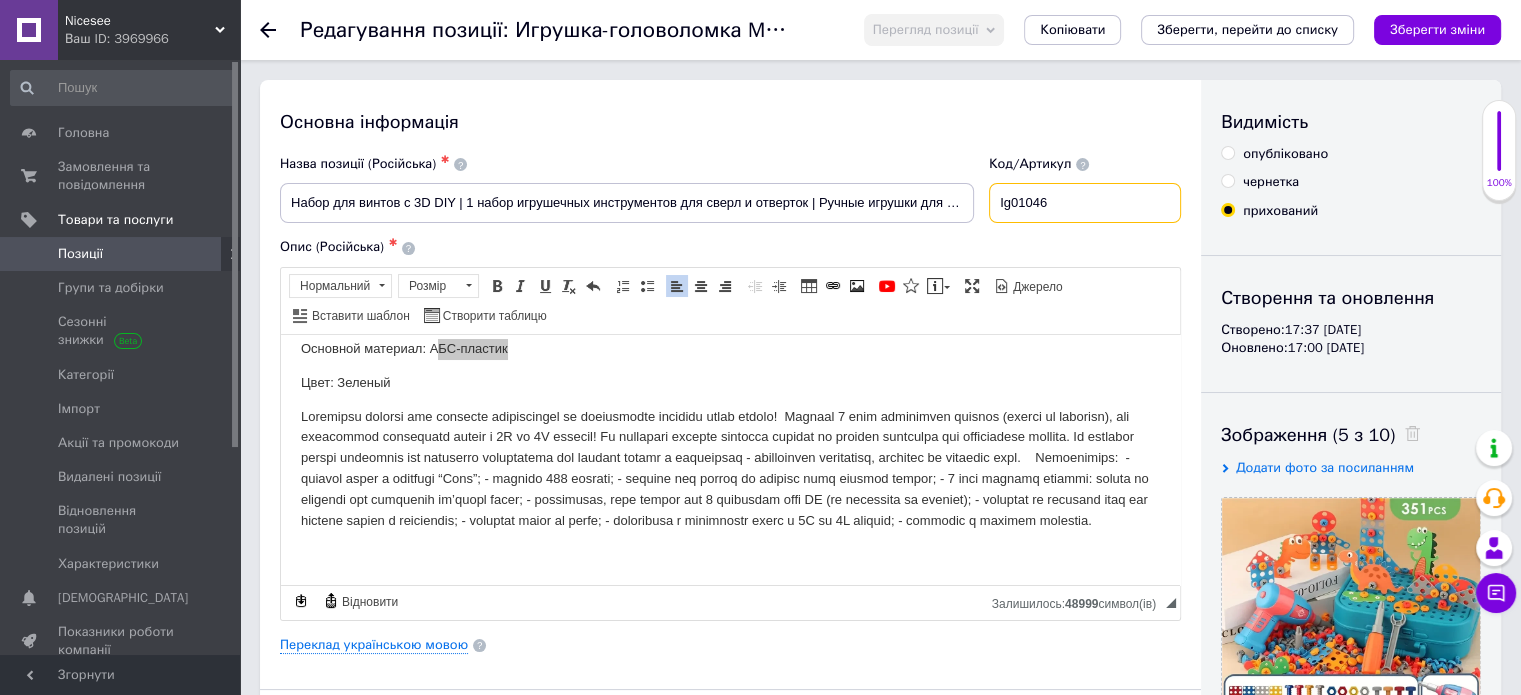 type on "Ig01046" 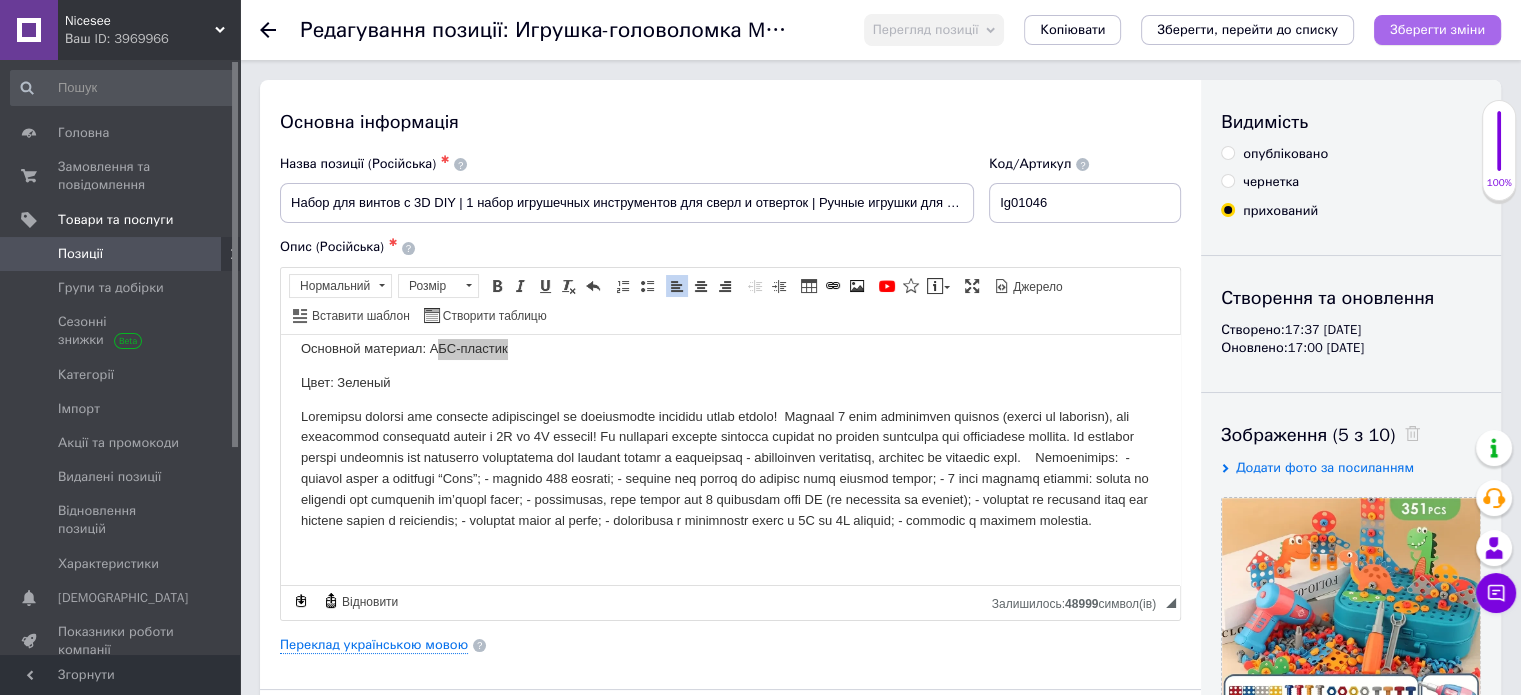click on "Зберегти зміни" at bounding box center [1437, 29] 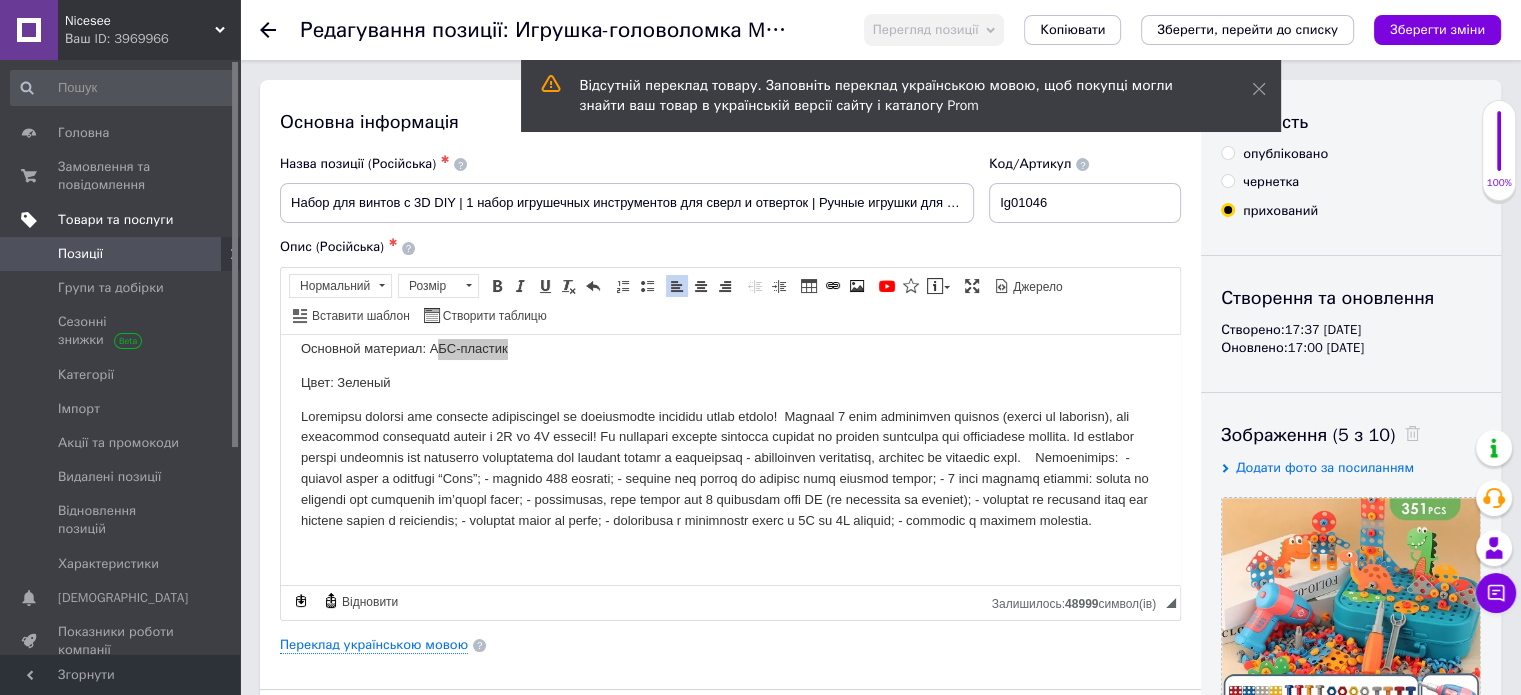 click on "Товари та послуги" at bounding box center (115, 220) 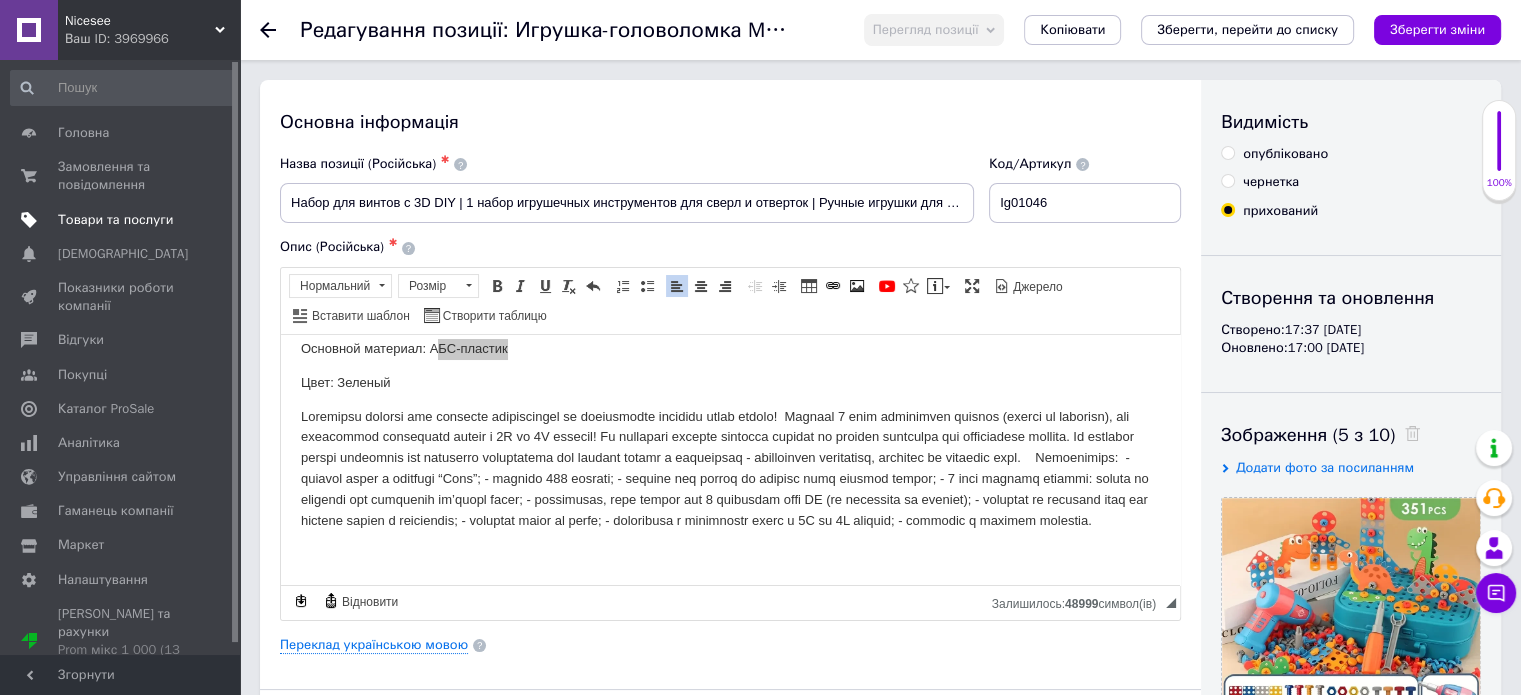 click on "Товари та послуги" at bounding box center [115, 220] 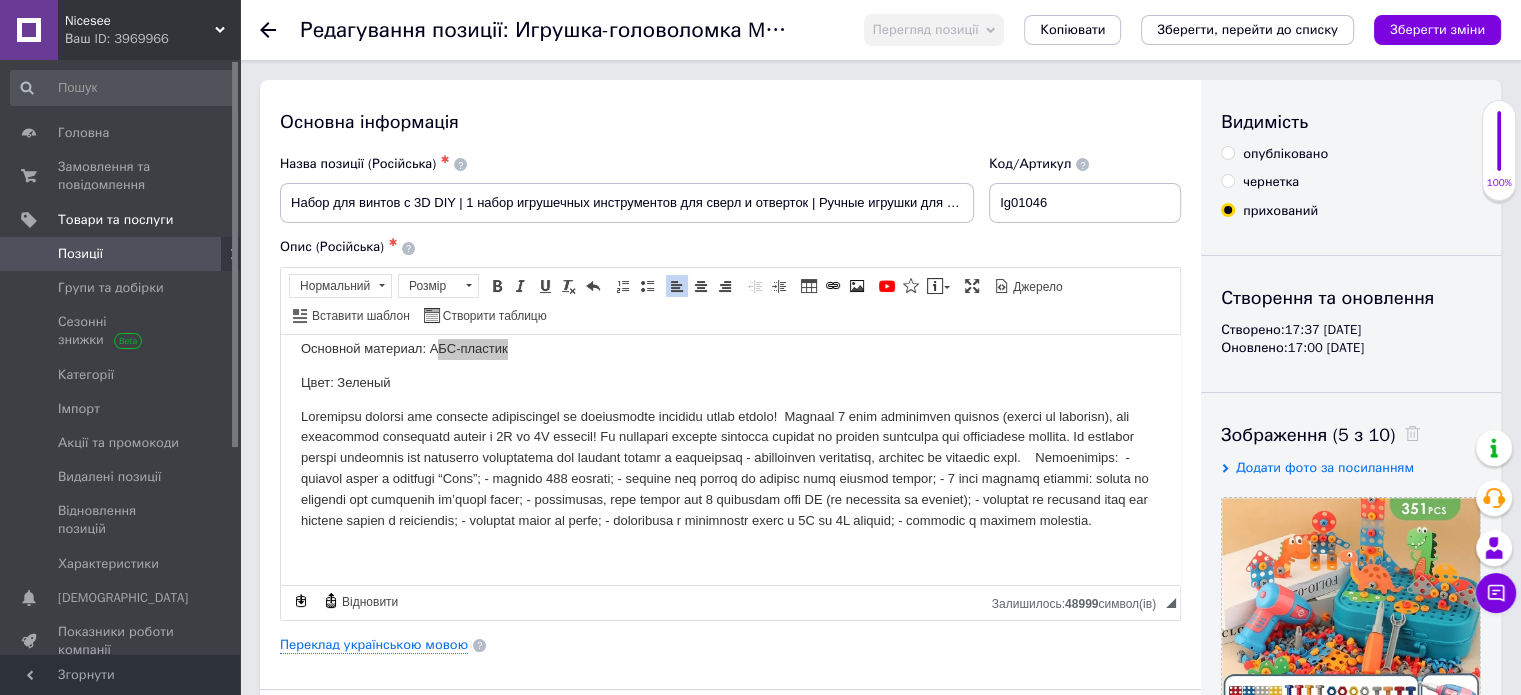 click at bounding box center (212, 254) 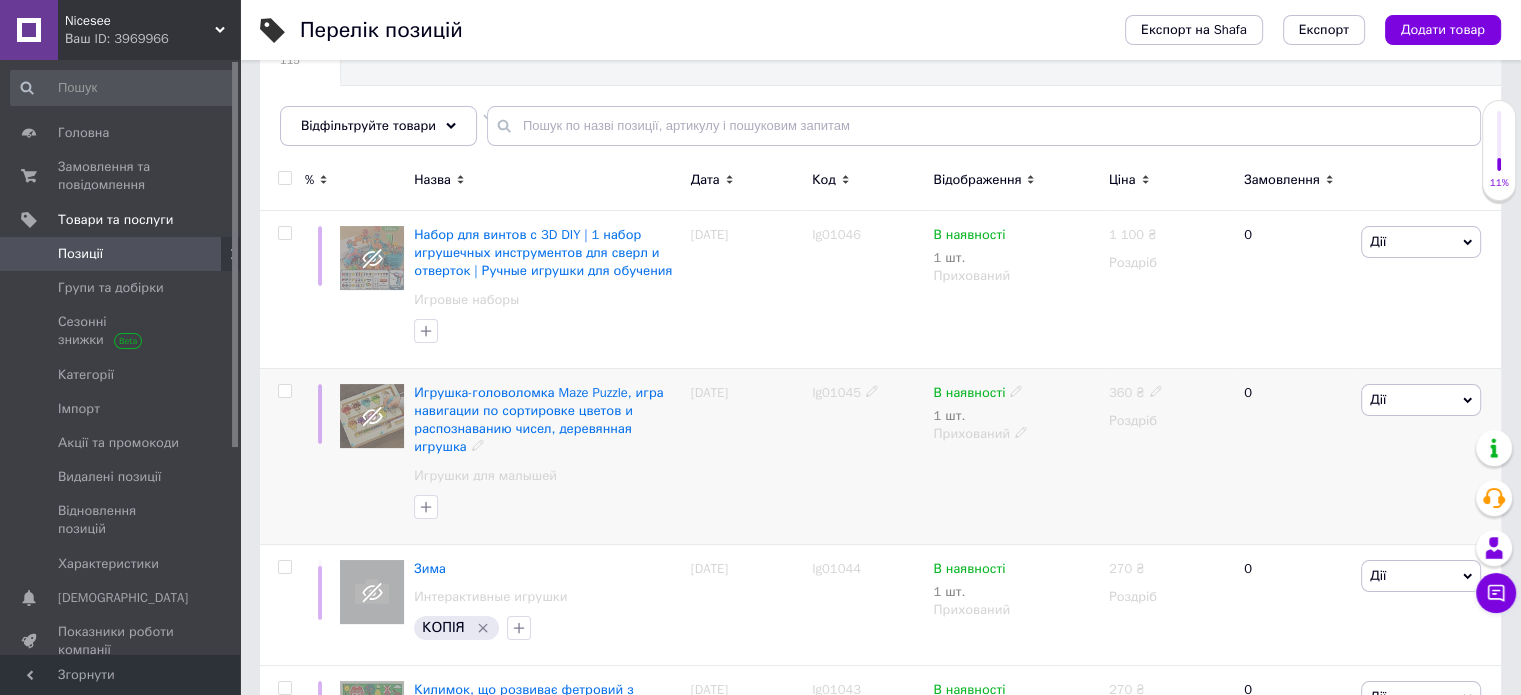 scroll, scrollTop: 200, scrollLeft: 0, axis: vertical 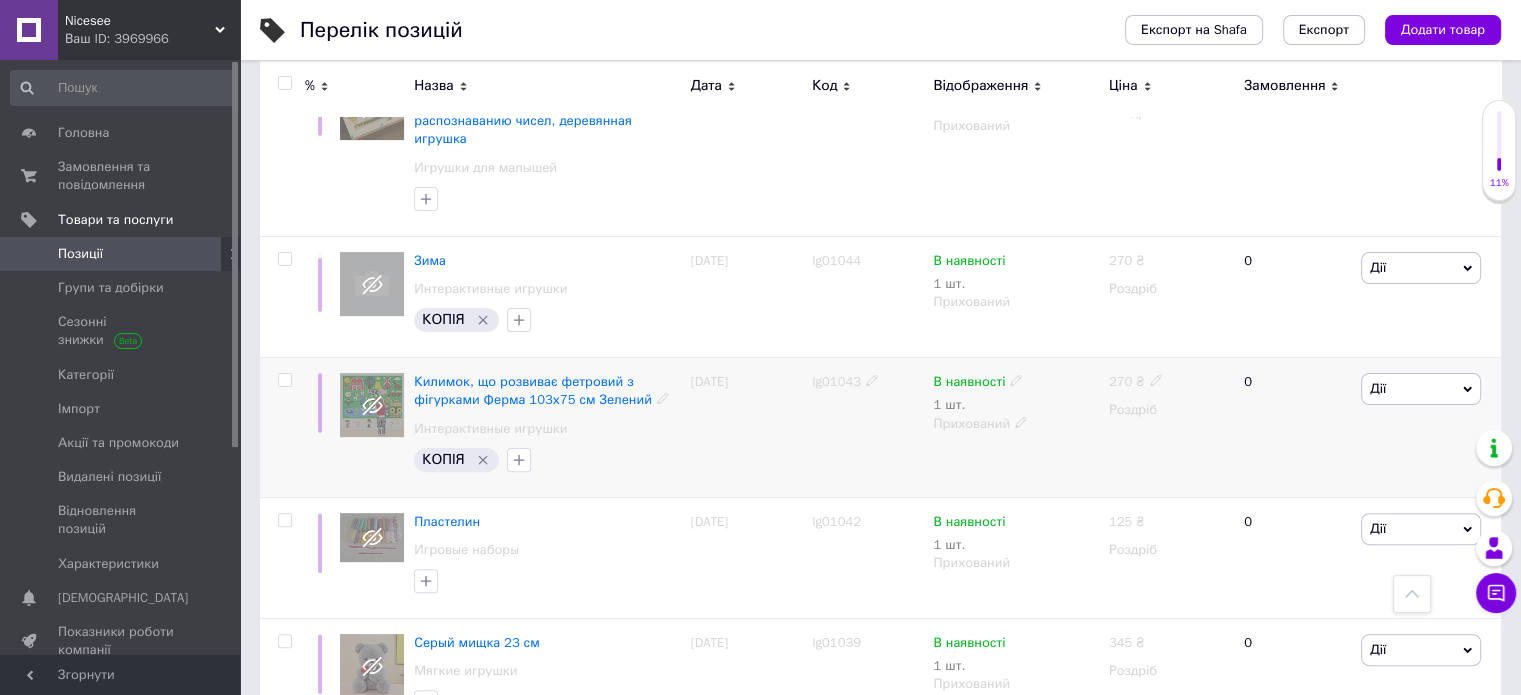 click 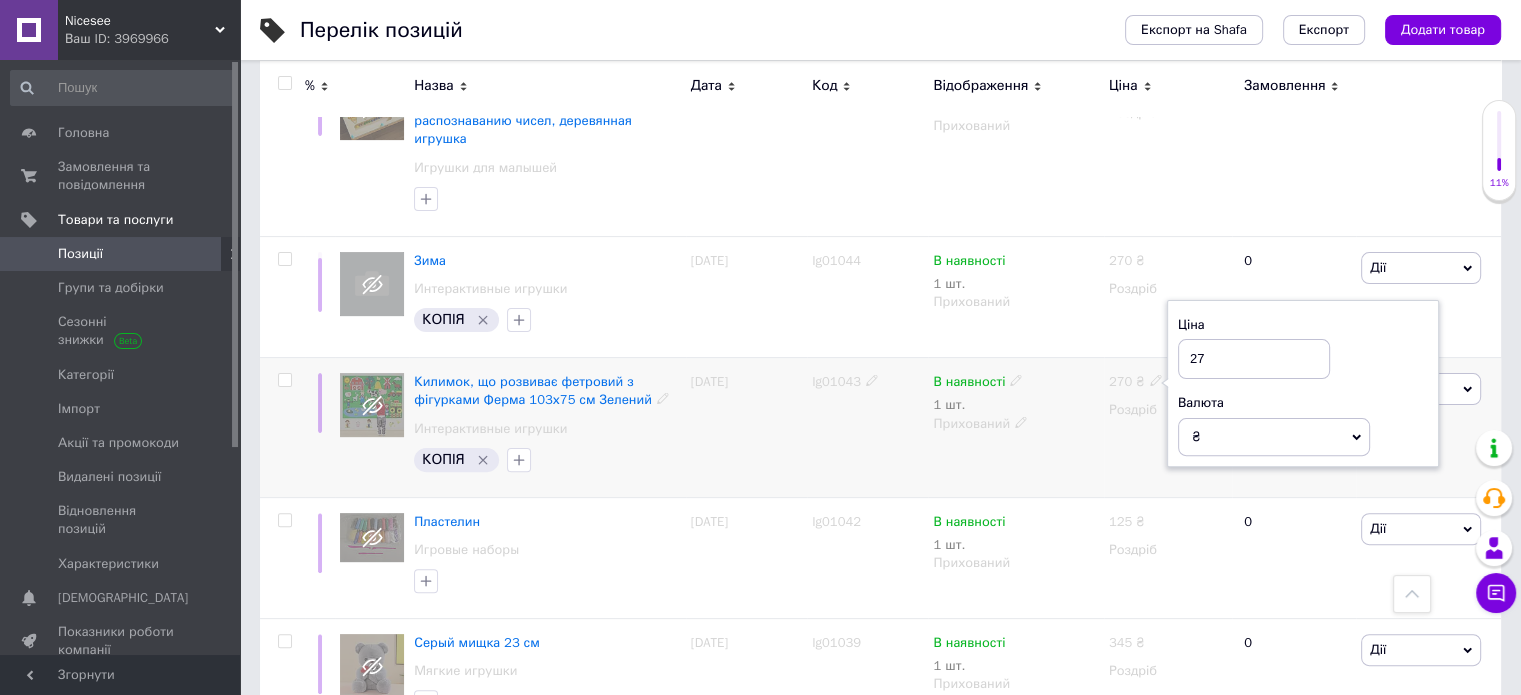 type on "2" 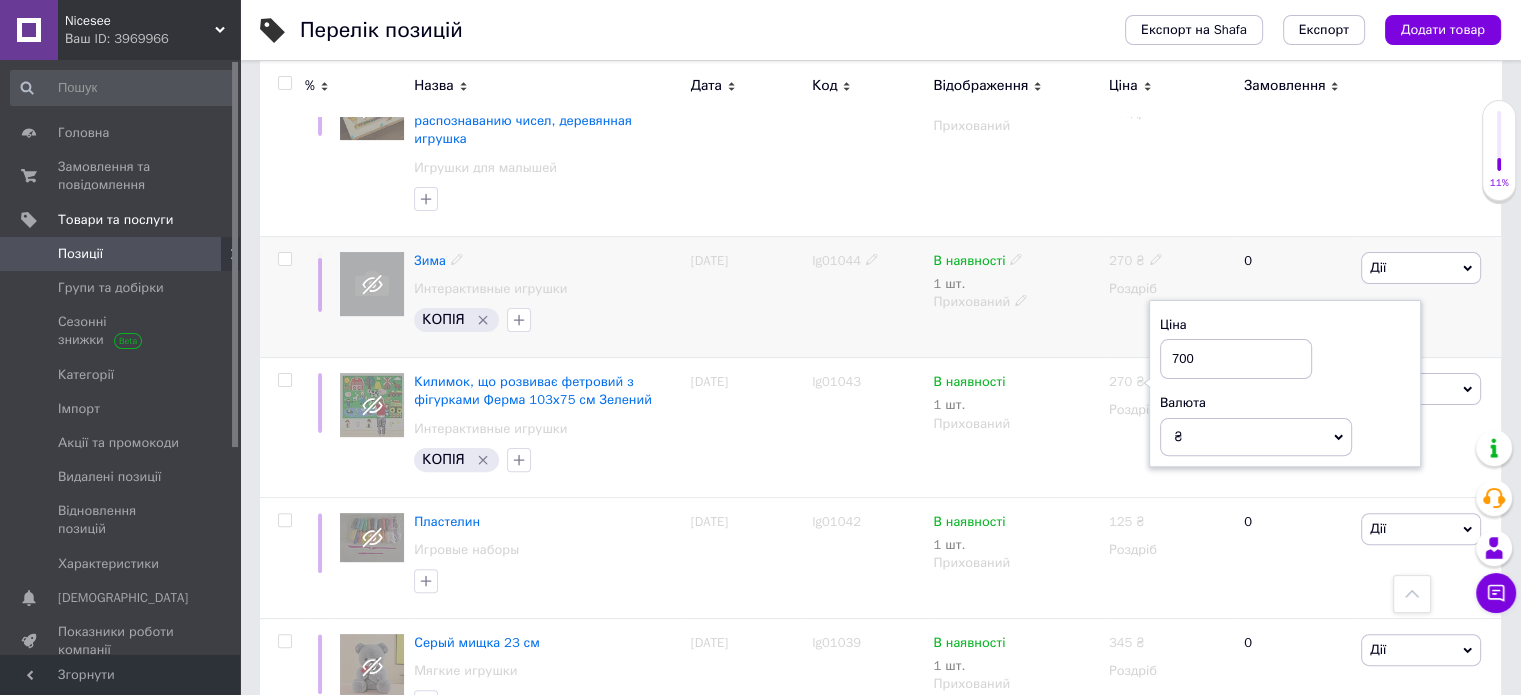 type on "700" 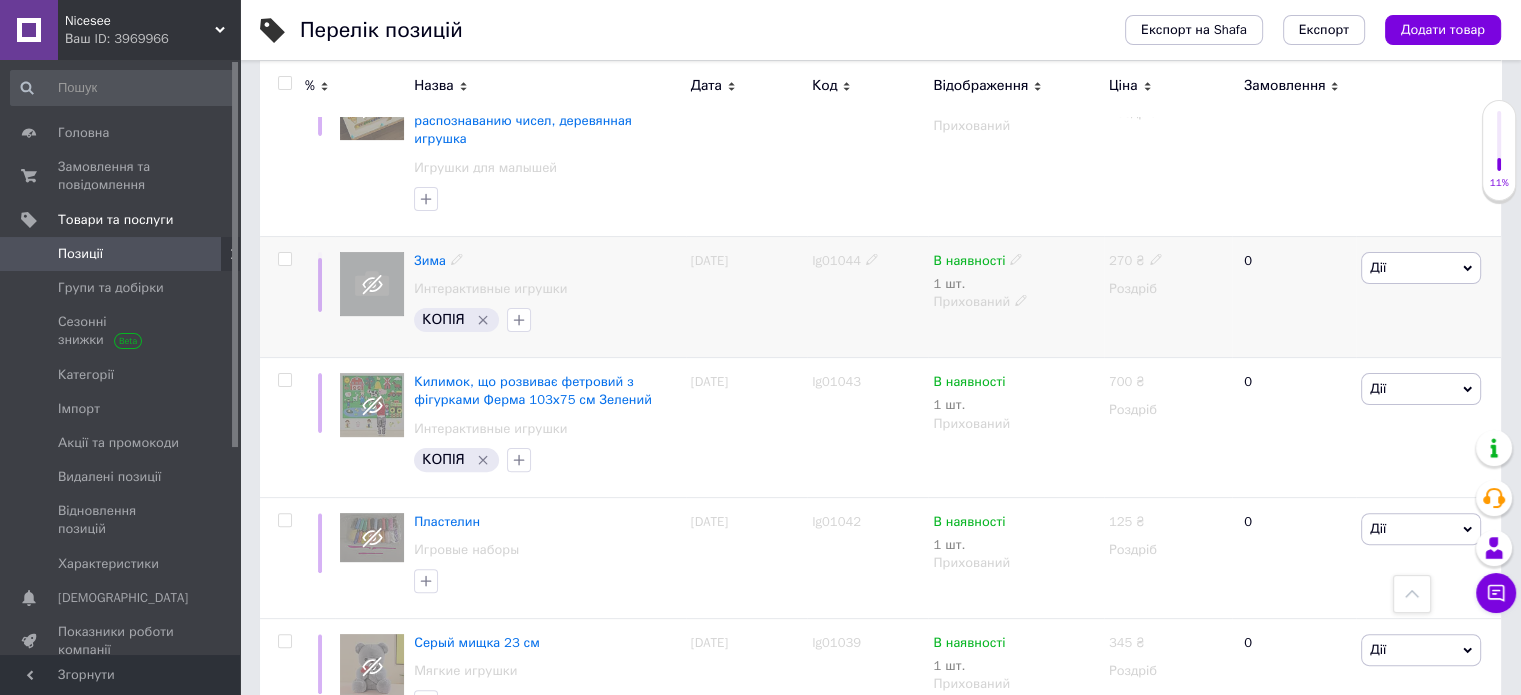 click 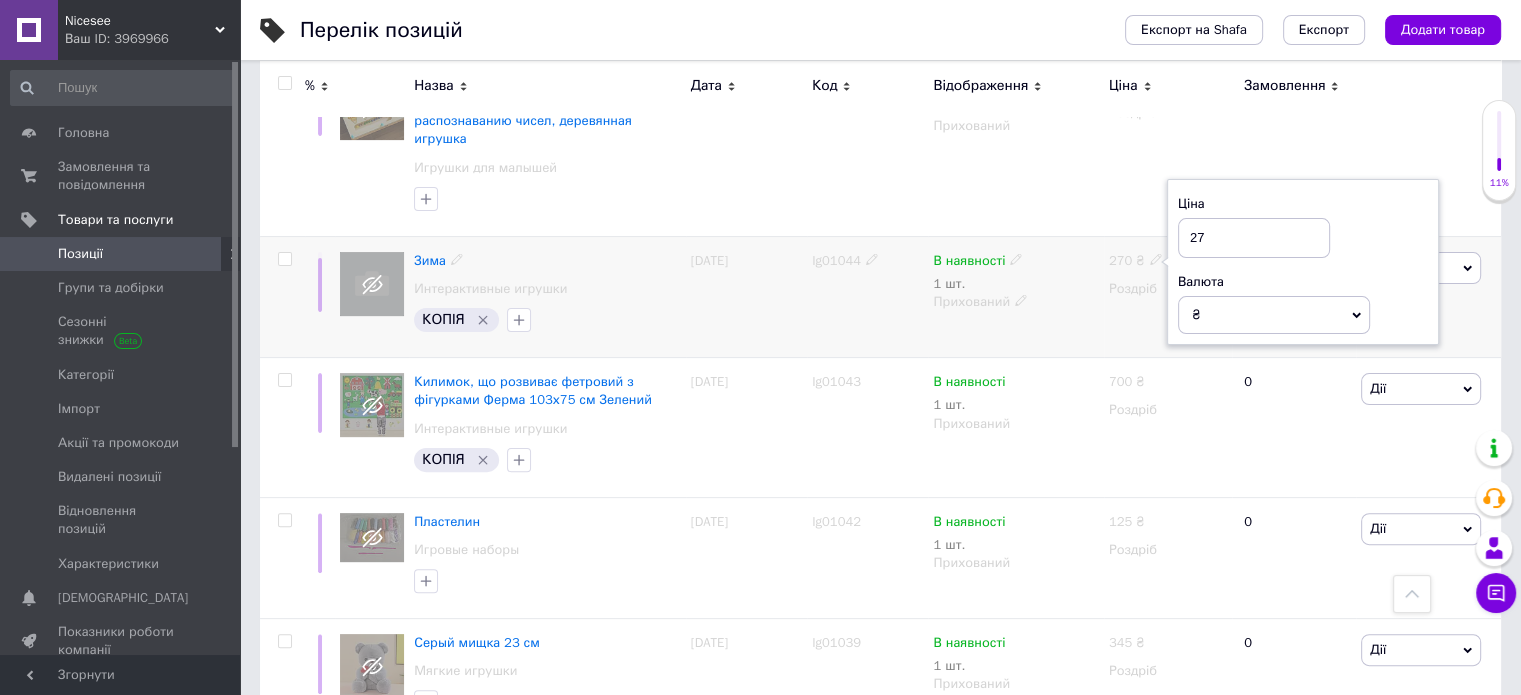 type on "2" 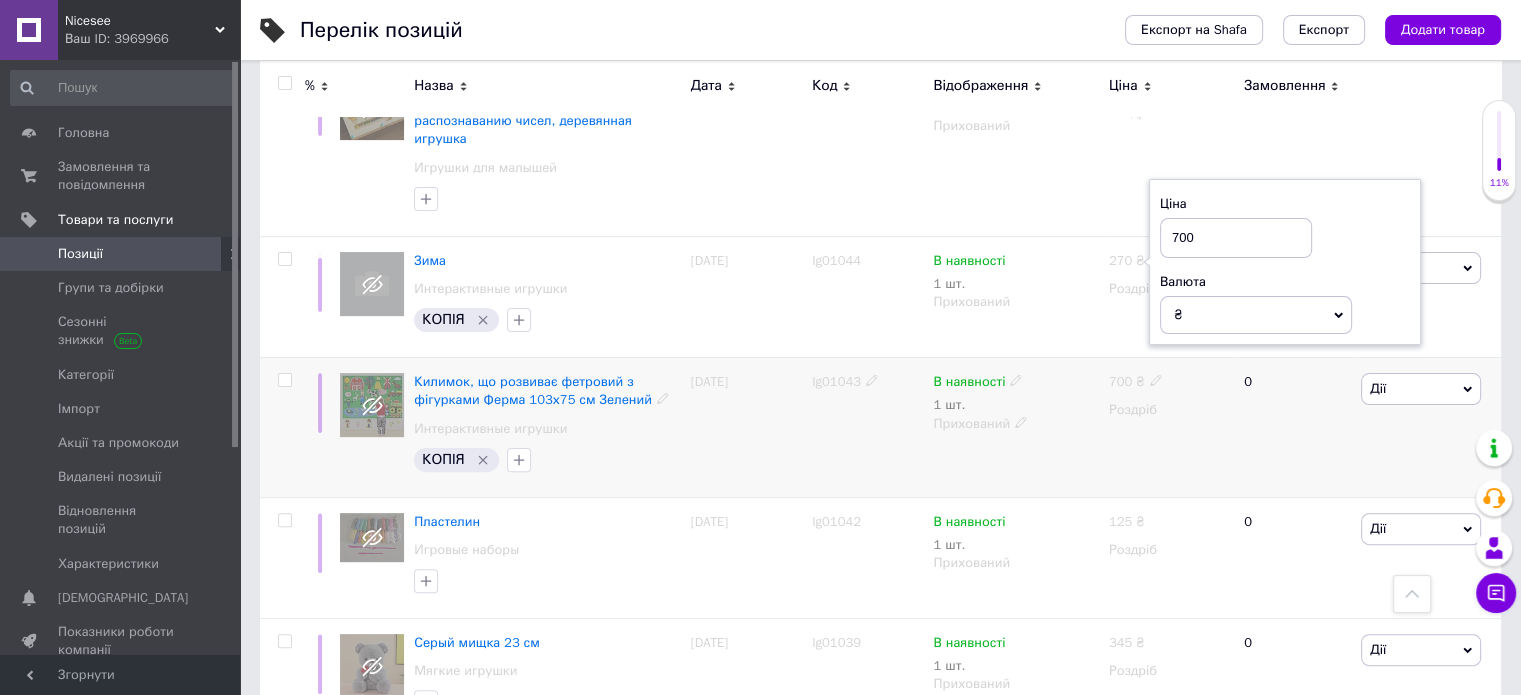 type on "700" 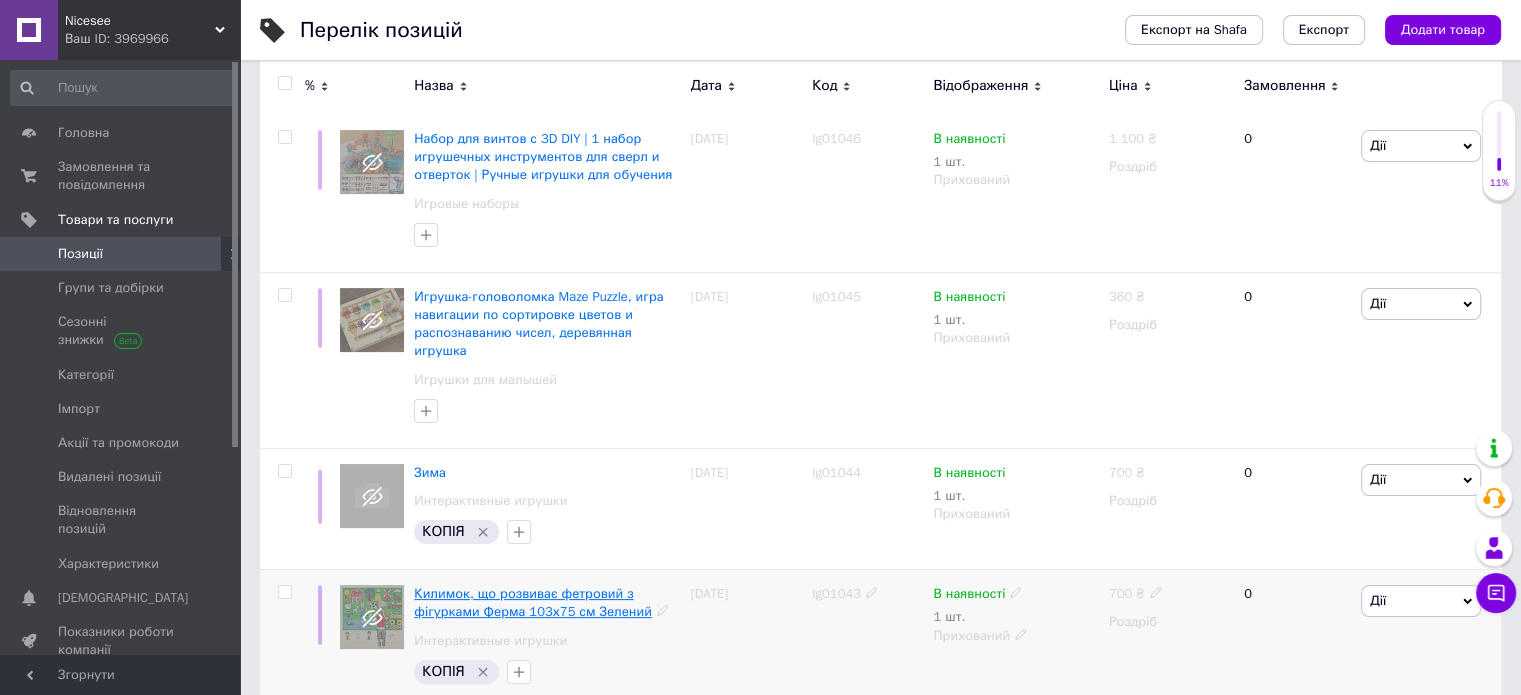 scroll, scrollTop: 300, scrollLeft: 0, axis: vertical 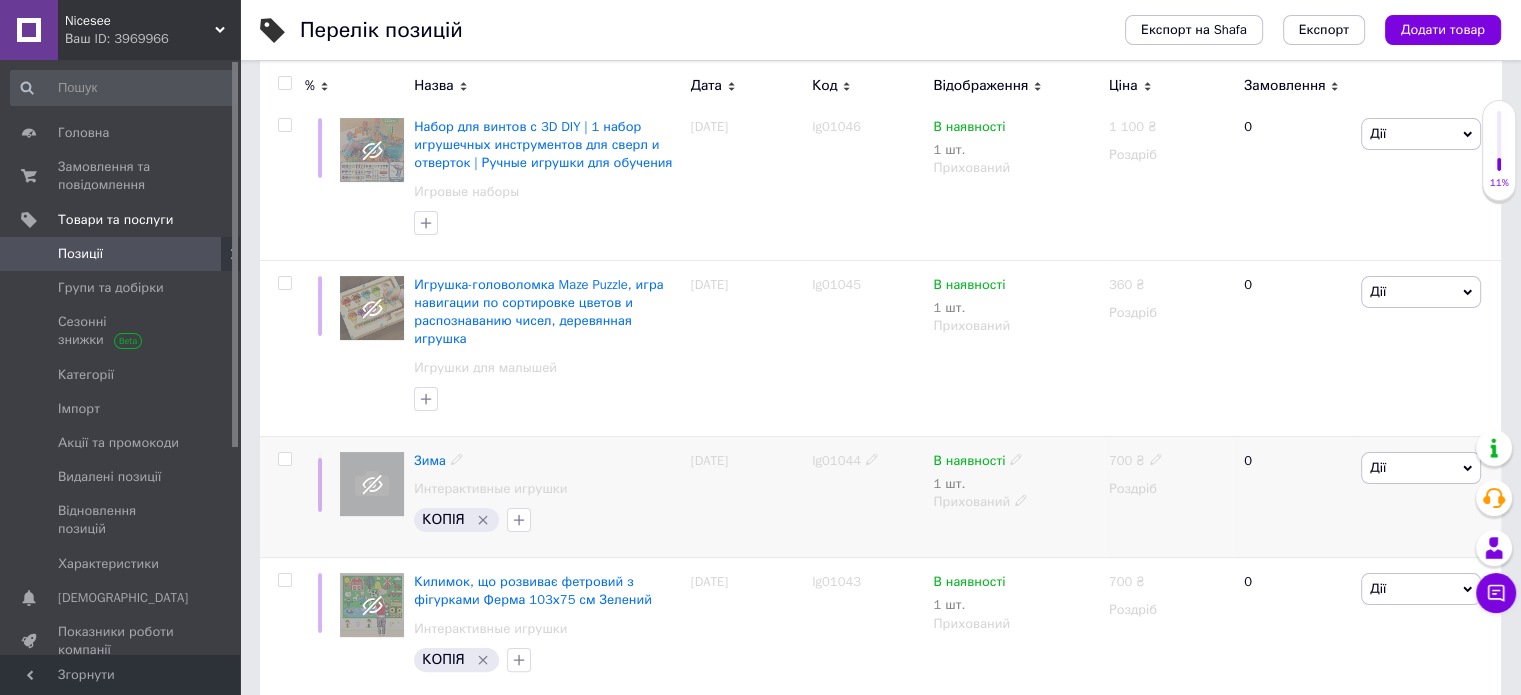 click 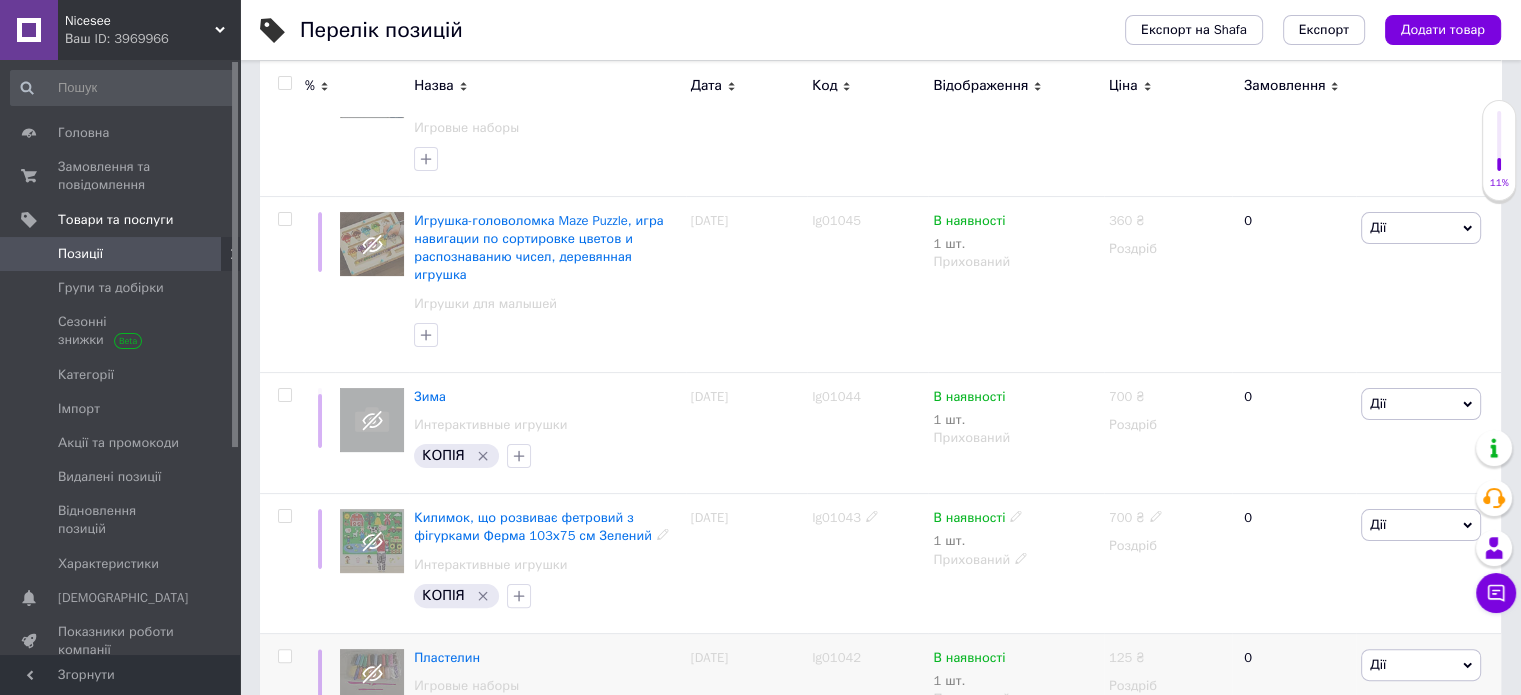 scroll, scrollTop: 400, scrollLeft: 0, axis: vertical 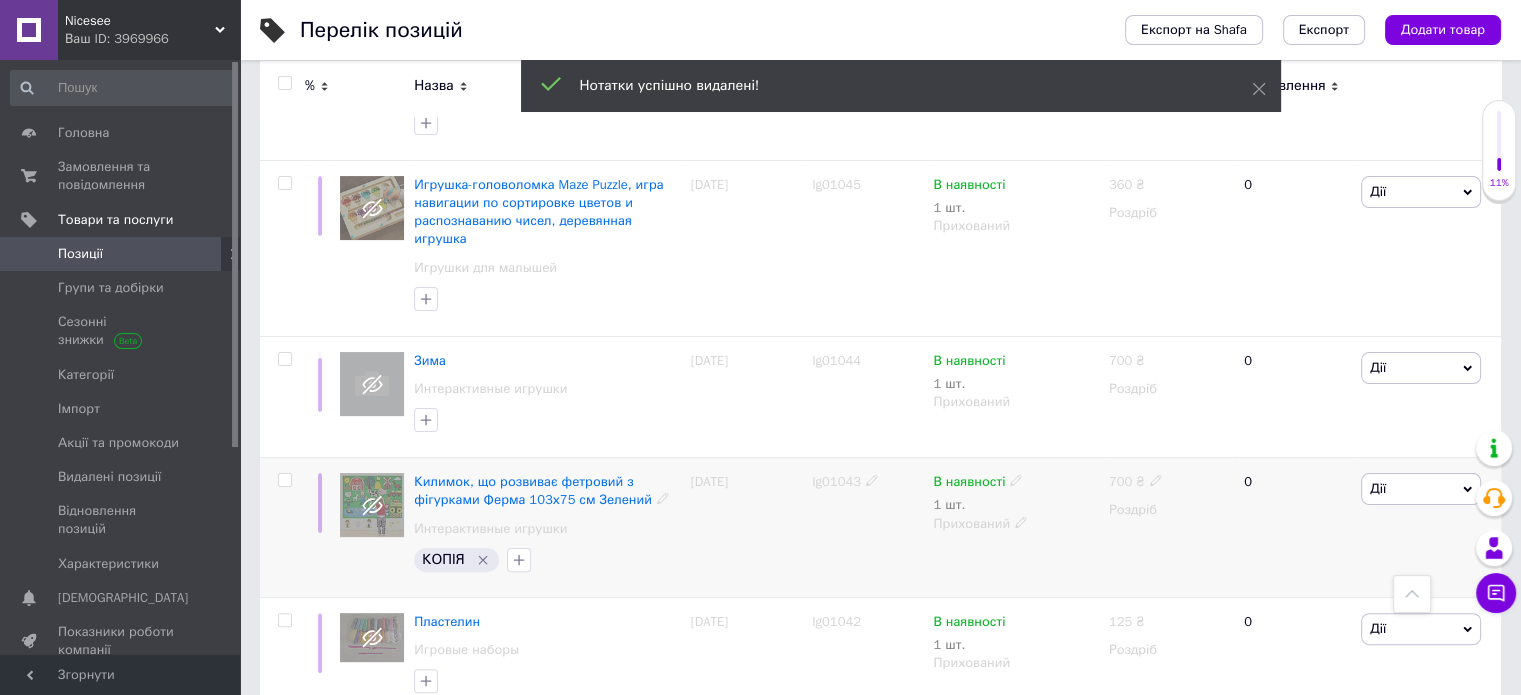 click 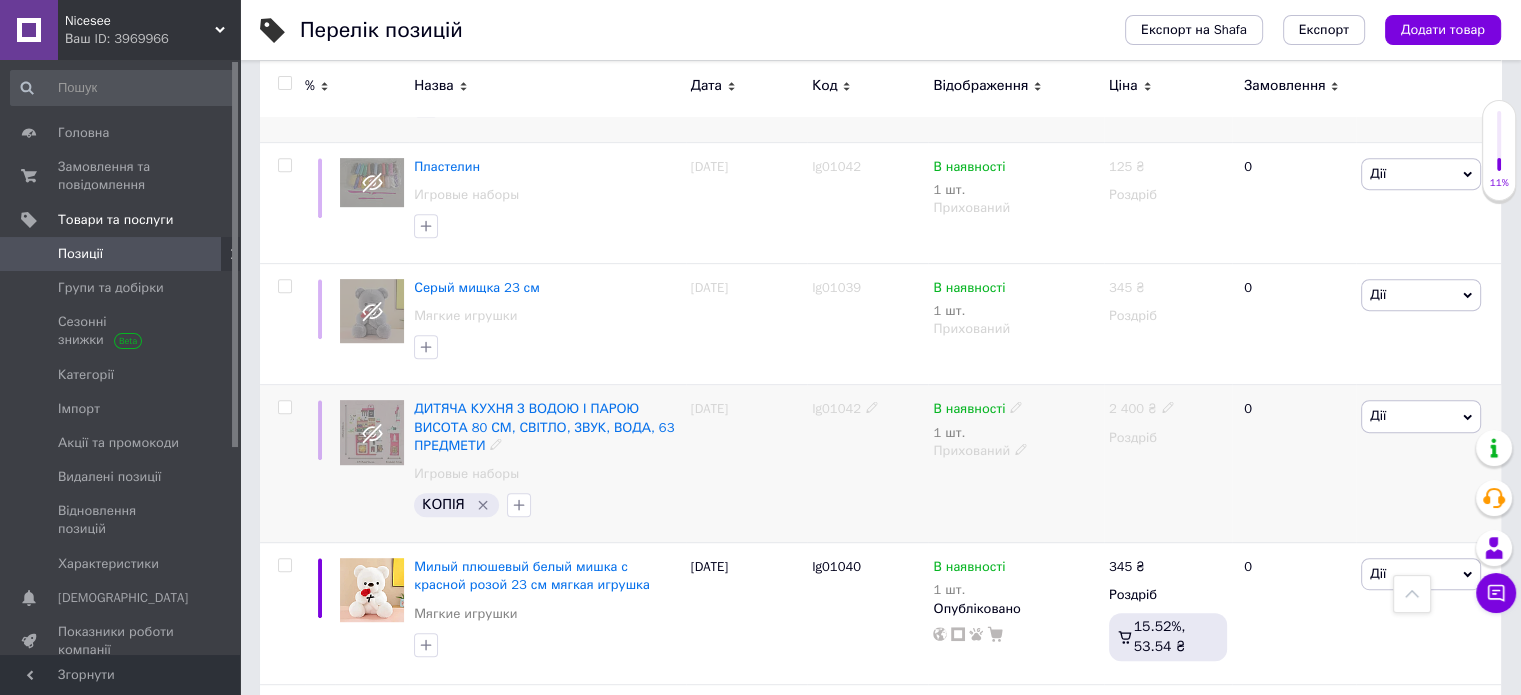 scroll, scrollTop: 900, scrollLeft: 0, axis: vertical 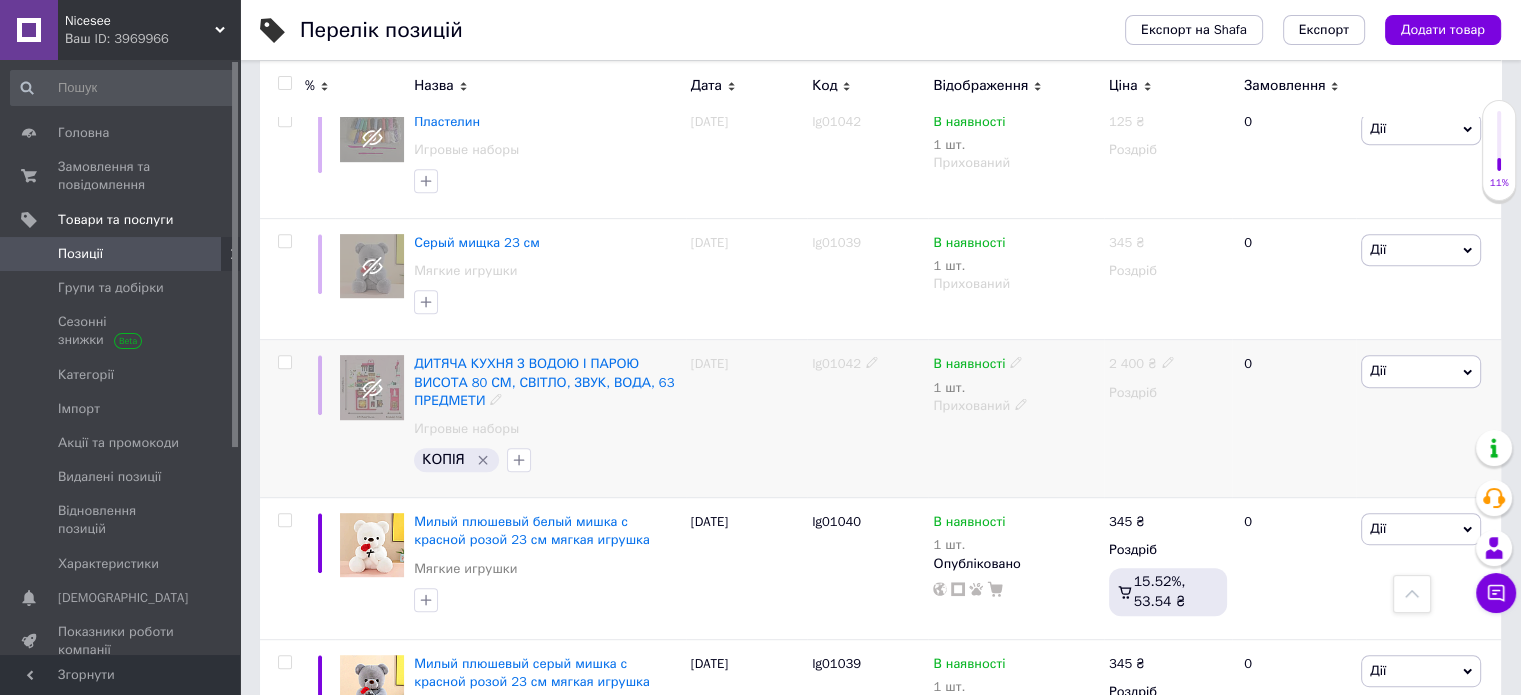 click 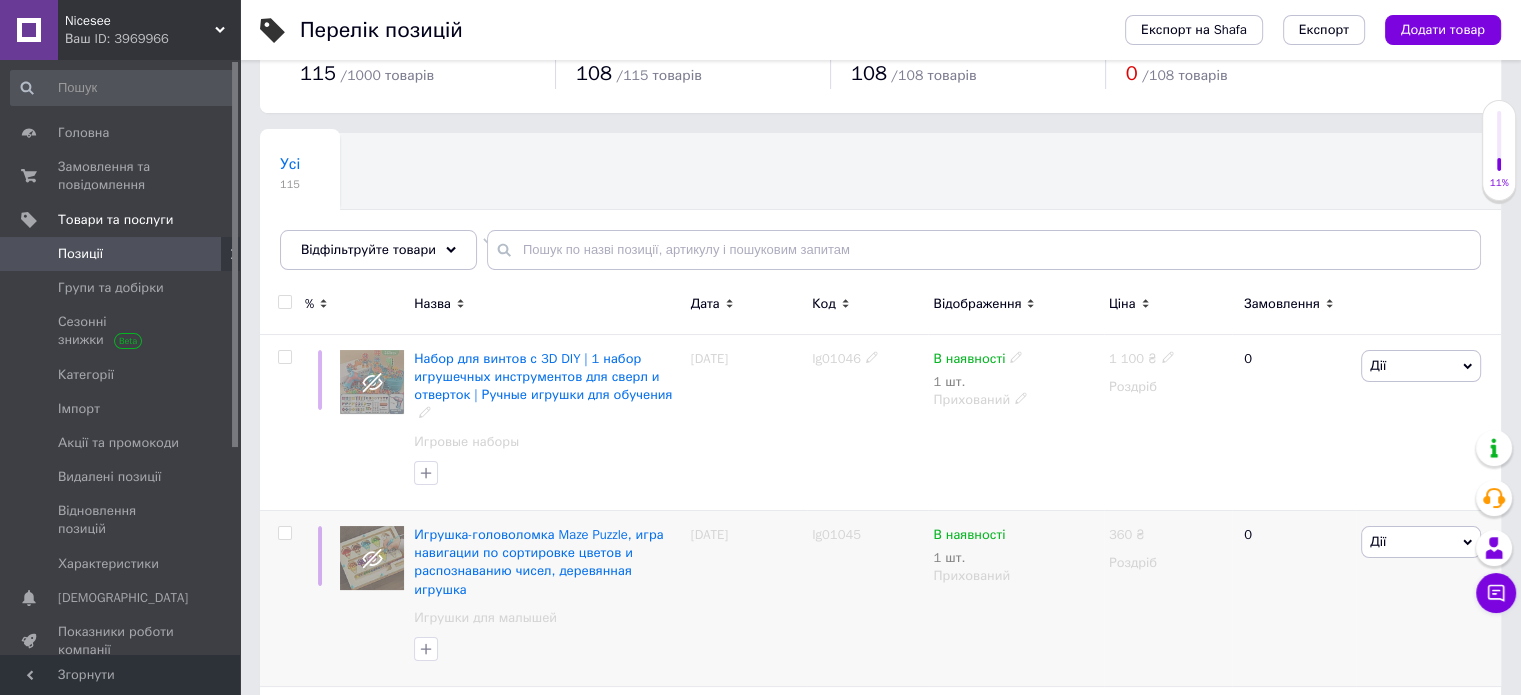 scroll, scrollTop: 100, scrollLeft: 0, axis: vertical 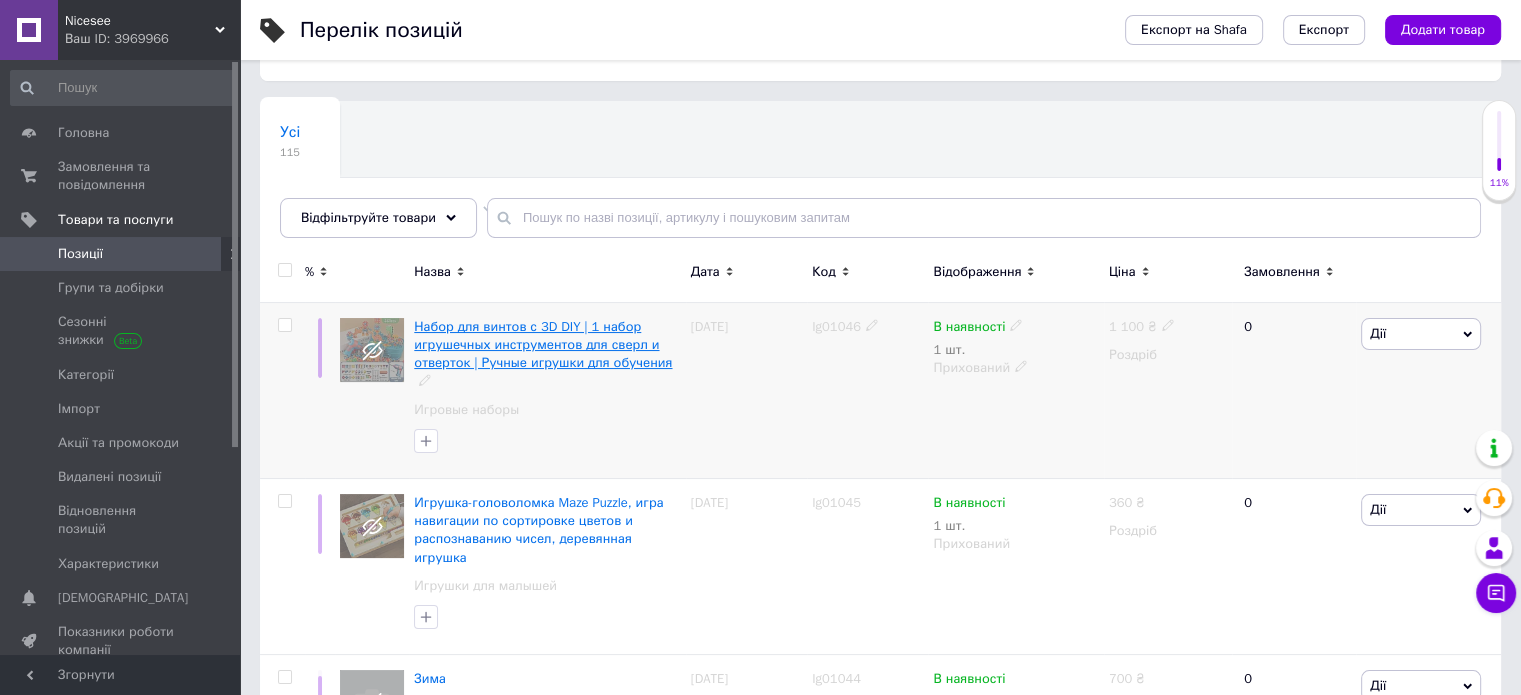 click on "Набор для винтов с 3D DIY | 1 набор игрушечных инструментов для сверл и отверток | Ручные игрушки для обучения" at bounding box center [543, 344] 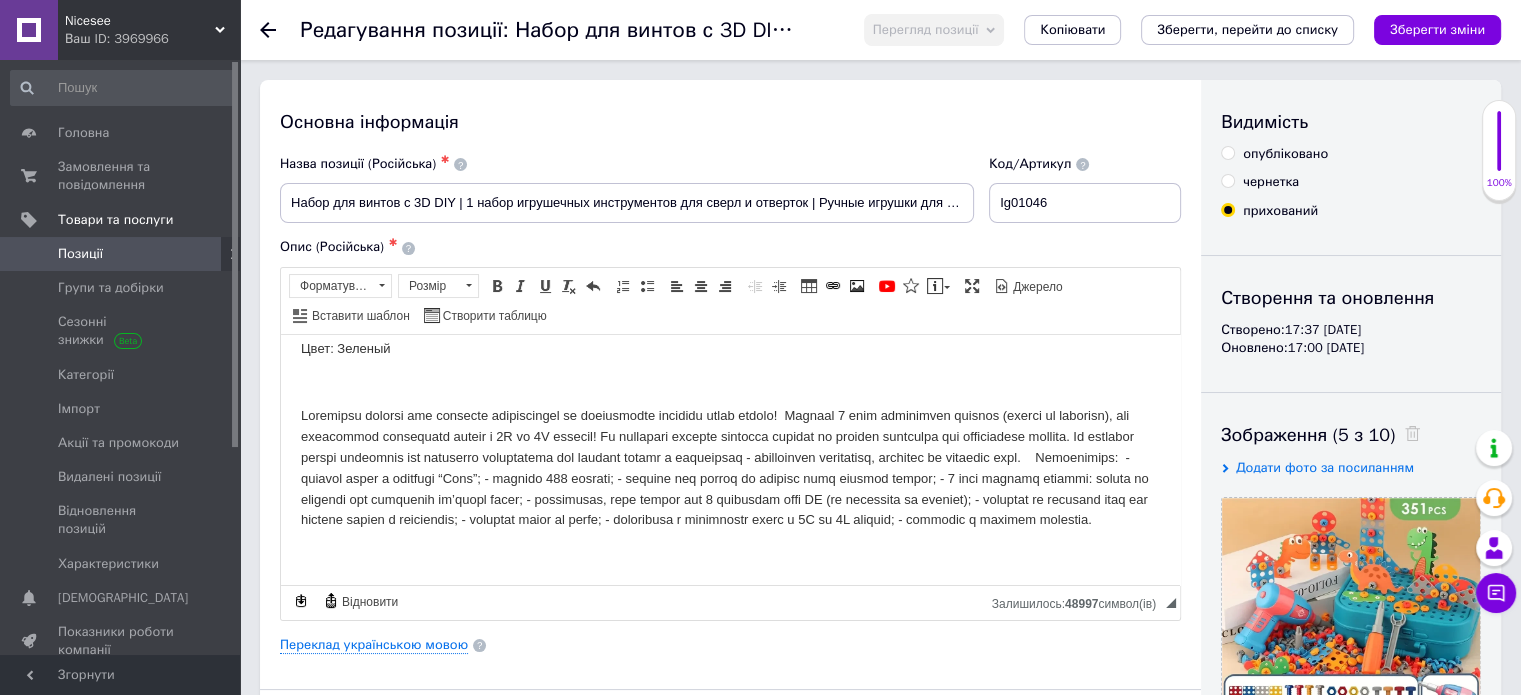 scroll, scrollTop: 0, scrollLeft: 0, axis: both 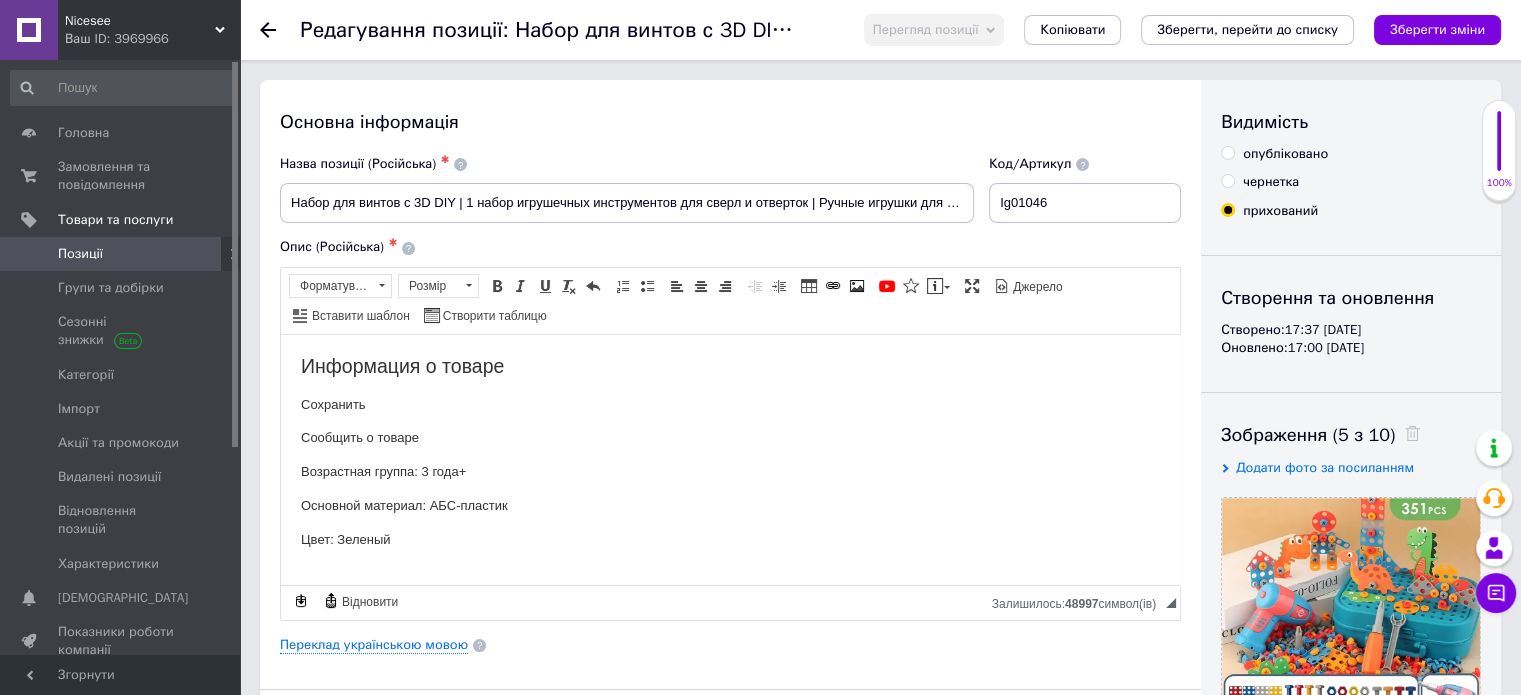 click on "Позиції" at bounding box center (121, 254) 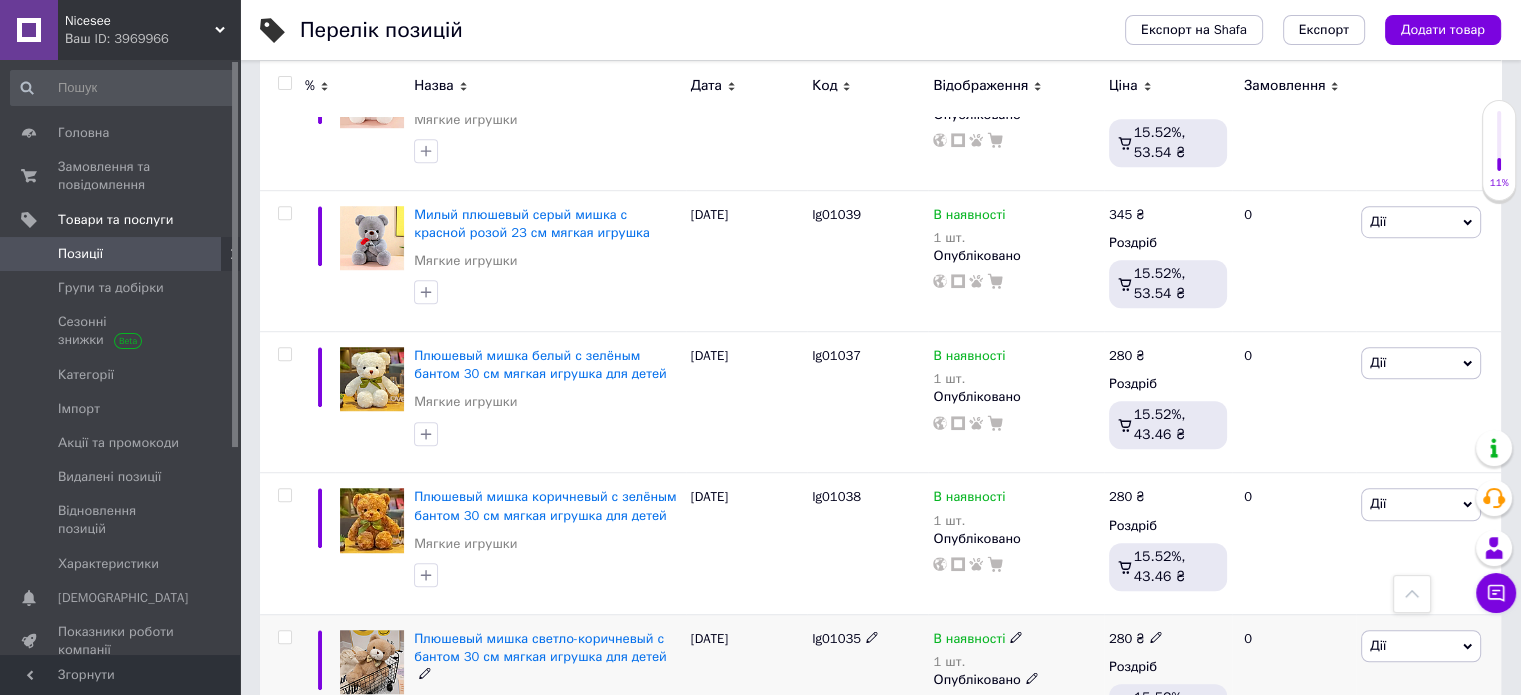 scroll, scrollTop: 1200, scrollLeft: 0, axis: vertical 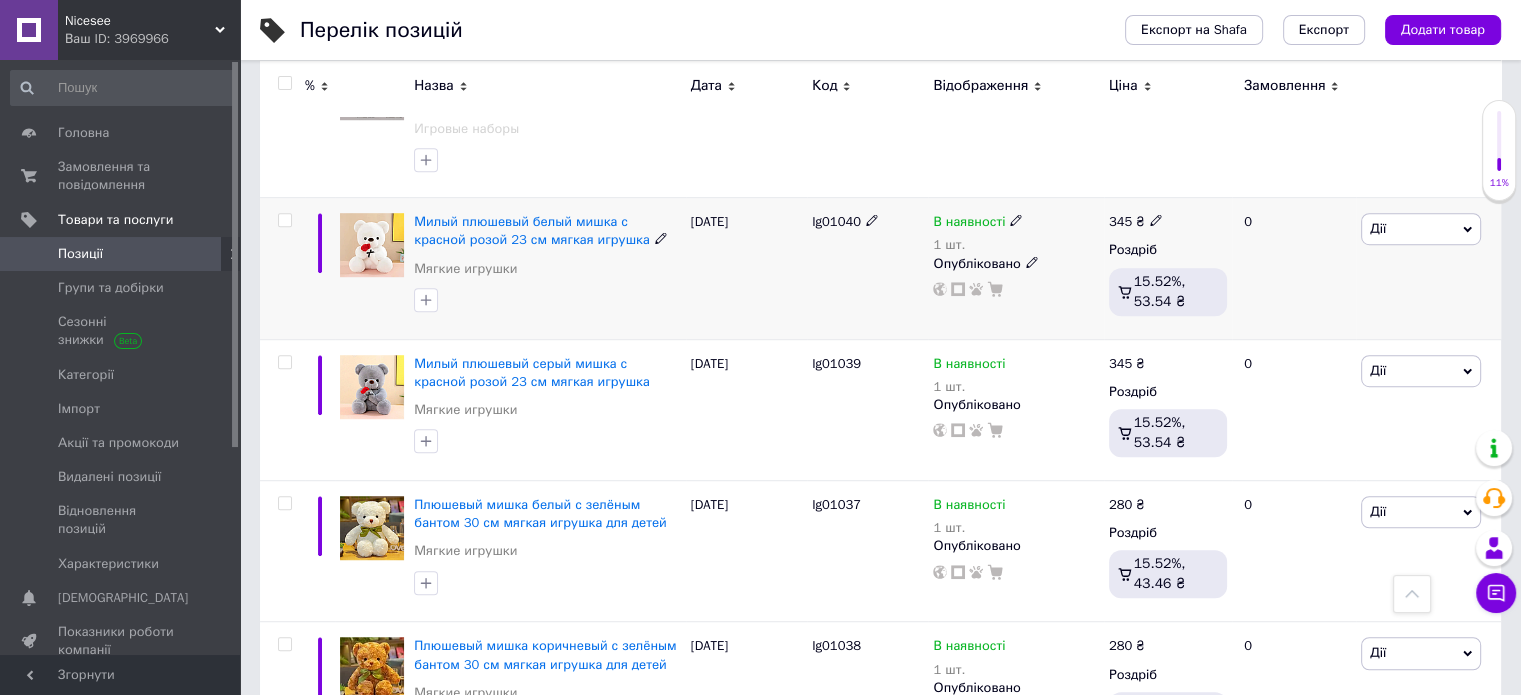 click on "Дії" at bounding box center [1421, 229] 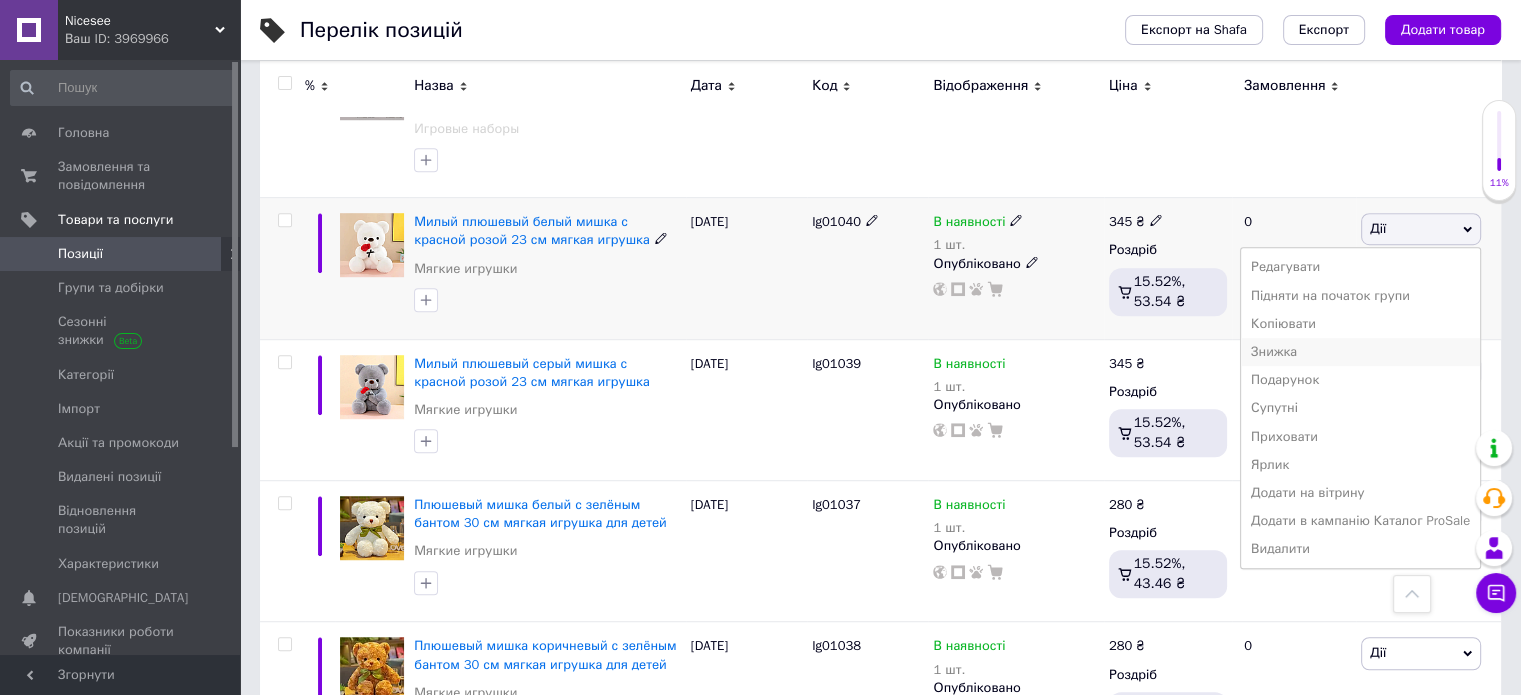 click on "Знижка" at bounding box center [1360, 352] 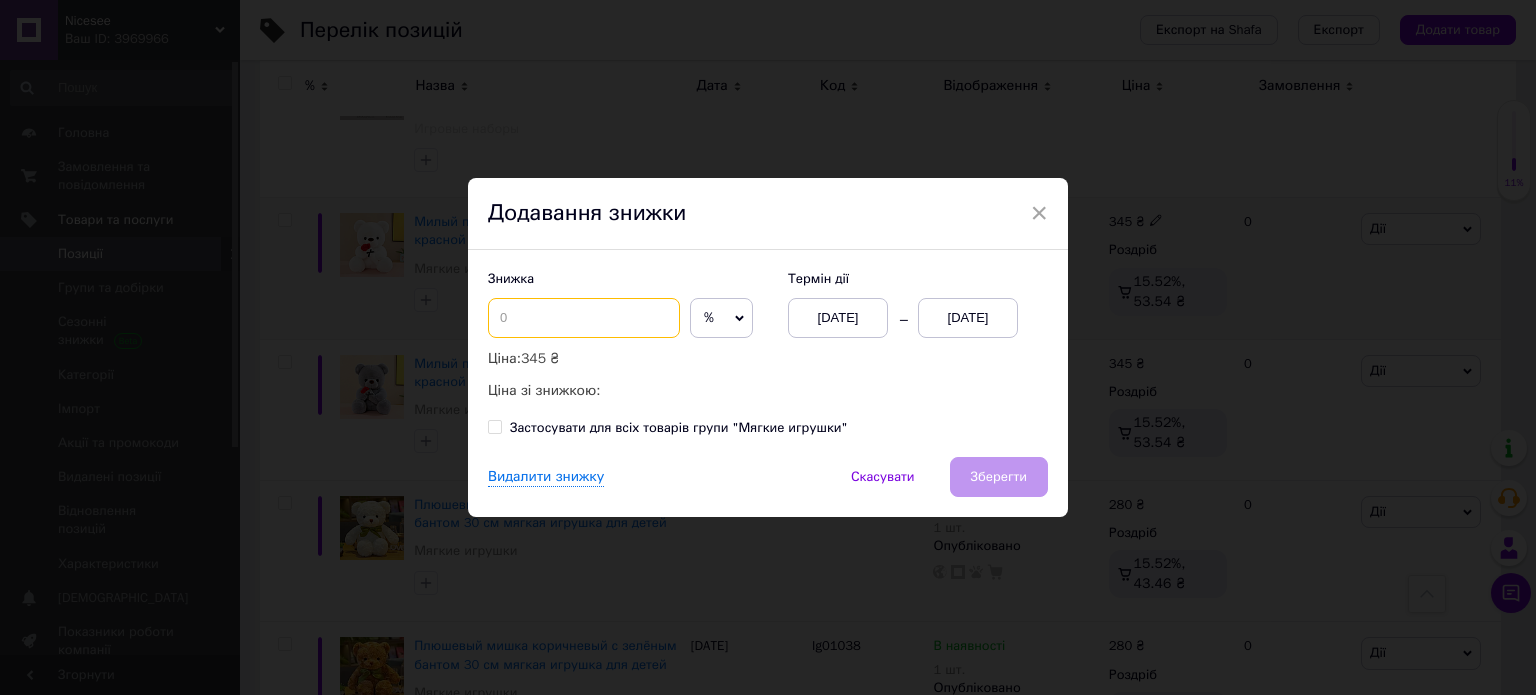 click at bounding box center [584, 318] 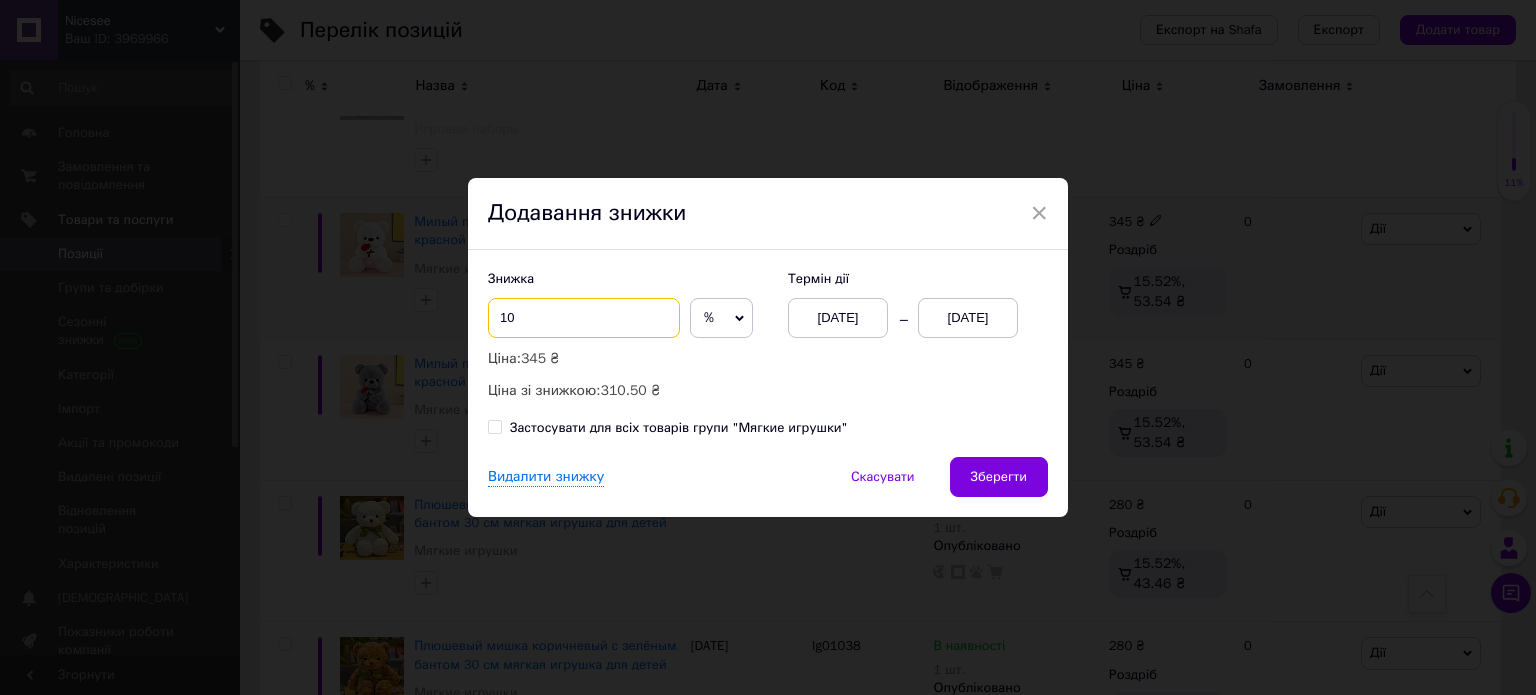 type on "10" 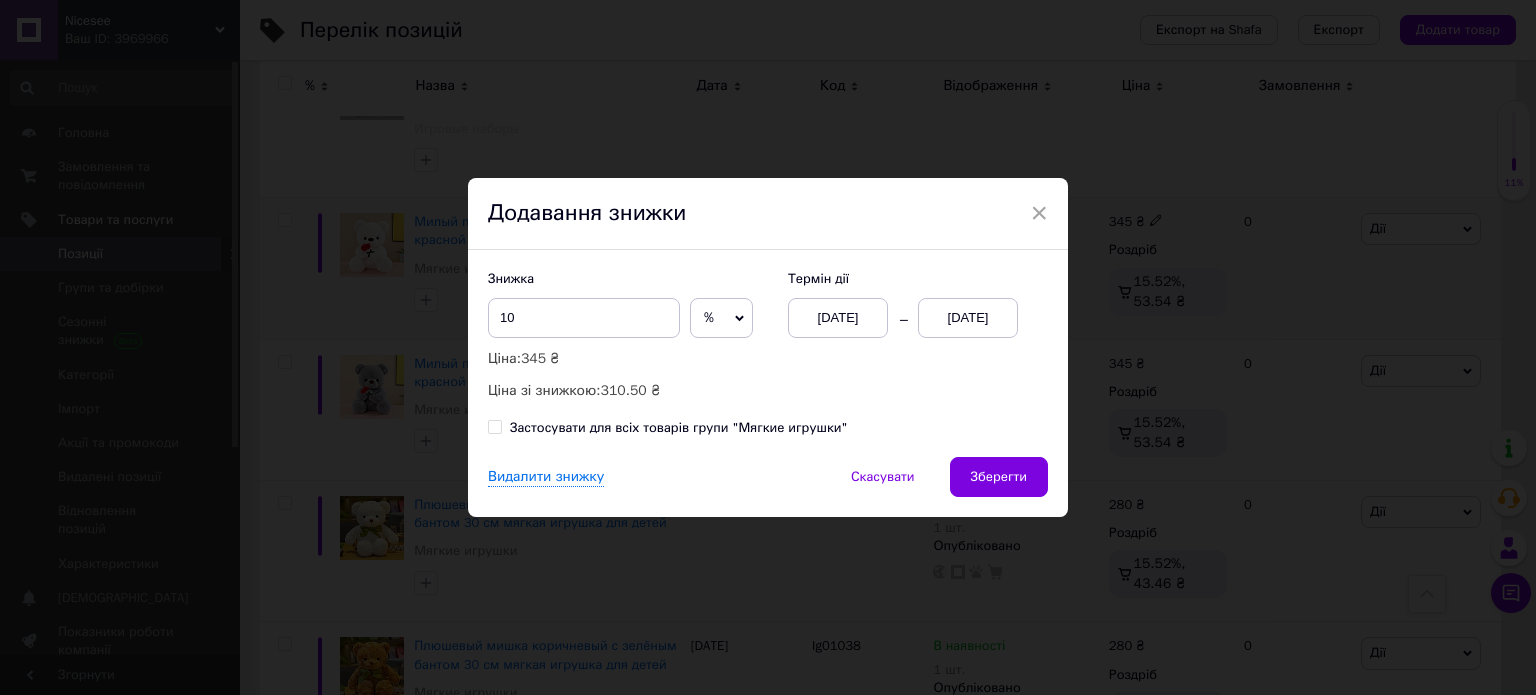 click on "[DATE]" at bounding box center (968, 318) 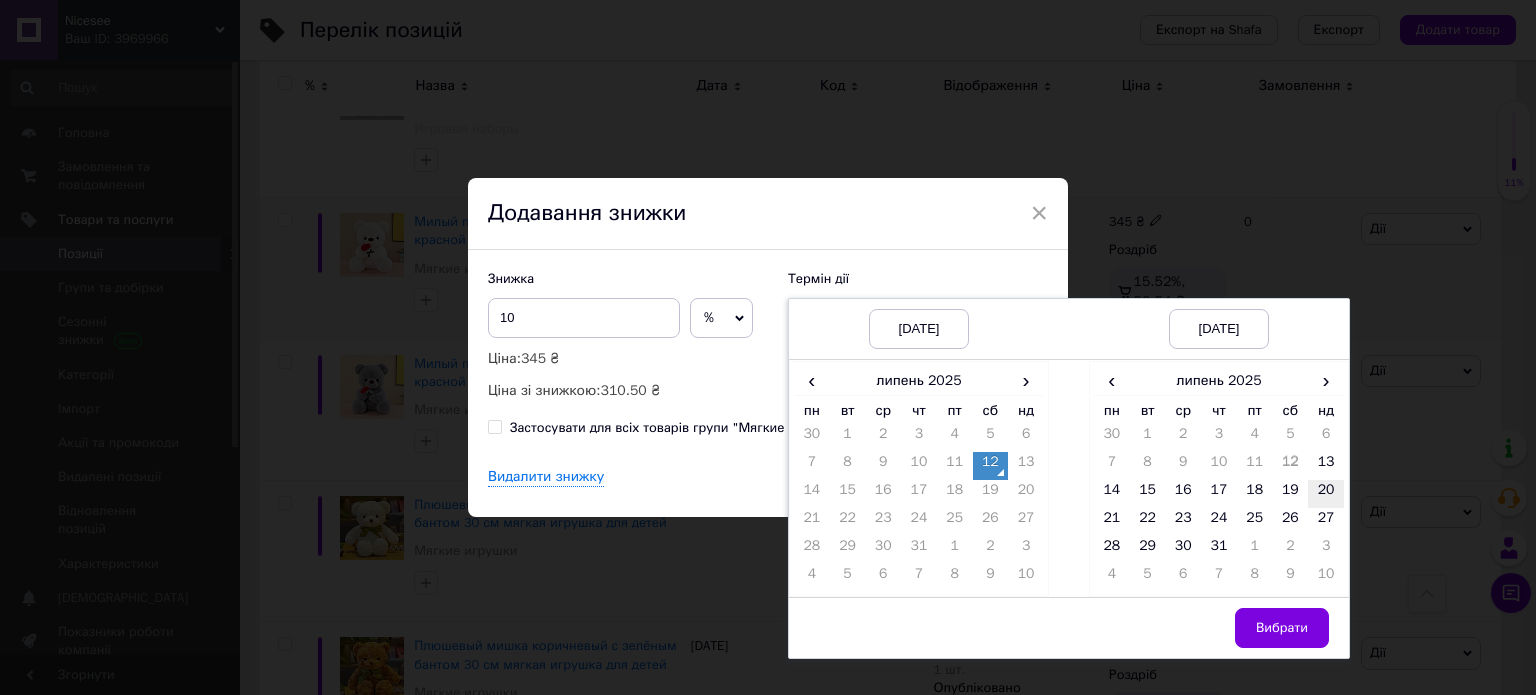 click on "20" at bounding box center [1326, 494] 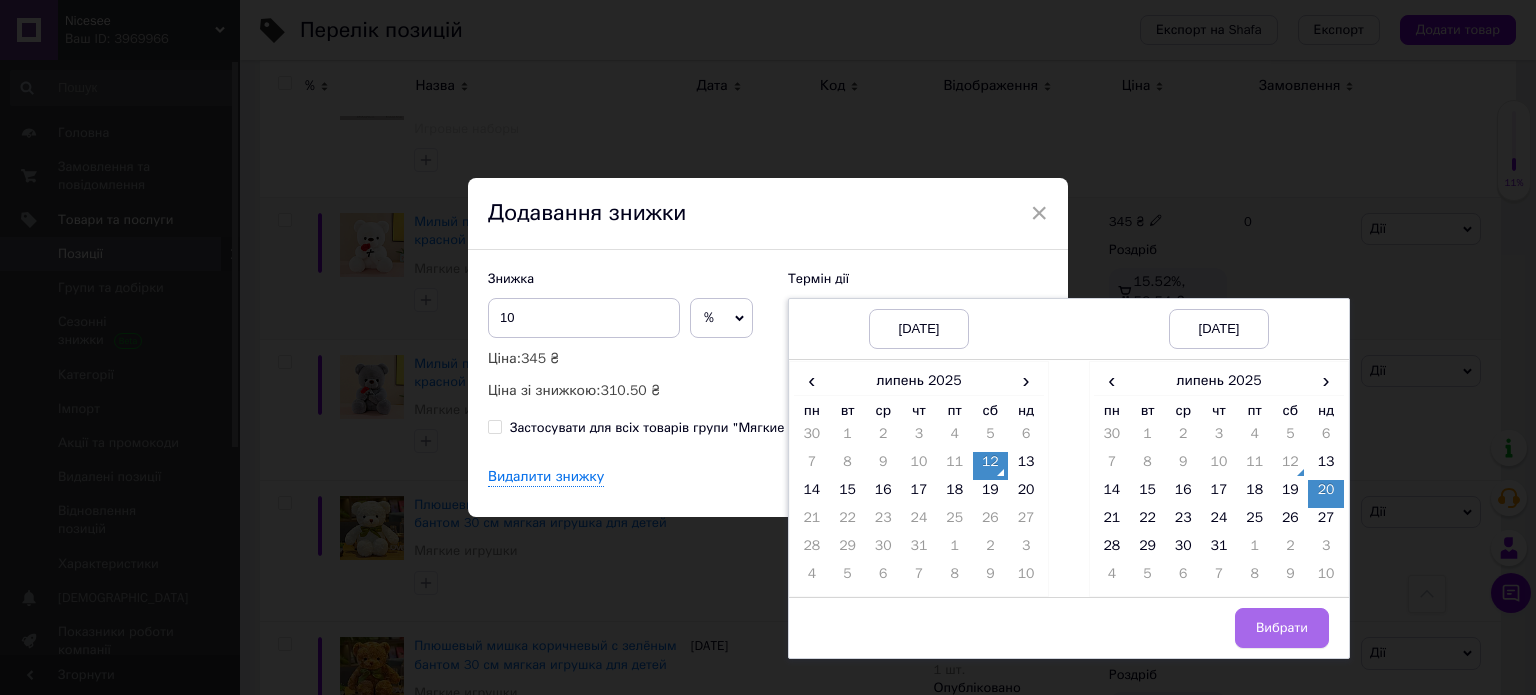 click on "Вибрати" at bounding box center (1282, 628) 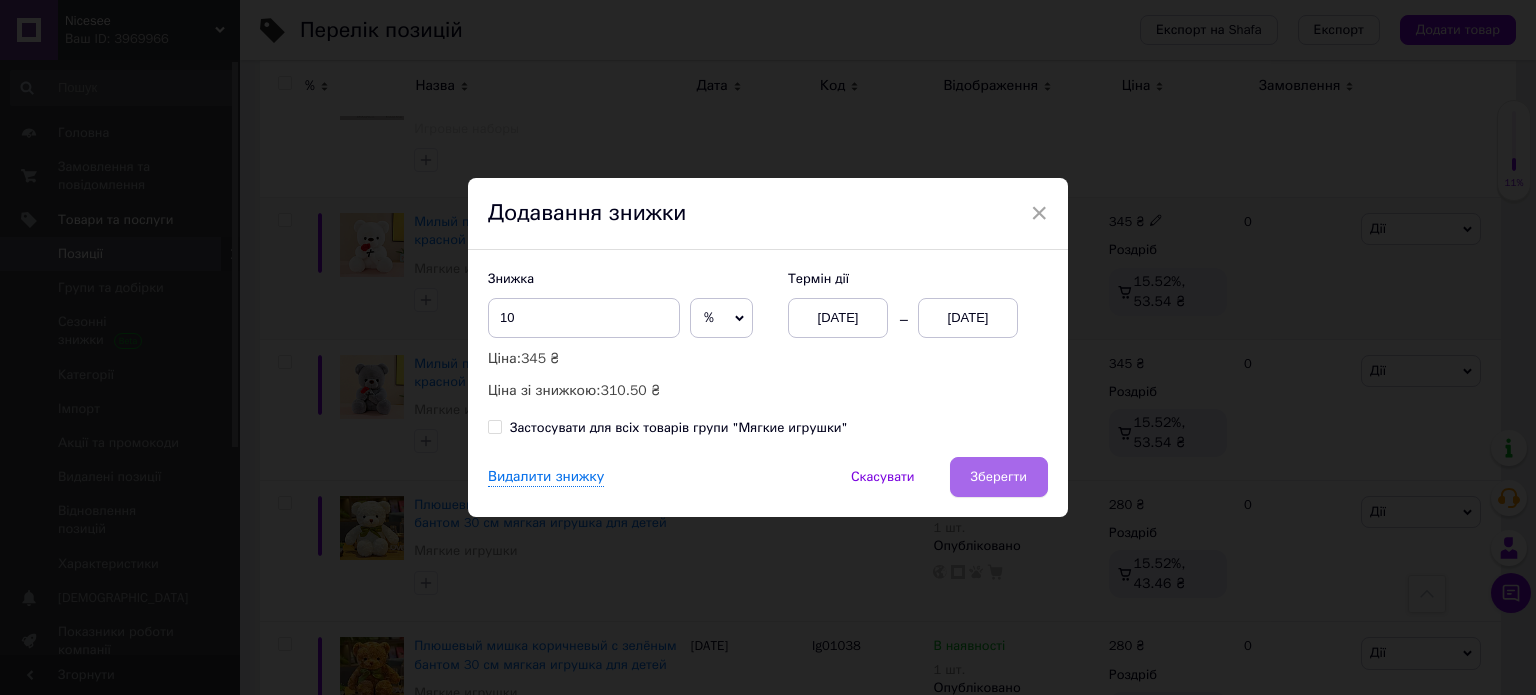 click on "Зберегти" at bounding box center (999, 477) 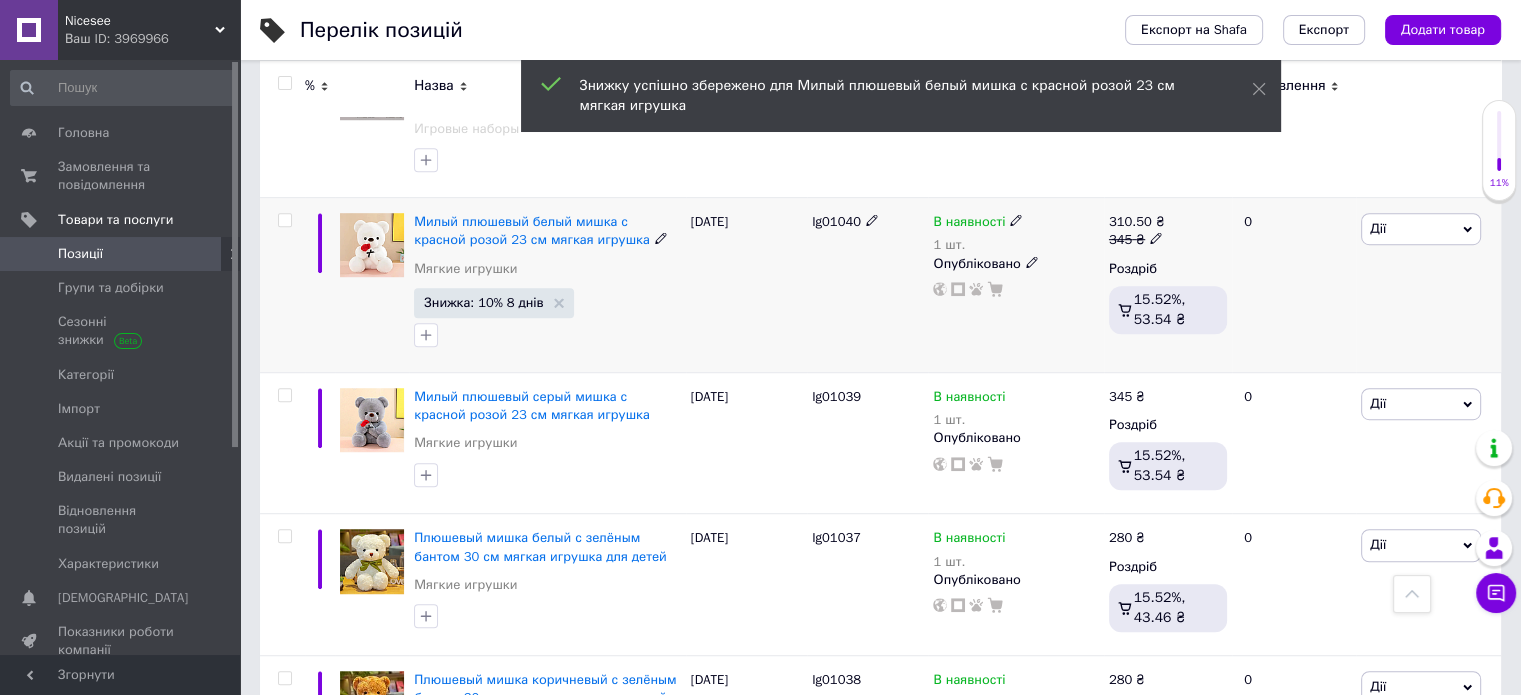 click 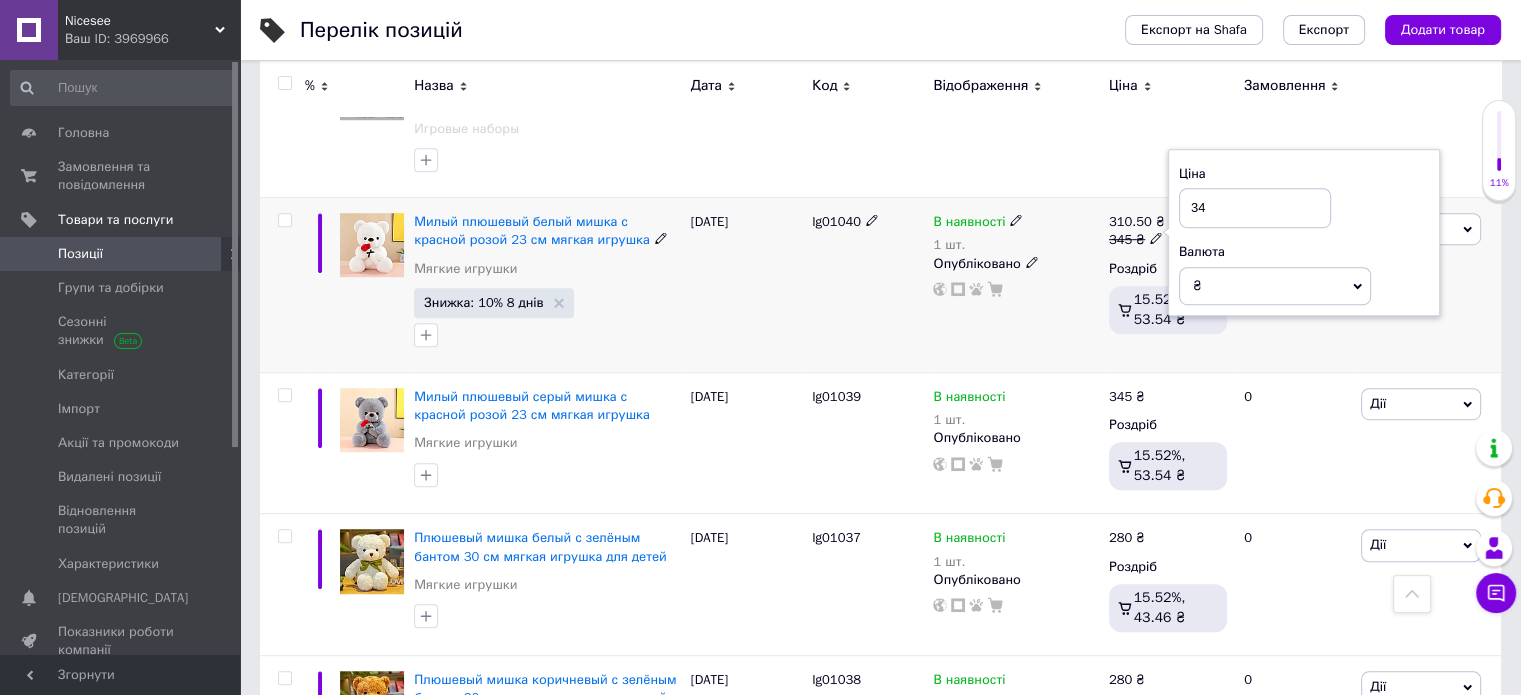 type on "3" 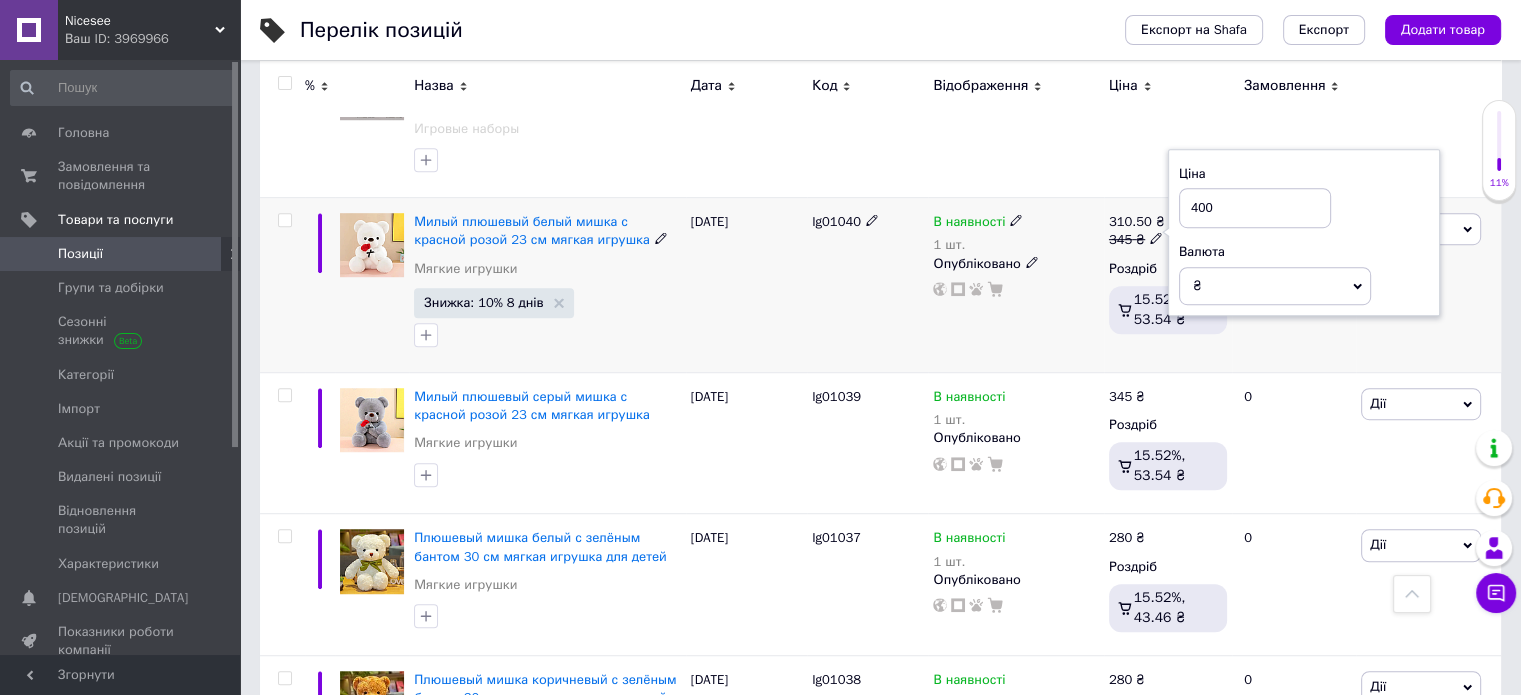 type on "400" 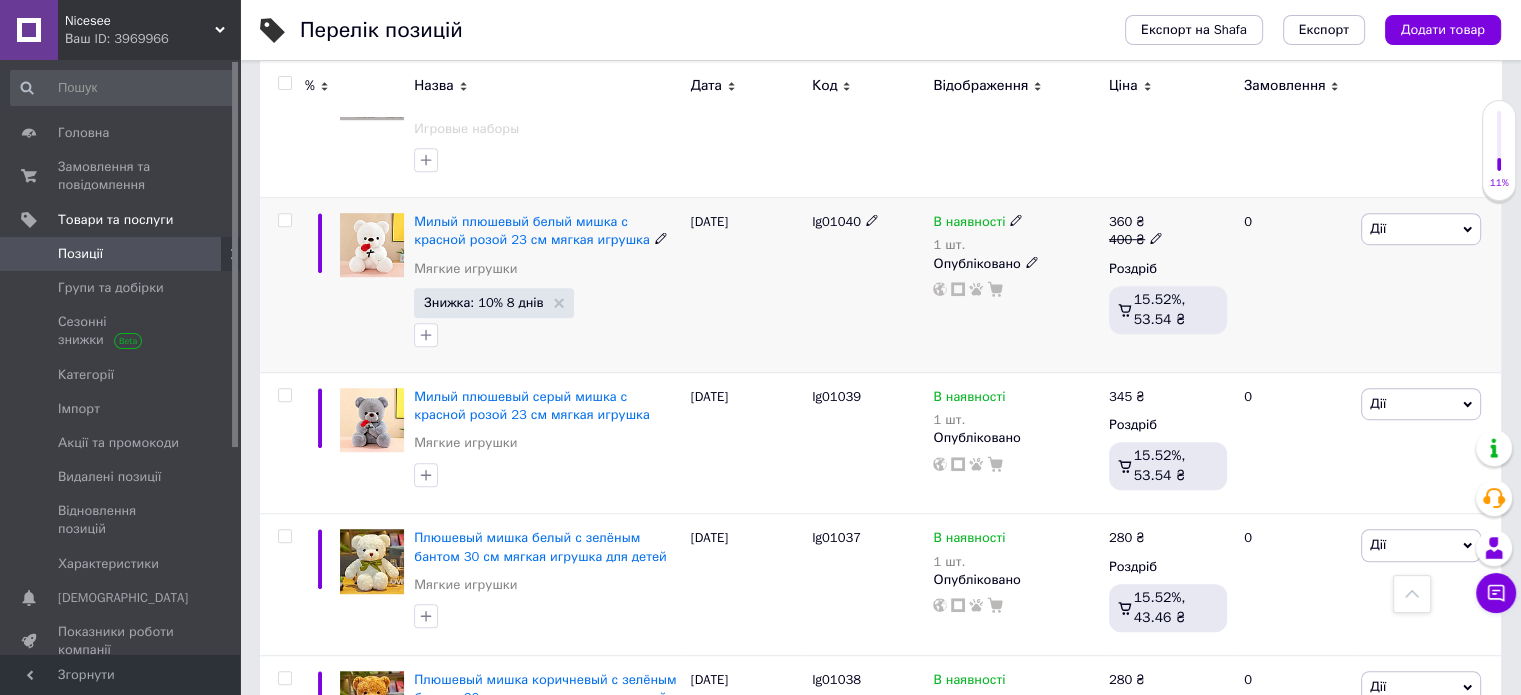 click on "Дії" at bounding box center [1421, 229] 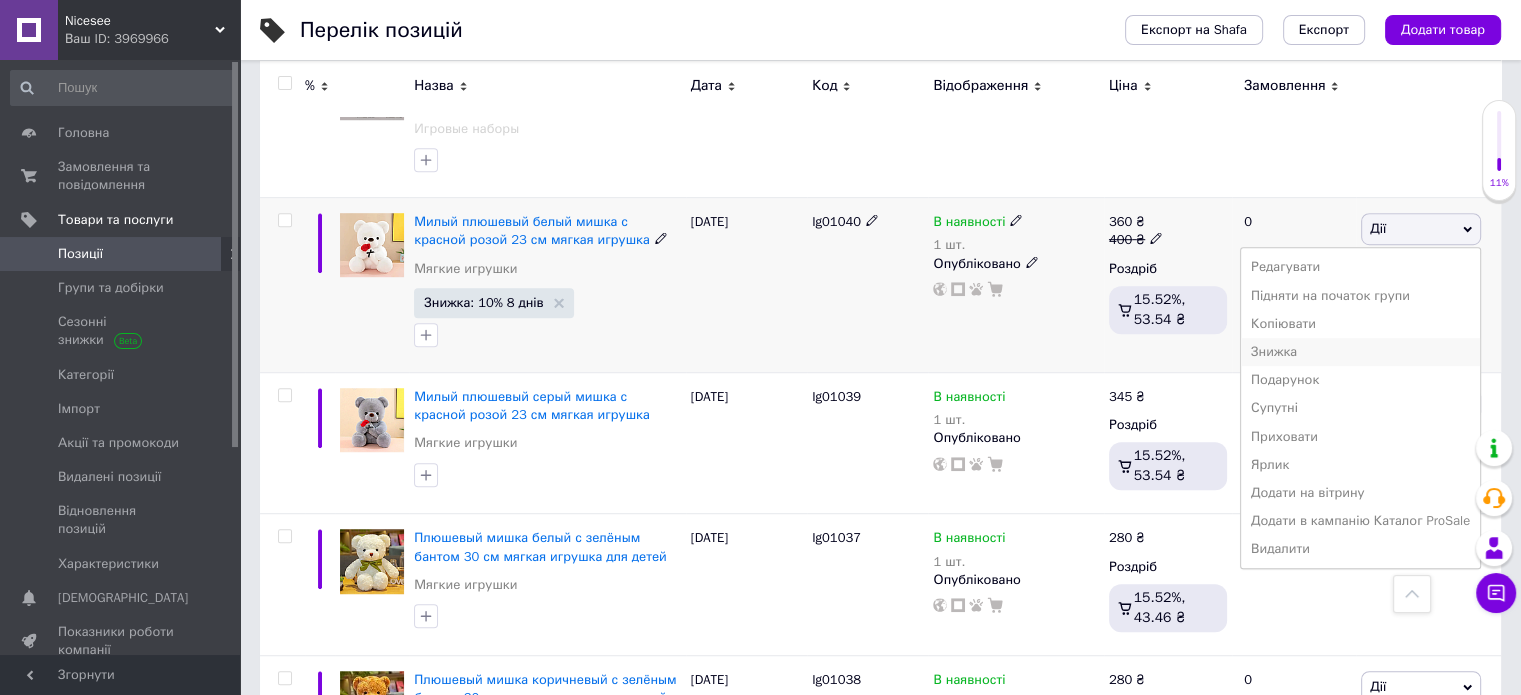 click on "Знижка" at bounding box center (1360, 352) 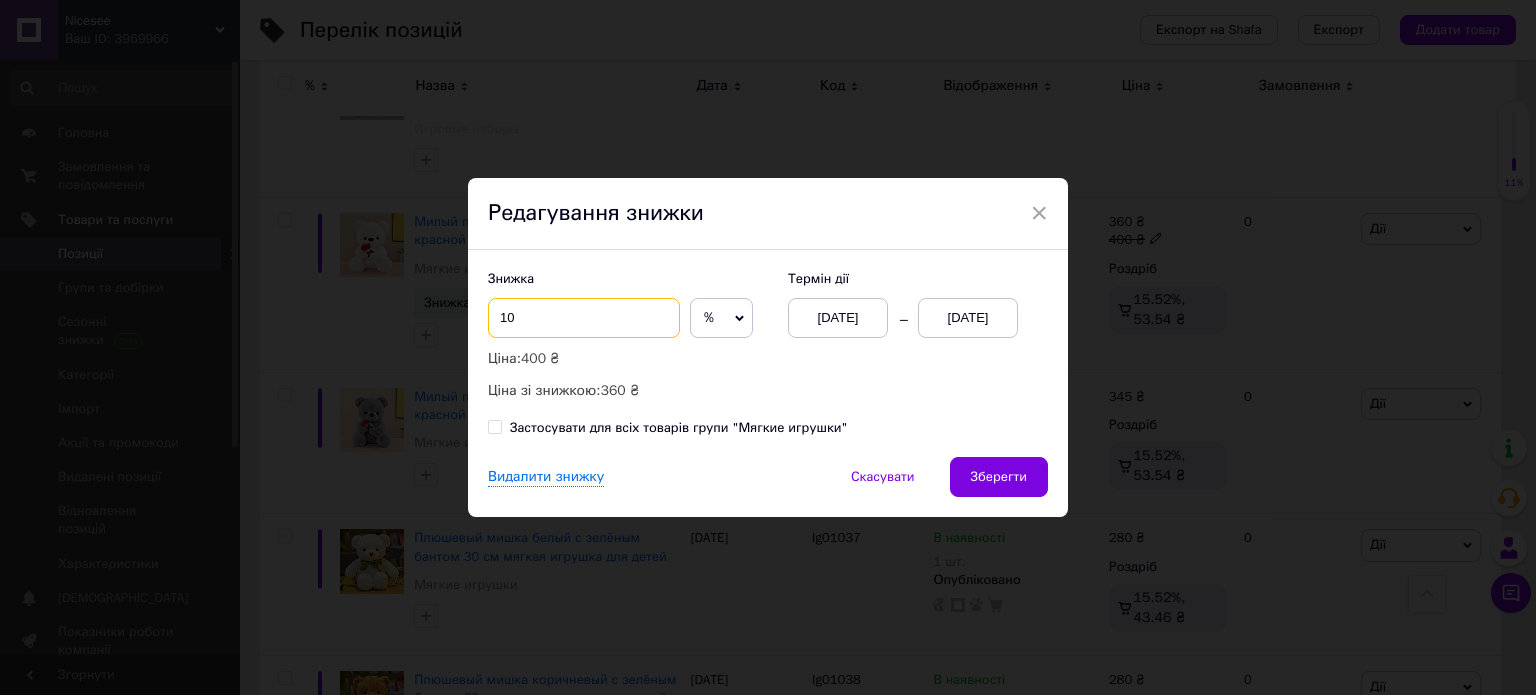 click on "10" at bounding box center (584, 318) 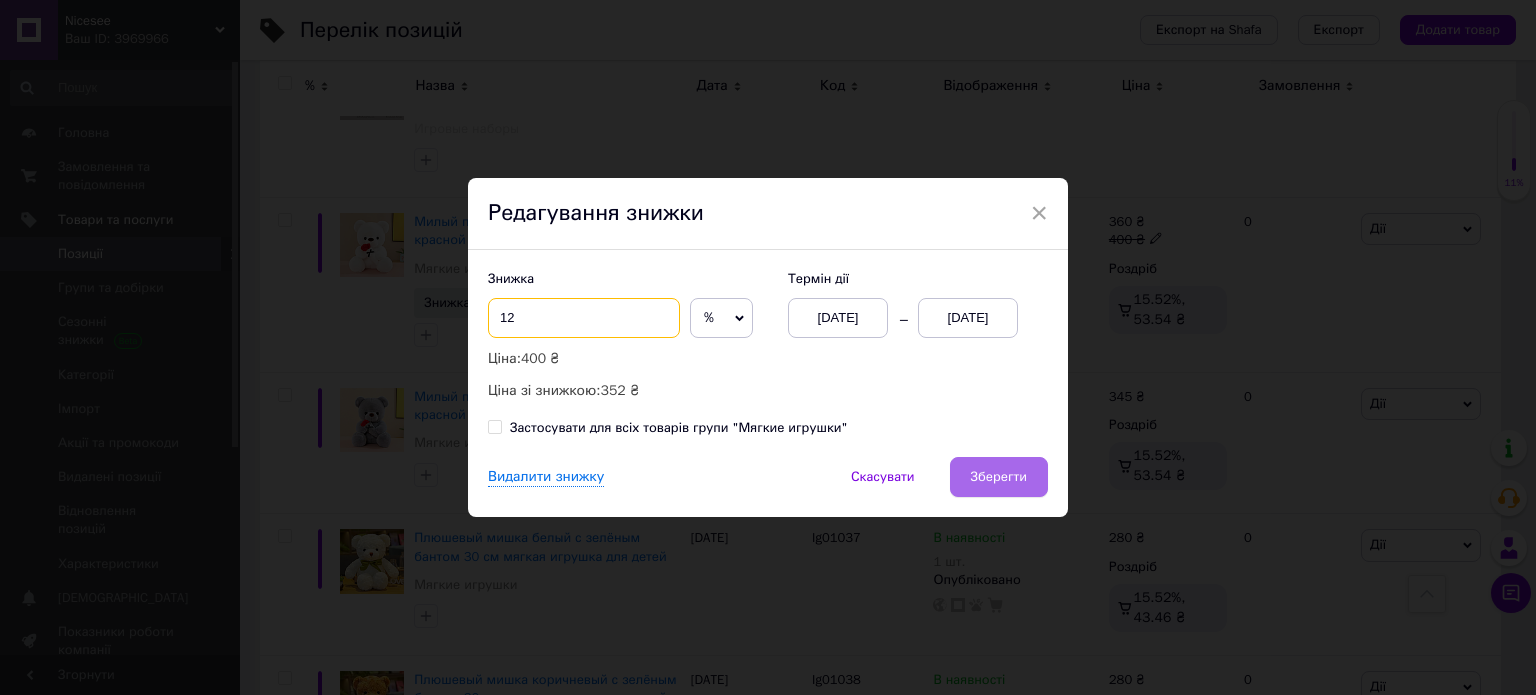 type on "12" 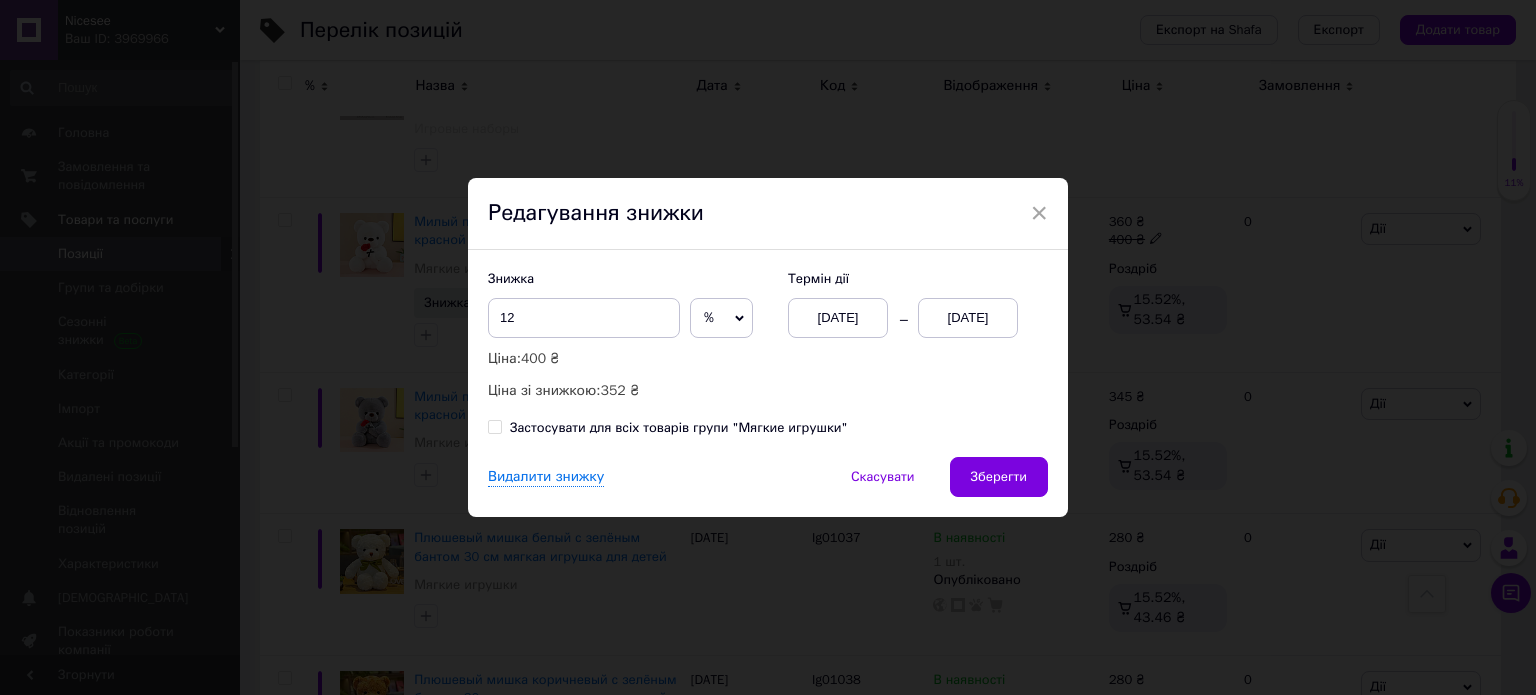 click on "Зберегти" at bounding box center (999, 477) 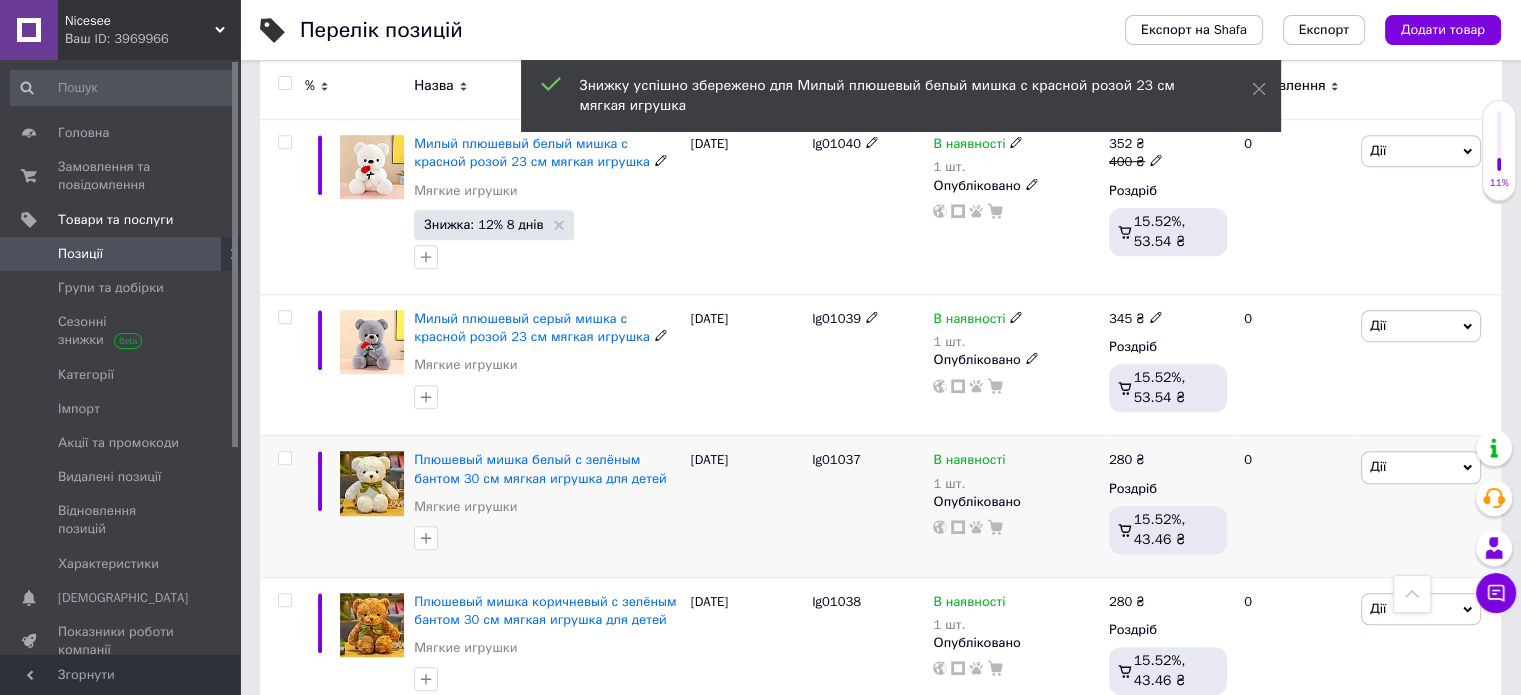 scroll, scrollTop: 1300, scrollLeft: 0, axis: vertical 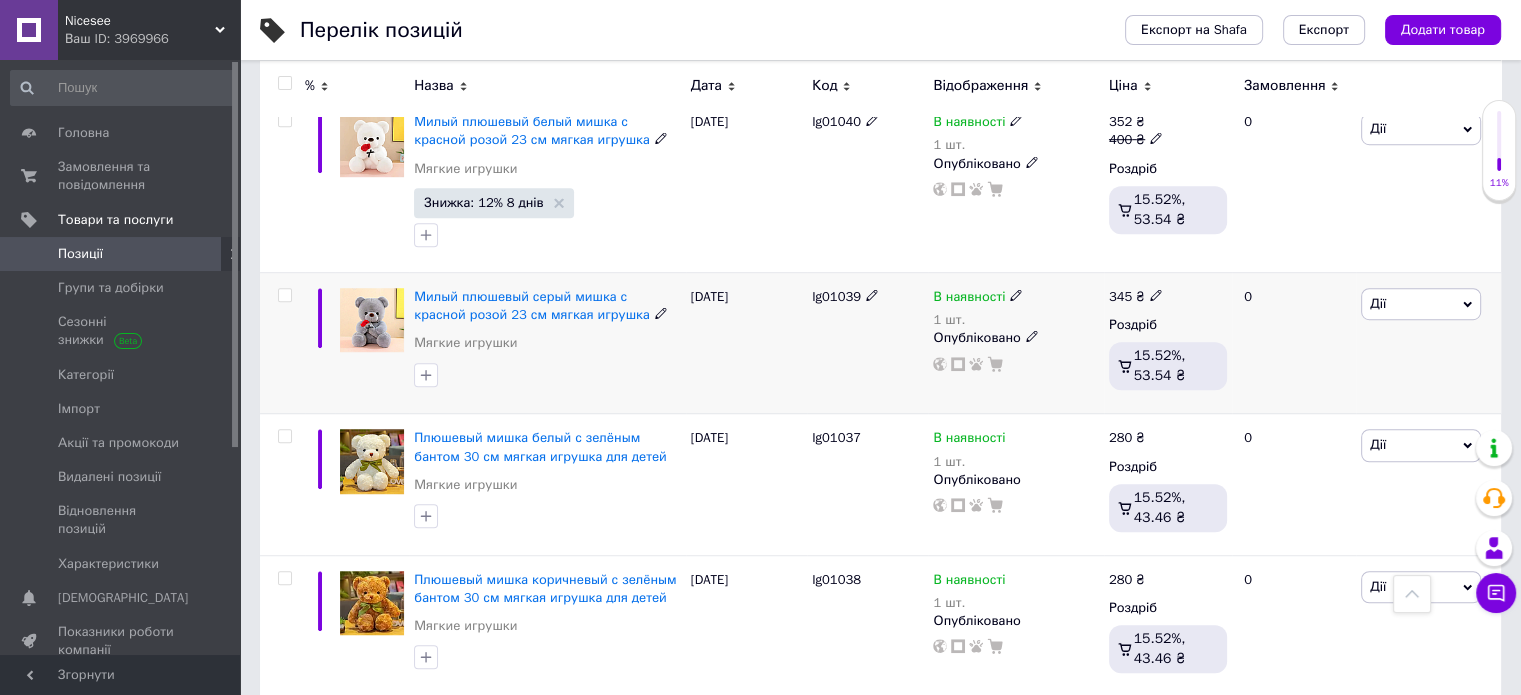 click 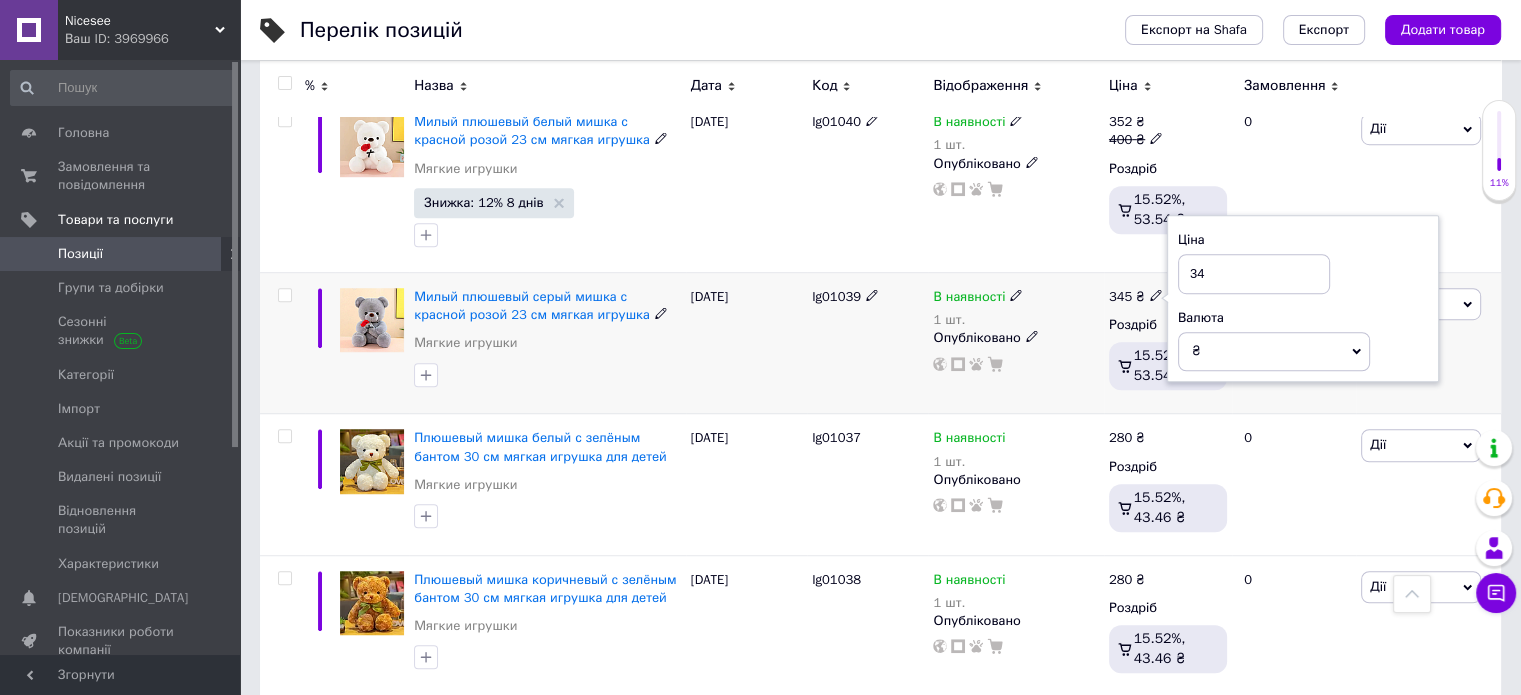 type on "3" 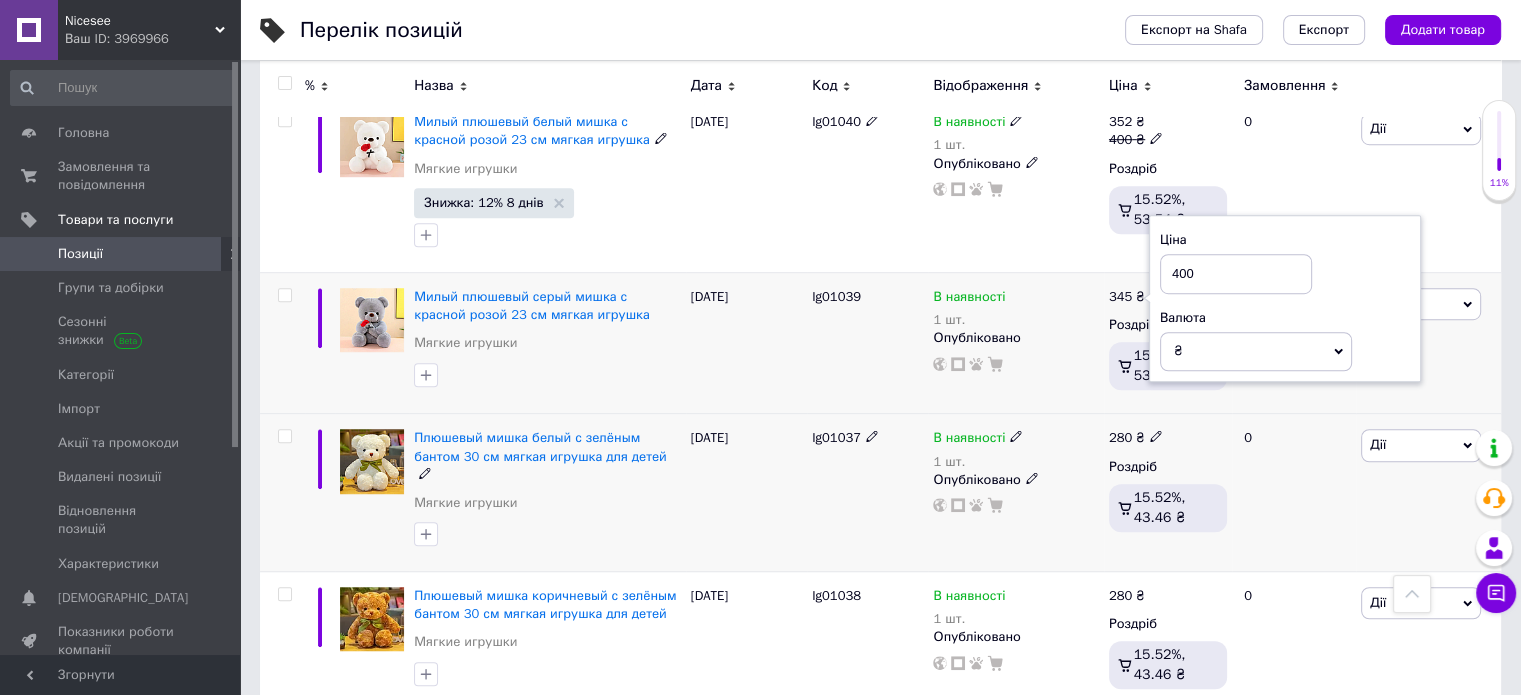 type on "400" 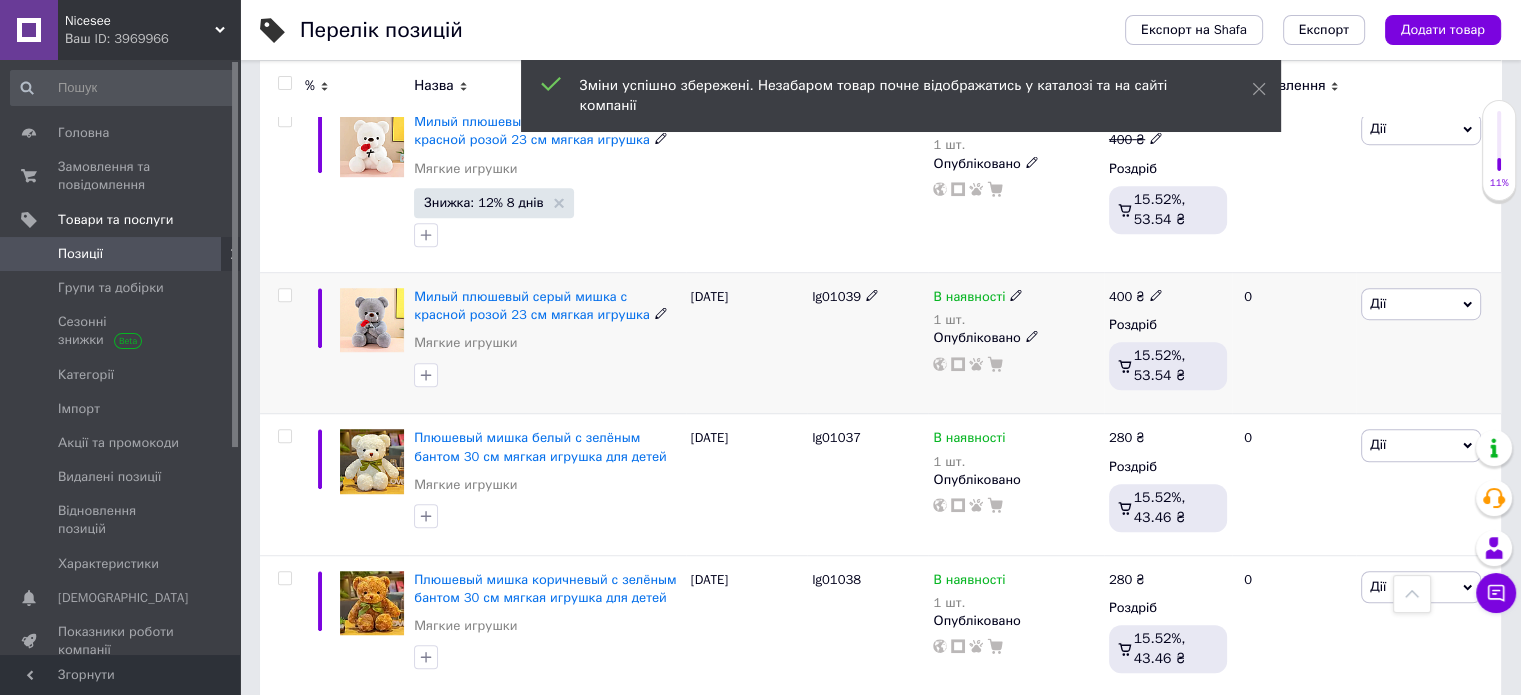 click on "Дії" at bounding box center [1421, 304] 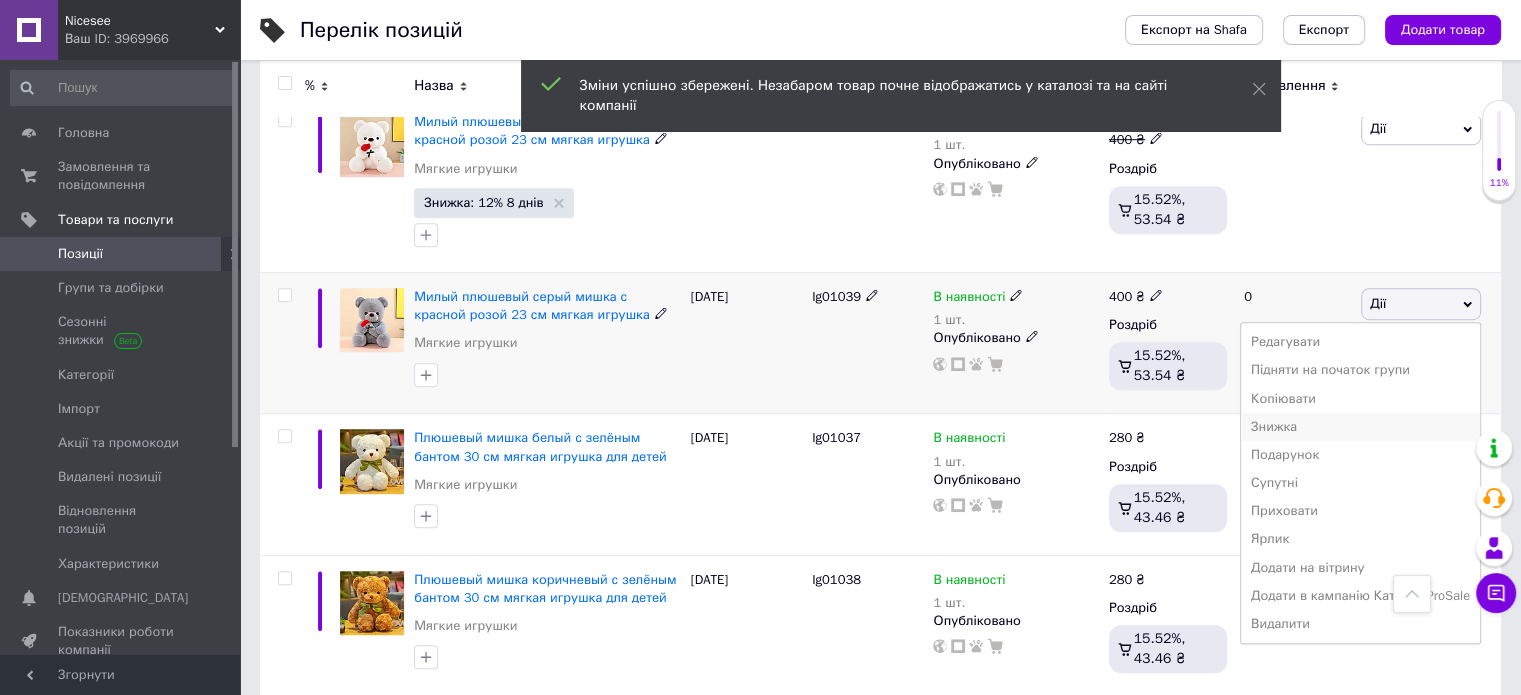 click on "Знижка" at bounding box center (1360, 427) 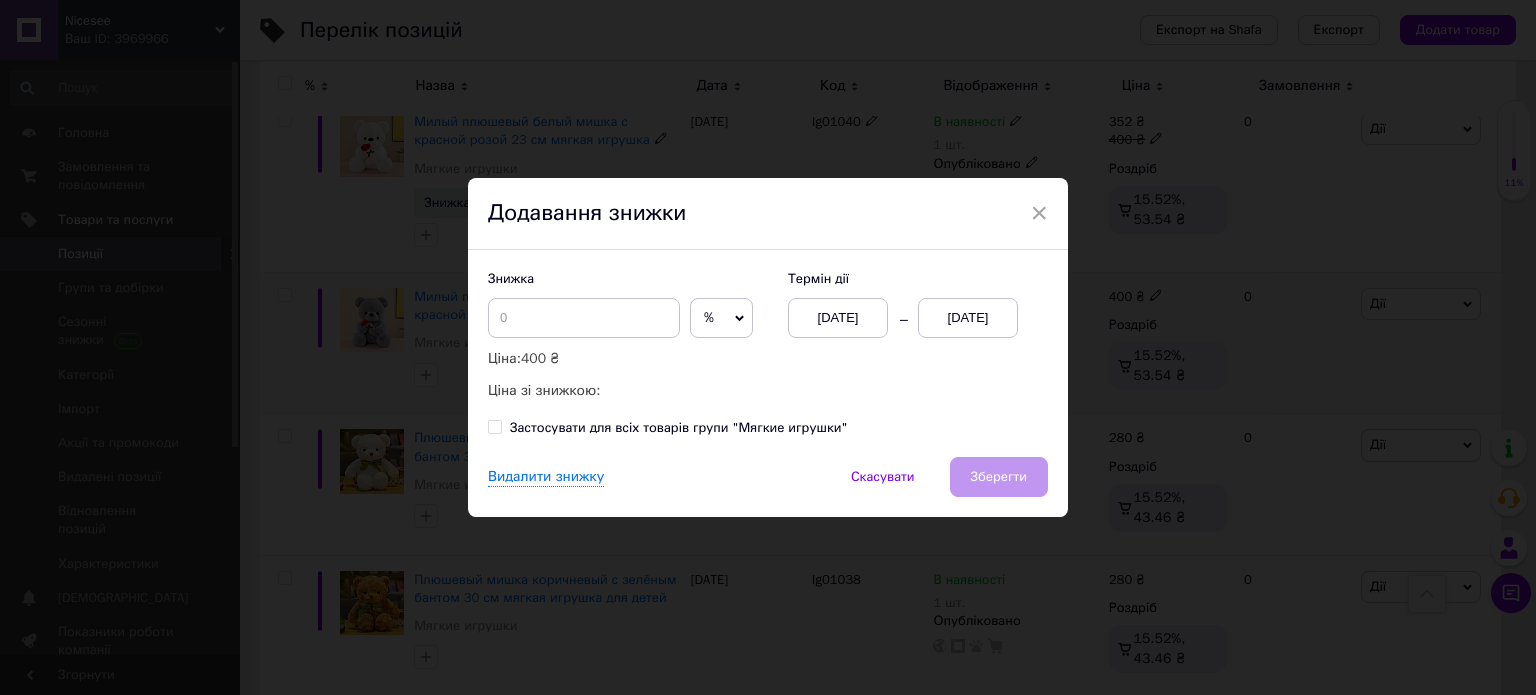 click on "[DATE]" at bounding box center (968, 318) 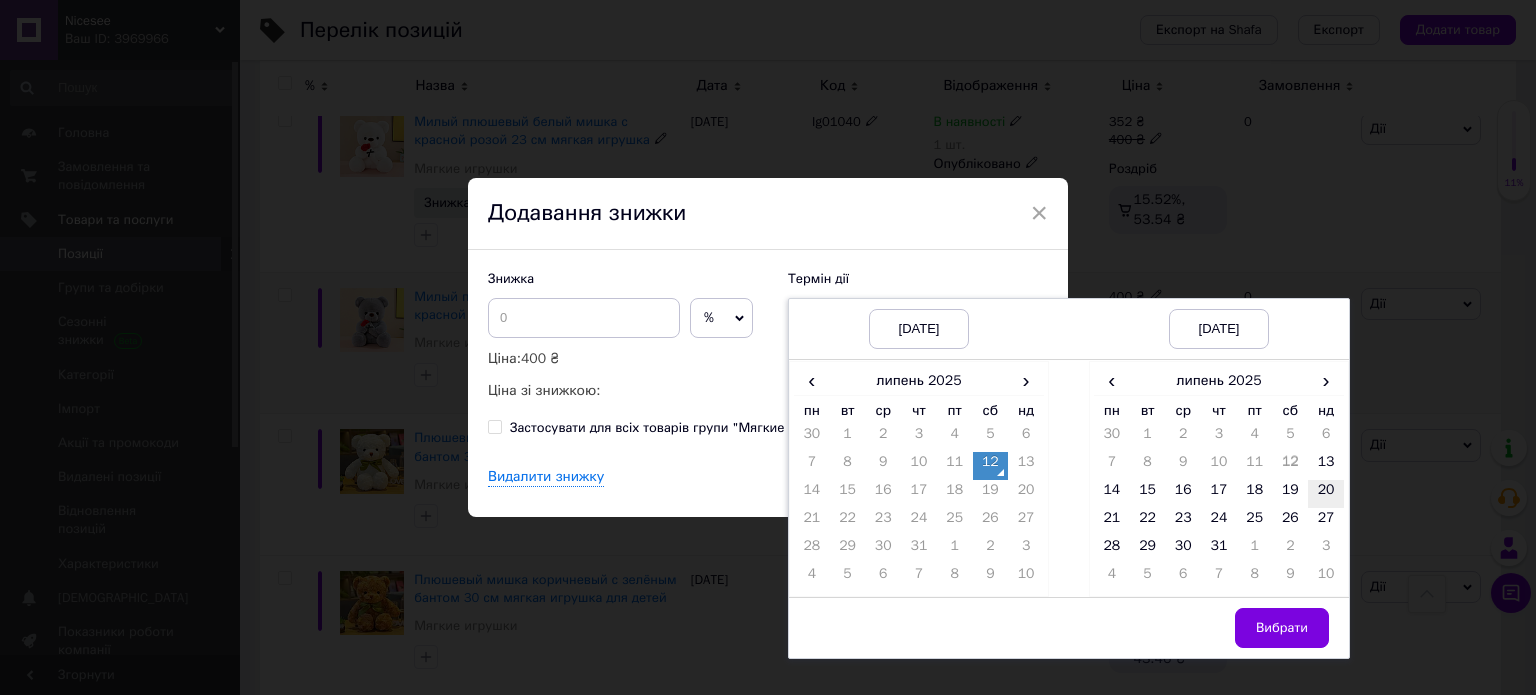 click on "20" at bounding box center [1326, 494] 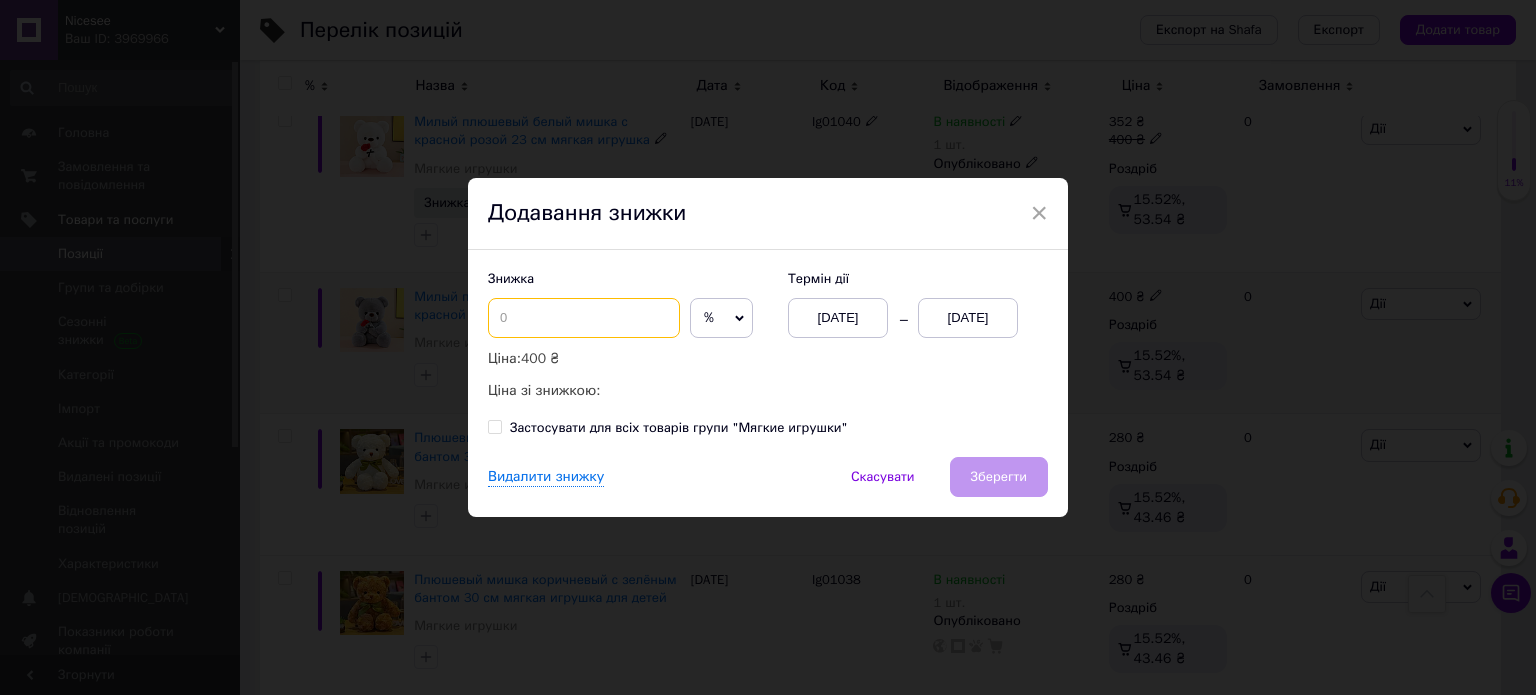 click at bounding box center [584, 318] 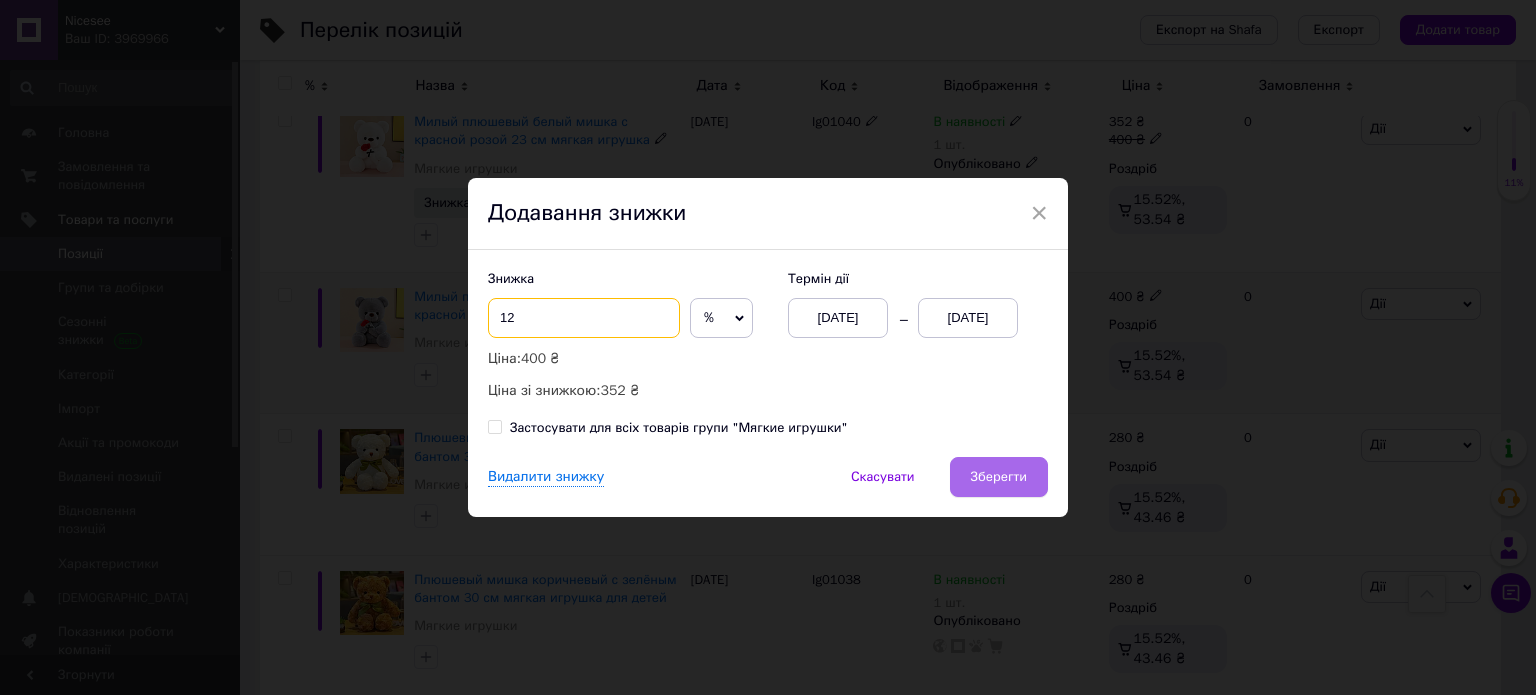 type on "12" 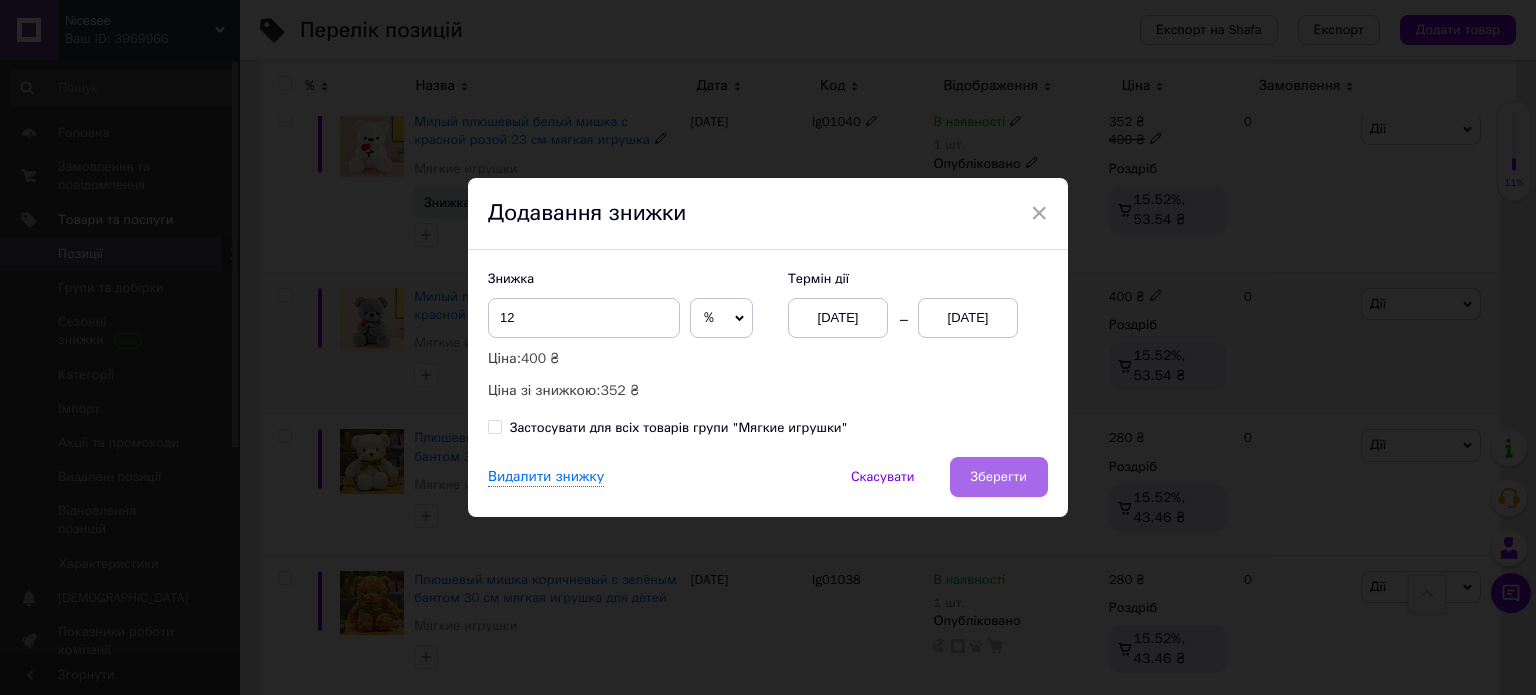 click on "Зберегти" at bounding box center (999, 477) 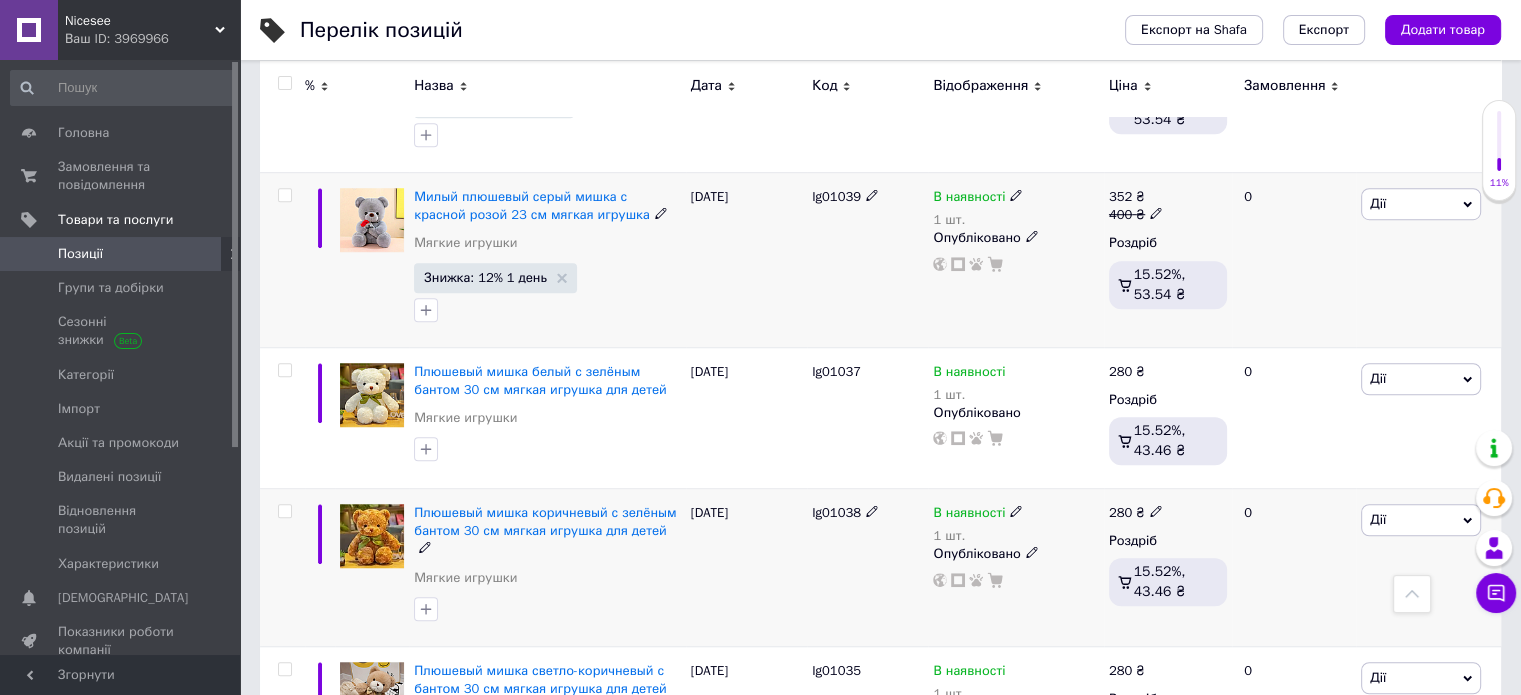 scroll, scrollTop: 1500, scrollLeft: 0, axis: vertical 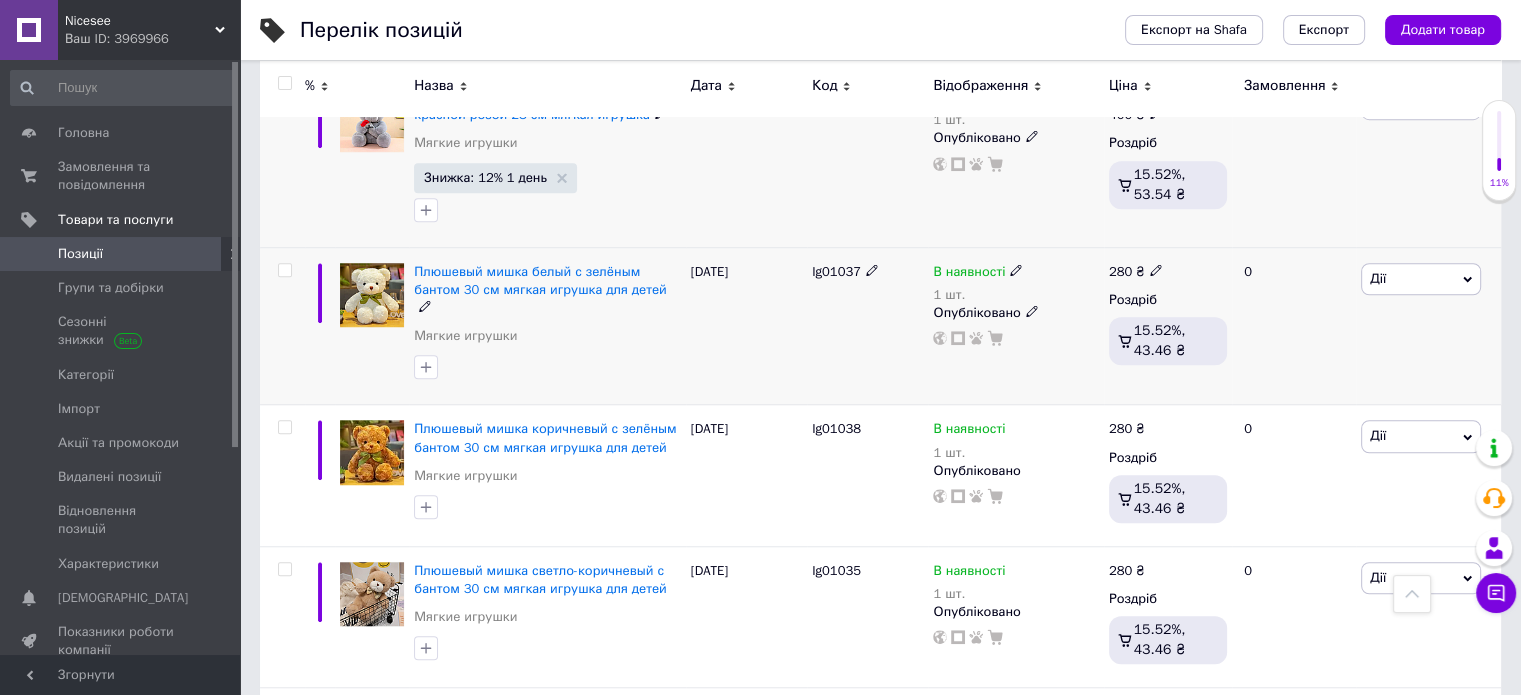 click 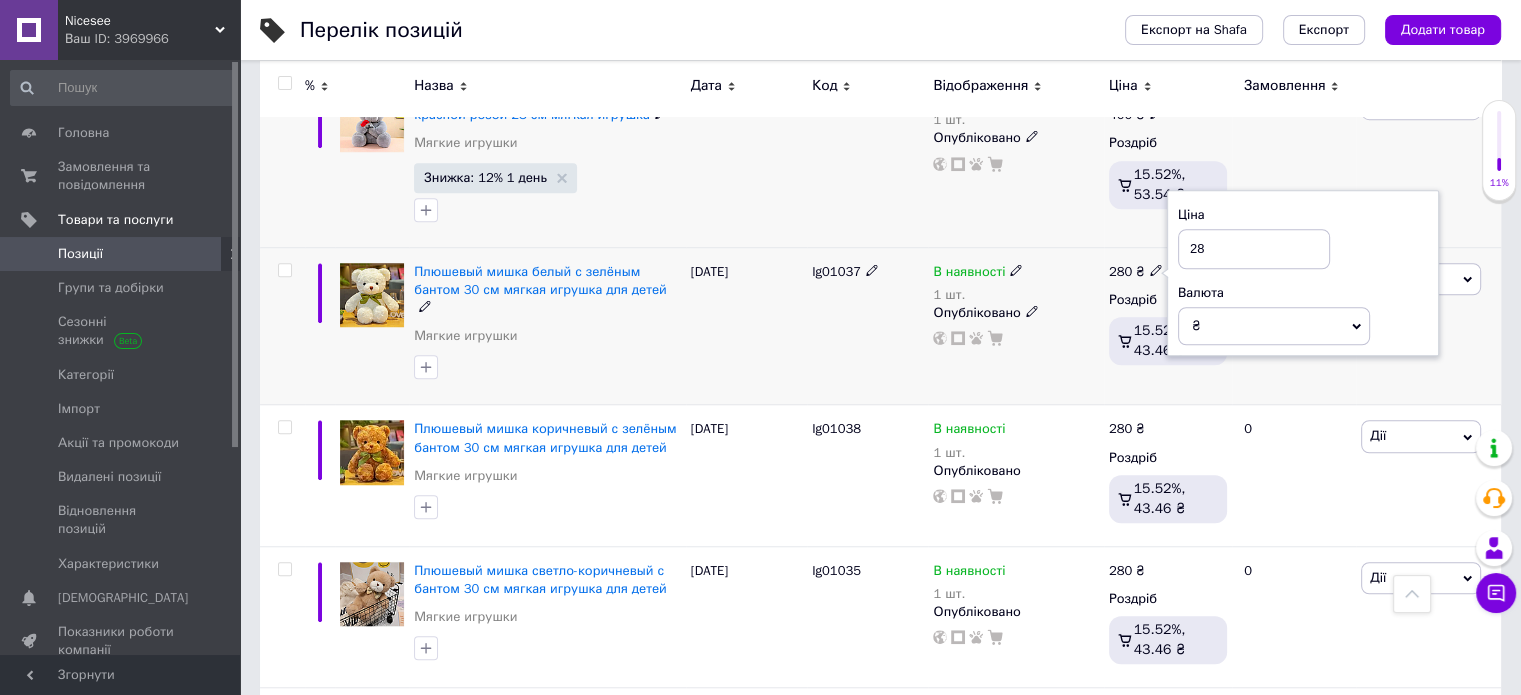 type on "2" 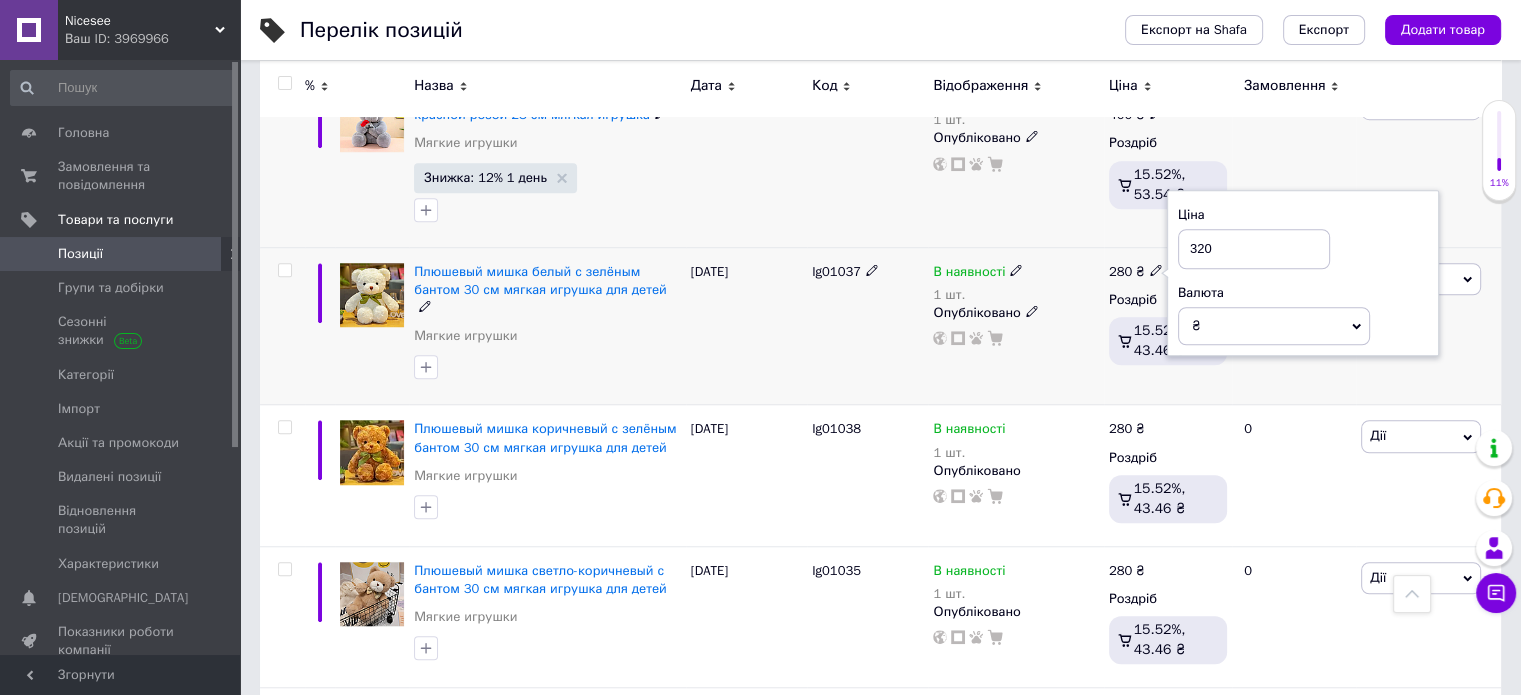 type on "320" 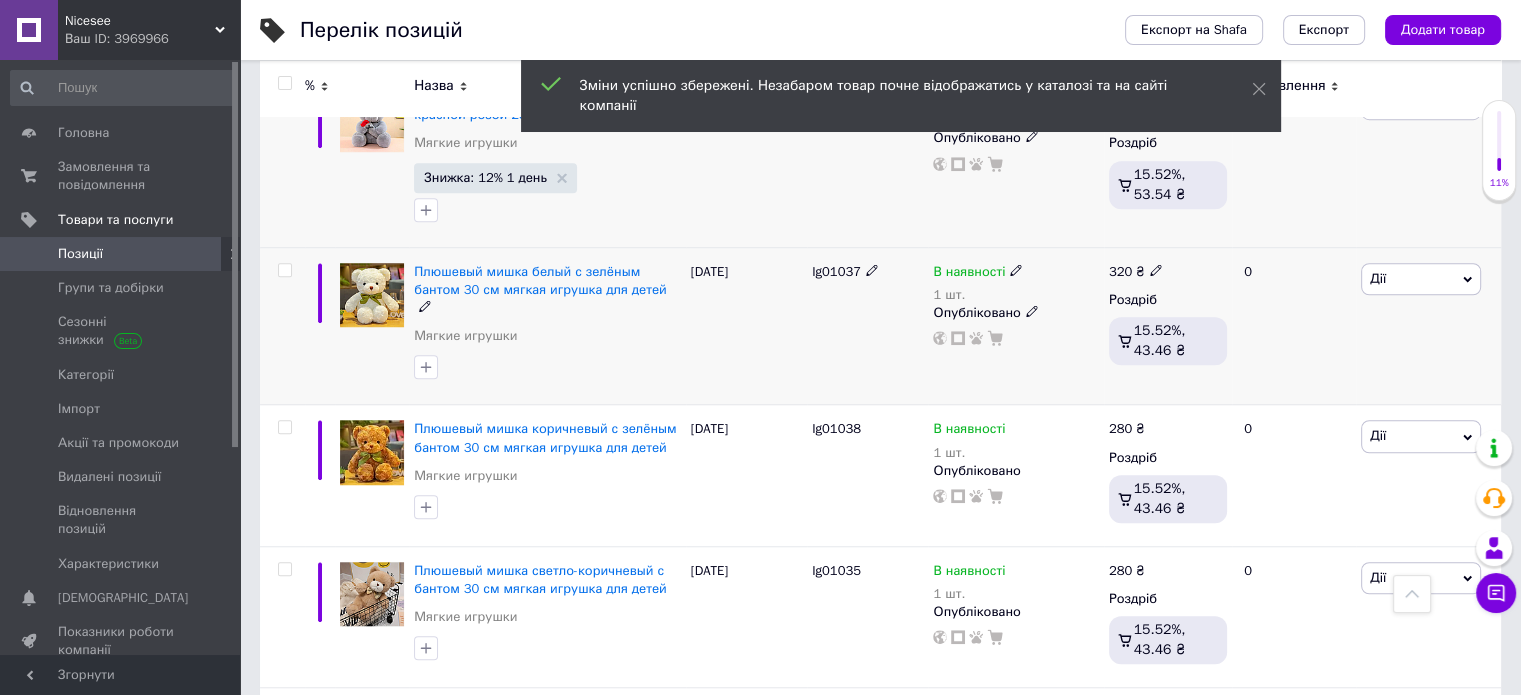 click on "Дії" at bounding box center (1421, 279) 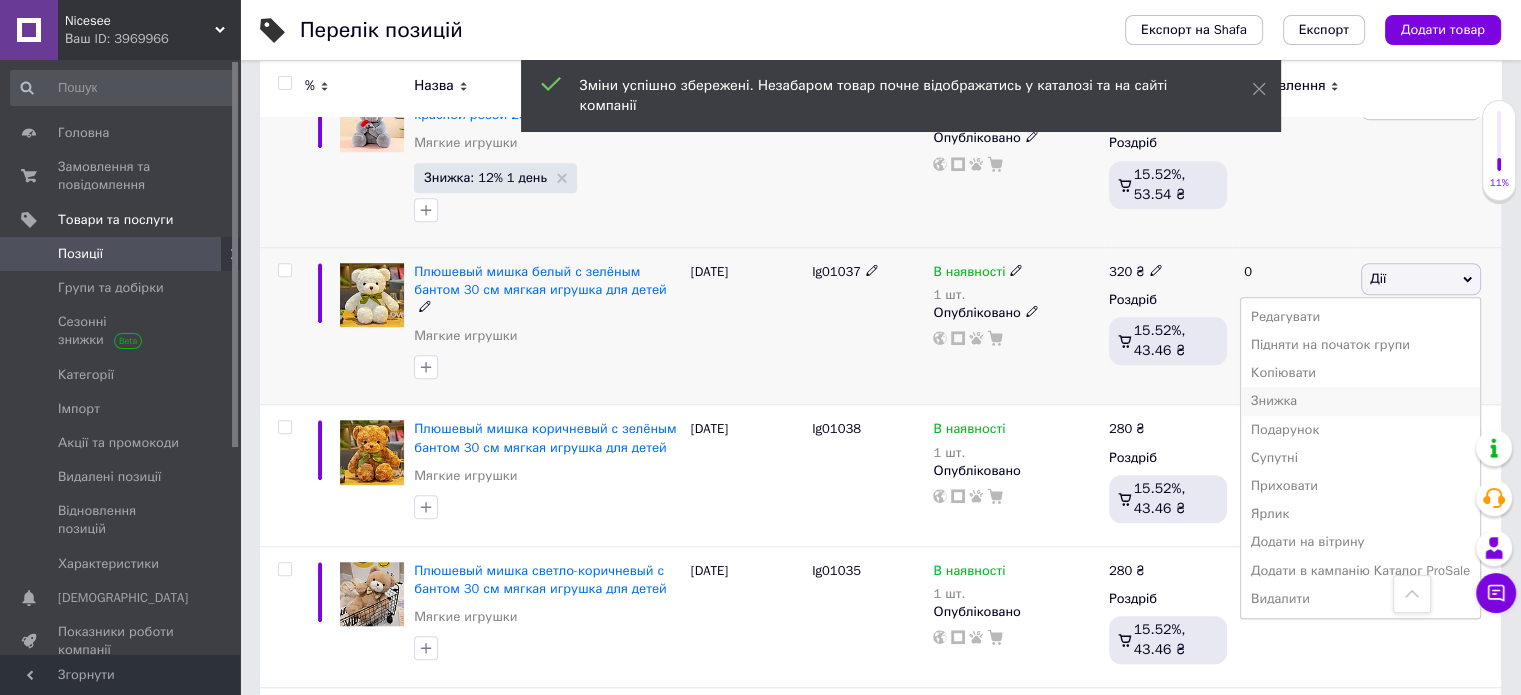 click on "Знижка" at bounding box center [1360, 401] 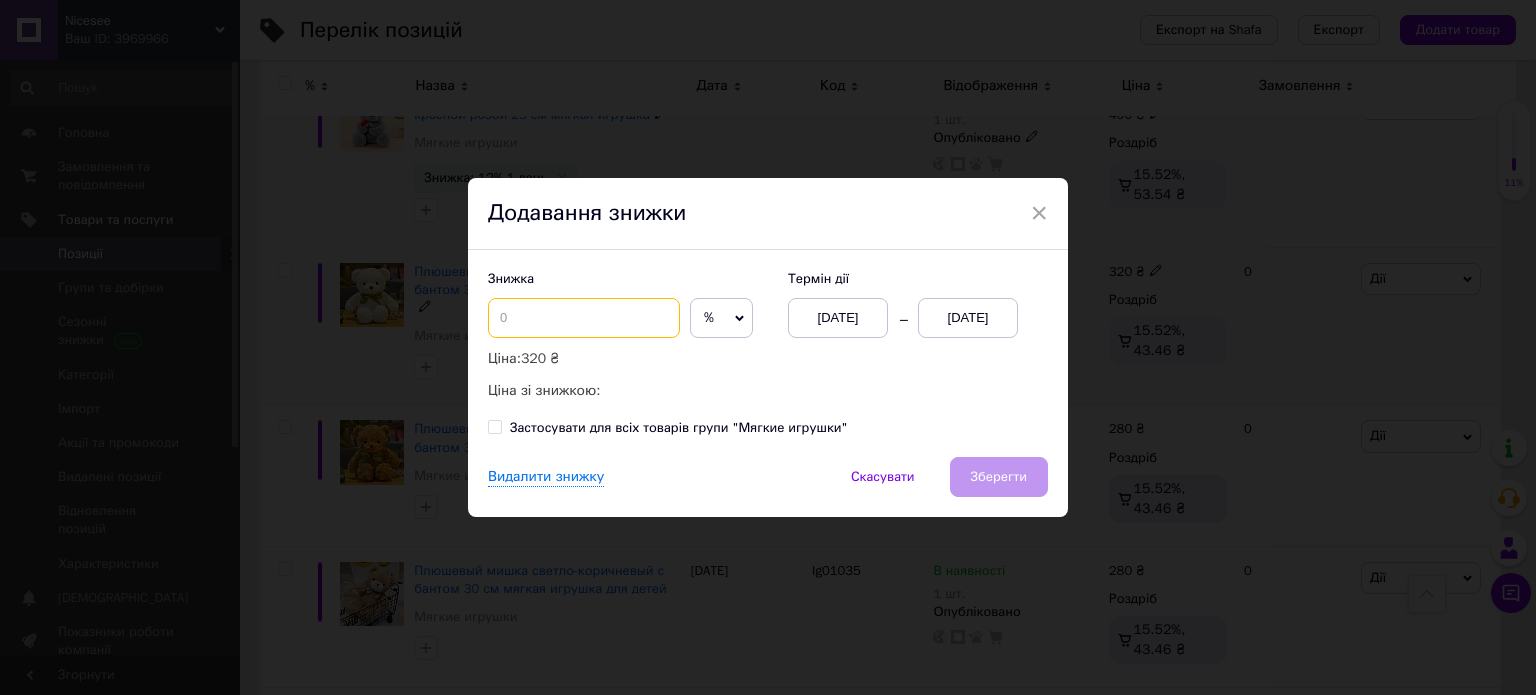 click at bounding box center [584, 318] 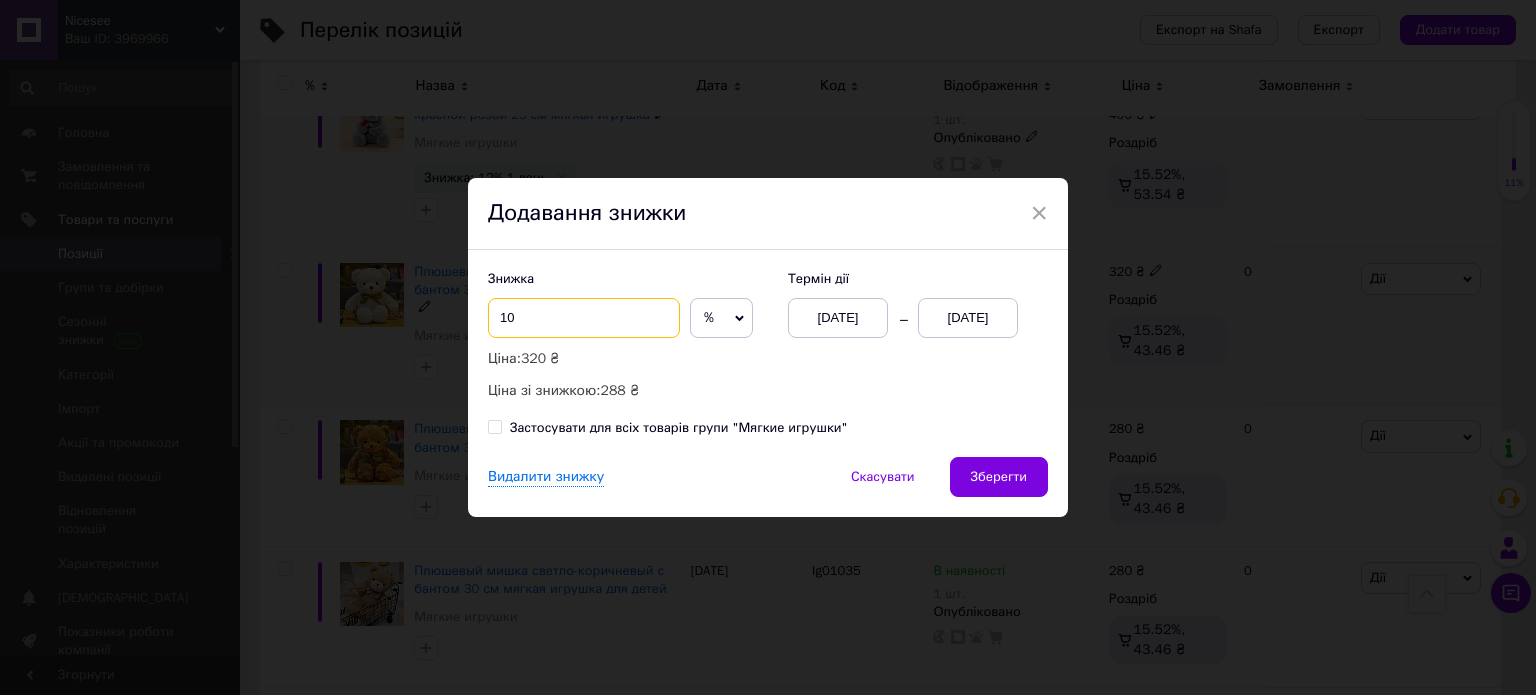 type on "10" 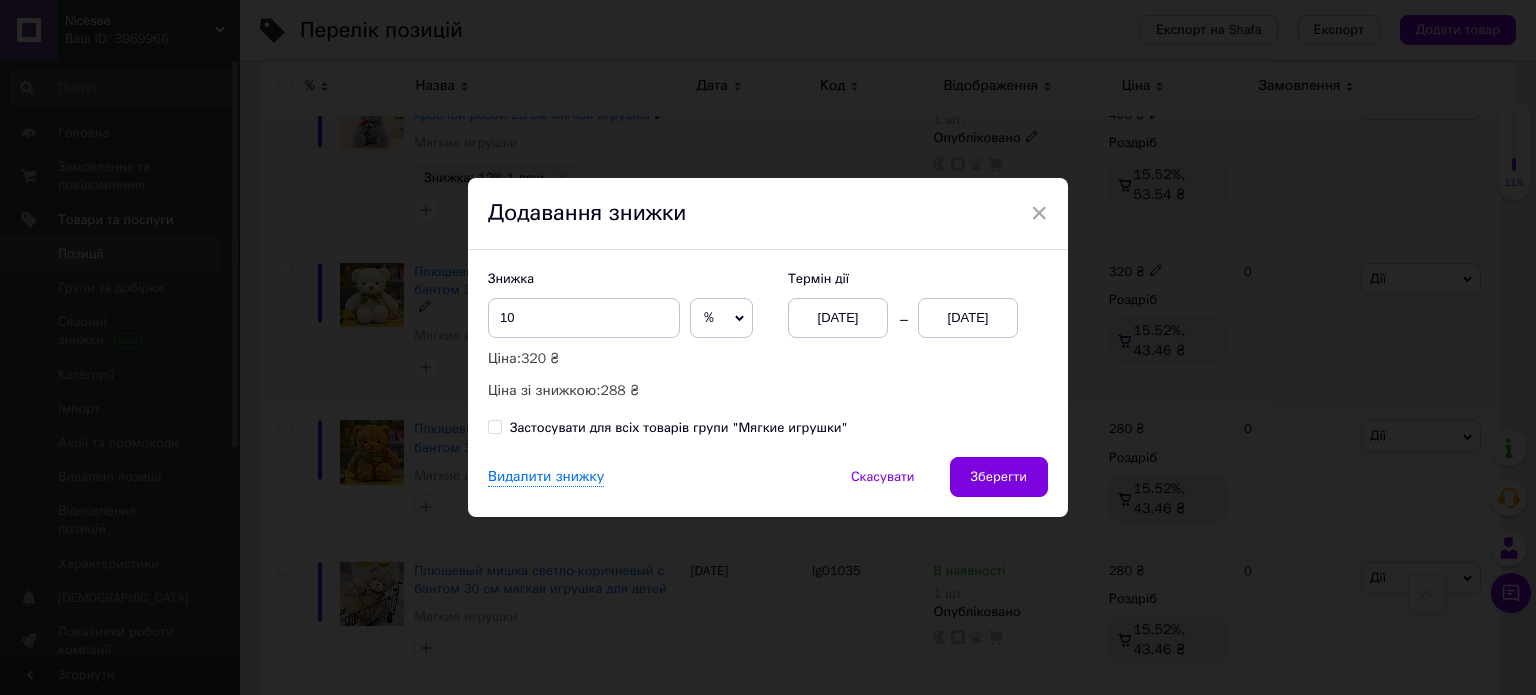 click on "[DATE]" at bounding box center (968, 318) 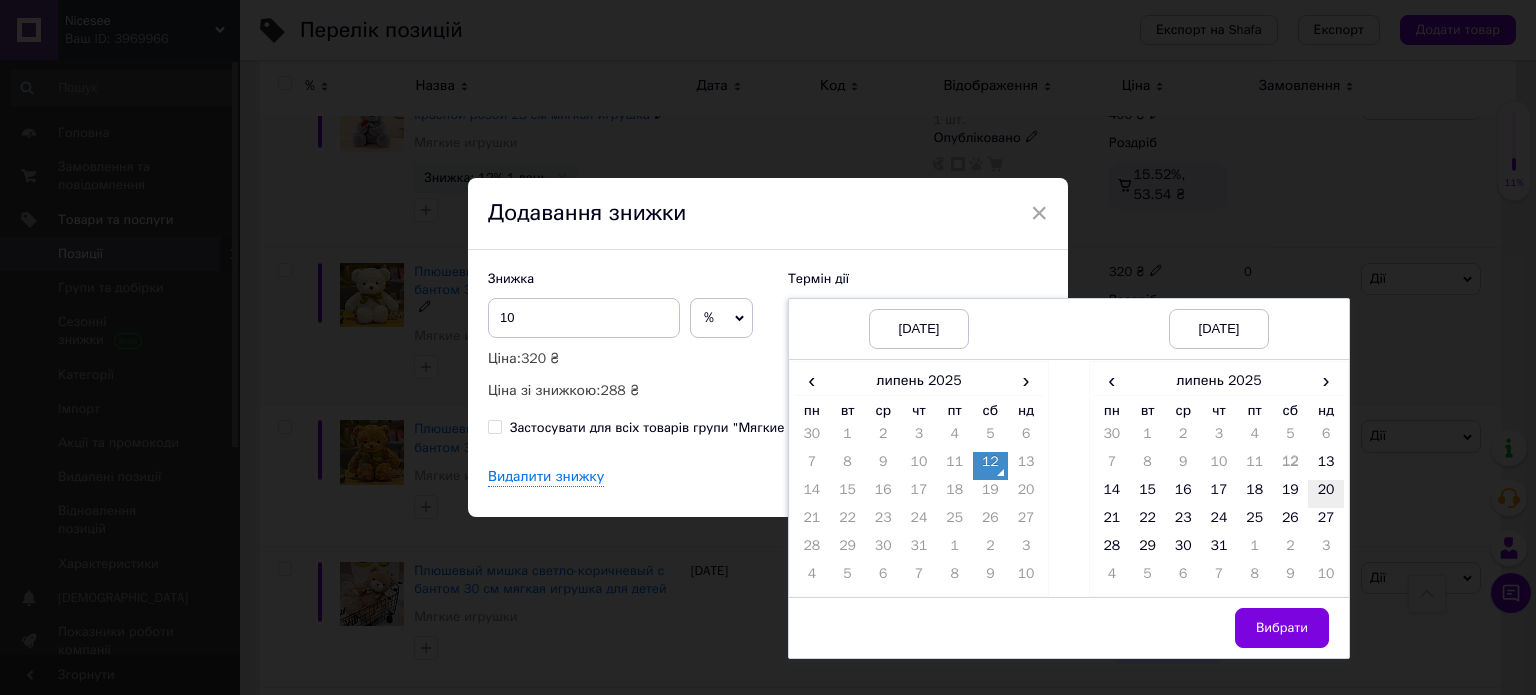 click on "20" at bounding box center [1326, 494] 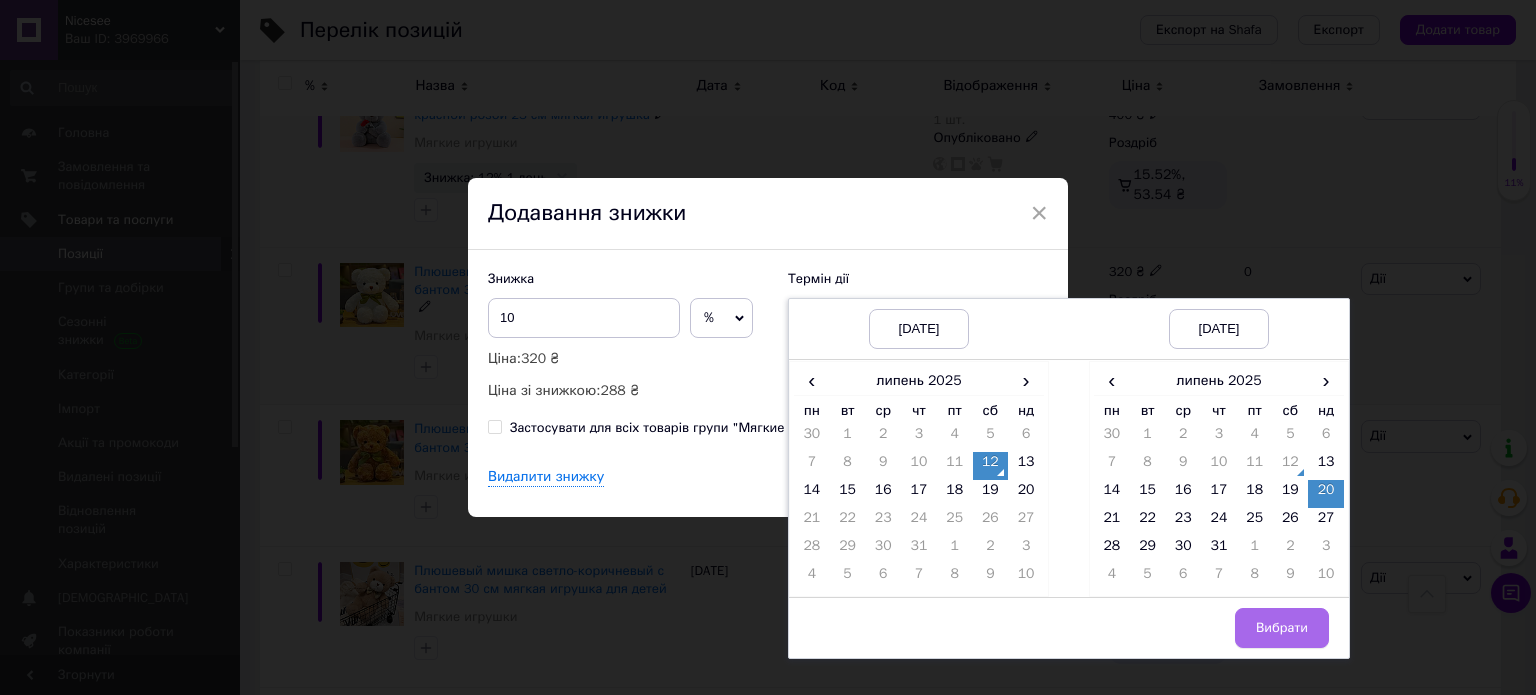 click on "Вибрати" at bounding box center [1282, 628] 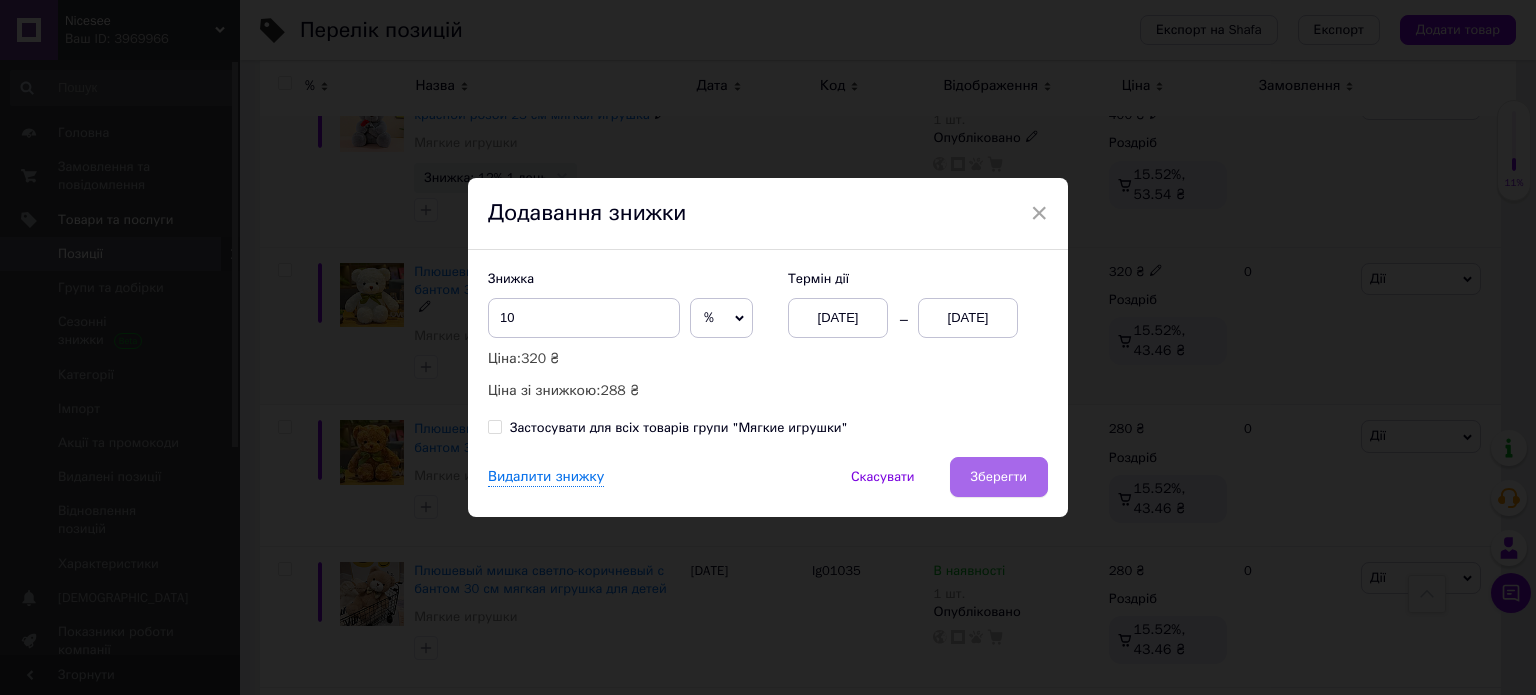 click on "Зберегти" at bounding box center [999, 477] 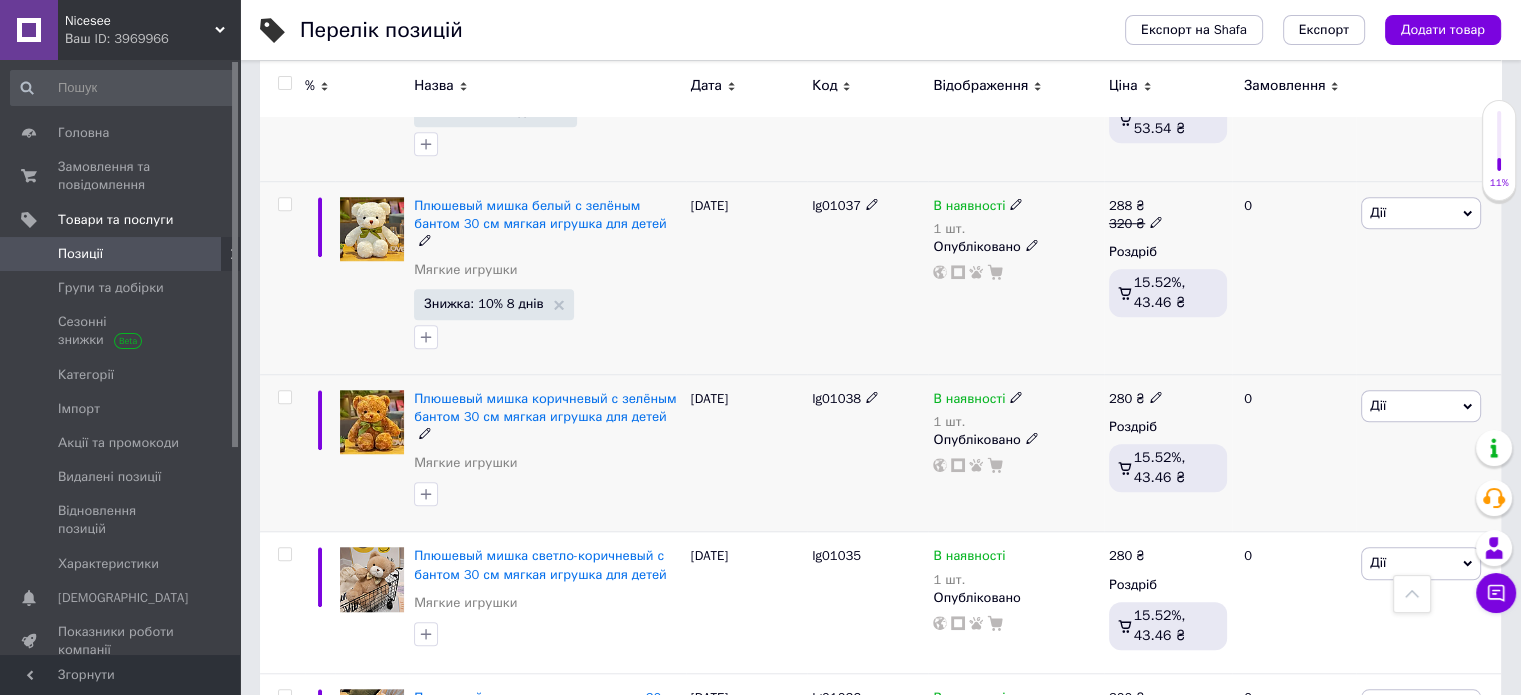 scroll, scrollTop: 1600, scrollLeft: 0, axis: vertical 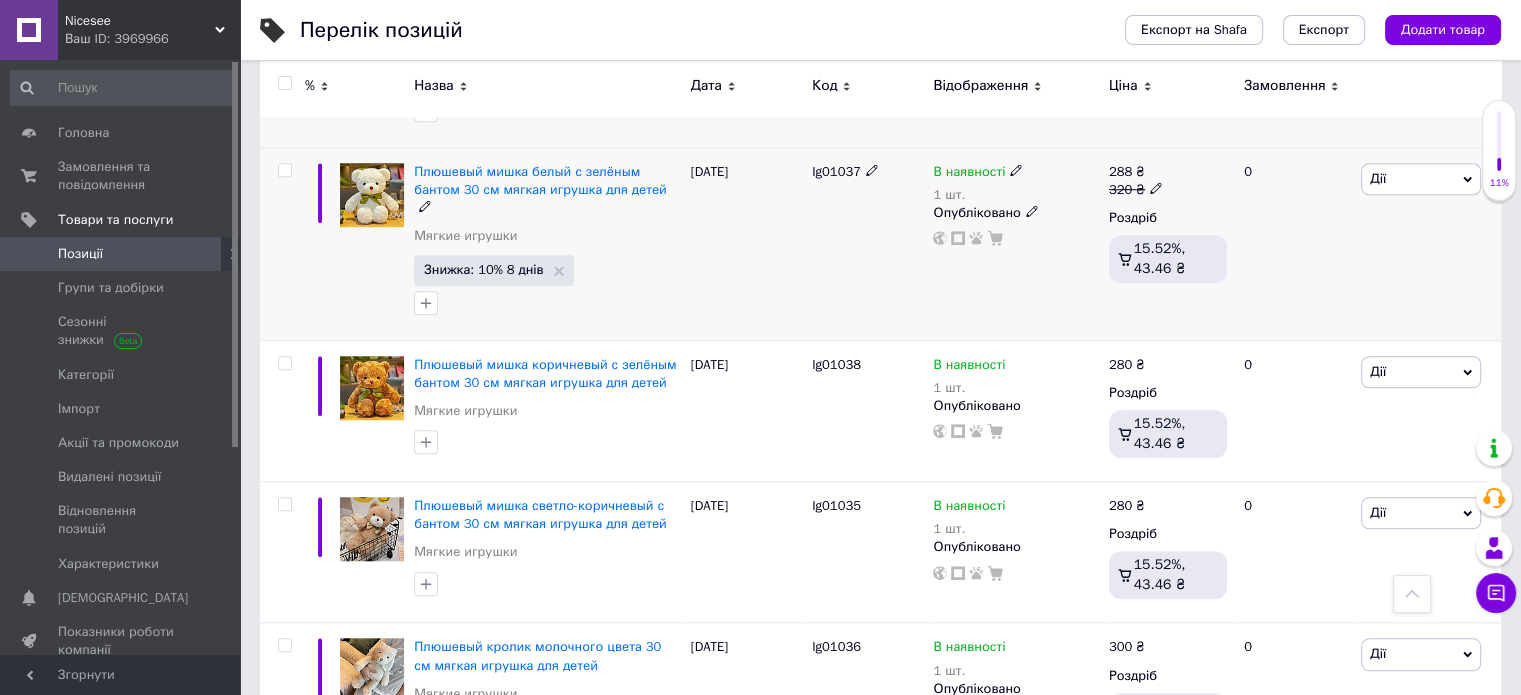 click on "Дії" at bounding box center (1421, 179) 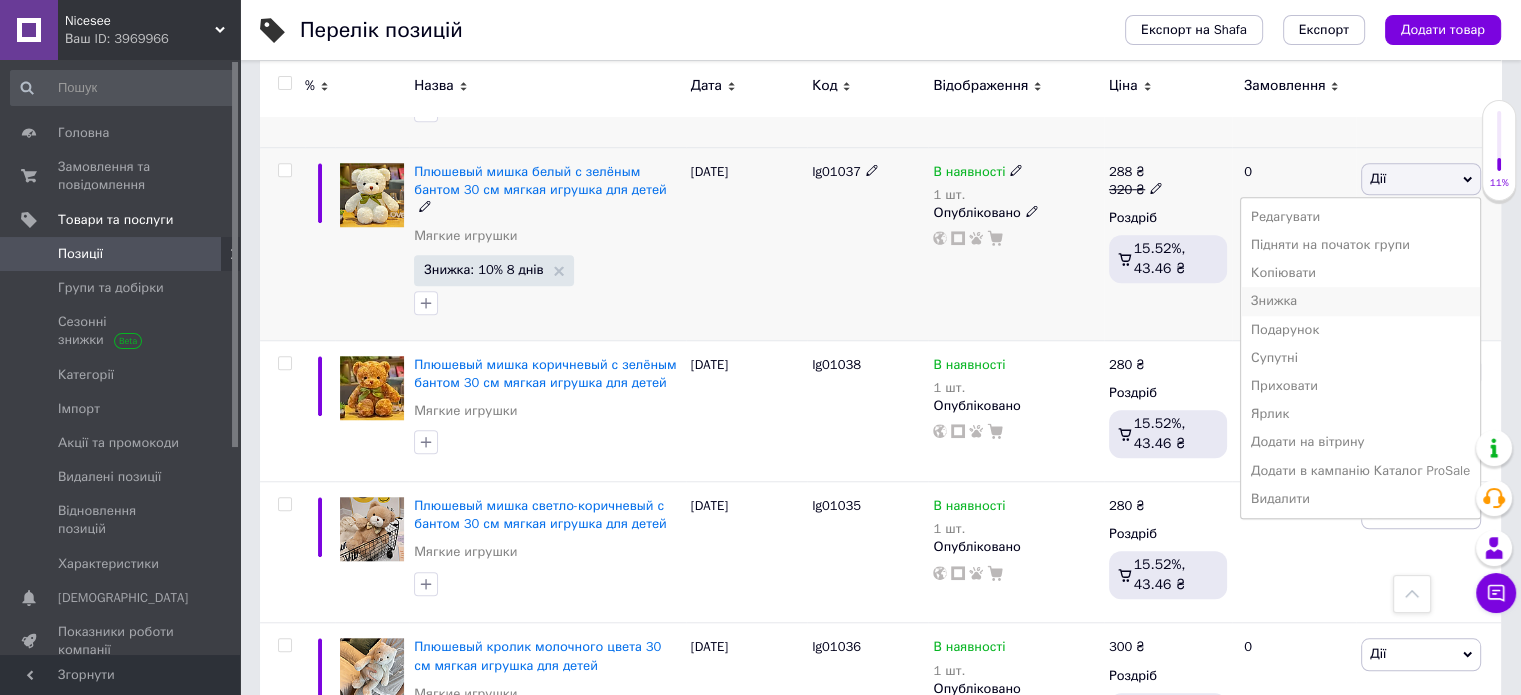 click on "Знижка" at bounding box center [1360, 301] 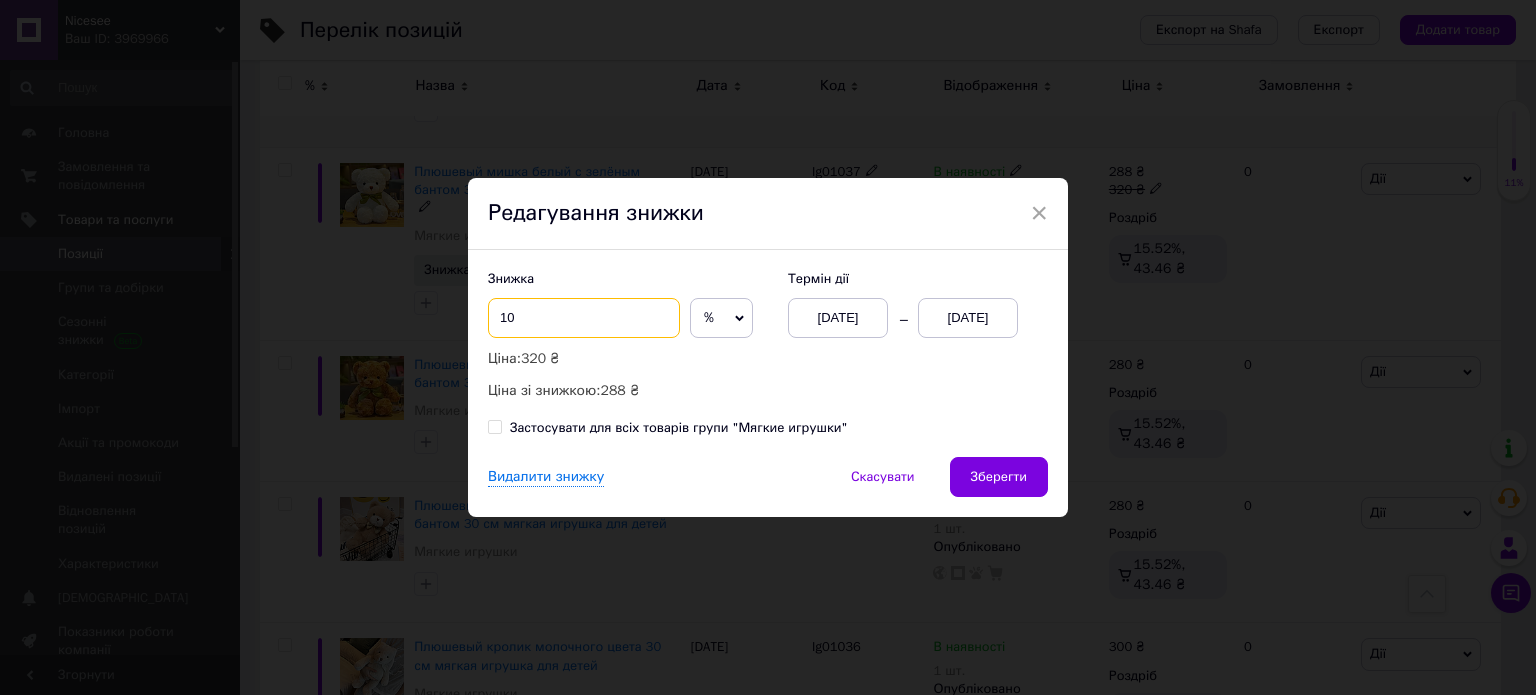 click on "10" at bounding box center [584, 318] 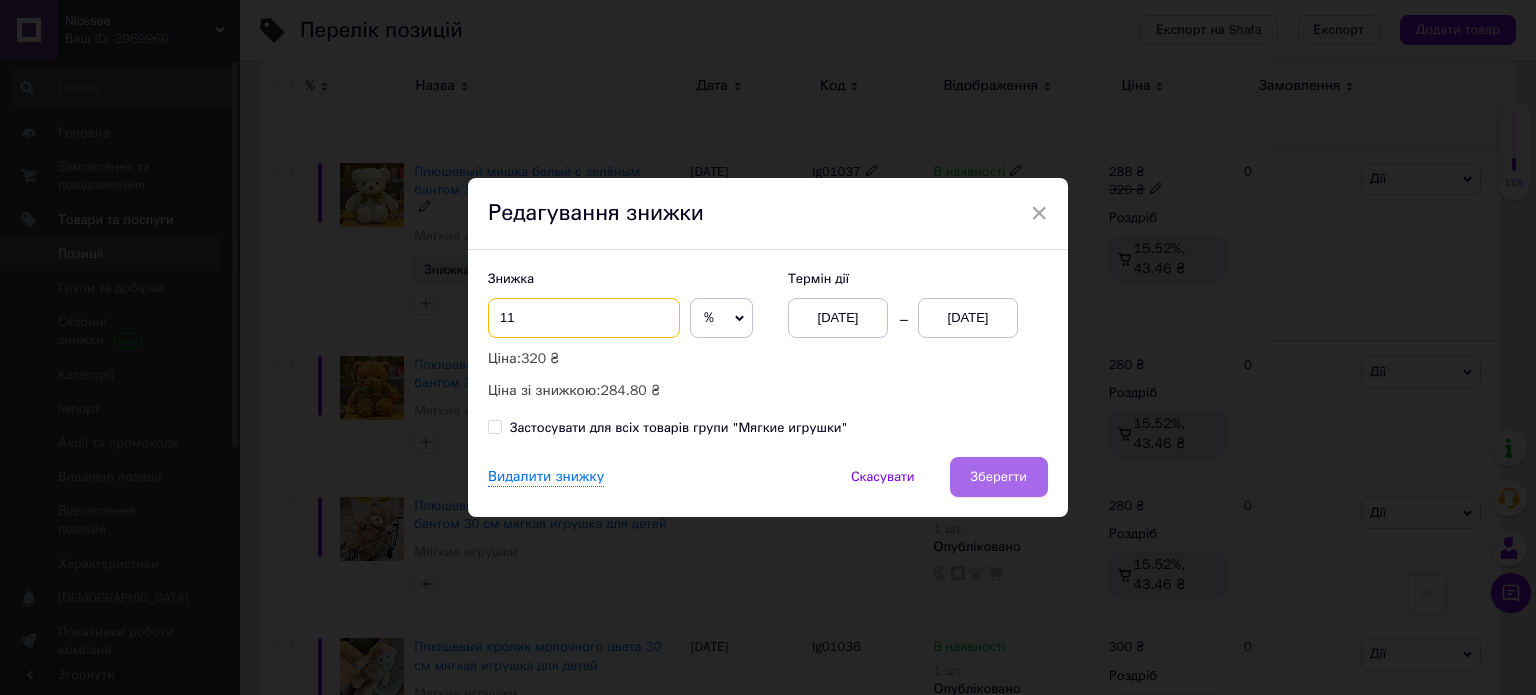 type on "11" 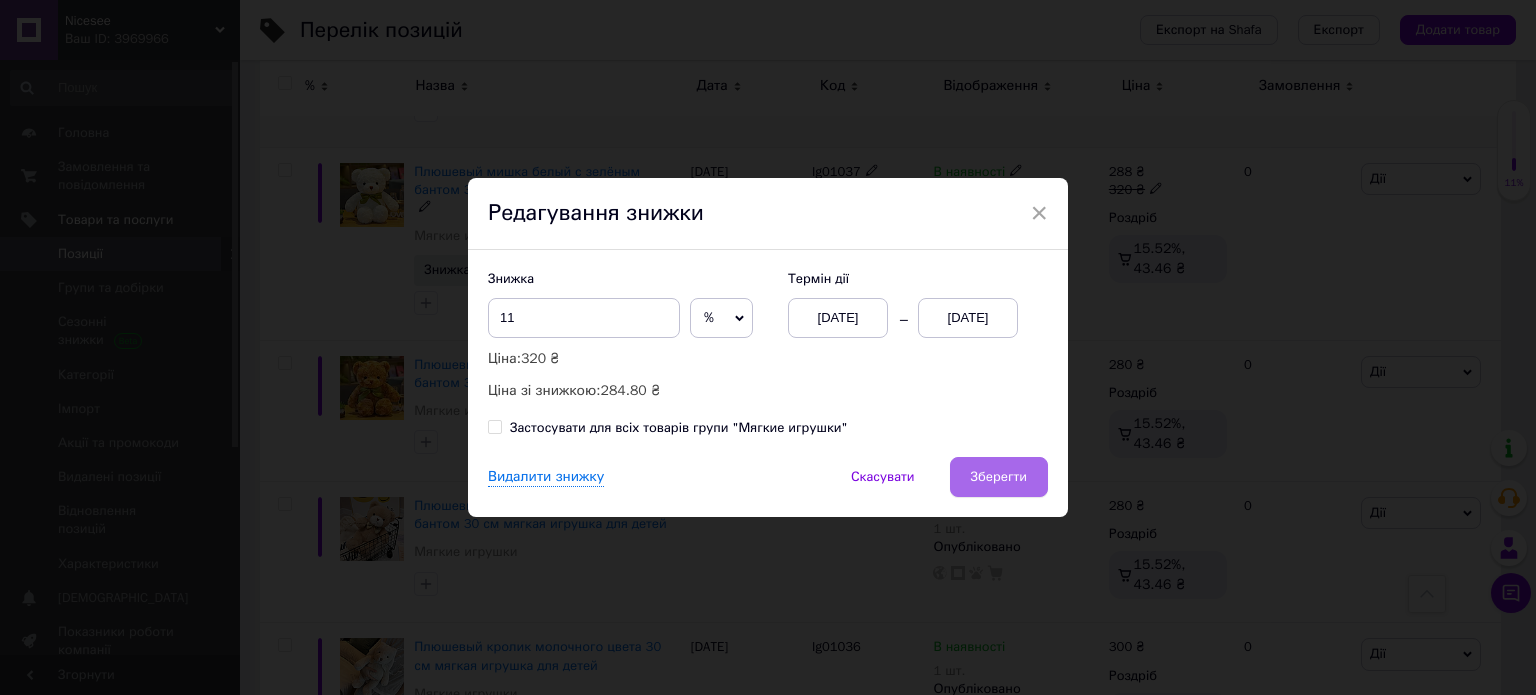 click on "Зберегти" at bounding box center [999, 477] 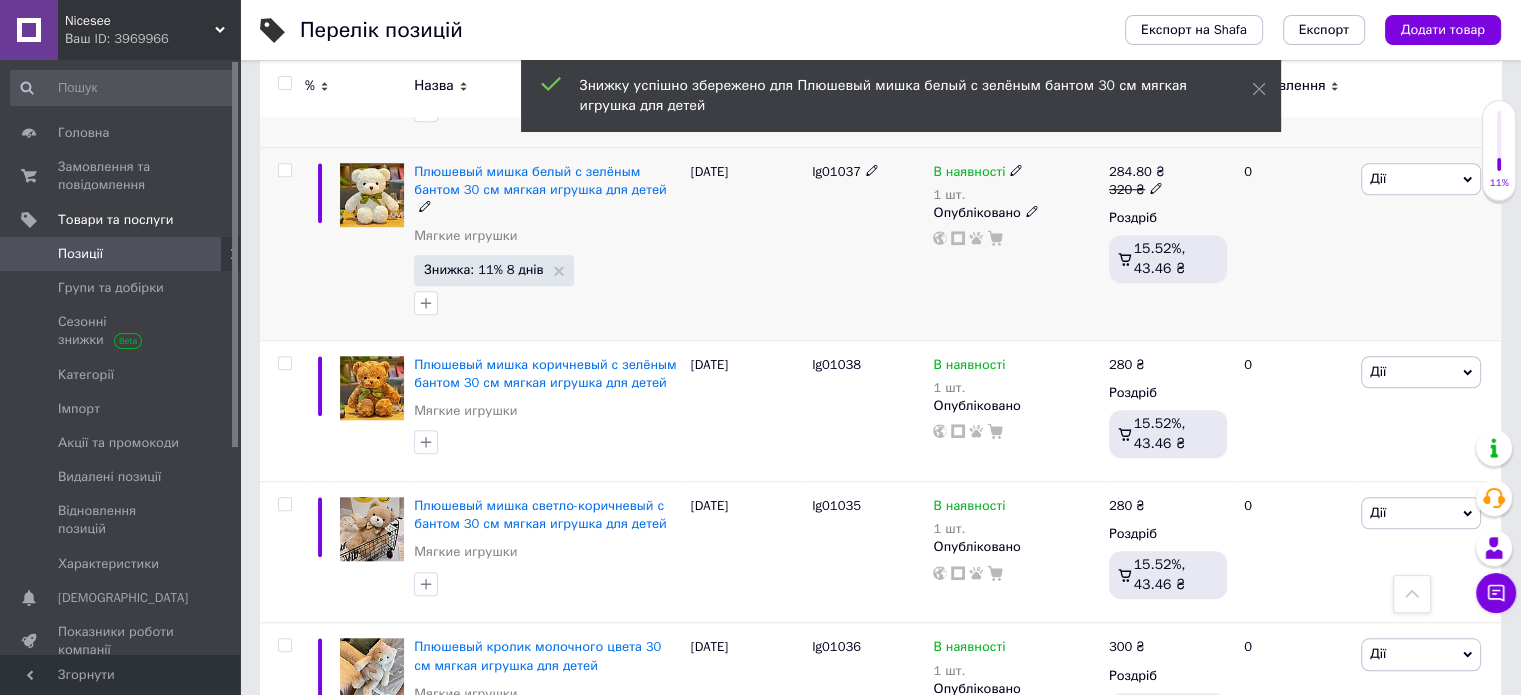 click on "Дії" at bounding box center [1378, 178] 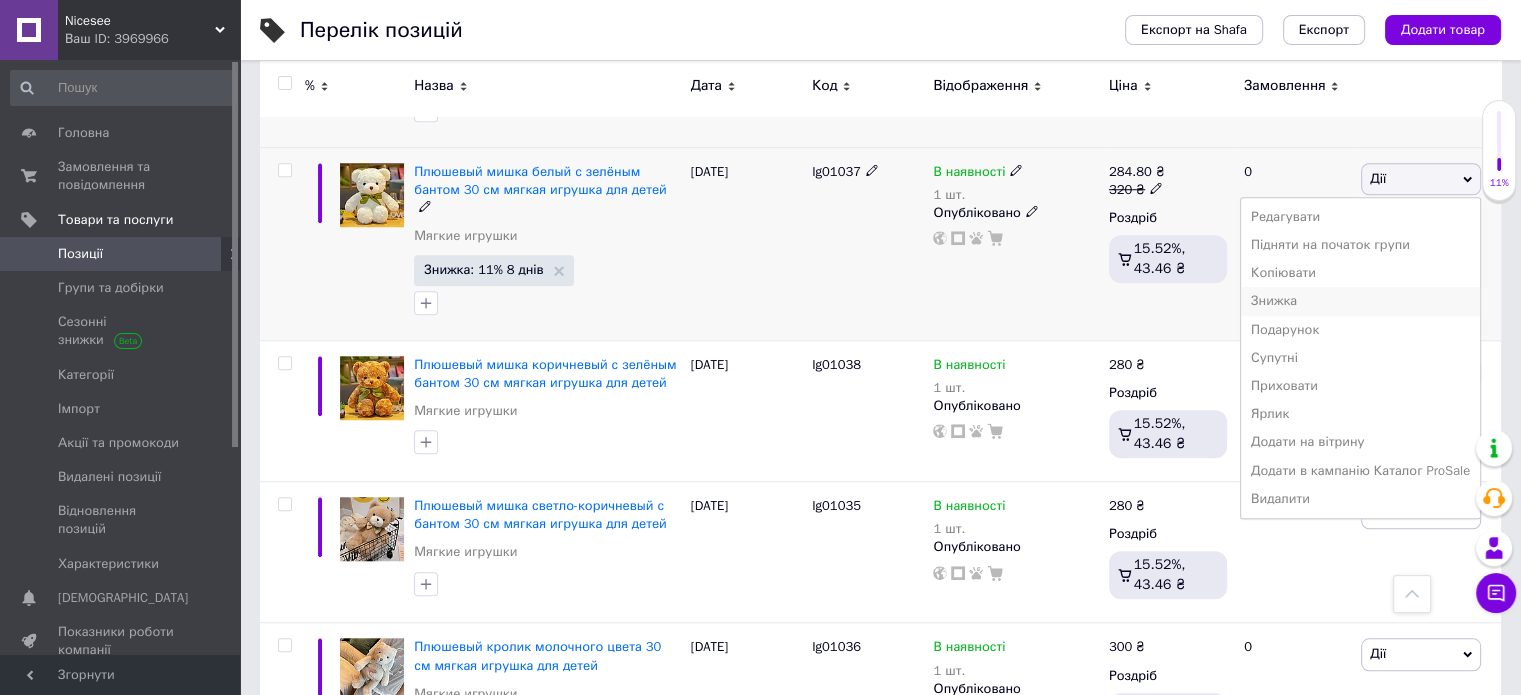 click on "Знижка" at bounding box center [1360, 301] 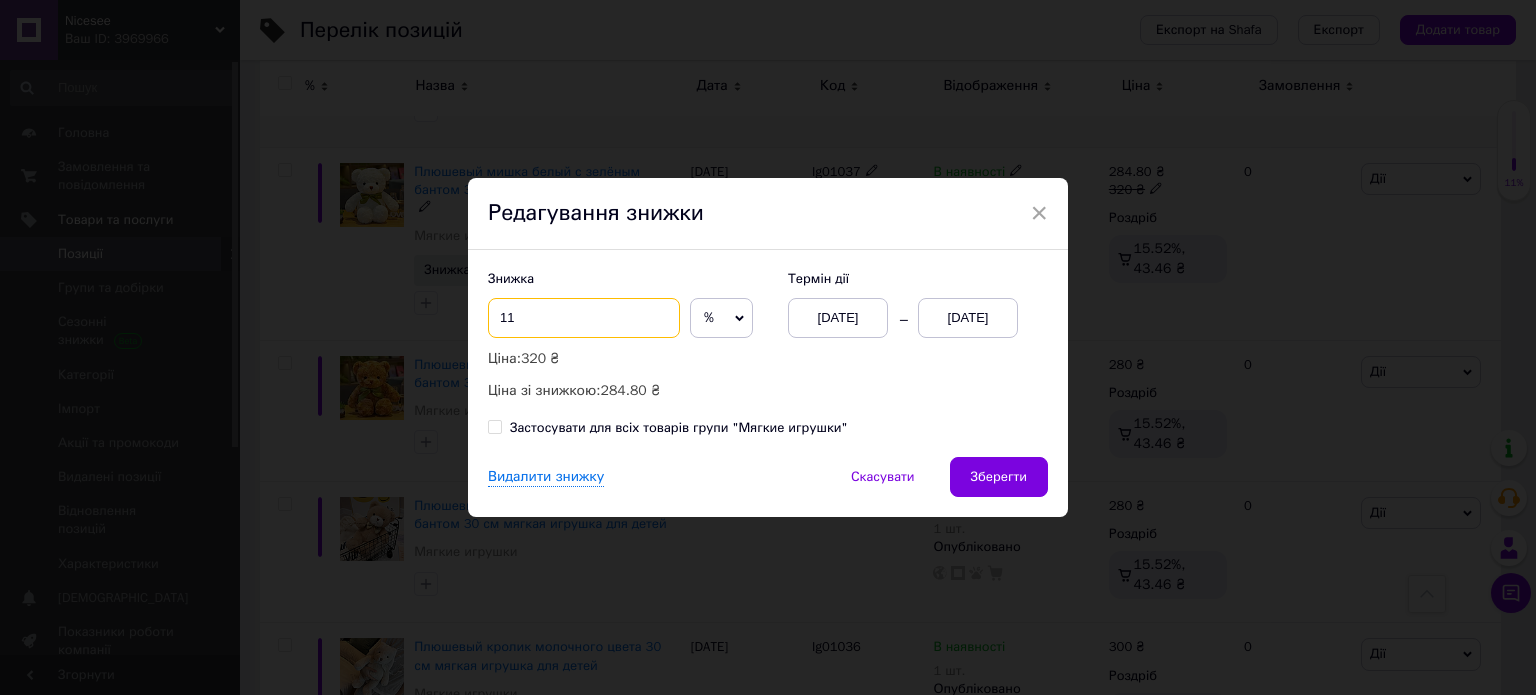 click on "11" at bounding box center [584, 318] 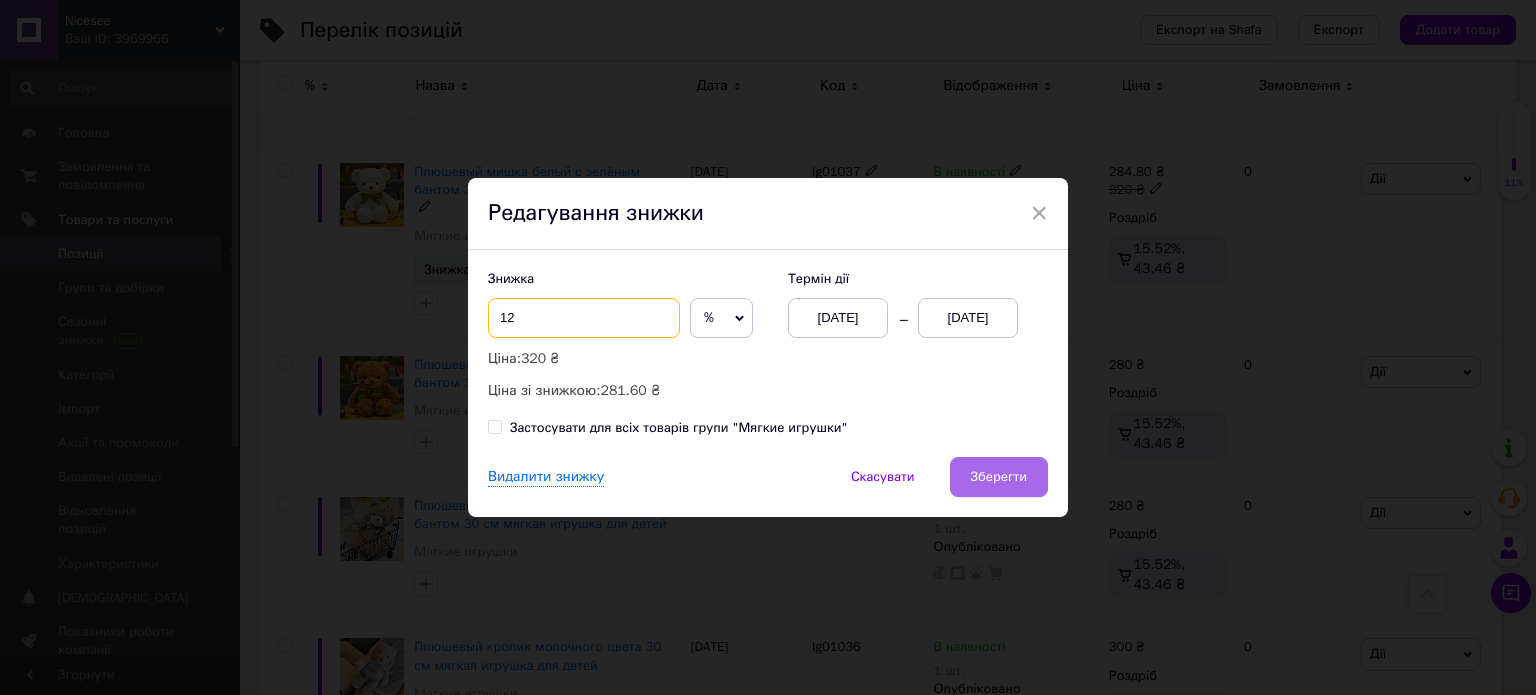 type on "12" 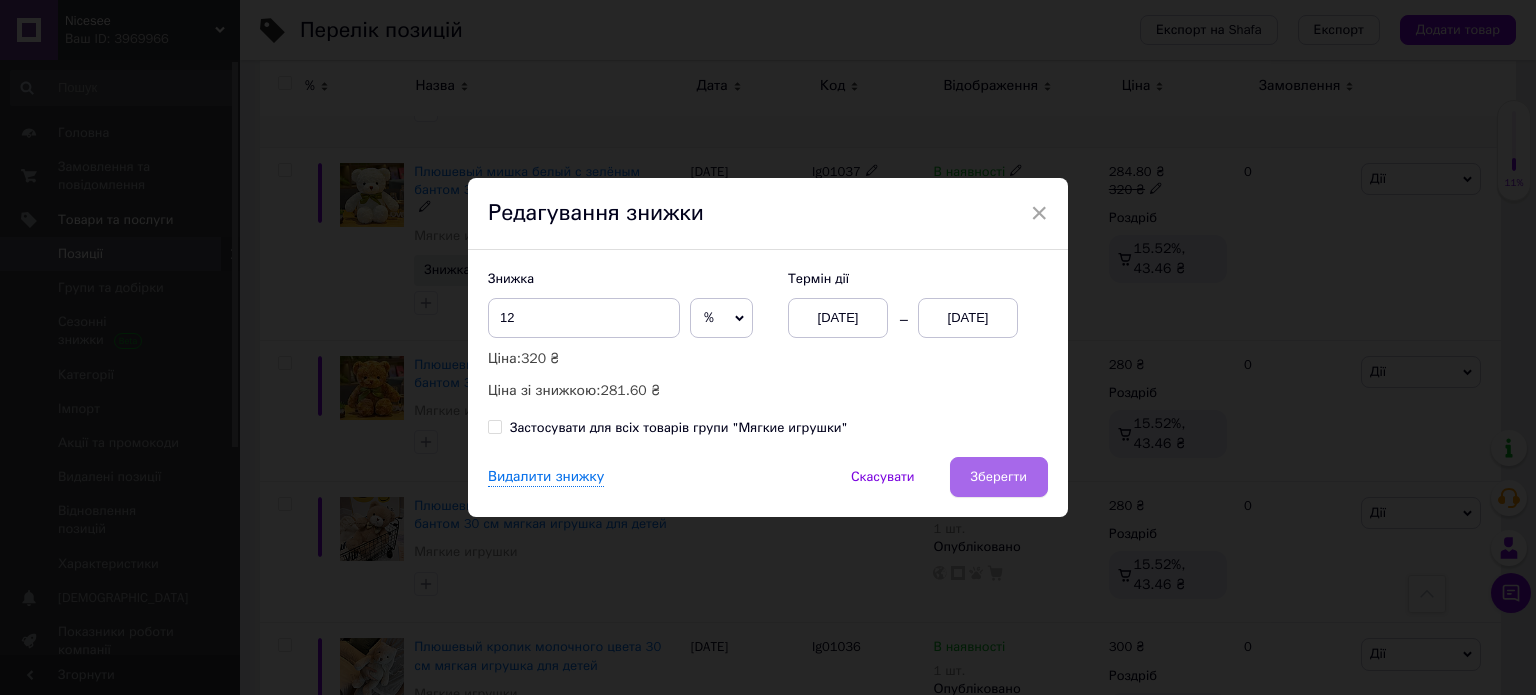 click on "Зберегти" at bounding box center (999, 477) 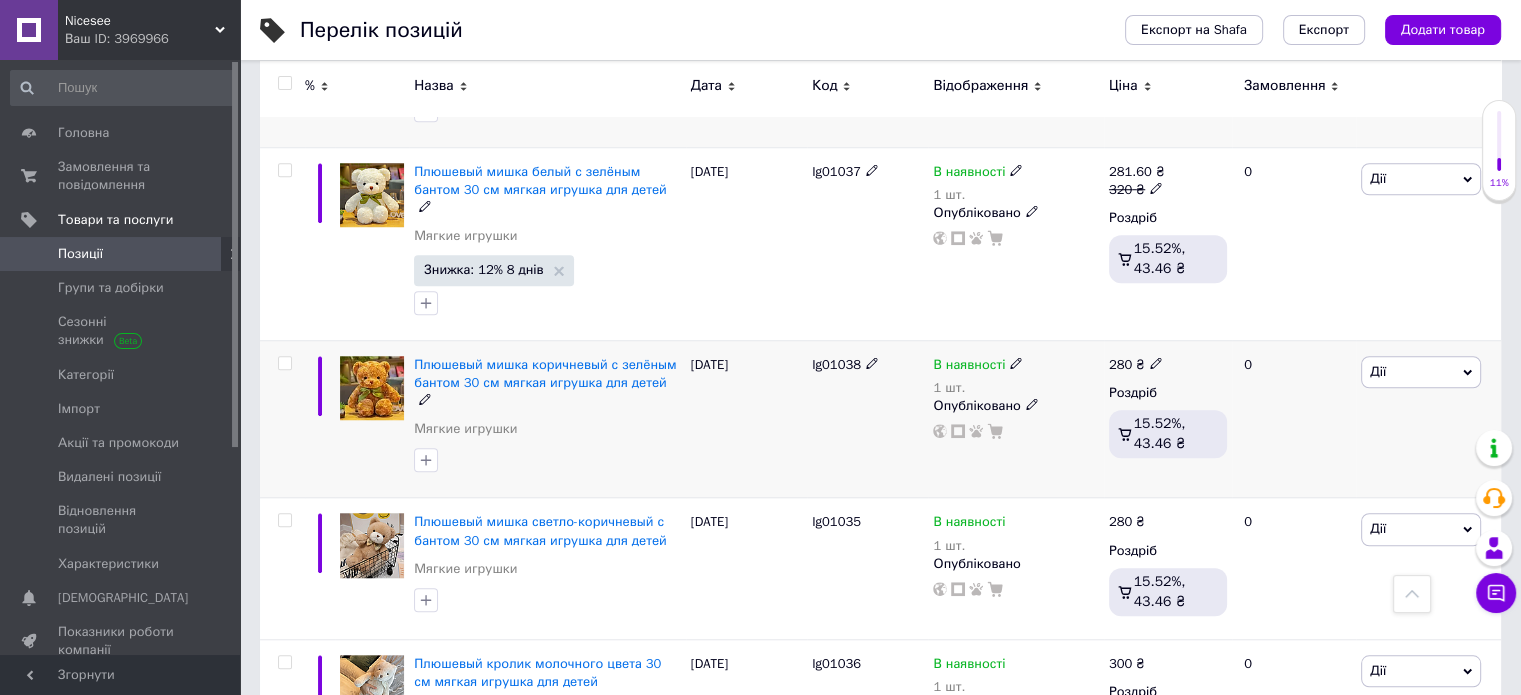 click 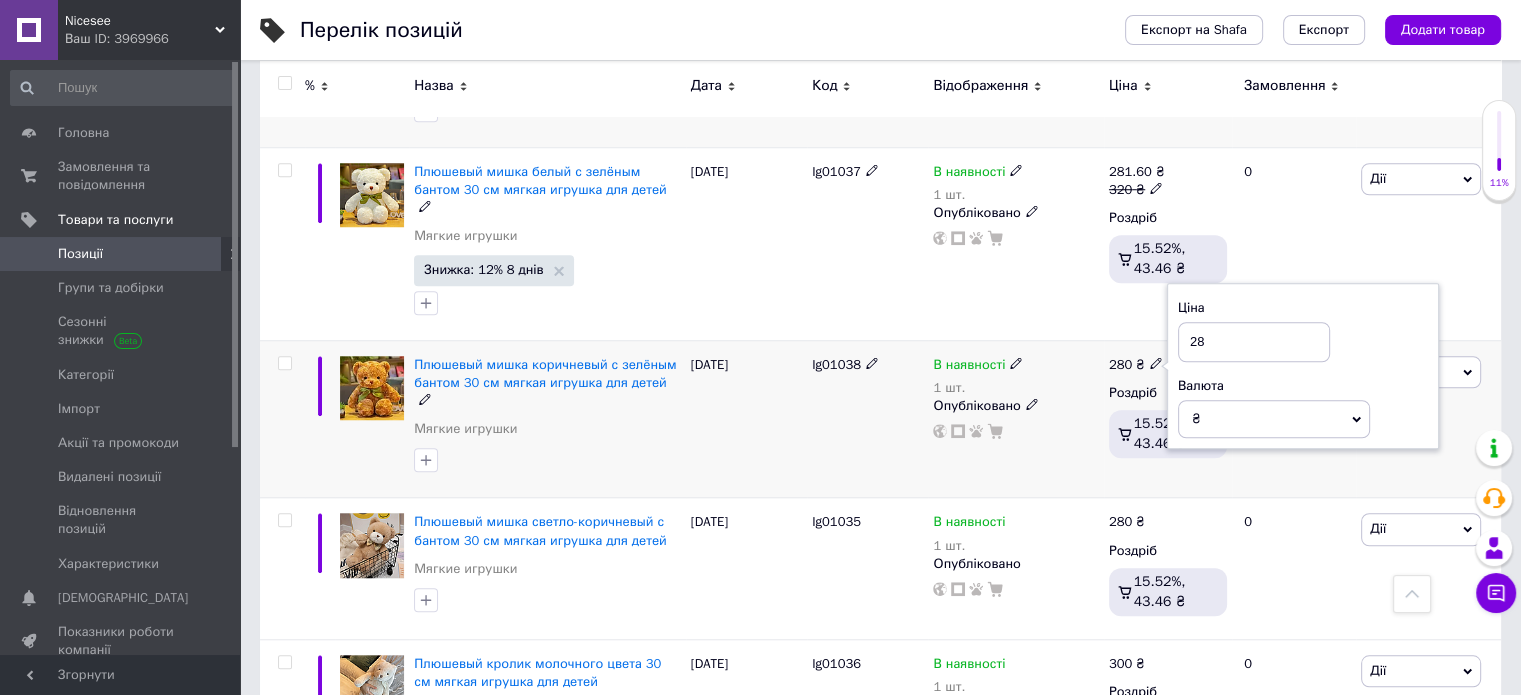type on "2" 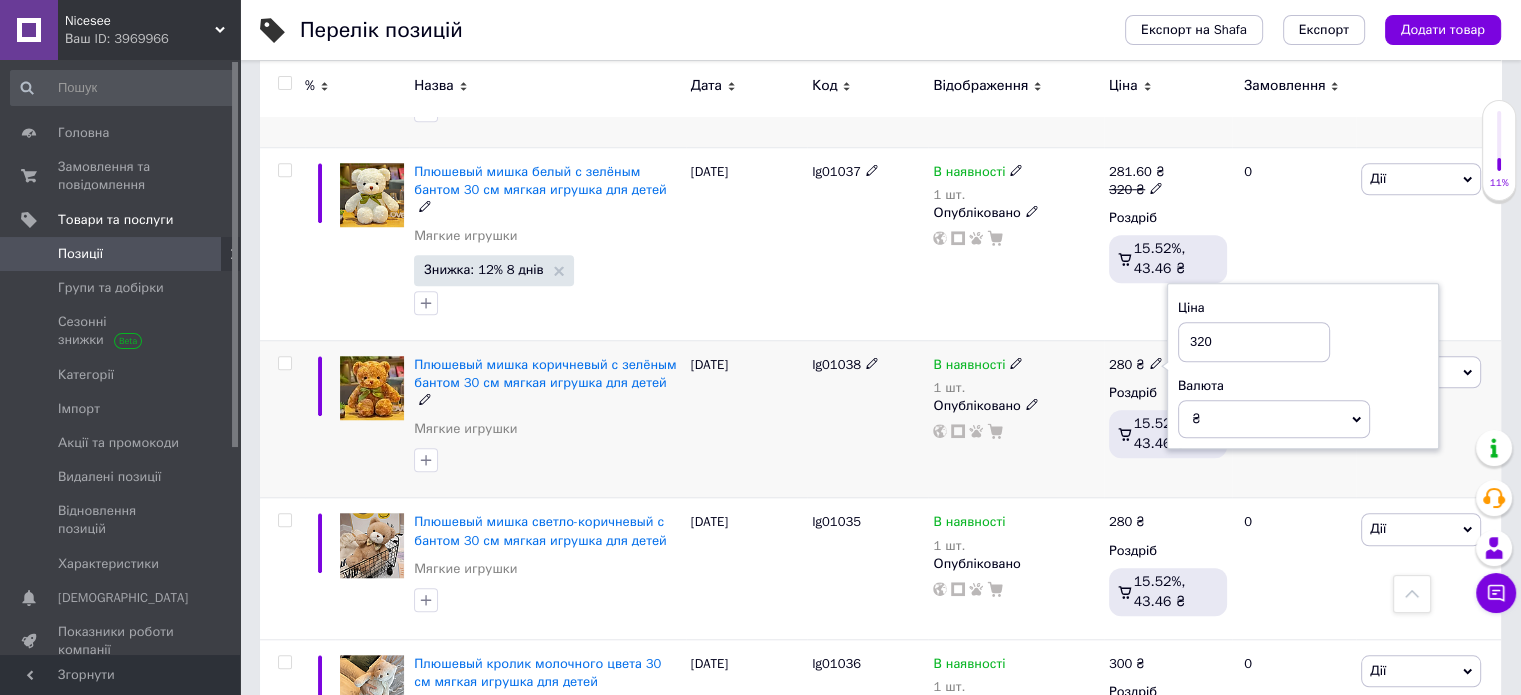 type on "320" 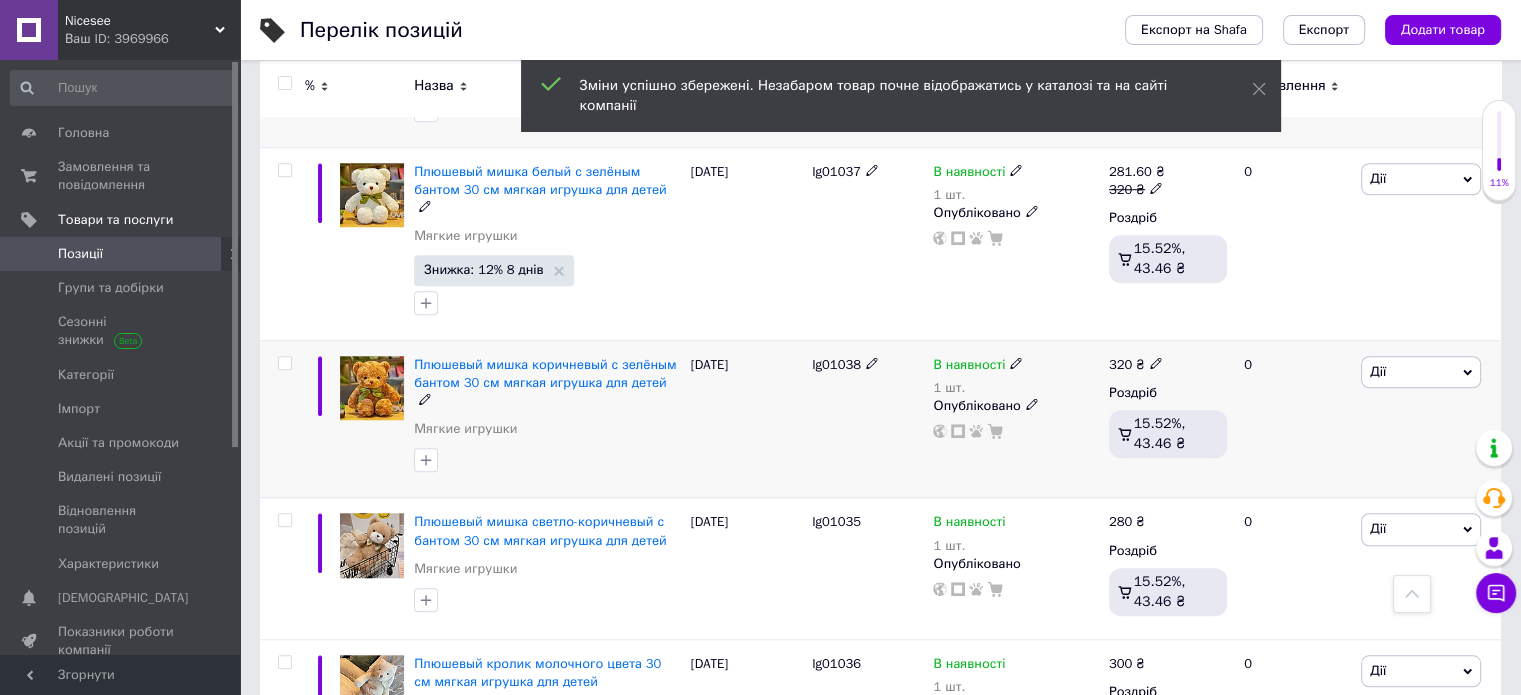 click on "Дії" at bounding box center (1421, 372) 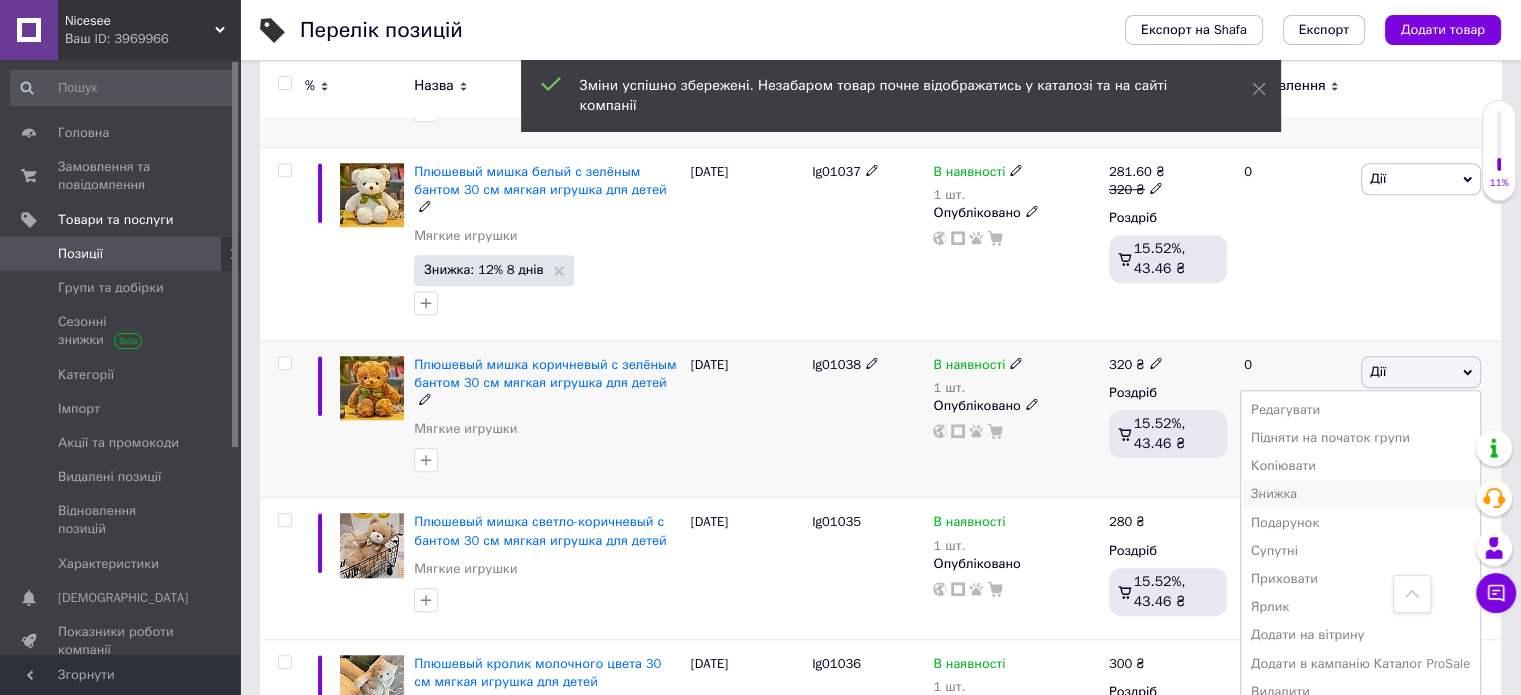 click on "Знижка" at bounding box center [1360, 494] 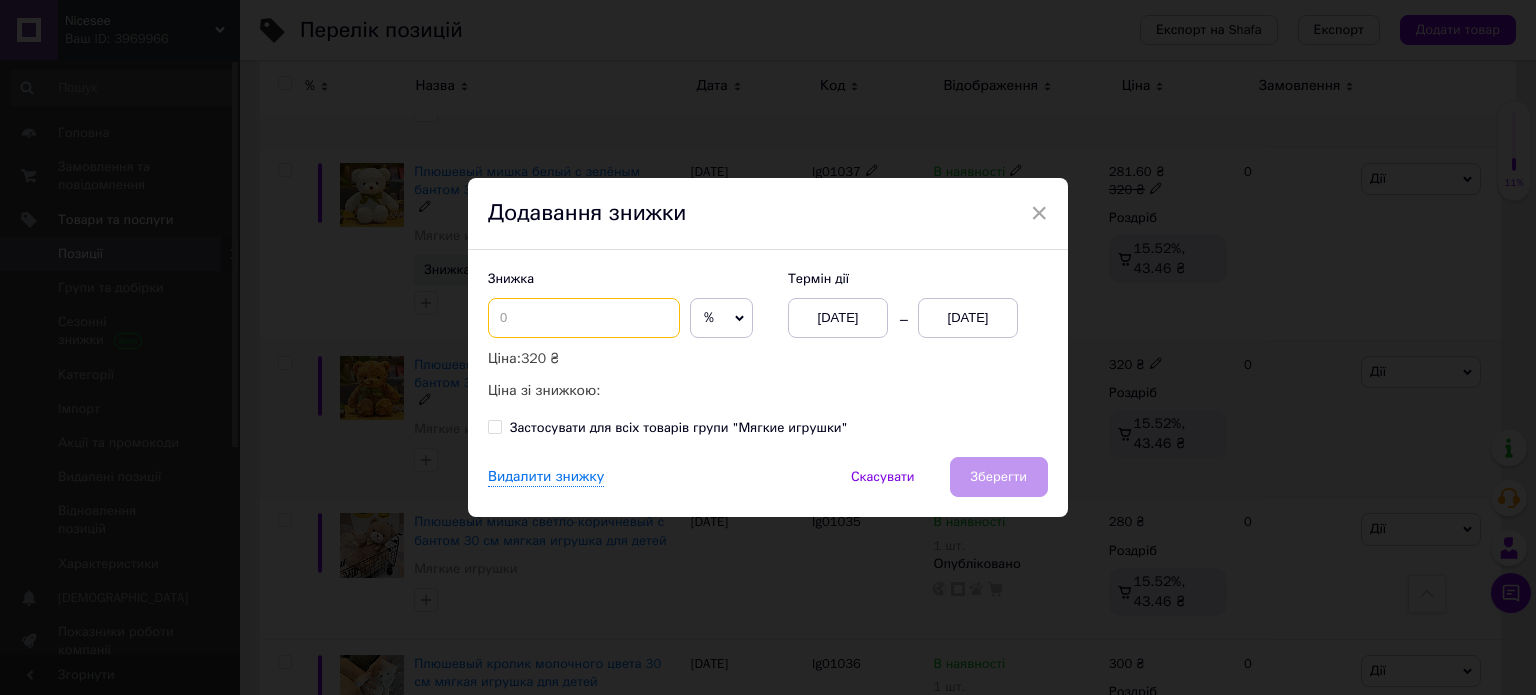 click at bounding box center (584, 318) 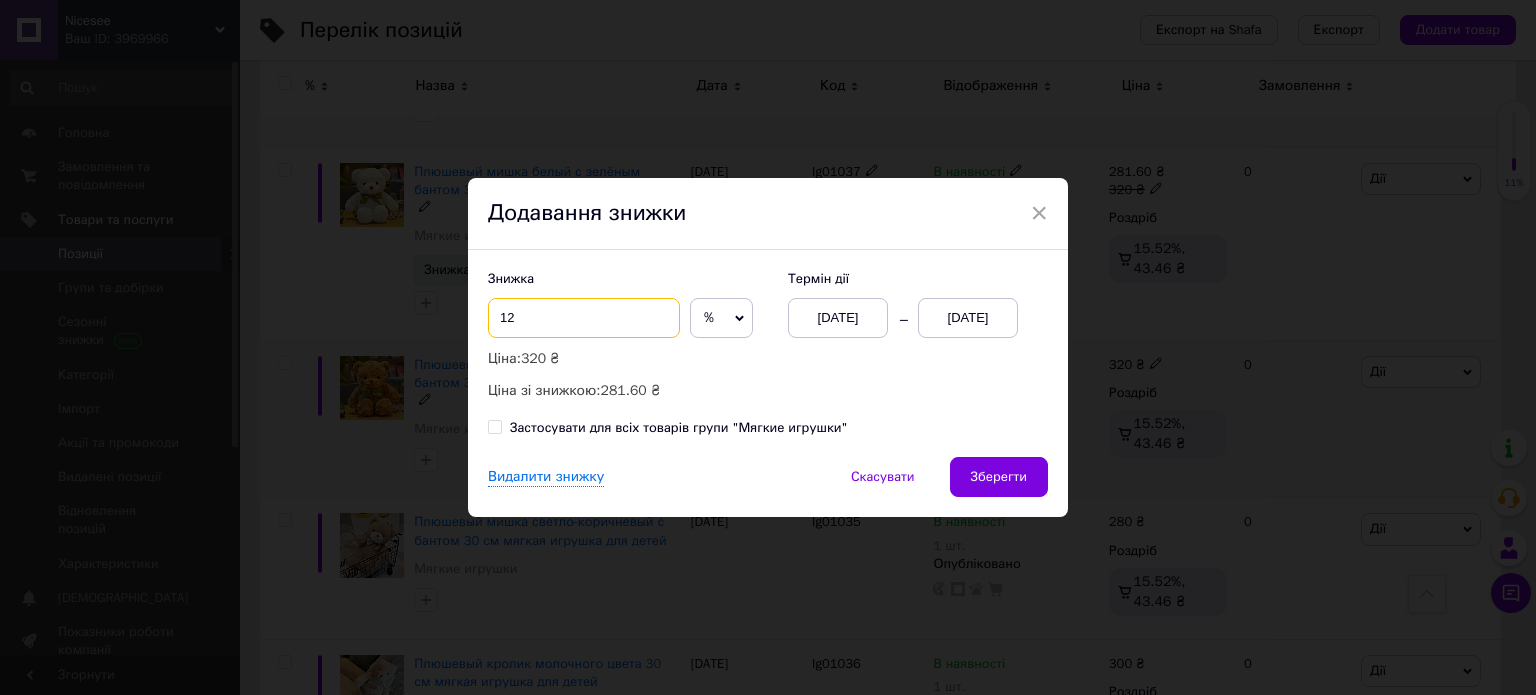 type on "12" 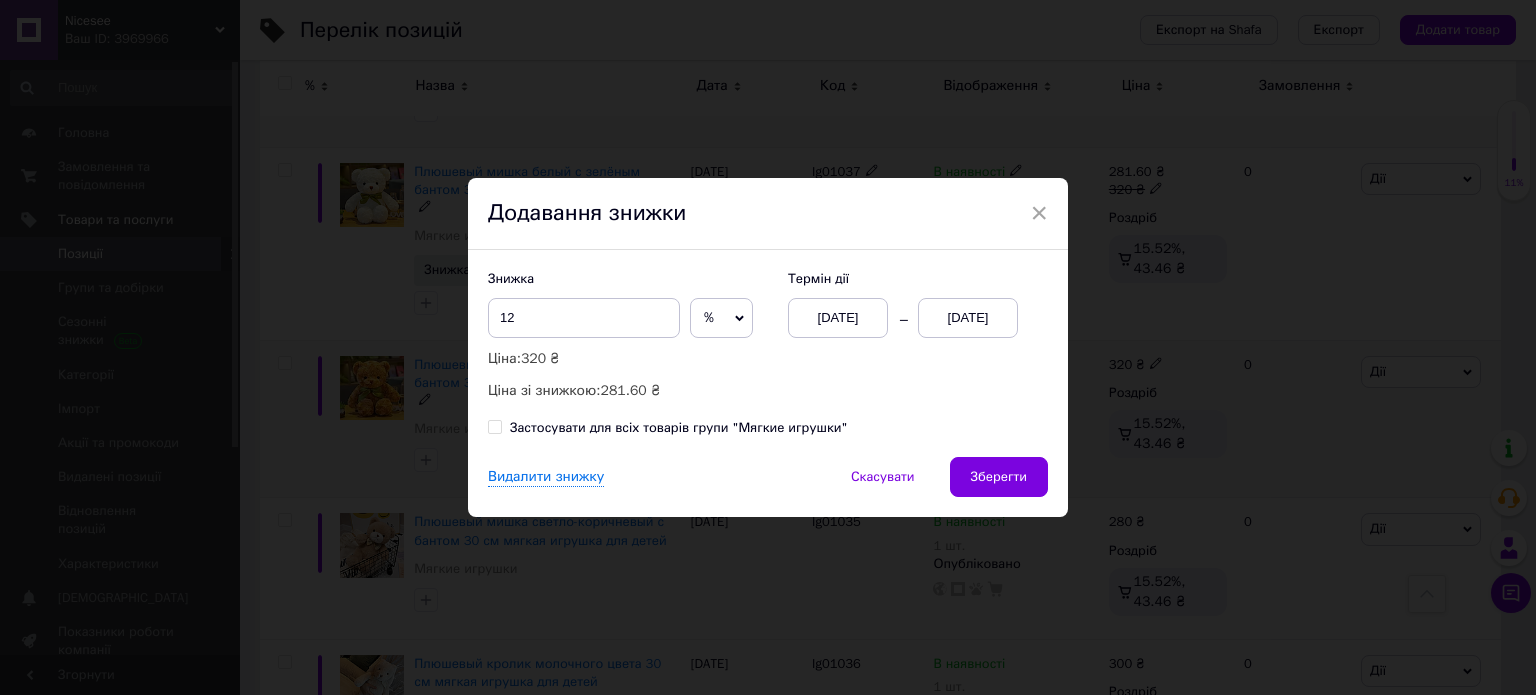 click on "[DATE]" at bounding box center (968, 318) 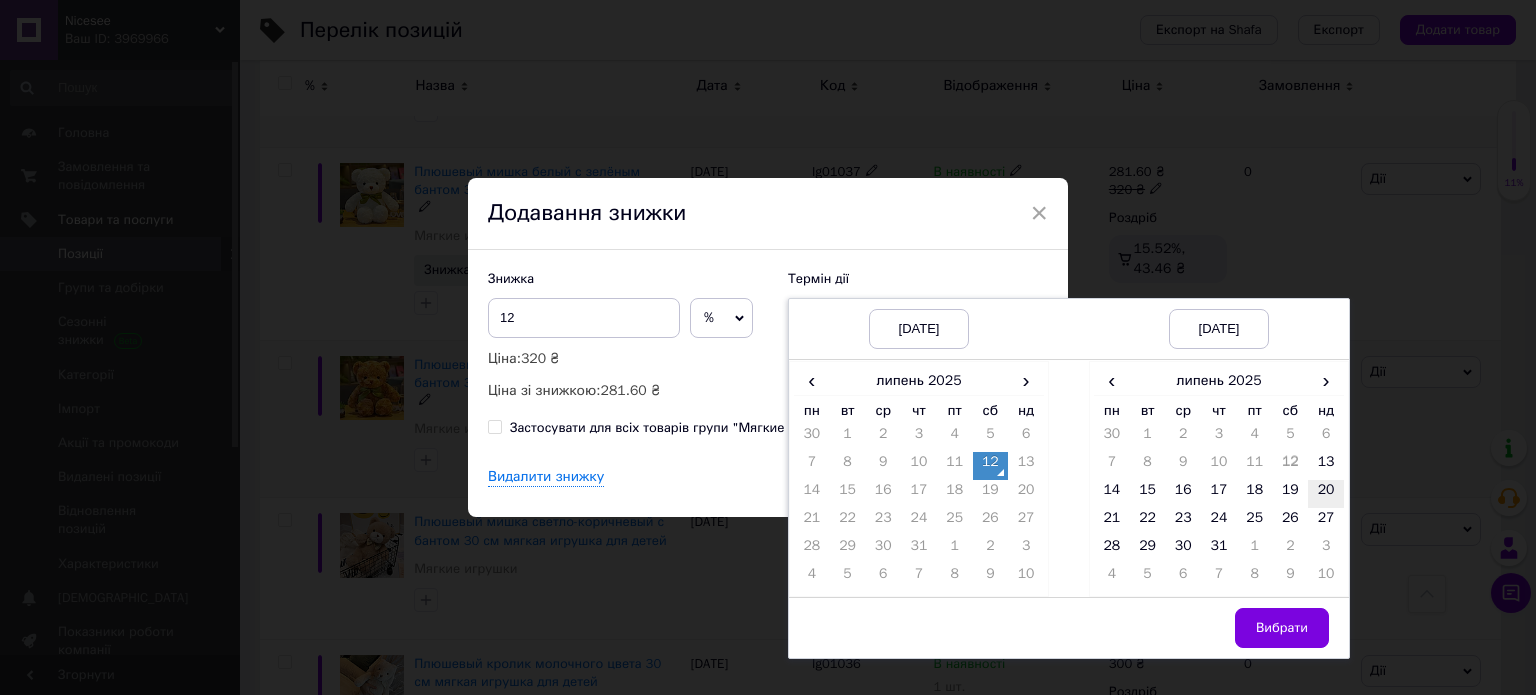 click on "20" at bounding box center [1326, 494] 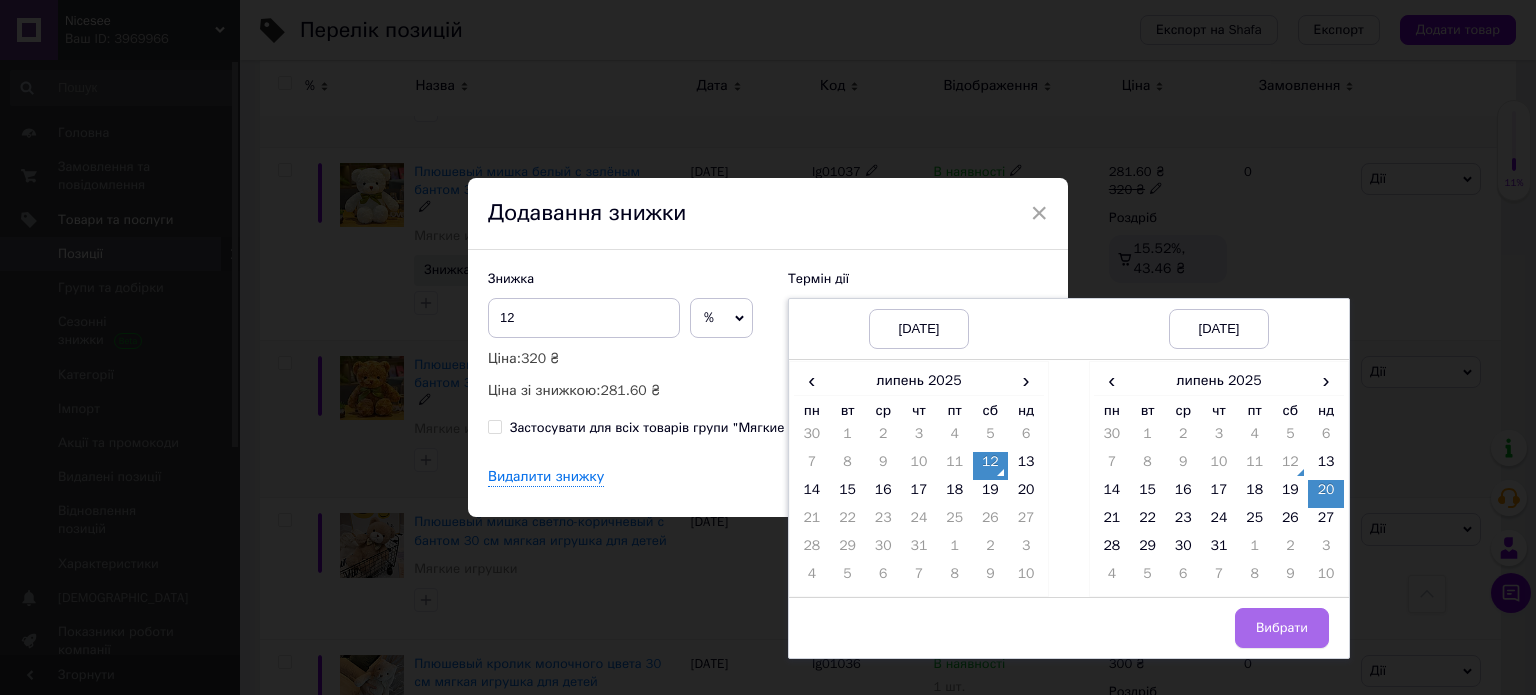 click on "Вибрати" at bounding box center (1282, 628) 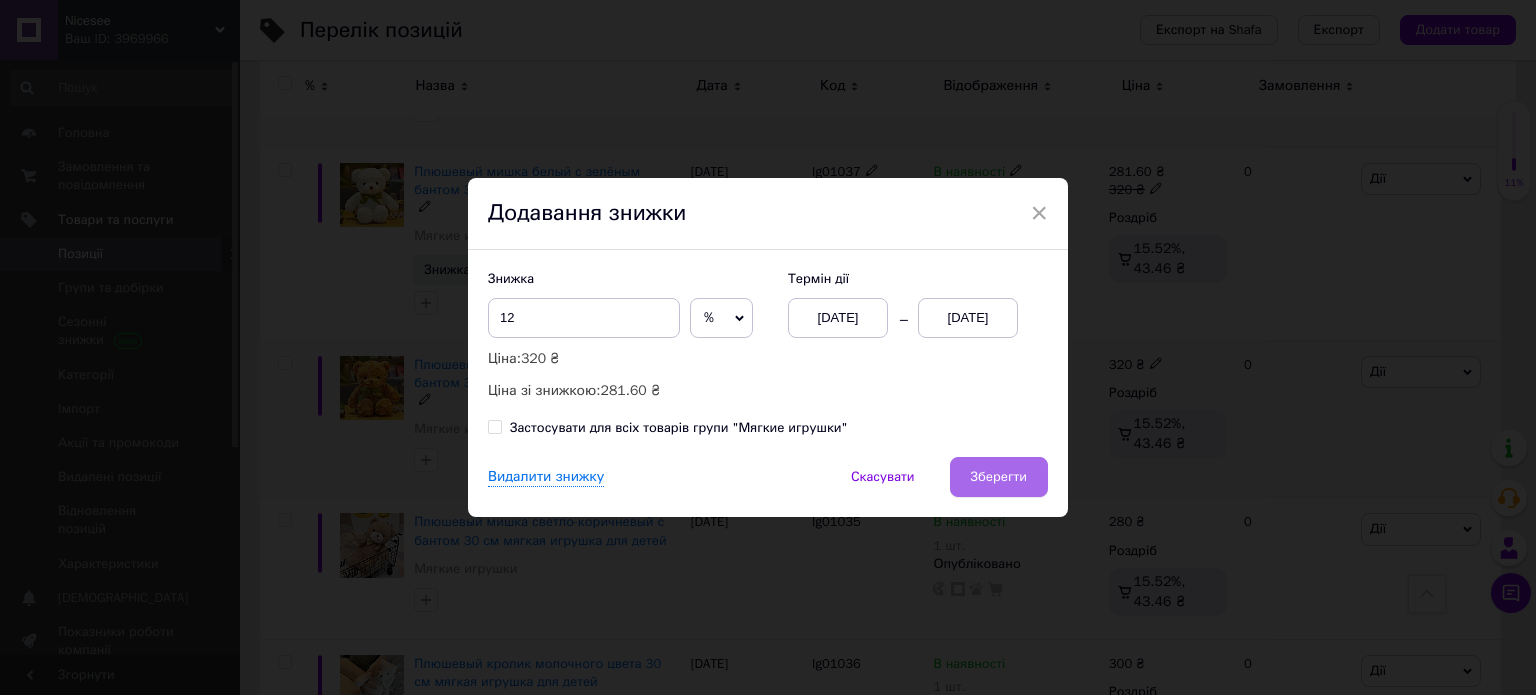 click on "Зберегти" at bounding box center (999, 477) 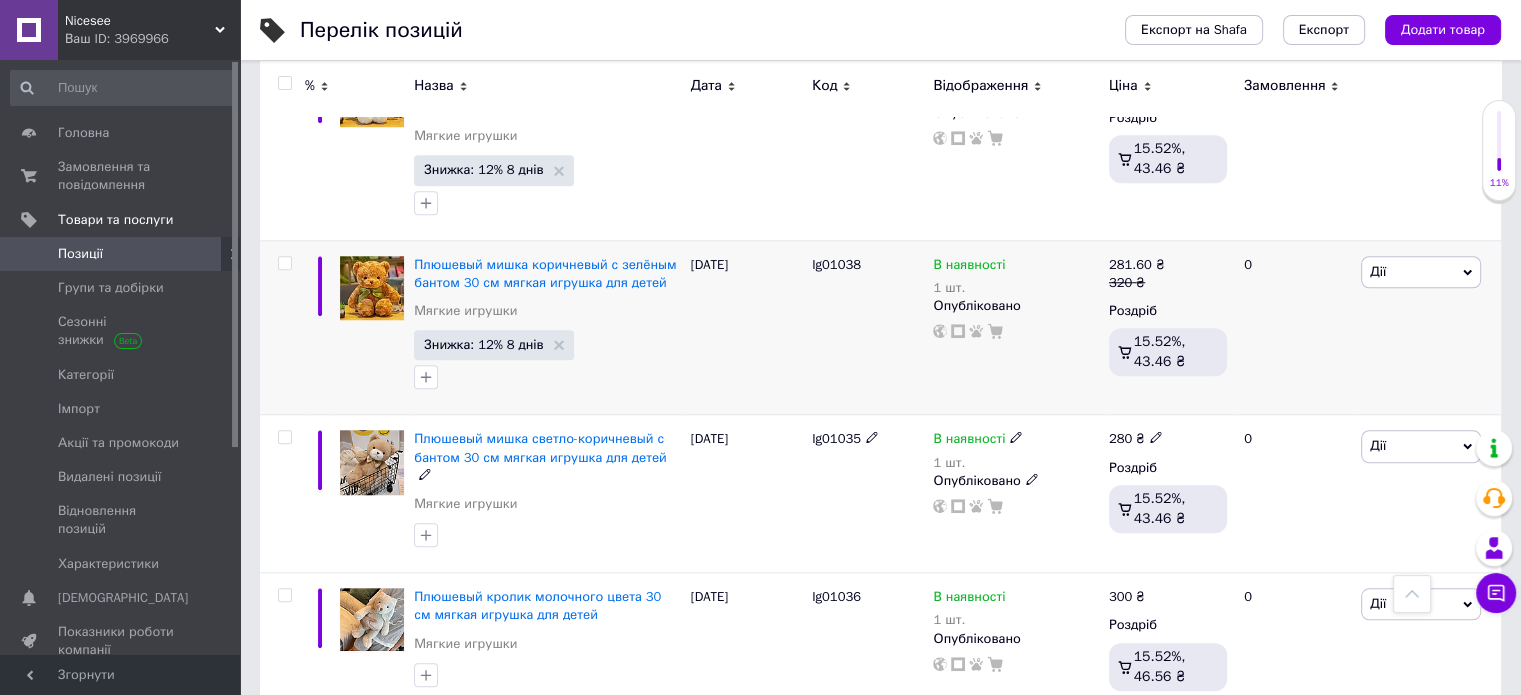 scroll, scrollTop: 1800, scrollLeft: 0, axis: vertical 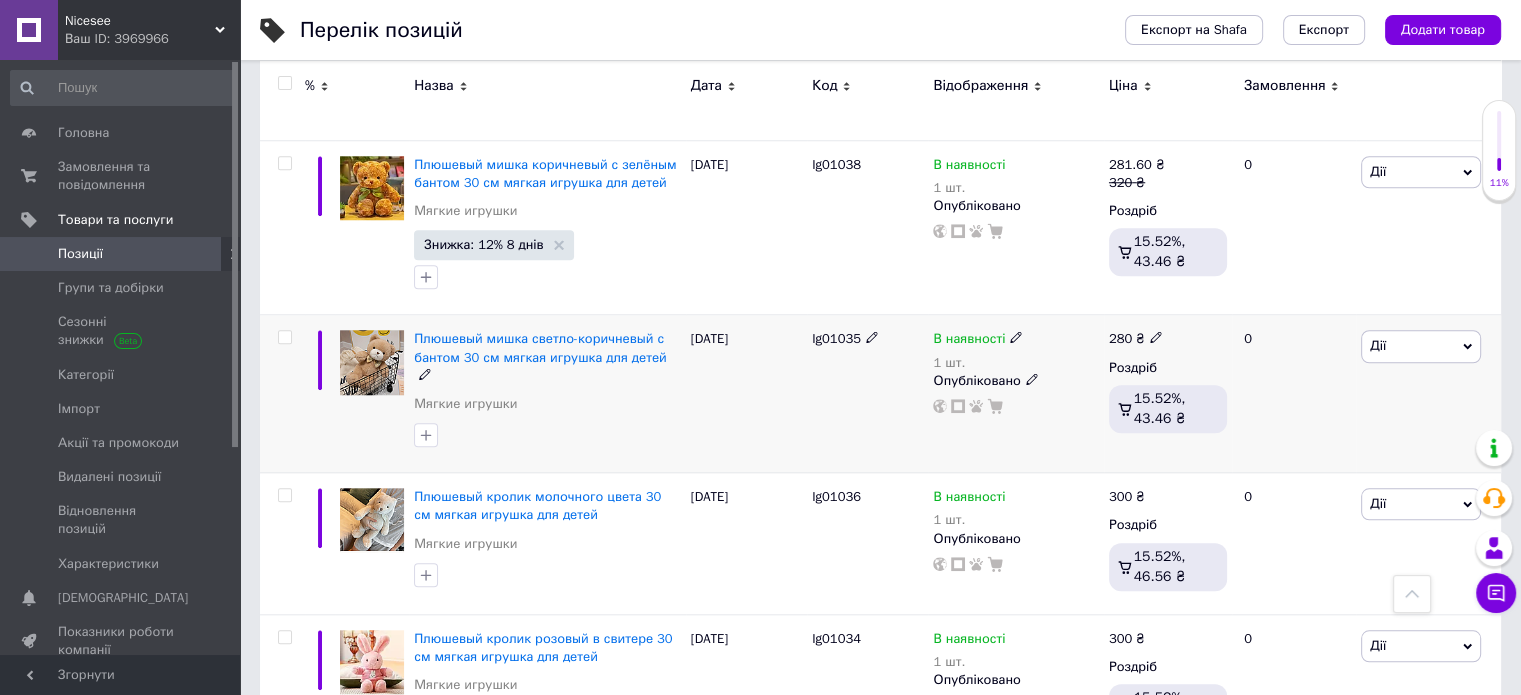 click 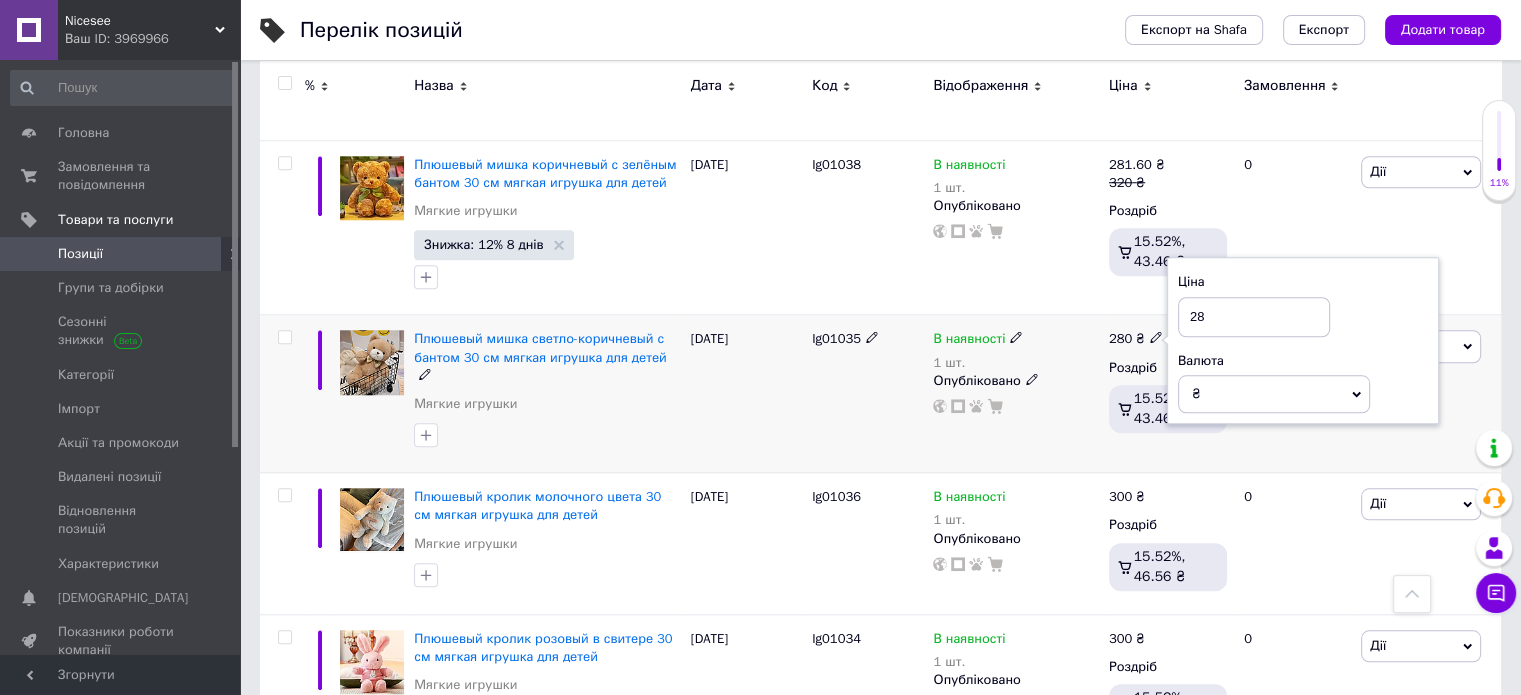 type on "2" 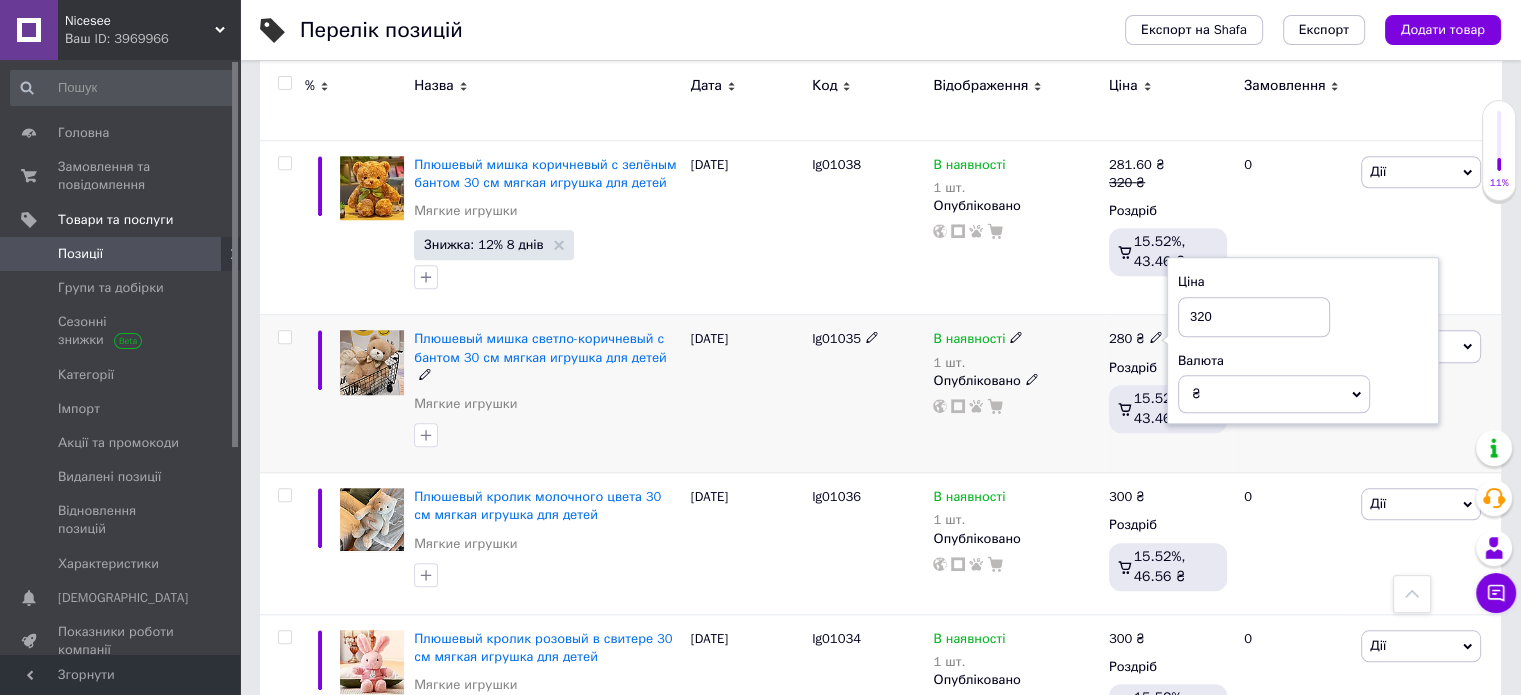 type on "320" 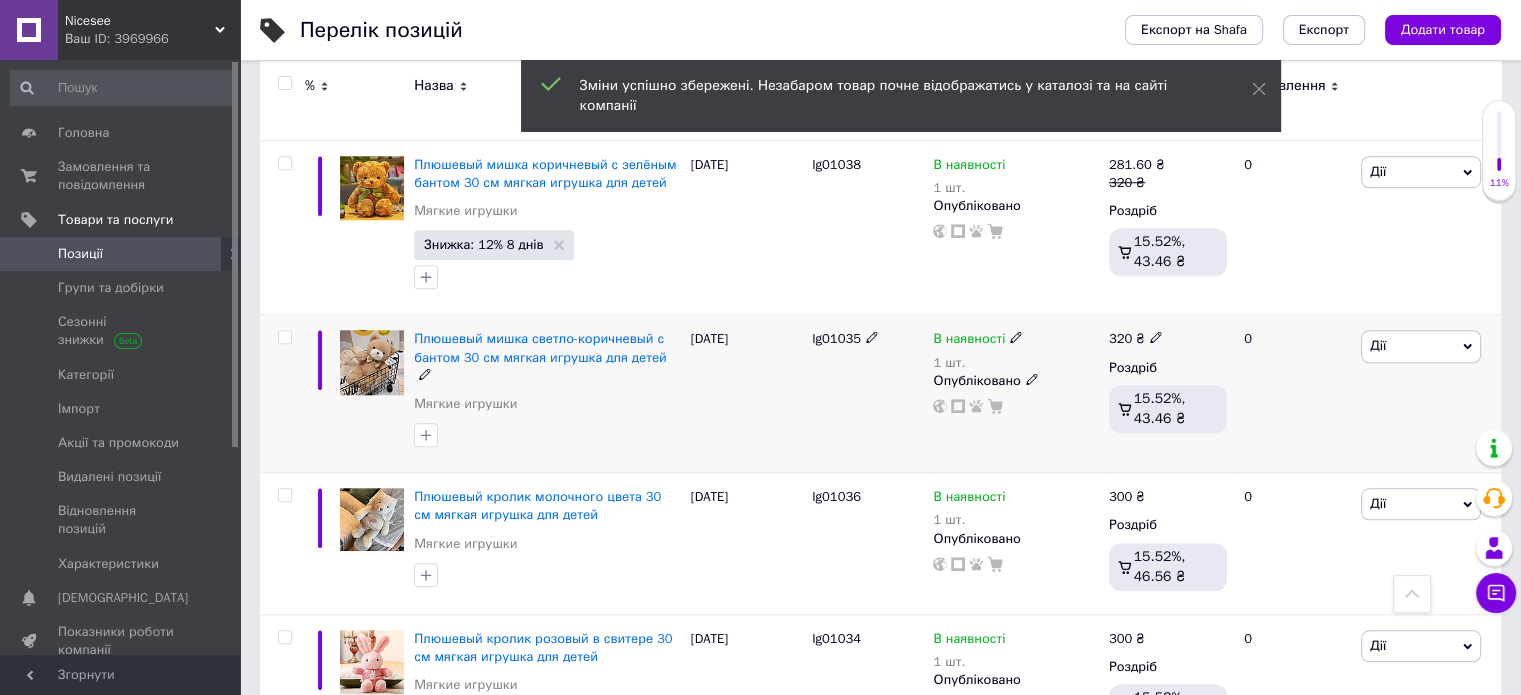 click on "Дії" at bounding box center (1421, 346) 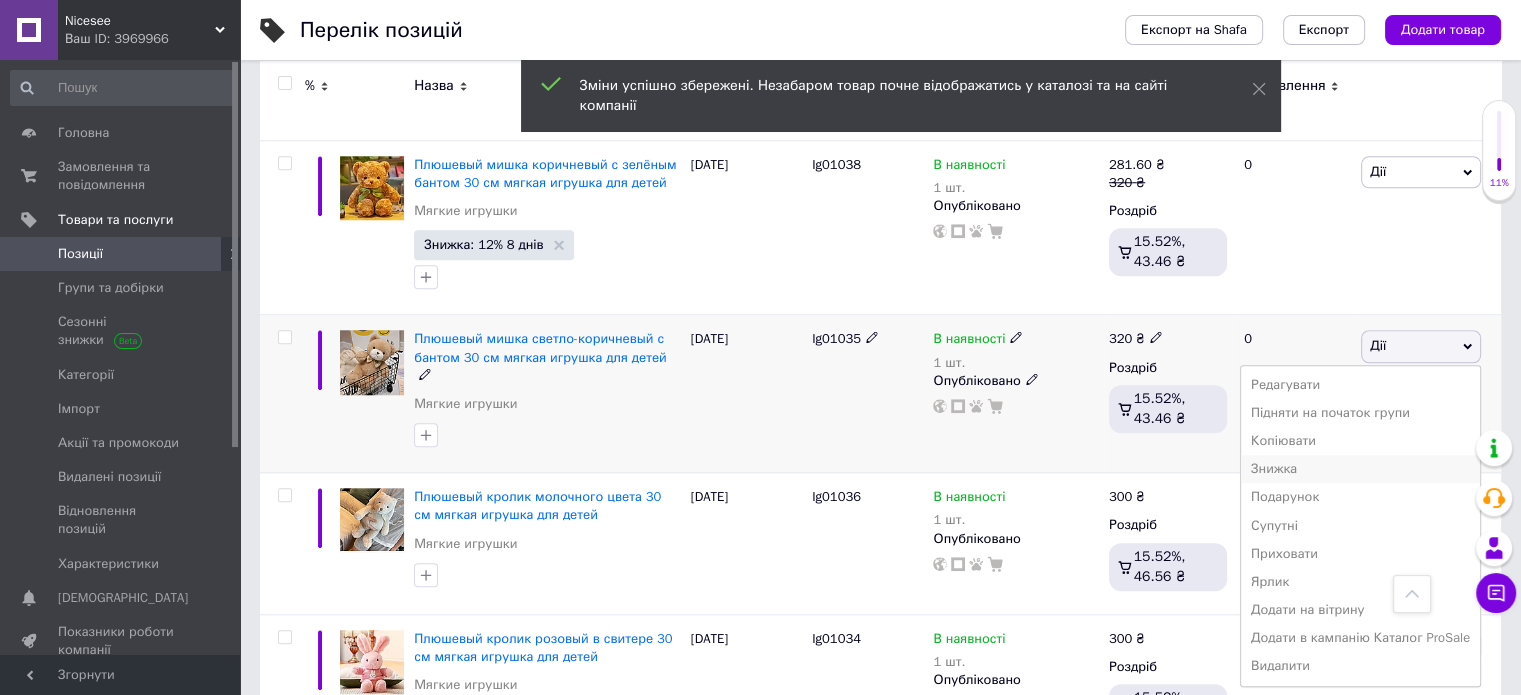click on "Знижка" at bounding box center [1360, 469] 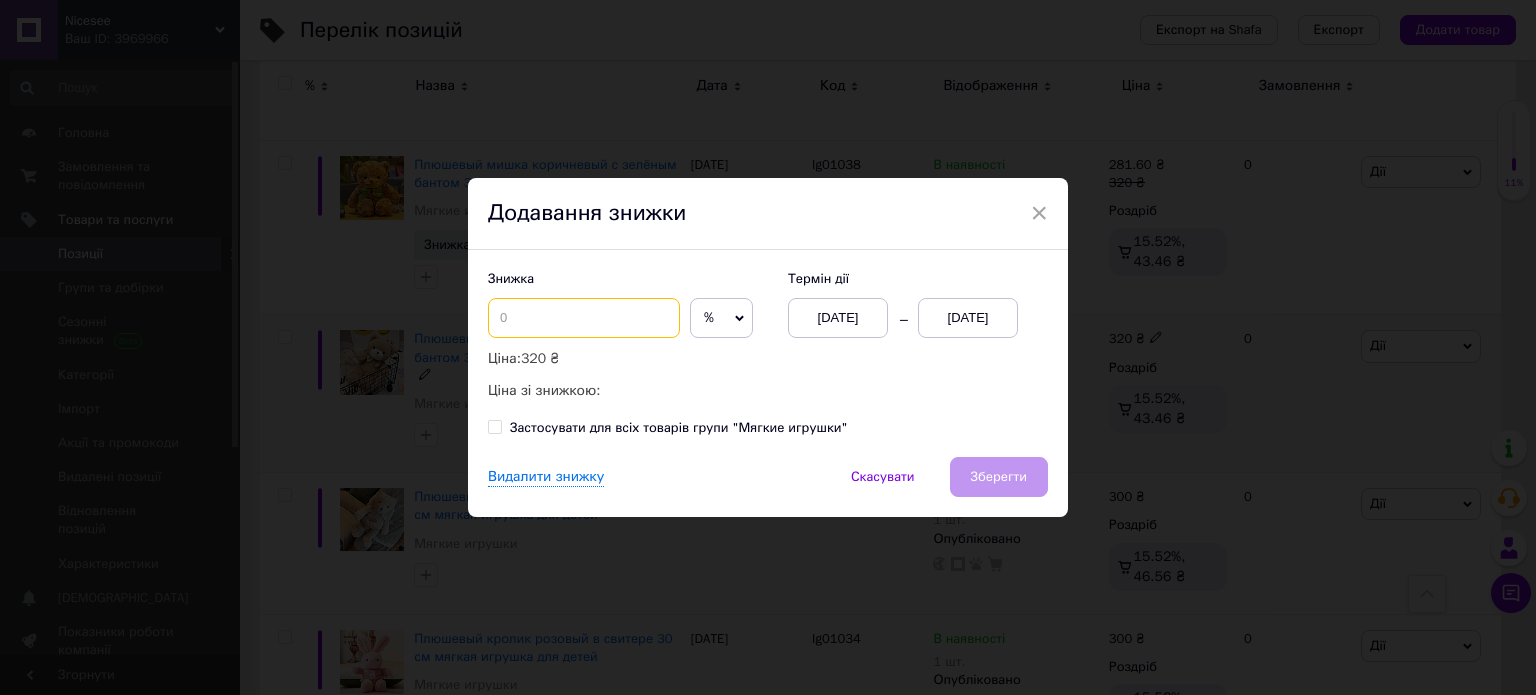 click at bounding box center (584, 318) 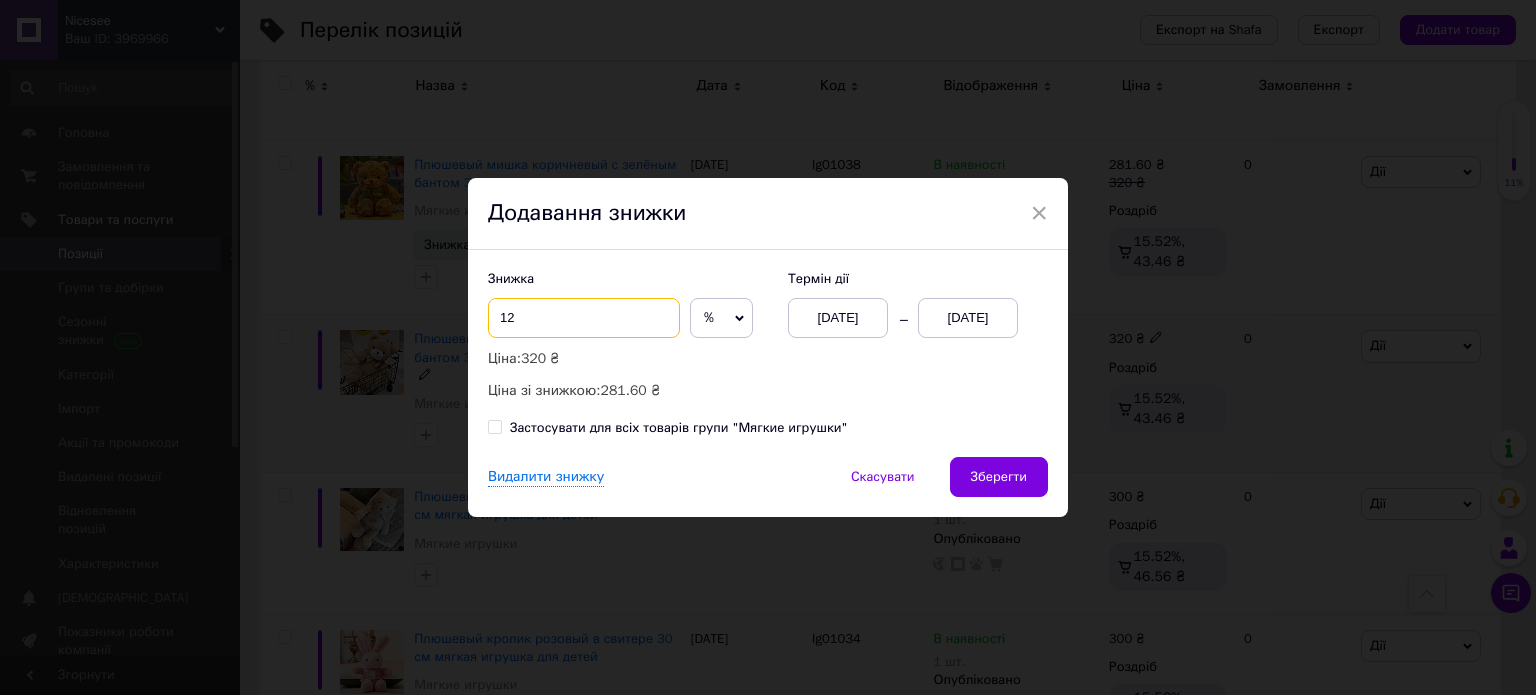 type on "12" 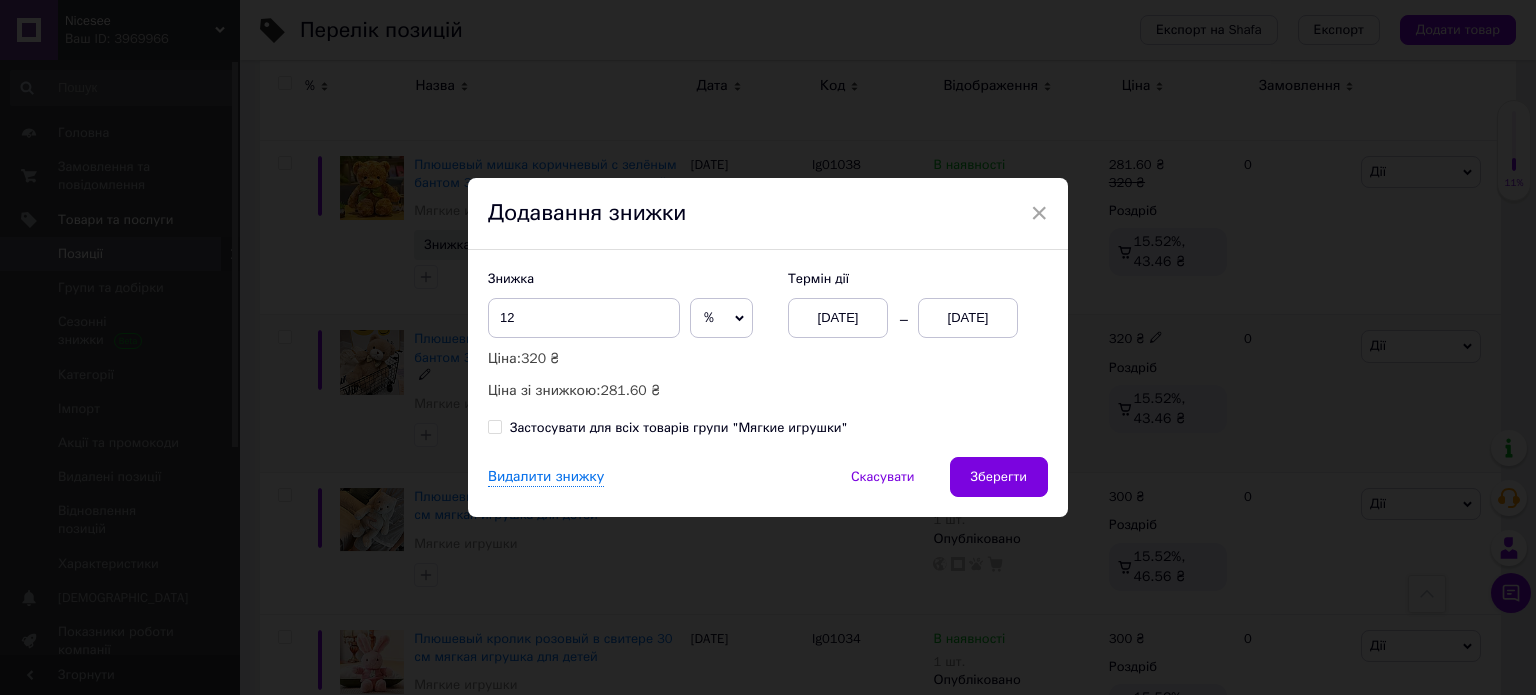 click on "[DATE]" at bounding box center (968, 318) 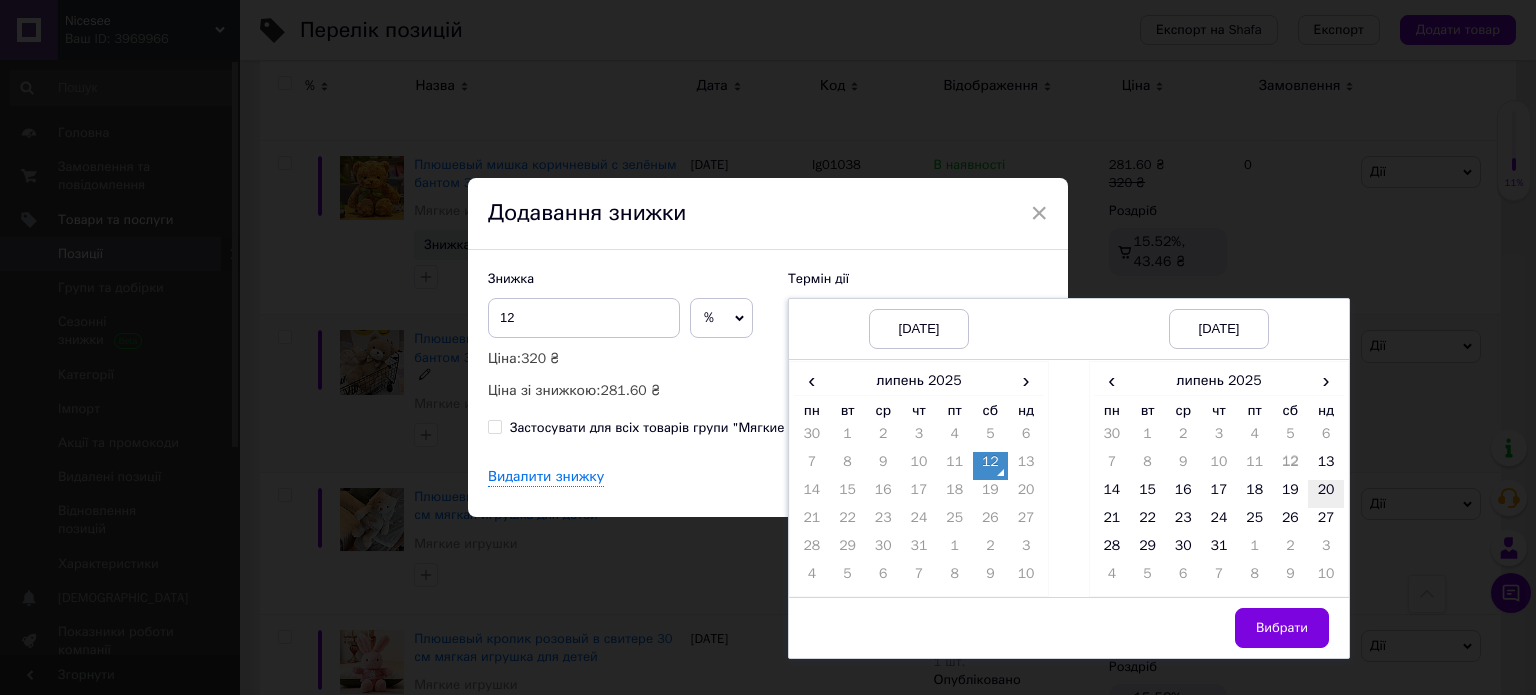 click on "20" at bounding box center [1326, 494] 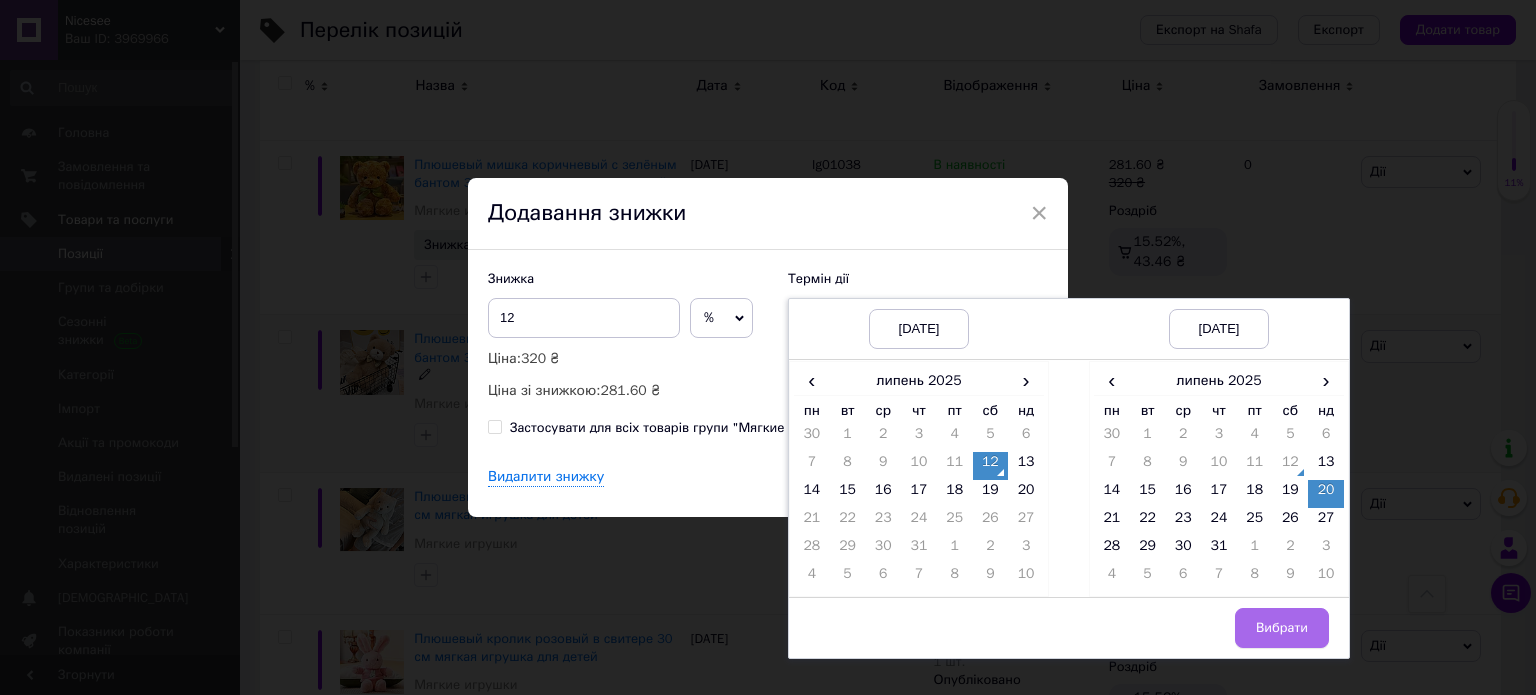 click on "Вибрати" at bounding box center (1282, 628) 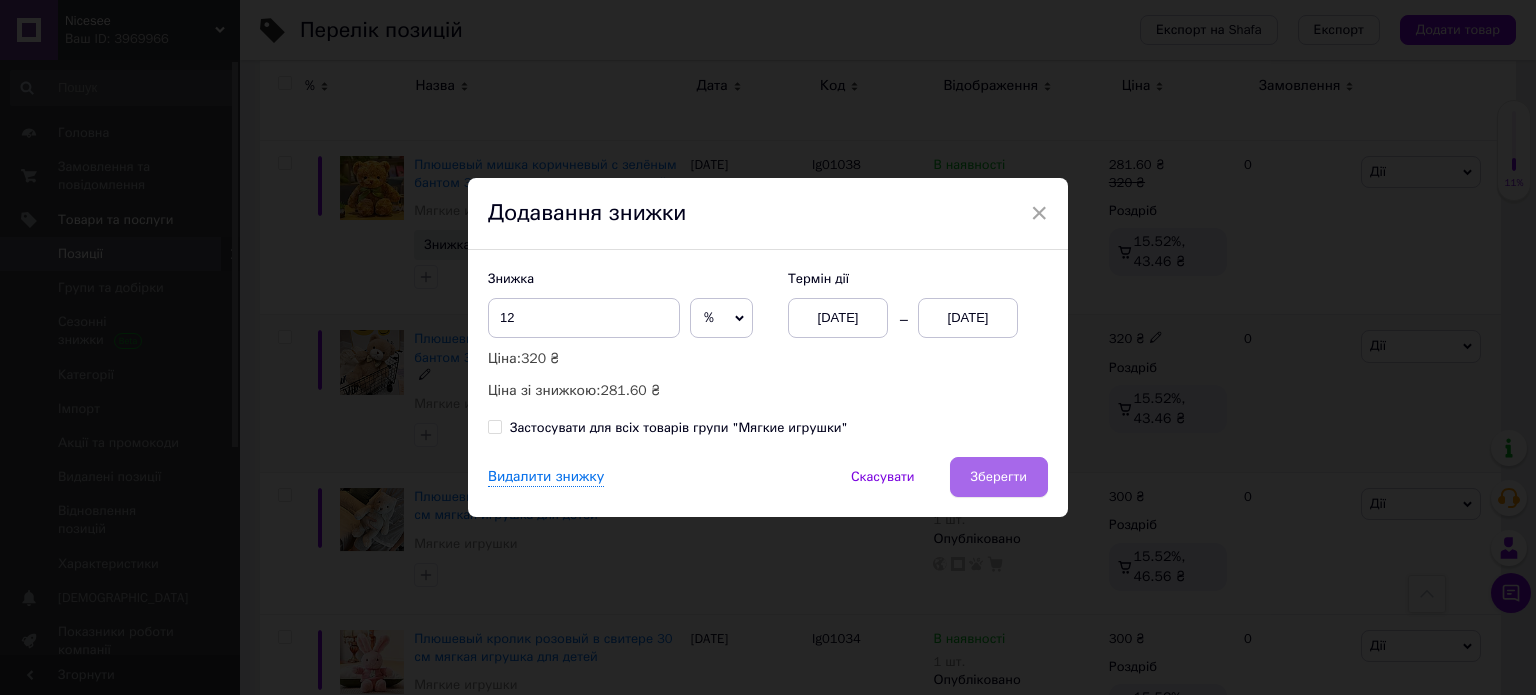 click on "Зберегти" at bounding box center [999, 477] 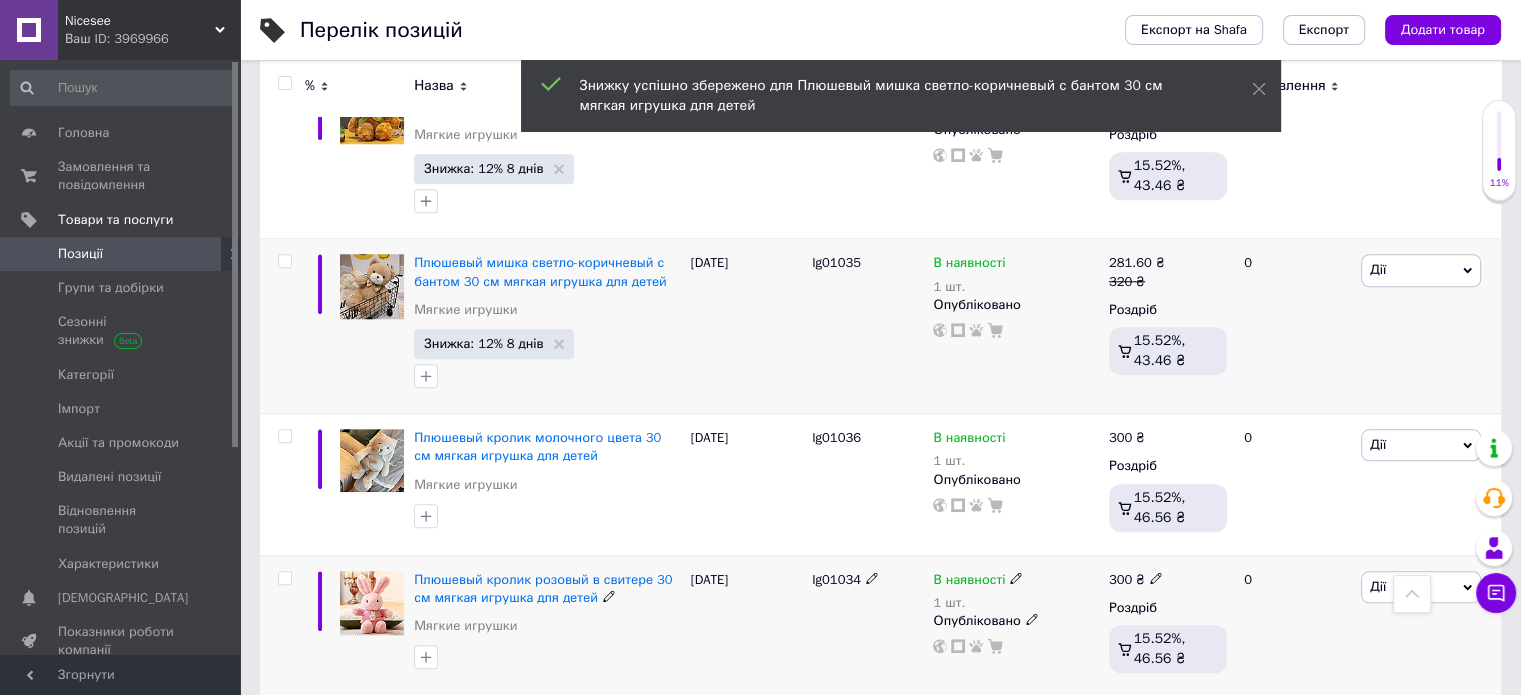 scroll, scrollTop: 2000, scrollLeft: 0, axis: vertical 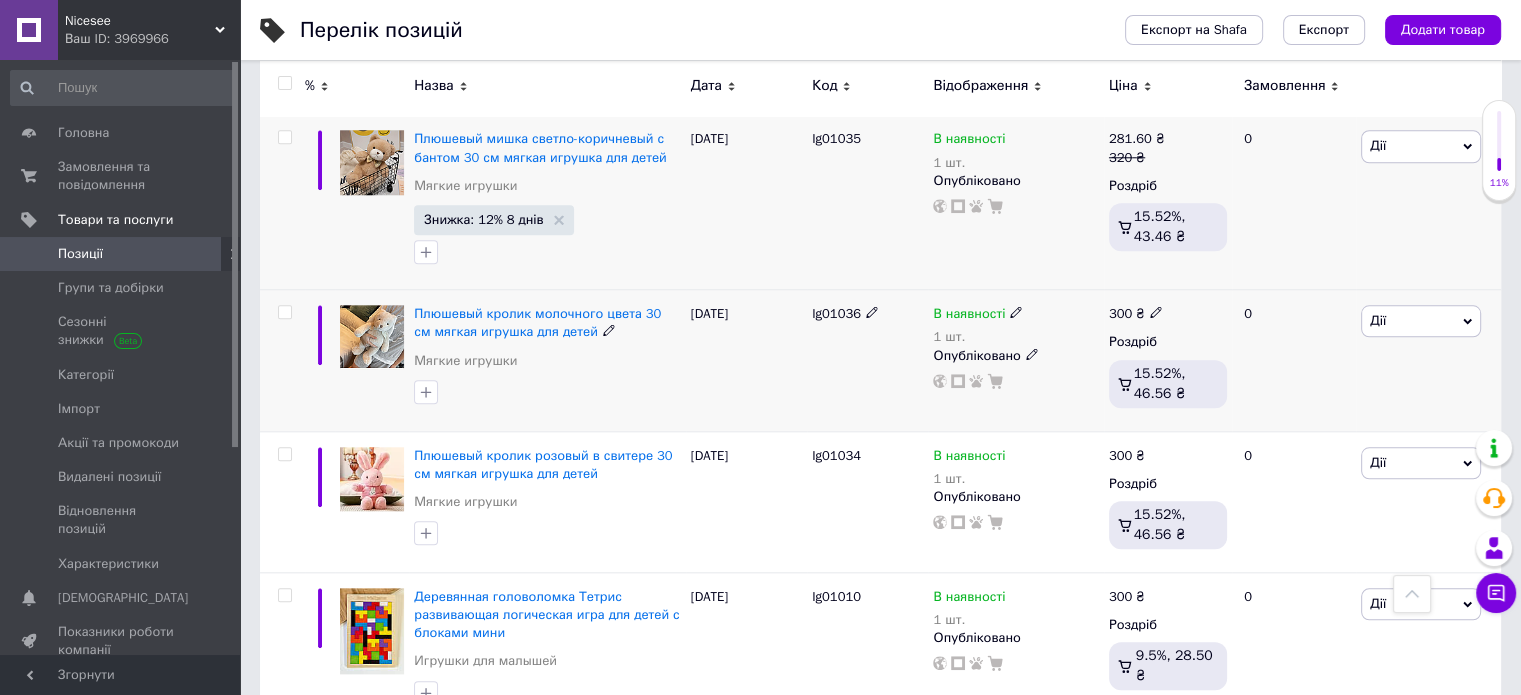 click 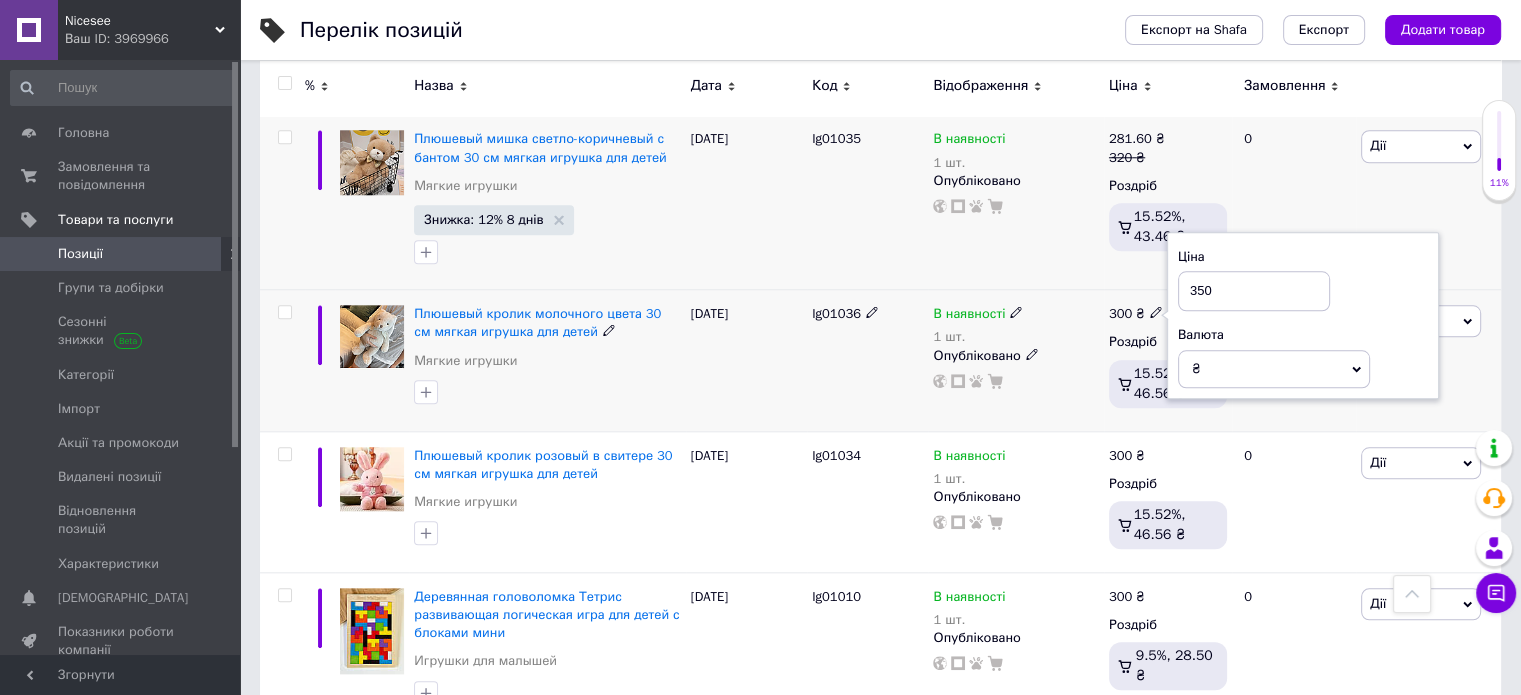 type on "350" 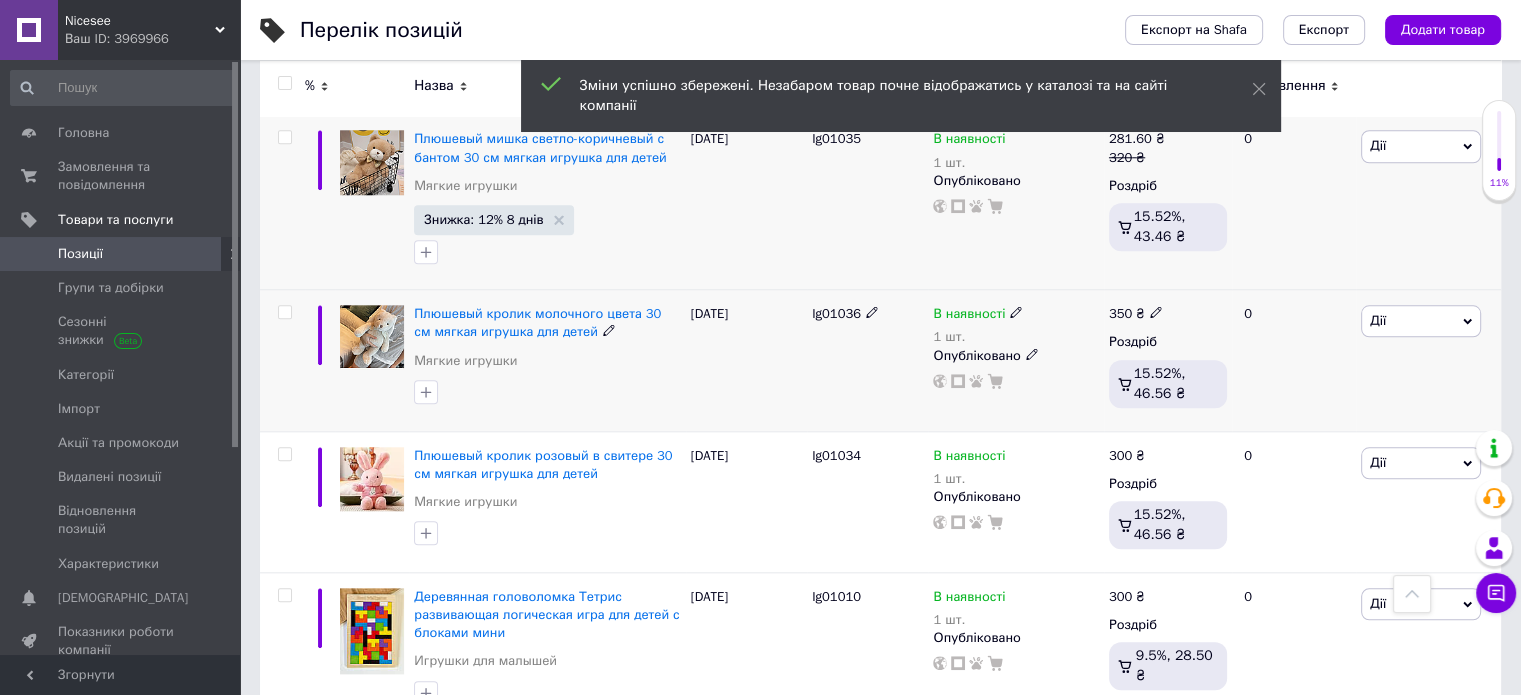 click on "Дії" at bounding box center [1421, 321] 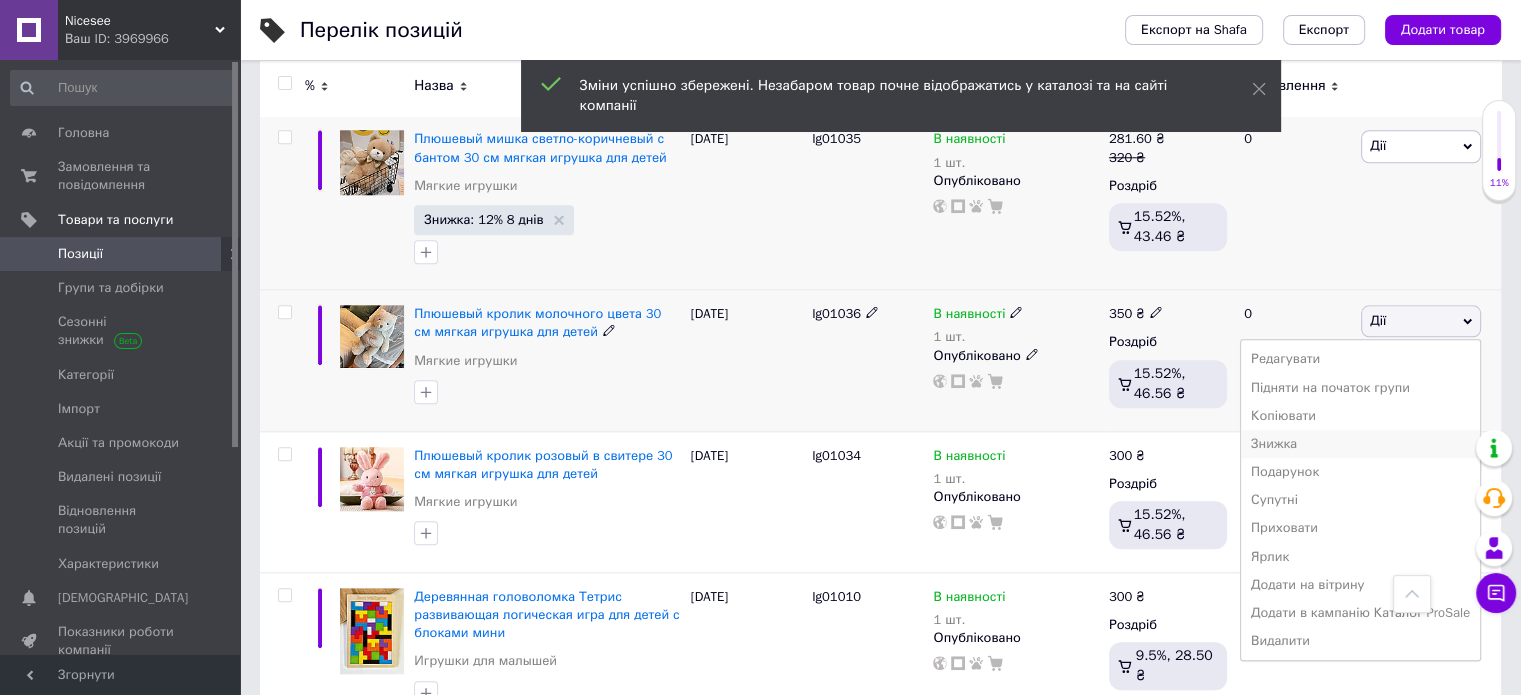 click on "Знижка" at bounding box center [1360, 444] 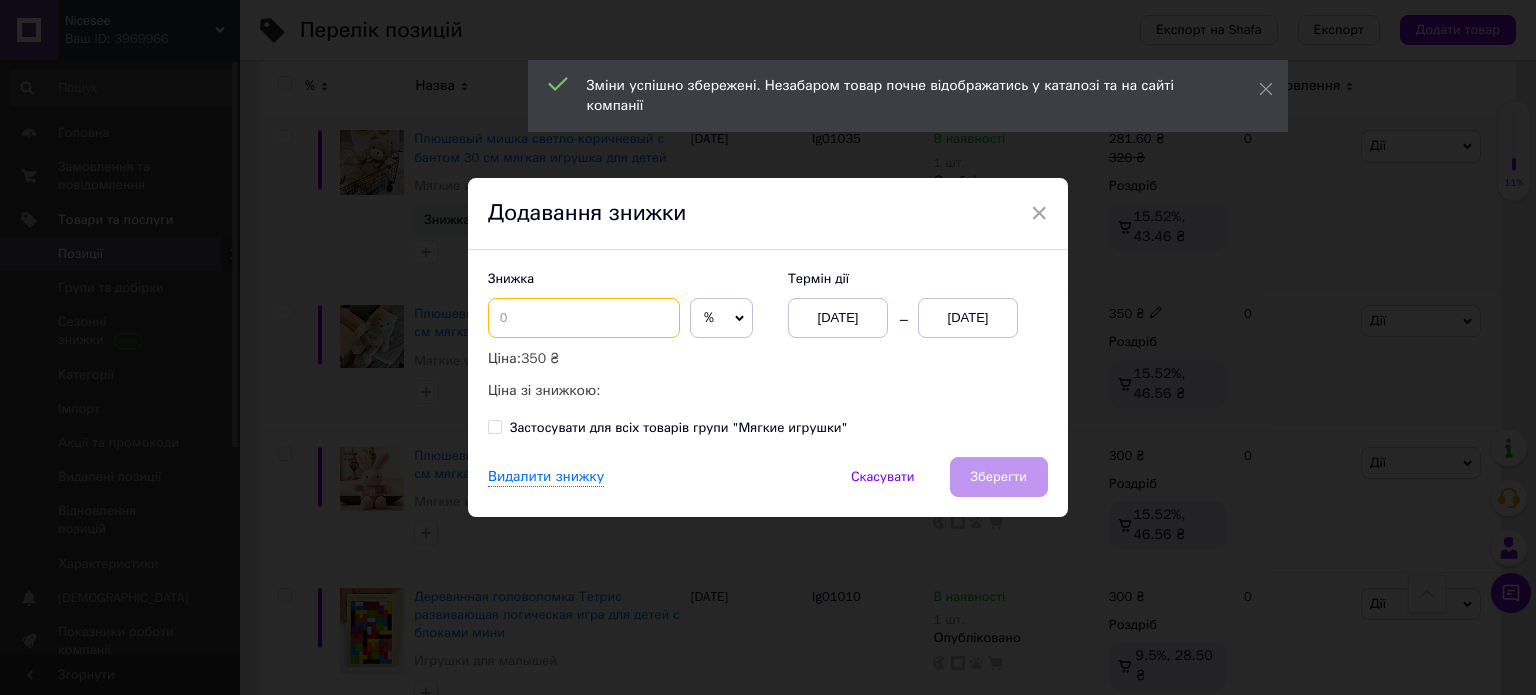 click at bounding box center [584, 318] 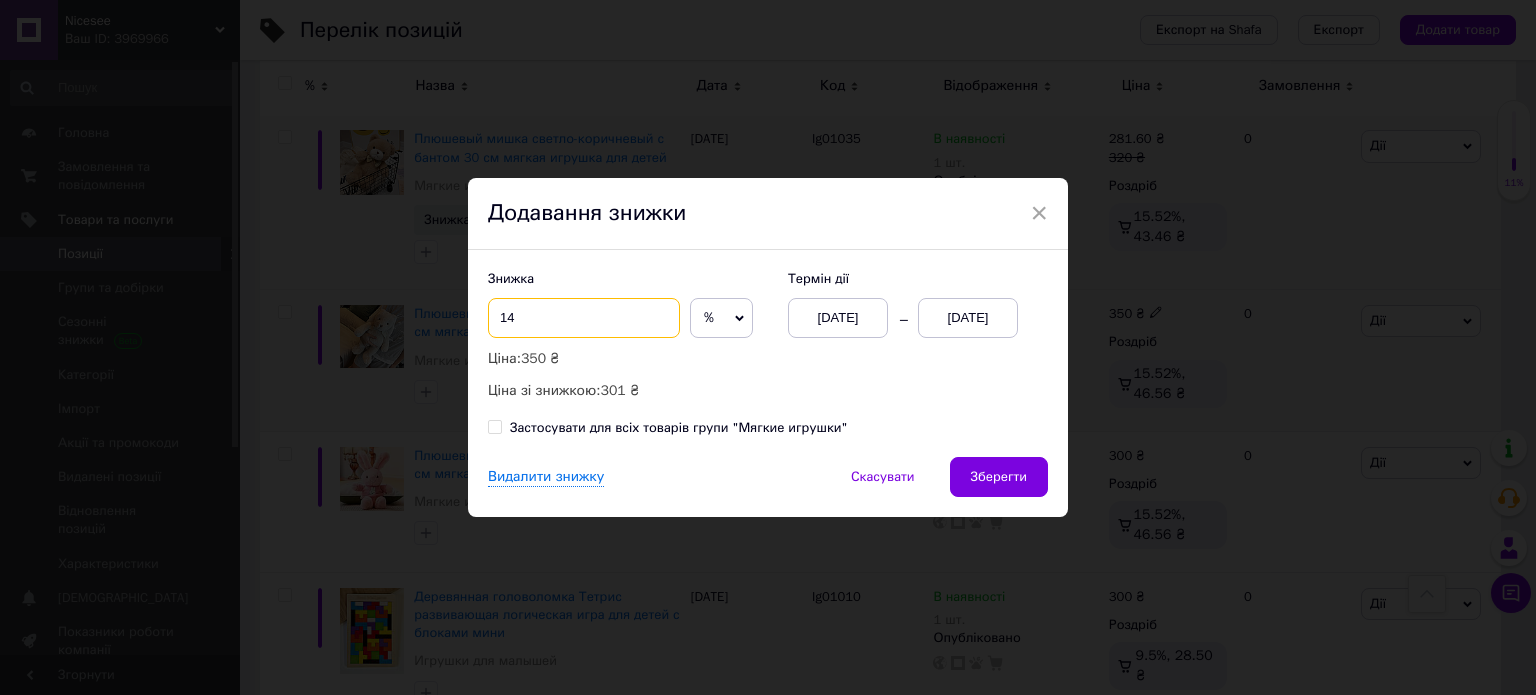 type on "14" 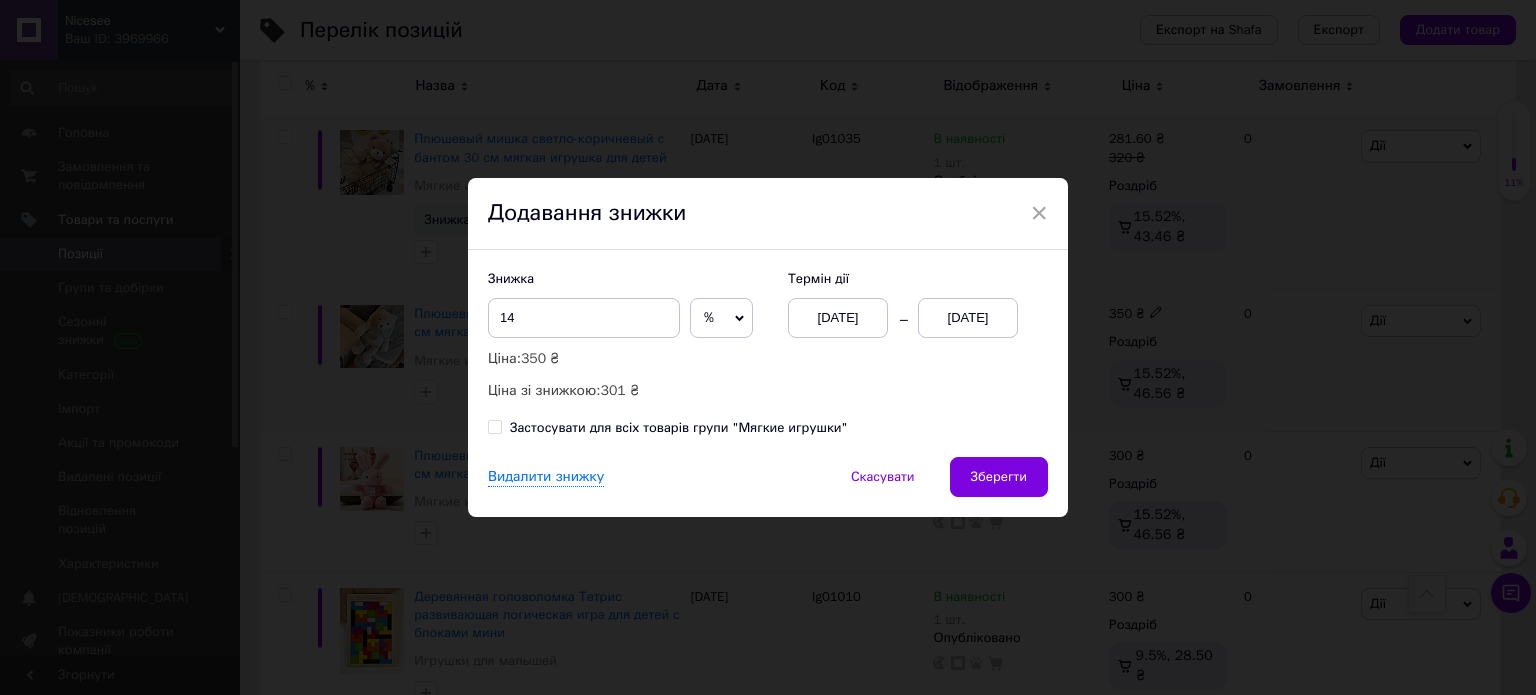 click on "[DATE]" at bounding box center (968, 318) 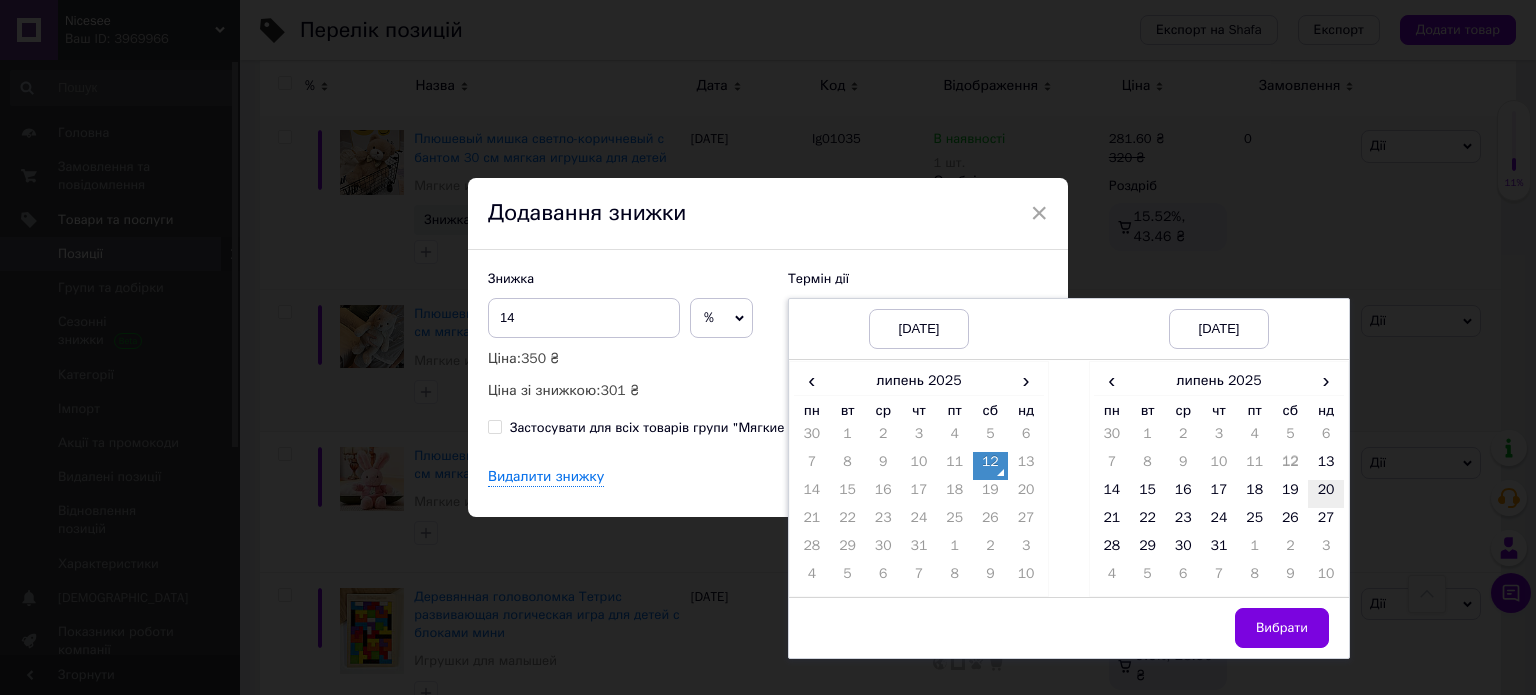 click on "20" at bounding box center (1326, 494) 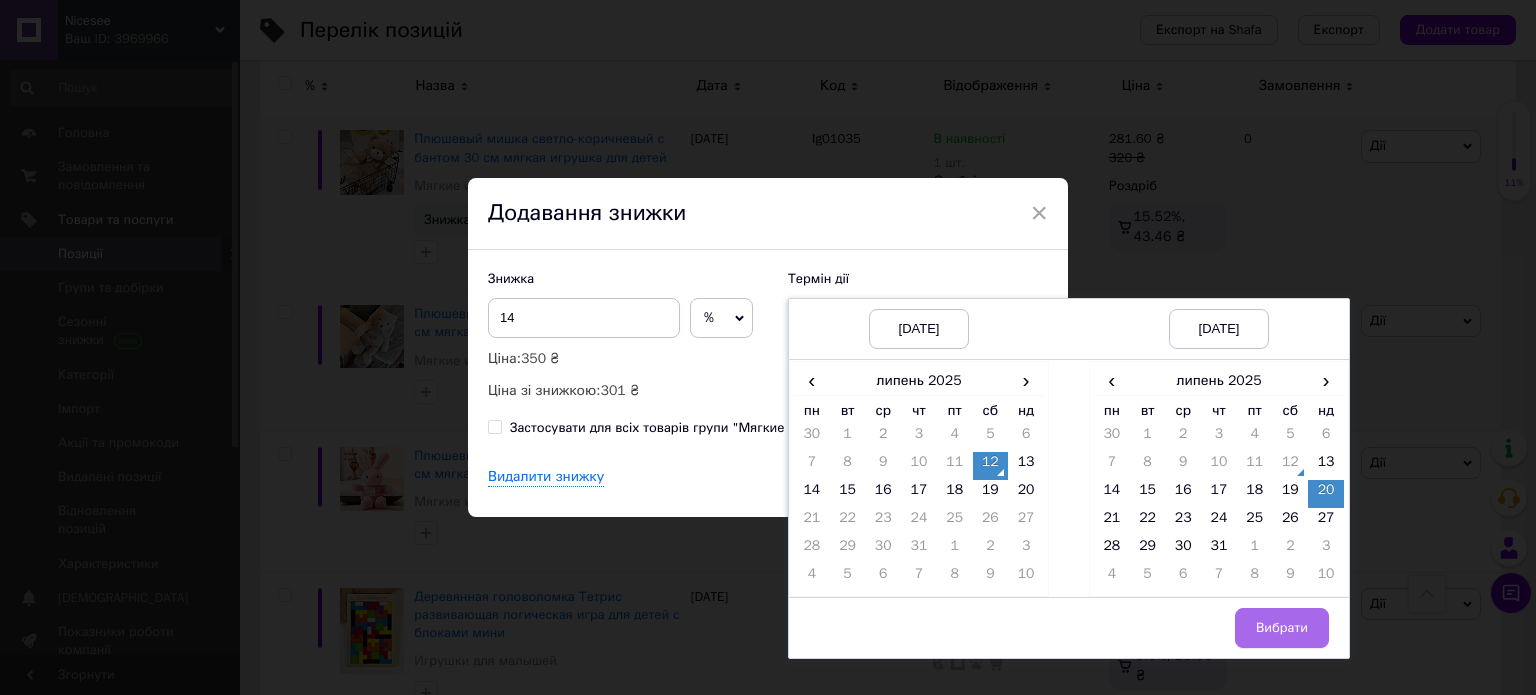 click on "Вибрати" at bounding box center (1282, 628) 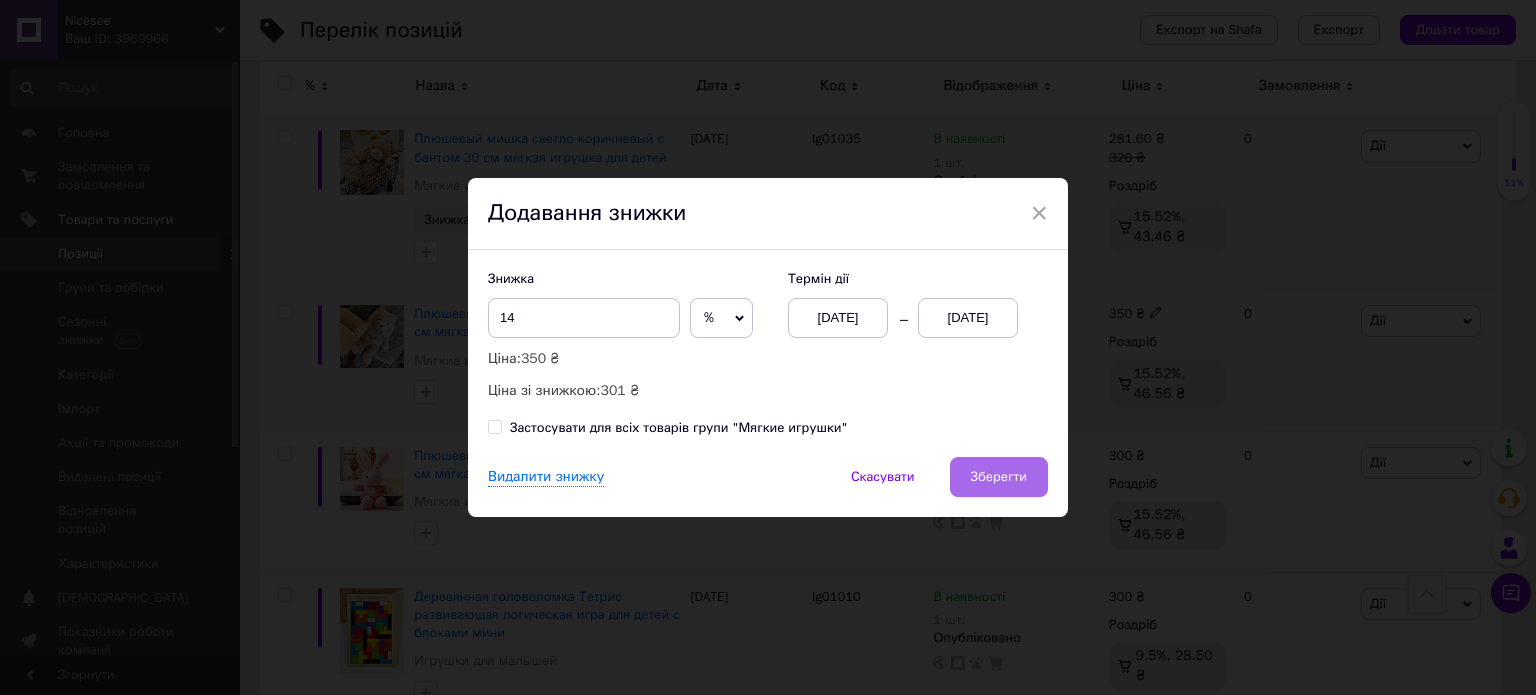 click on "Зберегти" at bounding box center (999, 477) 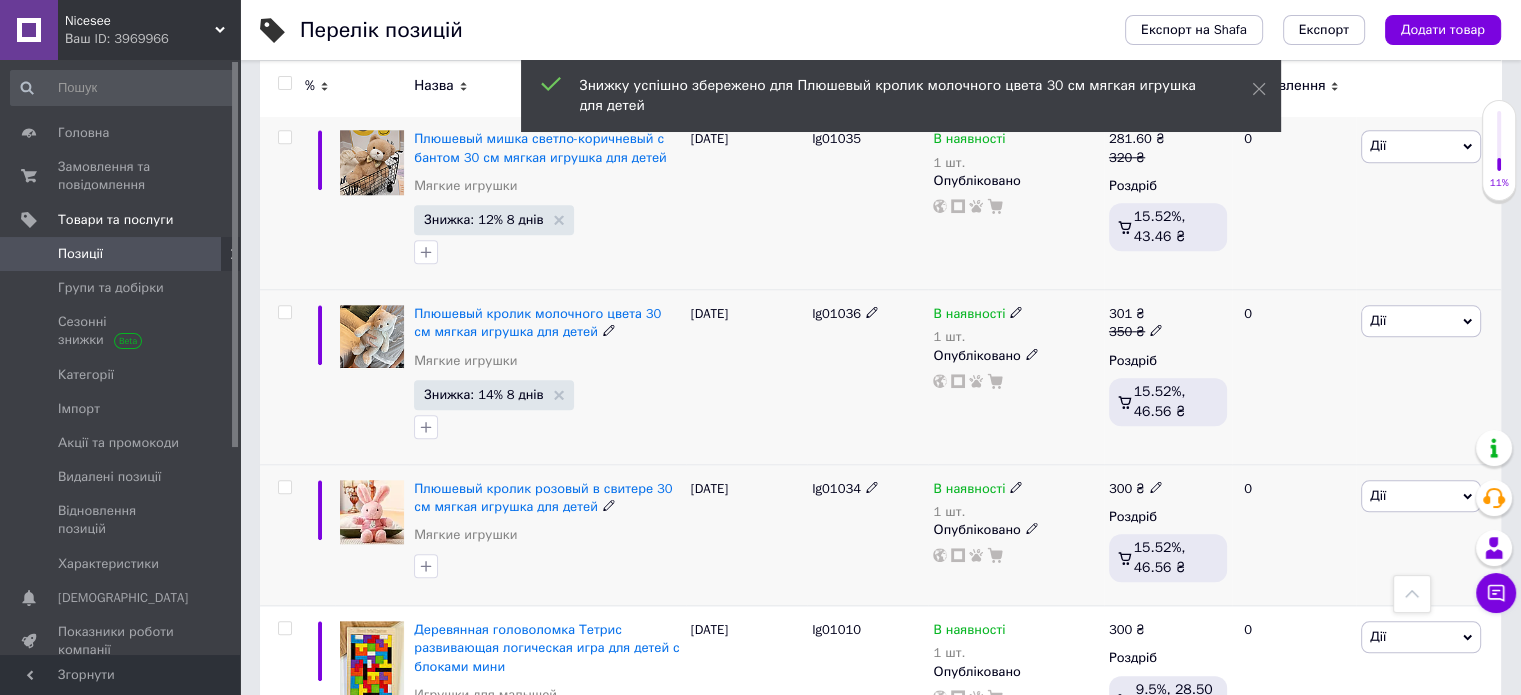 scroll, scrollTop: 2100, scrollLeft: 0, axis: vertical 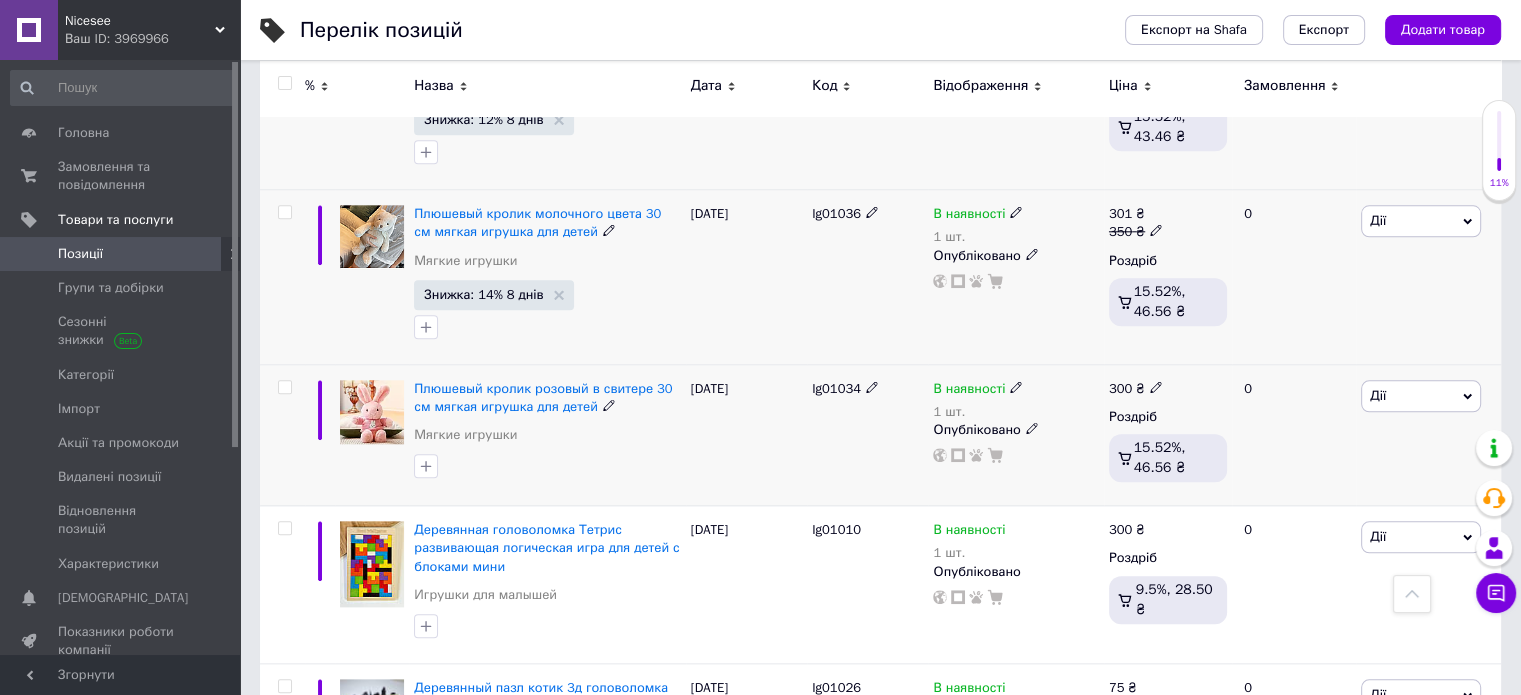 click 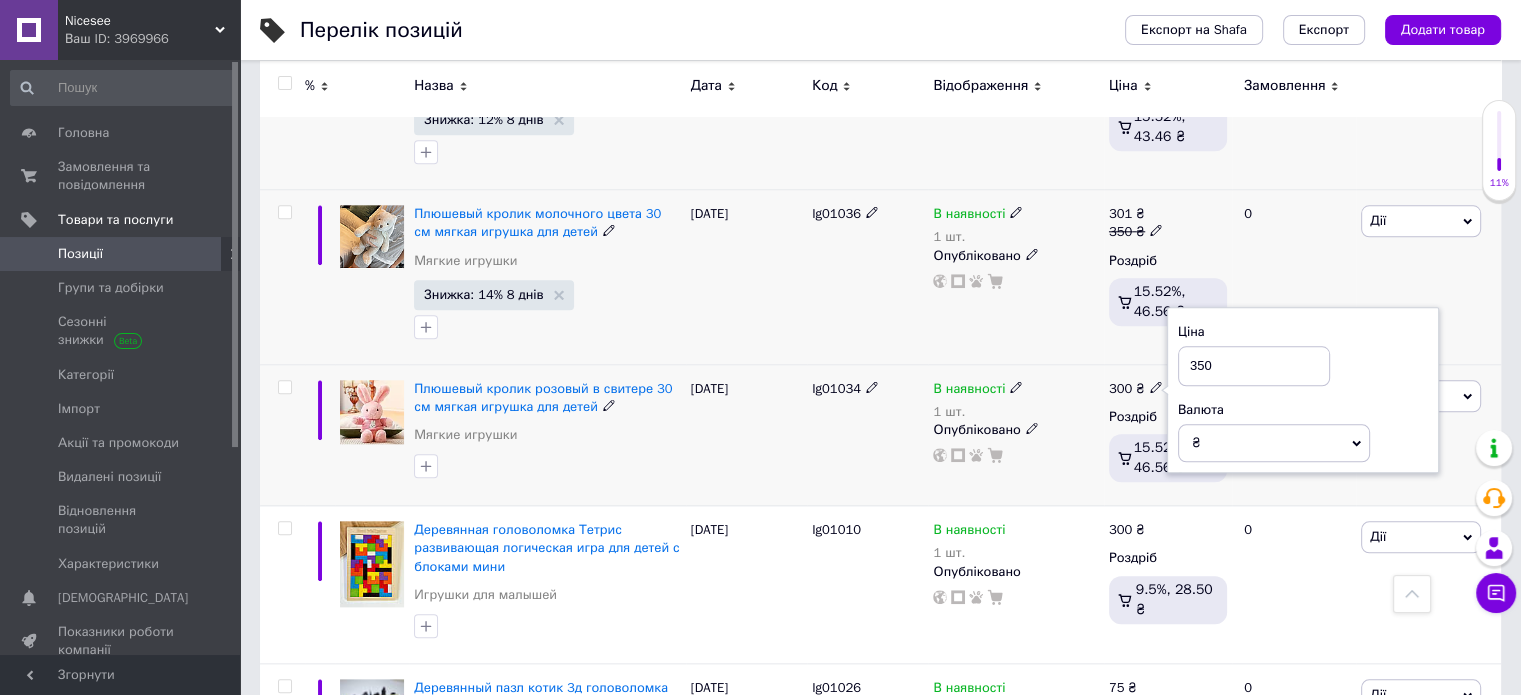 type on "350" 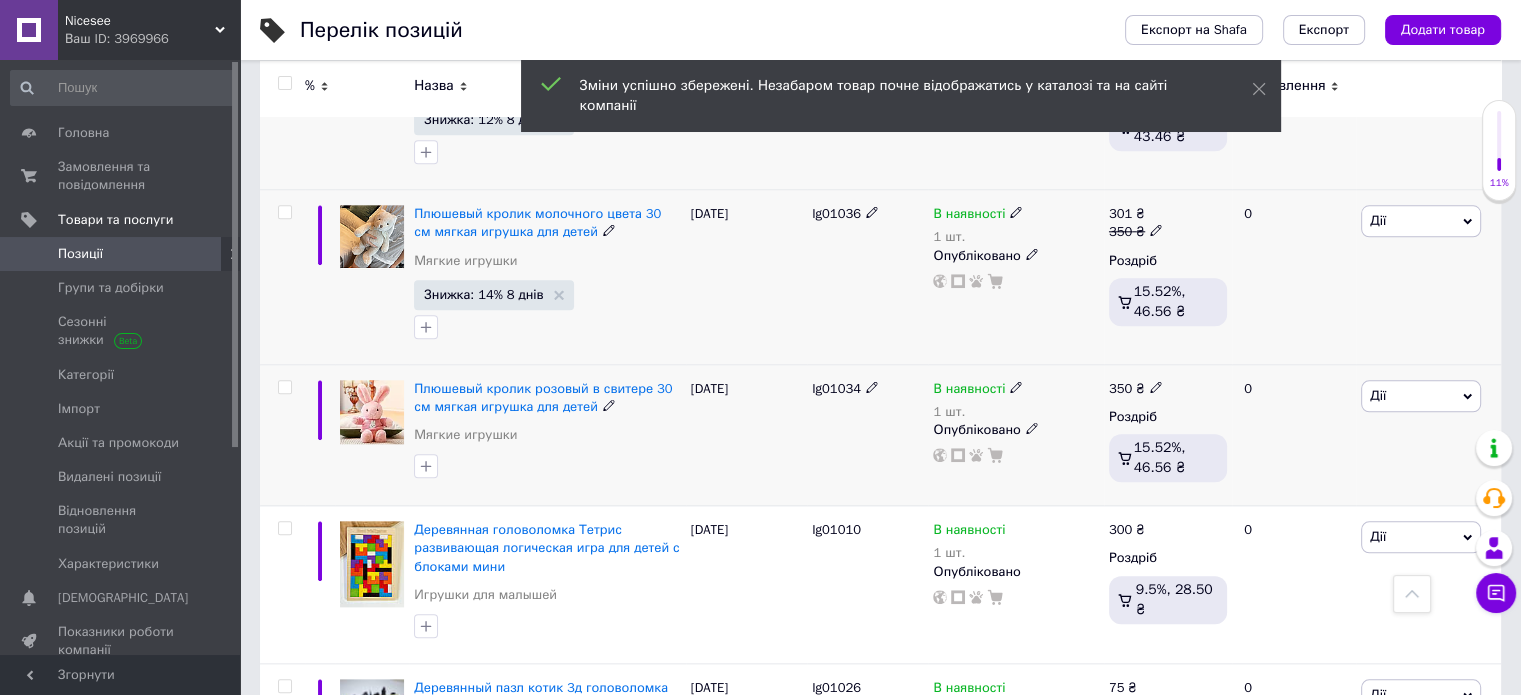 click on "Дії" at bounding box center [1421, 396] 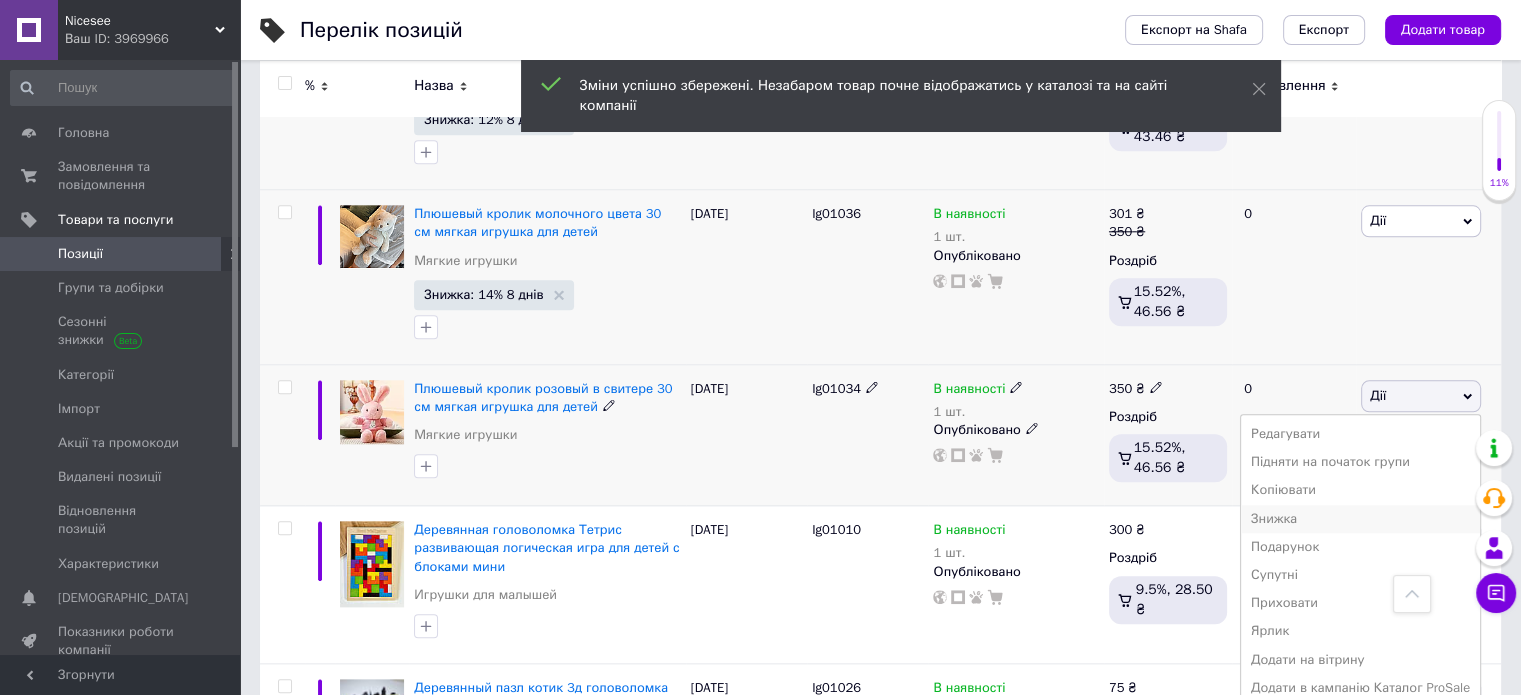 click on "Знижка" at bounding box center [1360, 519] 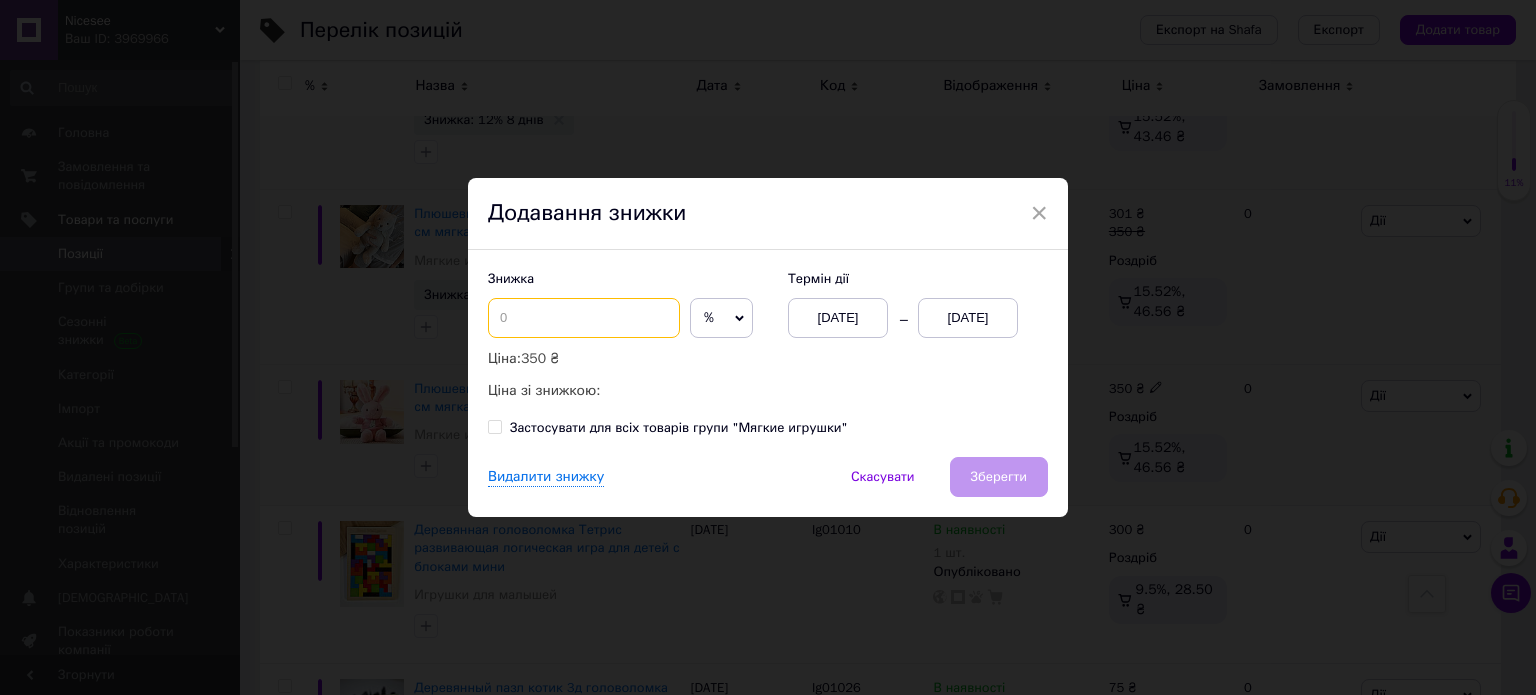 click at bounding box center (584, 318) 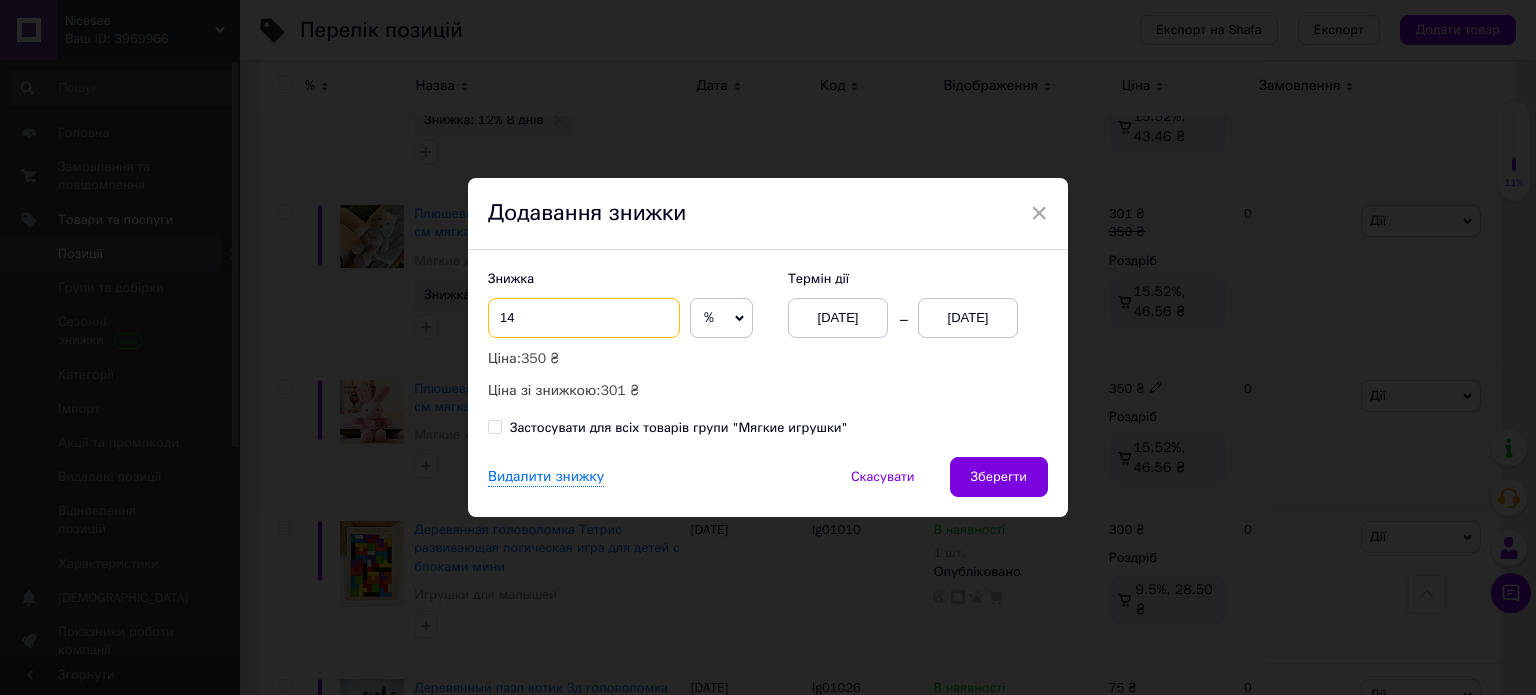 type on "14" 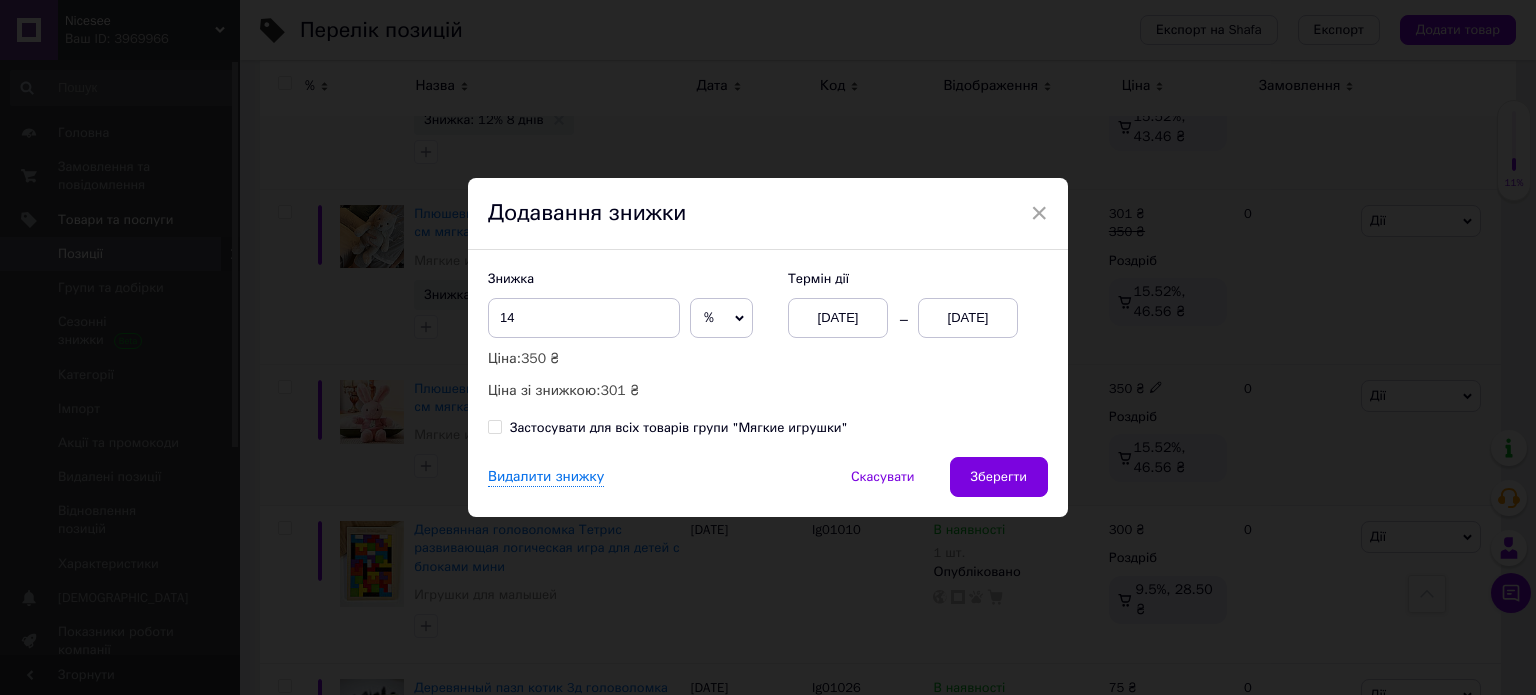 click on "[DATE]" at bounding box center (968, 318) 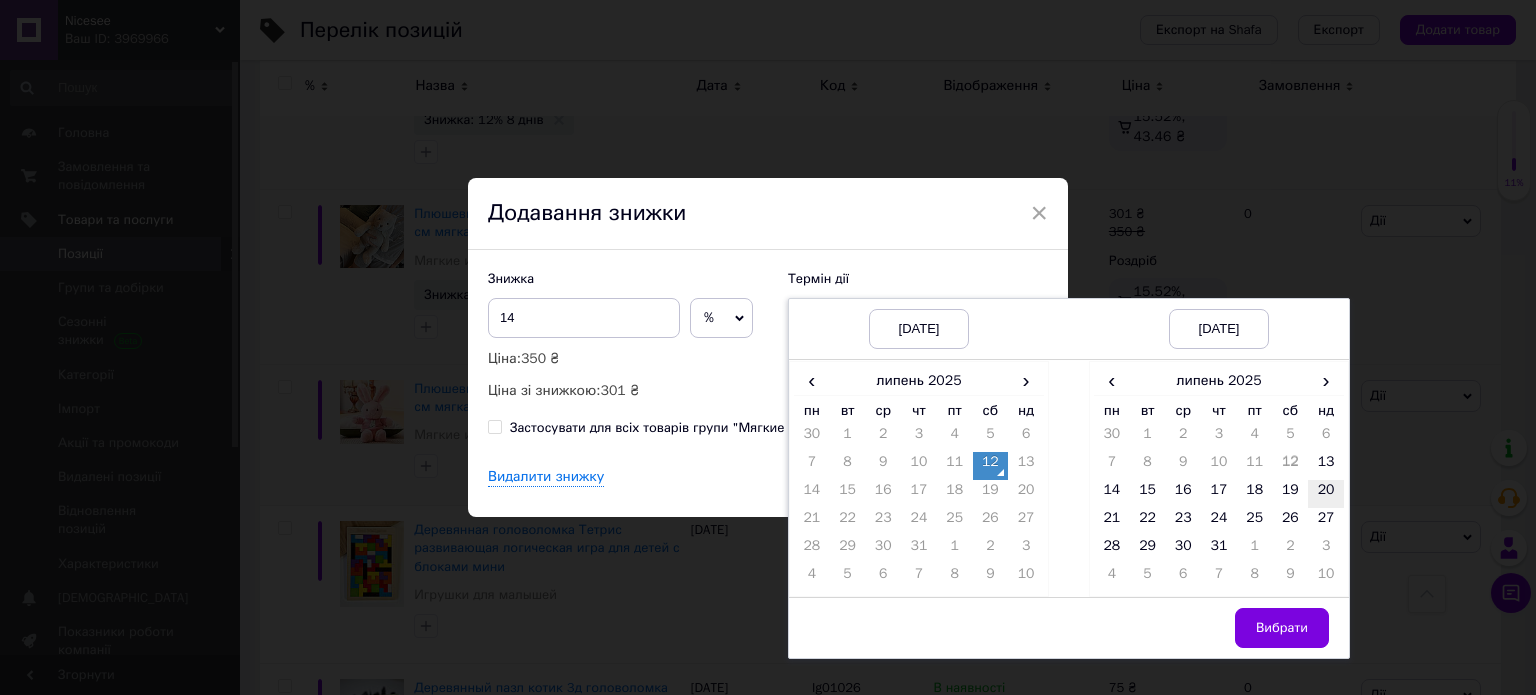 click on "20" at bounding box center (1326, 494) 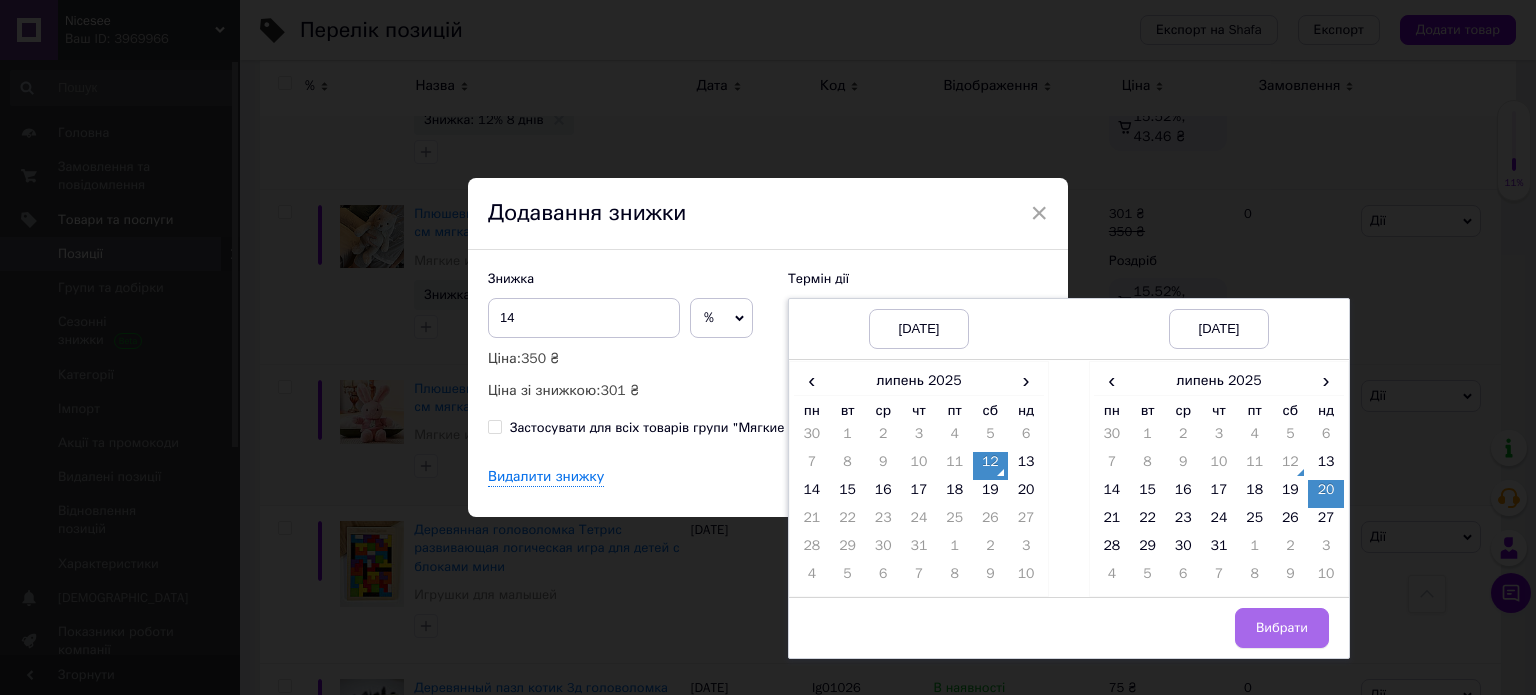 click on "Вибрати" at bounding box center (1282, 628) 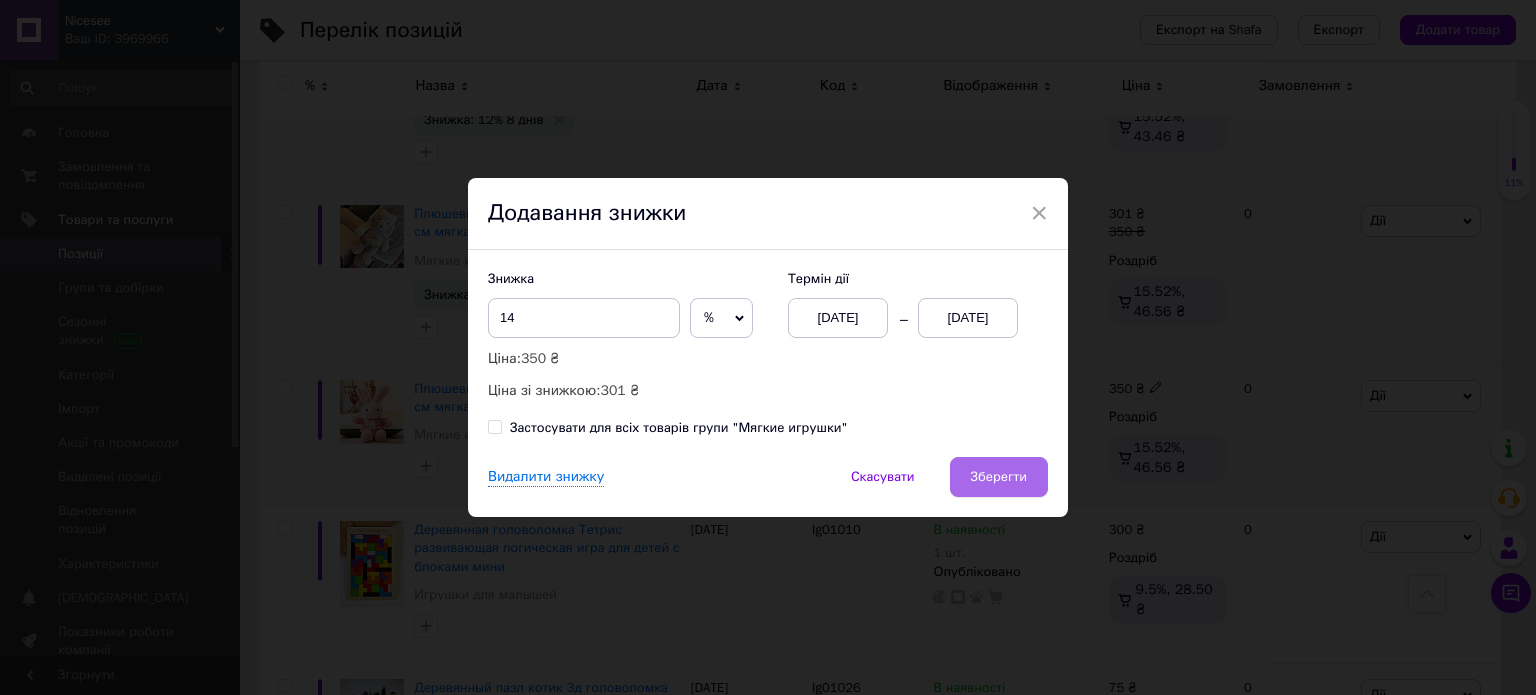 click on "Зберегти" at bounding box center (999, 477) 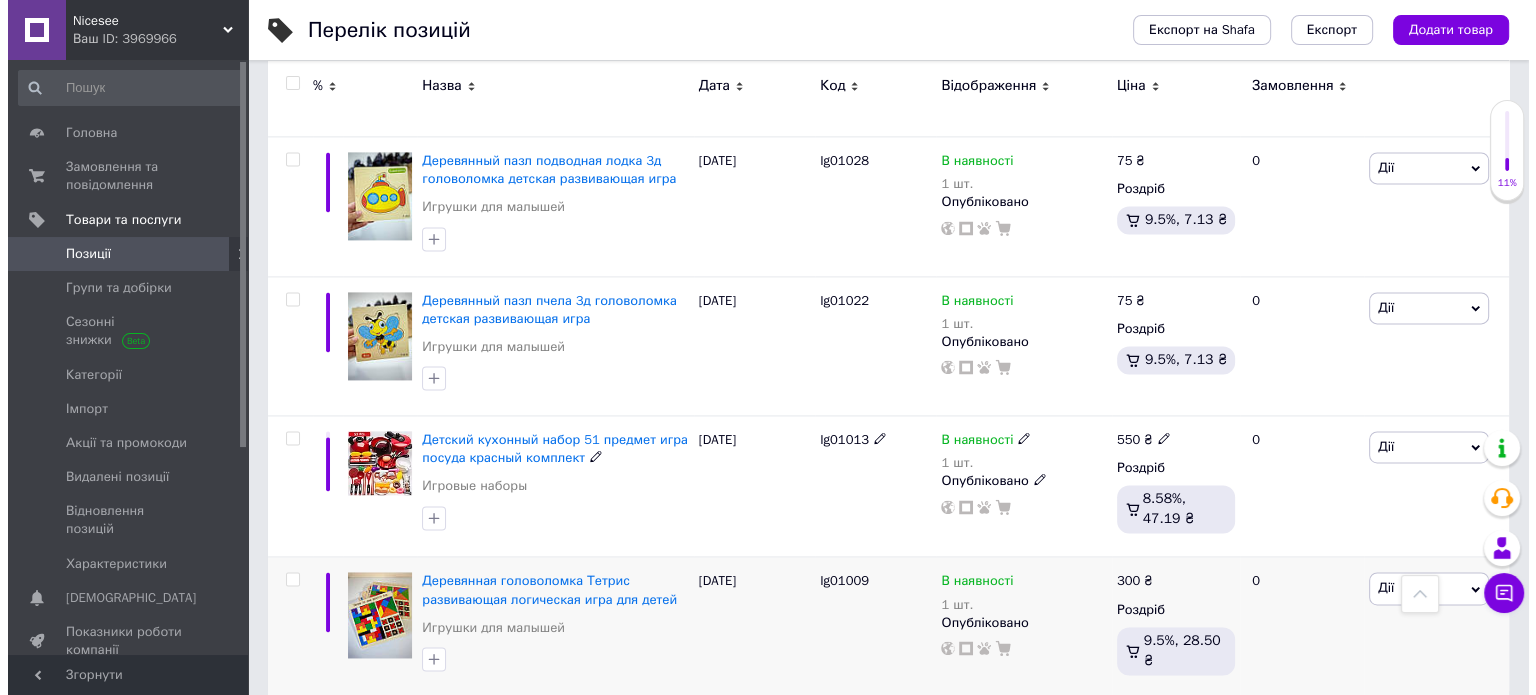 scroll, scrollTop: 2843, scrollLeft: 0, axis: vertical 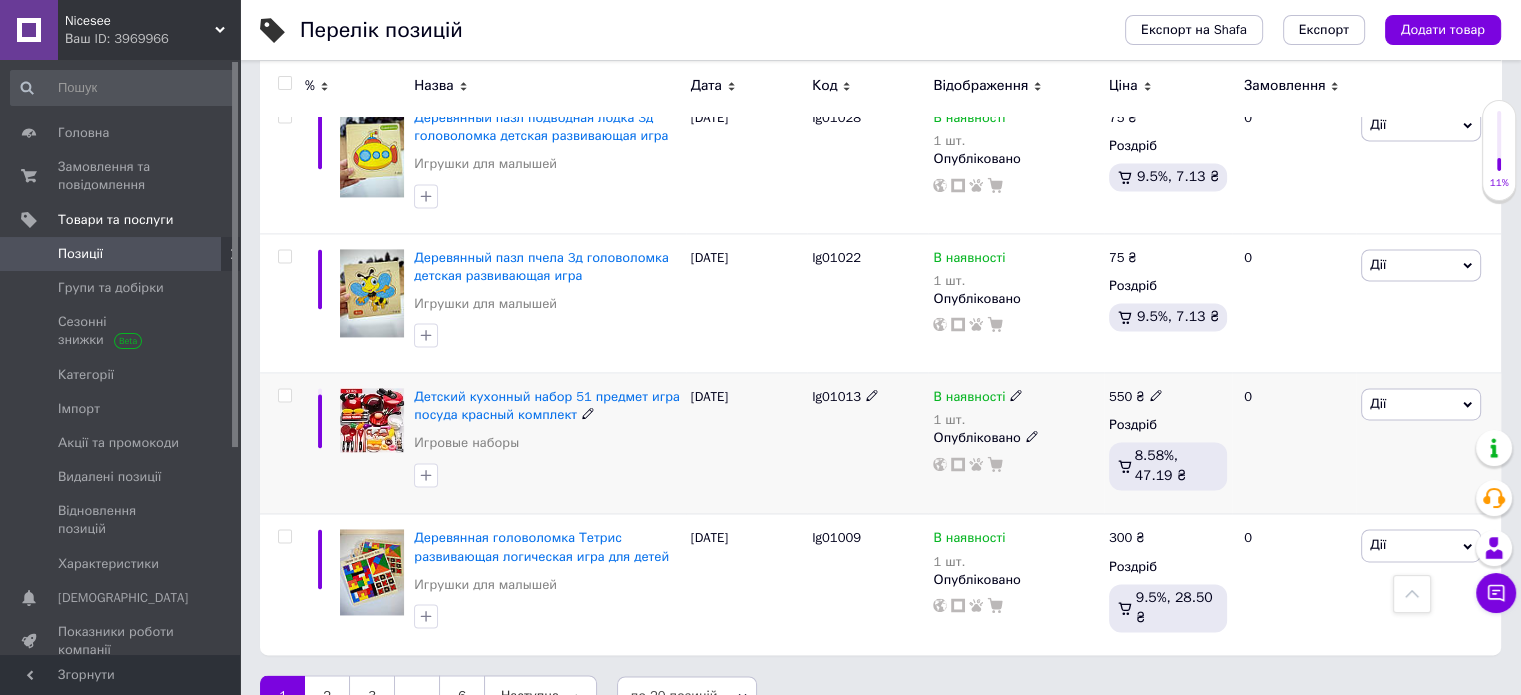 click 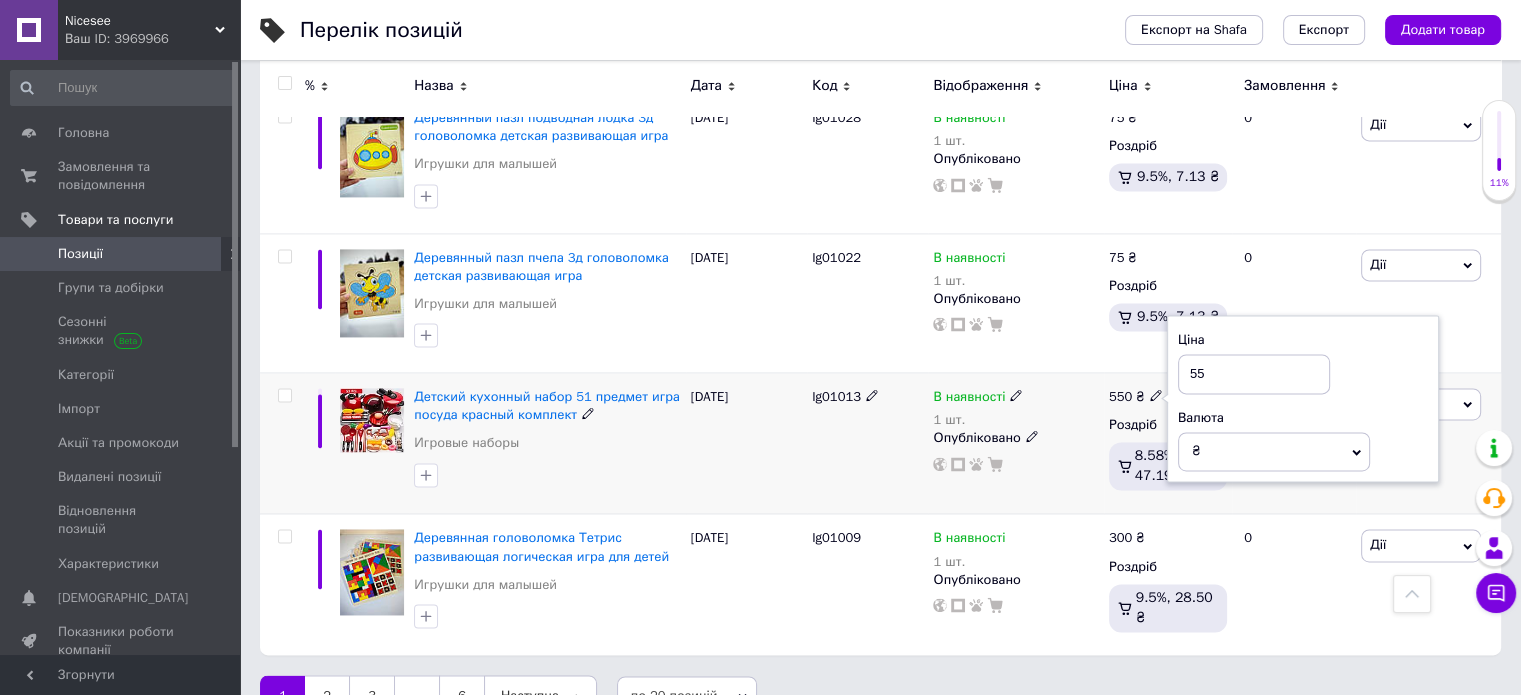 type on "5" 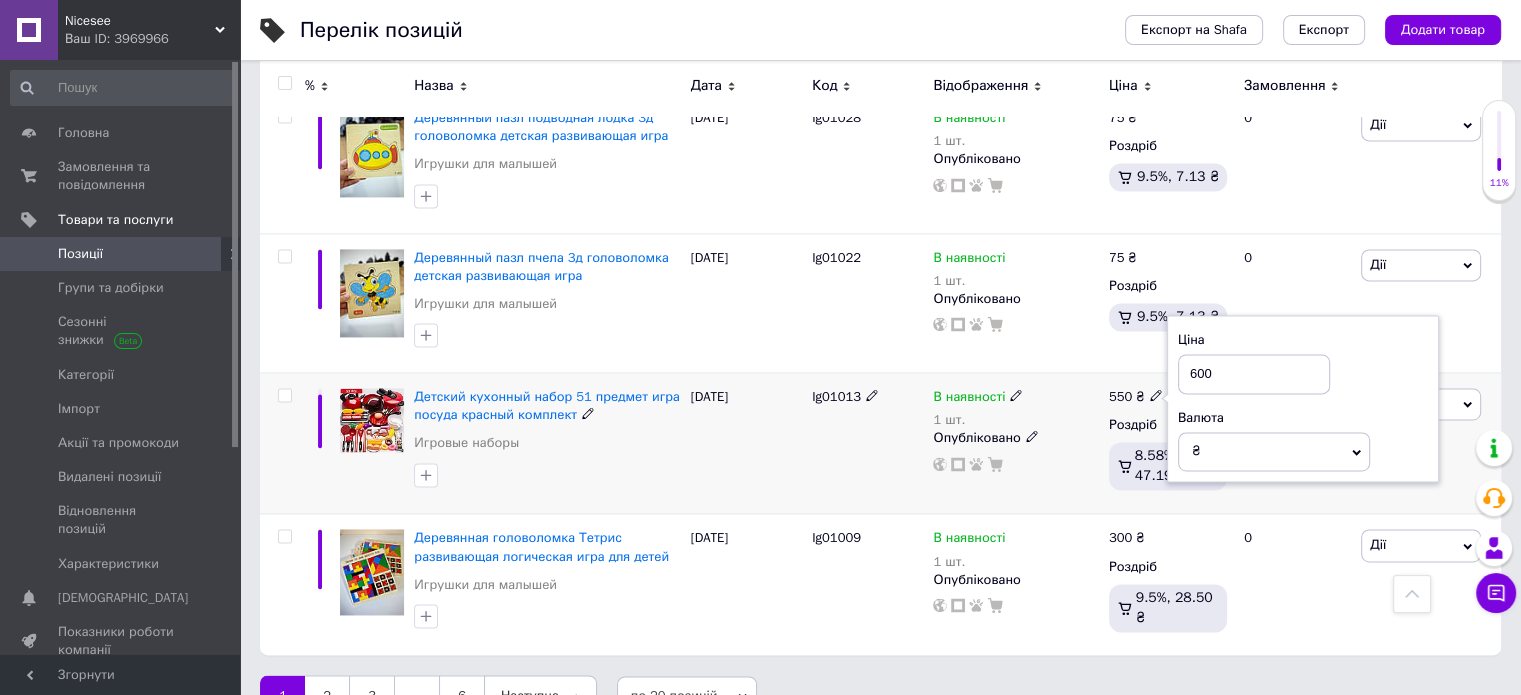 type on "600" 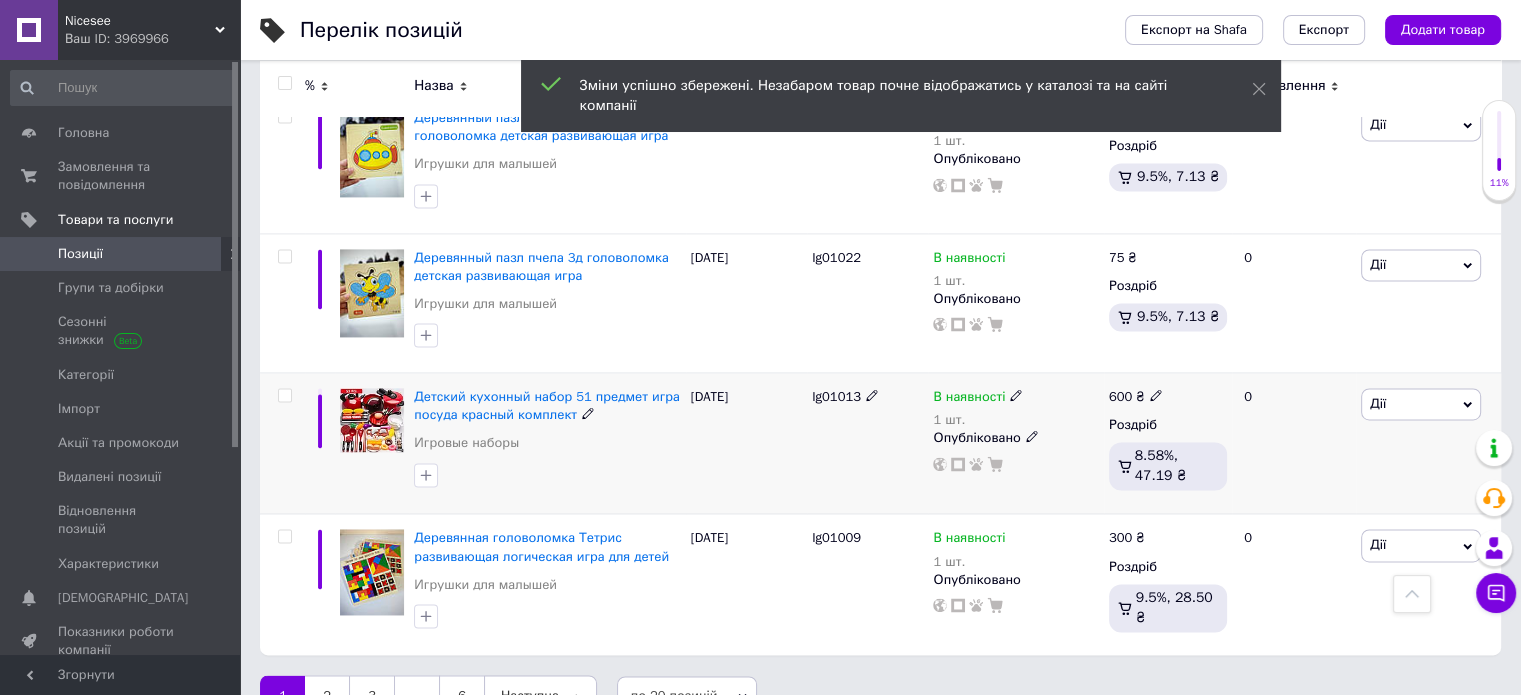 click on "Дії" at bounding box center [1421, 404] 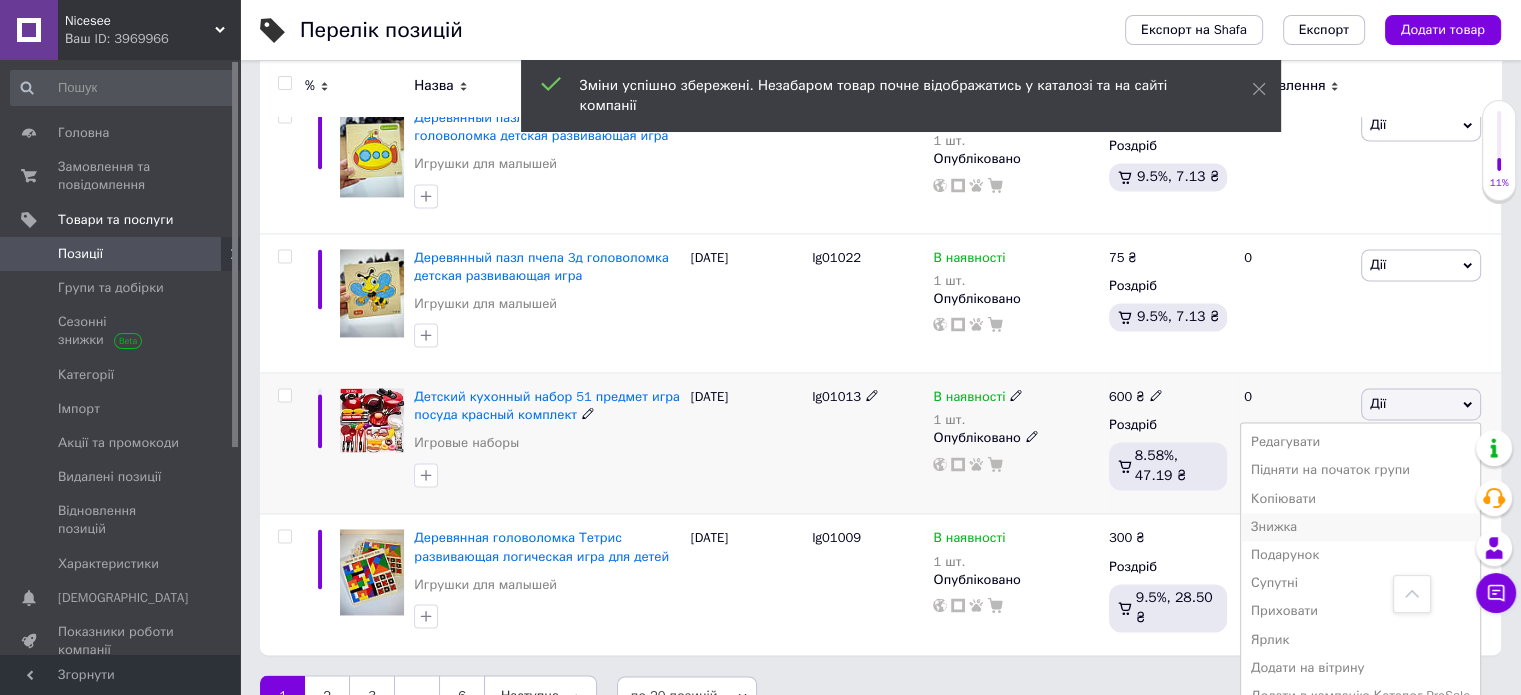 click on "Знижка" at bounding box center [1360, 527] 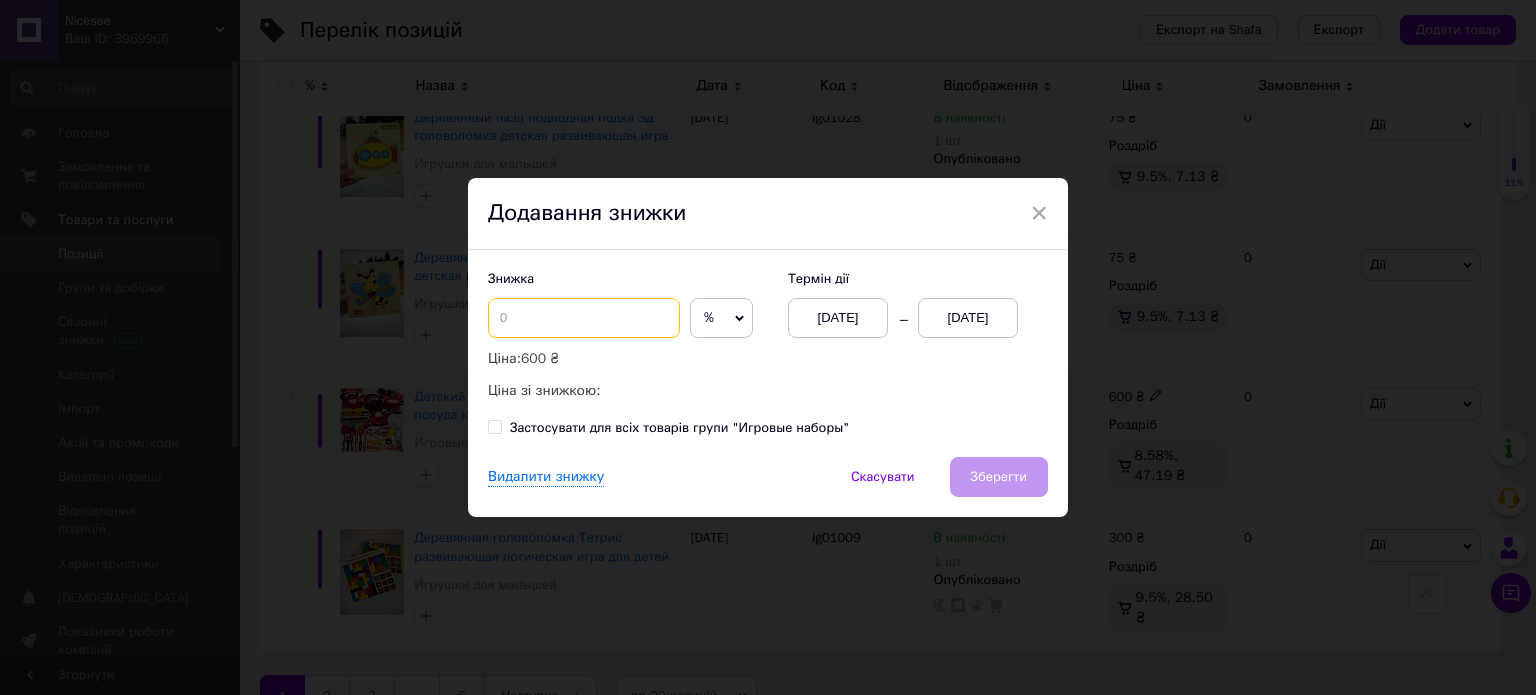 click at bounding box center [584, 318] 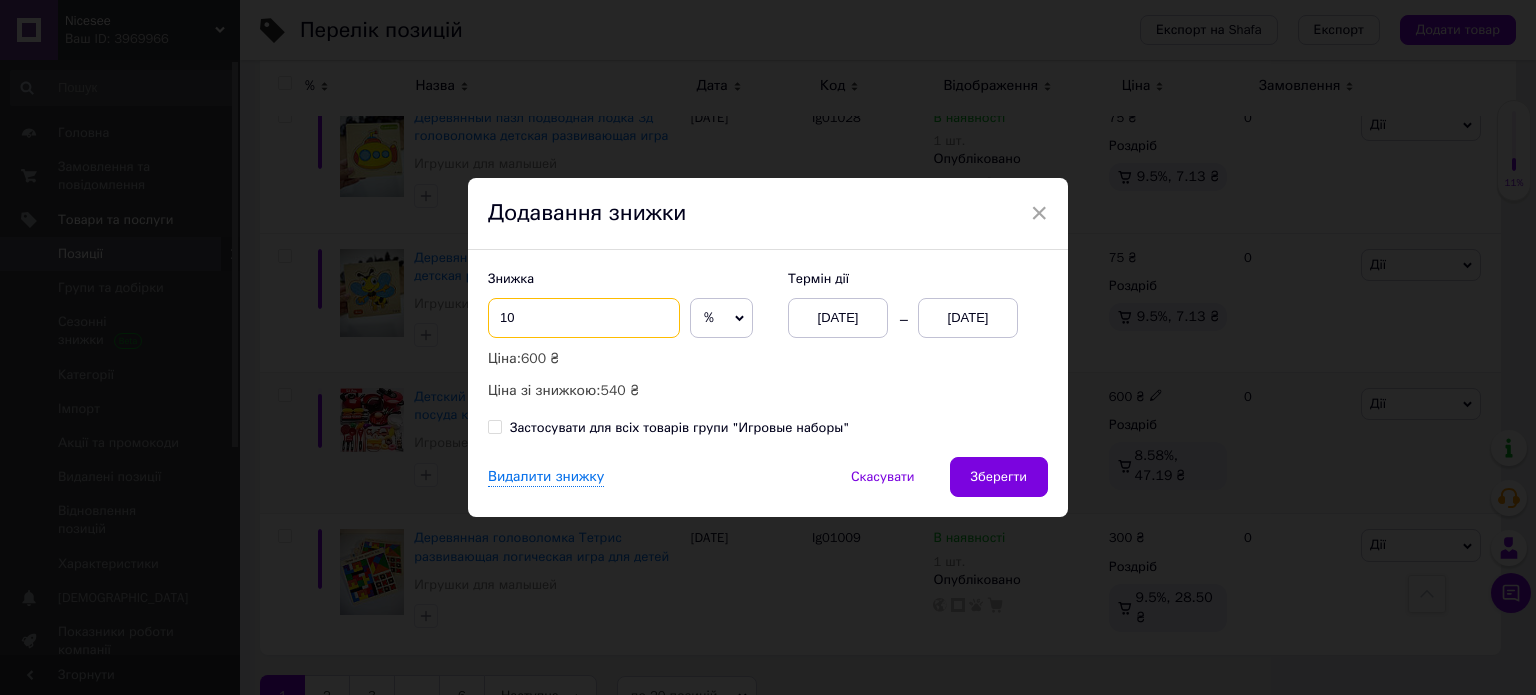 type on "10" 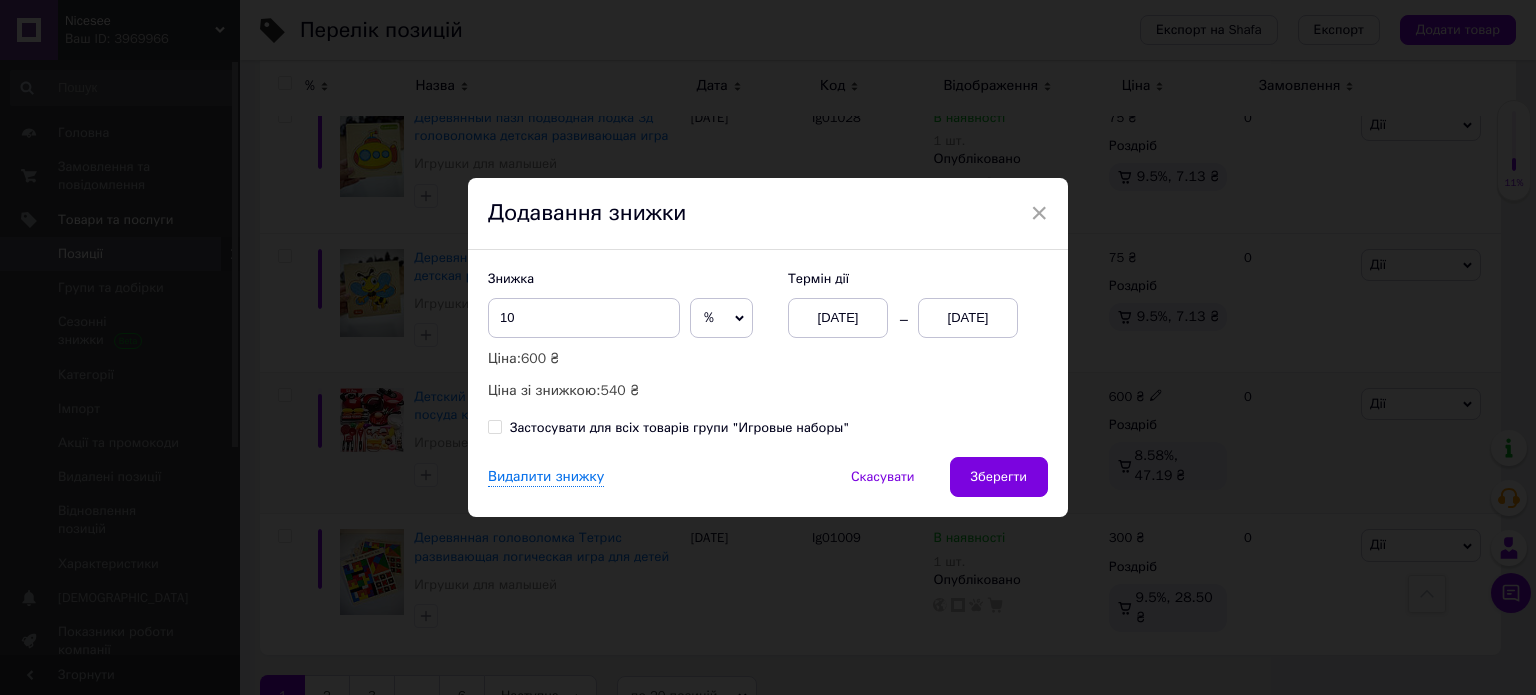 click on "[DATE]" at bounding box center (968, 318) 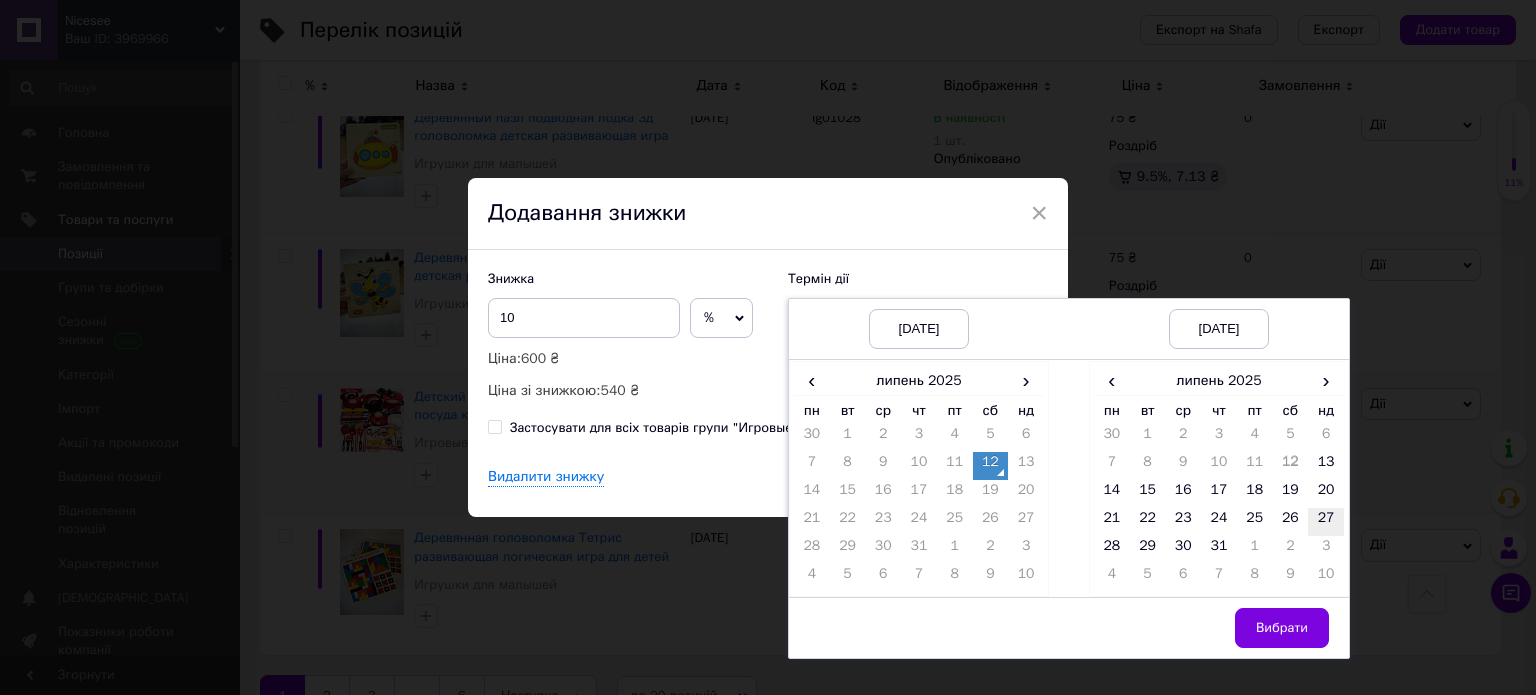 click on "27" at bounding box center [1326, 522] 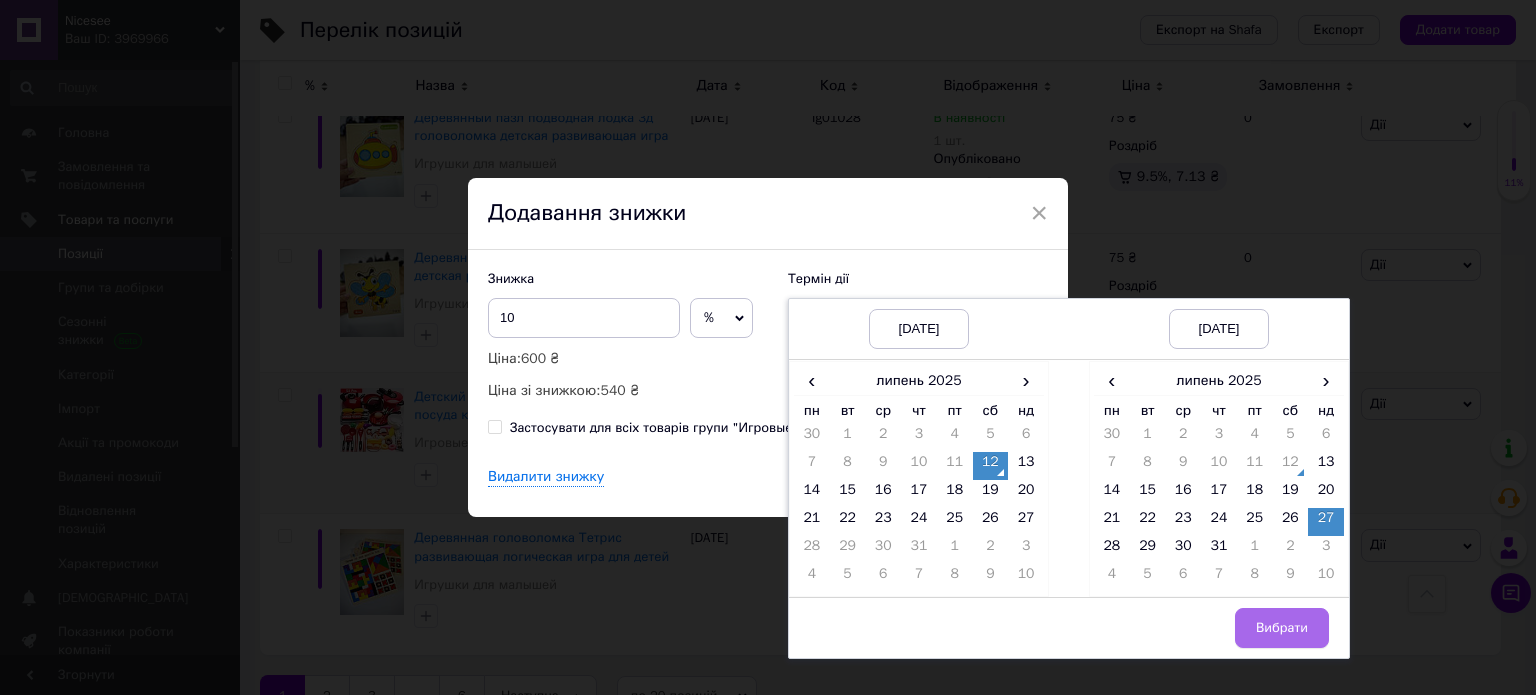 click on "Вибрати" at bounding box center (1282, 628) 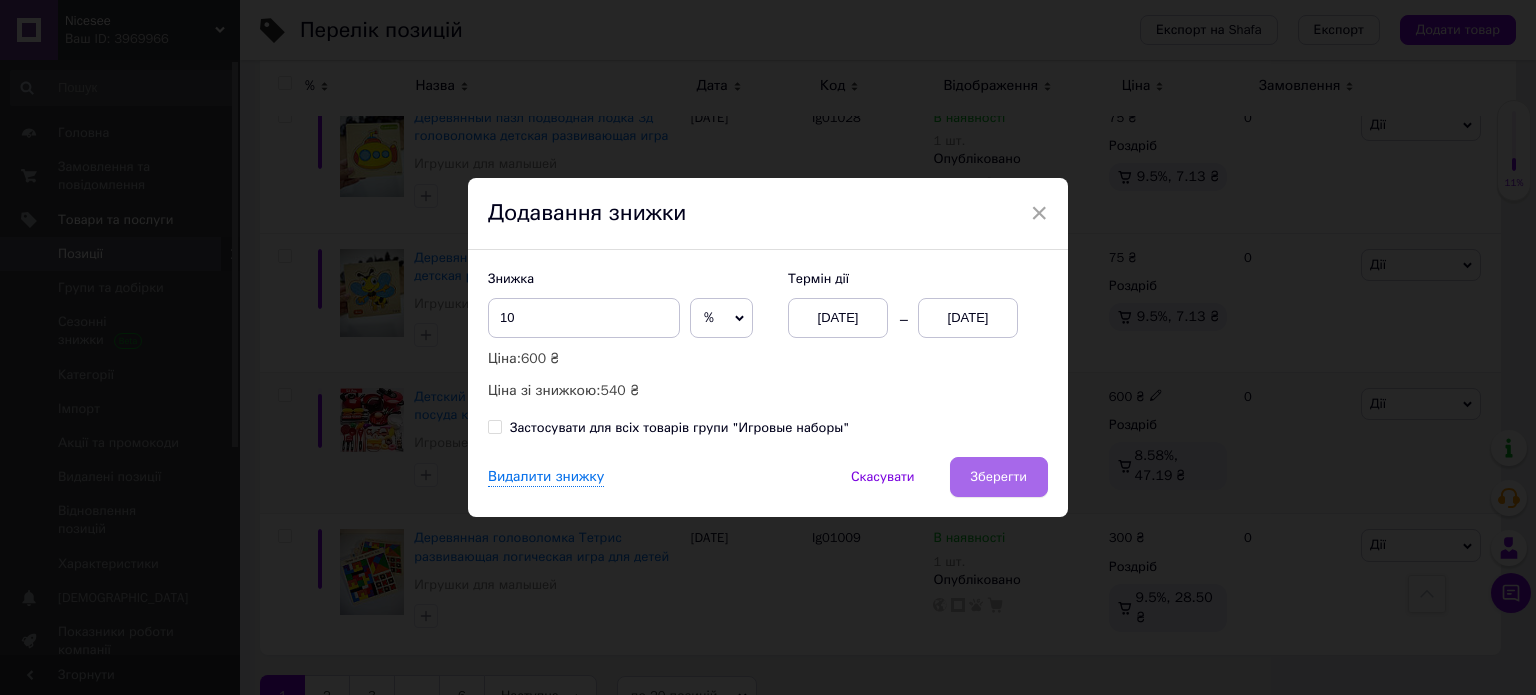click on "Зберегти" at bounding box center (999, 477) 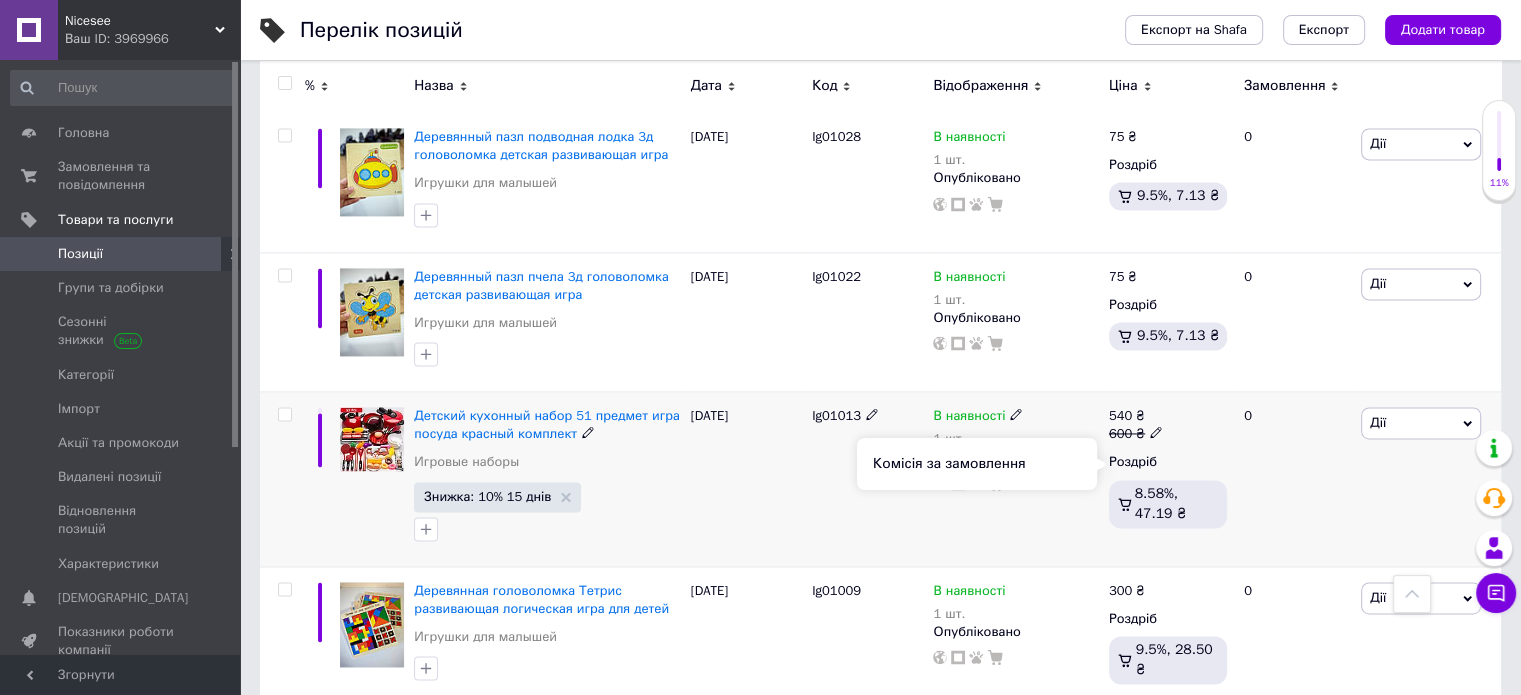 scroll, scrollTop: 2876, scrollLeft: 0, axis: vertical 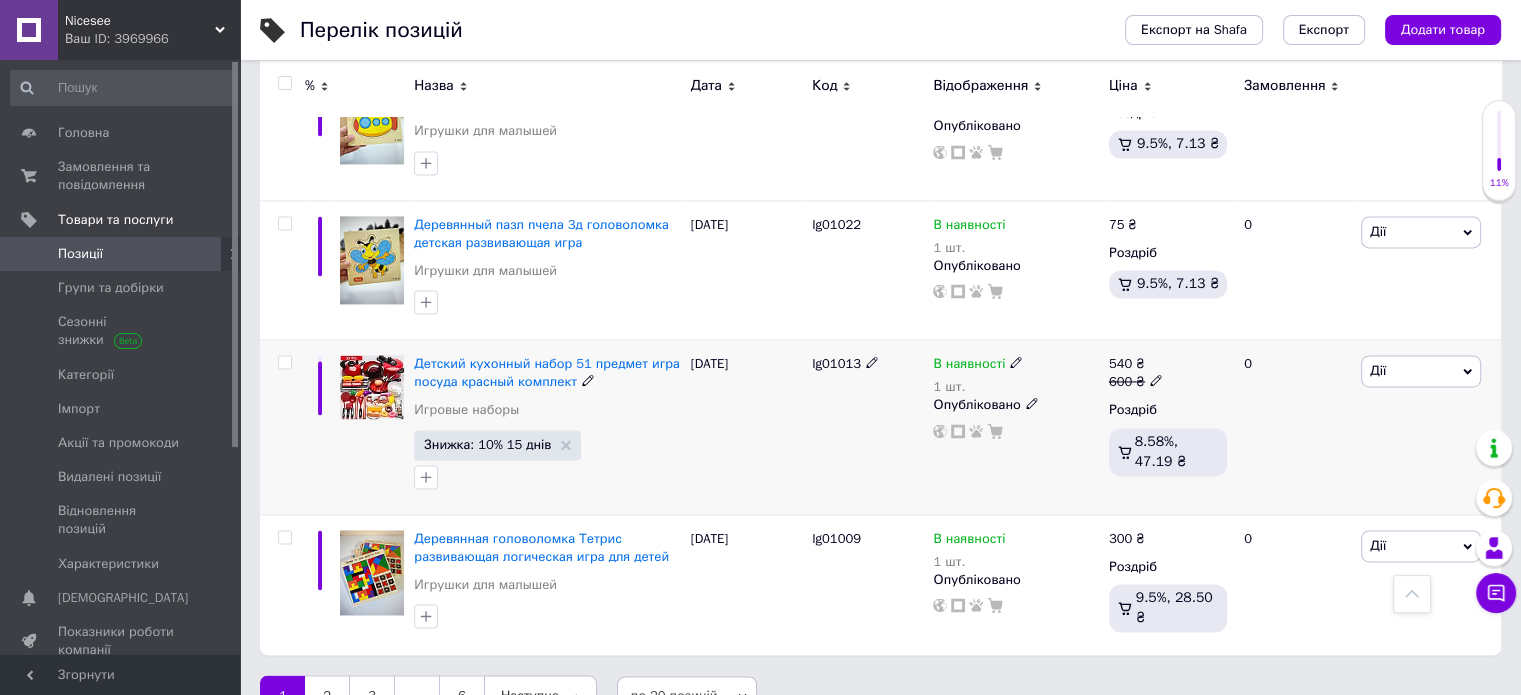 click 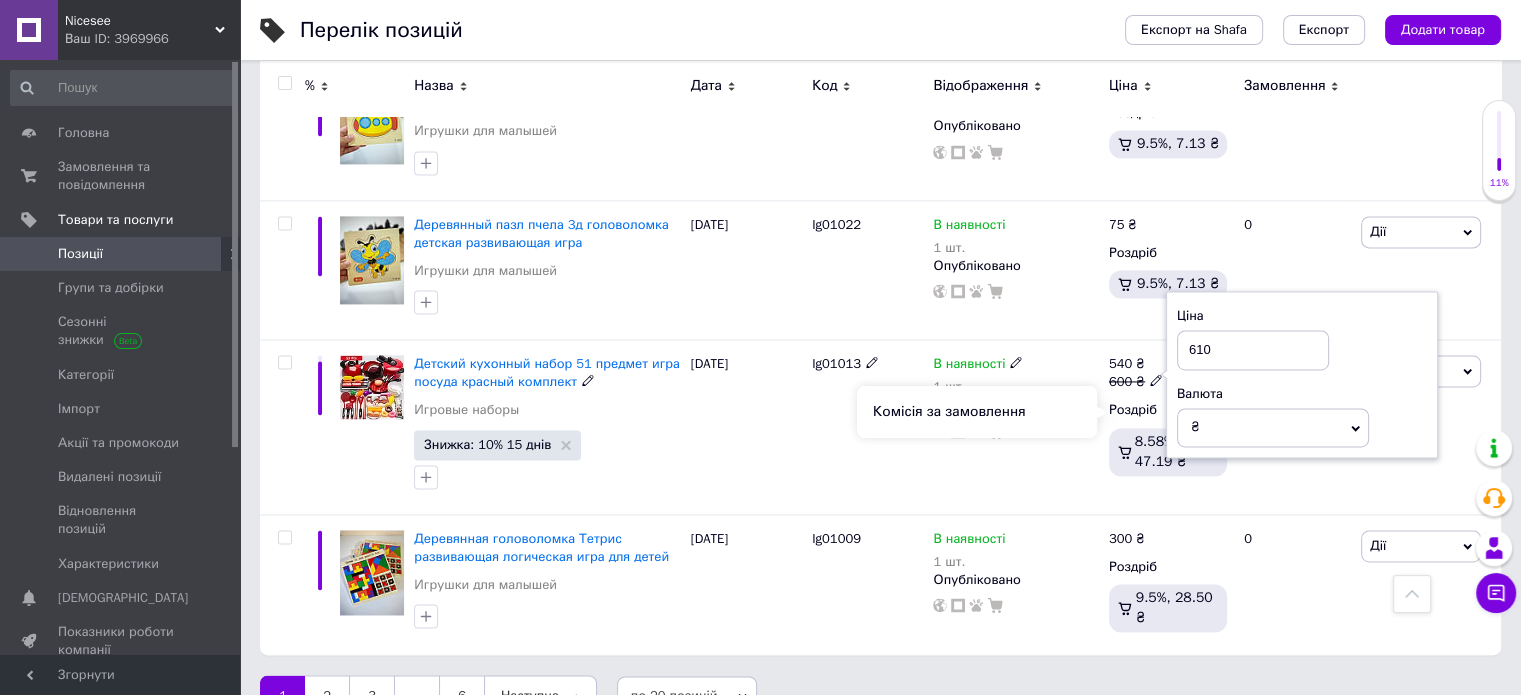 type on "610" 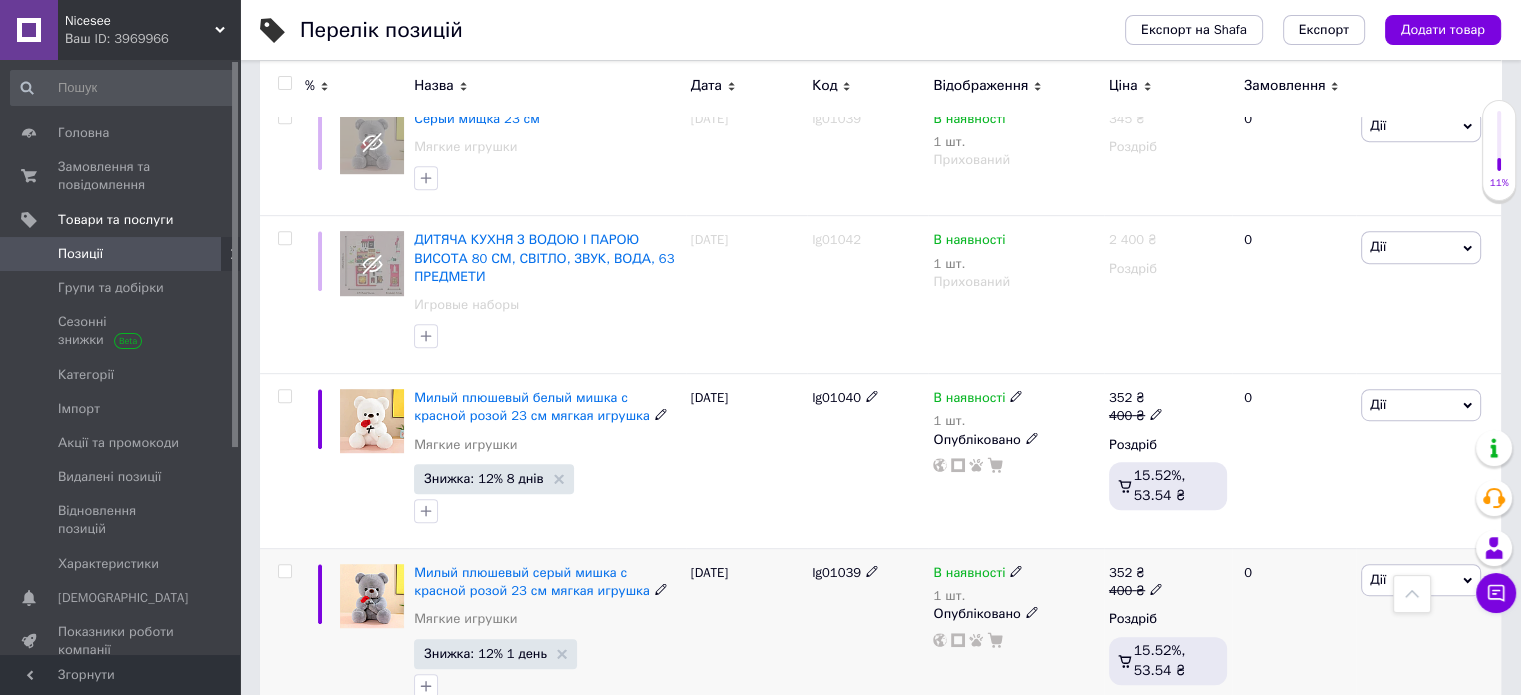 scroll, scrollTop: 776, scrollLeft: 0, axis: vertical 